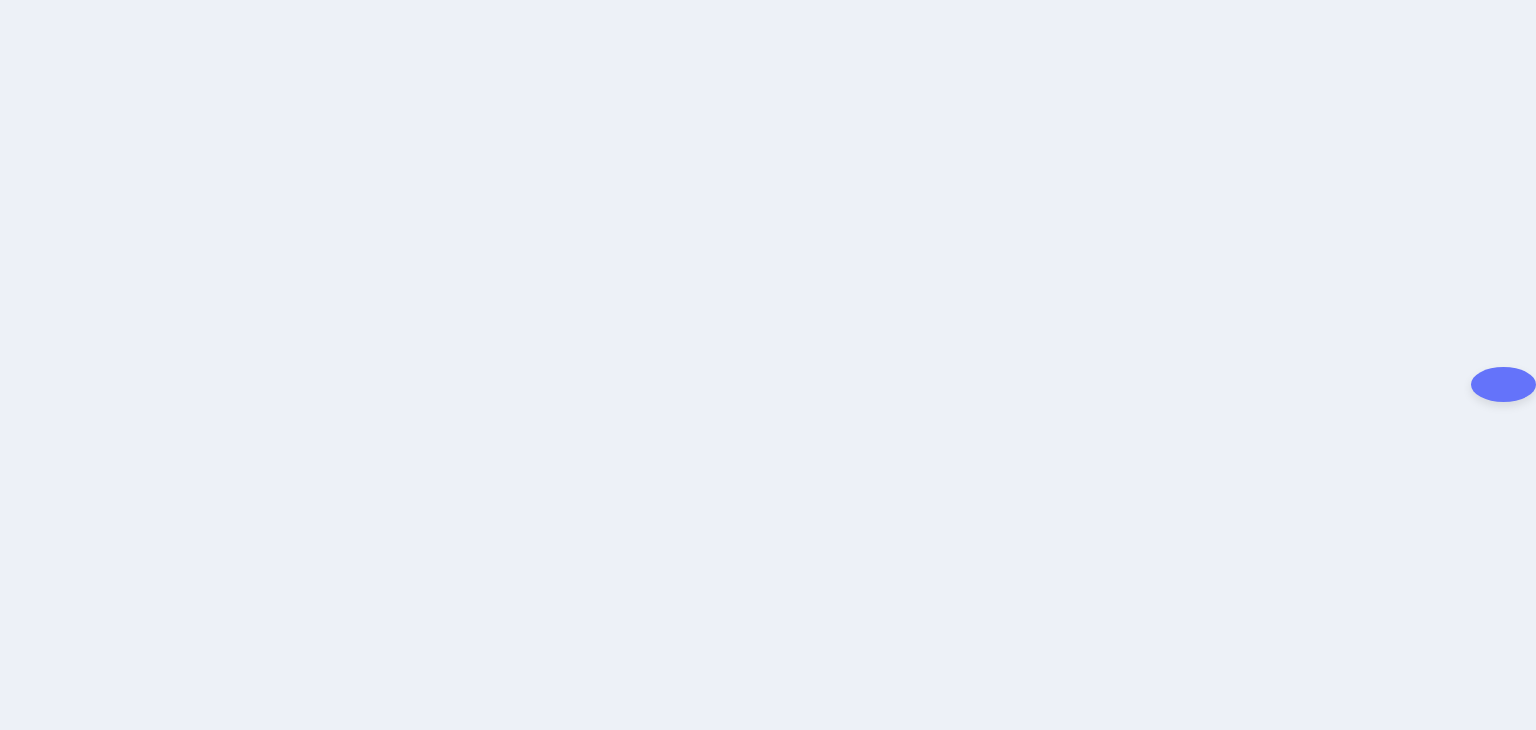scroll, scrollTop: 0, scrollLeft: 0, axis: both 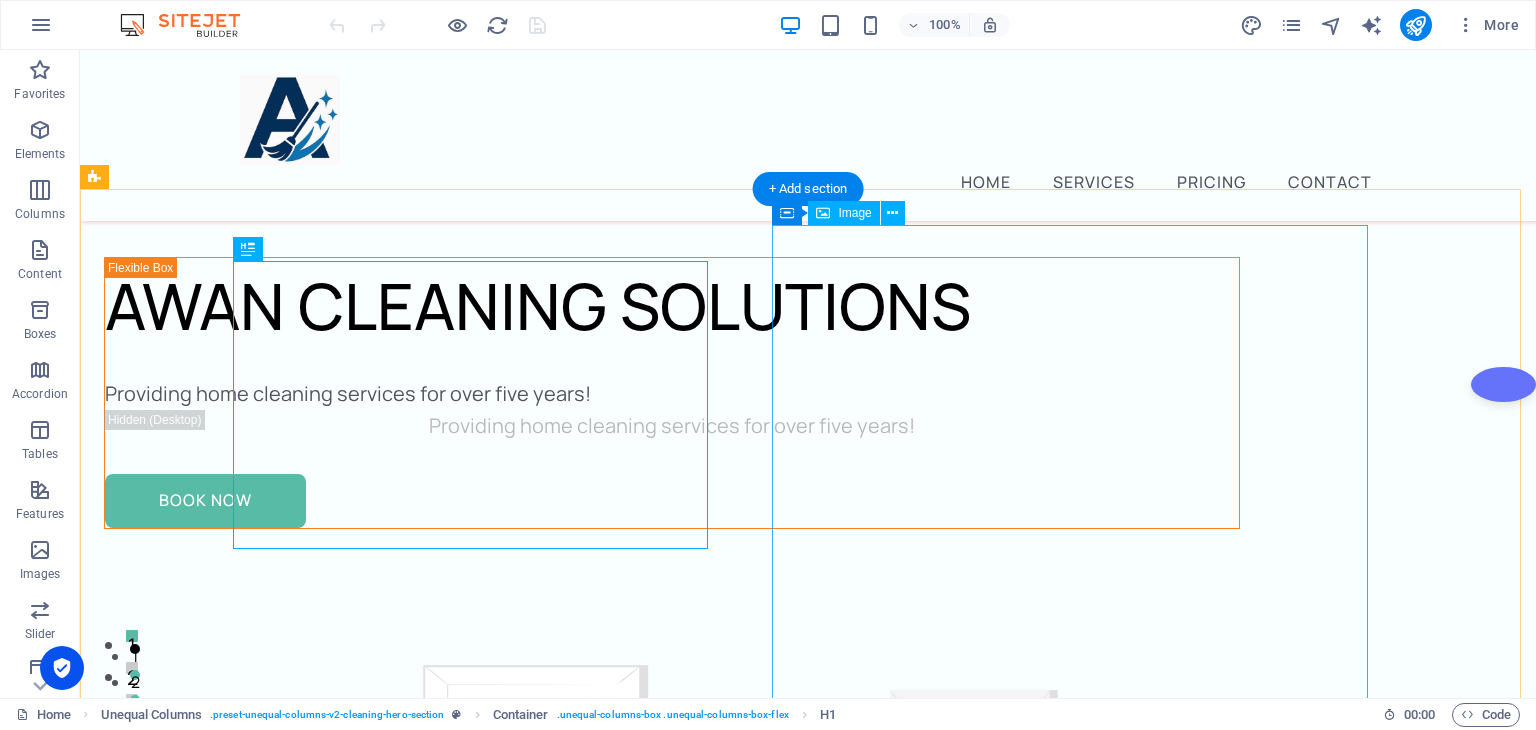 click at bounding box center (672, 1129) 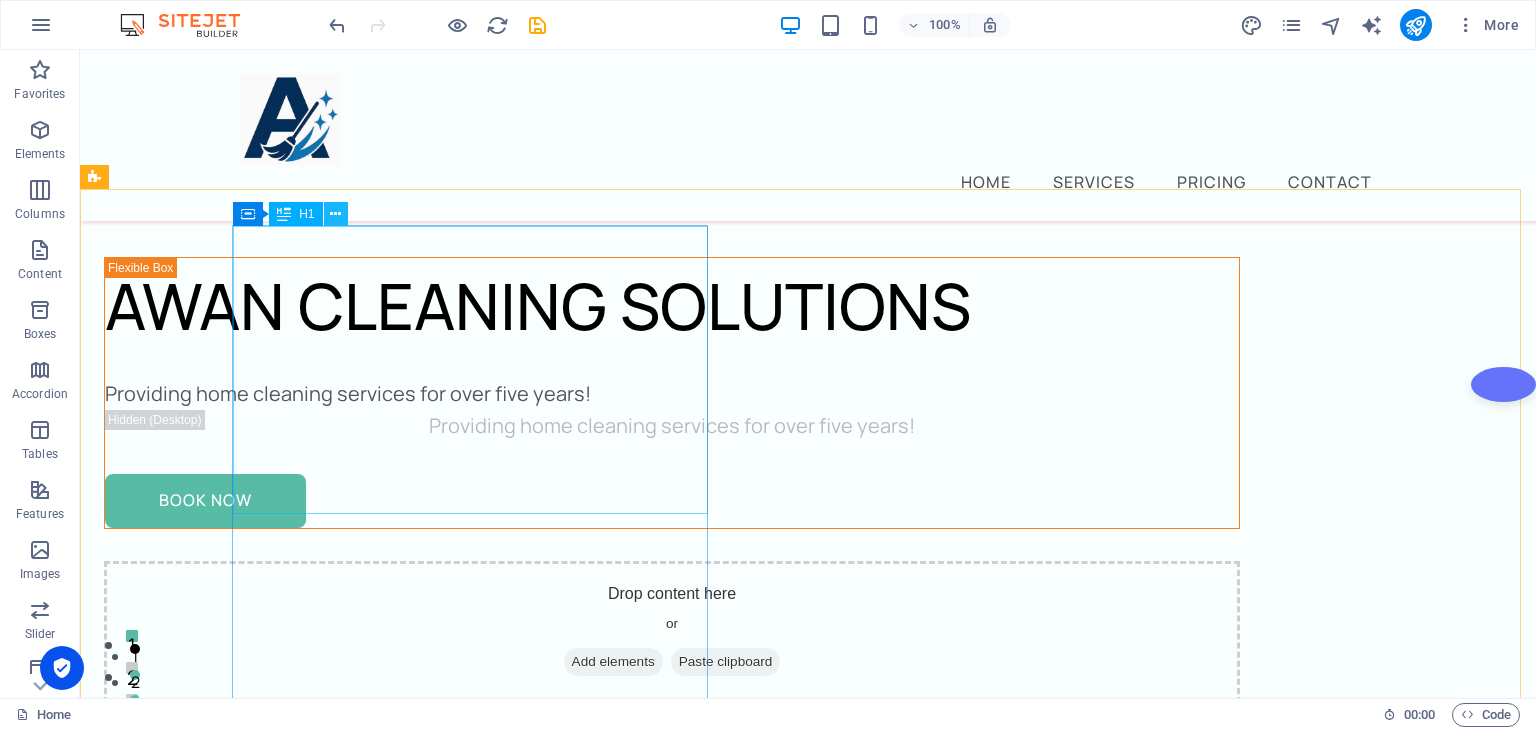 click at bounding box center (335, 214) 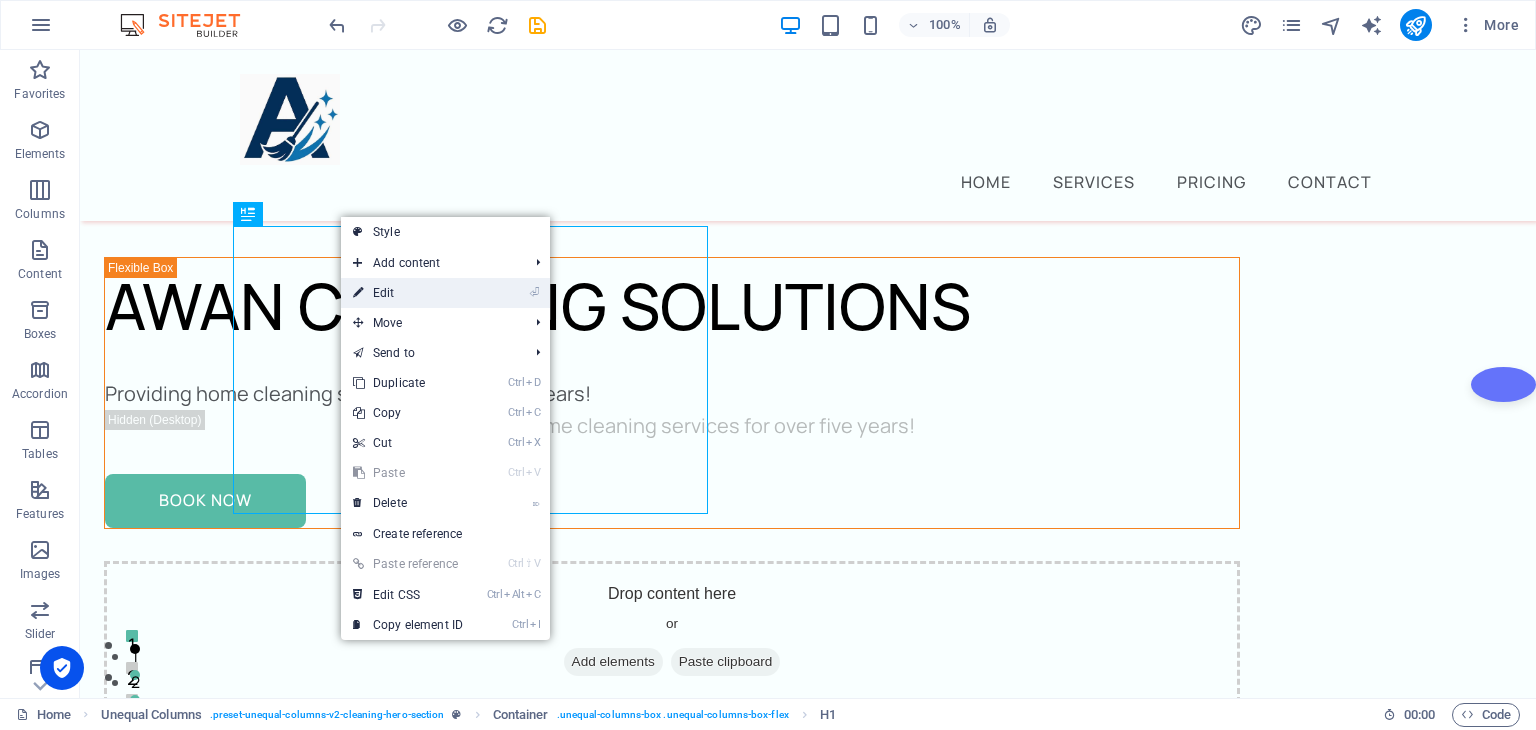 click on "⏎  Edit" at bounding box center [408, 293] 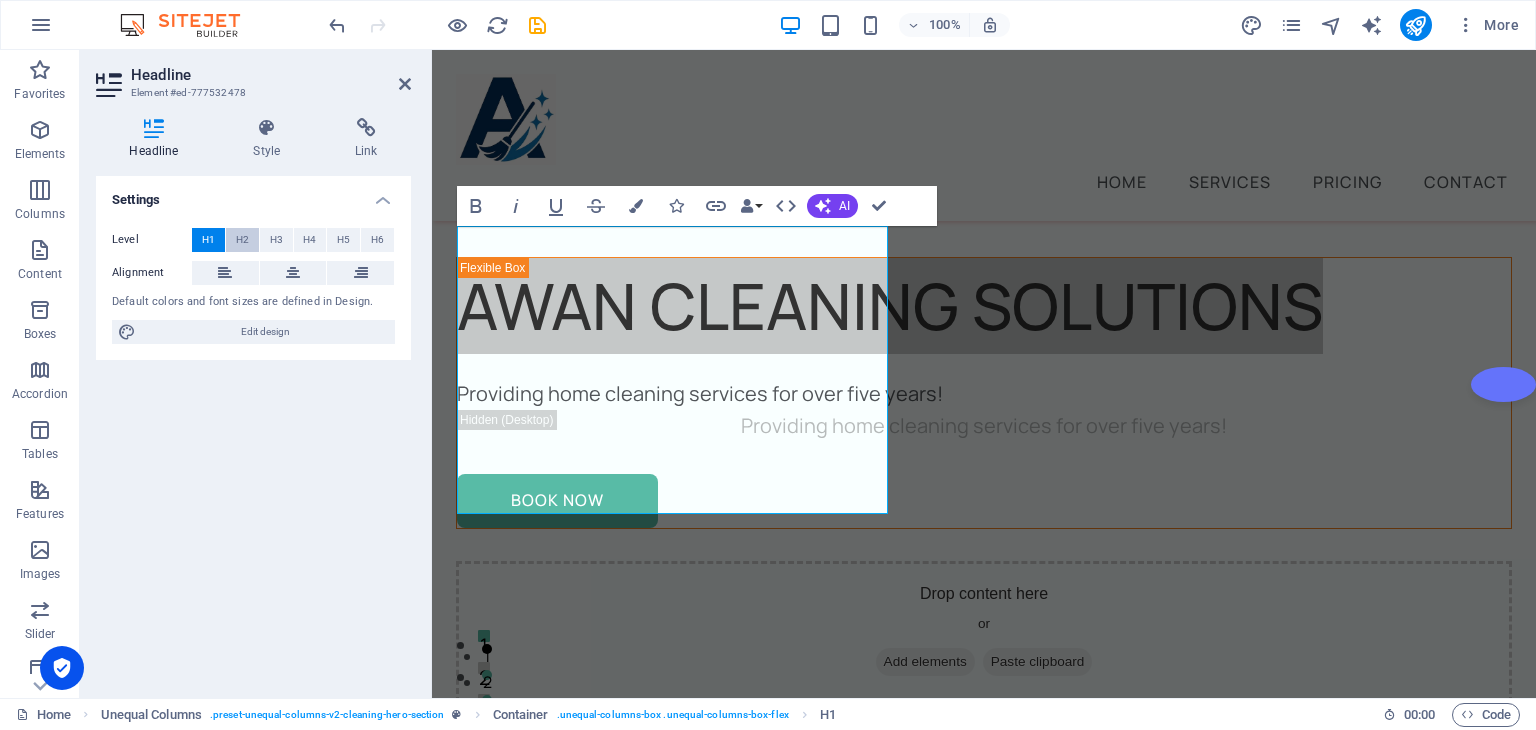 click on "H2" at bounding box center (242, 240) 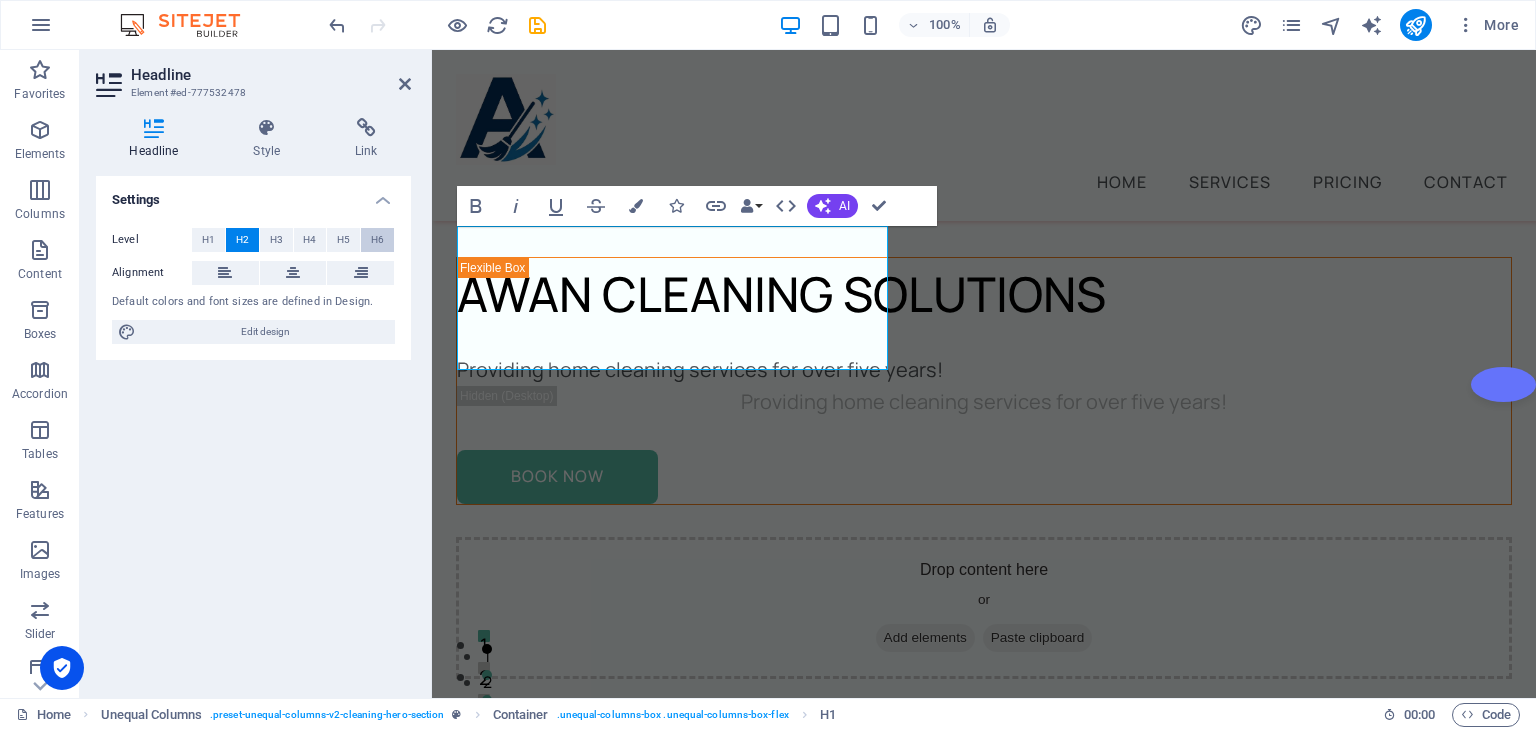 click on "H6" at bounding box center [377, 240] 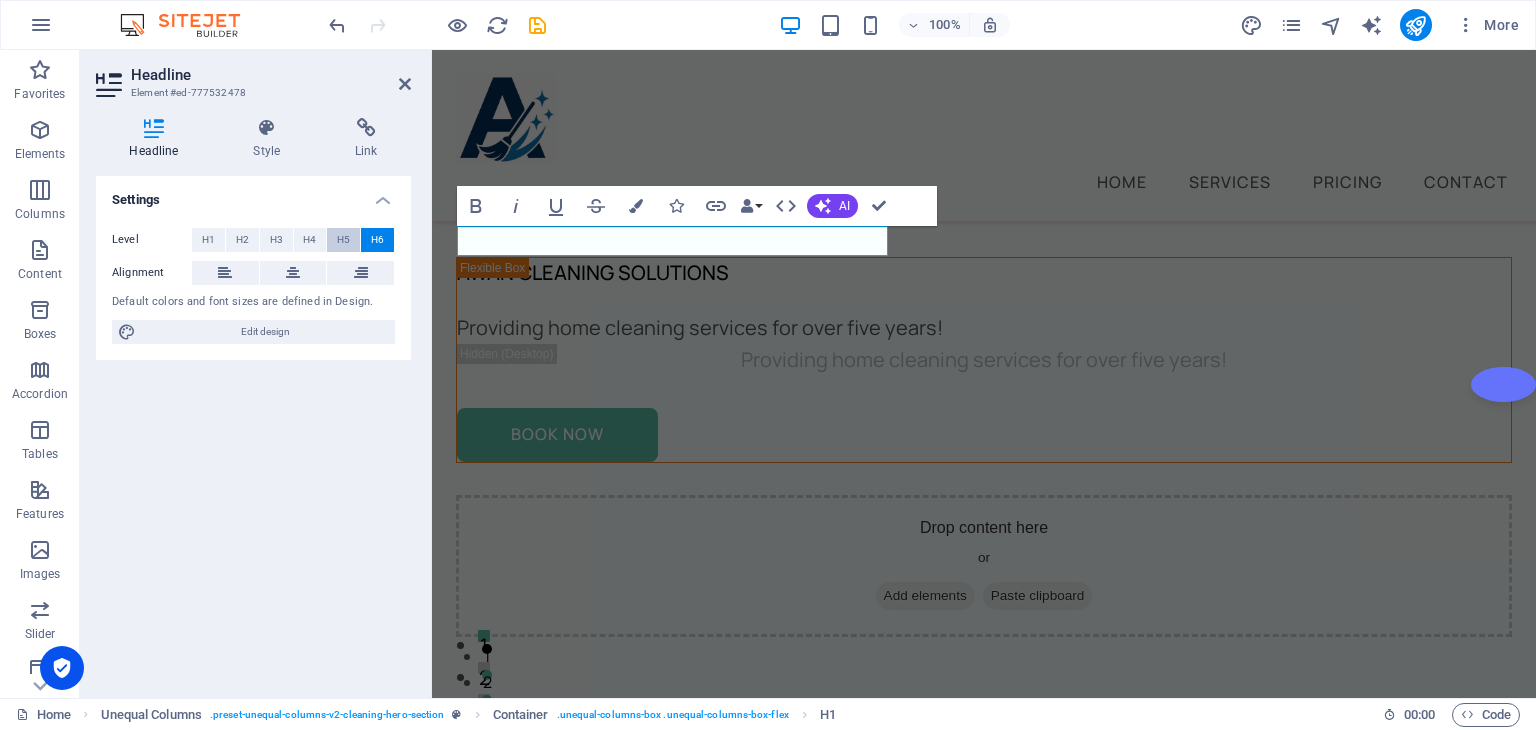 click on "H5" at bounding box center [343, 240] 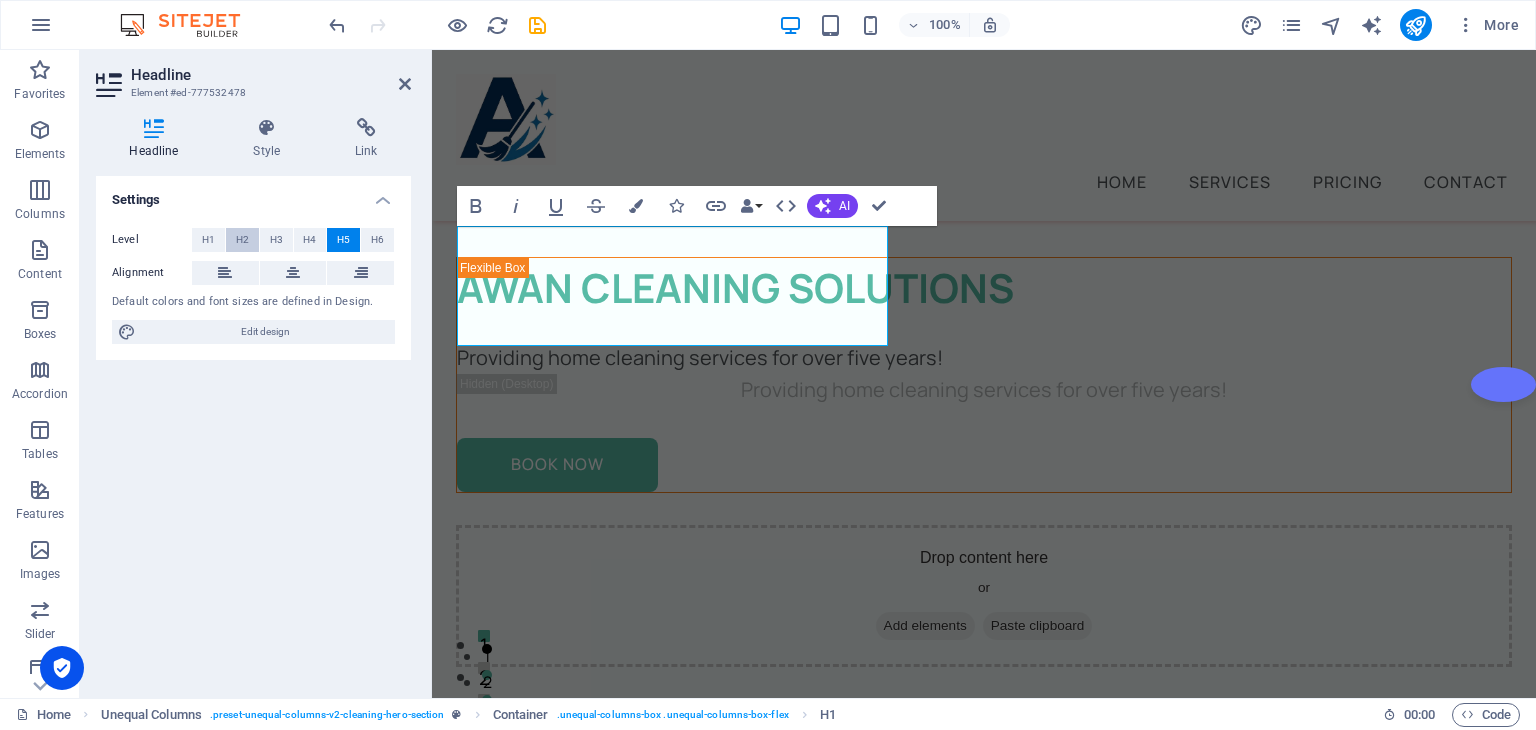 click on "H2" at bounding box center (242, 240) 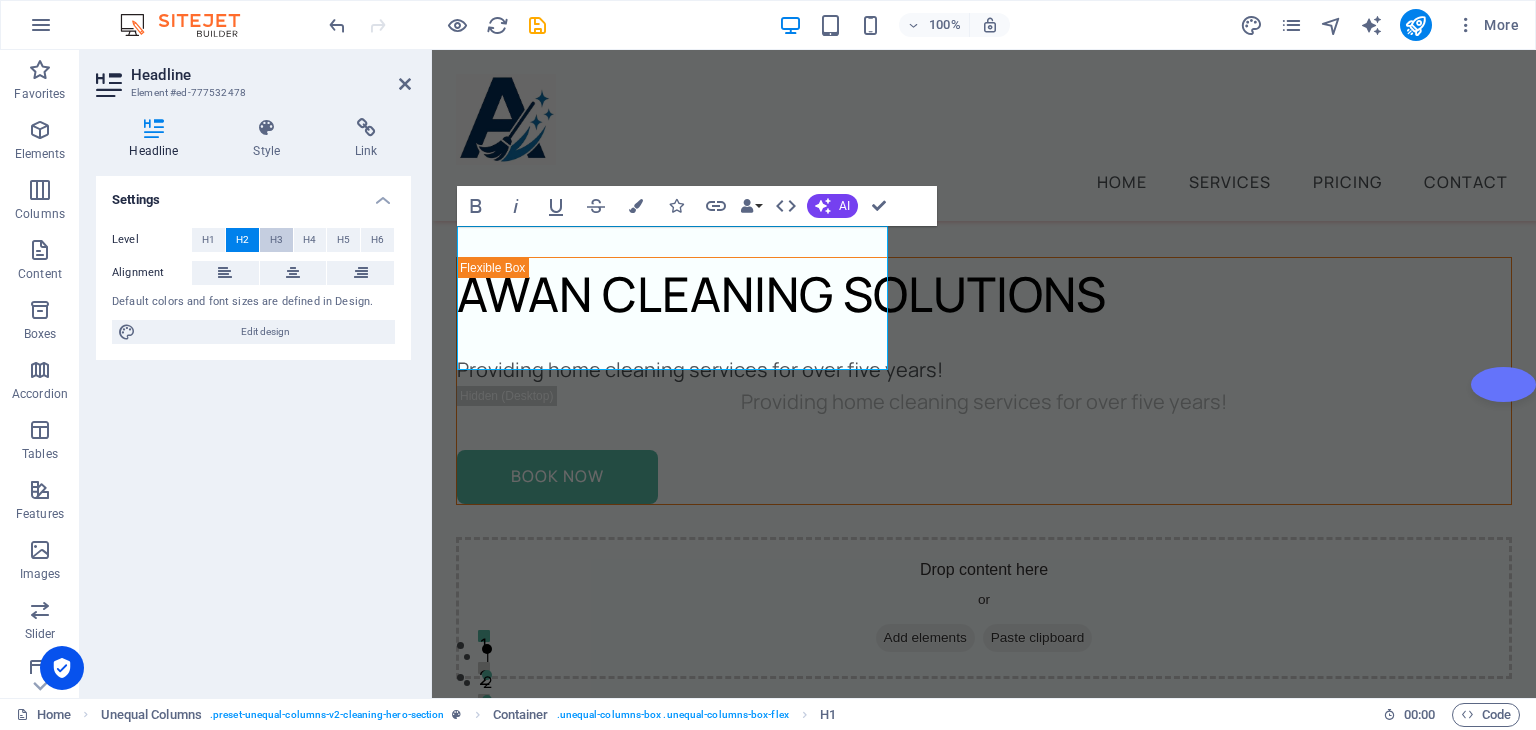 click on "H3" at bounding box center [276, 240] 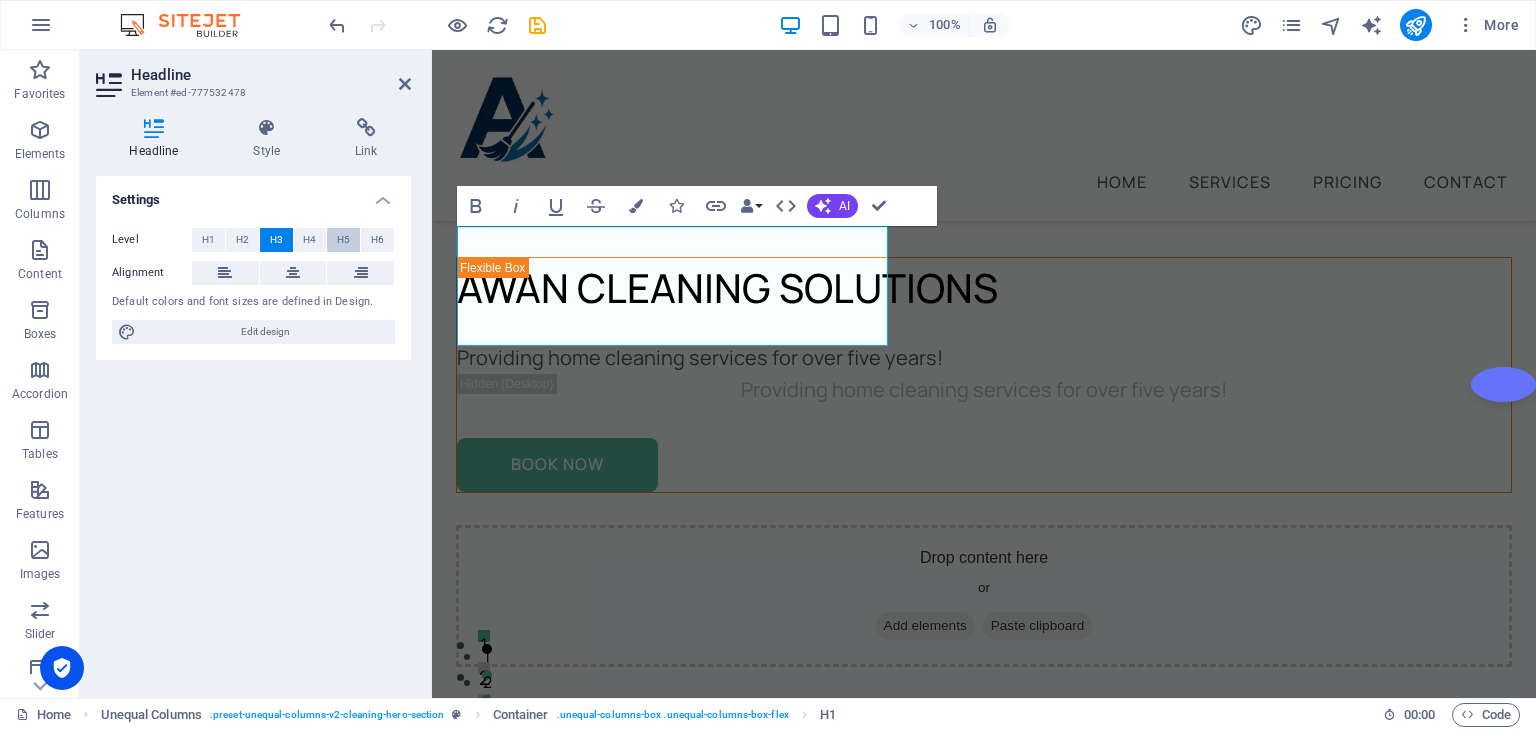 click on "H5" at bounding box center [343, 240] 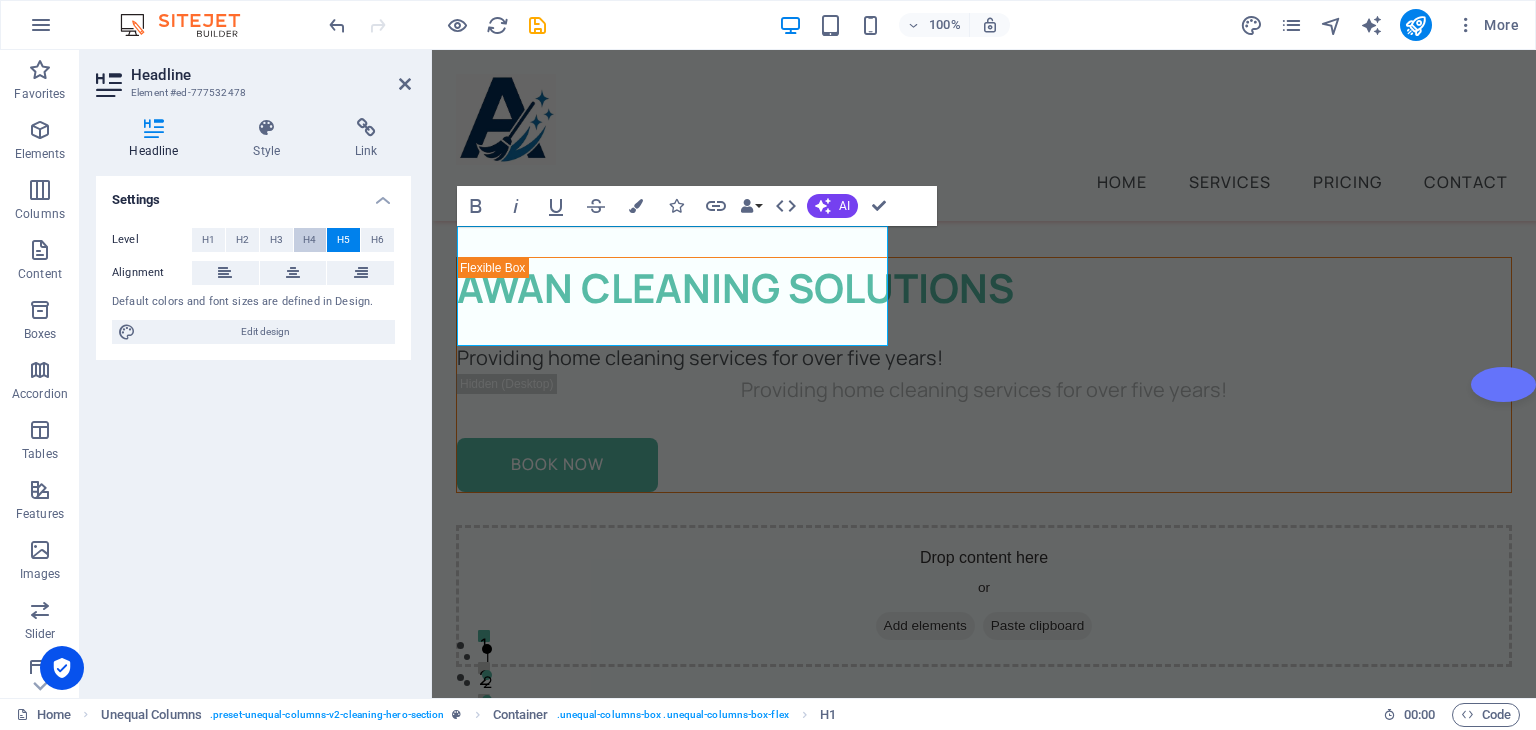 click on "H4" at bounding box center (309, 240) 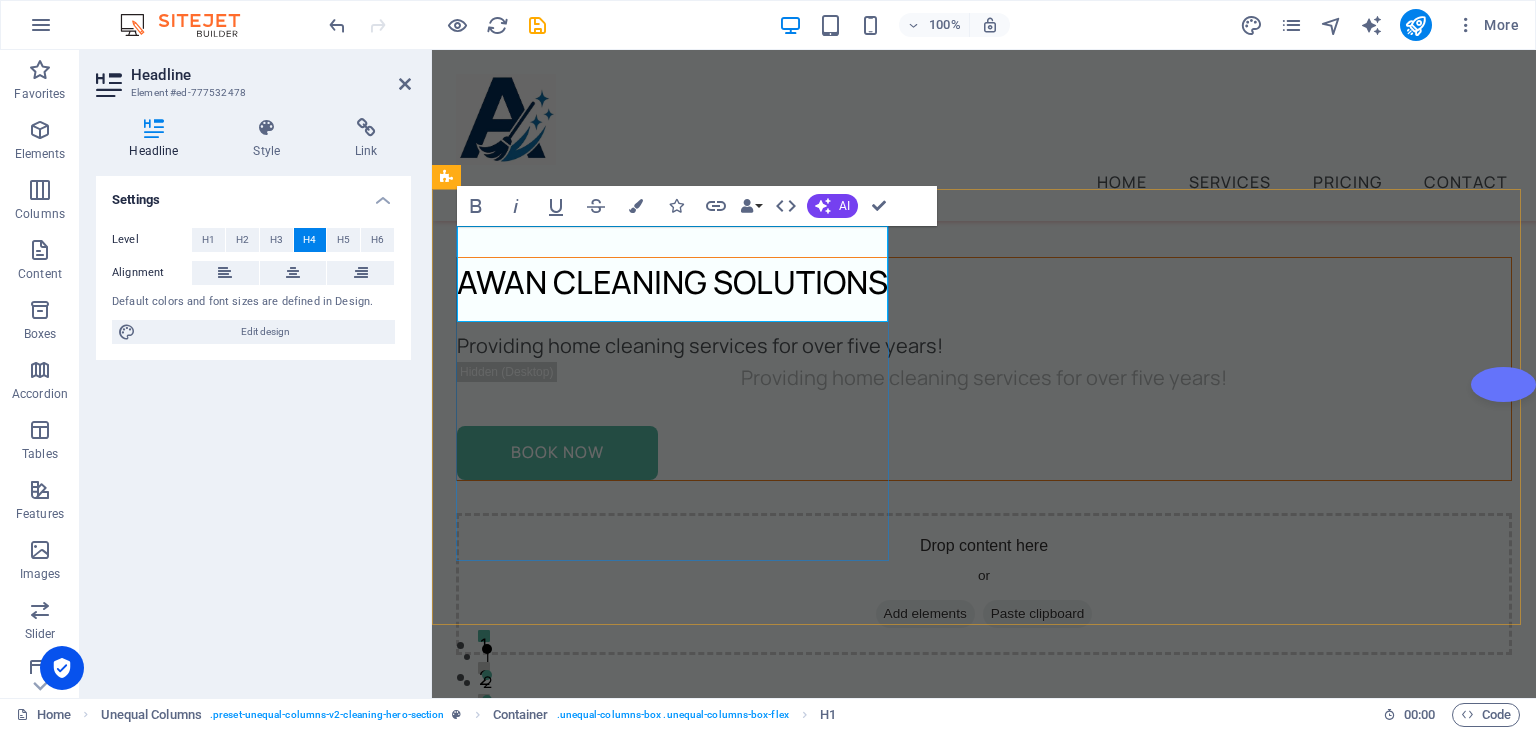 click on "AWAN CLEANING SOLUTIONS" at bounding box center [984, 282] 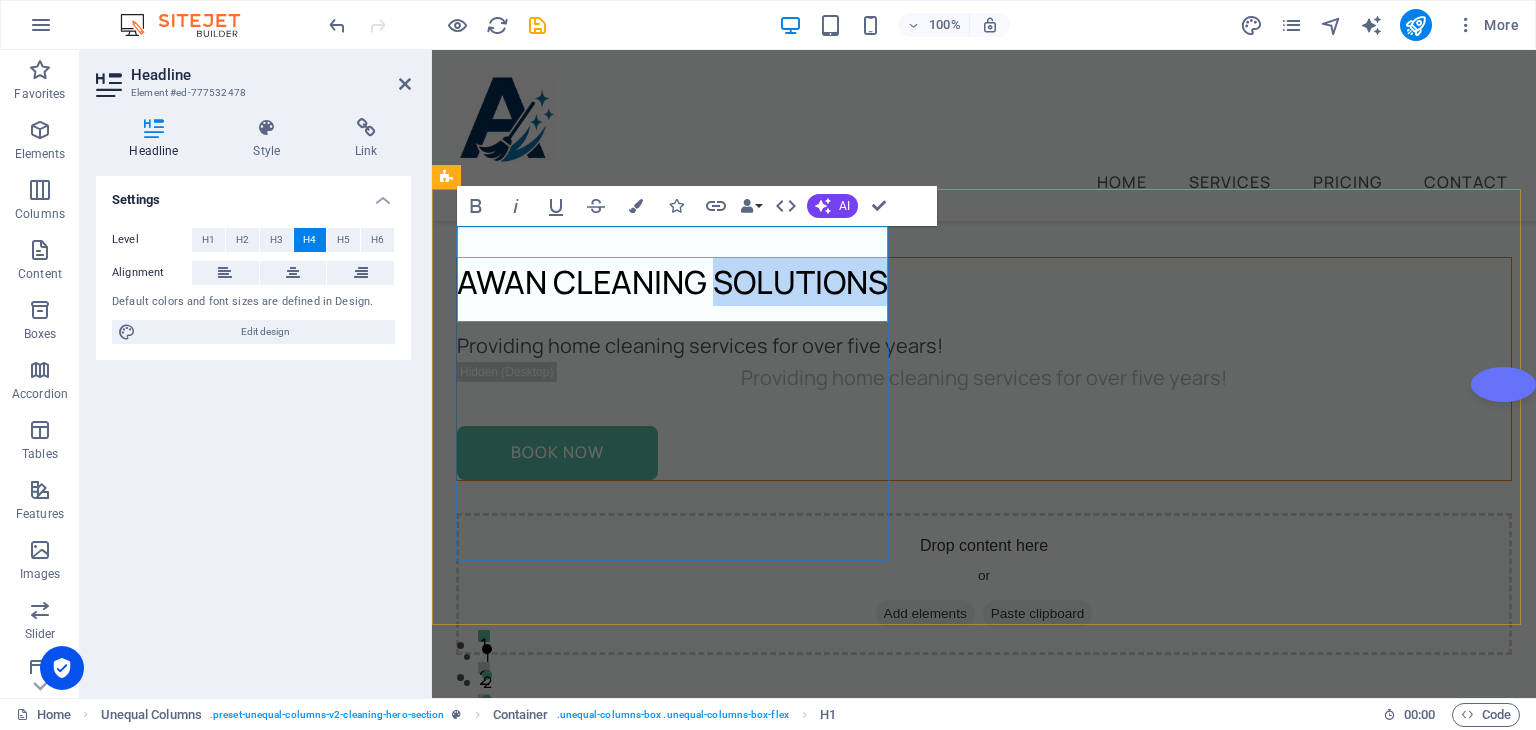 drag, startPoint x: 459, startPoint y: 305, endPoint x: 641, endPoint y: 292, distance: 182.4637 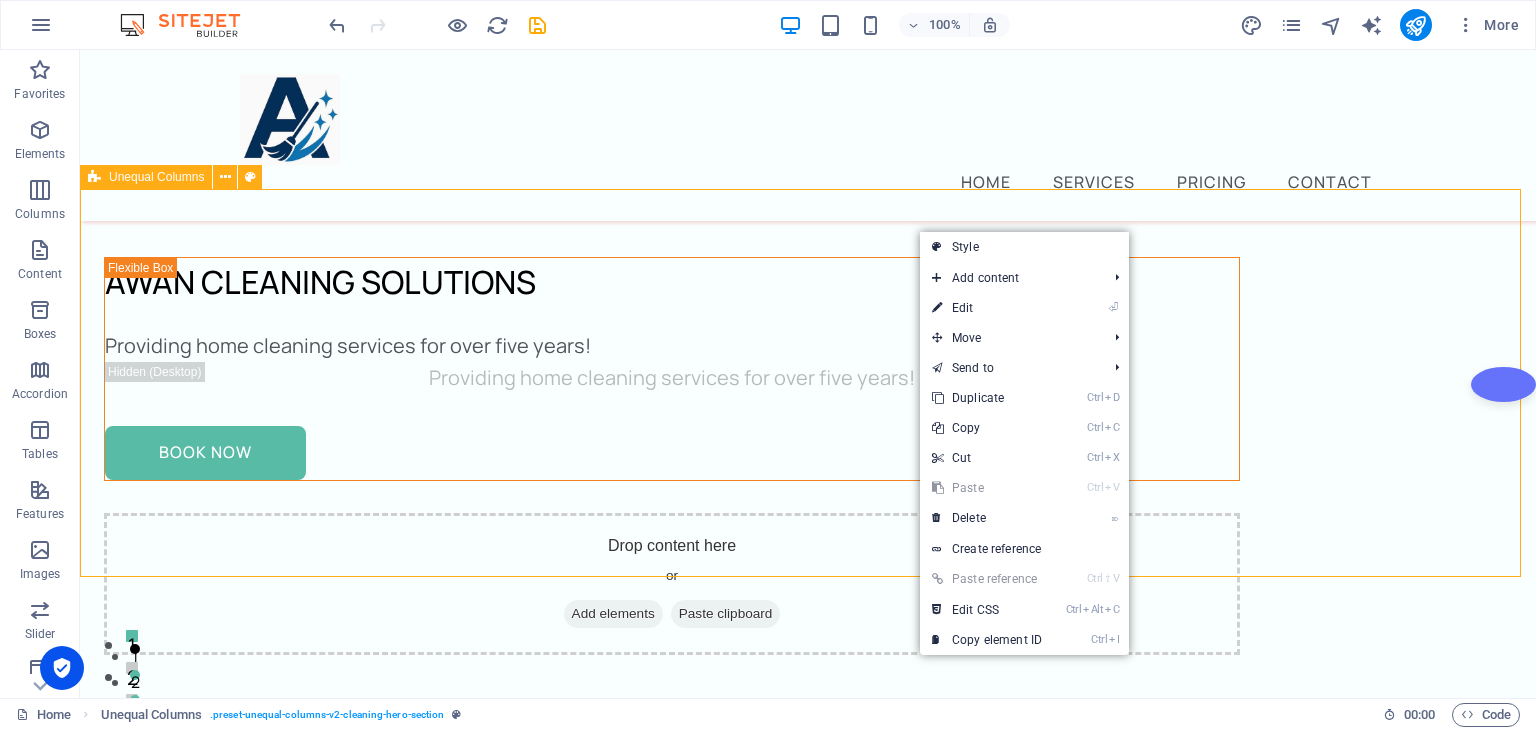 click on "AWAN CLEANING SOLUTIONS Providing home cleaning services for over five years! Providing home cleaning services for over five years! Book Now Drop content here or  Add elements  Paste clipboard" at bounding box center (808, 470) 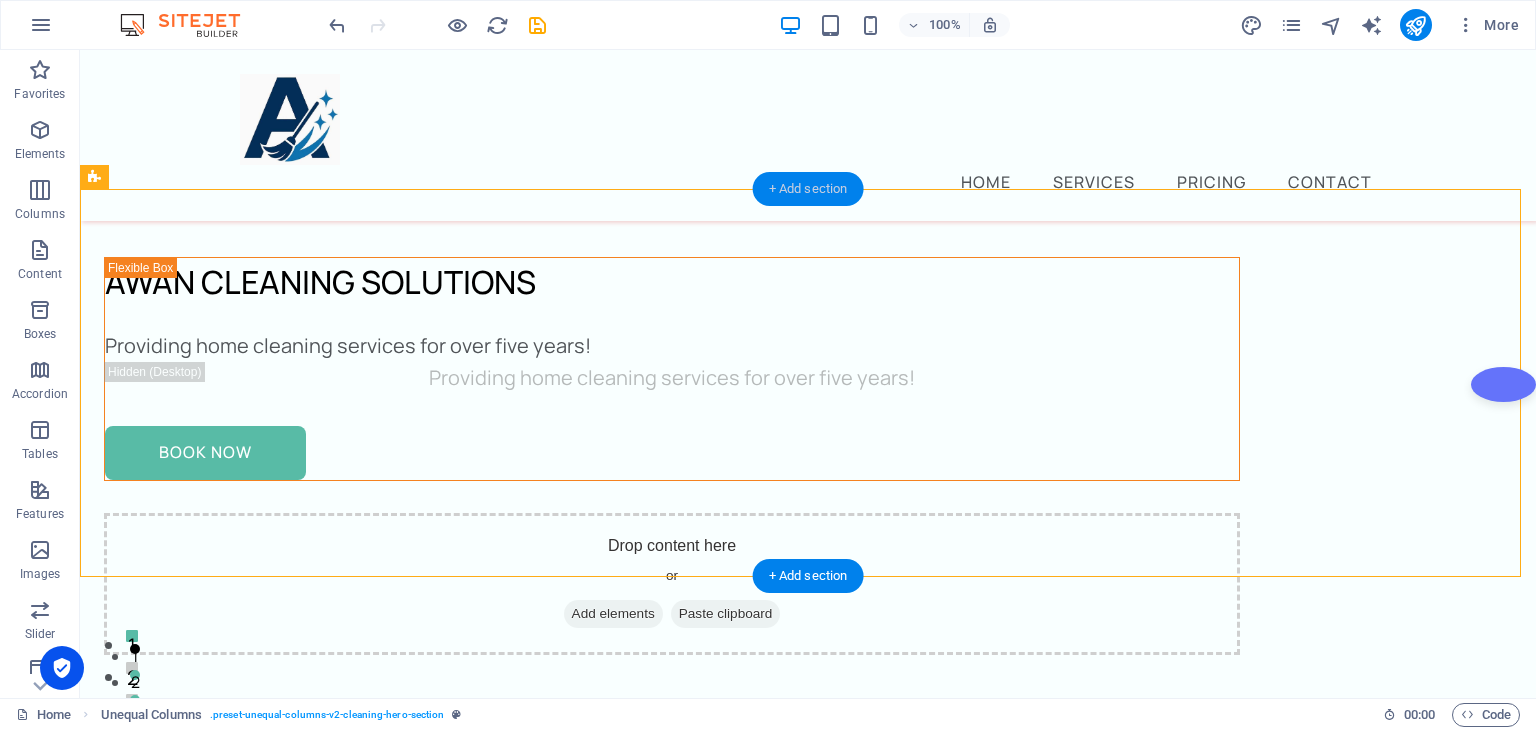 click on "+ Add section" at bounding box center [808, 189] 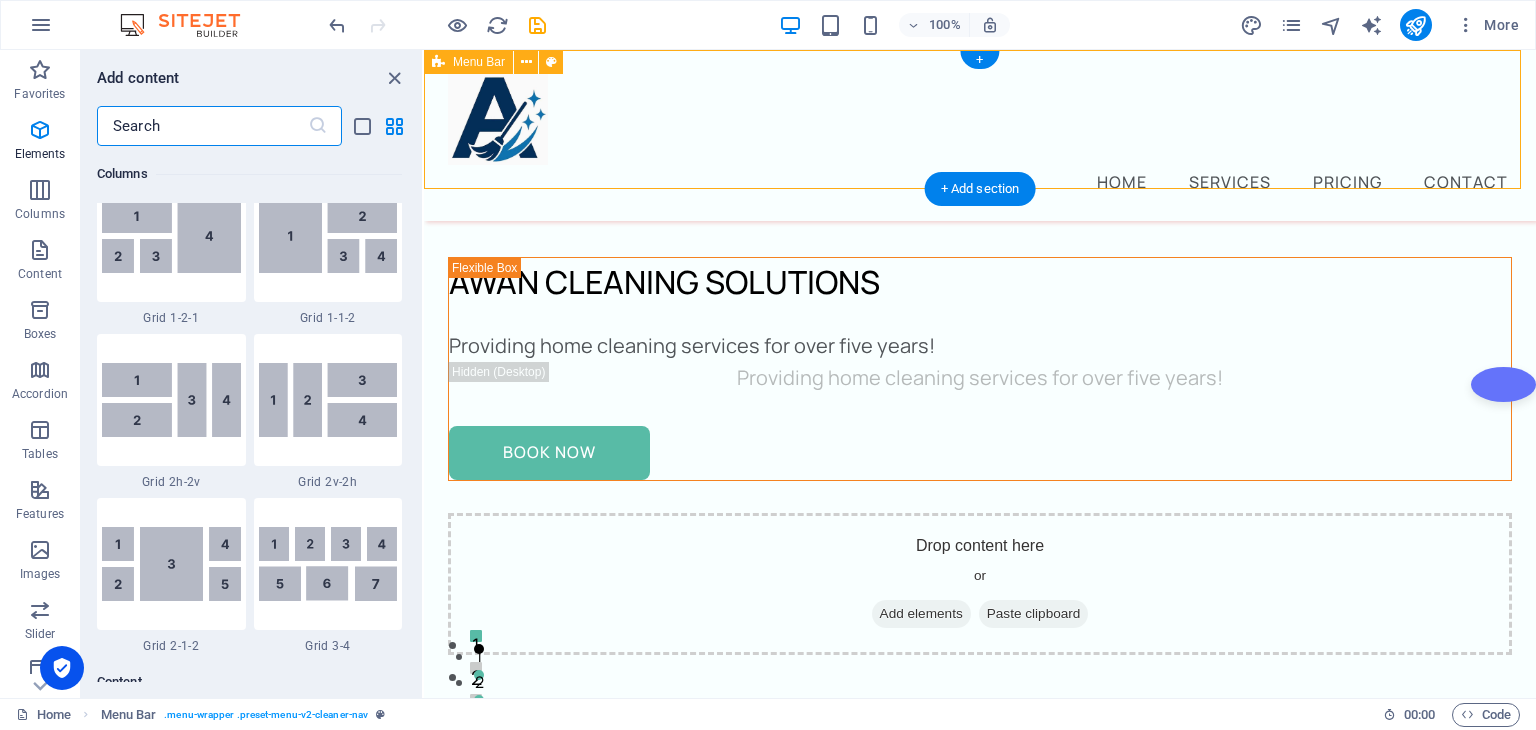 scroll, scrollTop: 3499, scrollLeft: 0, axis: vertical 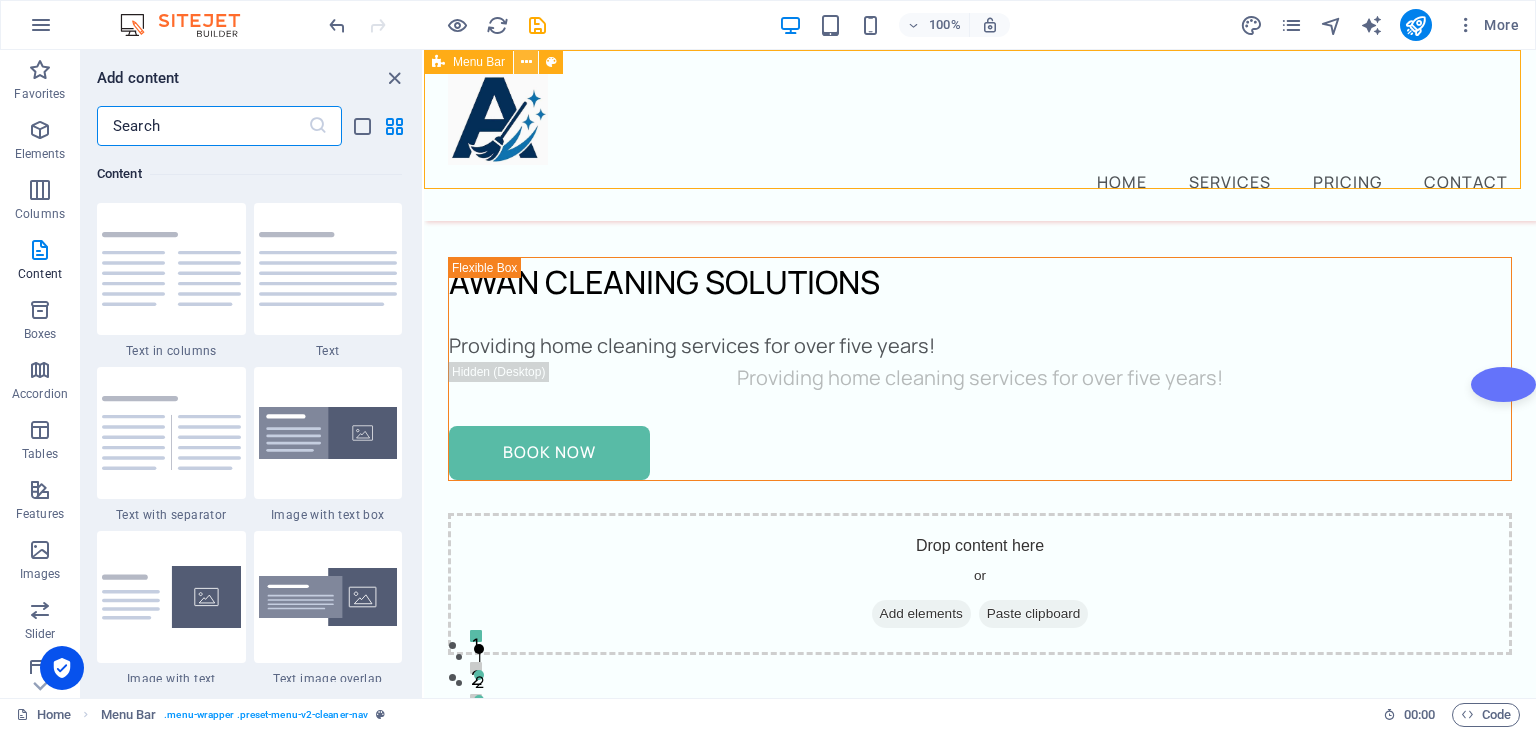 click at bounding box center (526, 62) 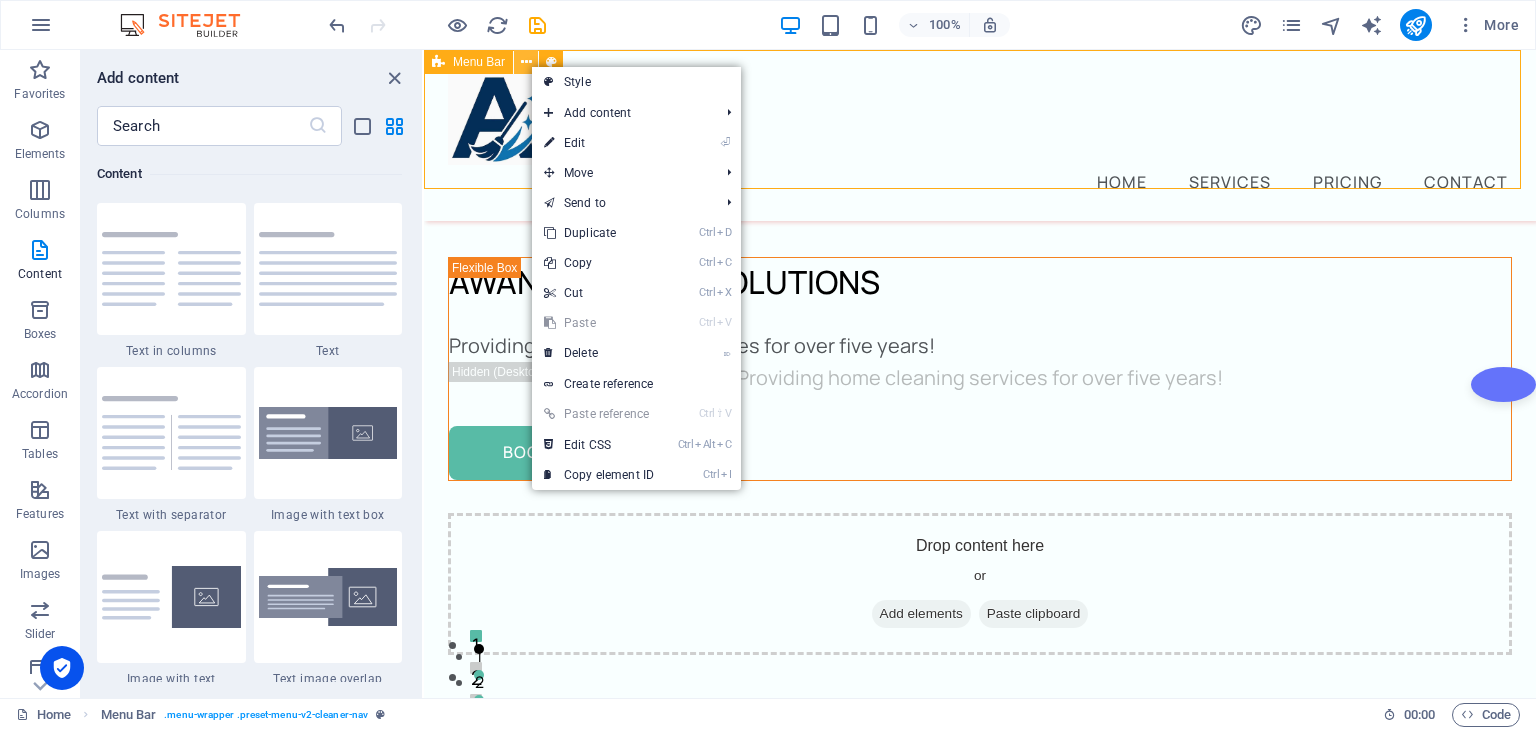 click at bounding box center (526, 62) 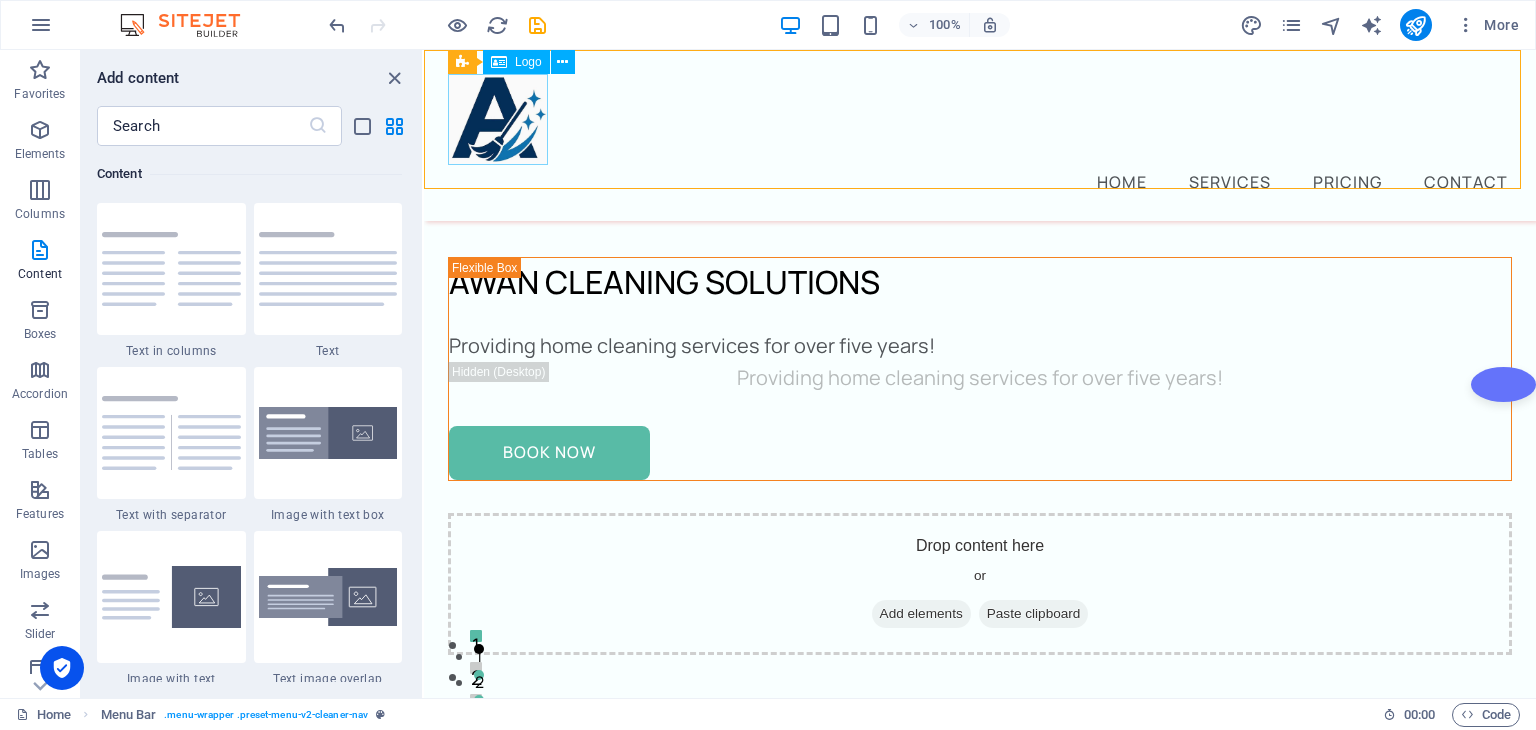 click on "Logo" at bounding box center (516, 62) 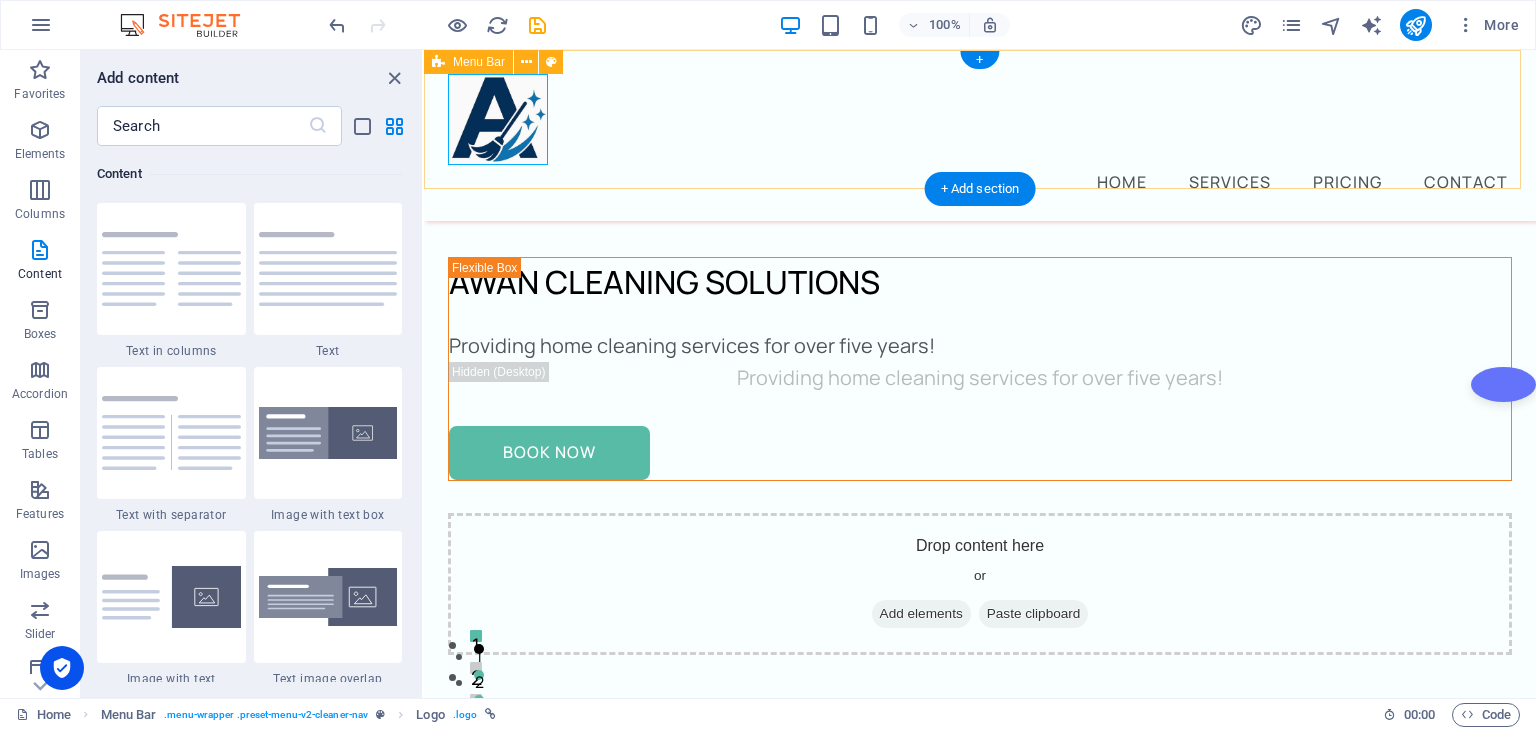 click on "Home Services Pricing Contact" at bounding box center [980, 135] 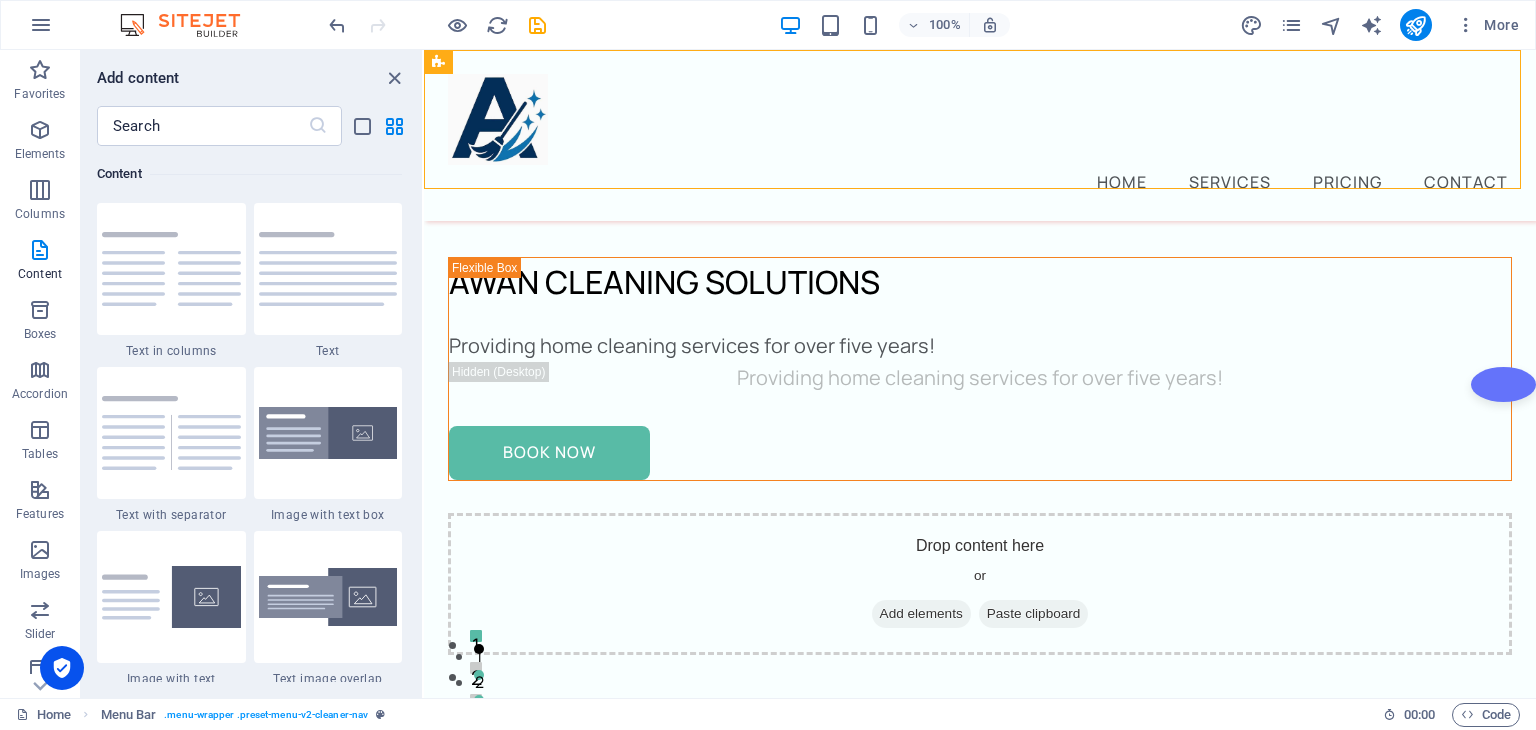 drag, startPoint x: 417, startPoint y: 253, endPoint x: 415, endPoint y: 336, distance: 83.02409 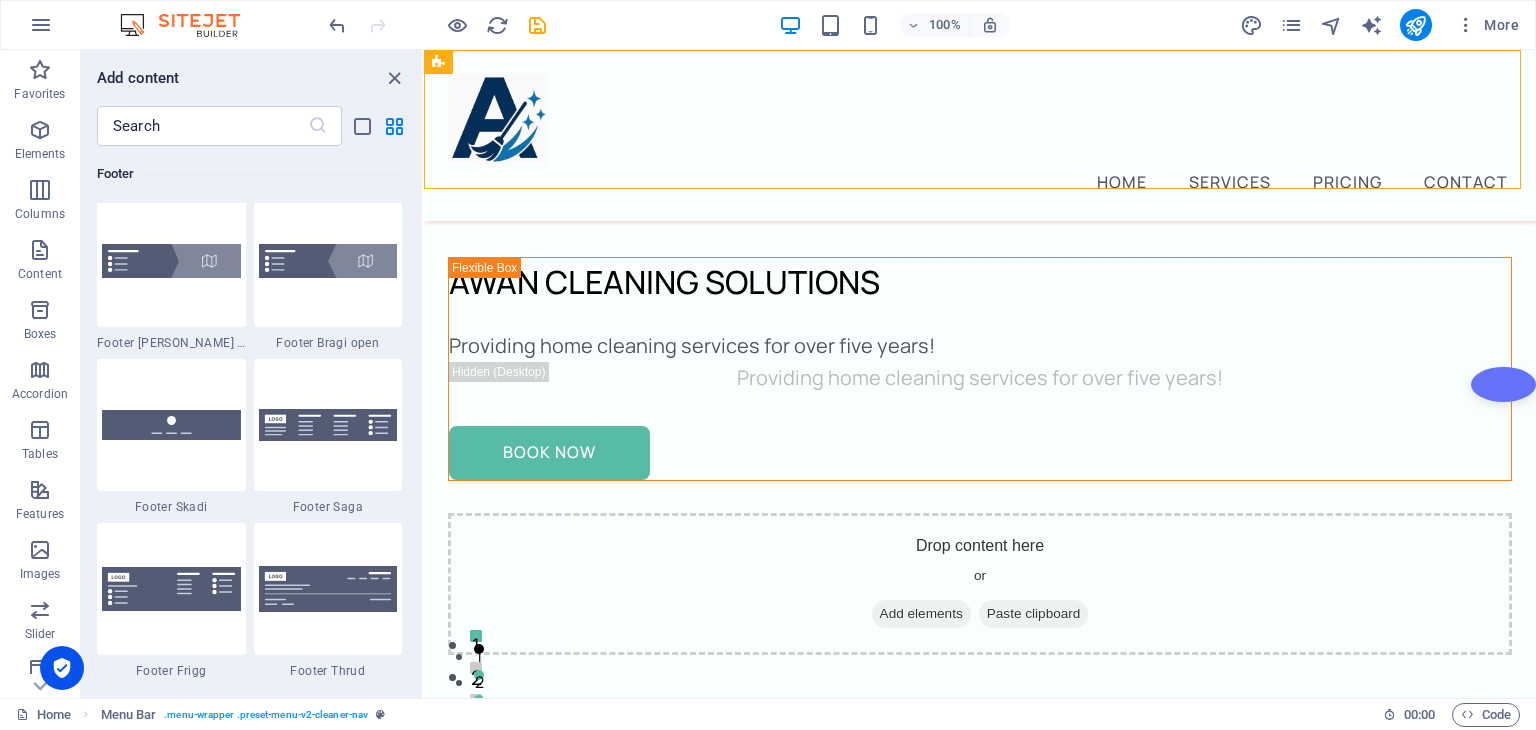 scroll, scrollTop: 13505, scrollLeft: 0, axis: vertical 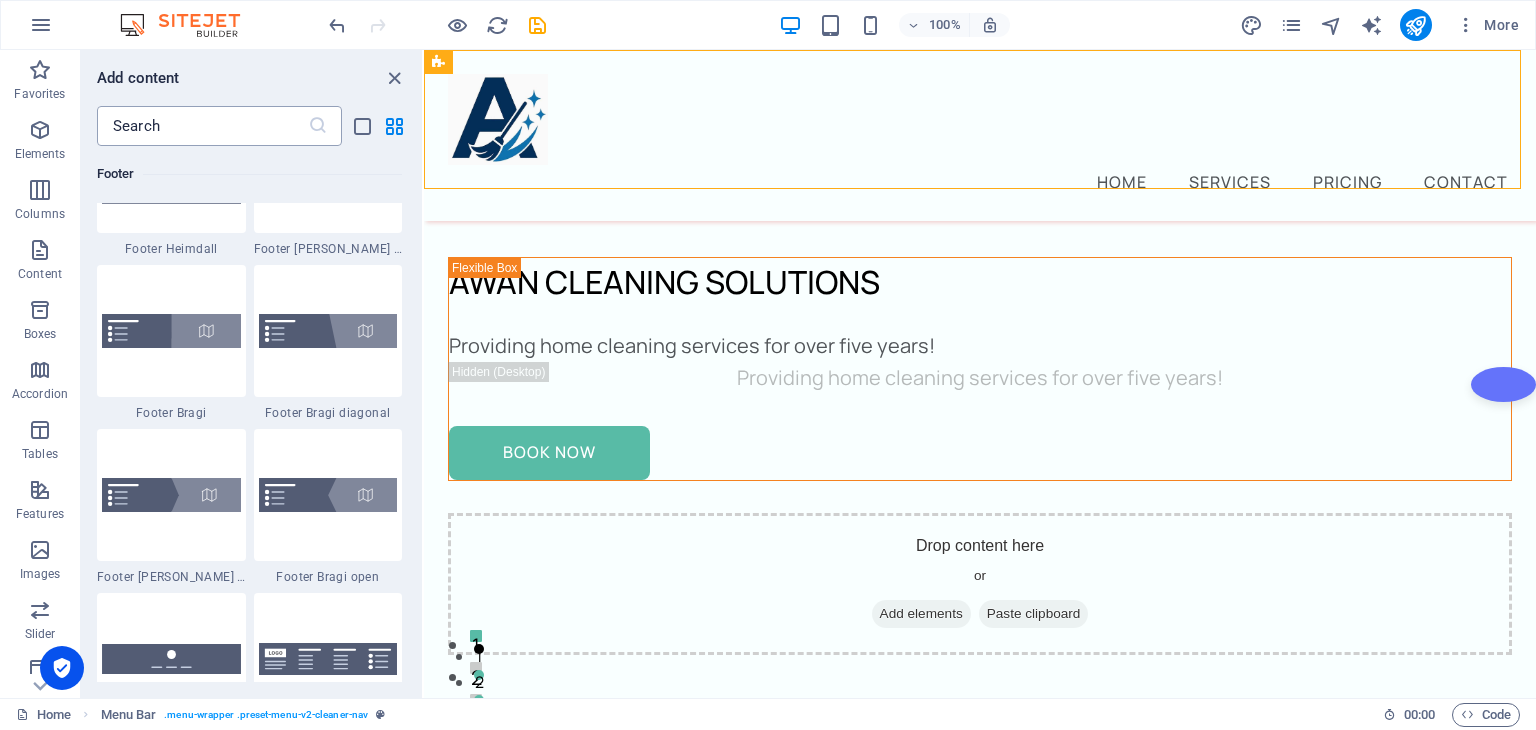 click at bounding box center [202, 126] 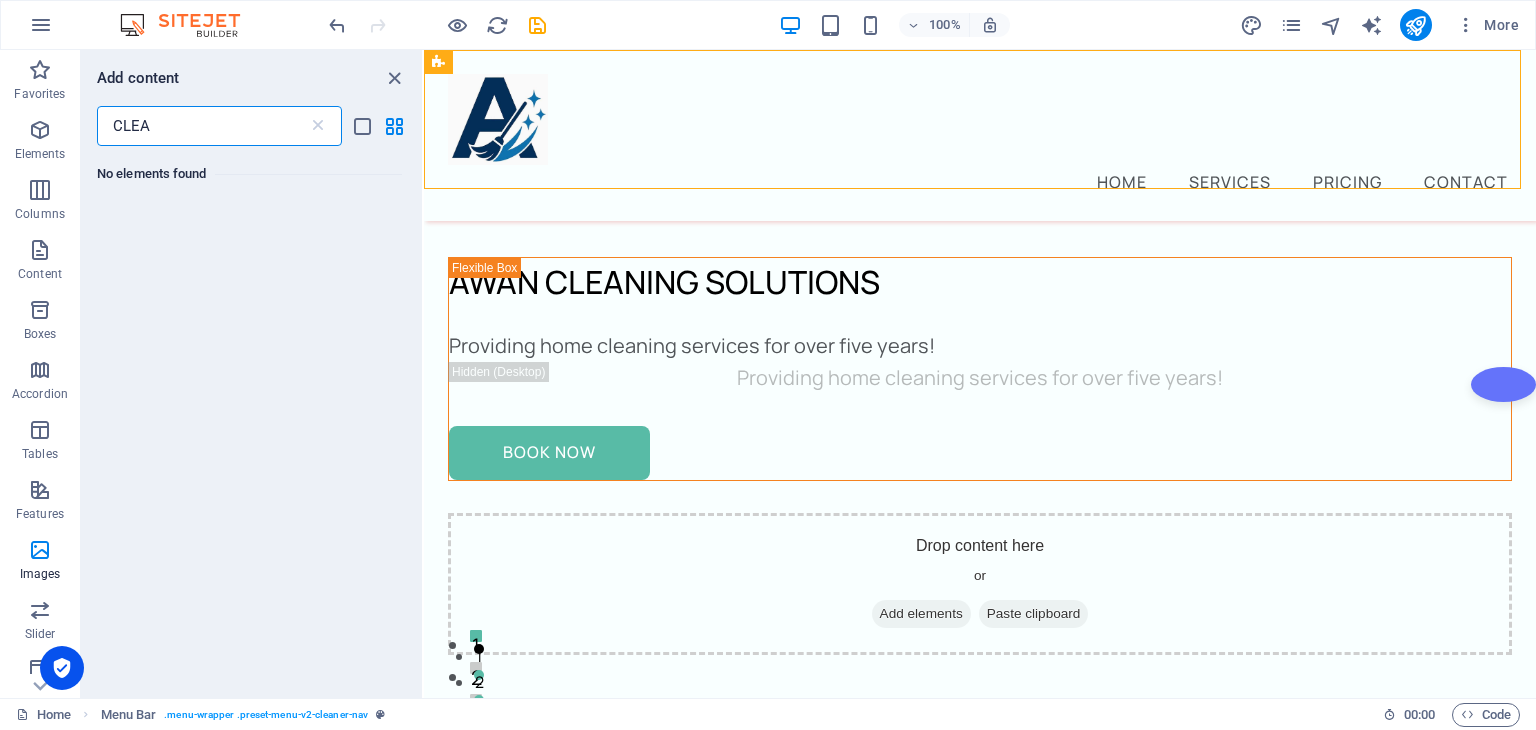 scroll, scrollTop: 0, scrollLeft: 0, axis: both 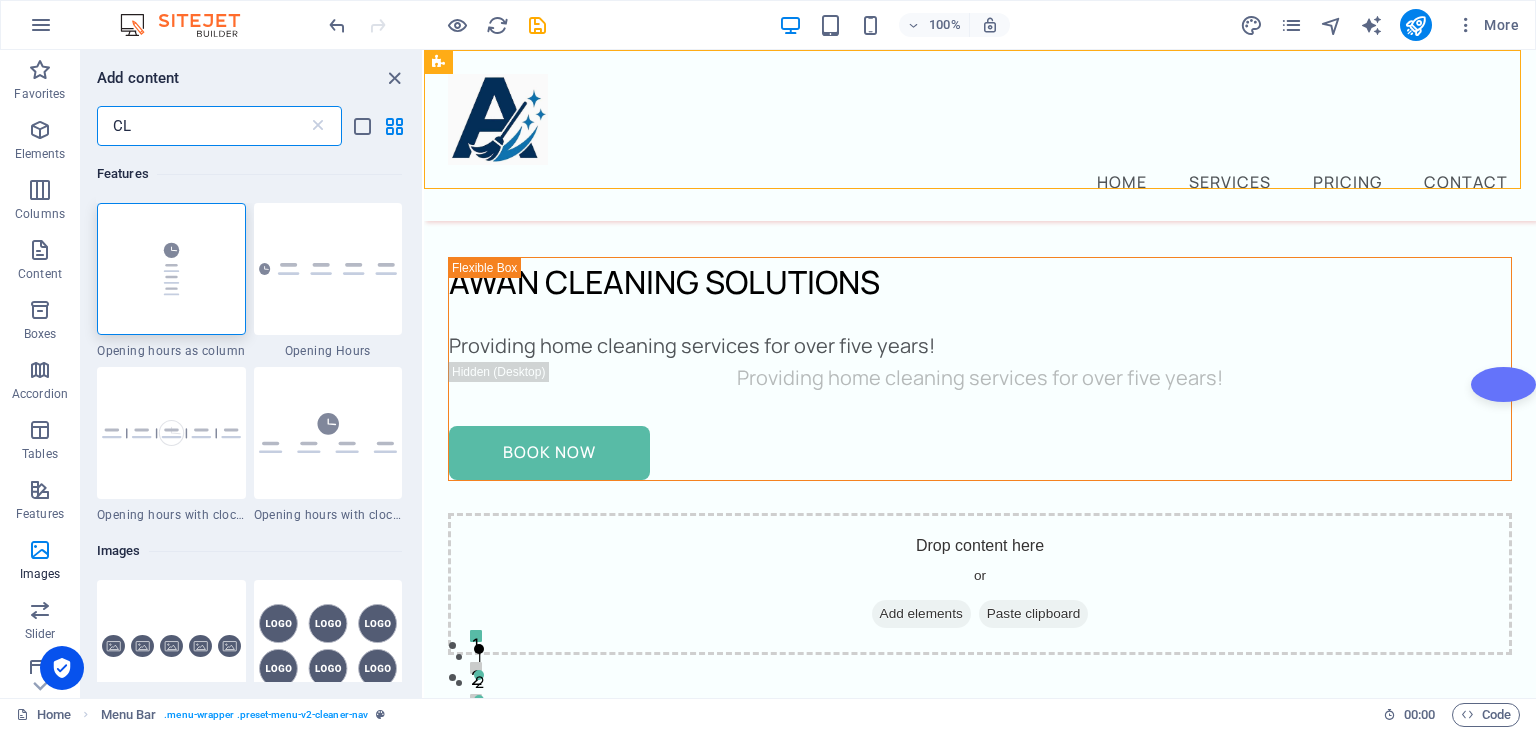 type on "C" 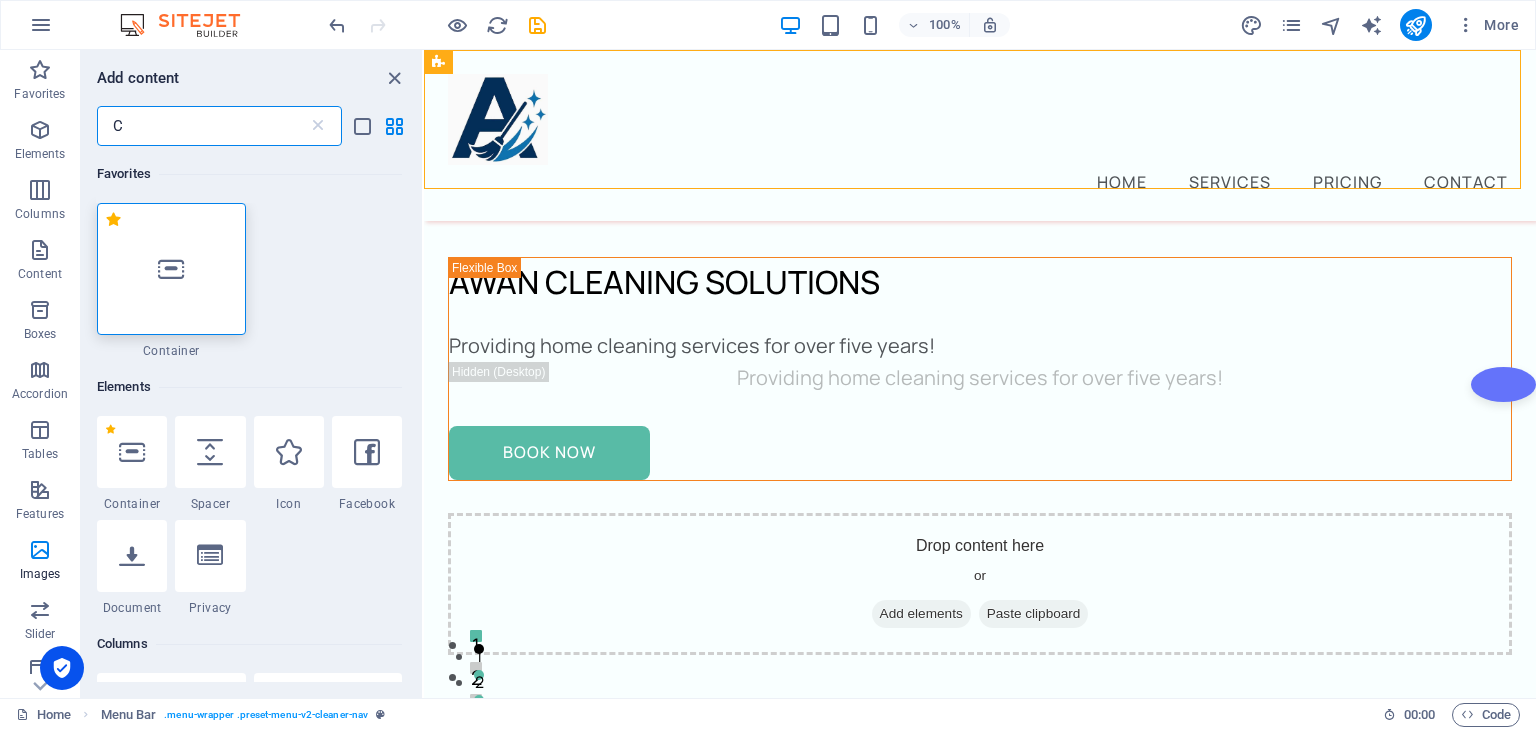 type 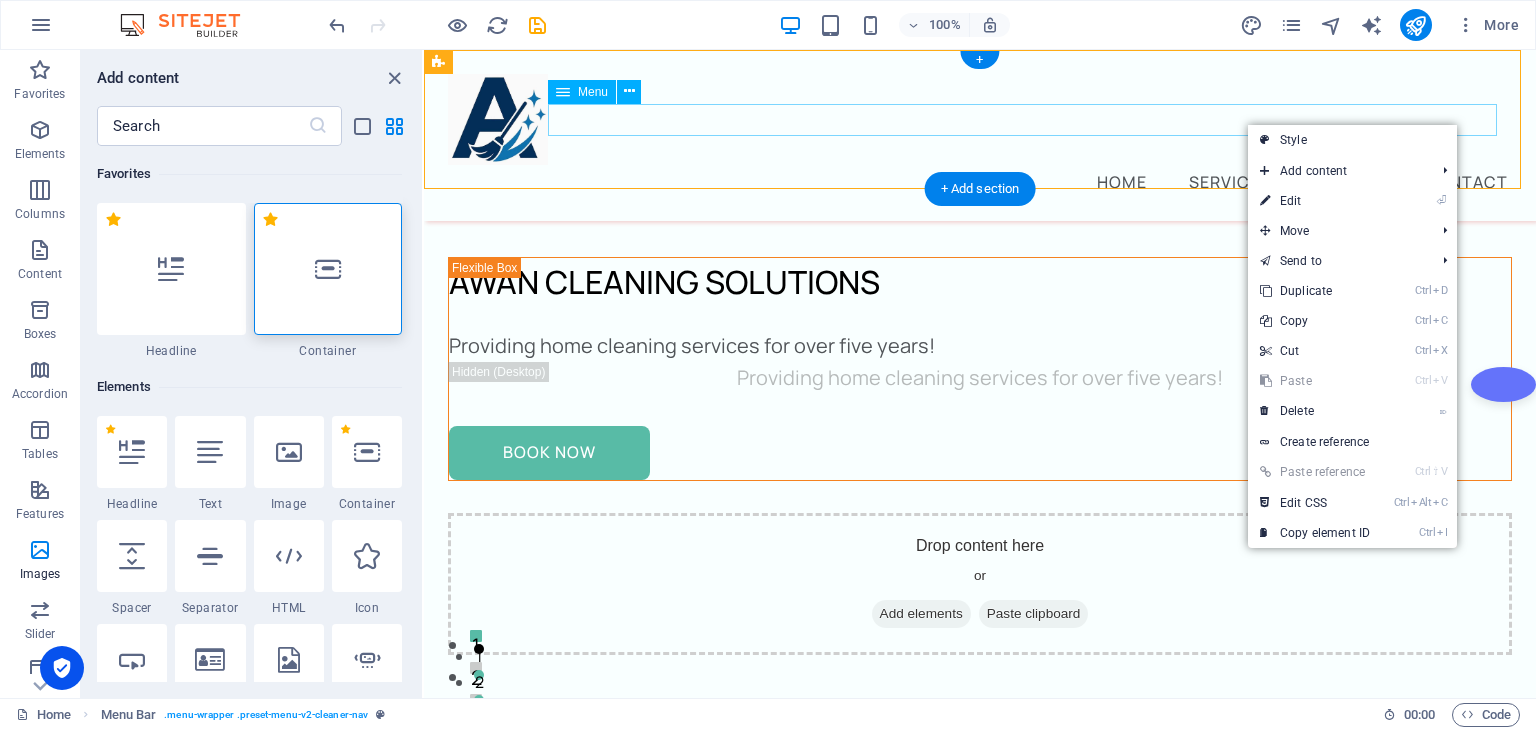 click on "Home Services Pricing Contact" at bounding box center [980, 181] 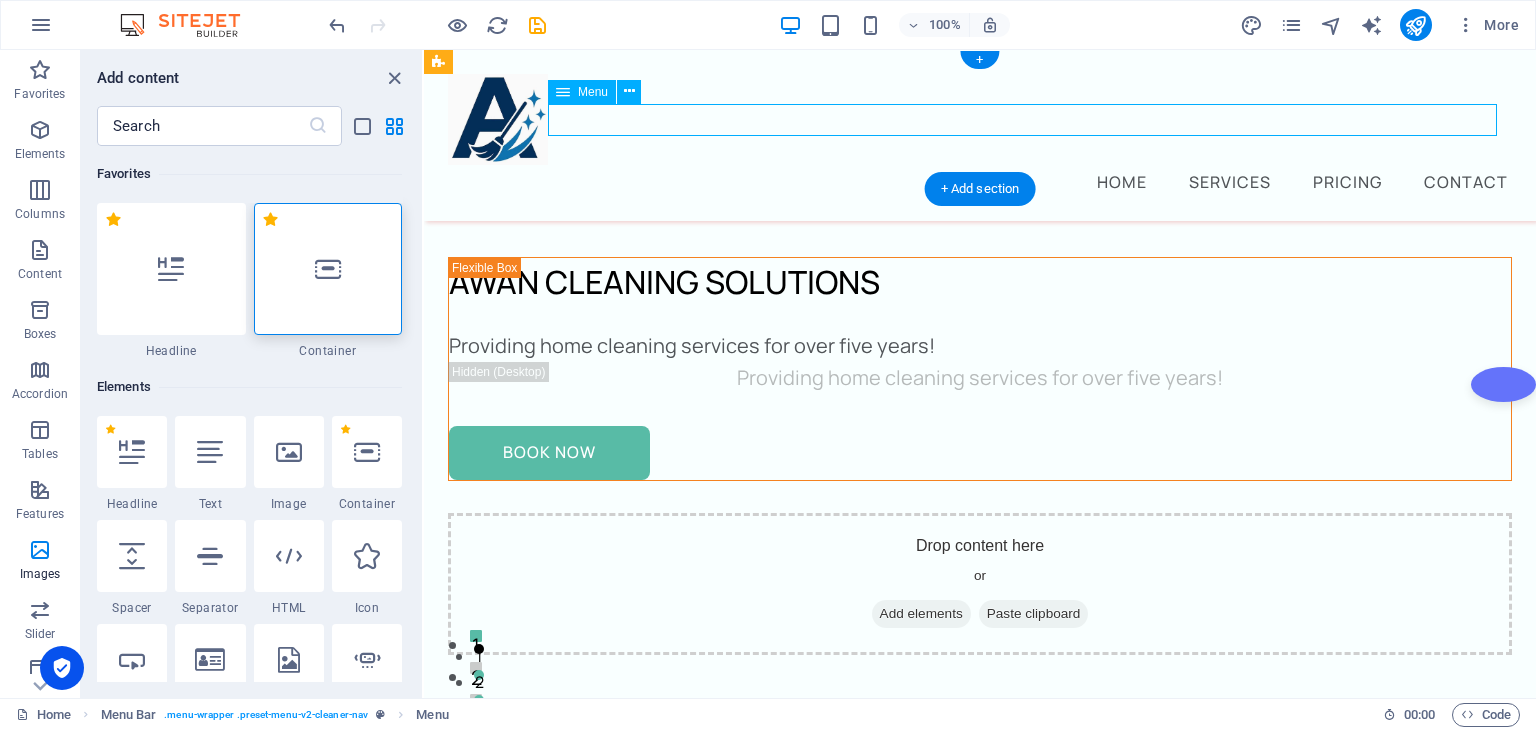 click on "Home Services Pricing Contact" at bounding box center (980, 181) 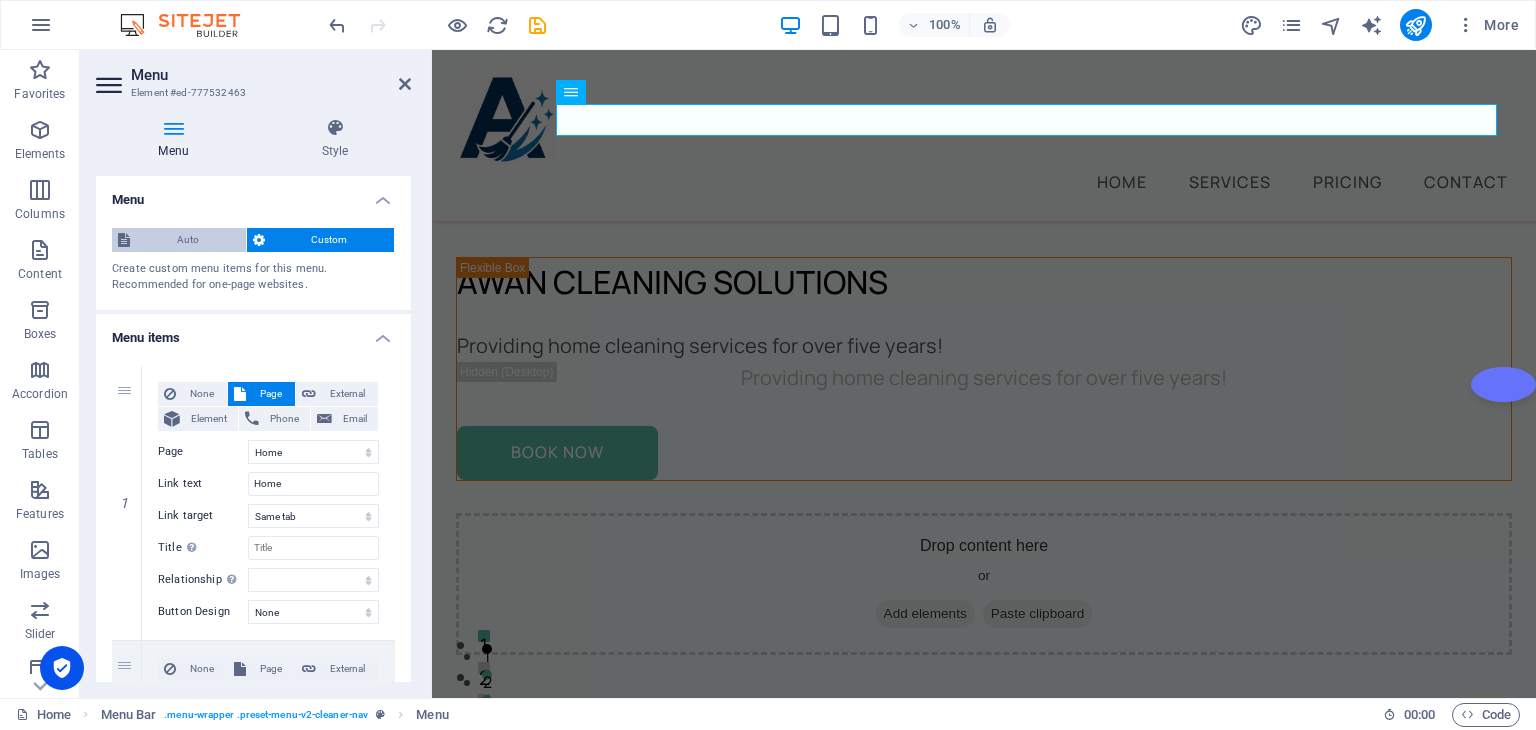 click on "Auto" at bounding box center [188, 240] 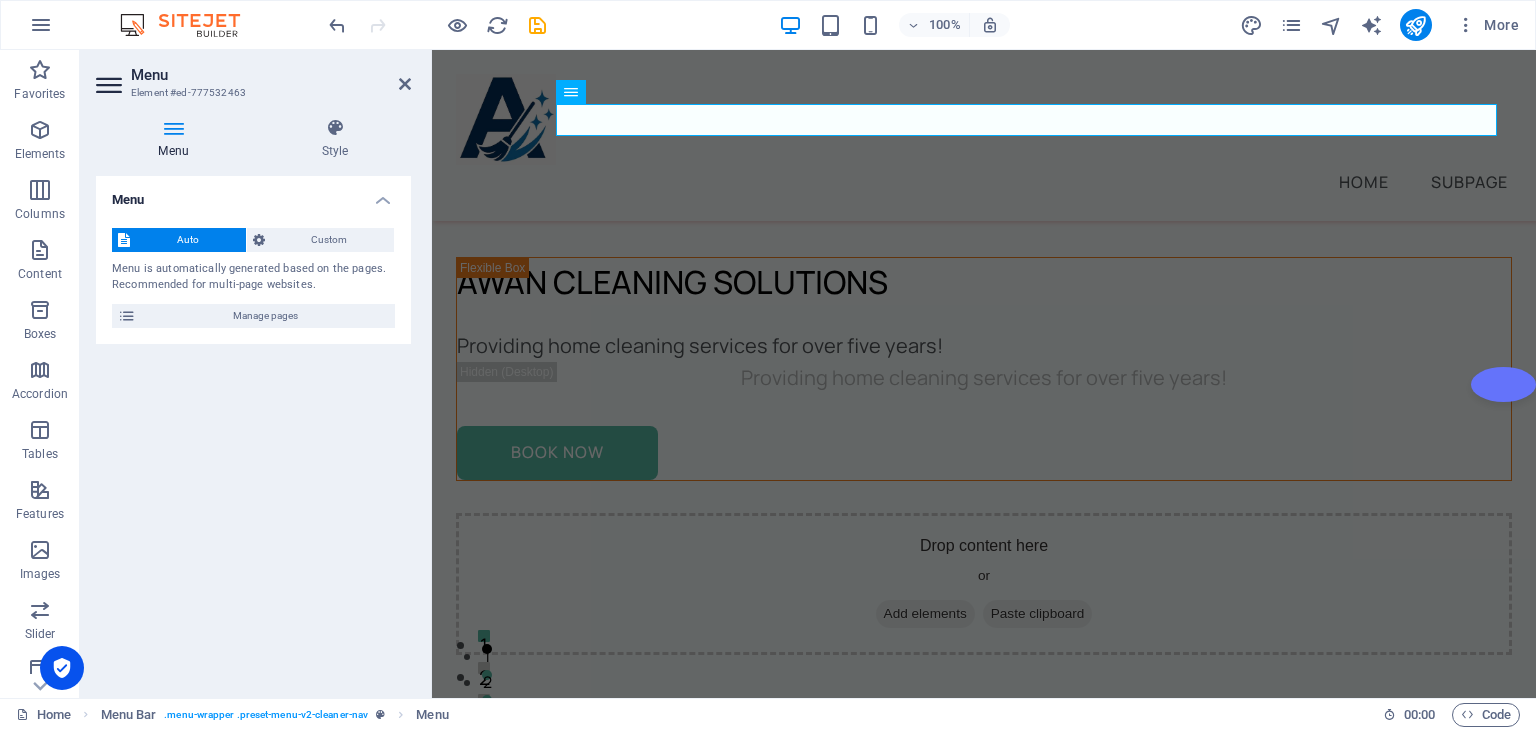 click on "Menu is automatically generated based on the pages. Recommended for multi-page websites." at bounding box center [253, 277] 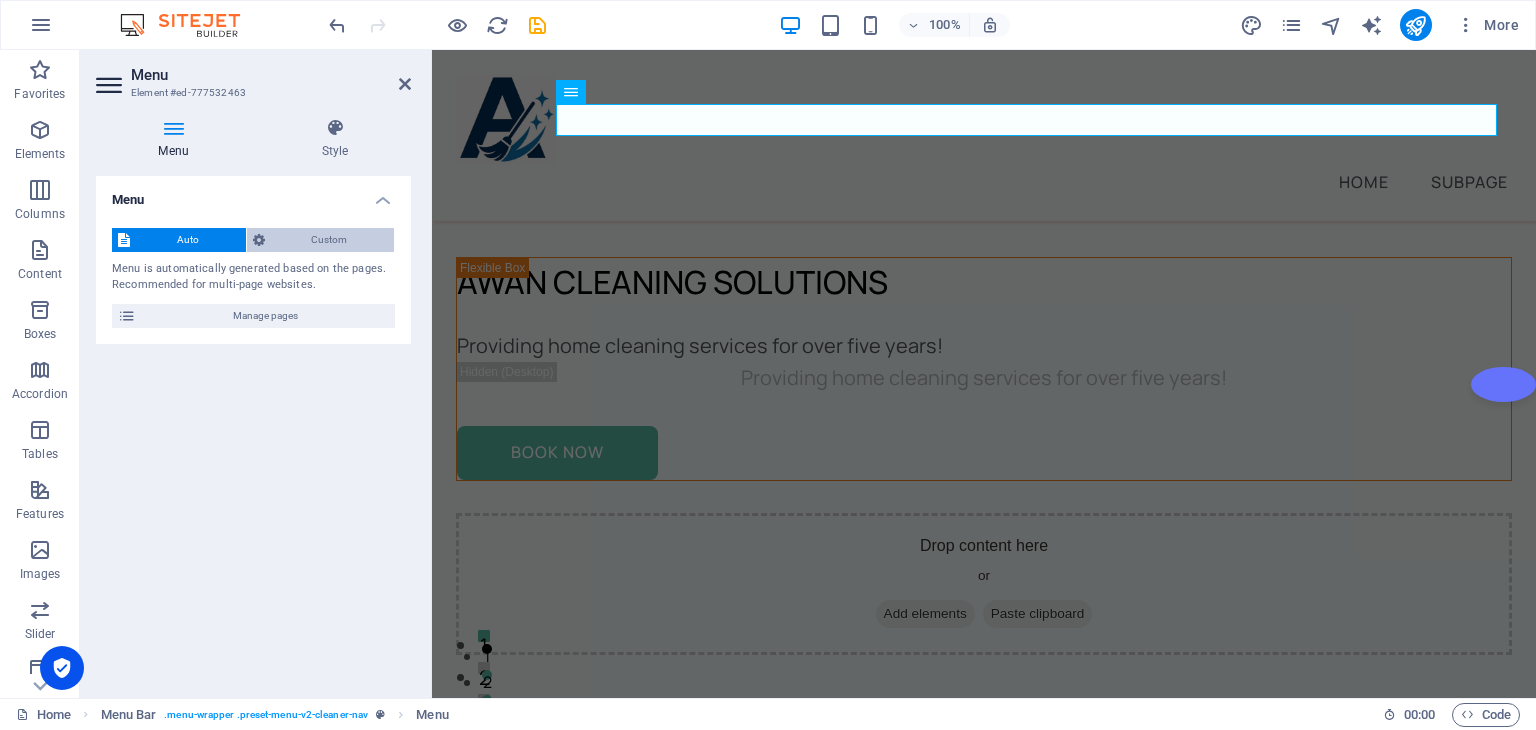 click on "Custom" at bounding box center (330, 240) 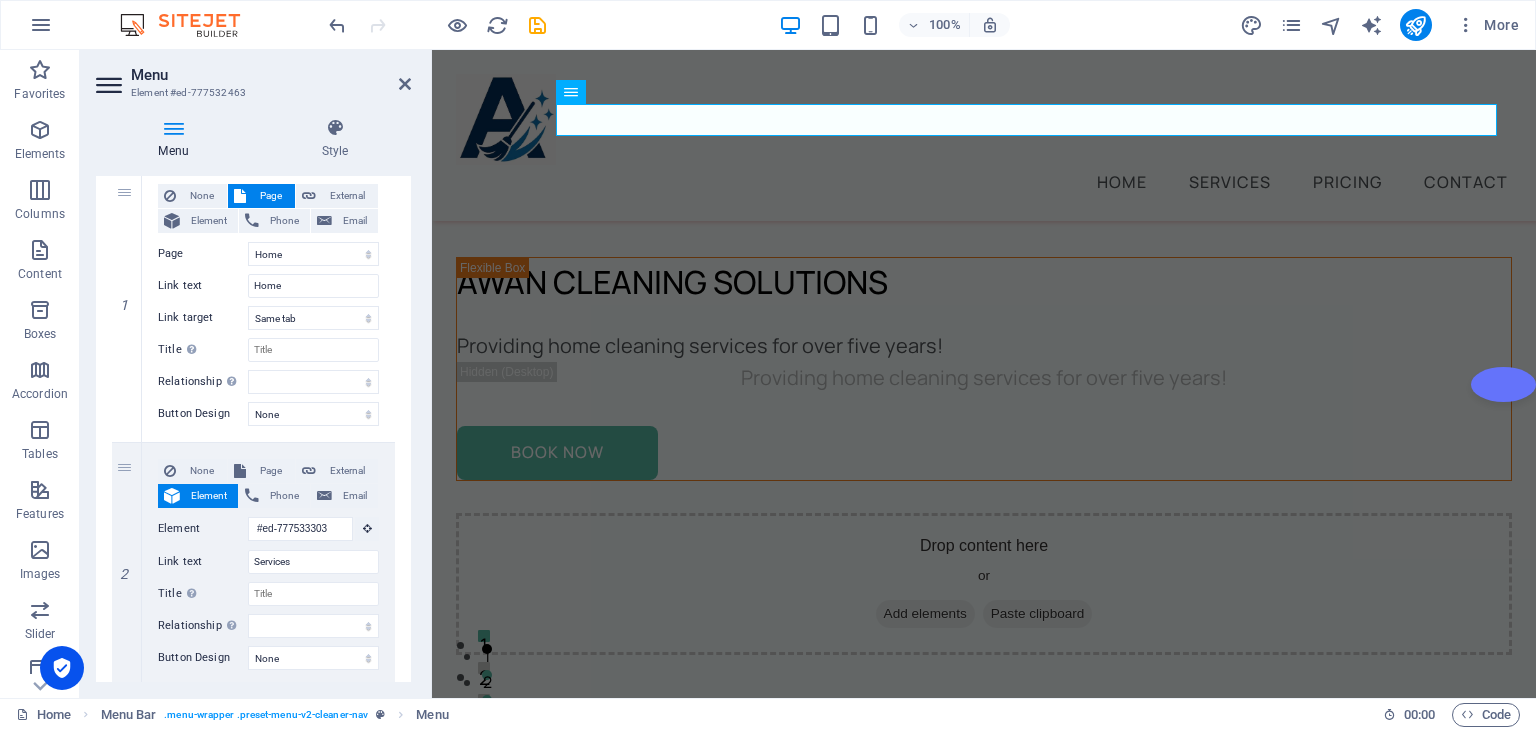 scroll, scrollTop: 206, scrollLeft: 0, axis: vertical 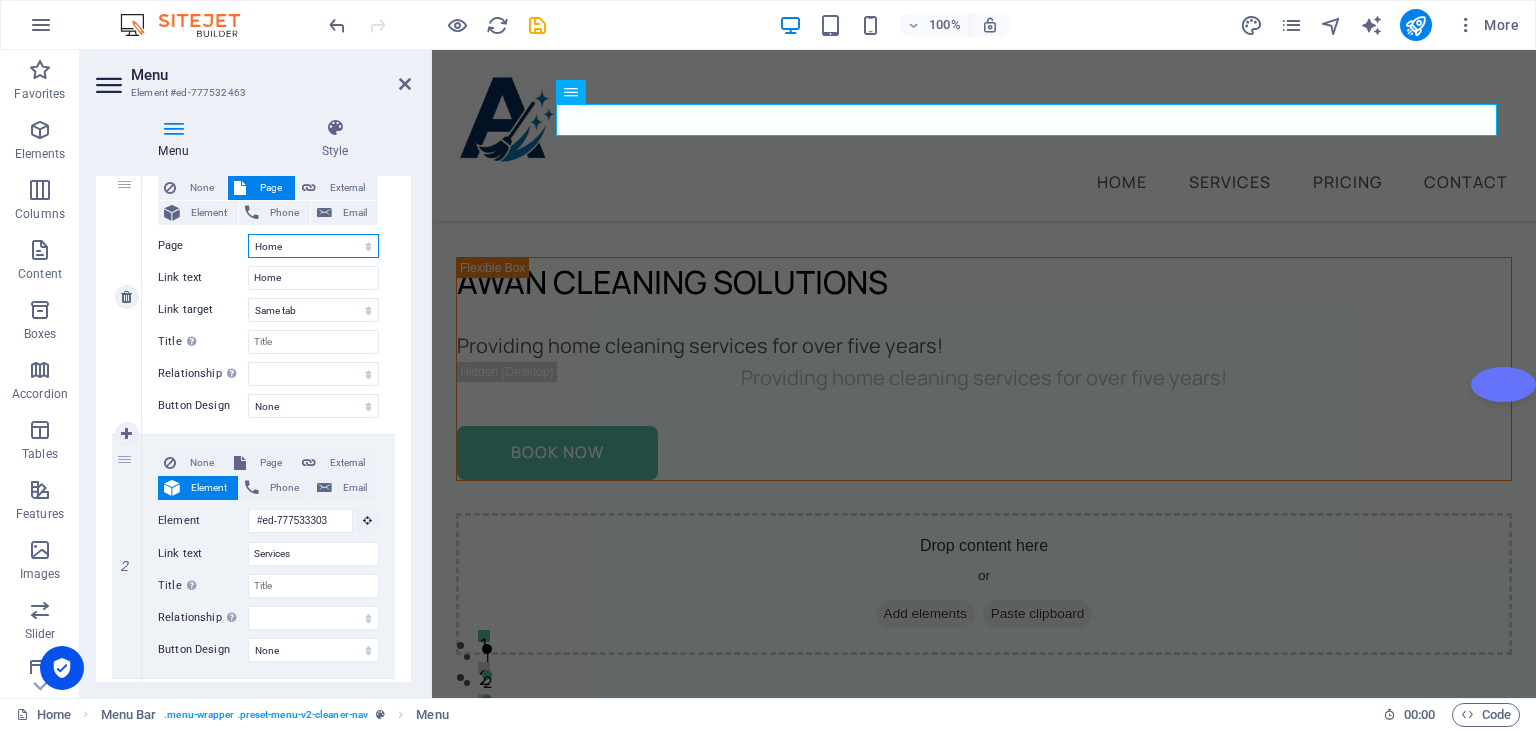 click on "Home Legal Notice Privacy Subpage" at bounding box center (313, 246) 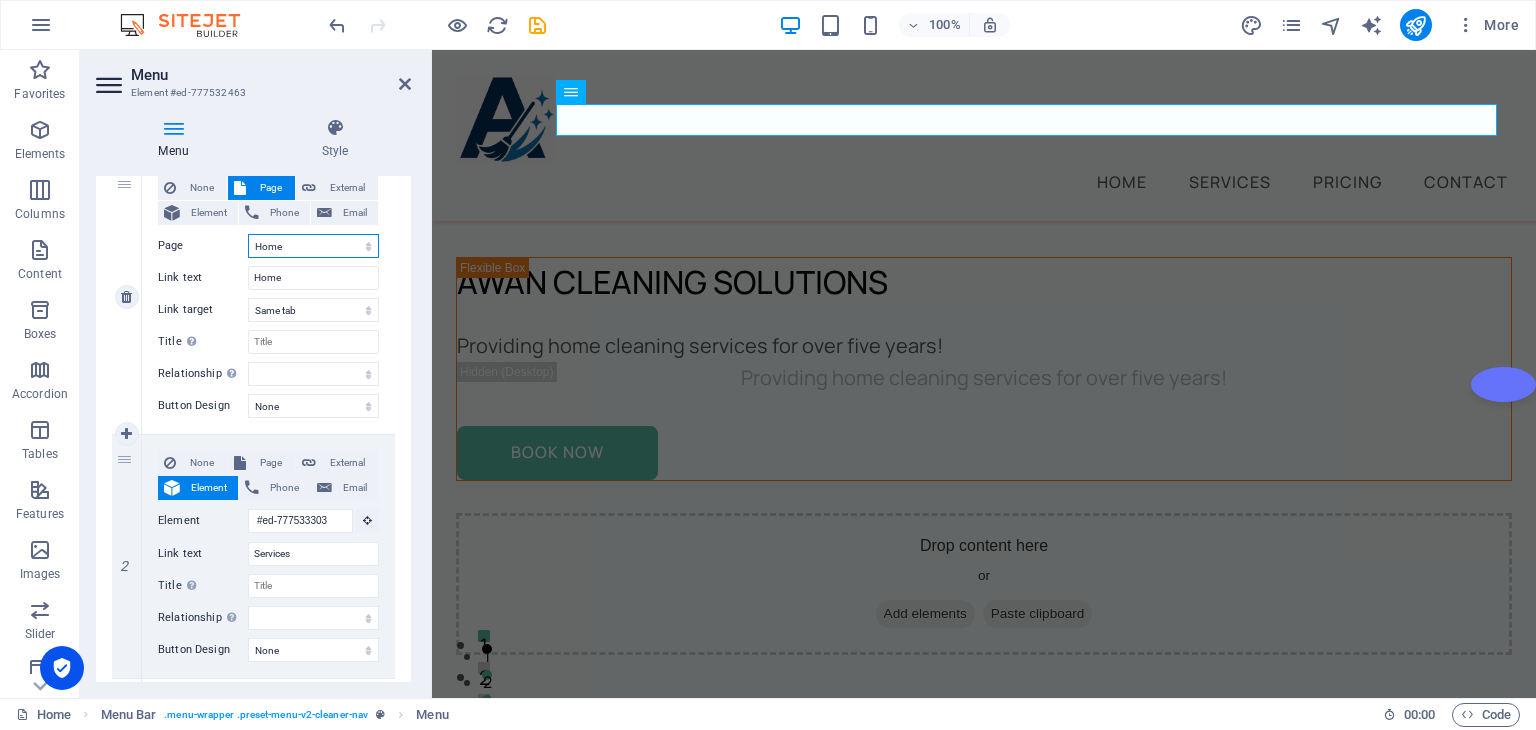 click on "Home Legal Notice Privacy Subpage" at bounding box center (313, 246) 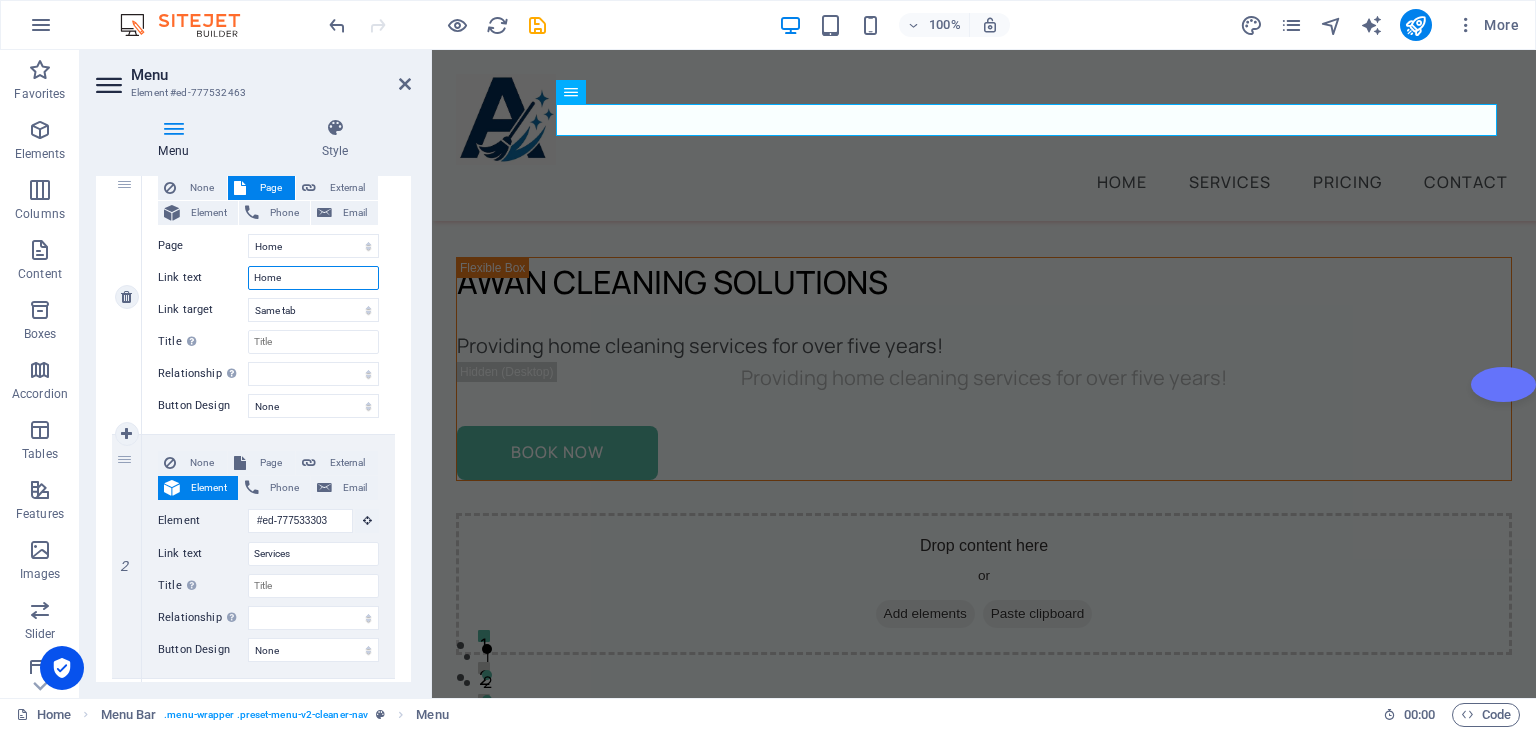 click on "Home" at bounding box center [313, 278] 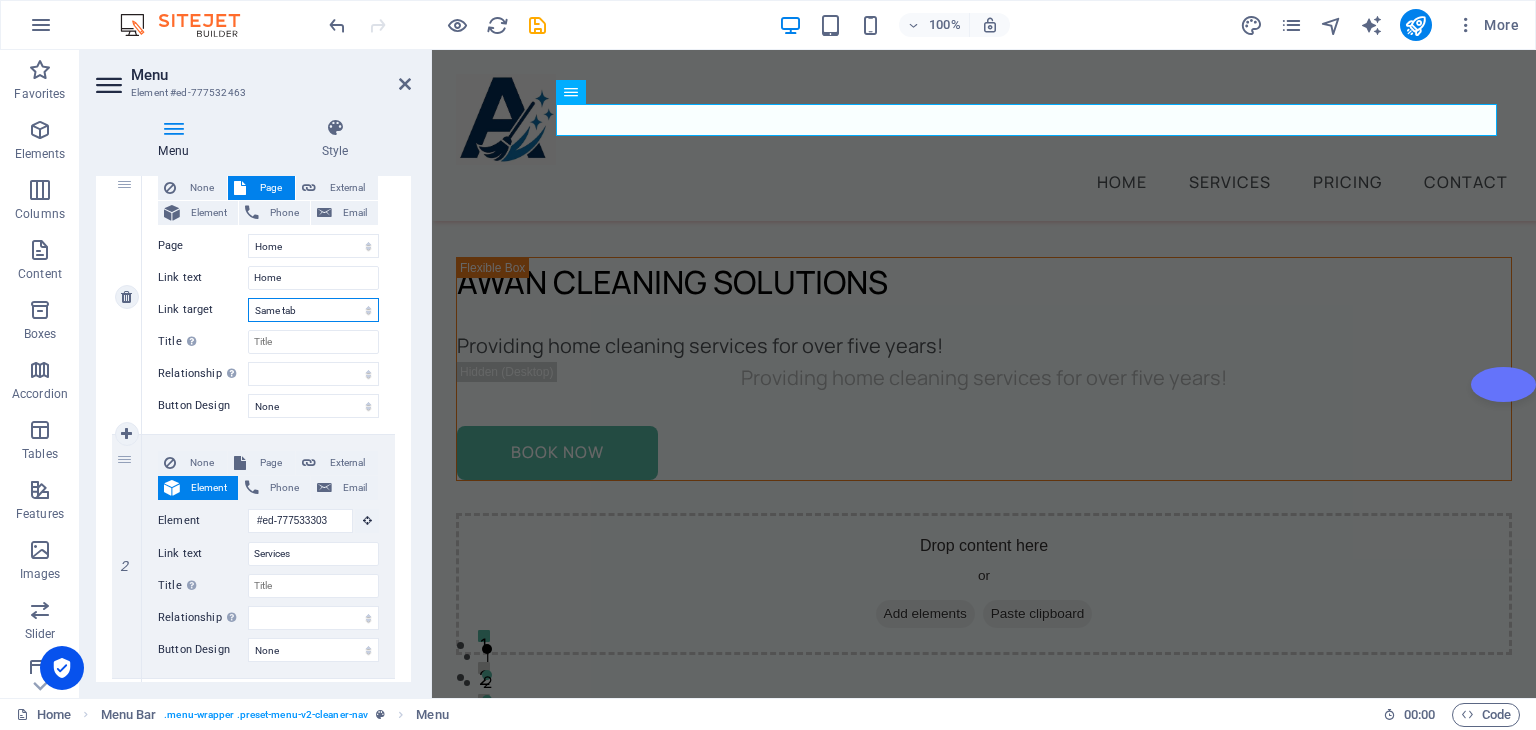 click on "New tab Same tab Overlay" at bounding box center [313, 310] 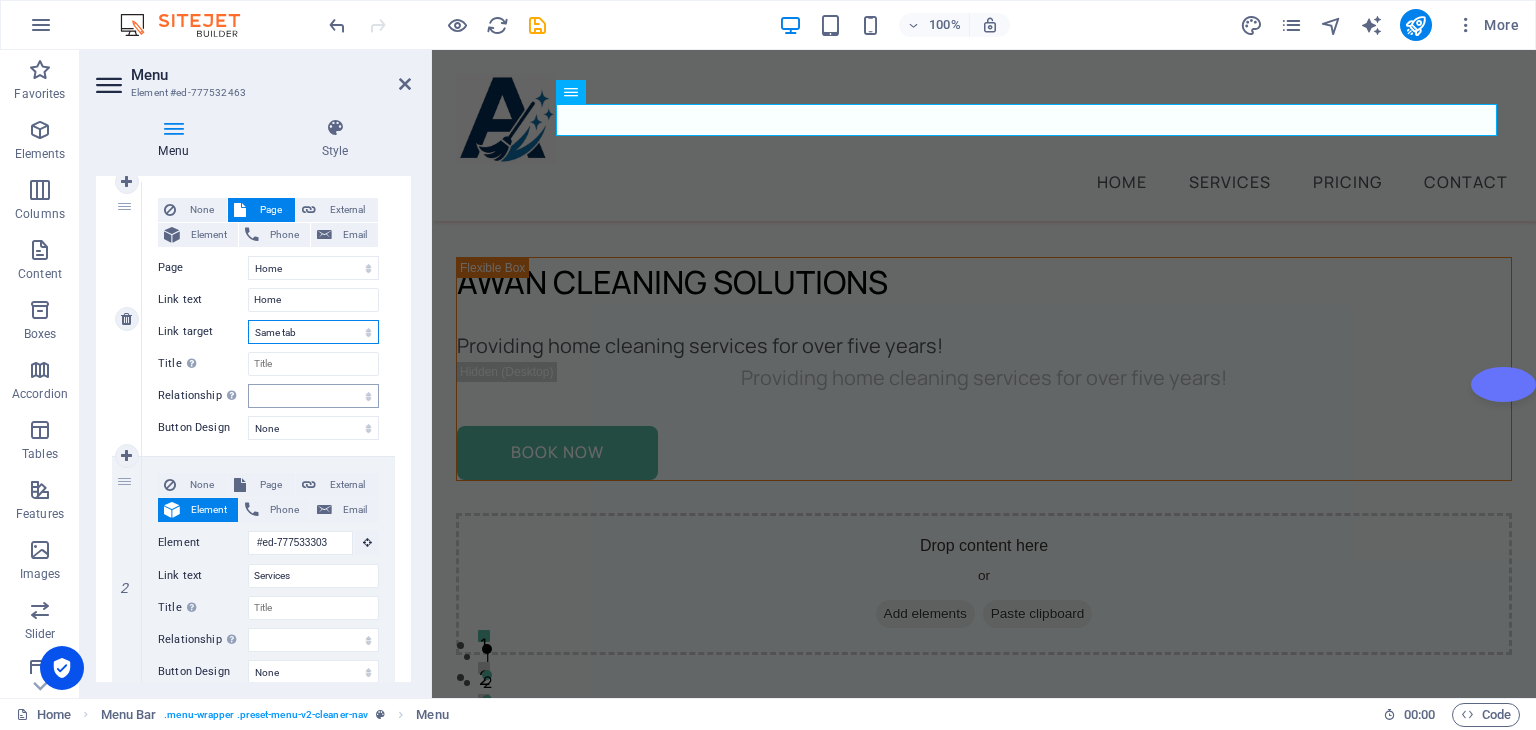 scroll, scrollTop: 179, scrollLeft: 0, axis: vertical 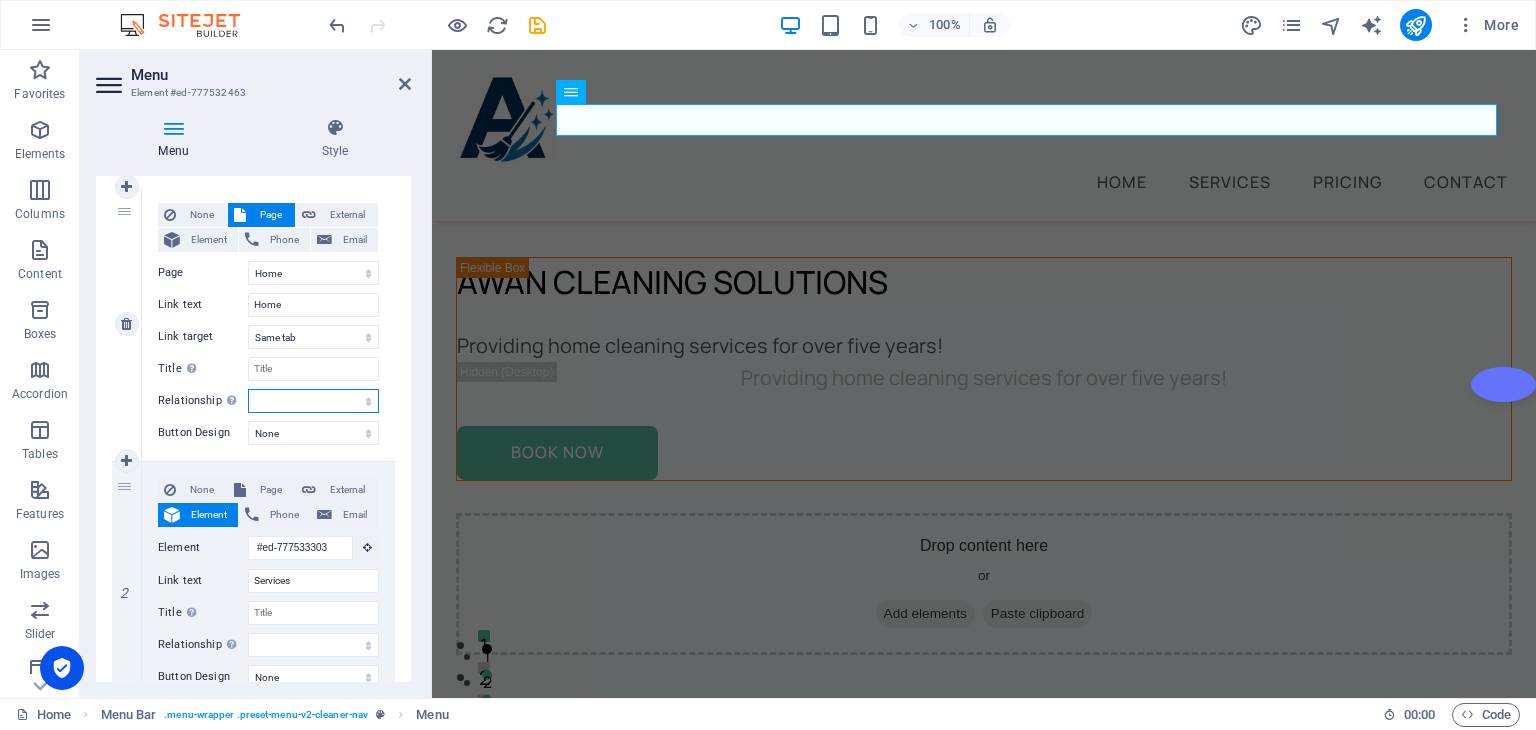 click on "alternate author bookmark external help license next nofollow noreferrer noopener prev search tag" at bounding box center [313, 401] 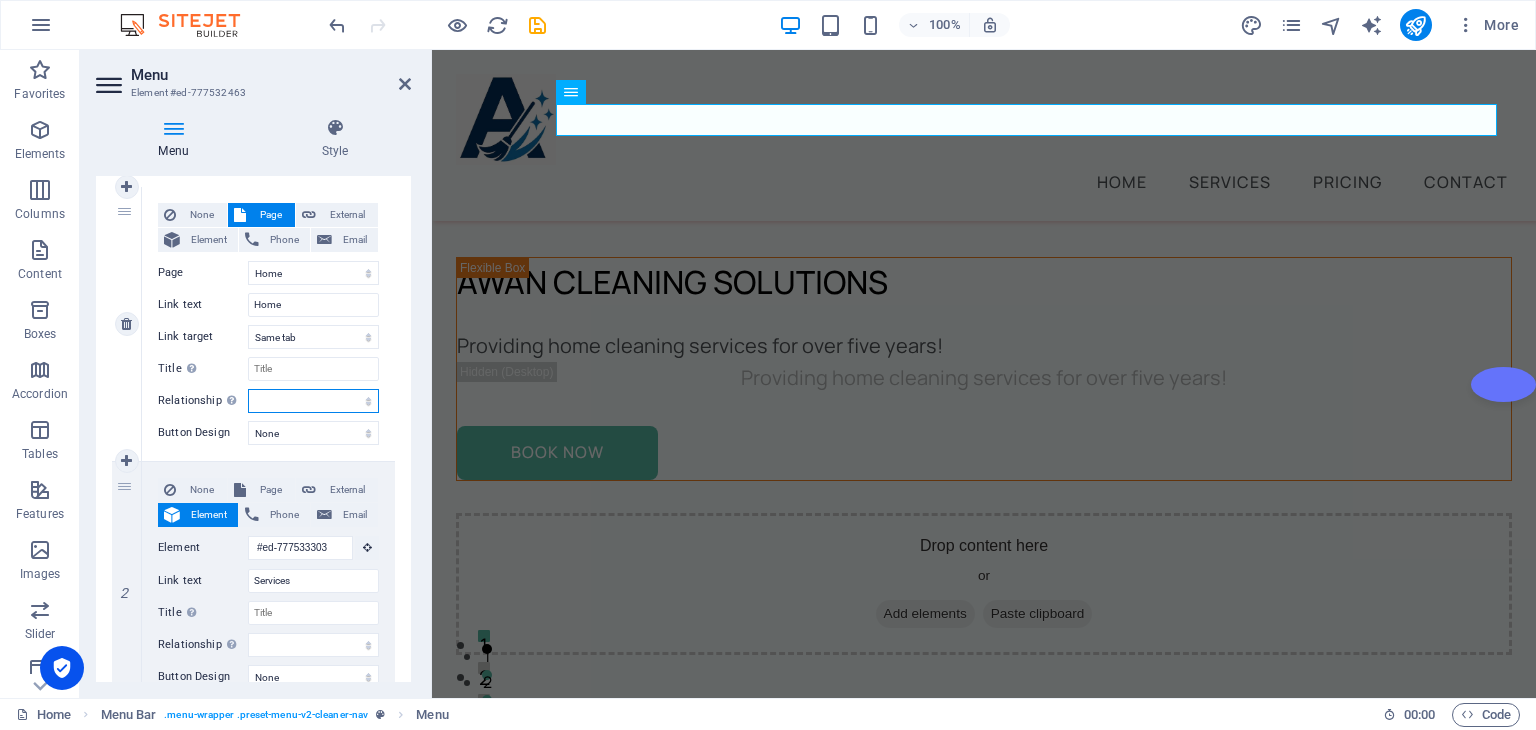 click on "alternate author bookmark external help license next nofollow noreferrer noopener prev search tag" at bounding box center [313, 401] 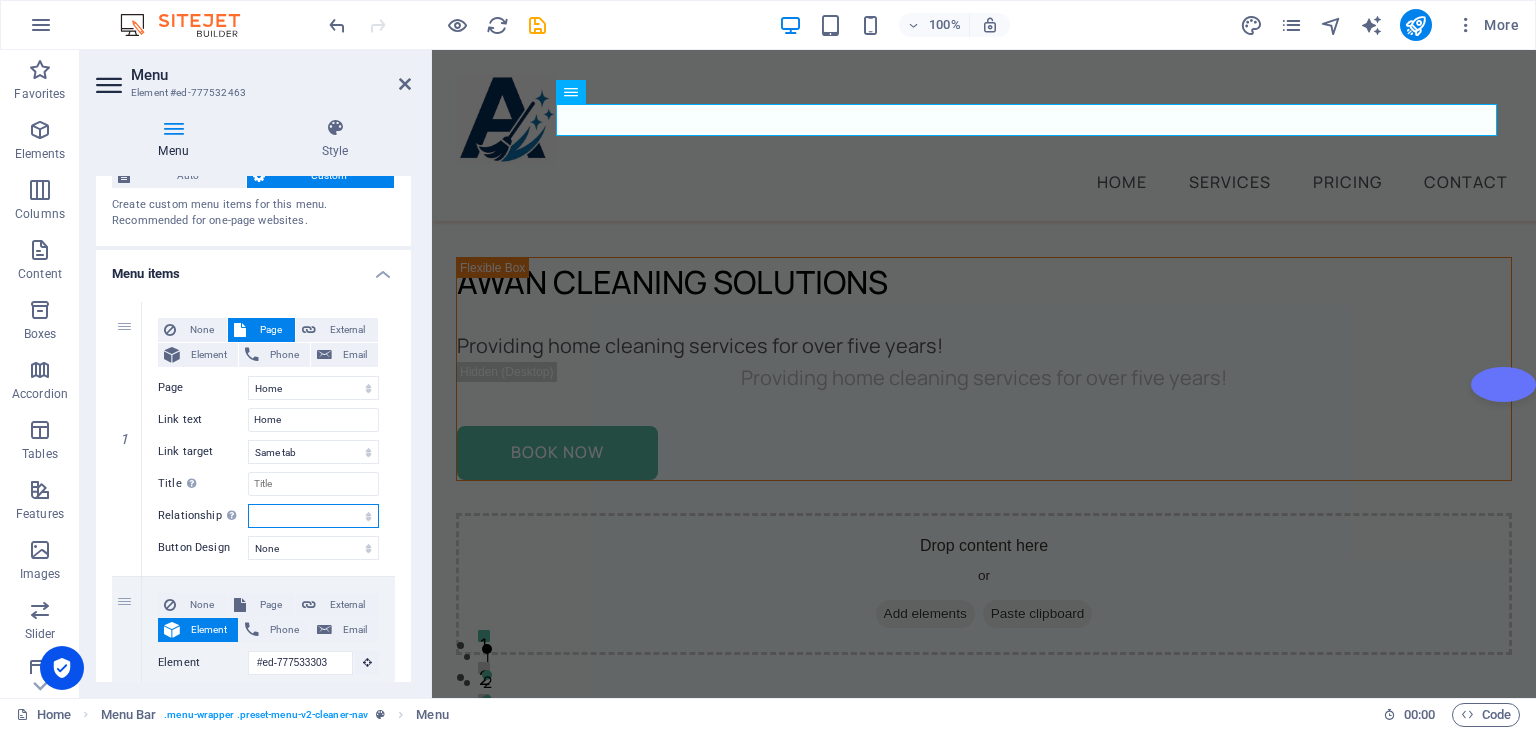 scroll, scrollTop: 0, scrollLeft: 0, axis: both 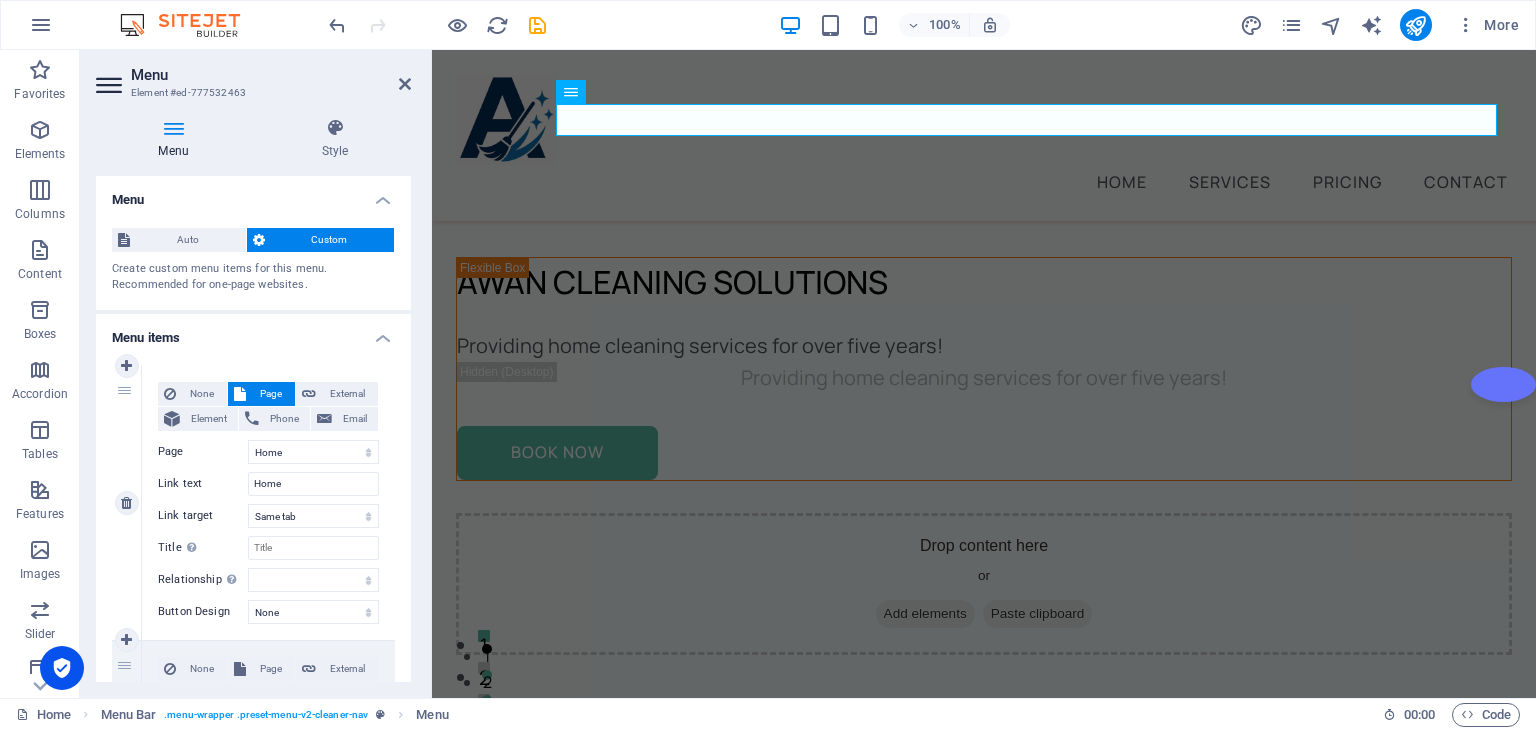 click on "Page" at bounding box center (270, 394) 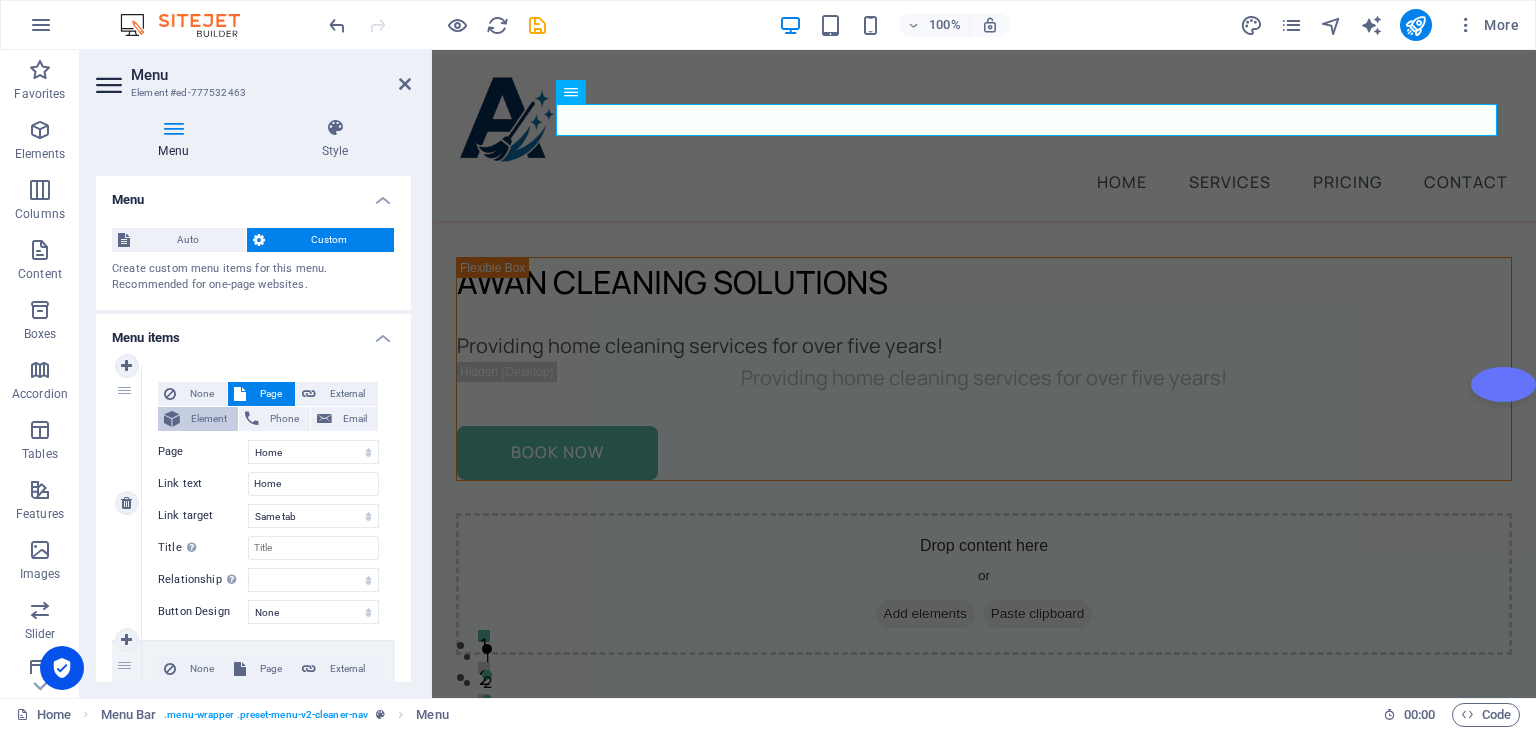 click on "Element" at bounding box center (209, 419) 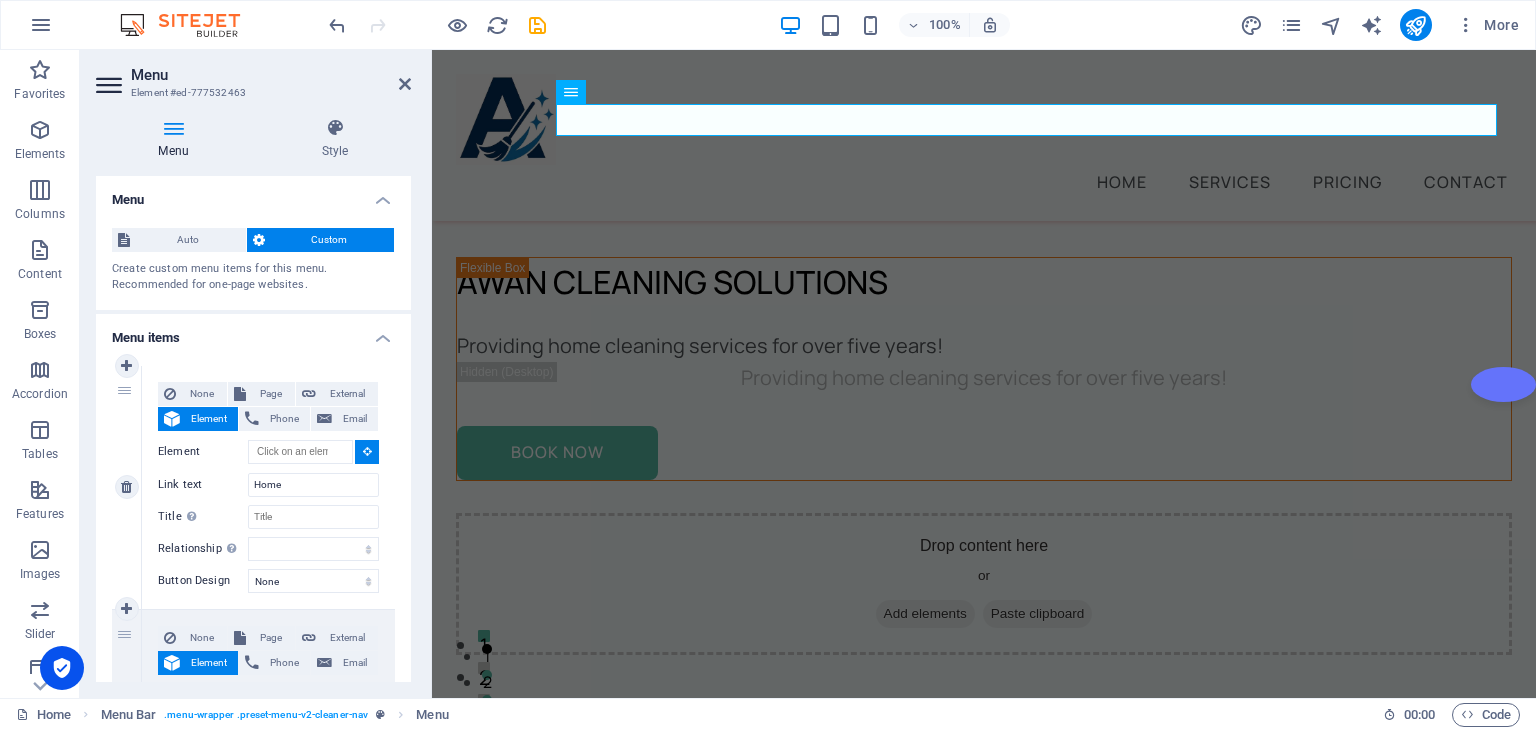 click on "Element" at bounding box center (209, 419) 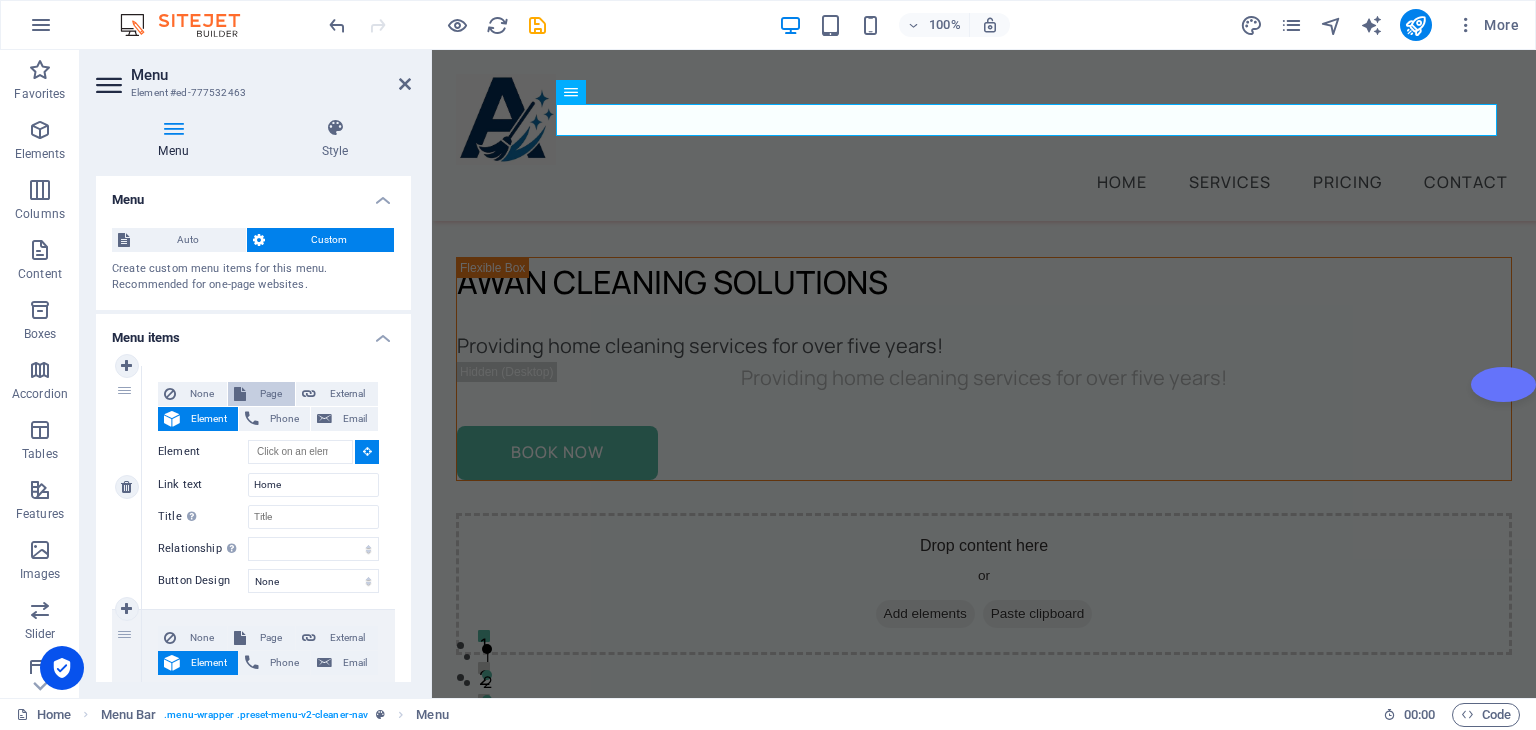 click on "Page" at bounding box center [261, 394] 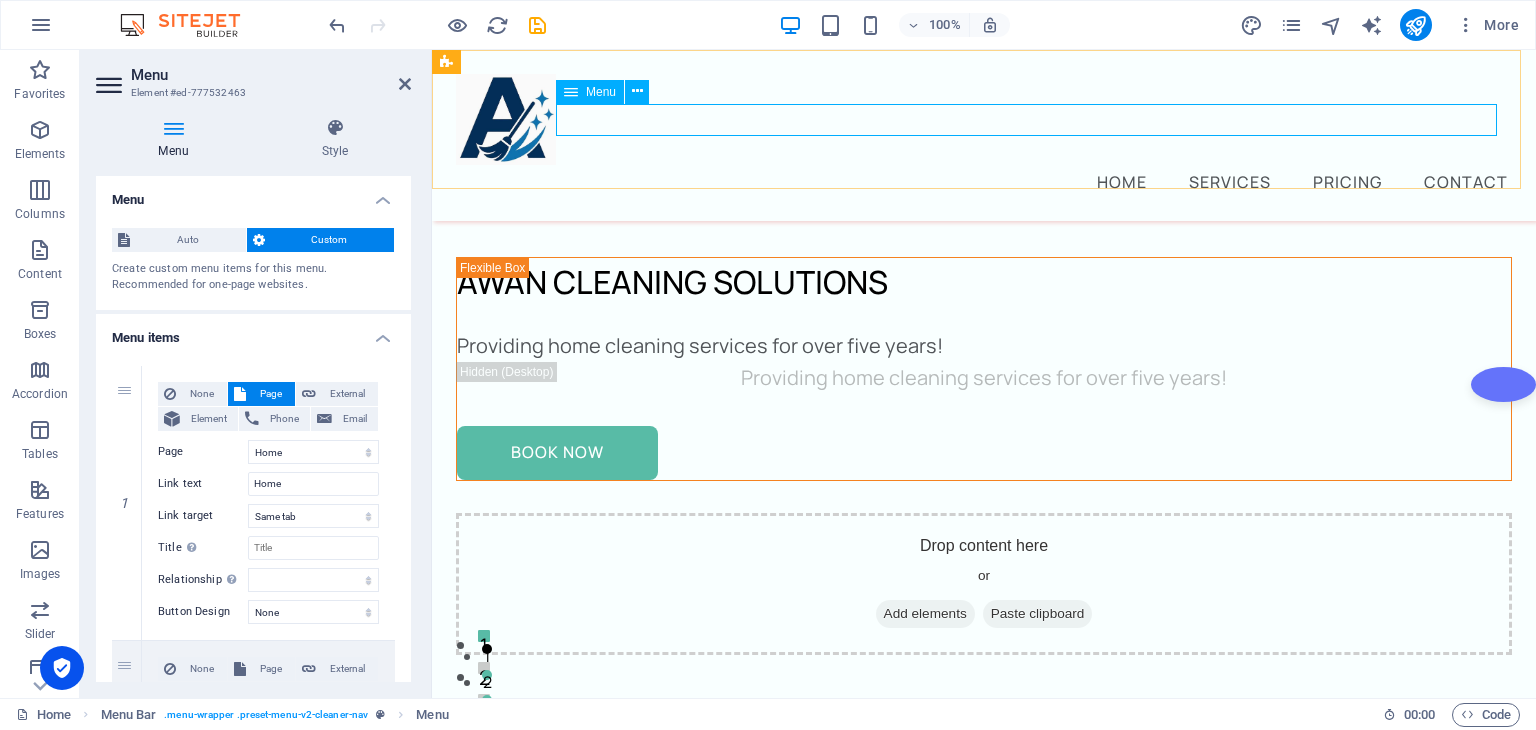 click on "Home Services Pricing Contact" at bounding box center (984, 181) 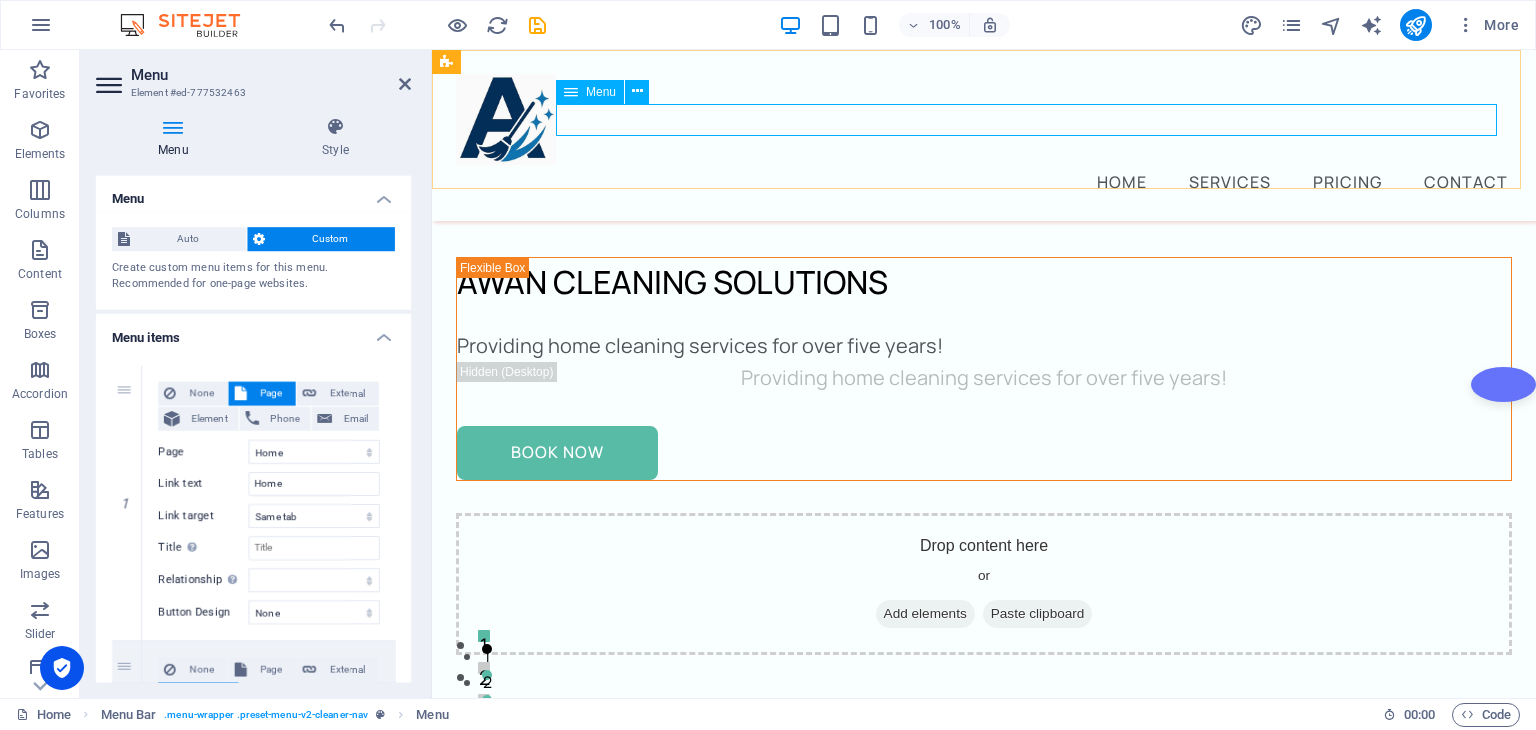 click on "Home Services Pricing Contact" at bounding box center [984, 181] 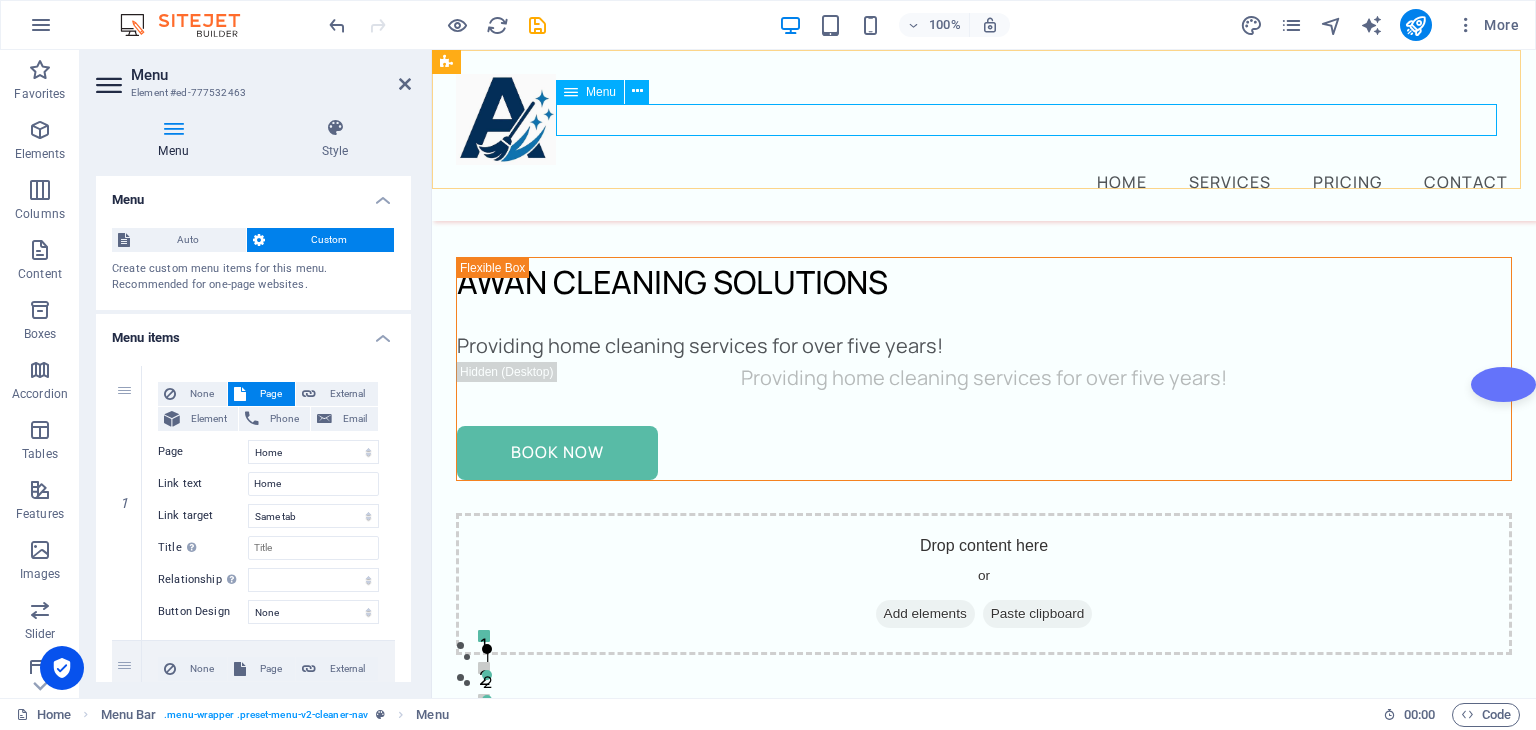 click on "Home Services Pricing Contact" at bounding box center (984, 181) 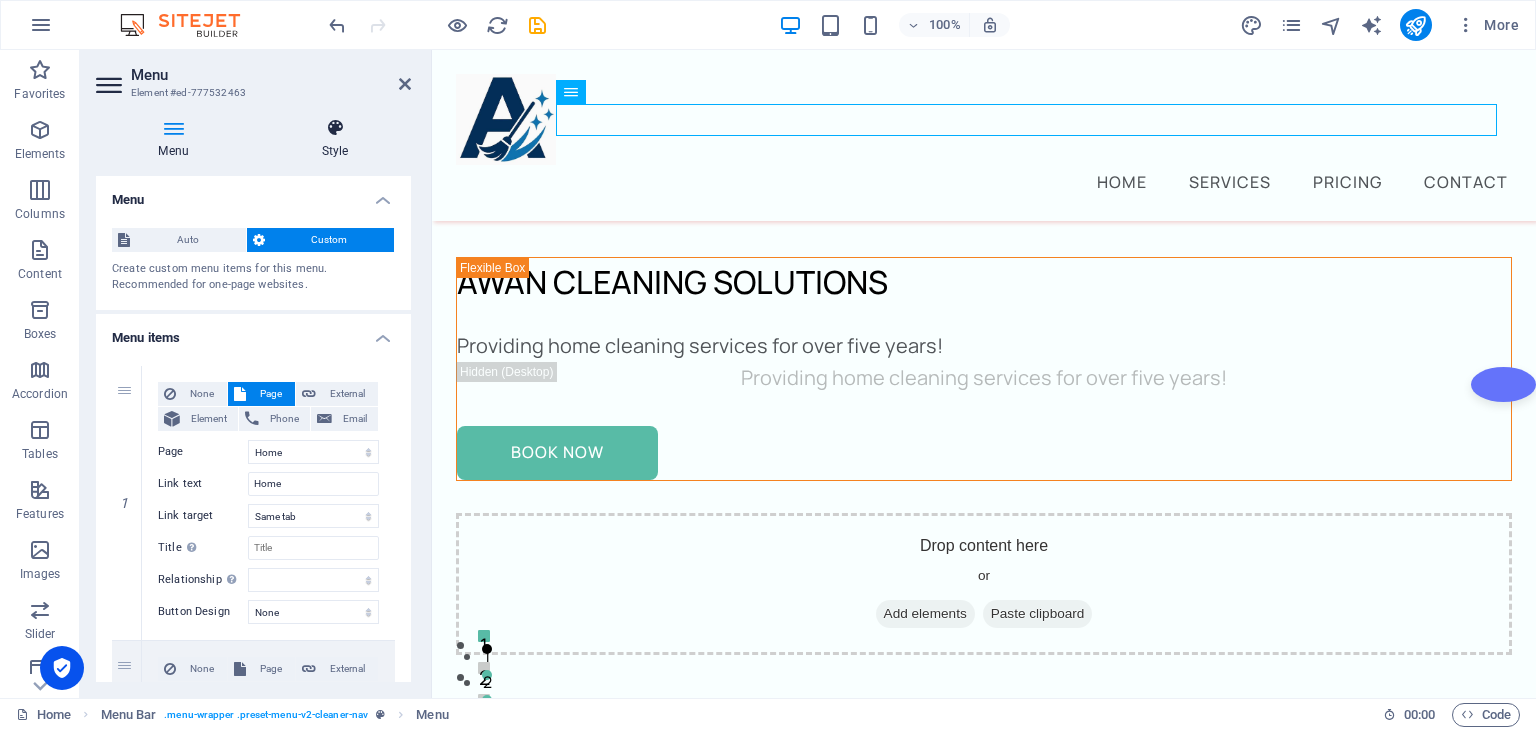 click at bounding box center [335, 128] 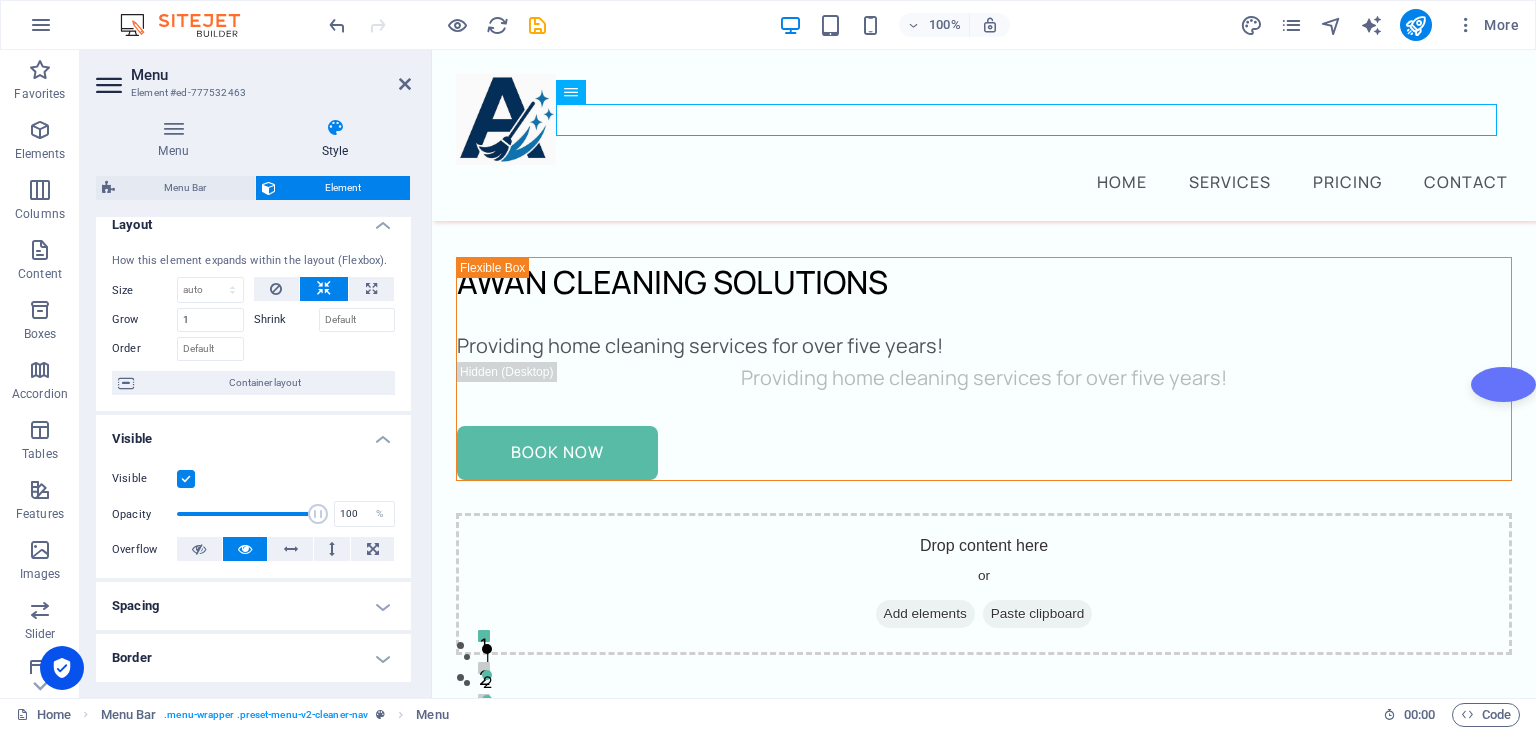 scroll, scrollTop: 0, scrollLeft: 0, axis: both 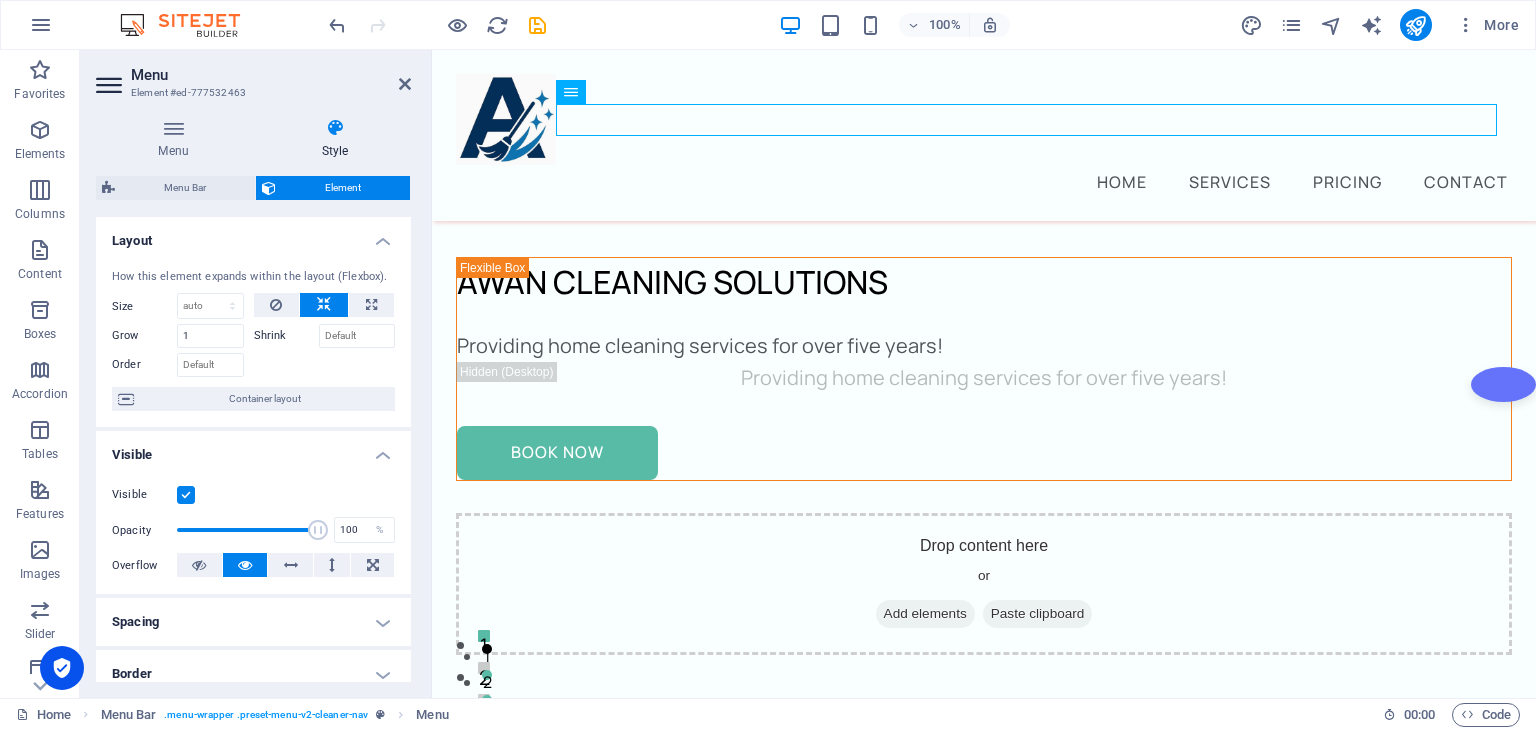 drag, startPoint x: 408, startPoint y: 284, endPoint x: 88, endPoint y: 160, distance: 343.1851 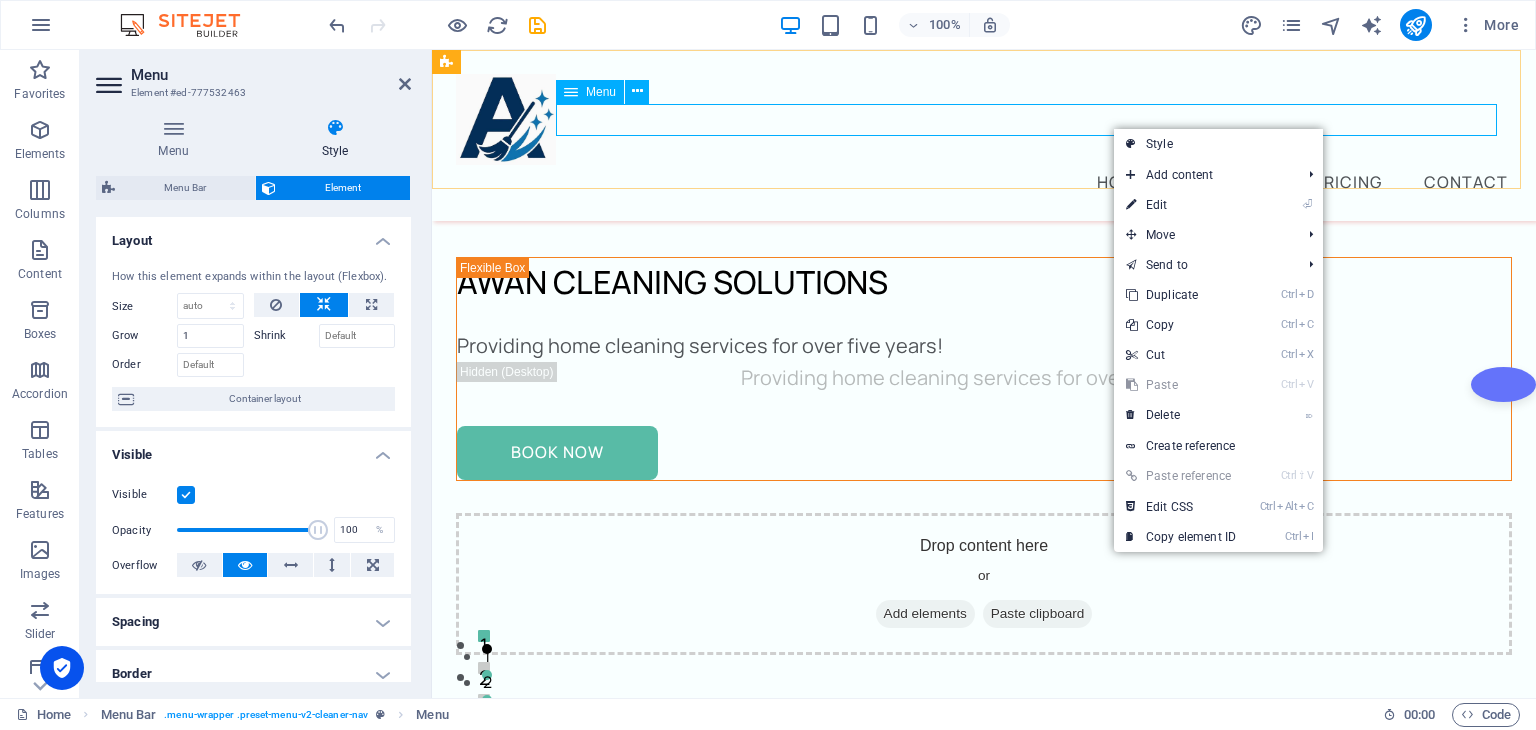 click on "Home Services Pricing Contact" at bounding box center [984, 181] 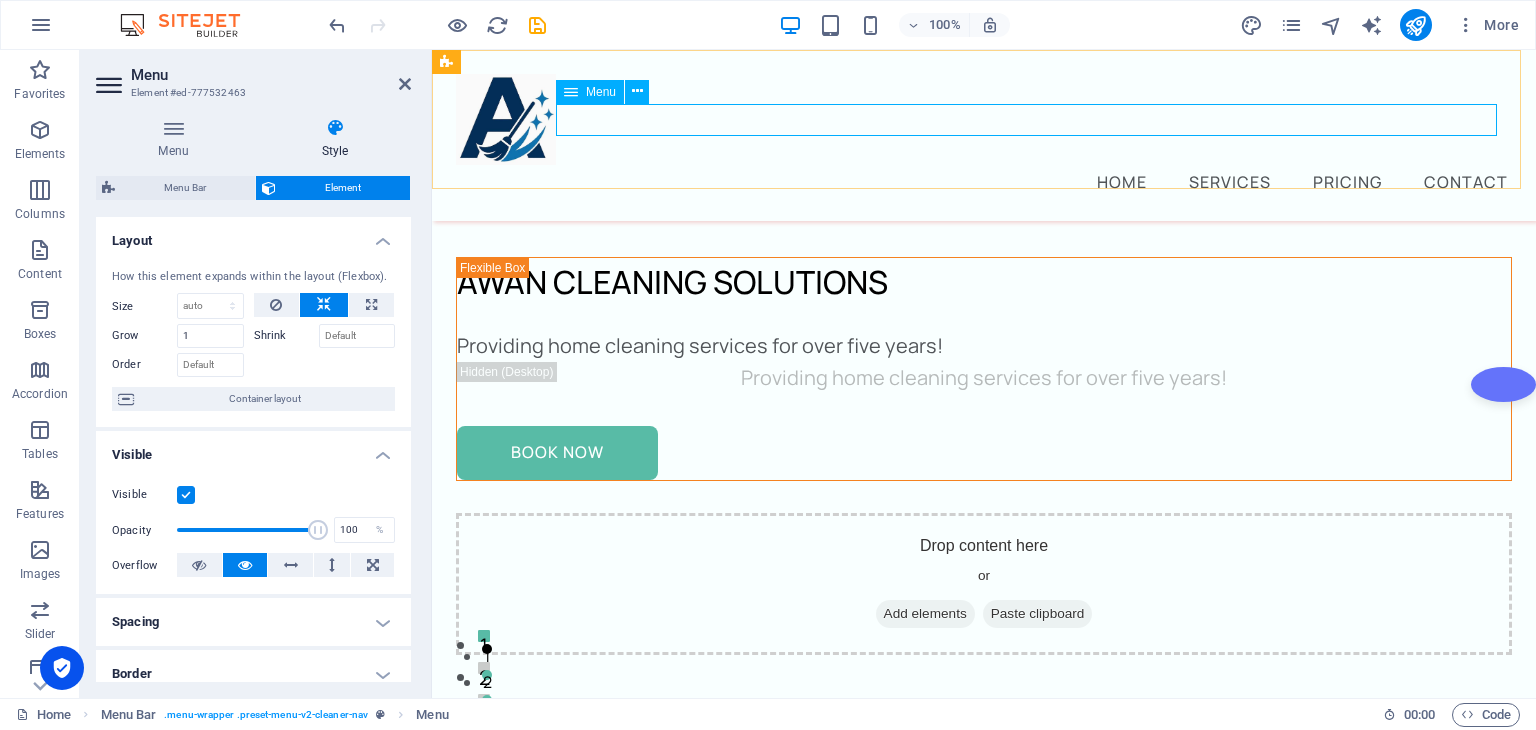 click on "Home Services Pricing Contact" at bounding box center (984, 181) 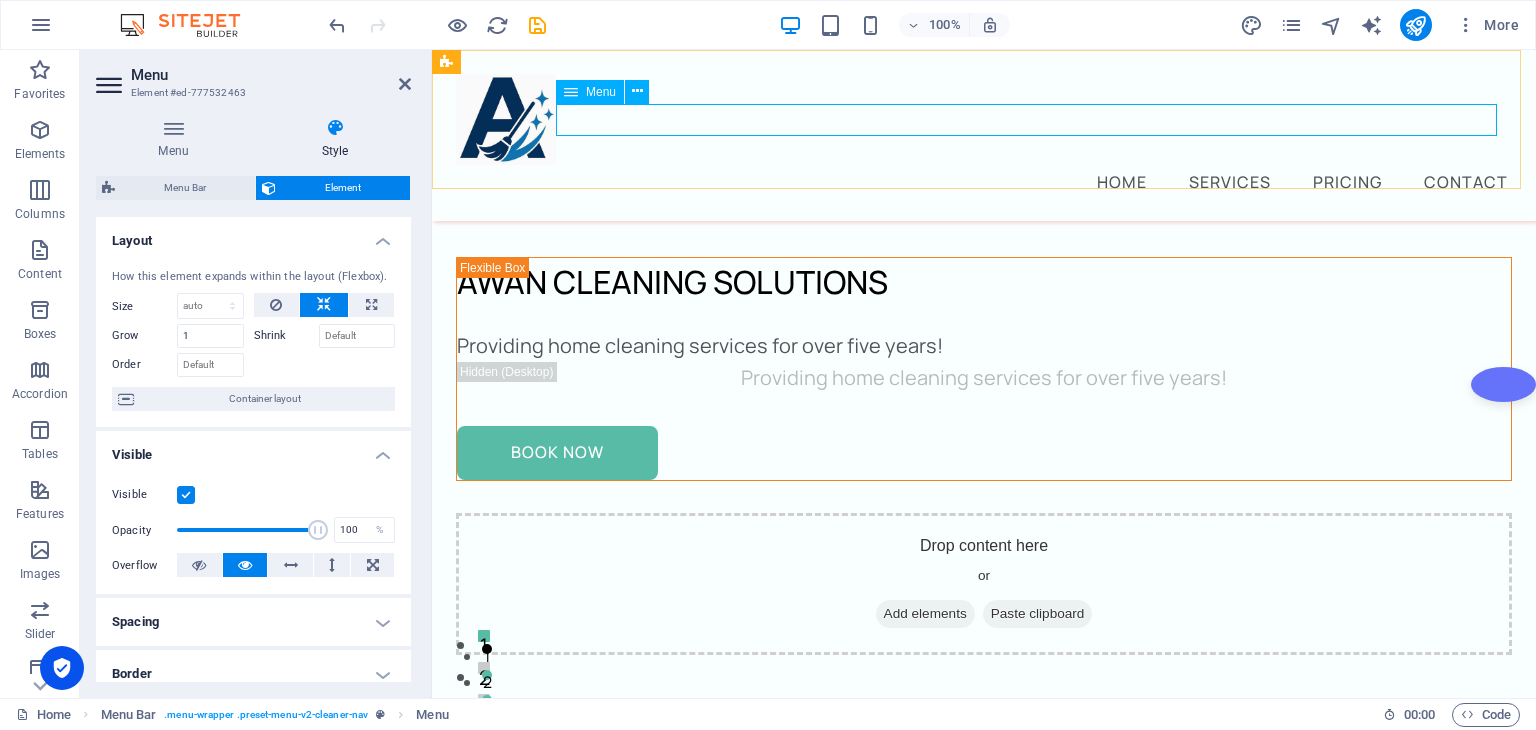 click on "Home Services Pricing Contact" at bounding box center (984, 181) 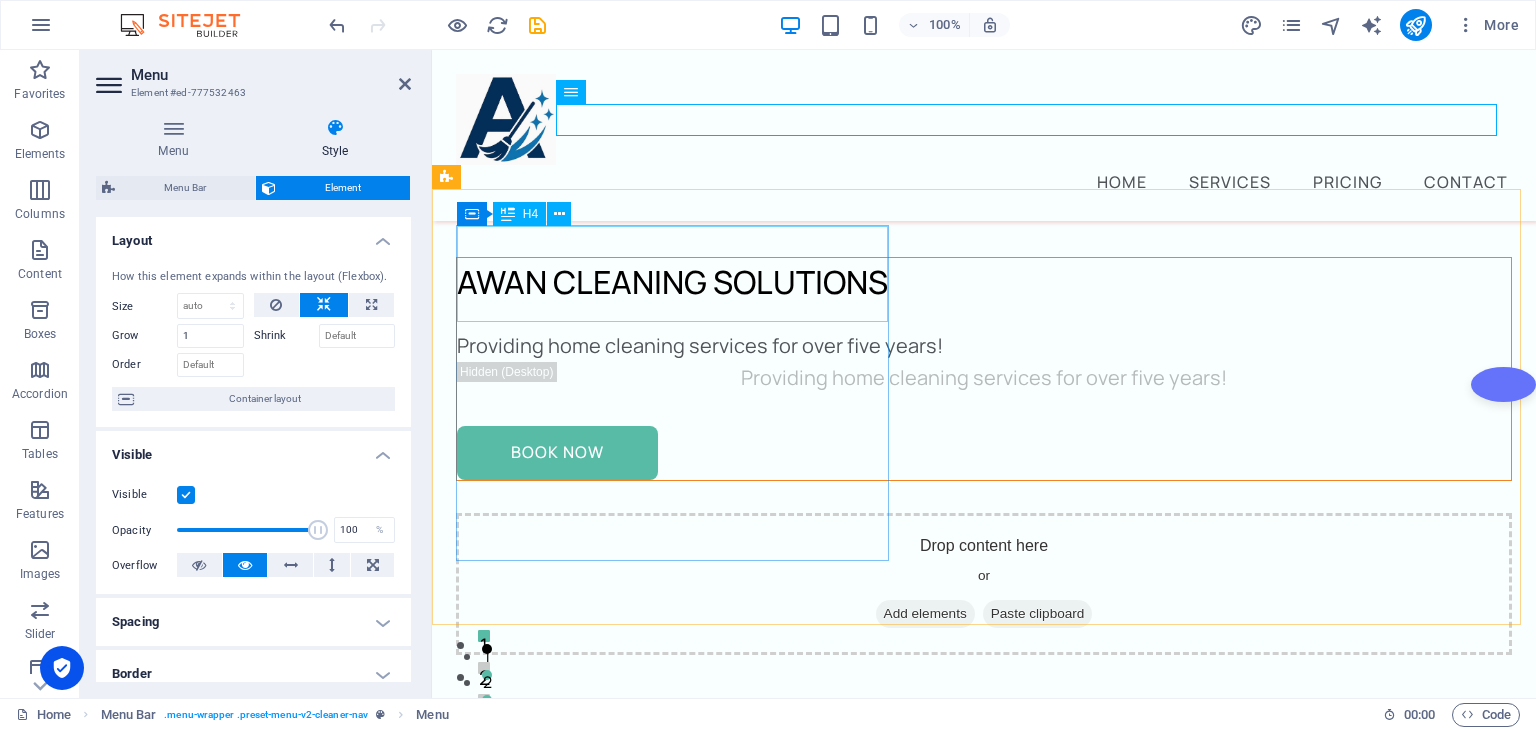 click on "AWAN CLEANING SOLUTIONS" at bounding box center [984, 282] 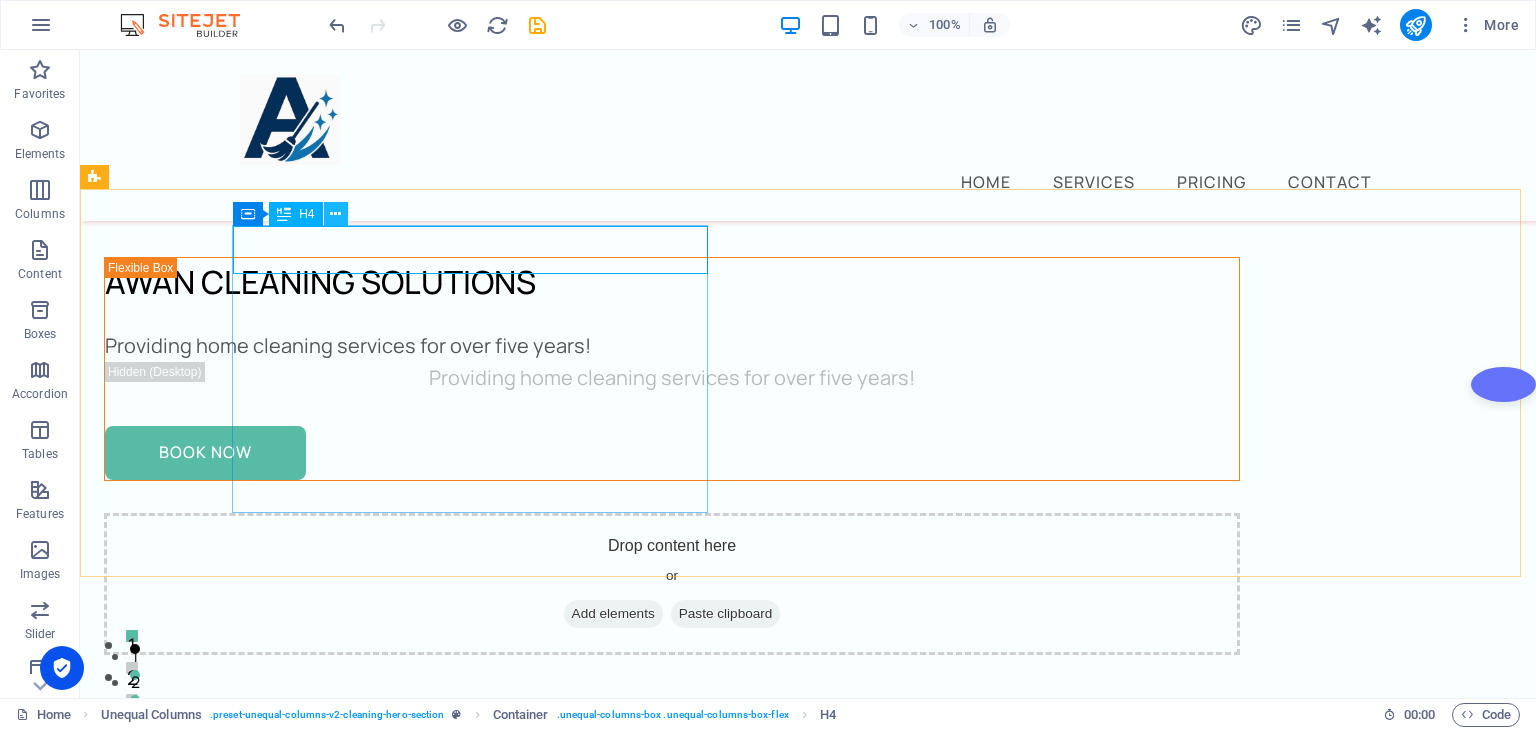 click at bounding box center (335, 214) 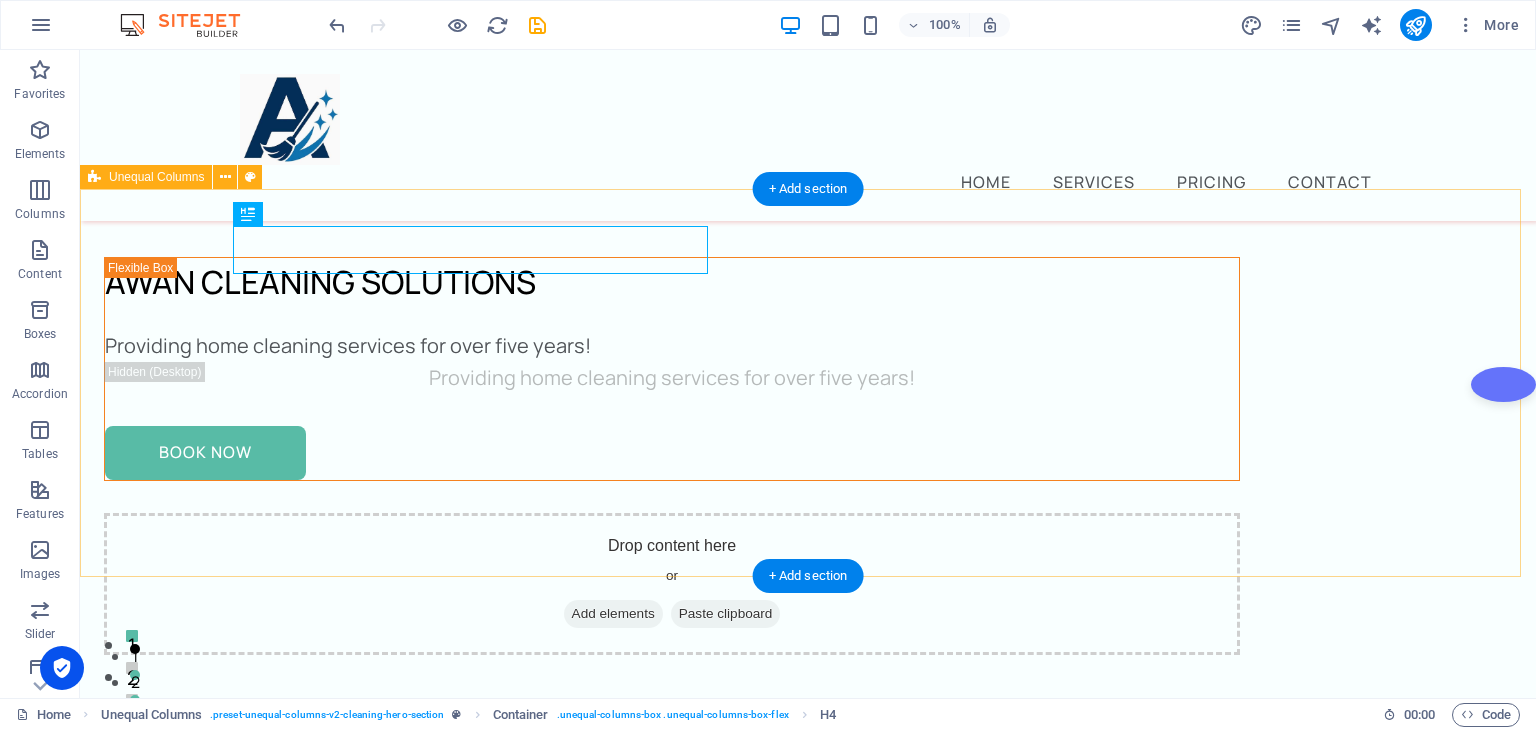 click on "AWAN CLEANING SOLUTIONS Providing home cleaning services for over five years! Providing home cleaning services for over five years! Book Now Drop content here or  Add elements  Paste clipboard" at bounding box center (808, 470) 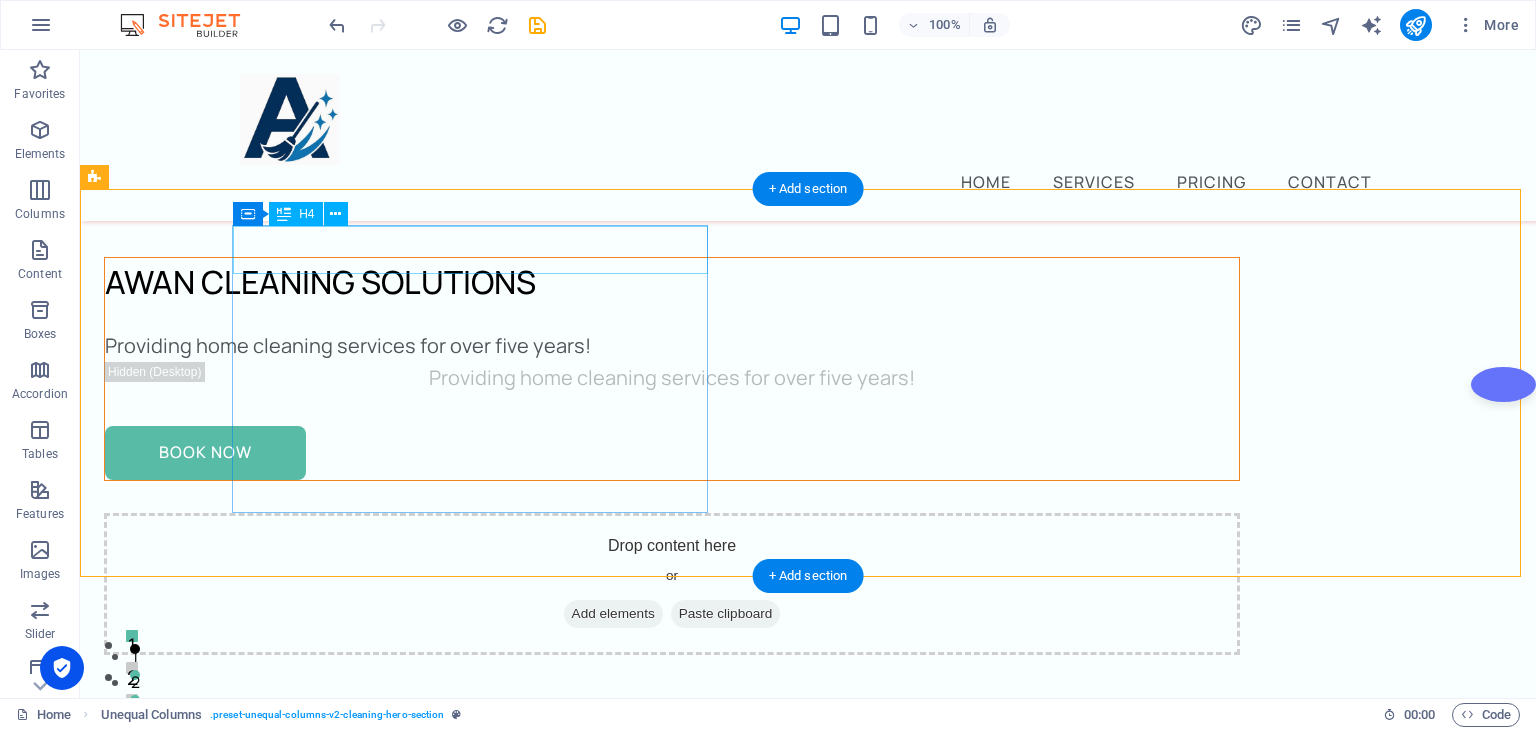 click on "AWAN CLEANING SOLUTIONS" at bounding box center (672, 282) 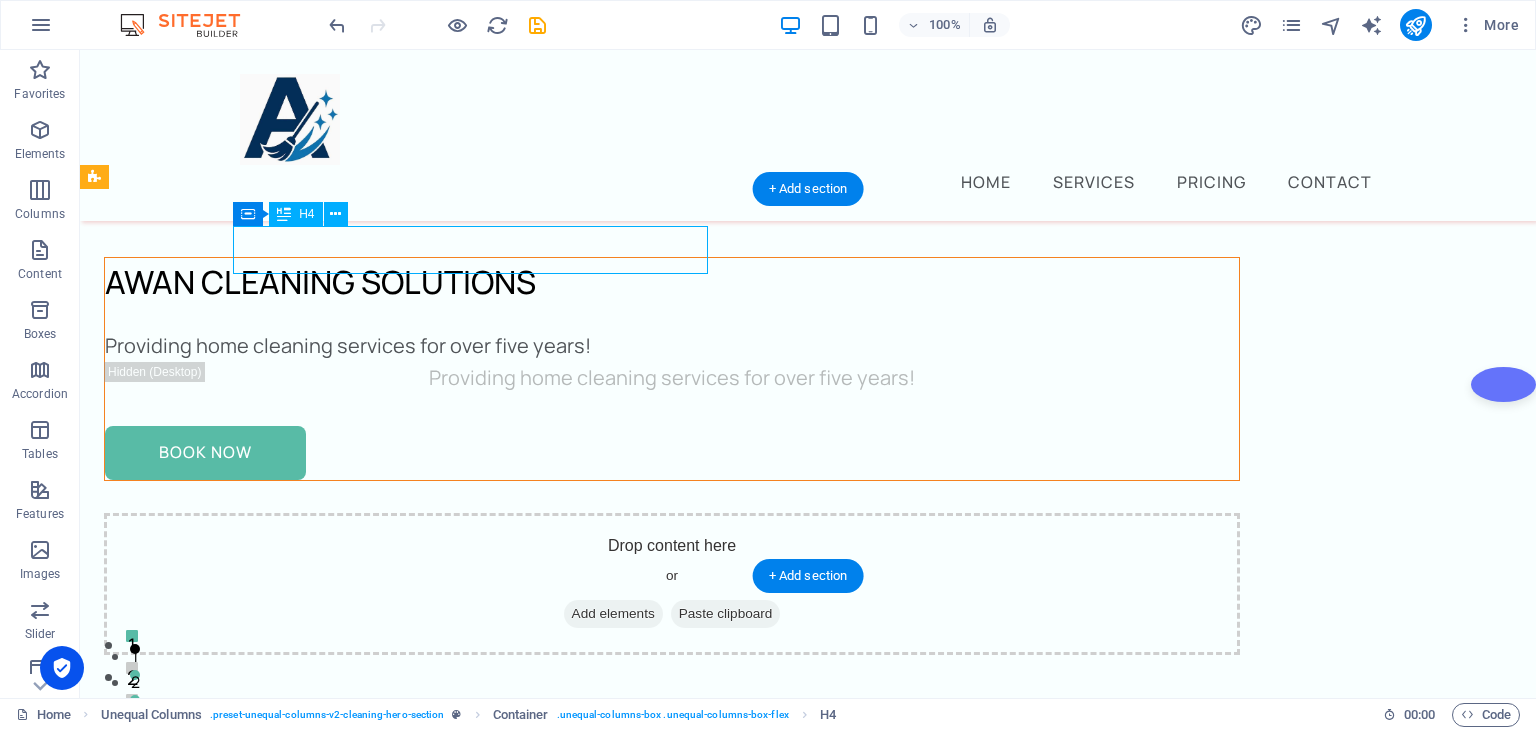 click on "AWAN CLEANING SOLUTIONS" at bounding box center [672, 282] 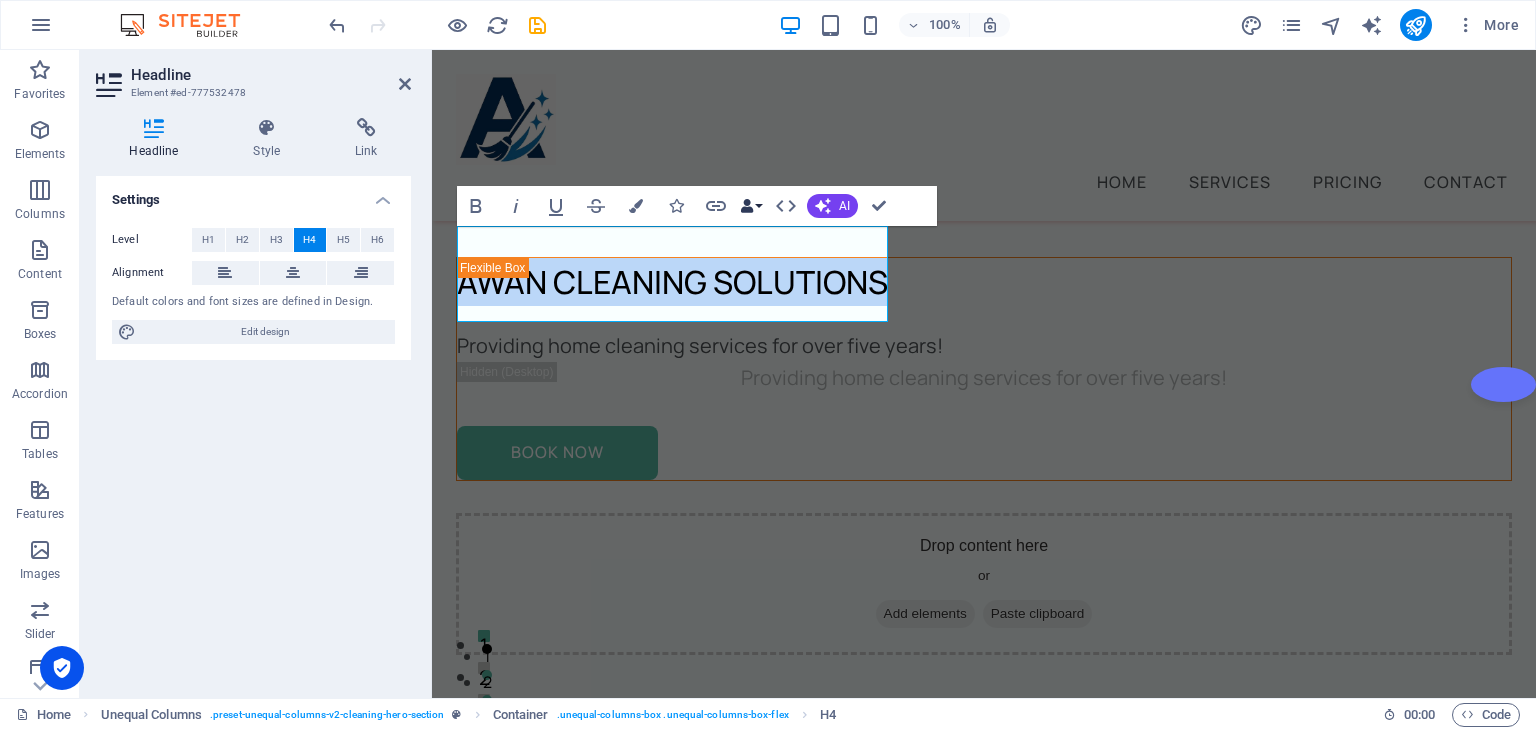 click on "Data Bindings" at bounding box center [751, 206] 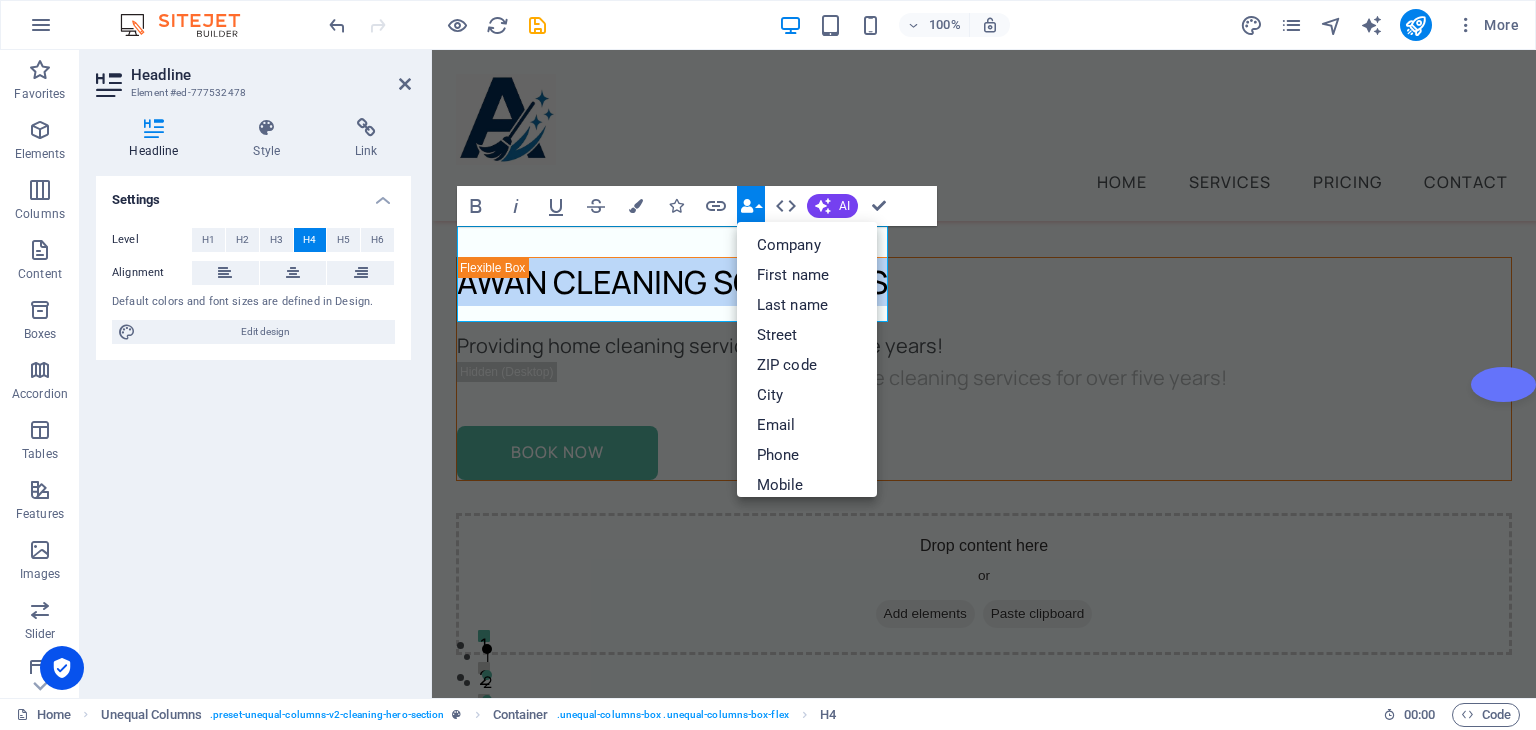 click on "Data Bindings" at bounding box center [751, 206] 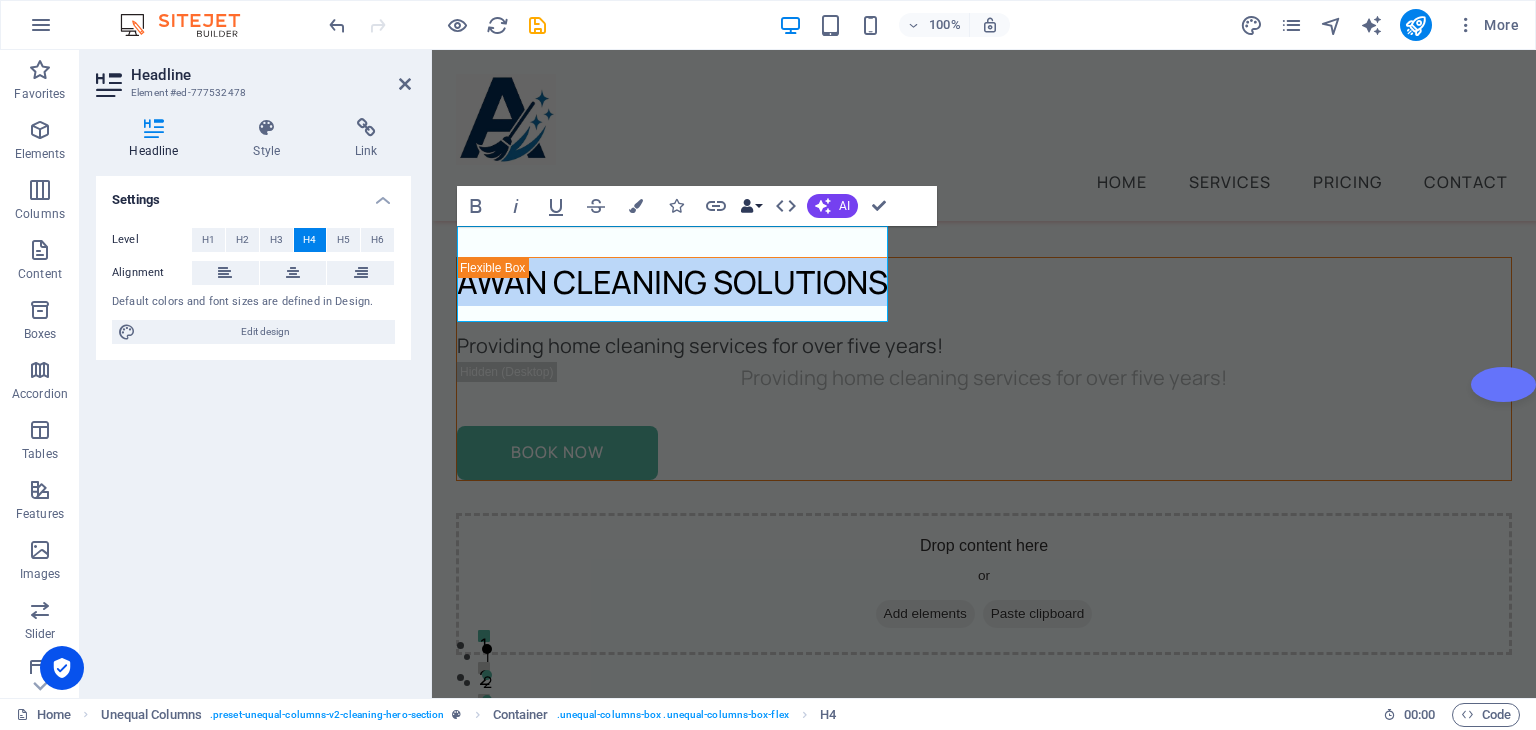 click on "Data Bindings" at bounding box center [751, 206] 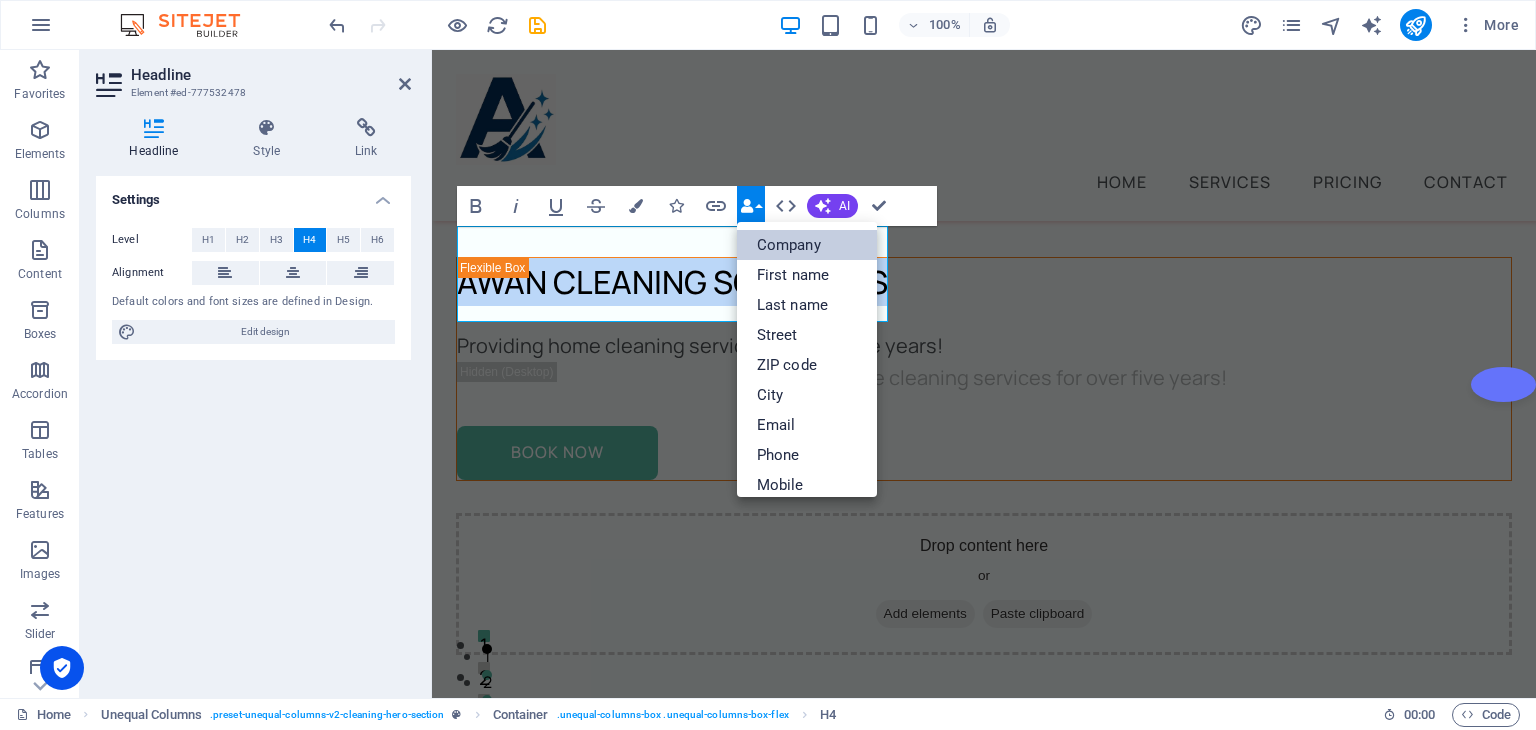 click on "Company" at bounding box center (807, 245) 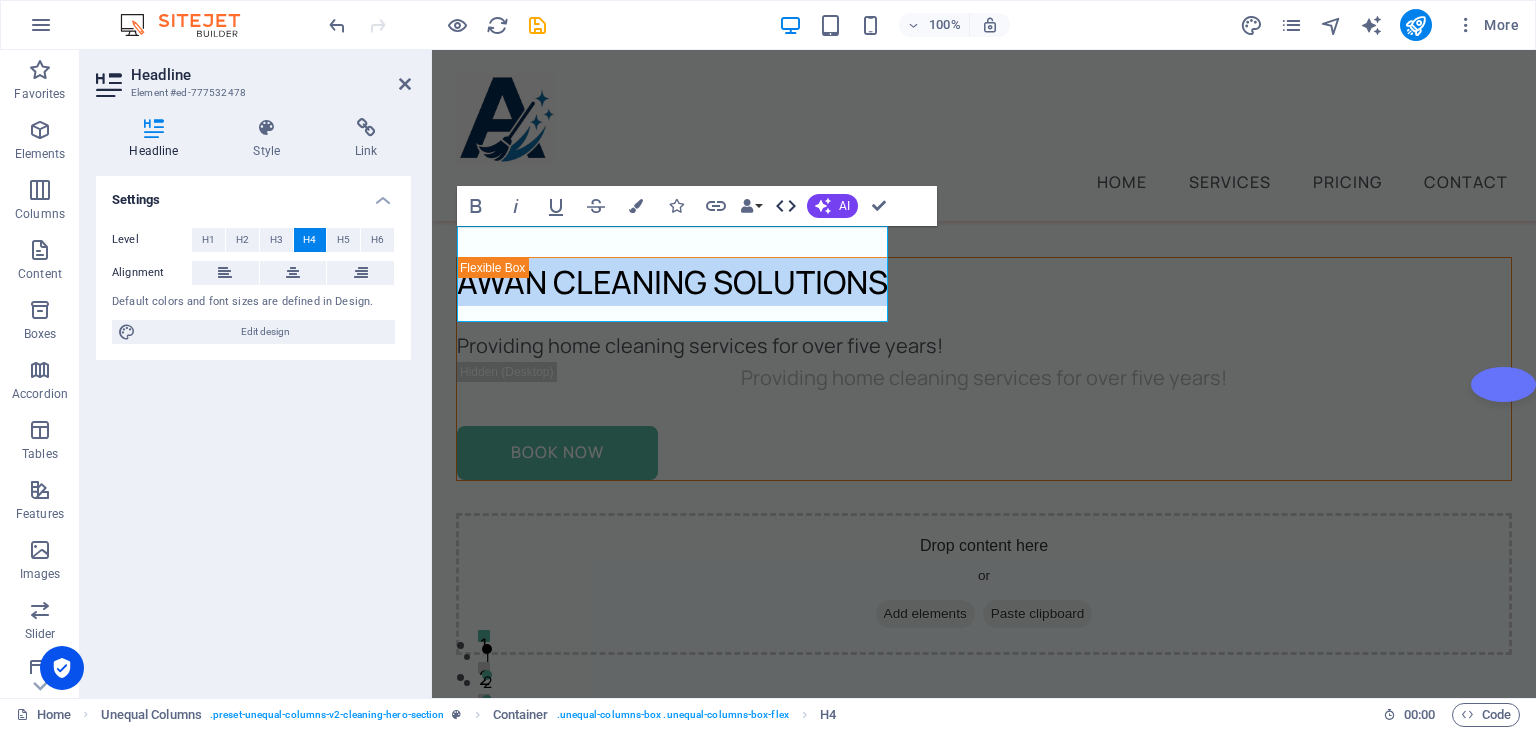 click 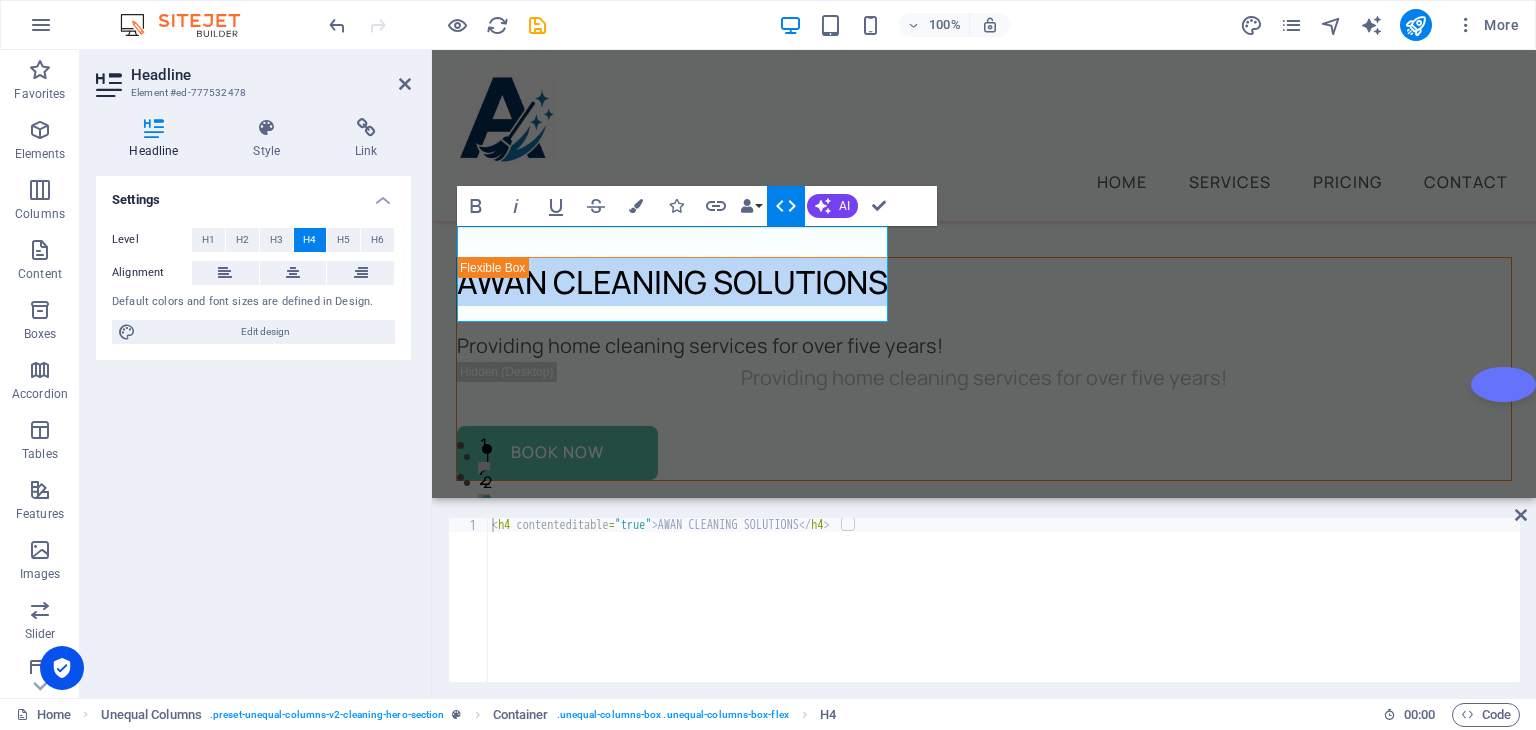 click 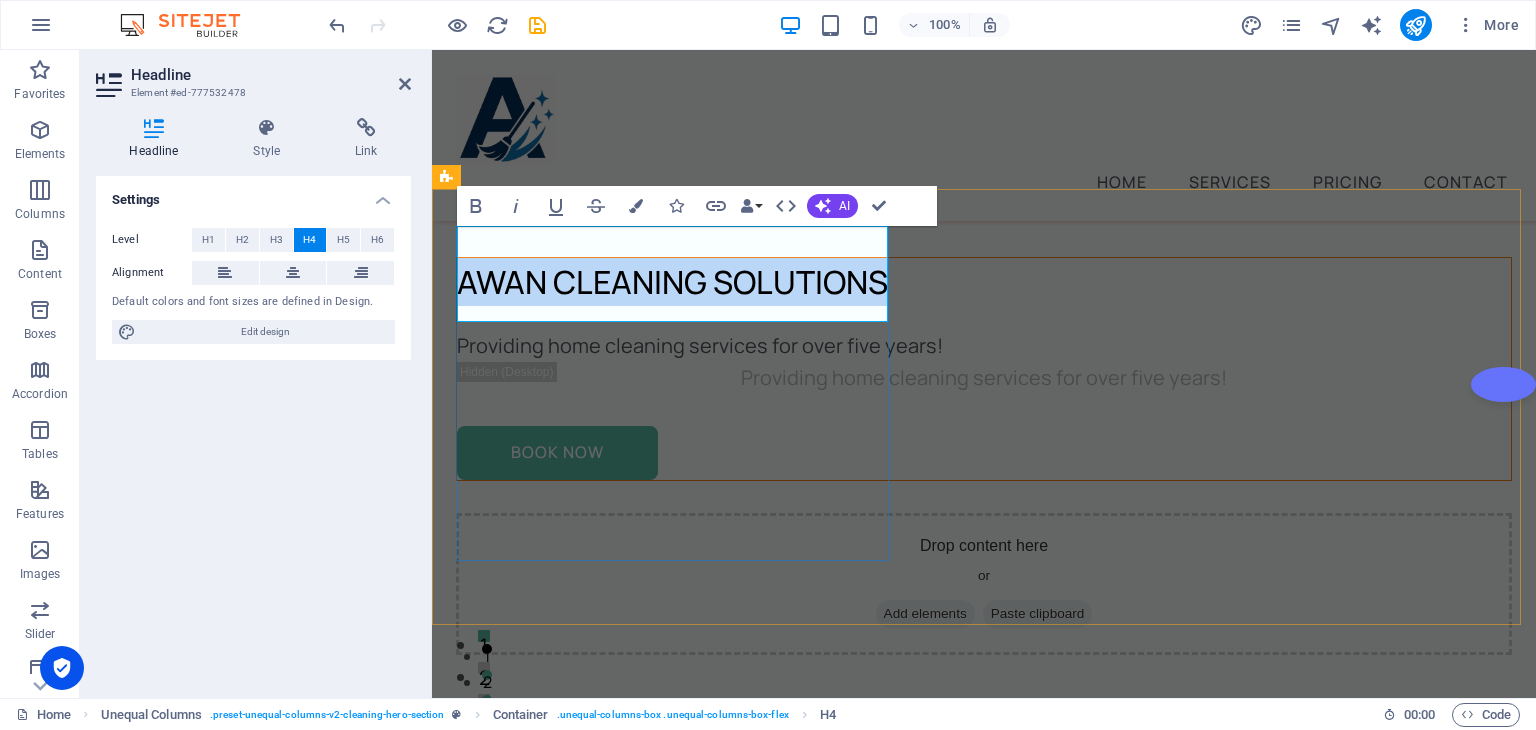 click on "AWAN CLEANING SOLUTIONS" at bounding box center (984, 282) 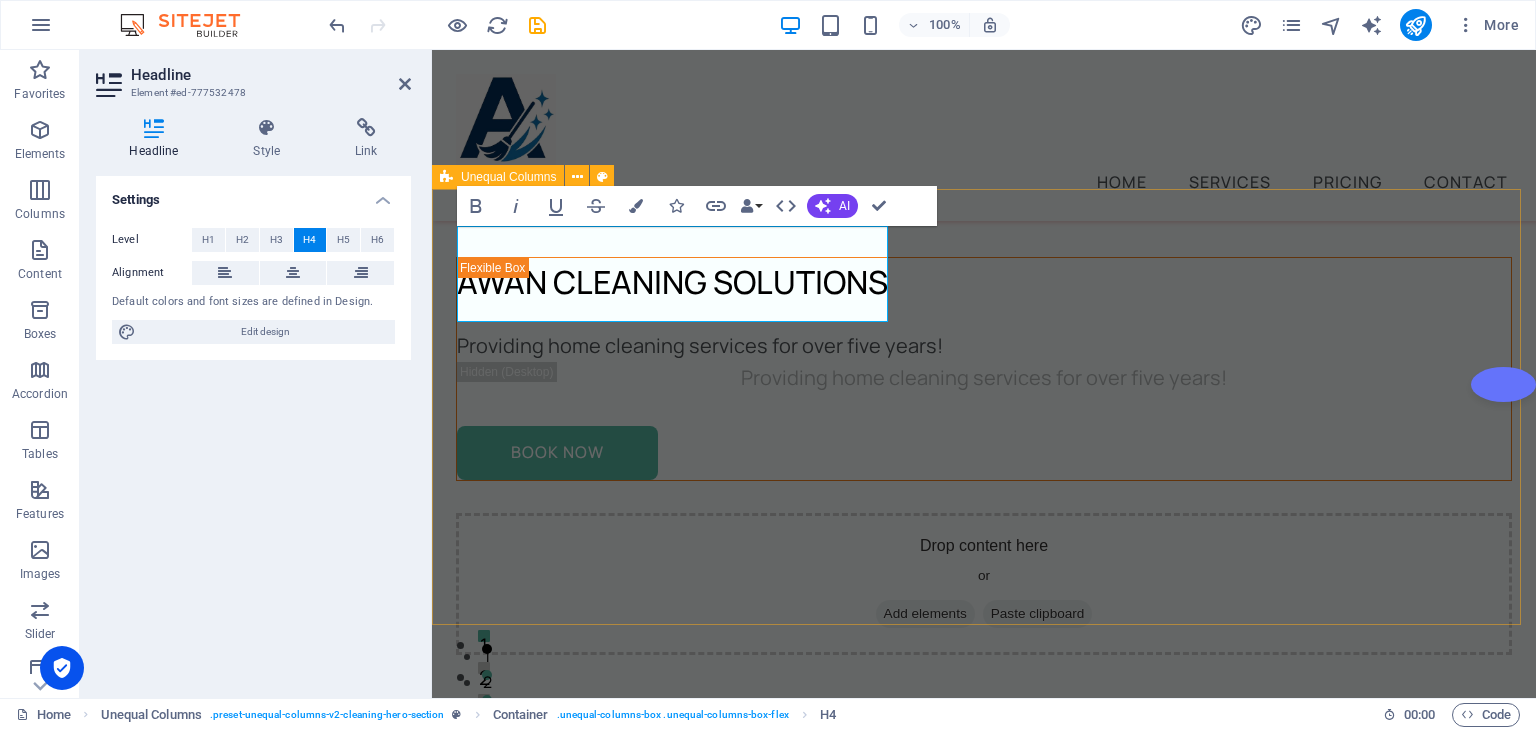 click on "AWAN CLEANING SOLUTIONS Providing home cleaning services for over five years! Providing home cleaning services for over five years! Book Now Drop content here or  Add elements  Paste clipboard" at bounding box center (984, 470) 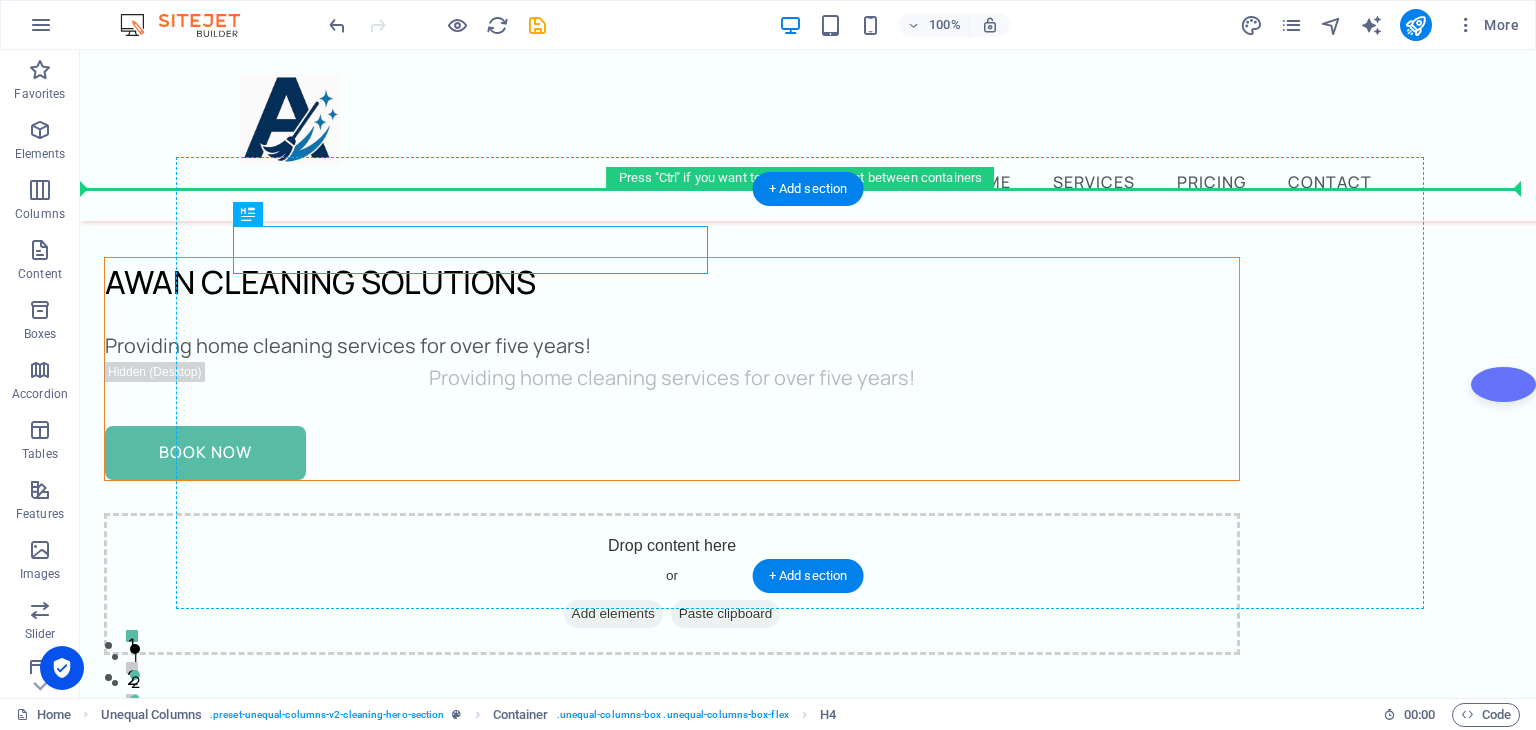 drag, startPoint x: 667, startPoint y: 266, endPoint x: 688, endPoint y: 299, distance: 39.115215 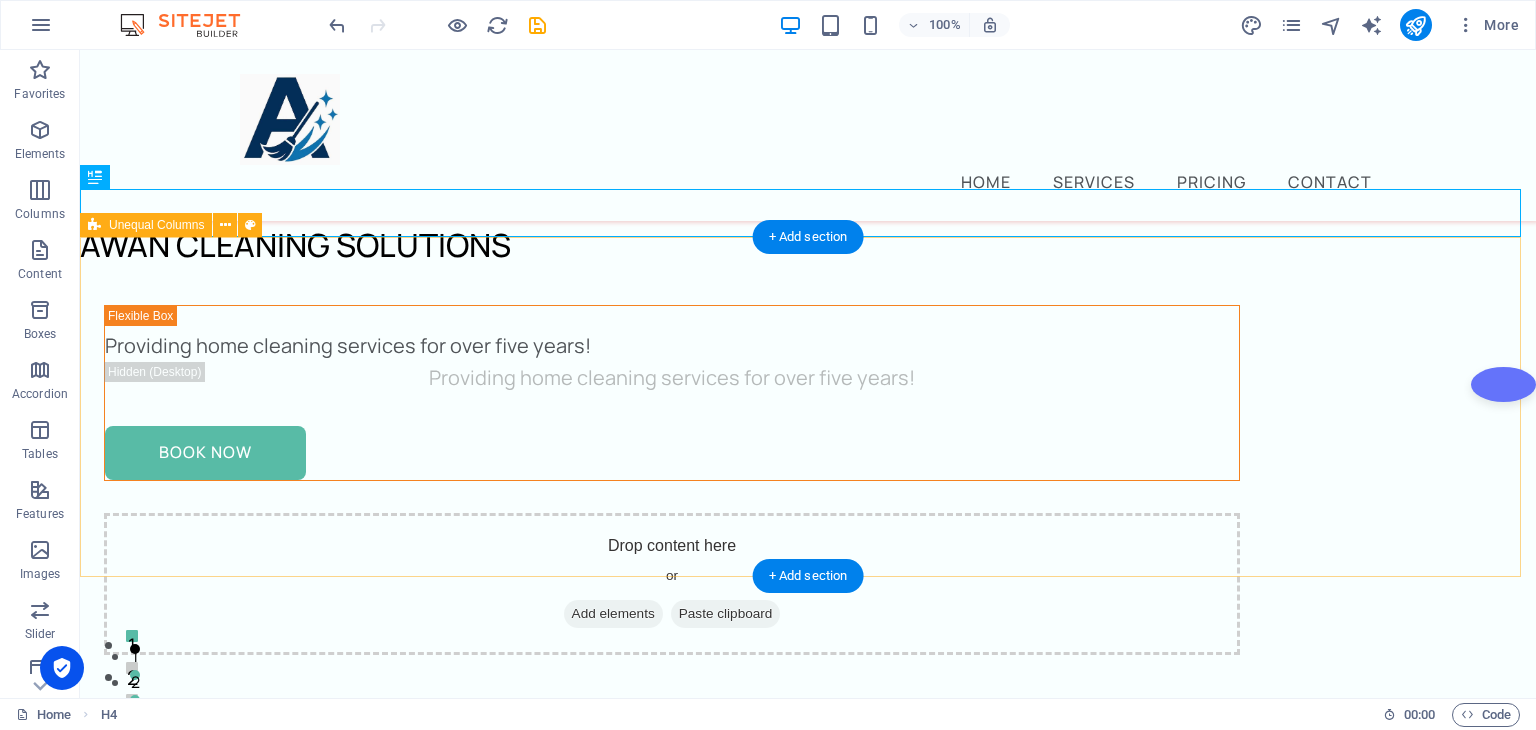 click on "Providing home cleaning services for over five years! Providing home cleaning services for over five years! Book Now Drop content here or  Add elements  Paste clipboard" at bounding box center (808, 494) 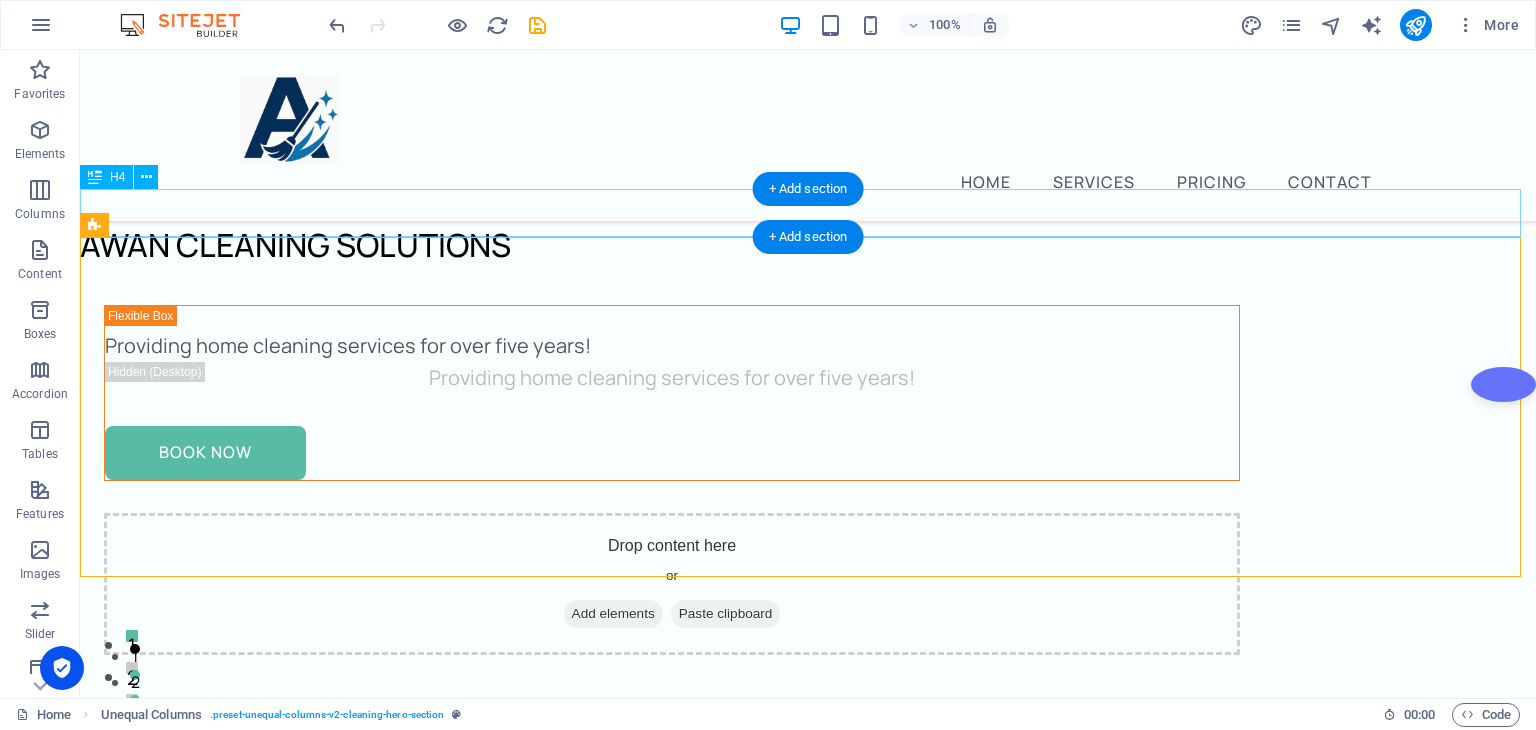 click on "AWAN CLEANING SOLUTIONS" at bounding box center [808, 245] 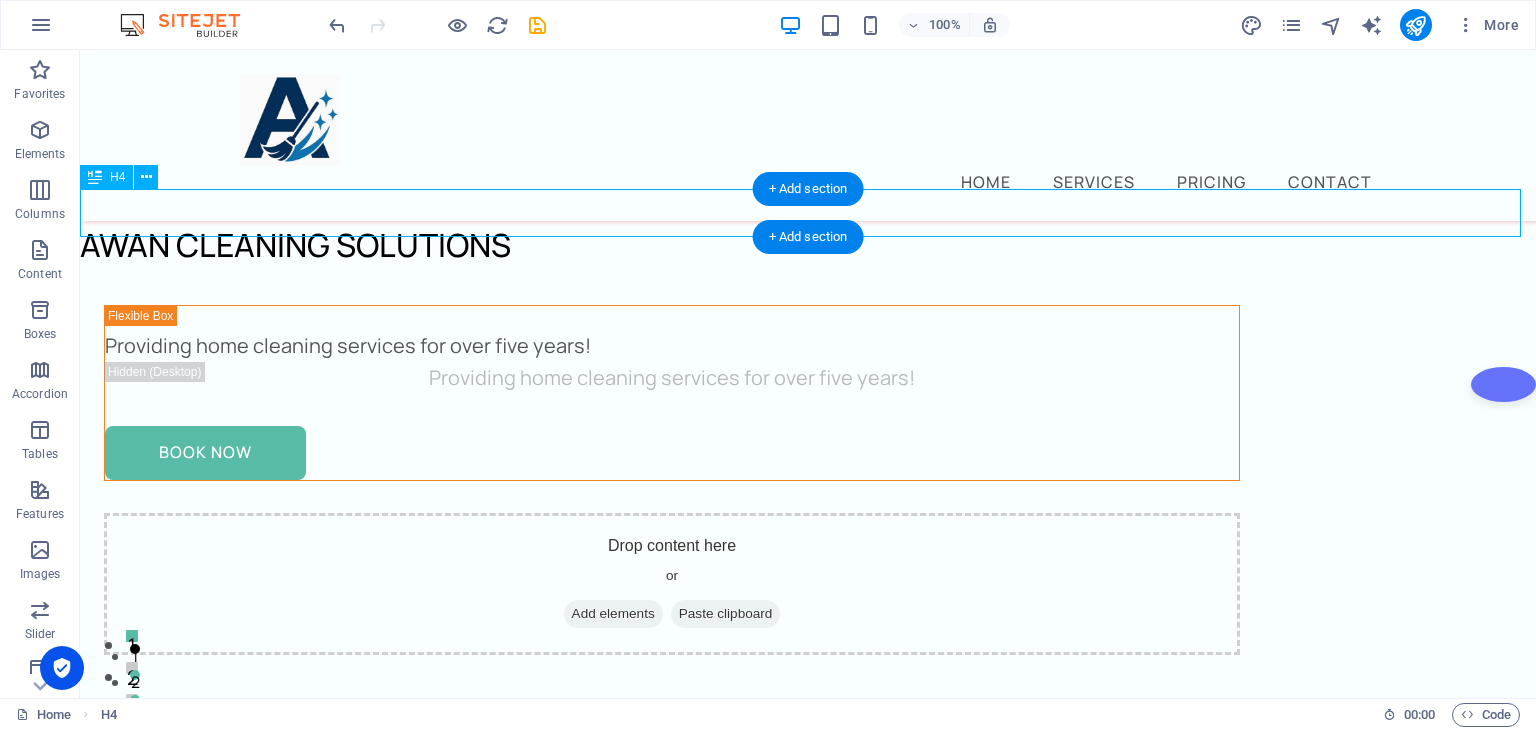 click on "AWAN CLEANING SOLUTIONS" at bounding box center [808, 245] 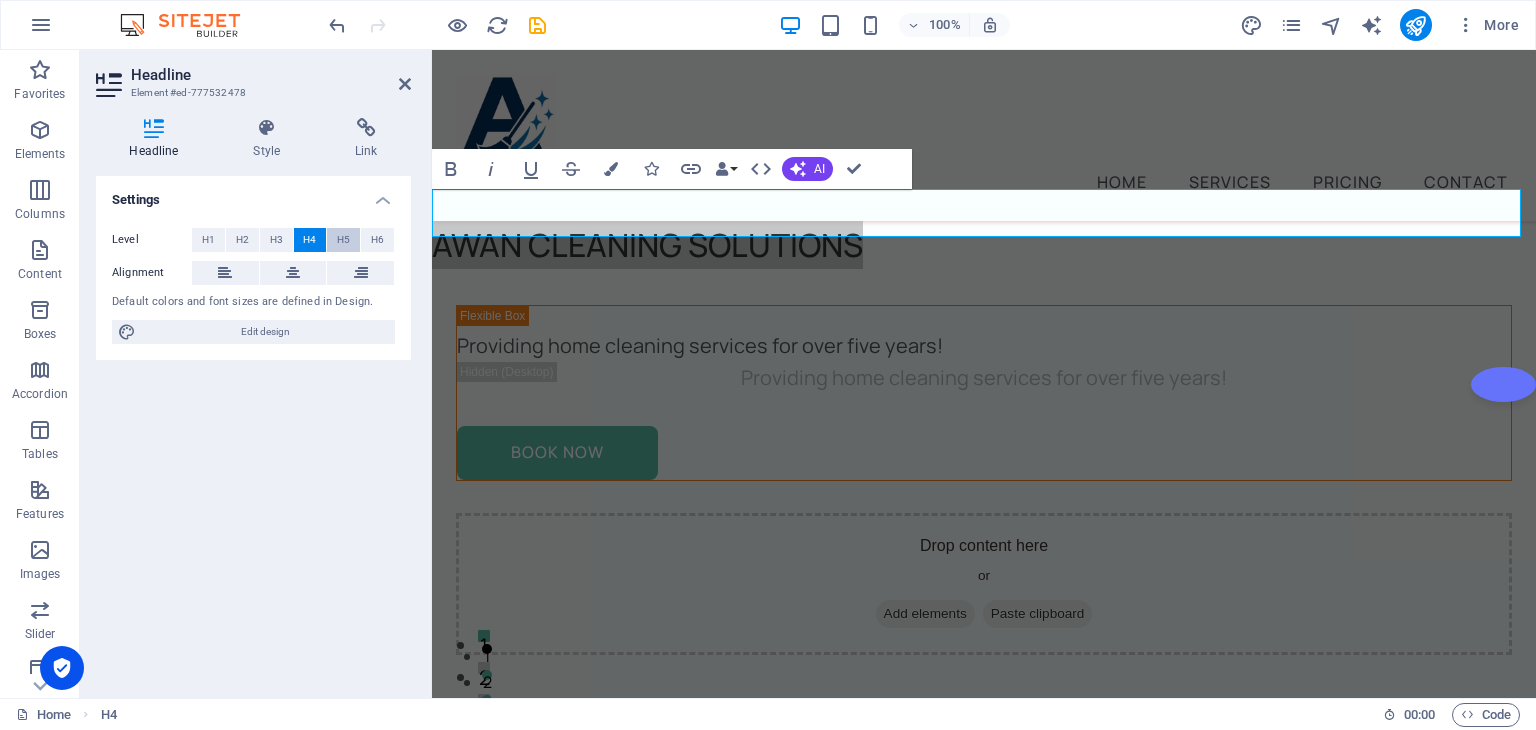 drag, startPoint x: 373, startPoint y: 237, endPoint x: 340, endPoint y: 243, distance: 33.54102 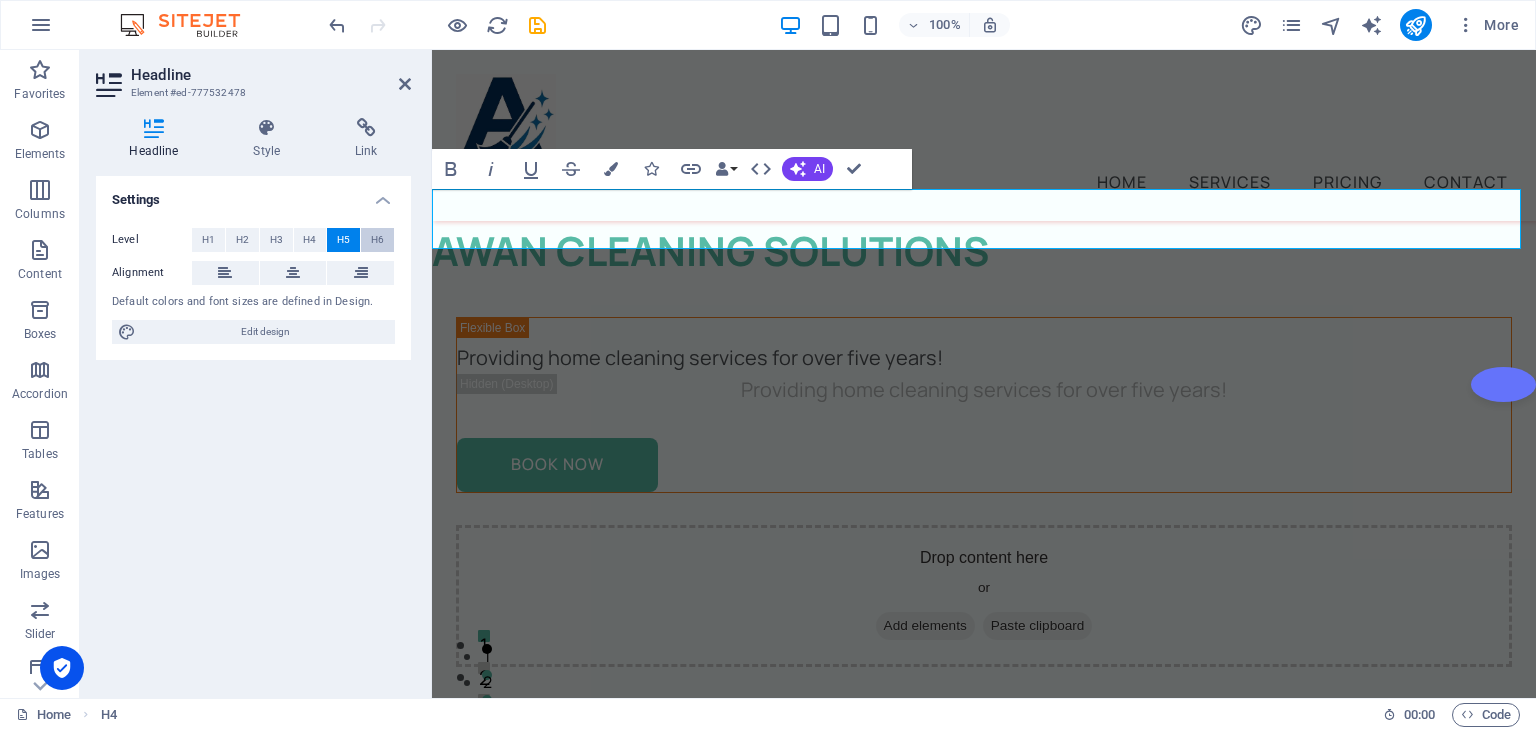 click on "H6" at bounding box center (377, 240) 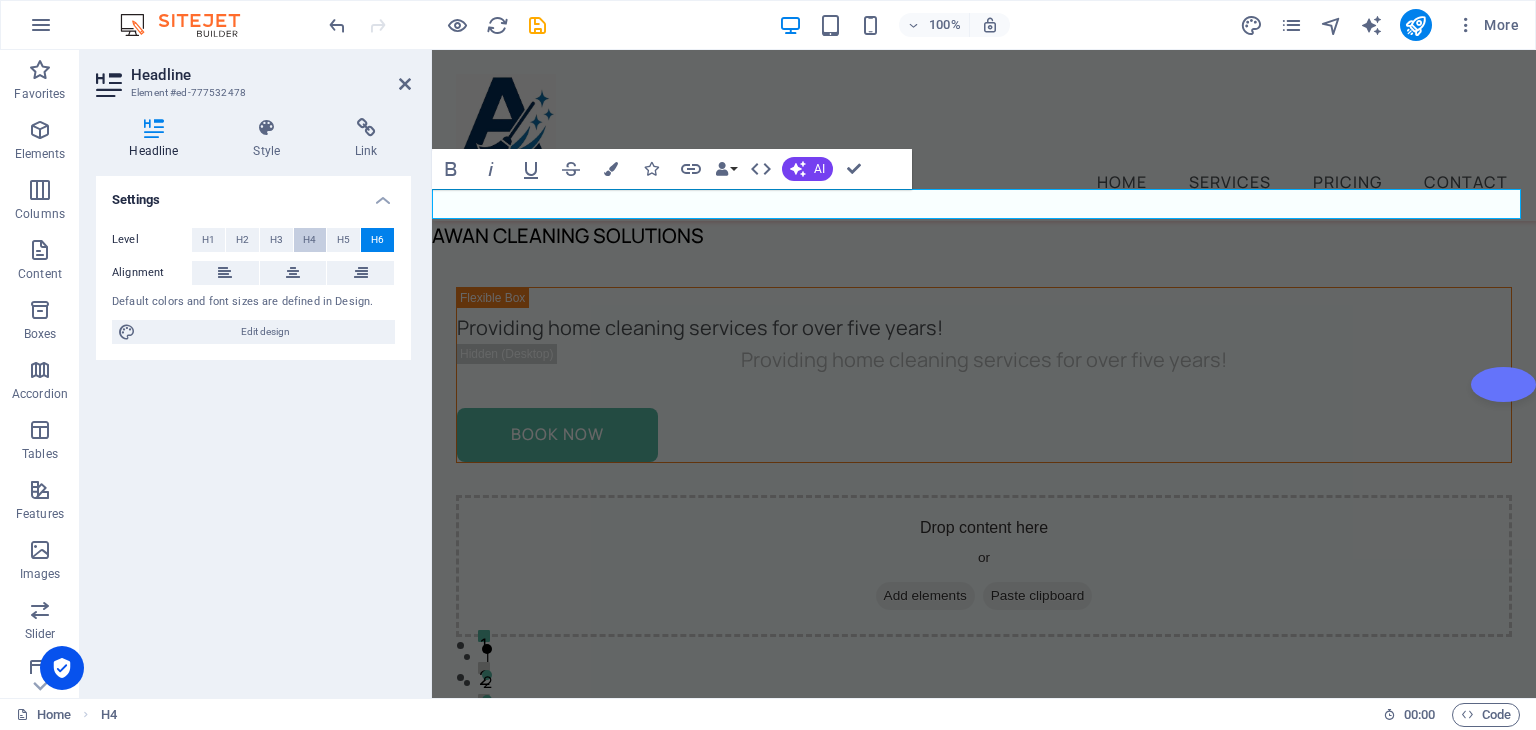 click on "H4" at bounding box center (310, 240) 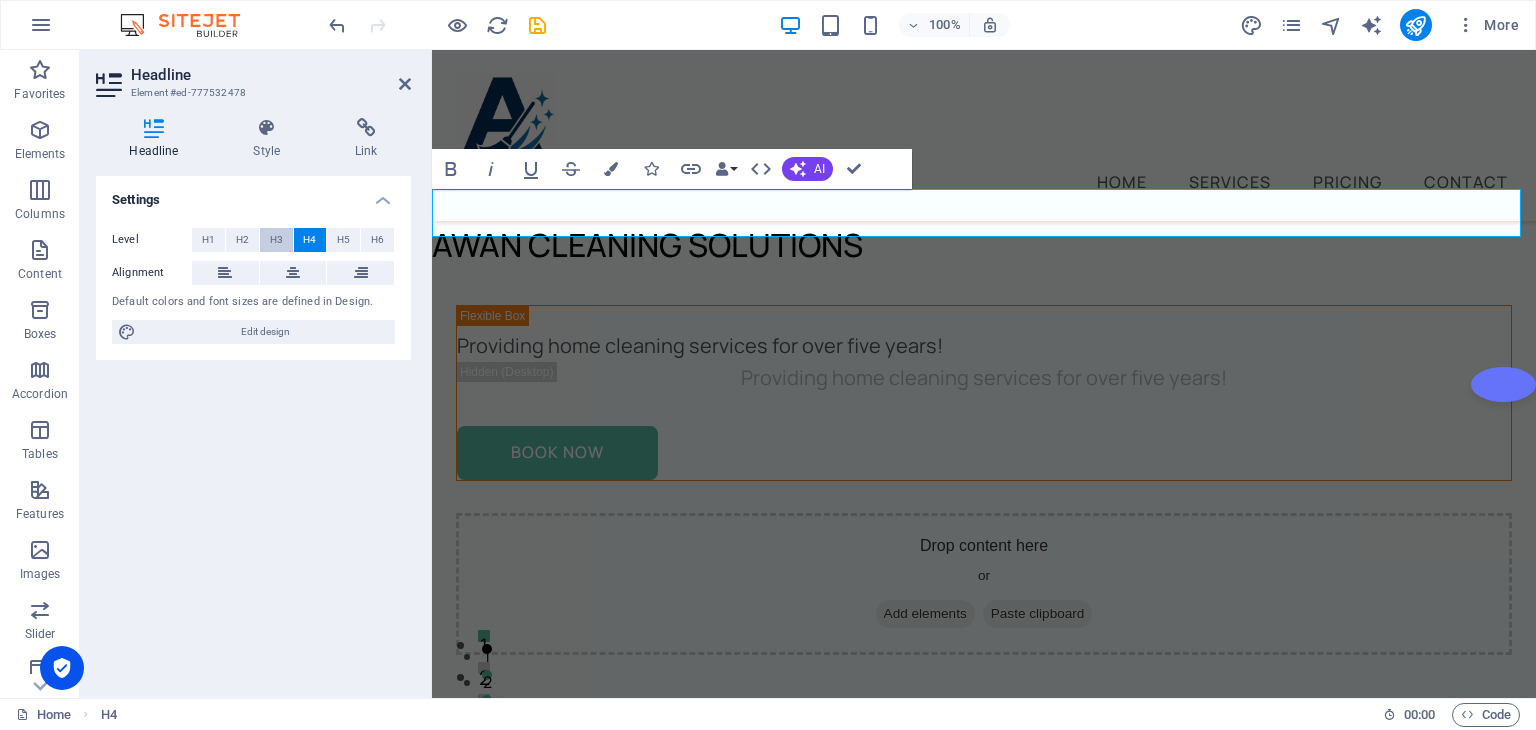 click on "H3" at bounding box center (276, 240) 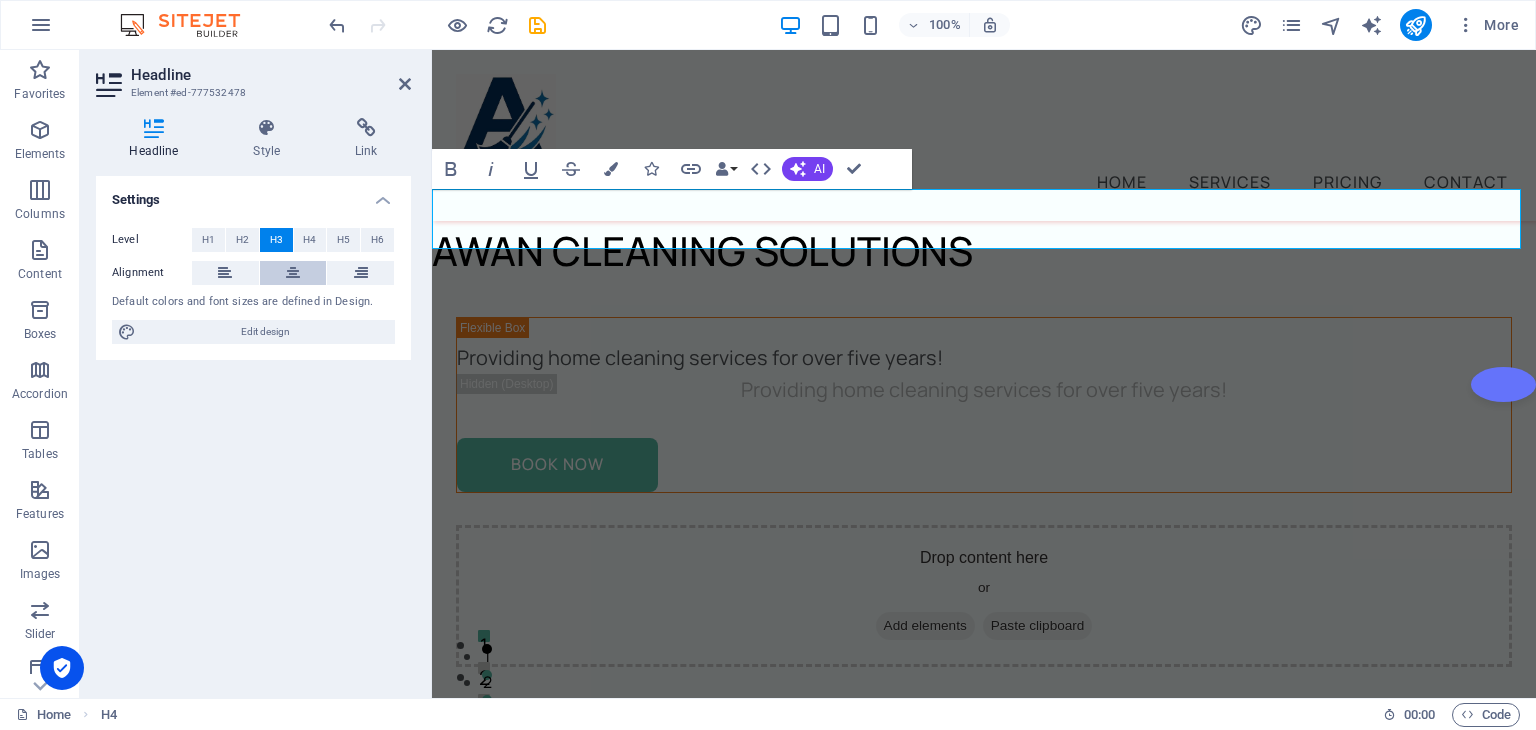click at bounding box center (293, 273) 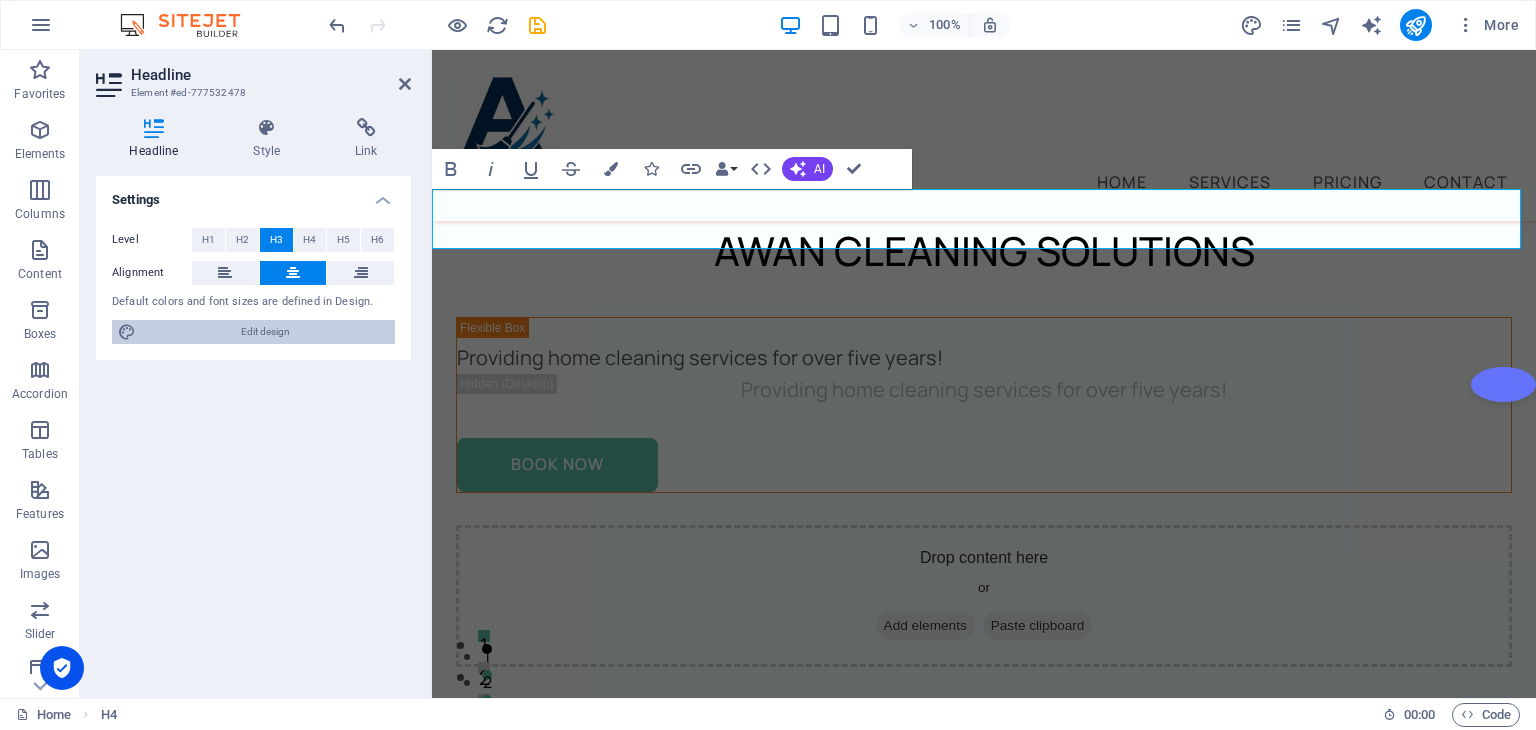 drag, startPoint x: 264, startPoint y: 334, endPoint x: 926, endPoint y: 486, distance: 679.226 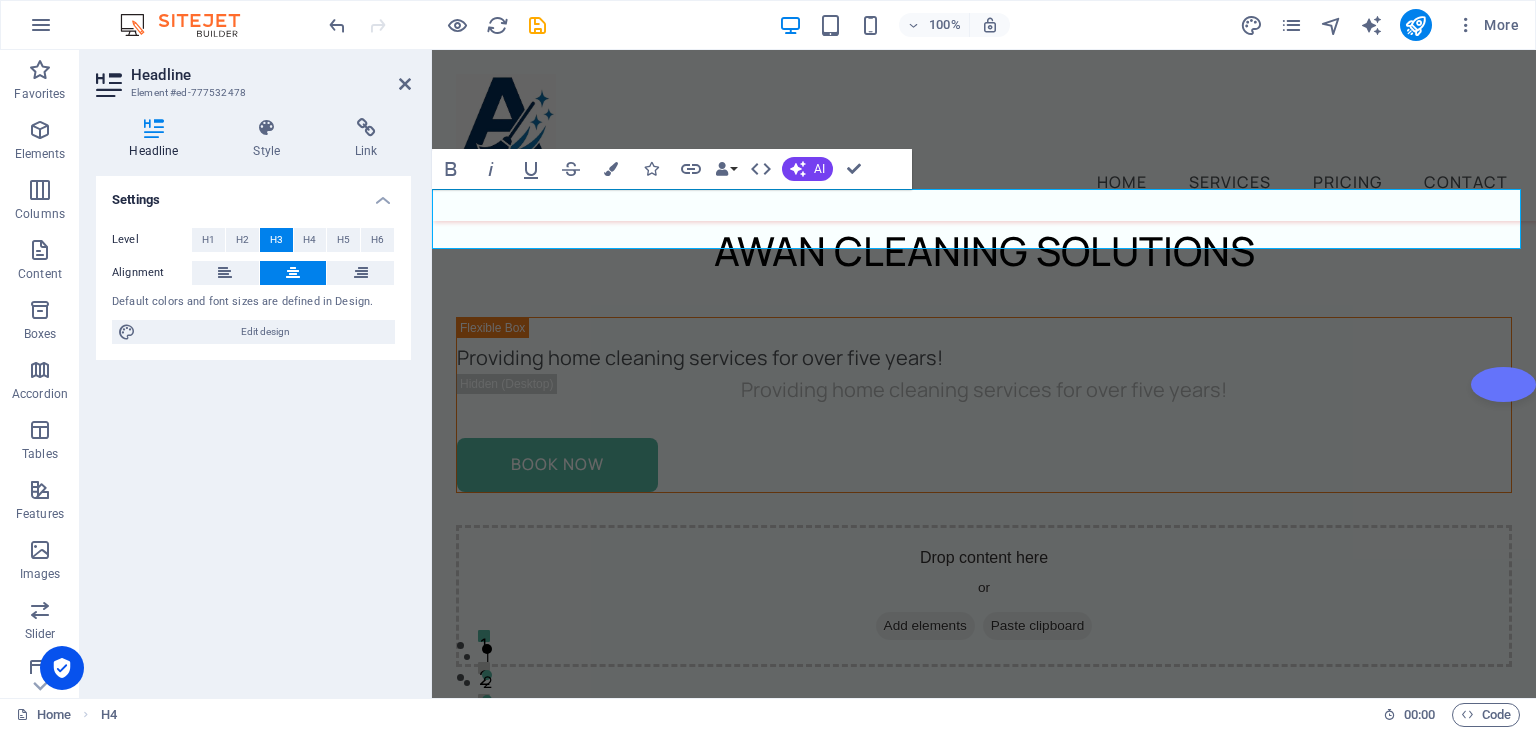 select on "px" 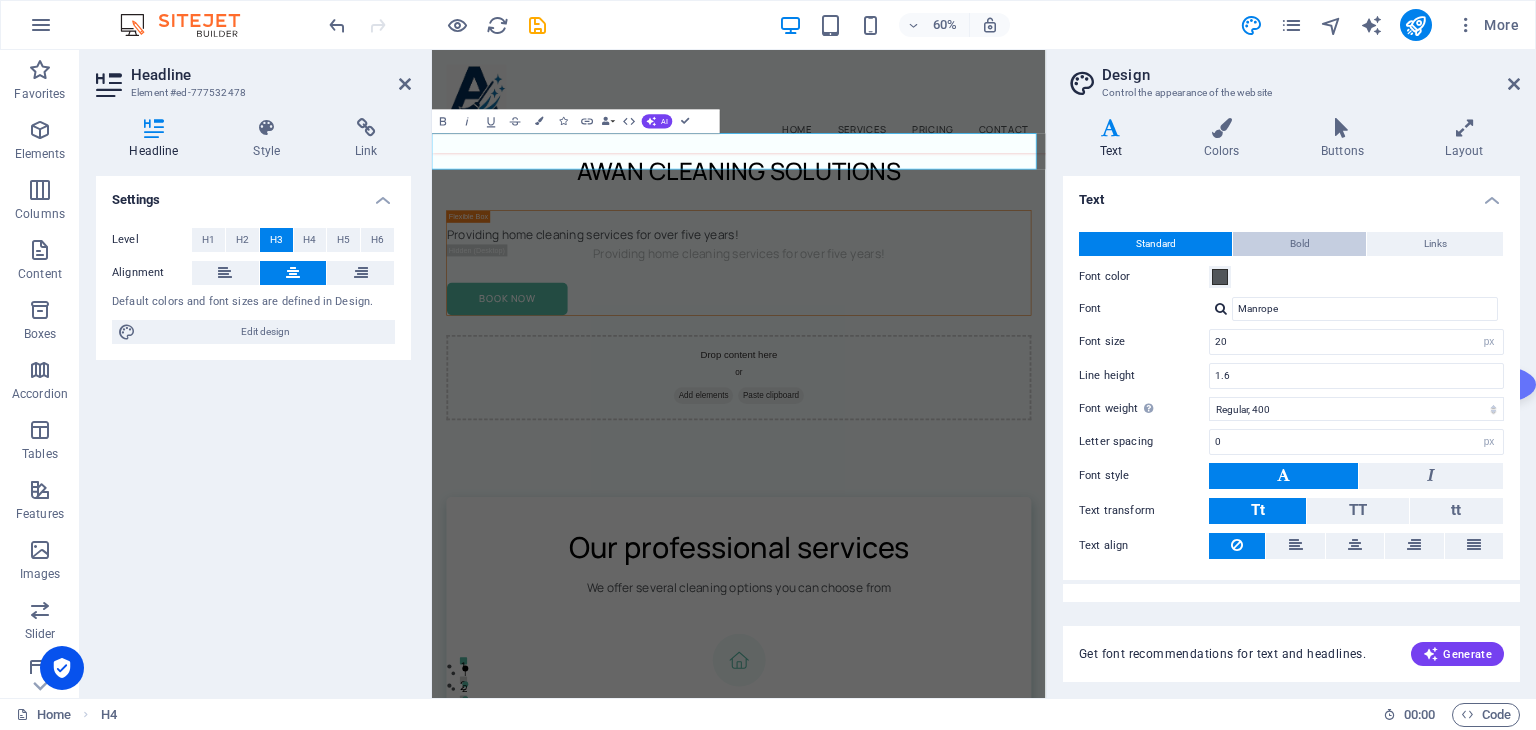click on "Bold" at bounding box center (1299, 244) 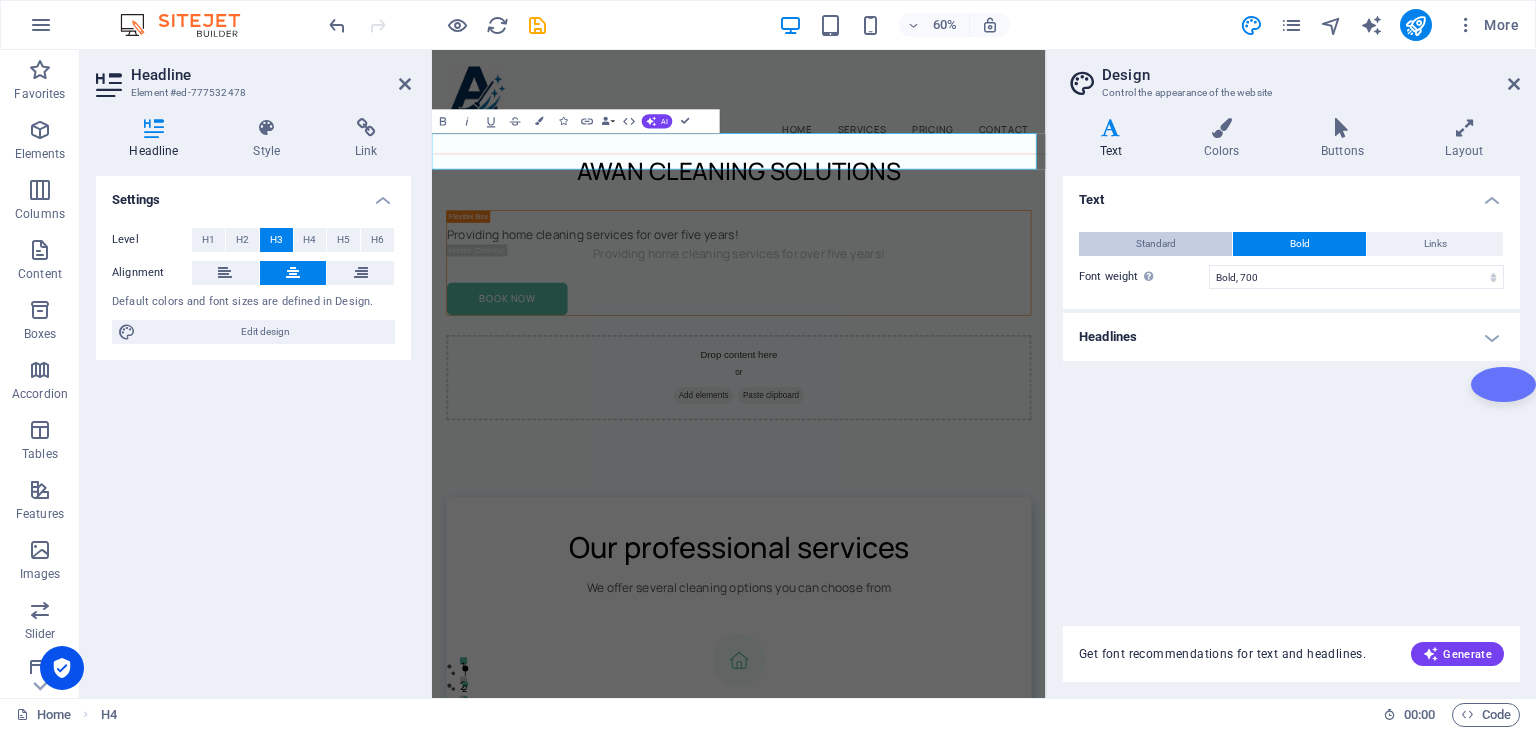 click on "Standard" at bounding box center (1156, 244) 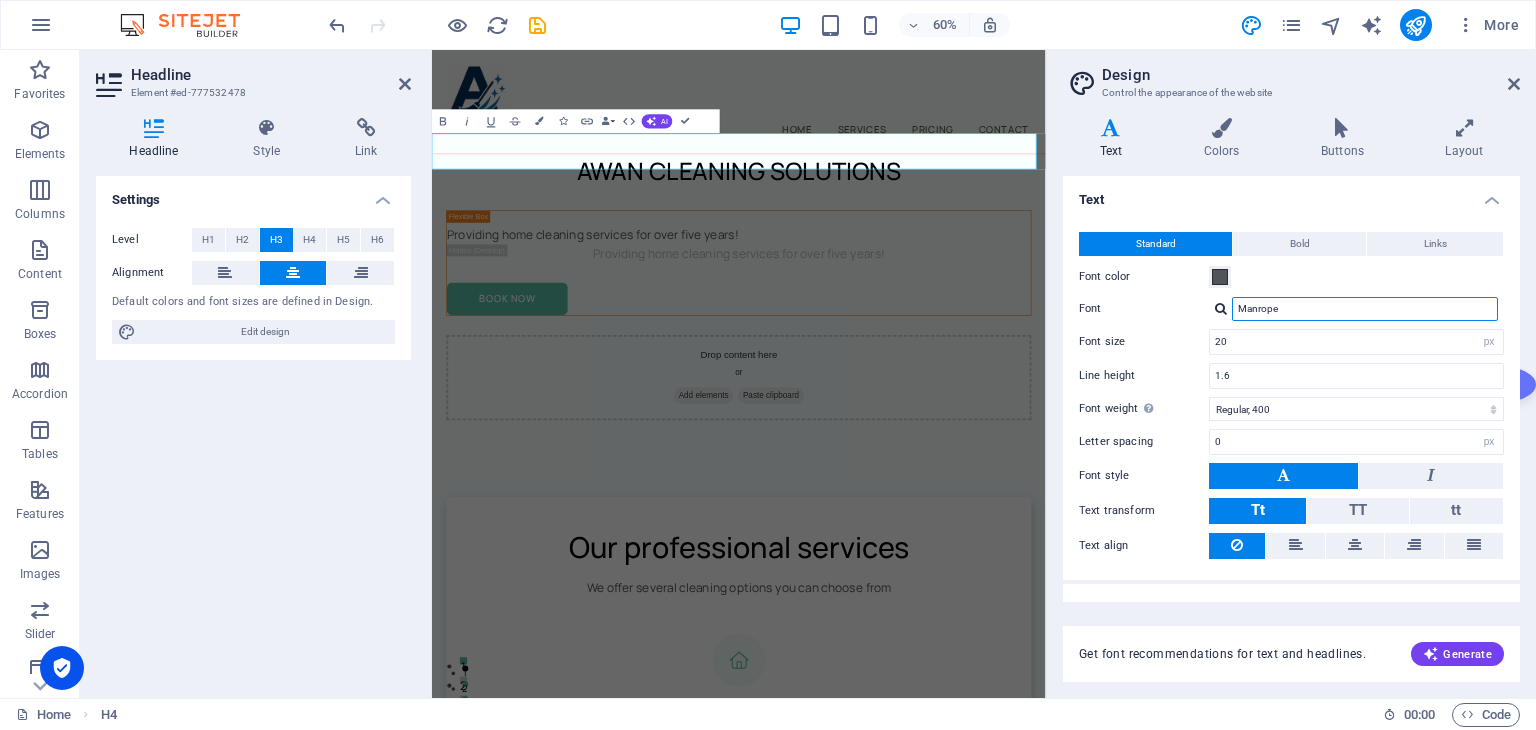 click on "Manrope" at bounding box center (1365, 309) 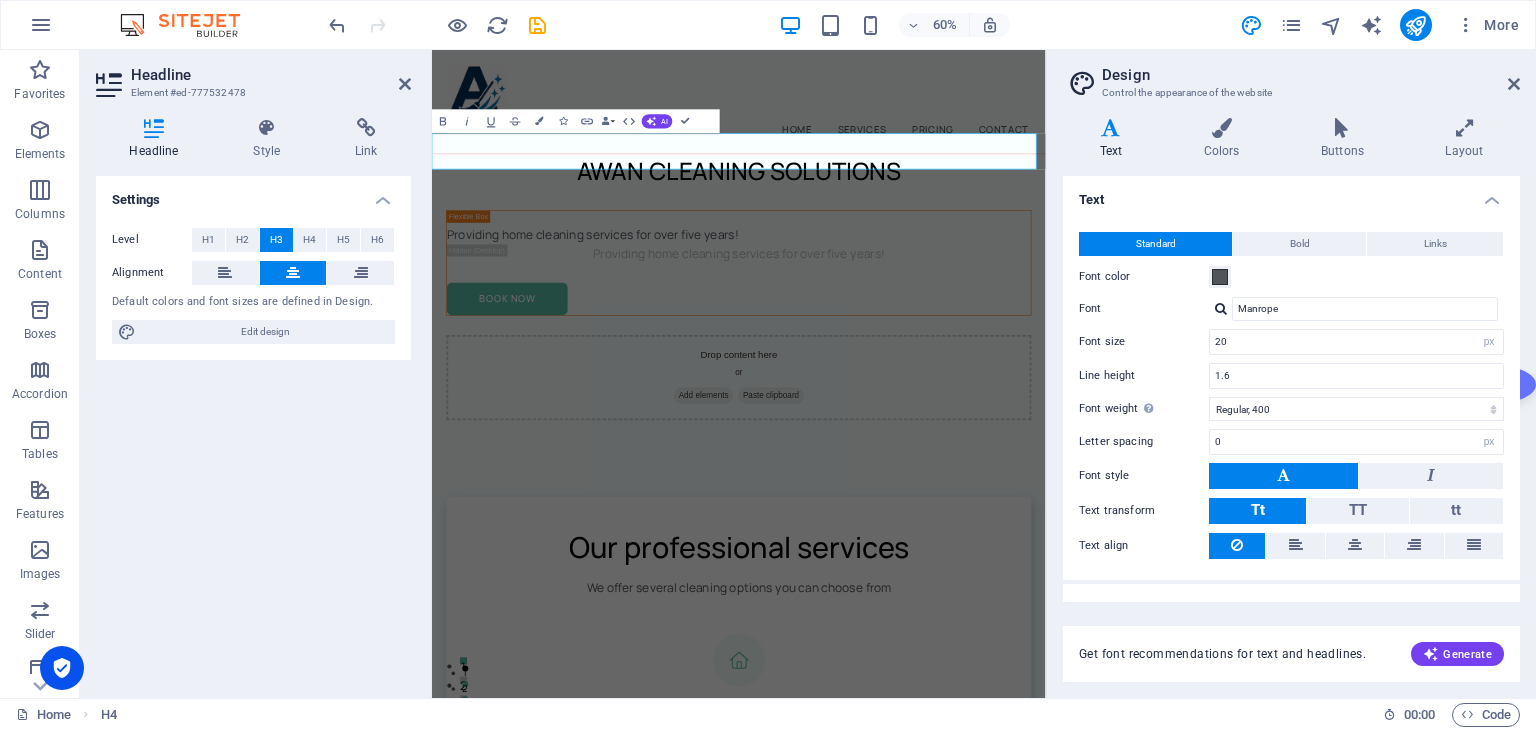 click on "Manrope" at bounding box center (1356, 309) 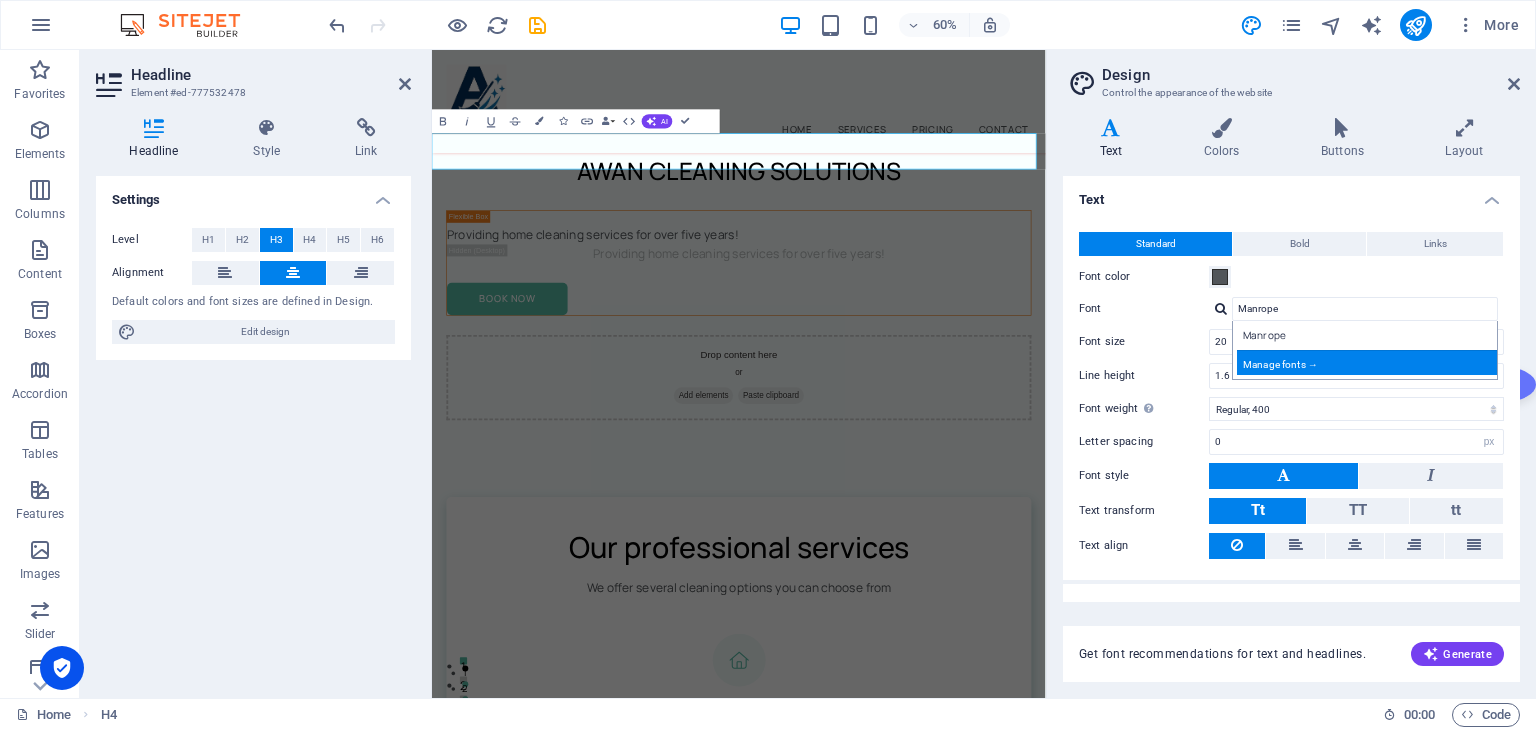 click on "Manage fonts →" at bounding box center [1369, 362] 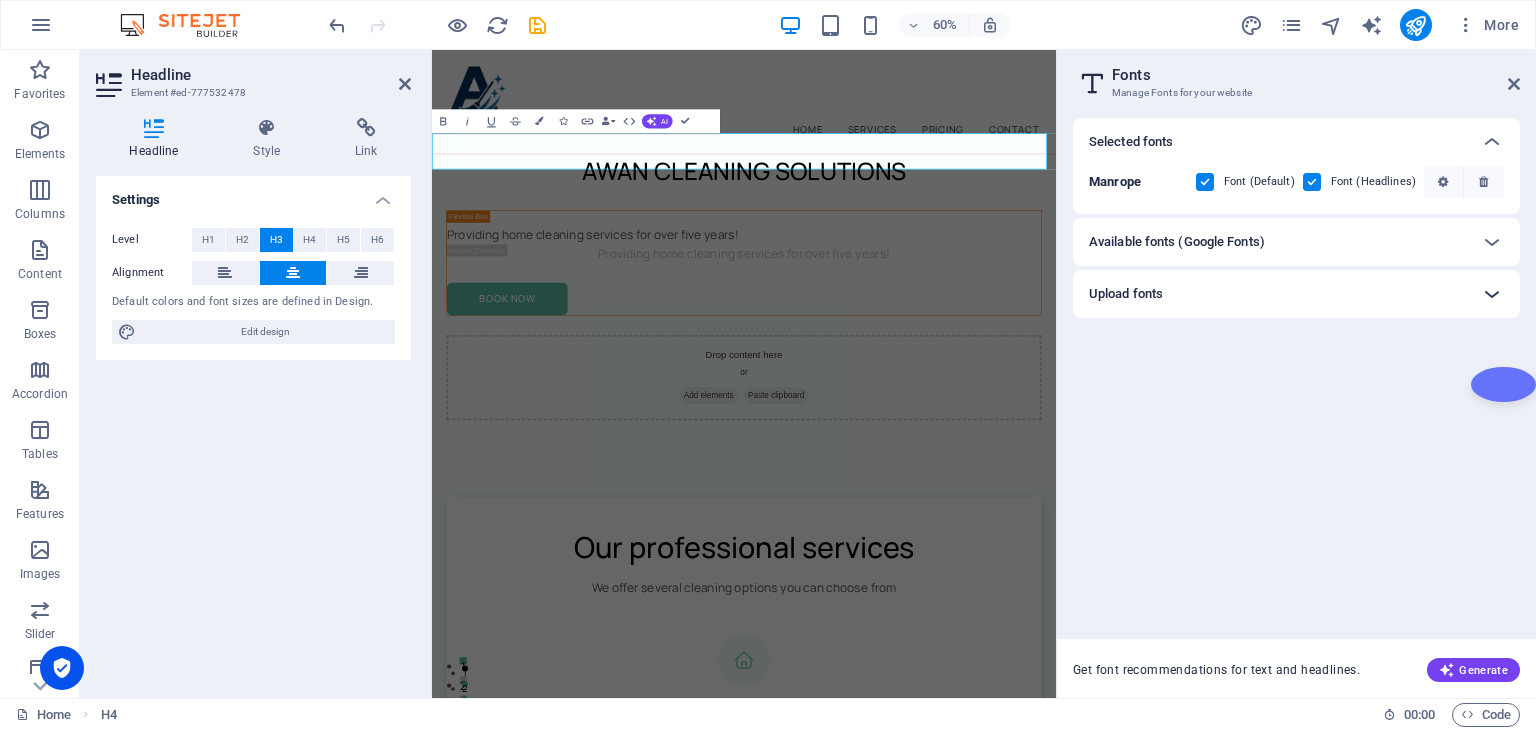 click at bounding box center (1492, 294) 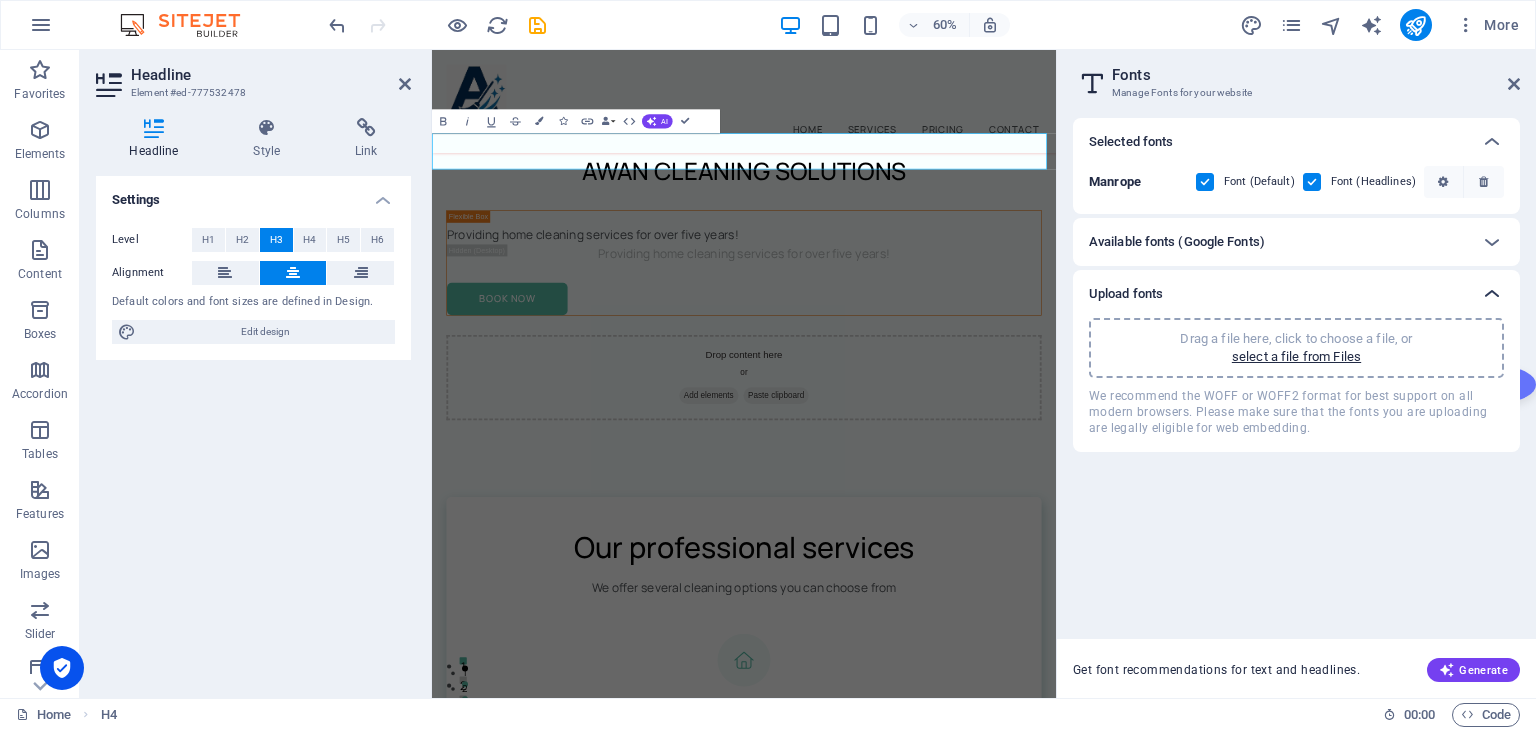 click at bounding box center (1492, 294) 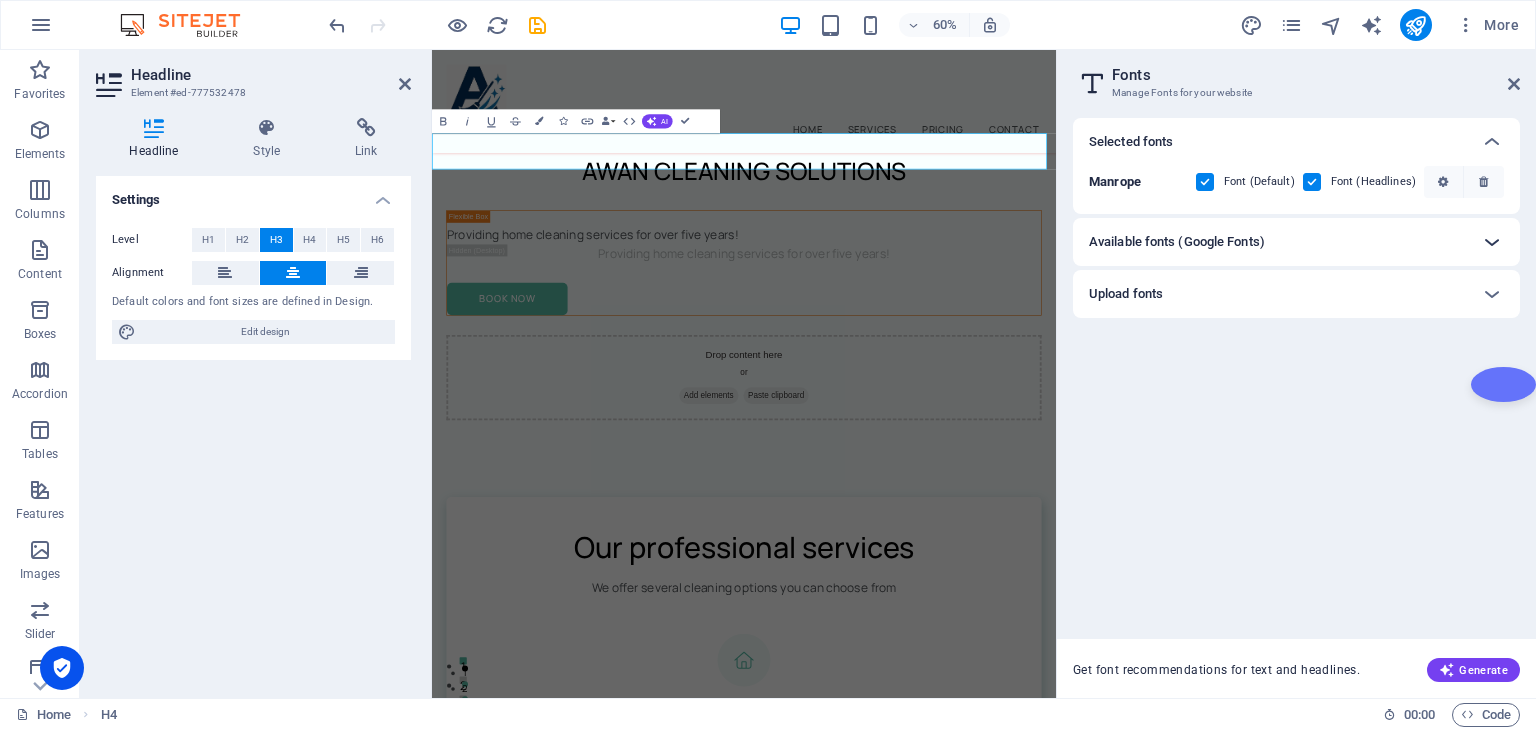 click at bounding box center (1492, 242) 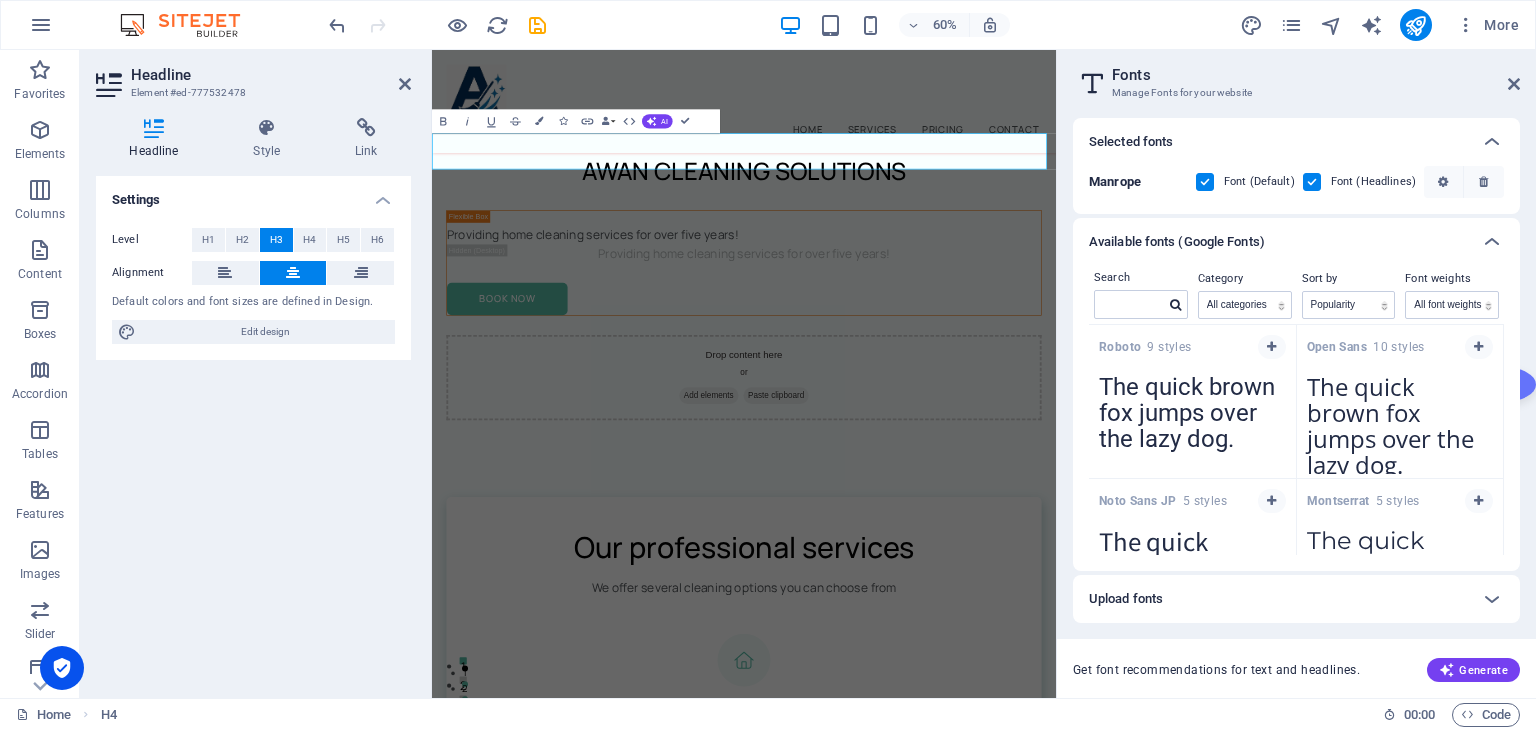 click on "Search Category All categories serif display monospace sans-serif handwriting Sort by Name Category Popularity Font weights All font weights 100 100italic 200 200italic 300 300italic 500 500italic 600 600italic 700 700italic 800 800italic 900 900italic italic regular Roboto 9   styles The quick brown fox jumps over the lazy dog. Copy text to all previews Open Sans 10   styles The quick brown fox jumps over the lazy dog. Copy text to all previews Noto Sans JP 5   styles The quick brown fox jumps over the lazy dog. Copy text to all previews Montserrat 5   styles The quick brown fox jumps over the lazy dog. Copy text to all previews Inter 7   styles The quick brown fox jumps over the lazy dog. Copy text to all previews Poppins 3   styles The quick brown fox jumps over the lazy dog. Copy text to all previews Lato 2   styles The quick brown fox jumps over the lazy dog. Copy text to all previews Material Icons 1   styles The quick brown fox jumps over the lazy dog. Copy text to all previews Roboto Condensed 7   6" at bounding box center [1296, 418] 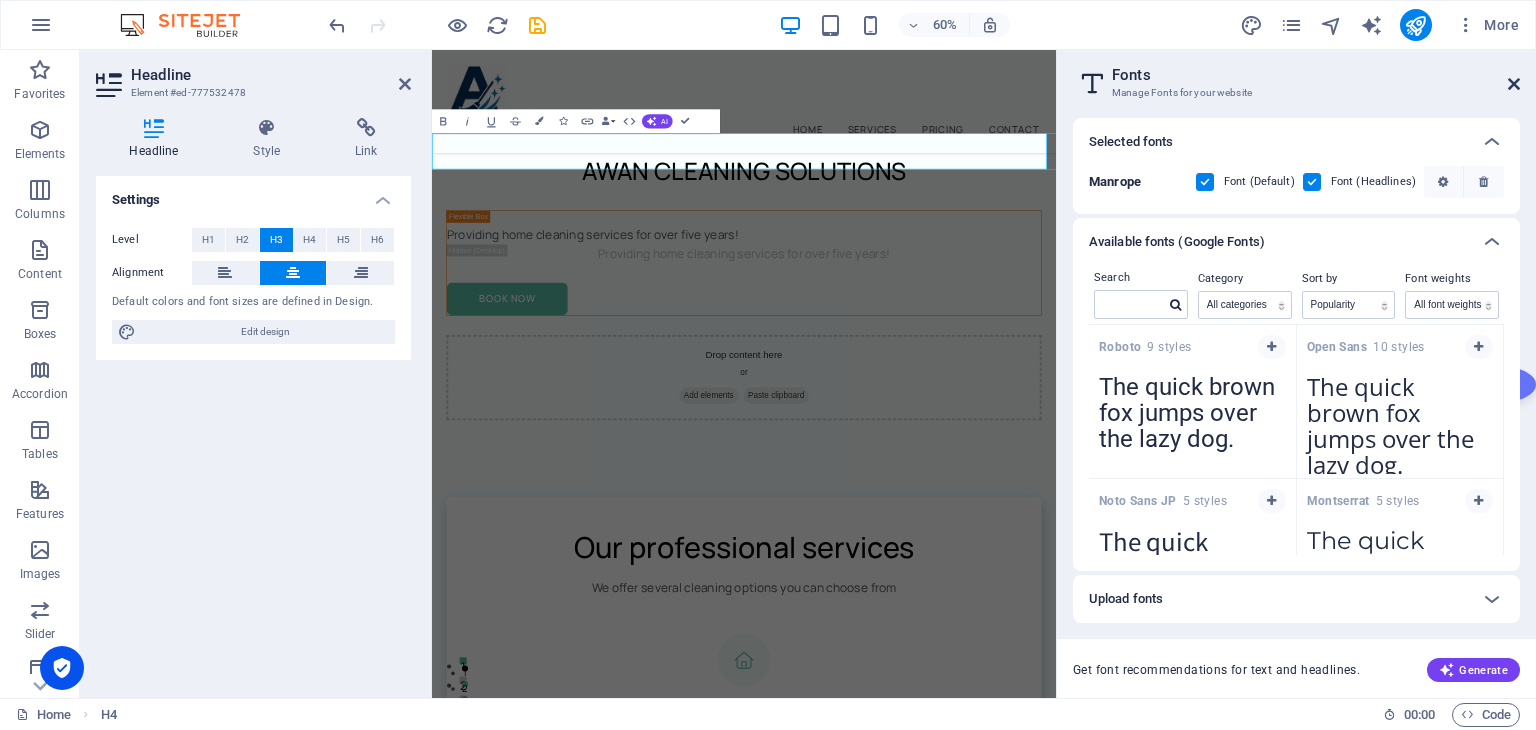 click at bounding box center (1514, 84) 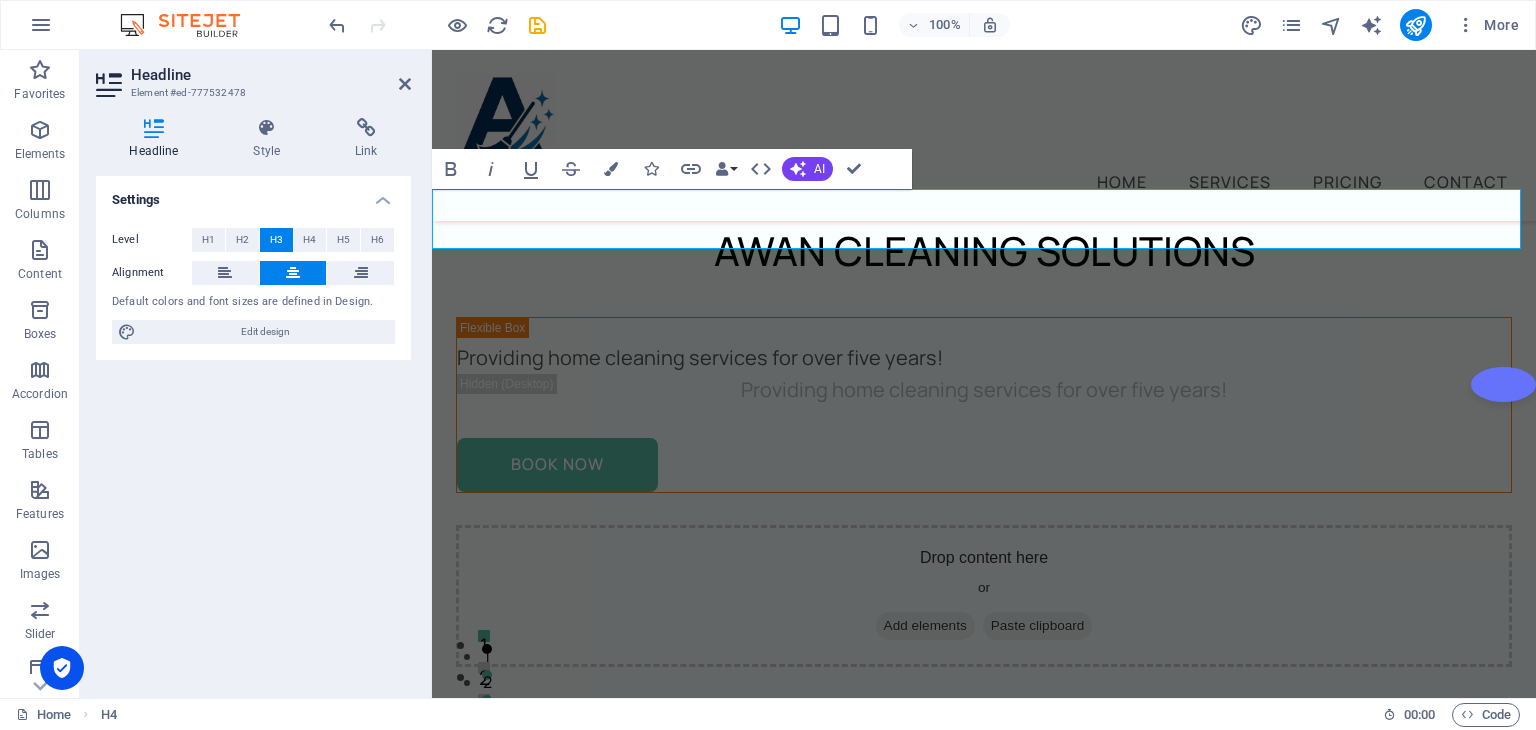 click on "AWAN CLEANING SOLUTIONS" at bounding box center (984, 251) 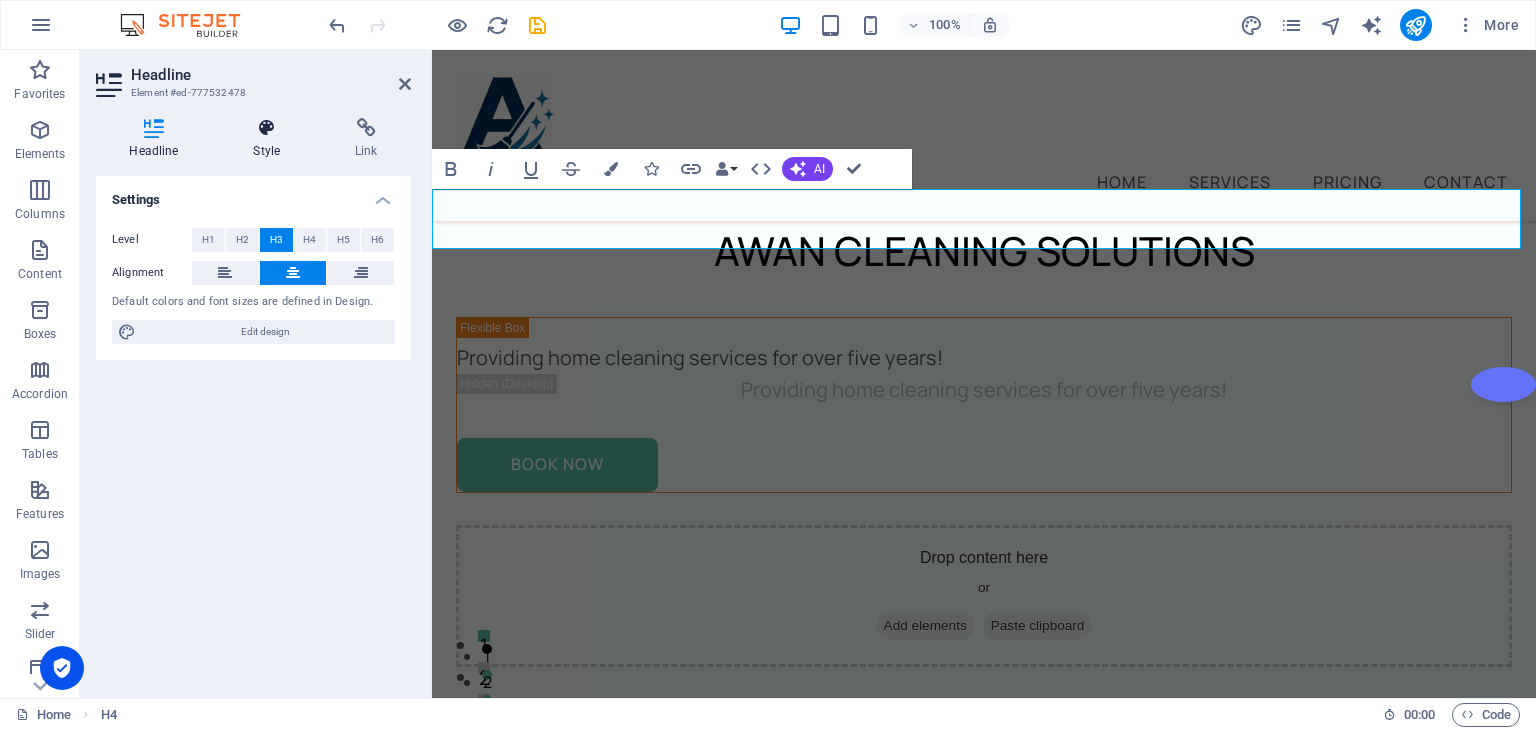 click on "Style" at bounding box center [271, 139] 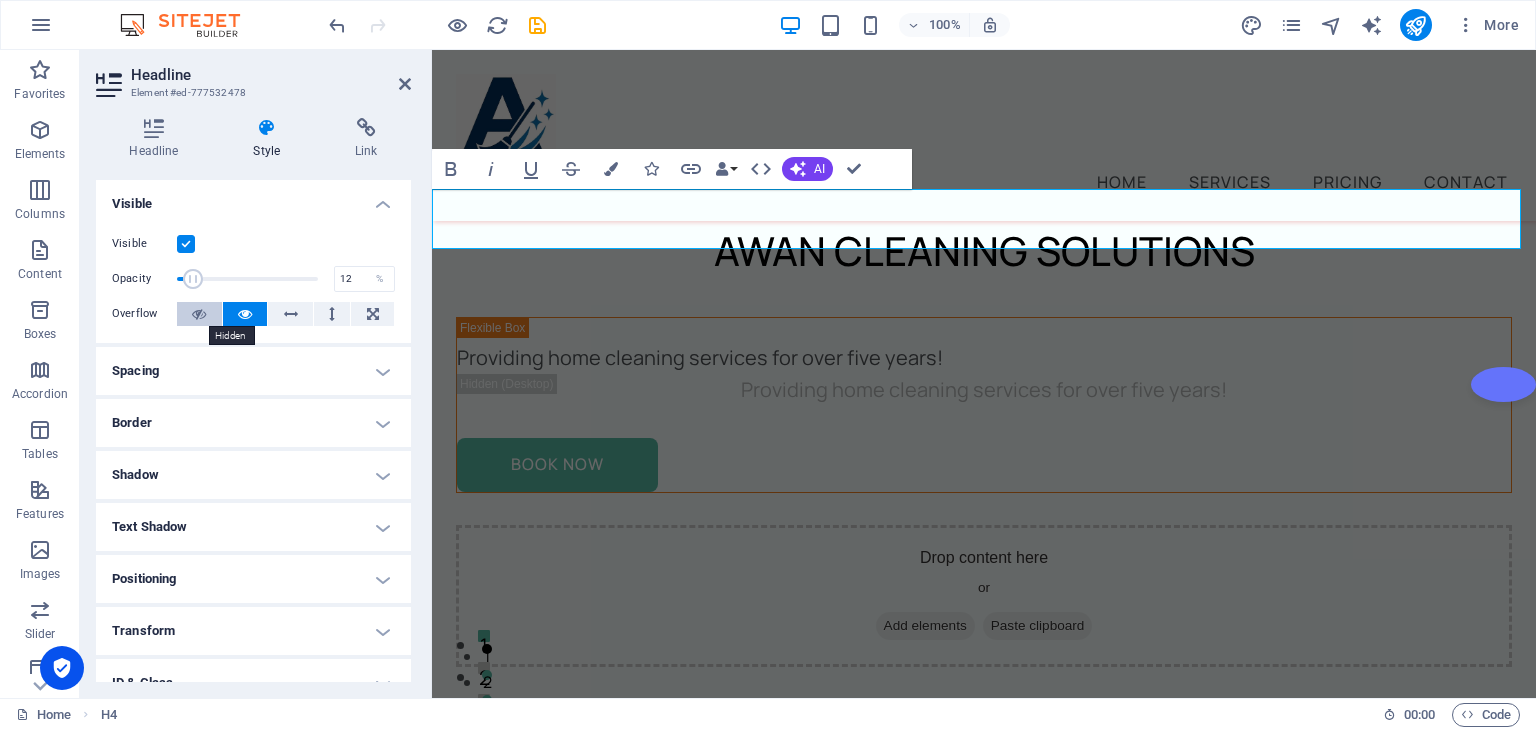 drag, startPoint x: 316, startPoint y: 273, endPoint x: 192, endPoint y: 305, distance: 128.06248 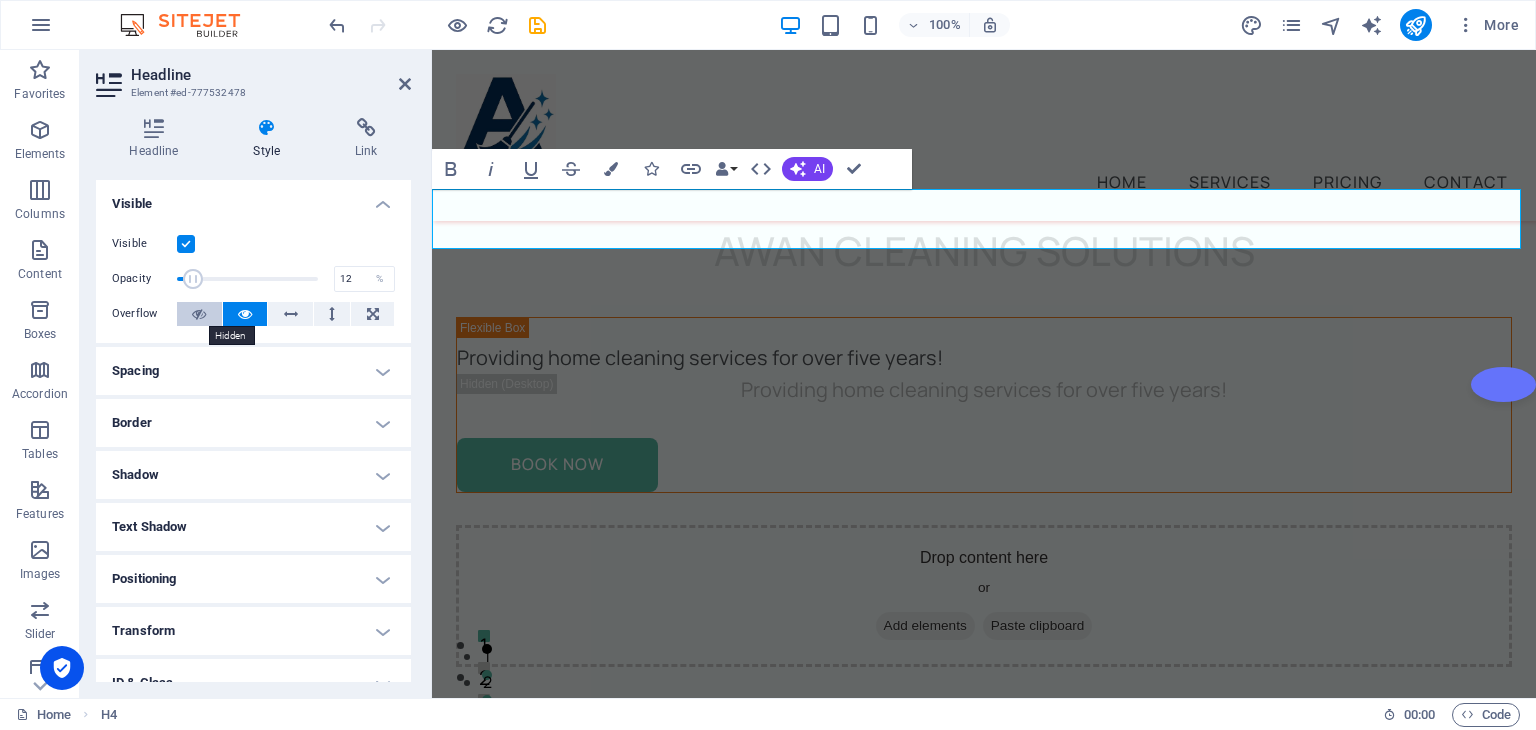 click on "Visible Opacity 12 % Overflow" at bounding box center [253, 279] 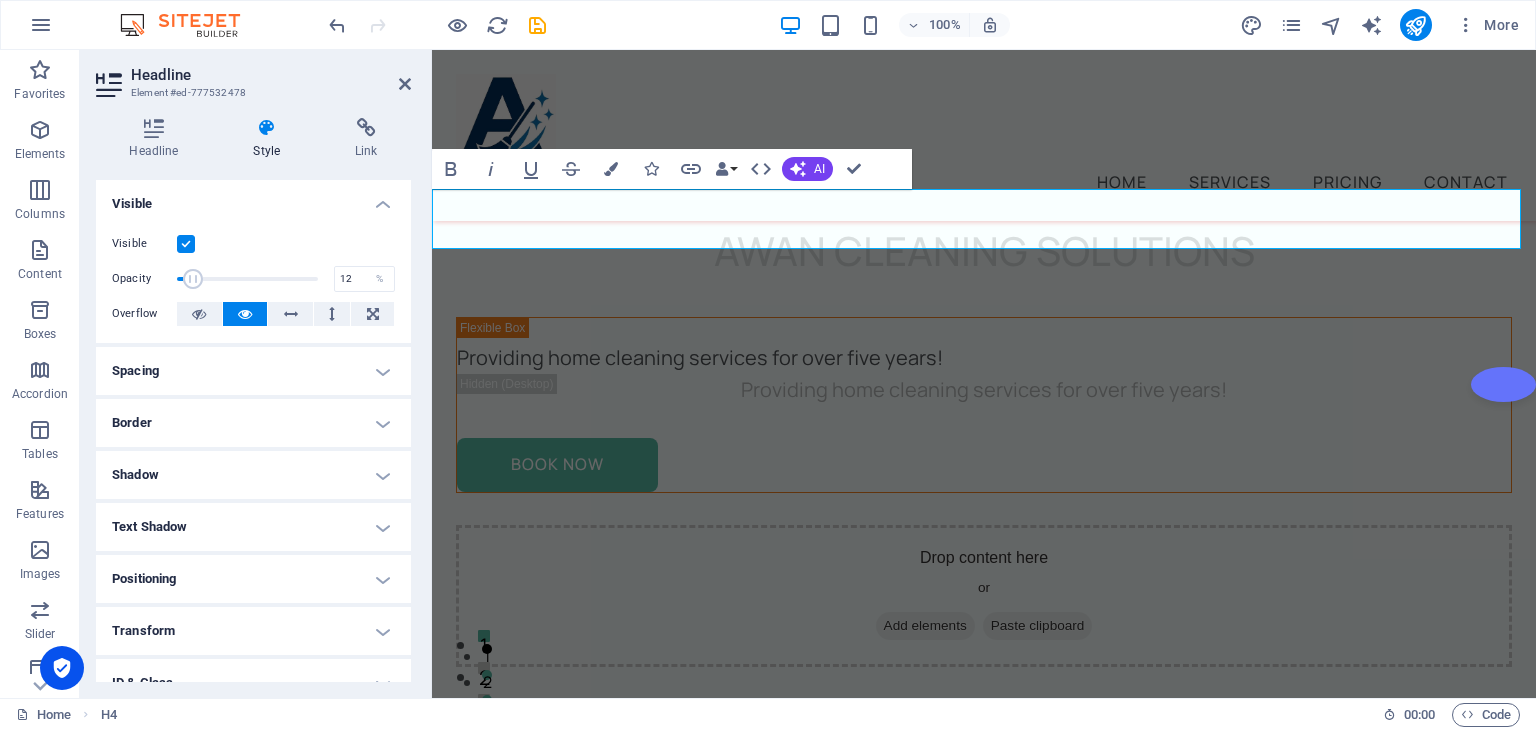 drag, startPoint x: 255, startPoint y: 304, endPoint x: 237, endPoint y: 281, distance: 29.206163 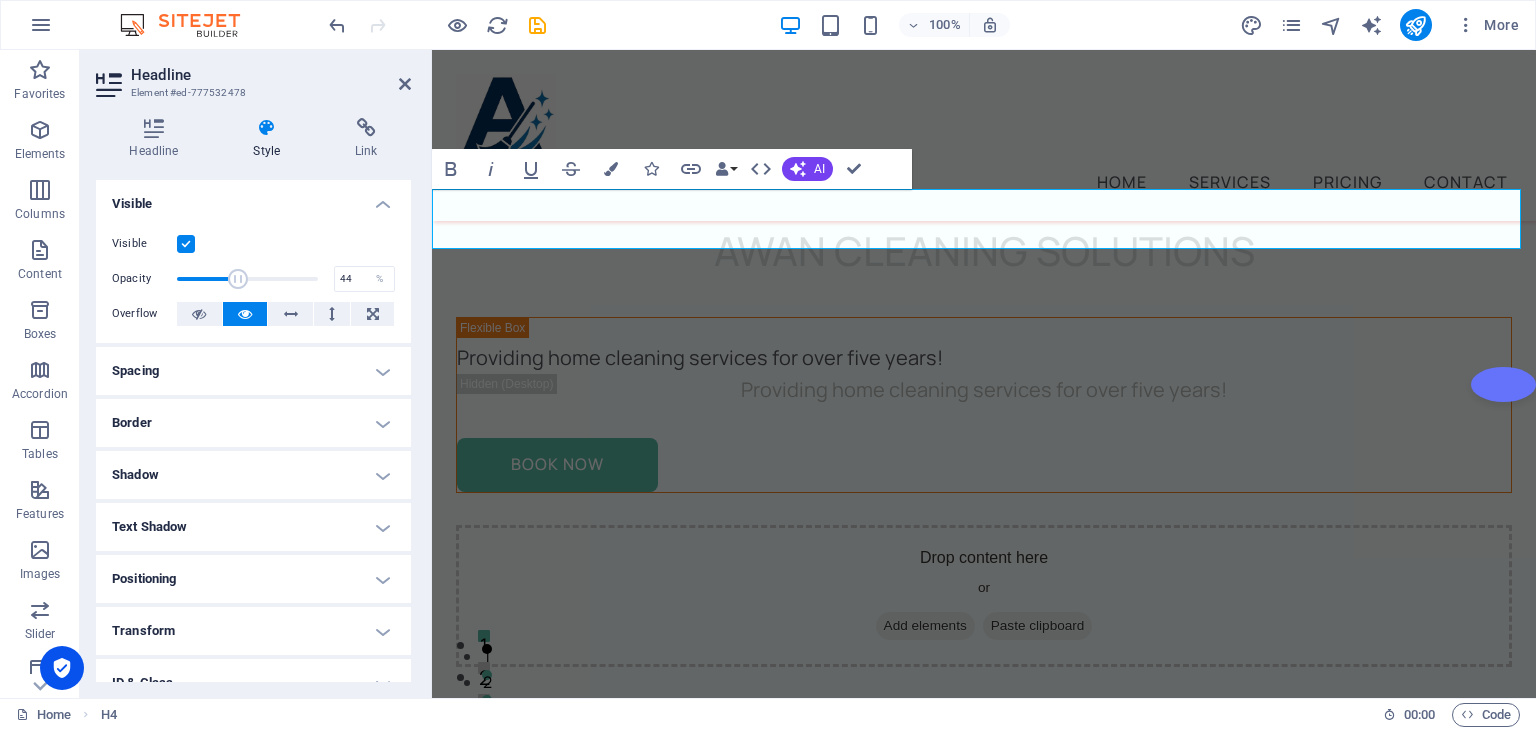 click at bounding box center [247, 279] 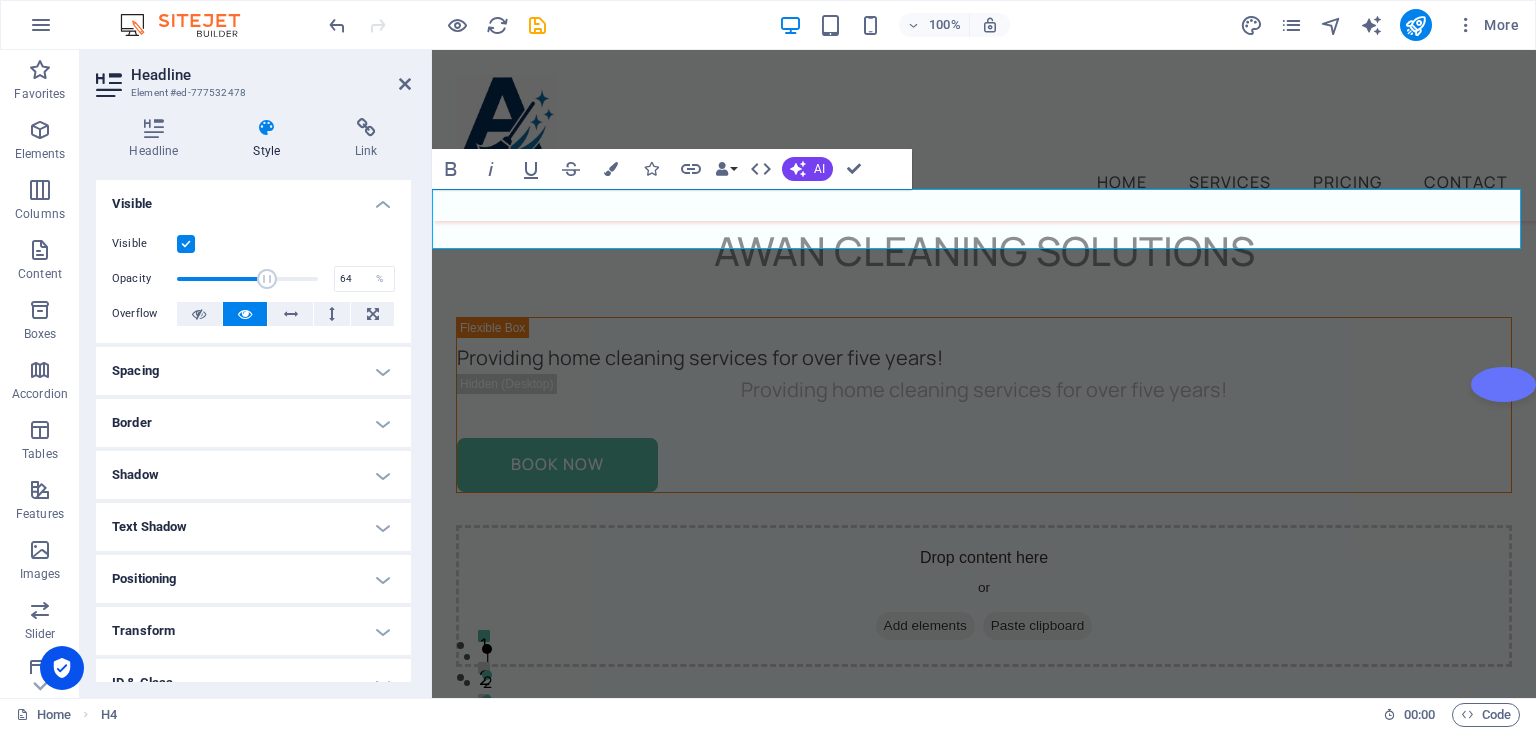 click at bounding box center (247, 279) 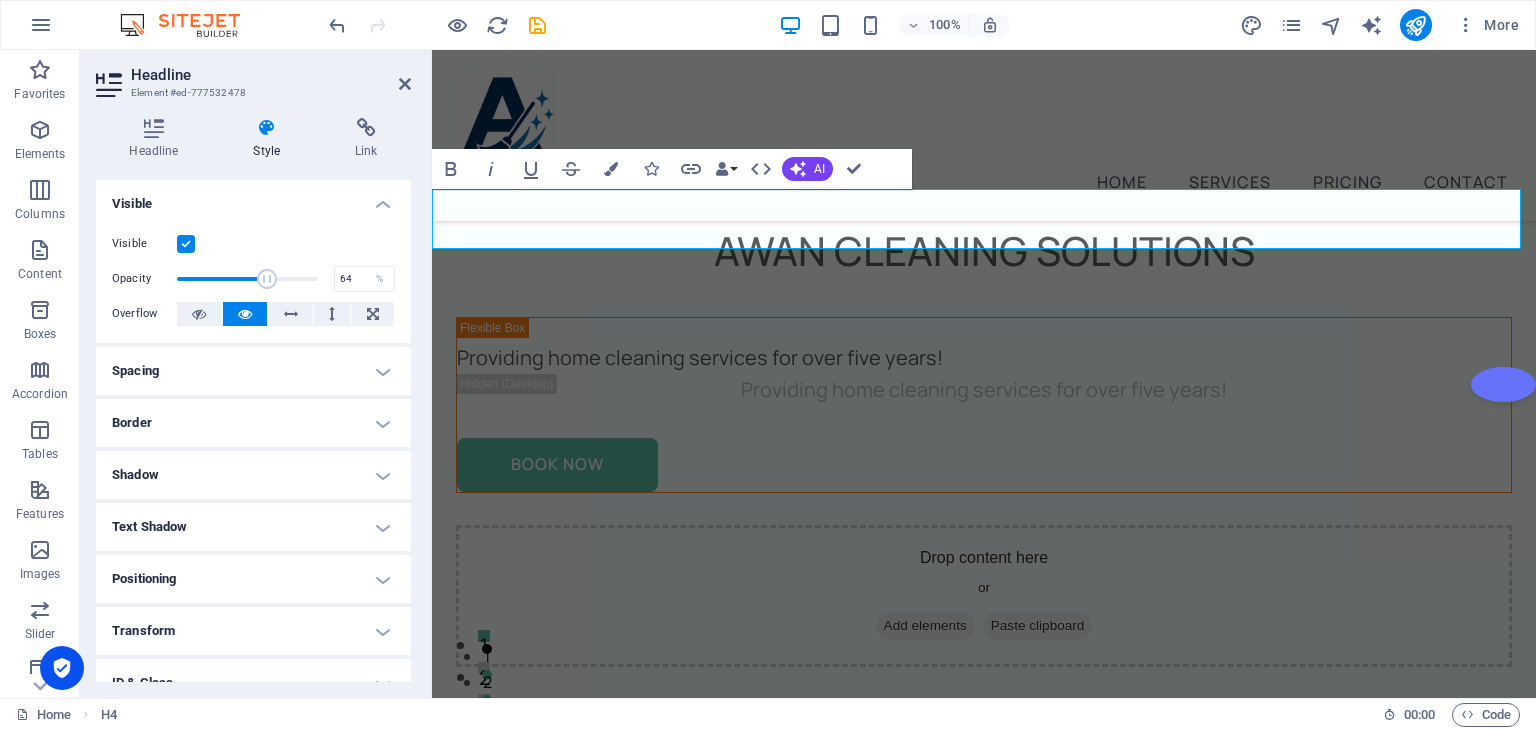 type on "97" 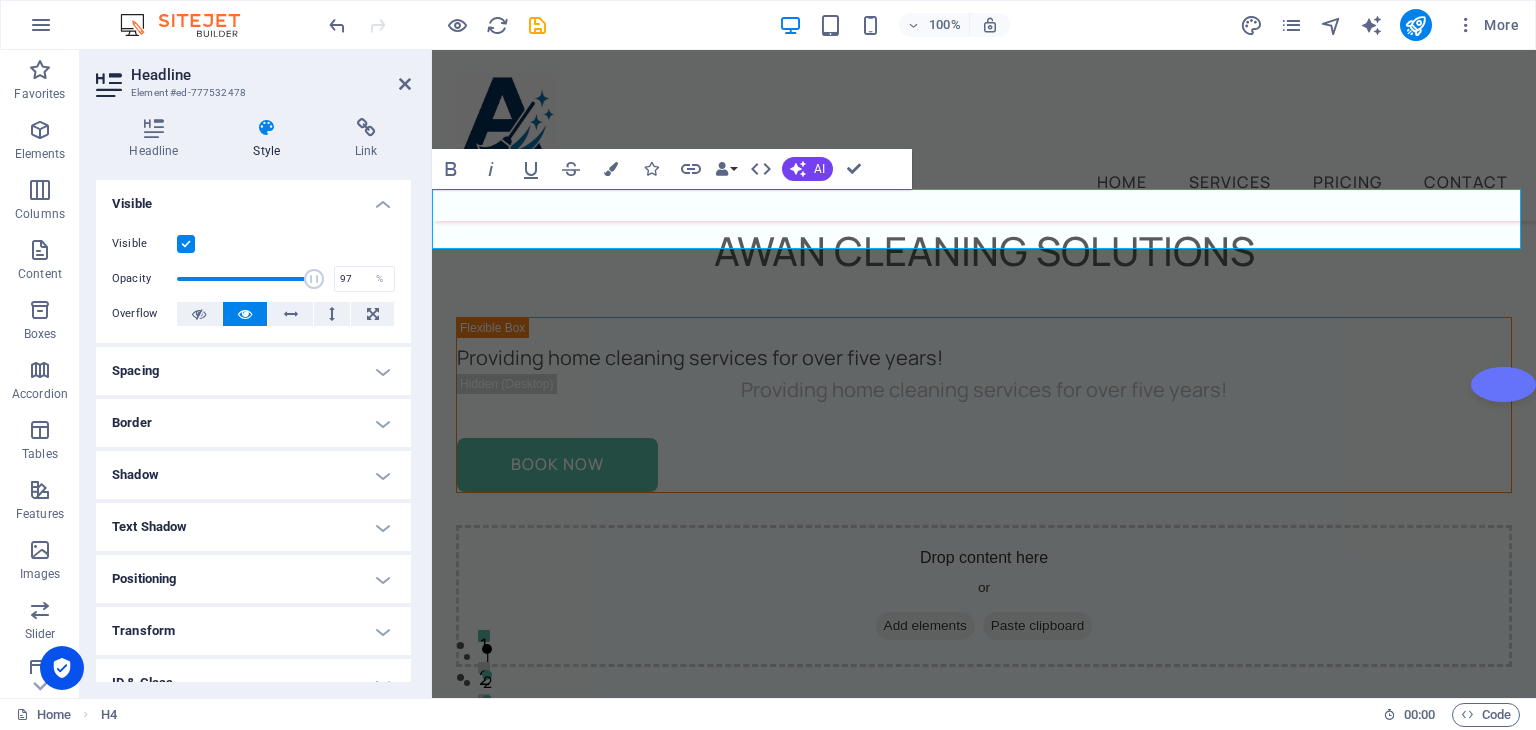 click at bounding box center [247, 279] 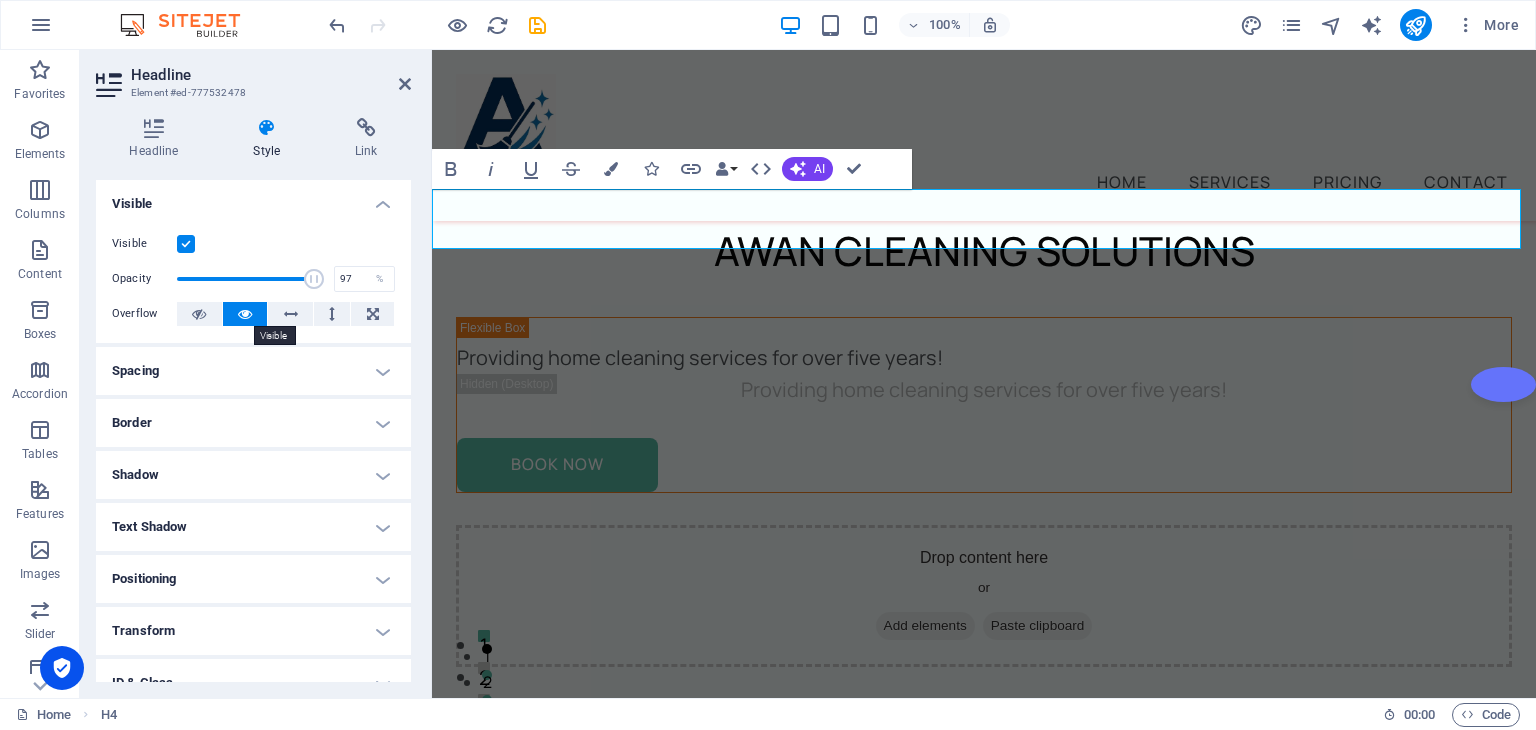 click at bounding box center [245, 314] 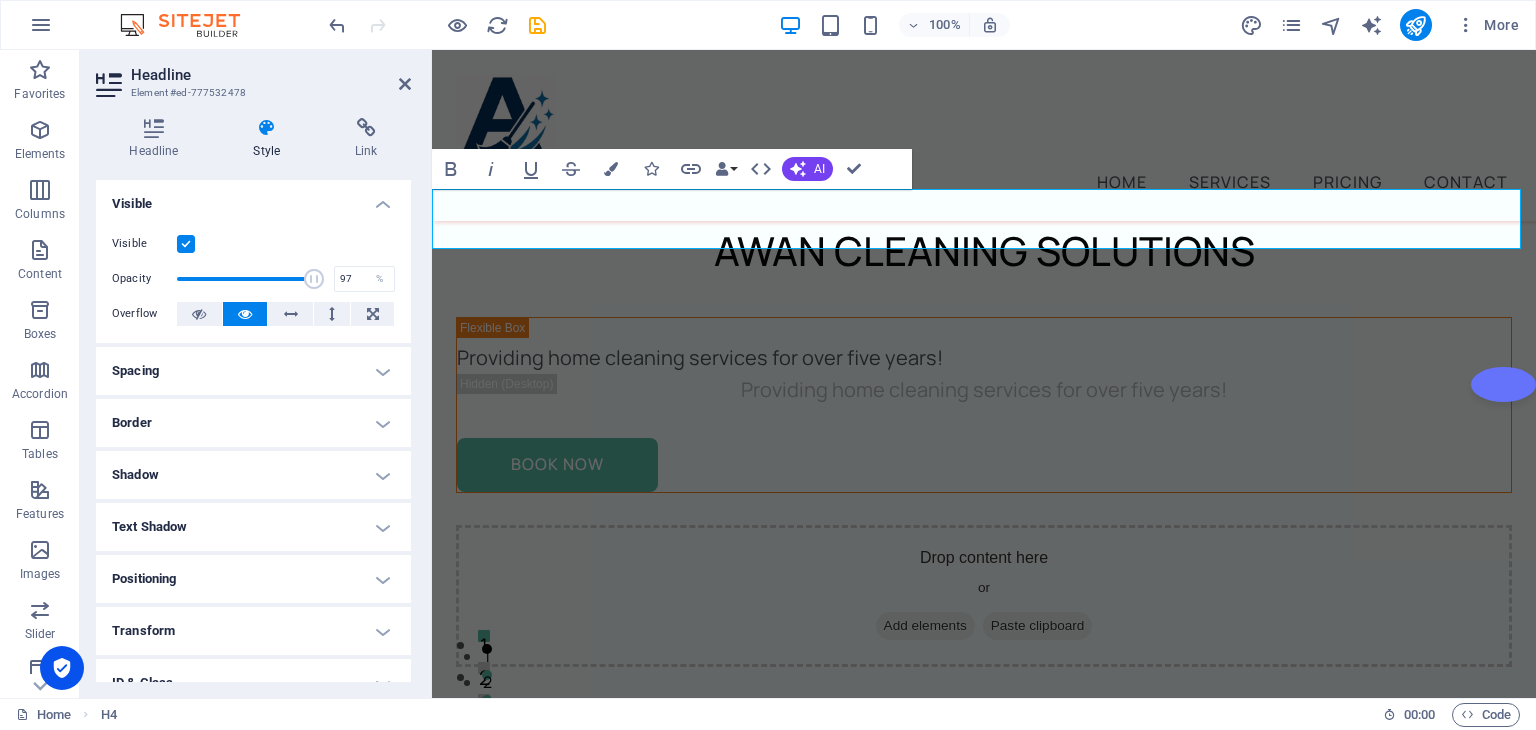 click at bounding box center (267, 128) 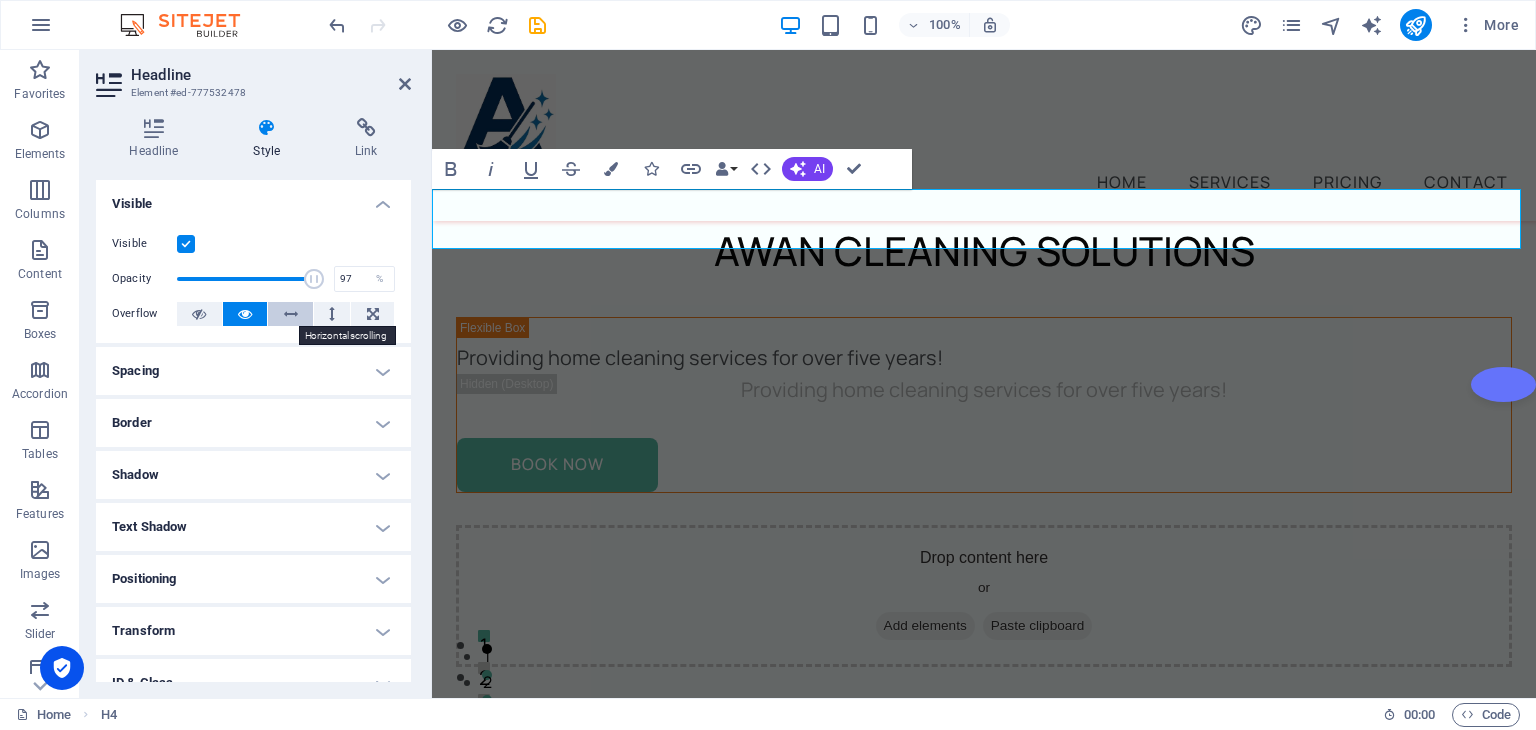 click at bounding box center [291, 314] 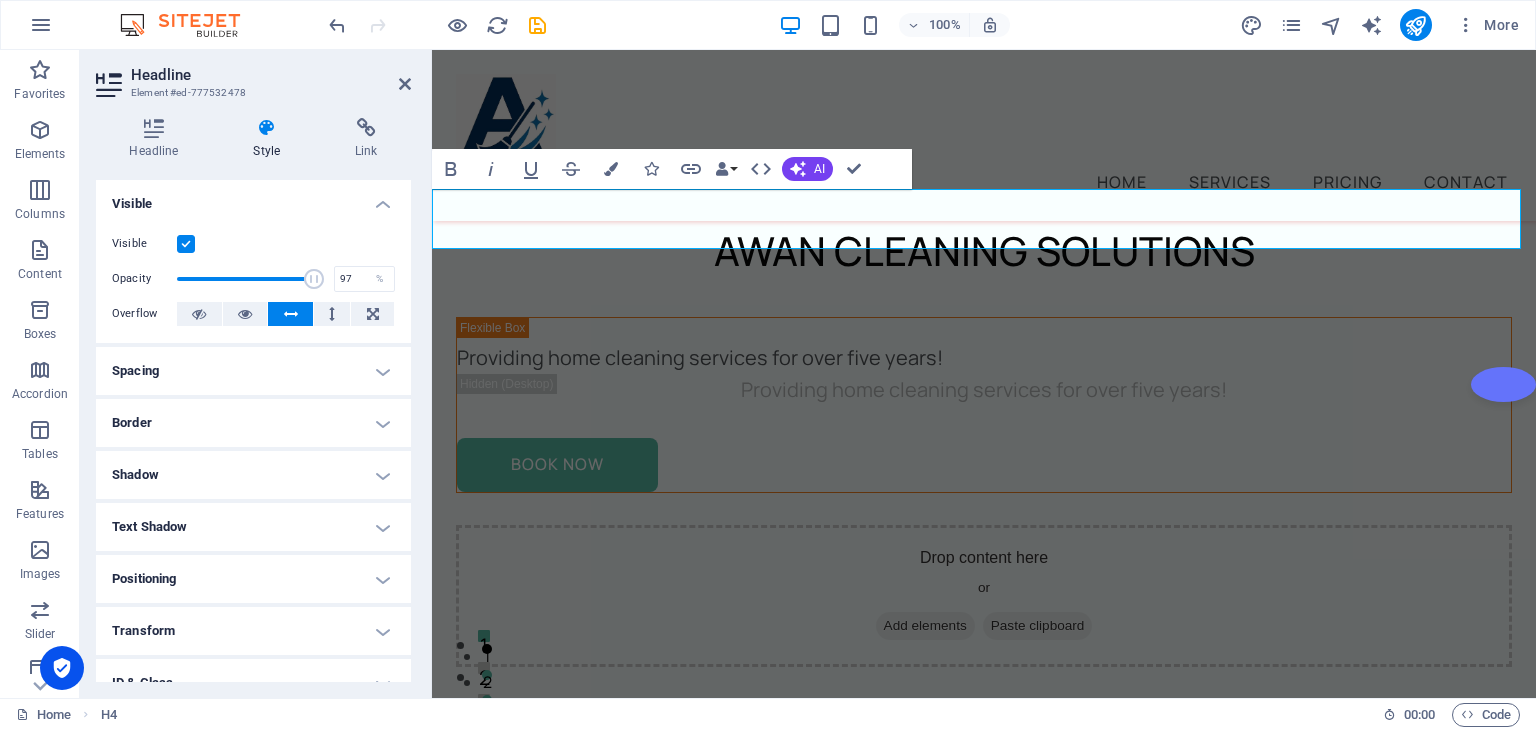 click at bounding box center (291, 314) 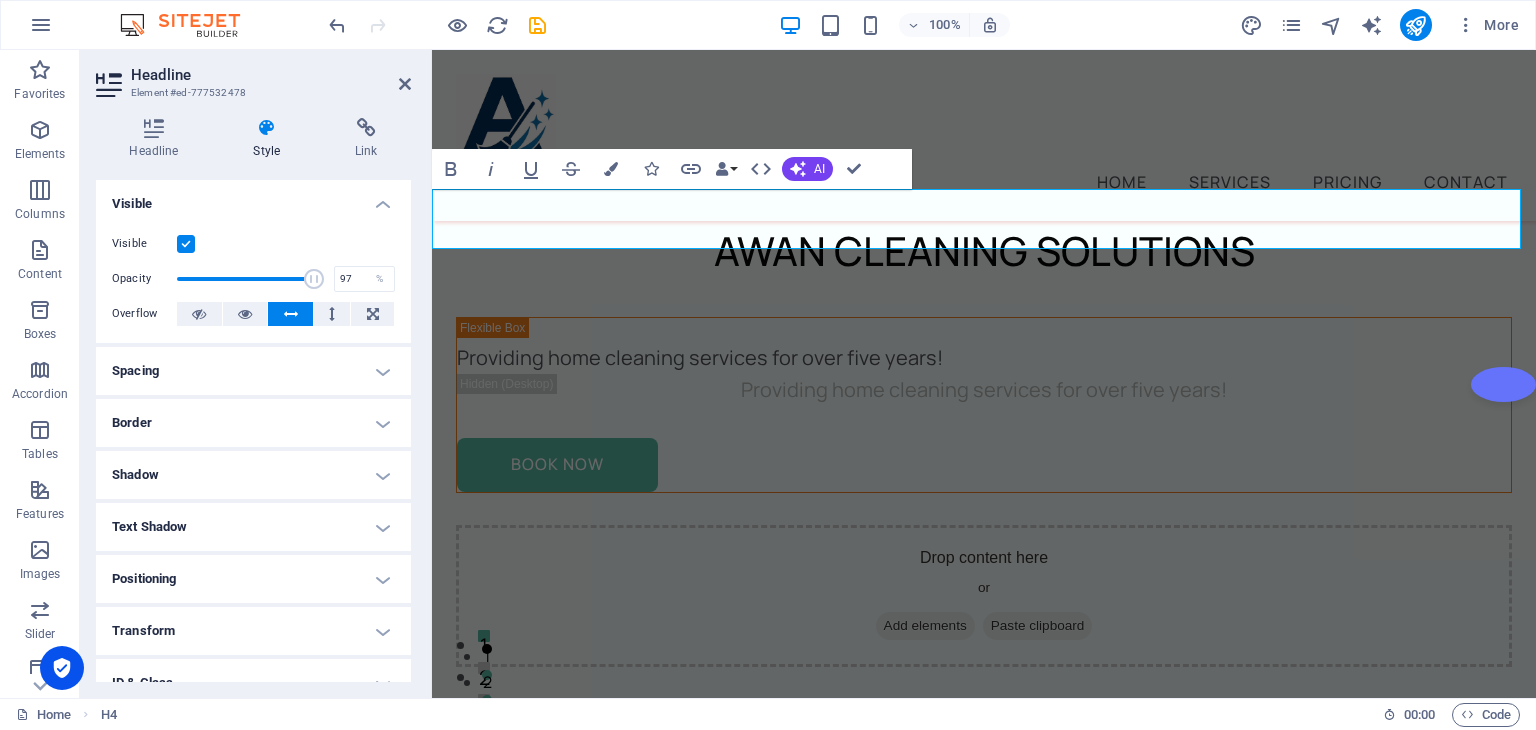 click on "Spacing" at bounding box center (253, 371) 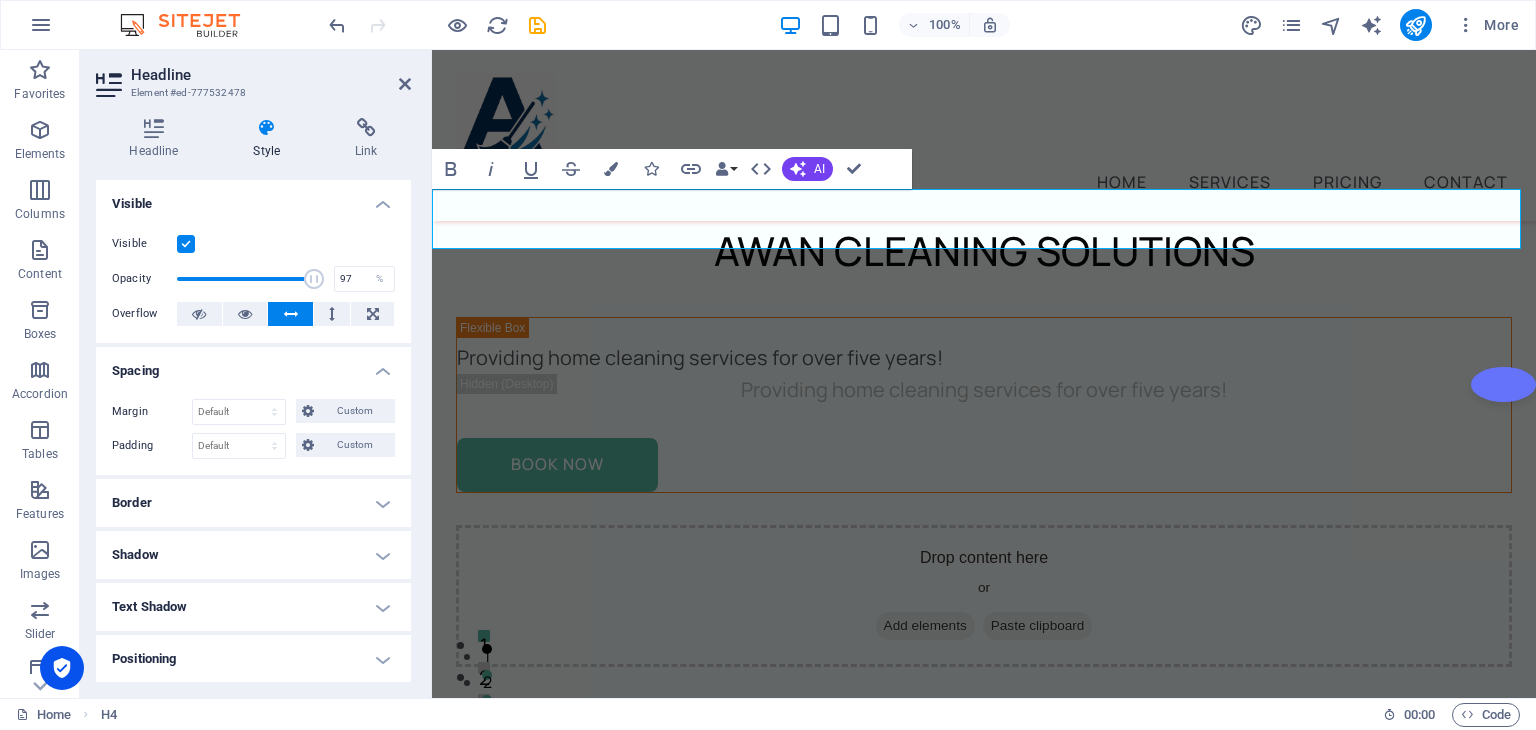 click on "Spacing" at bounding box center [253, 365] 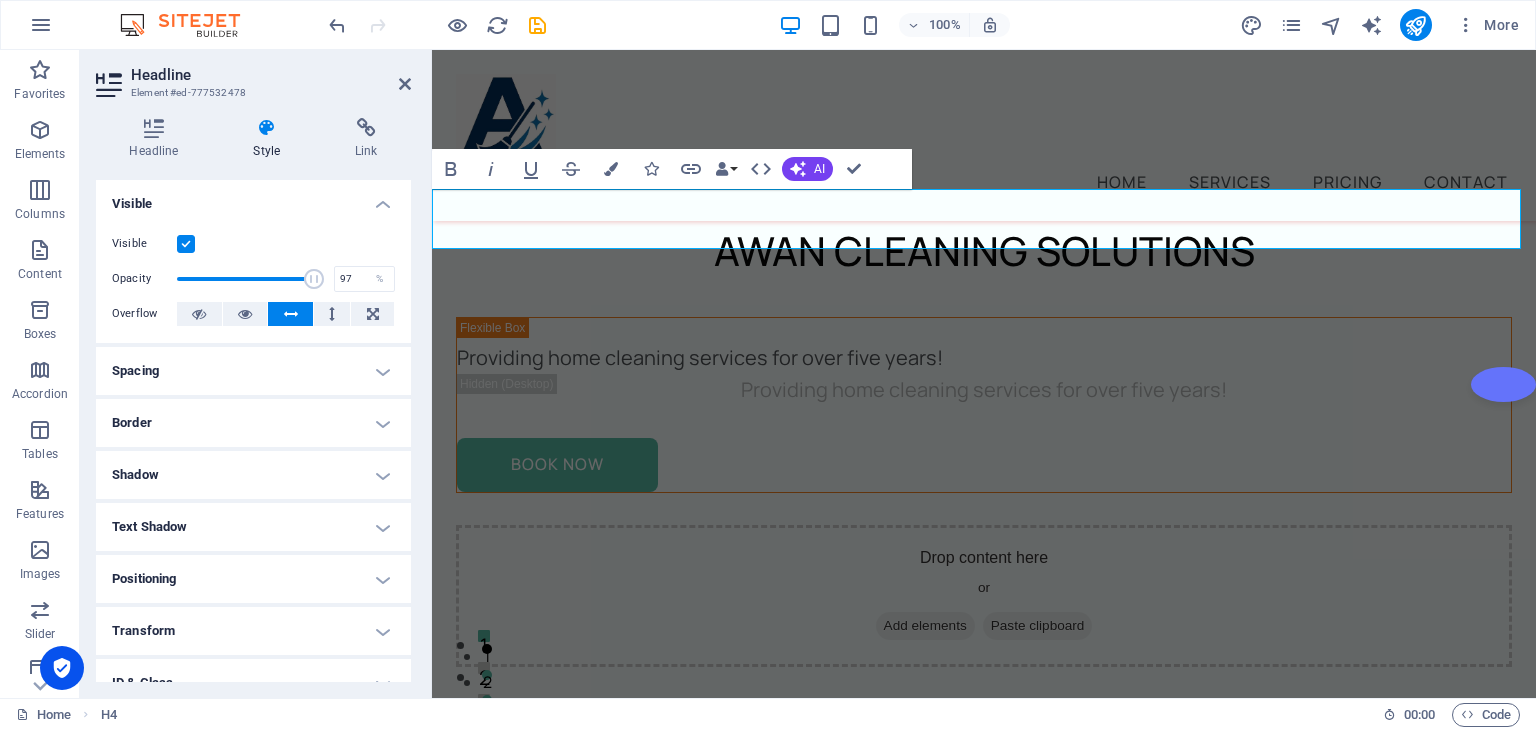 click on "Border" at bounding box center [253, 423] 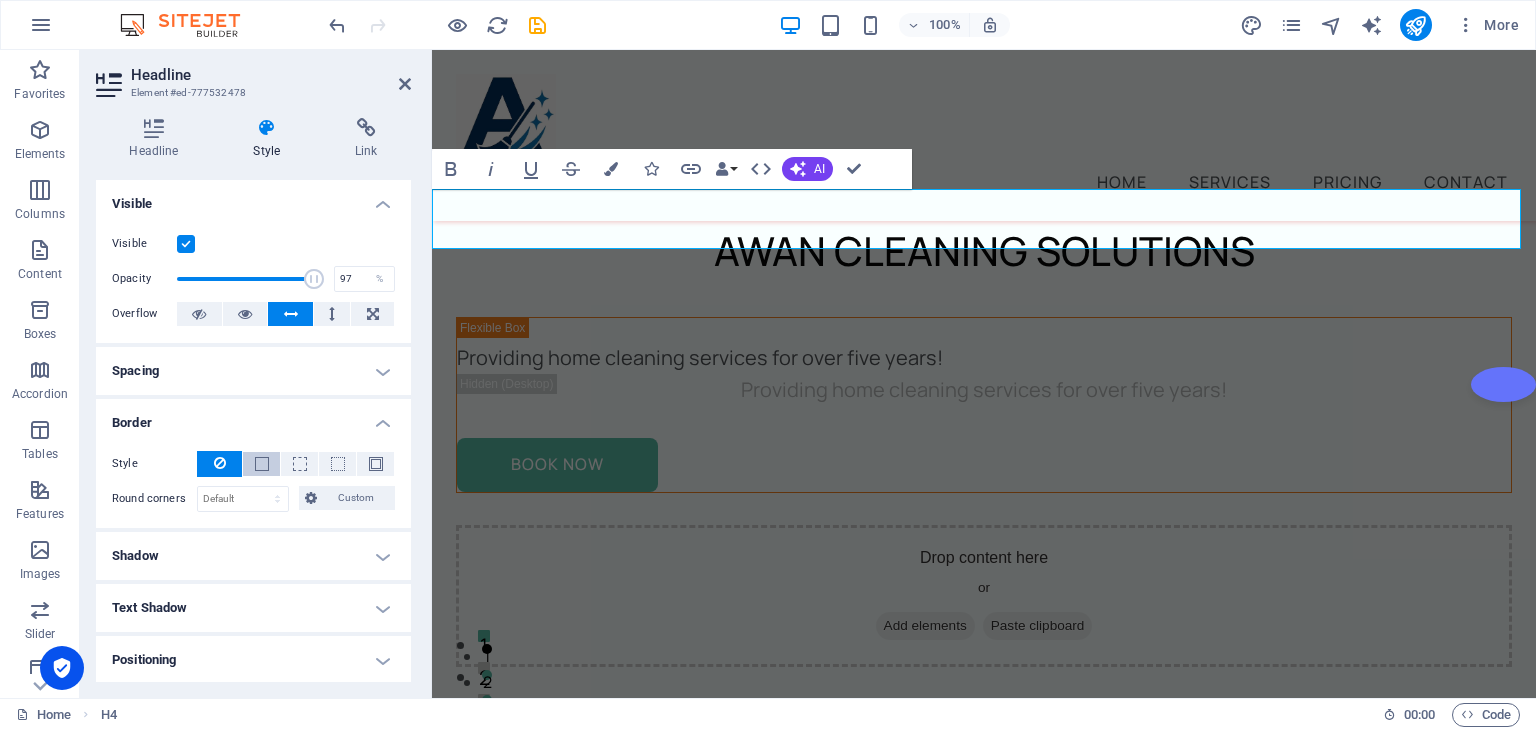 click at bounding box center [261, 464] 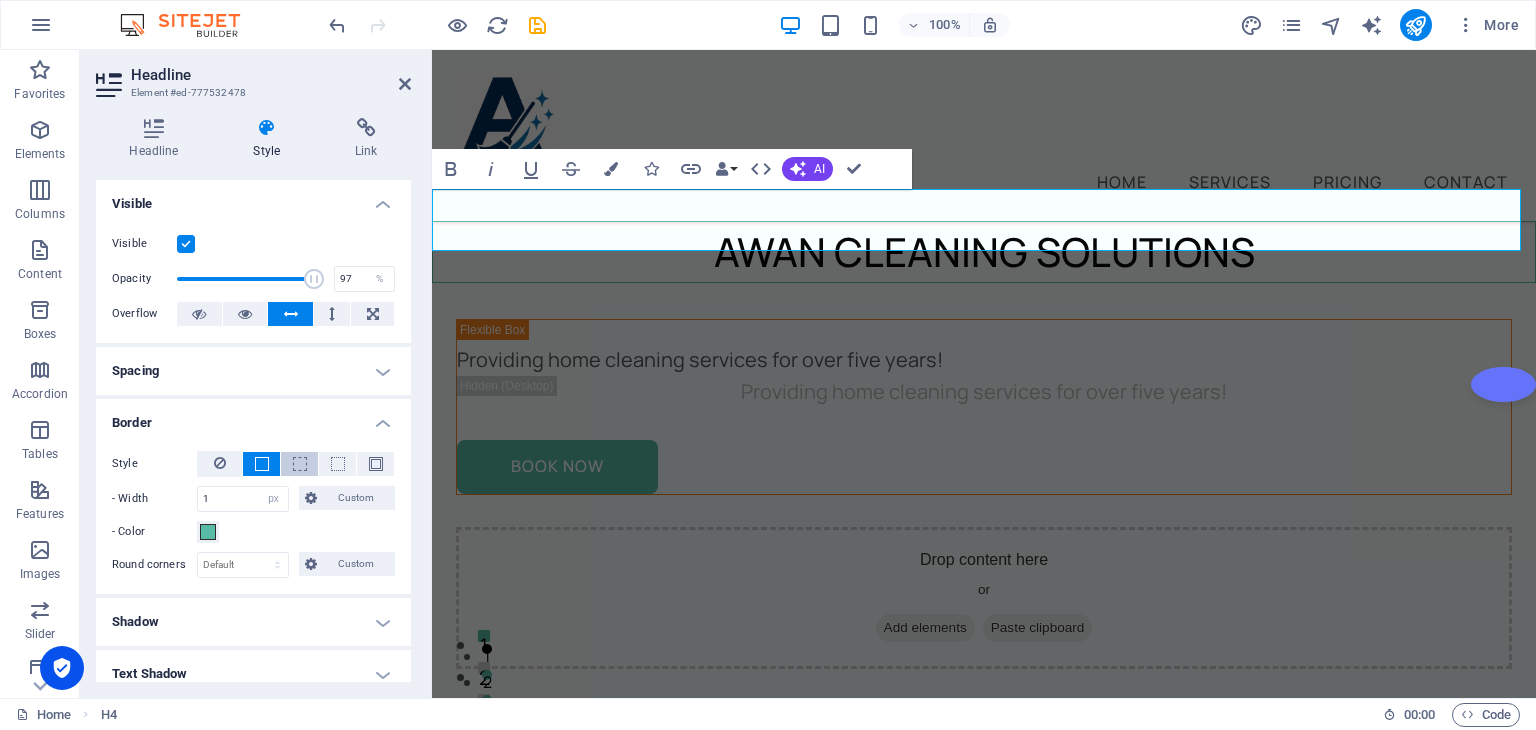 click at bounding box center (299, 464) 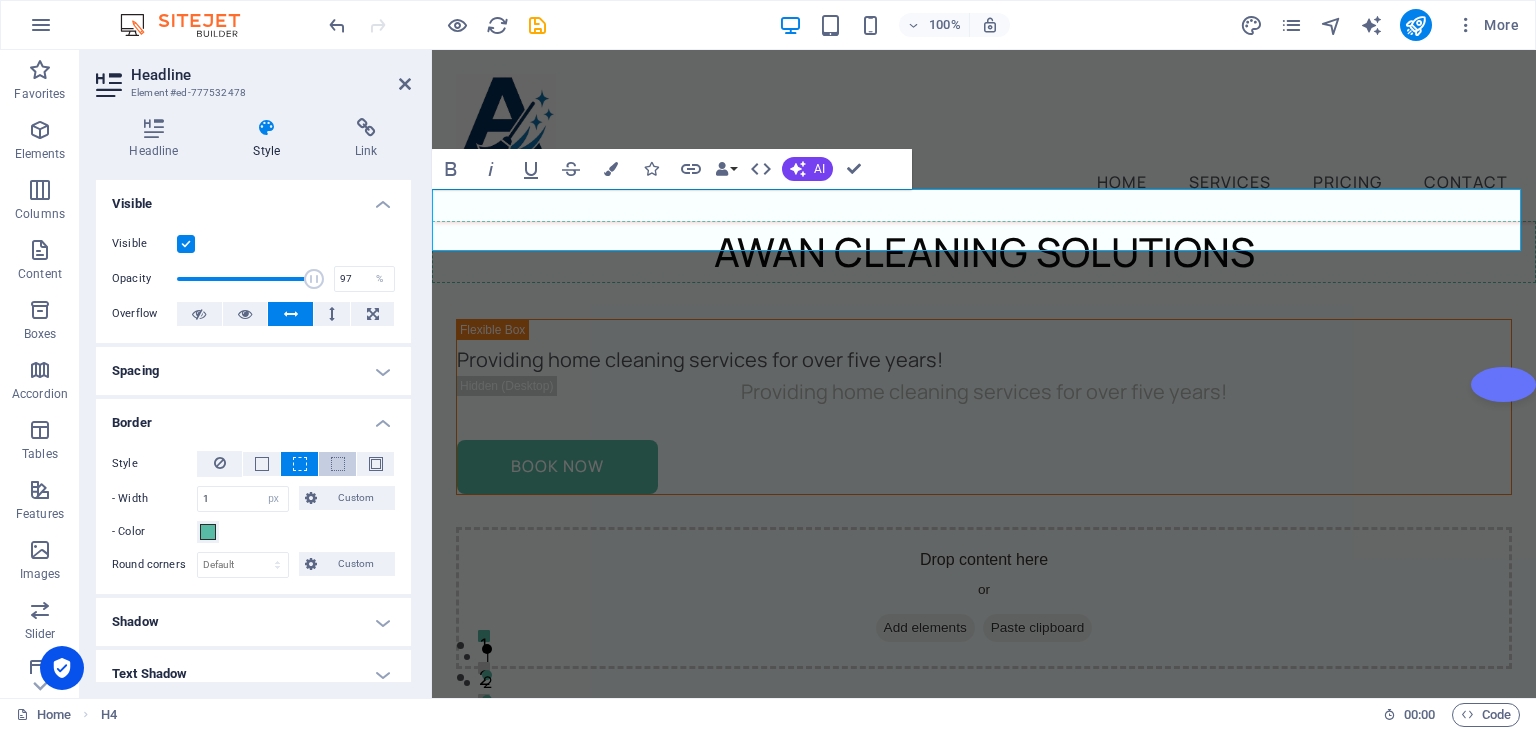 click at bounding box center [338, 464] 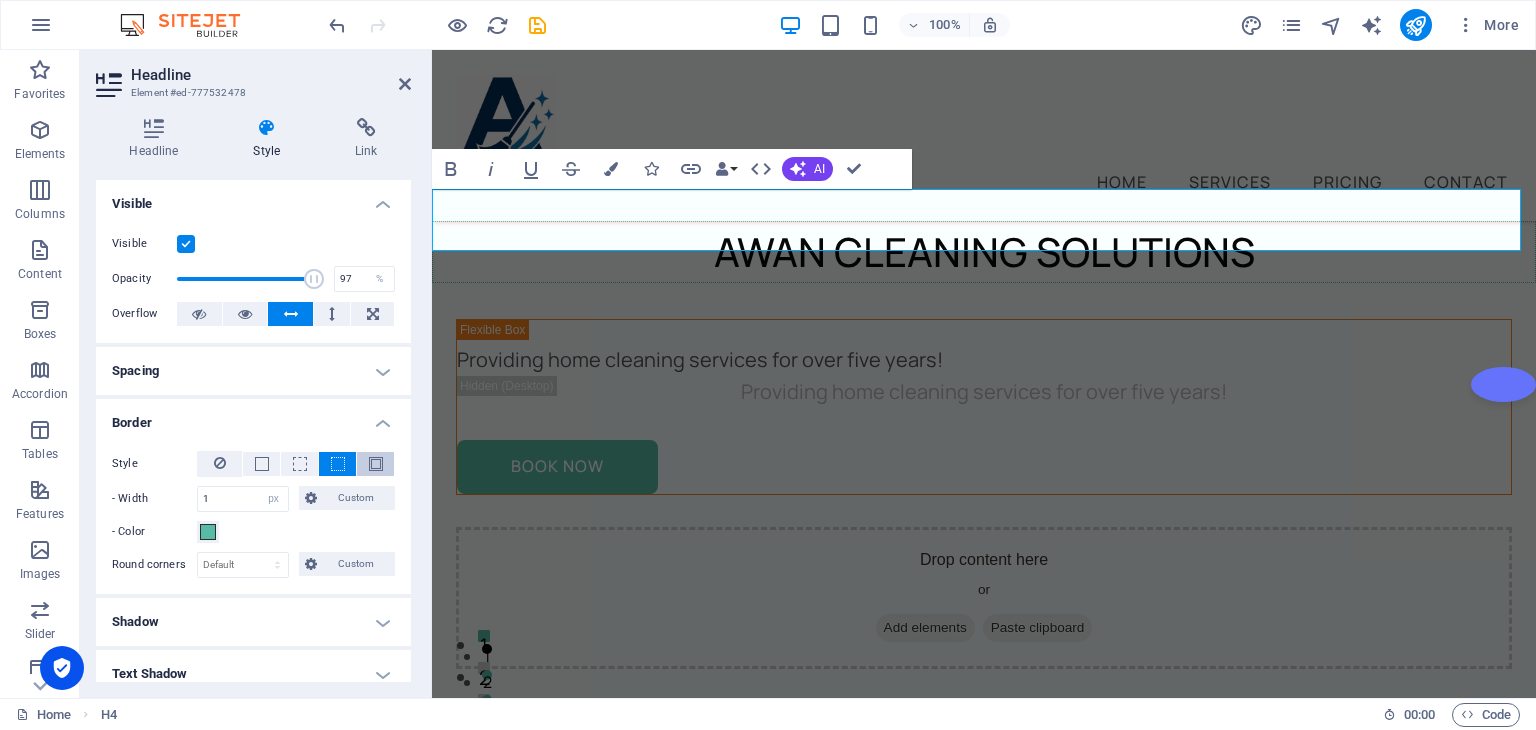 click at bounding box center [376, 464] 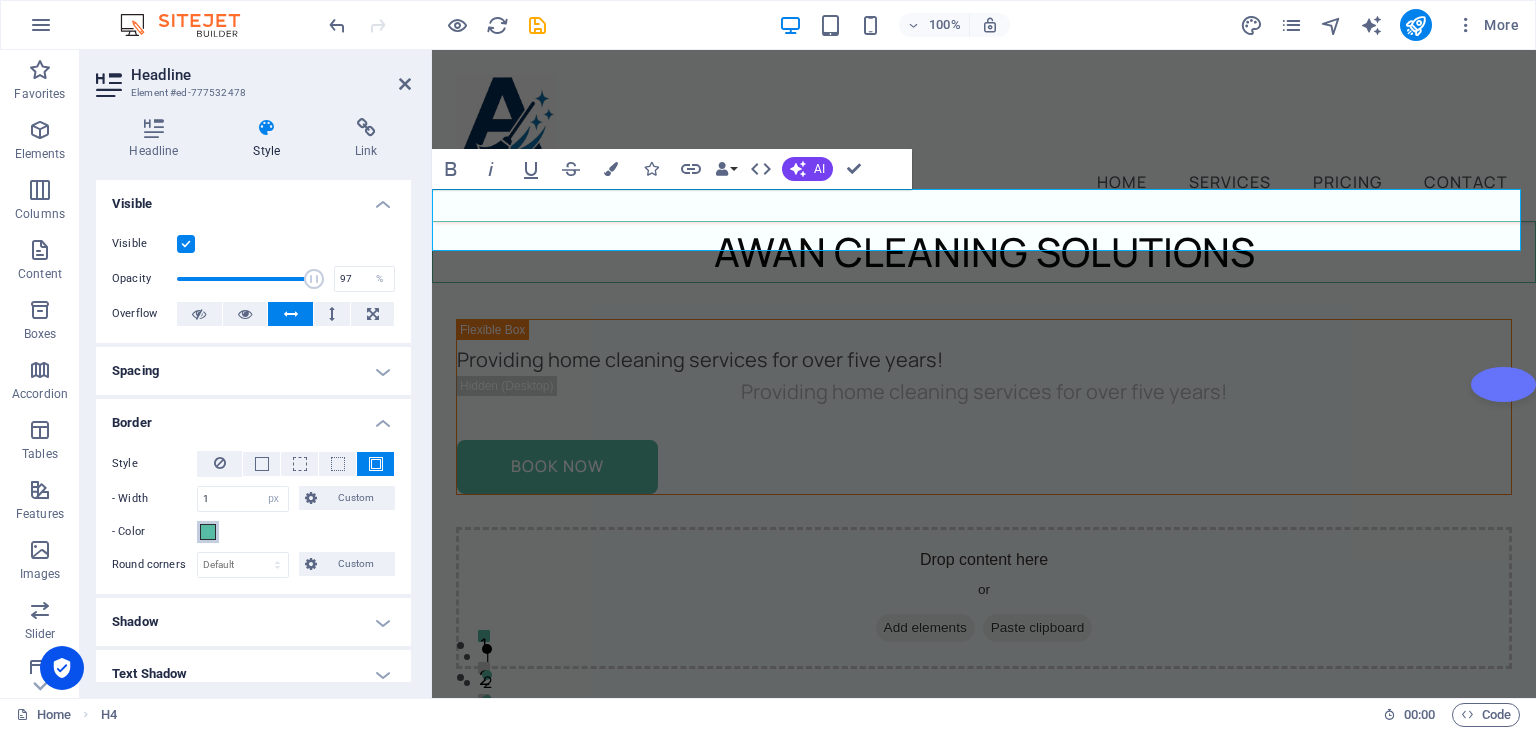click at bounding box center [208, 532] 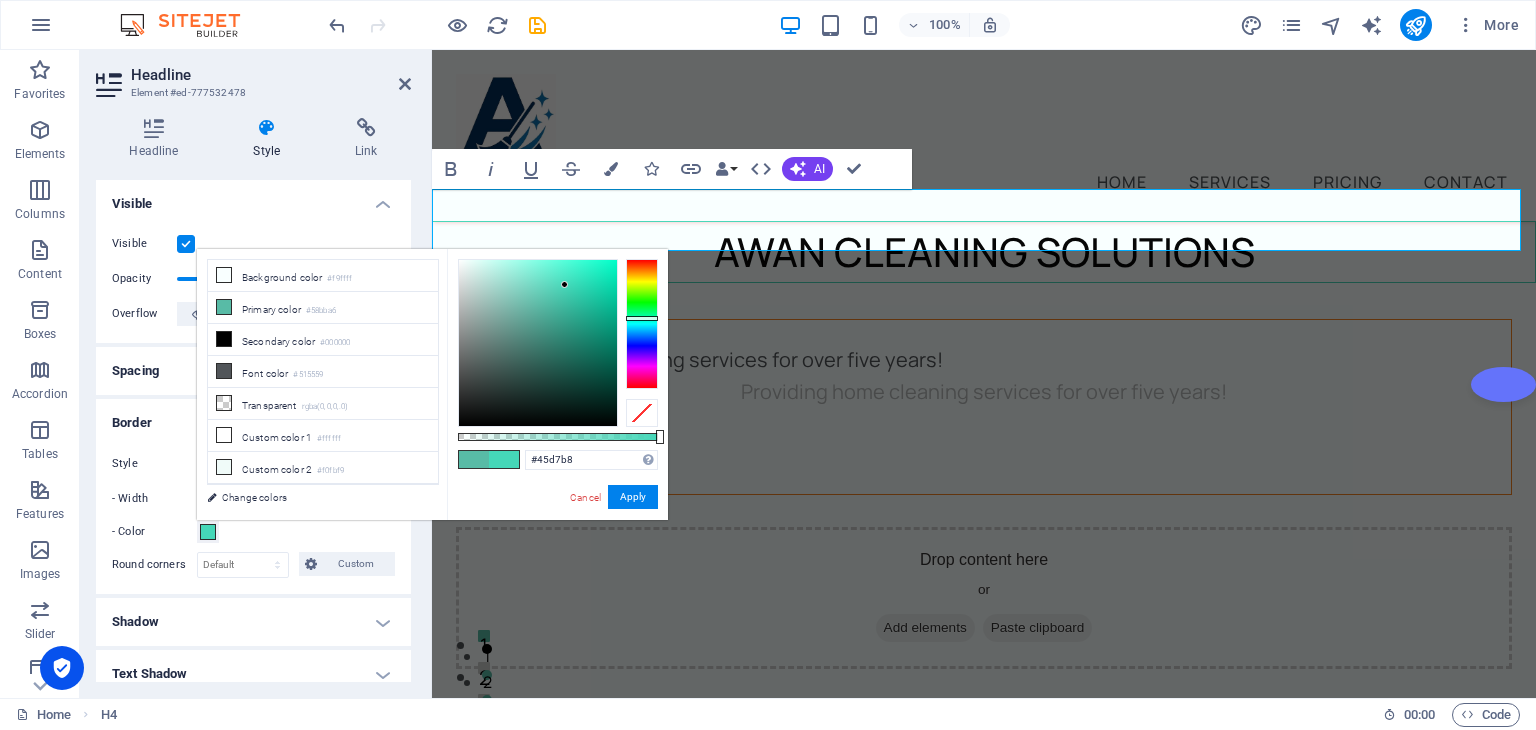 click at bounding box center (538, 343) 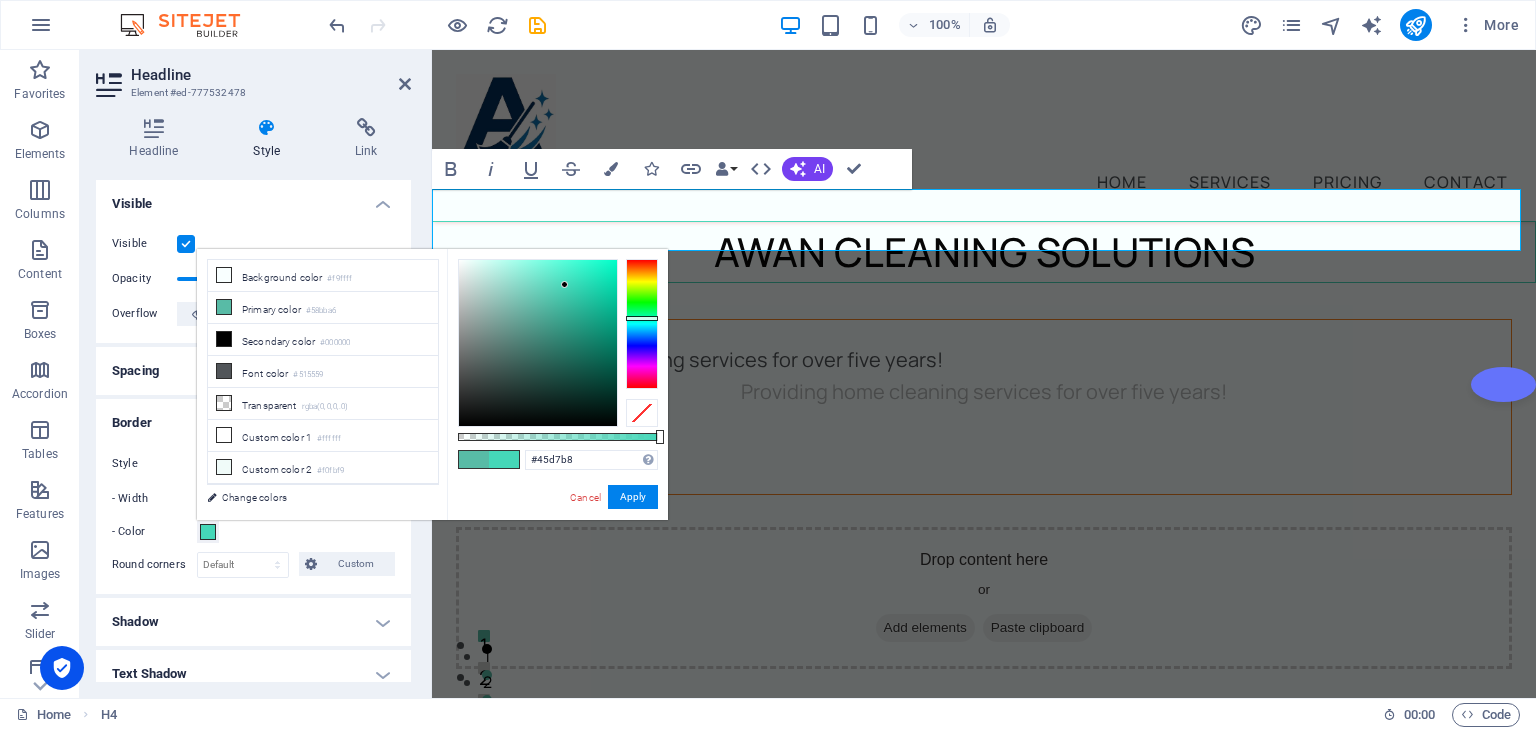 type on "#28cca9" 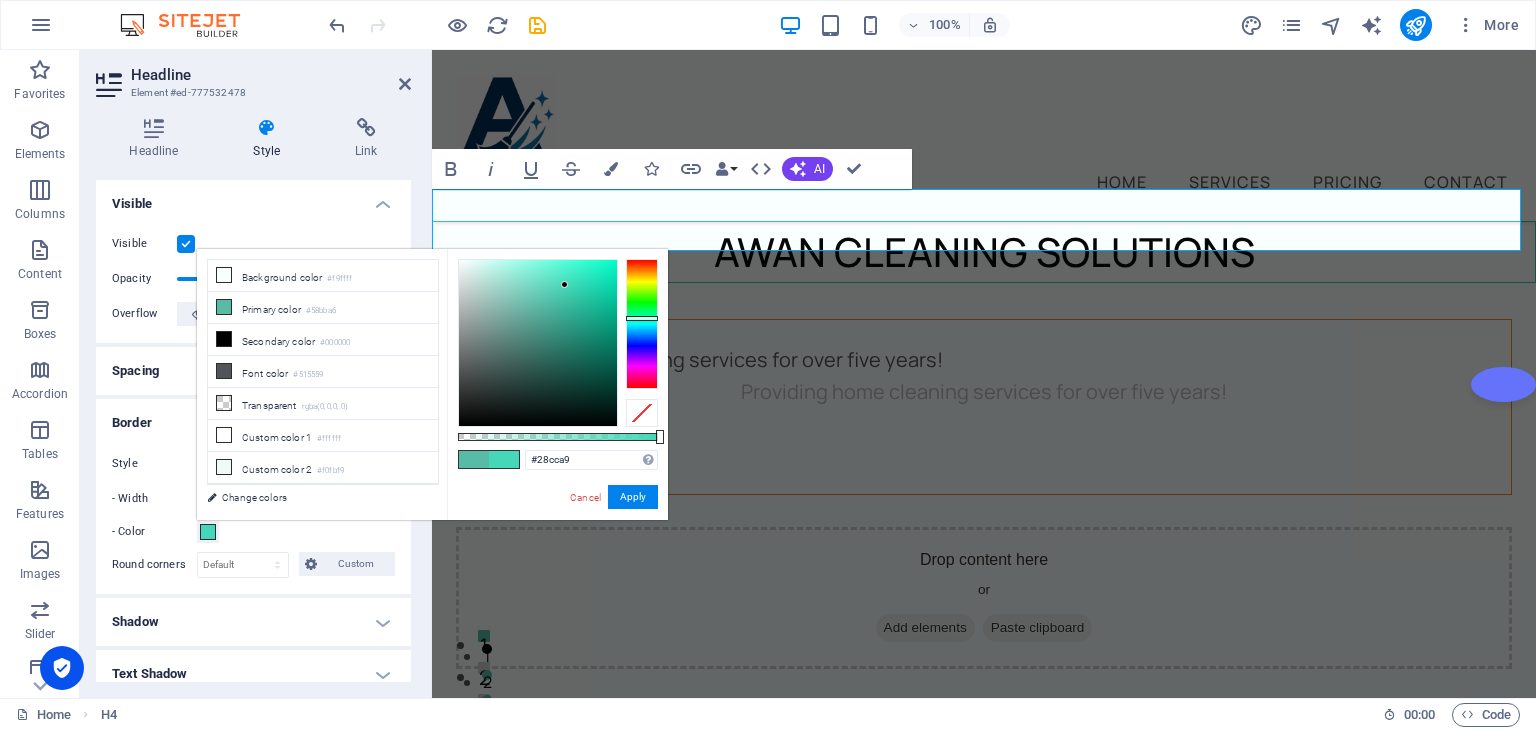 click at bounding box center (538, 343) 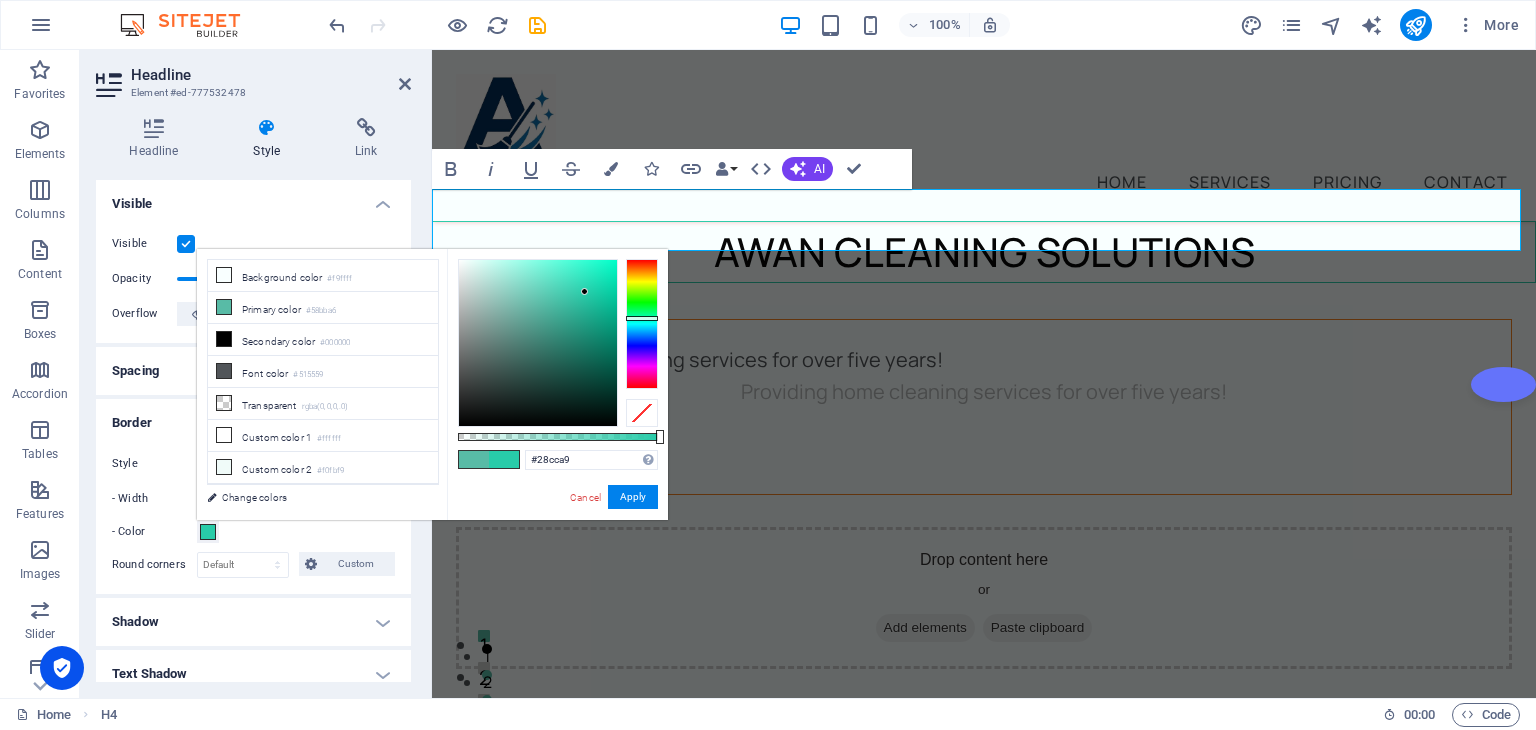 click at bounding box center [584, 291] 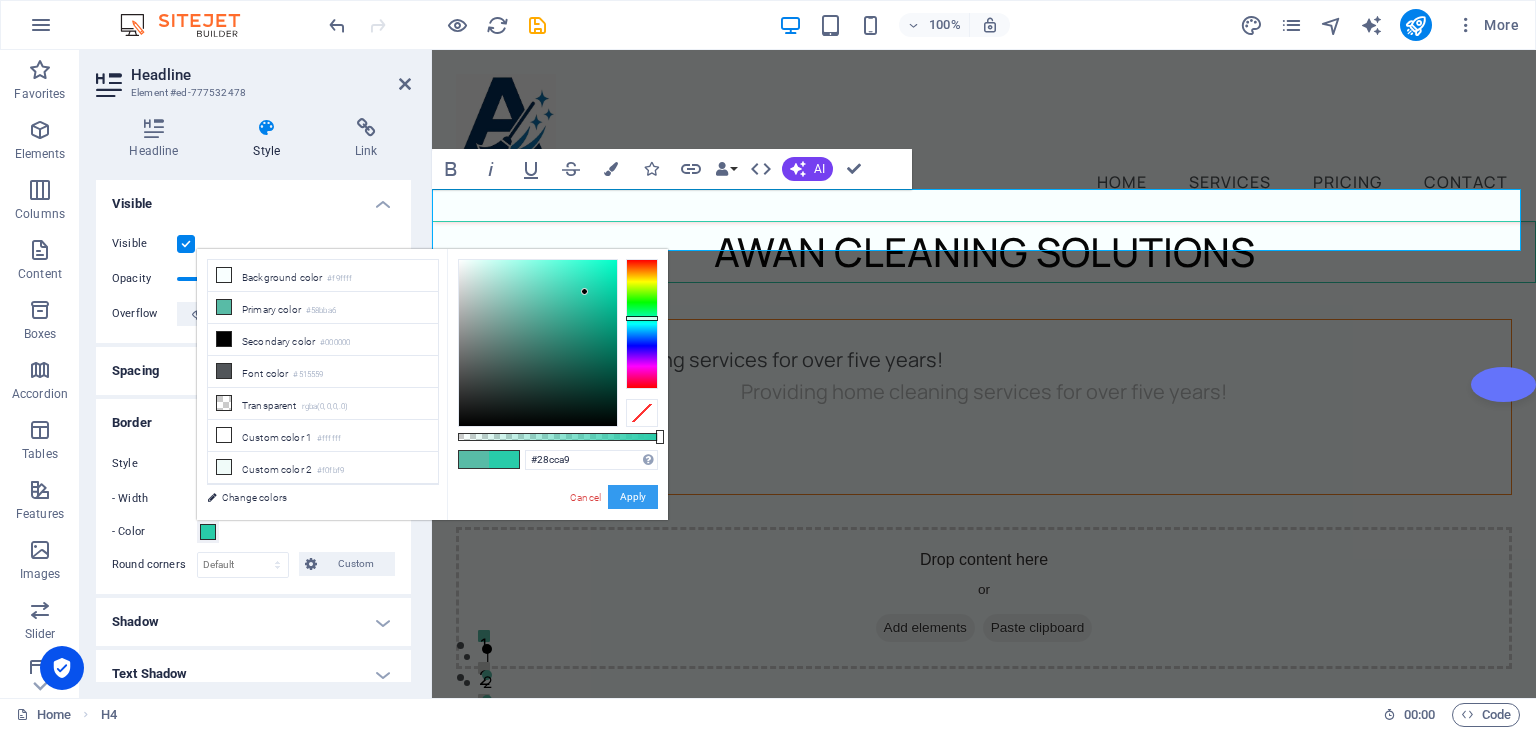 click on "Apply" at bounding box center [633, 497] 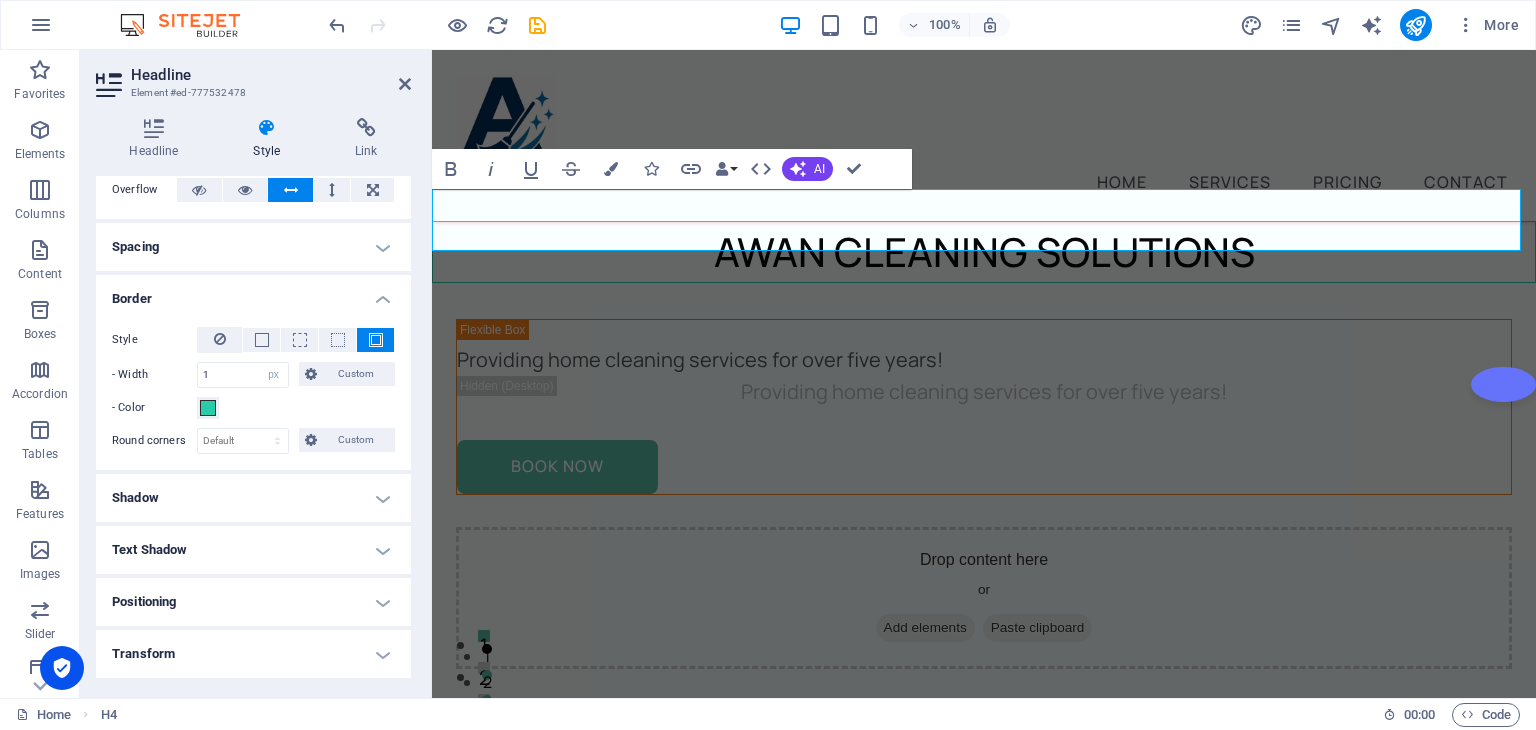 scroll, scrollTop: 108, scrollLeft: 0, axis: vertical 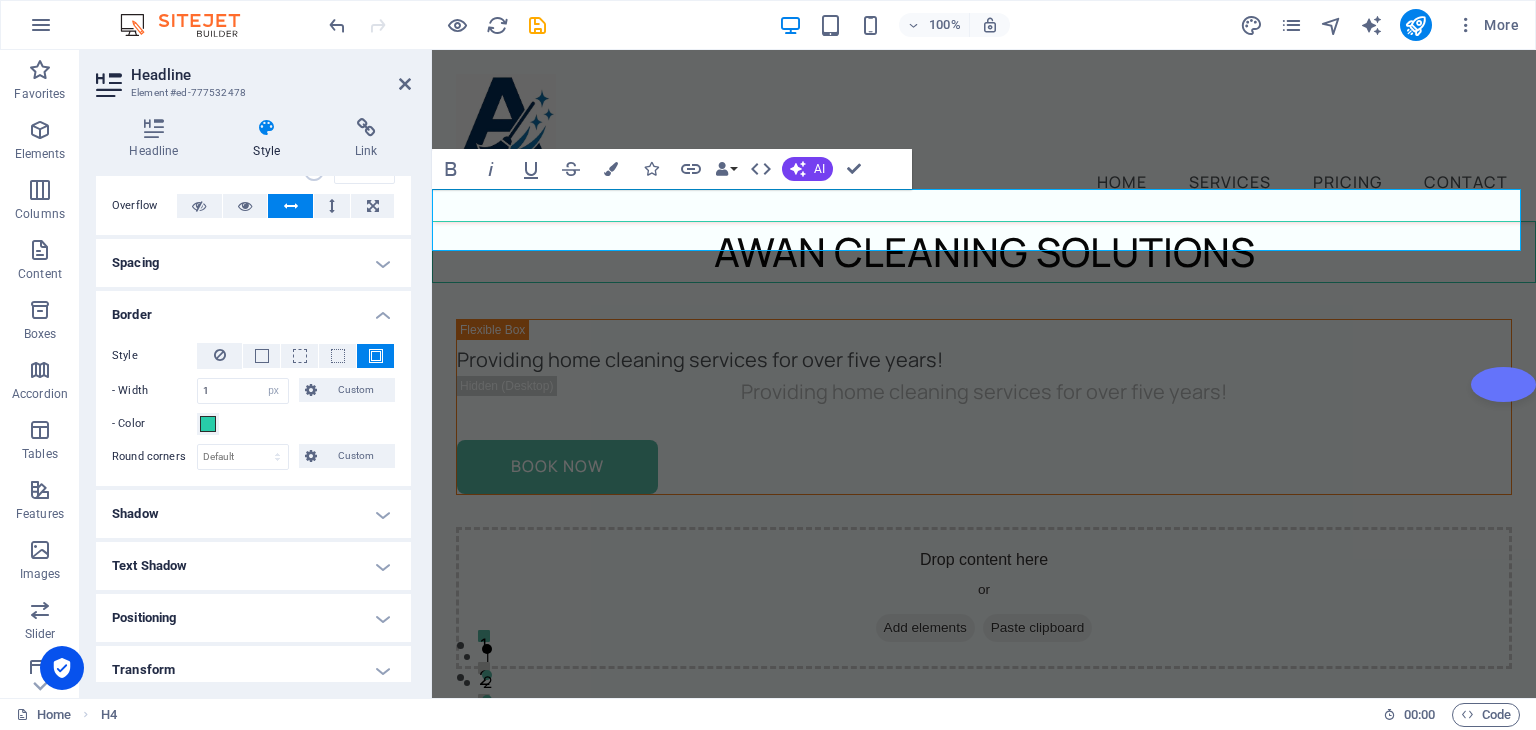 click on "- Color" at bounding box center (253, 424) 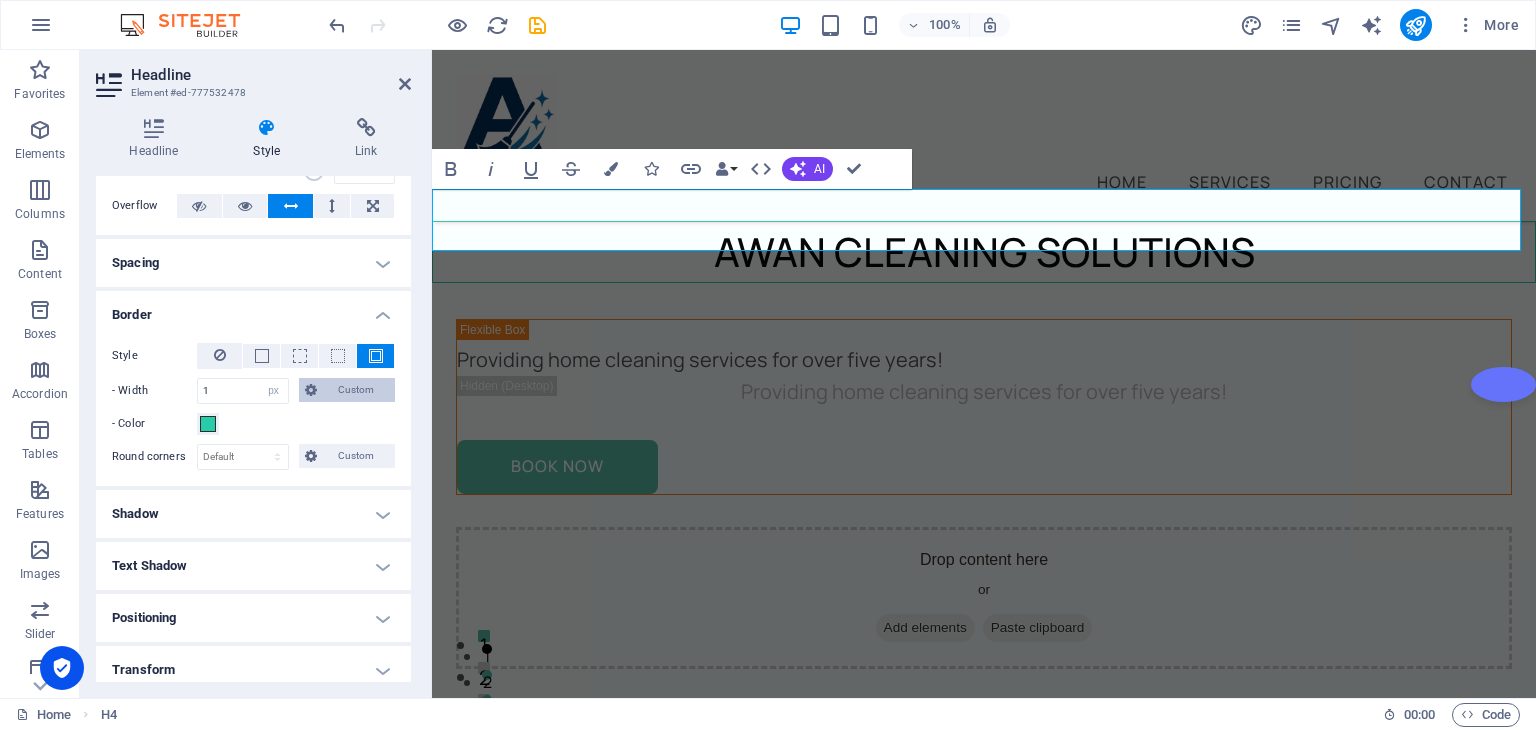 drag, startPoint x: 334, startPoint y: 394, endPoint x: 318, endPoint y: 389, distance: 16.763054 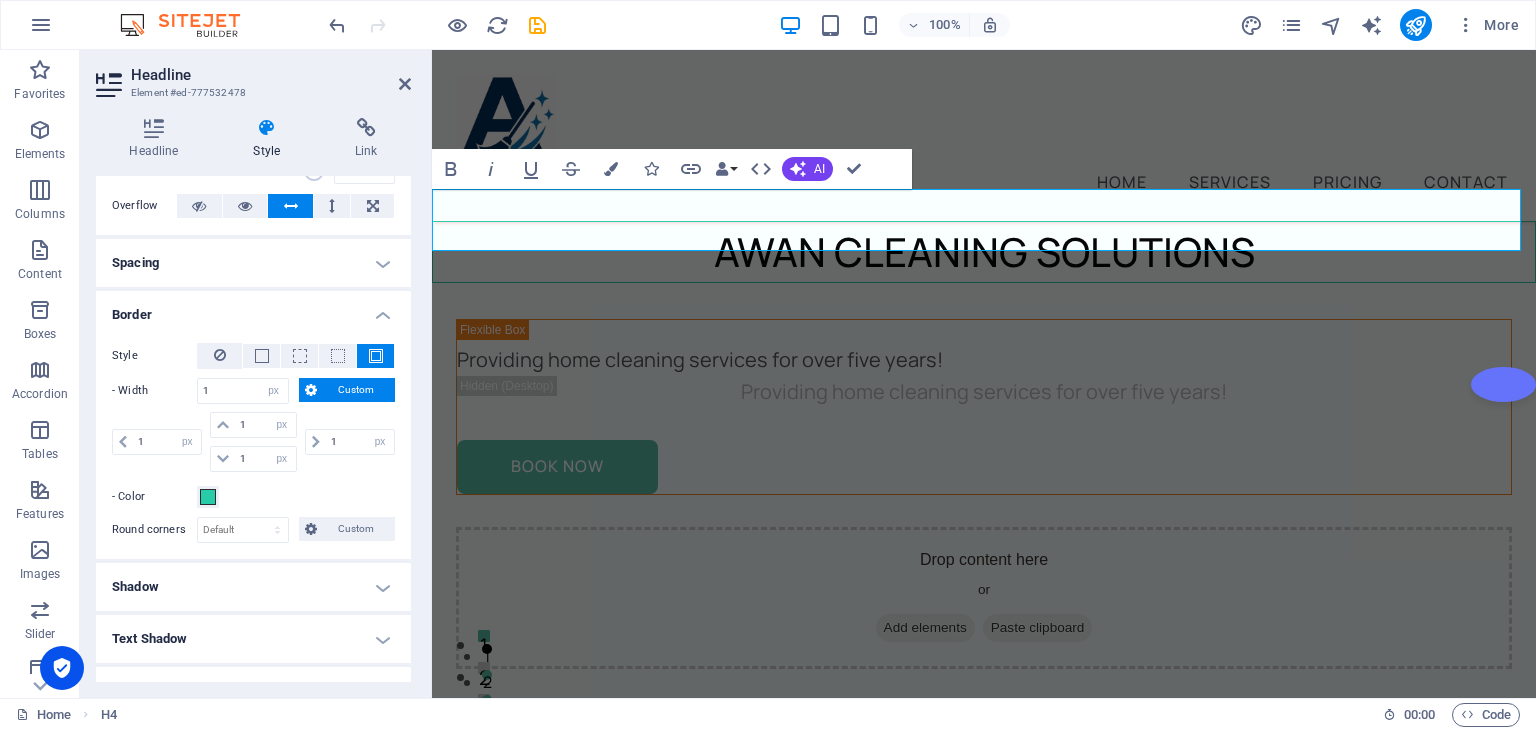 click on "Border" at bounding box center [253, 309] 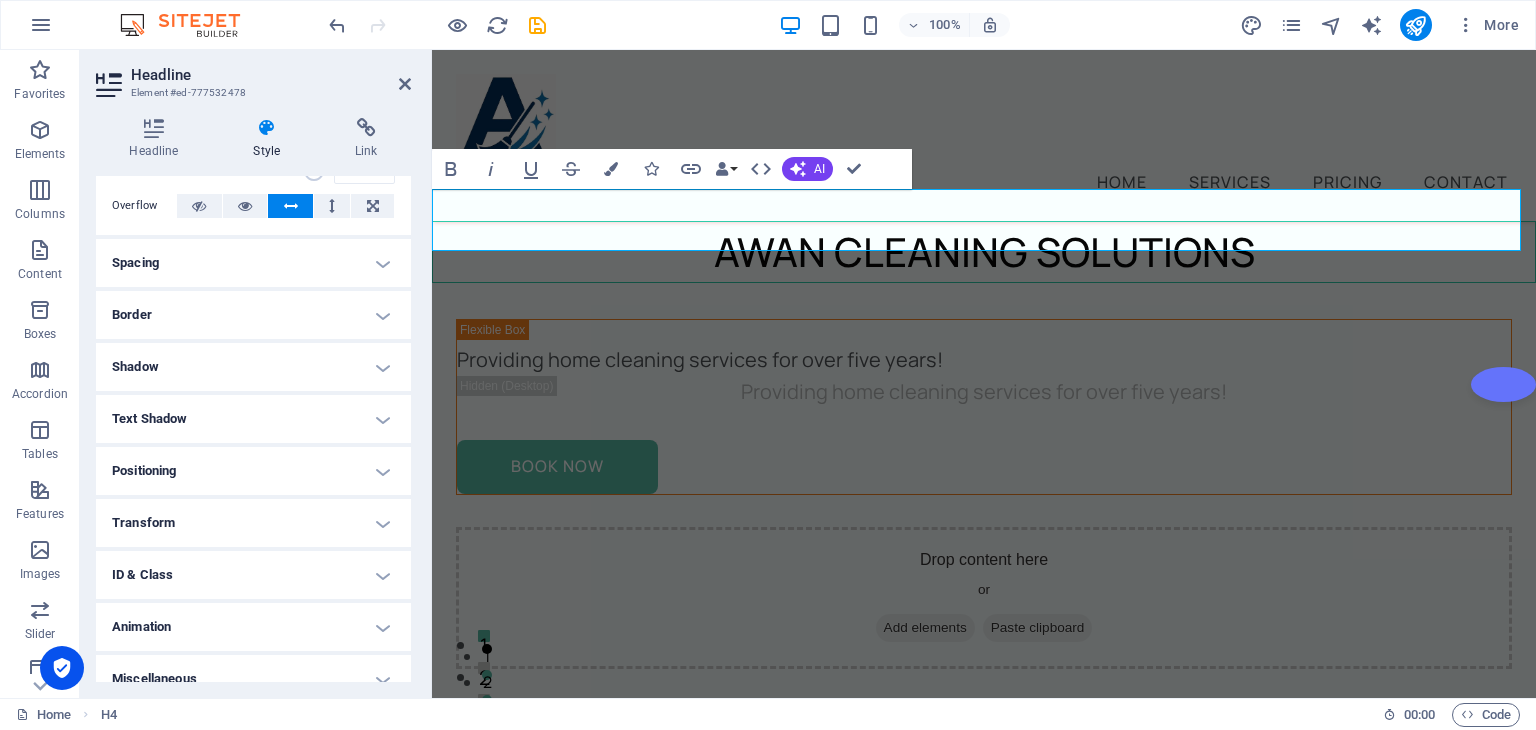 click on "Spacing" at bounding box center [253, 263] 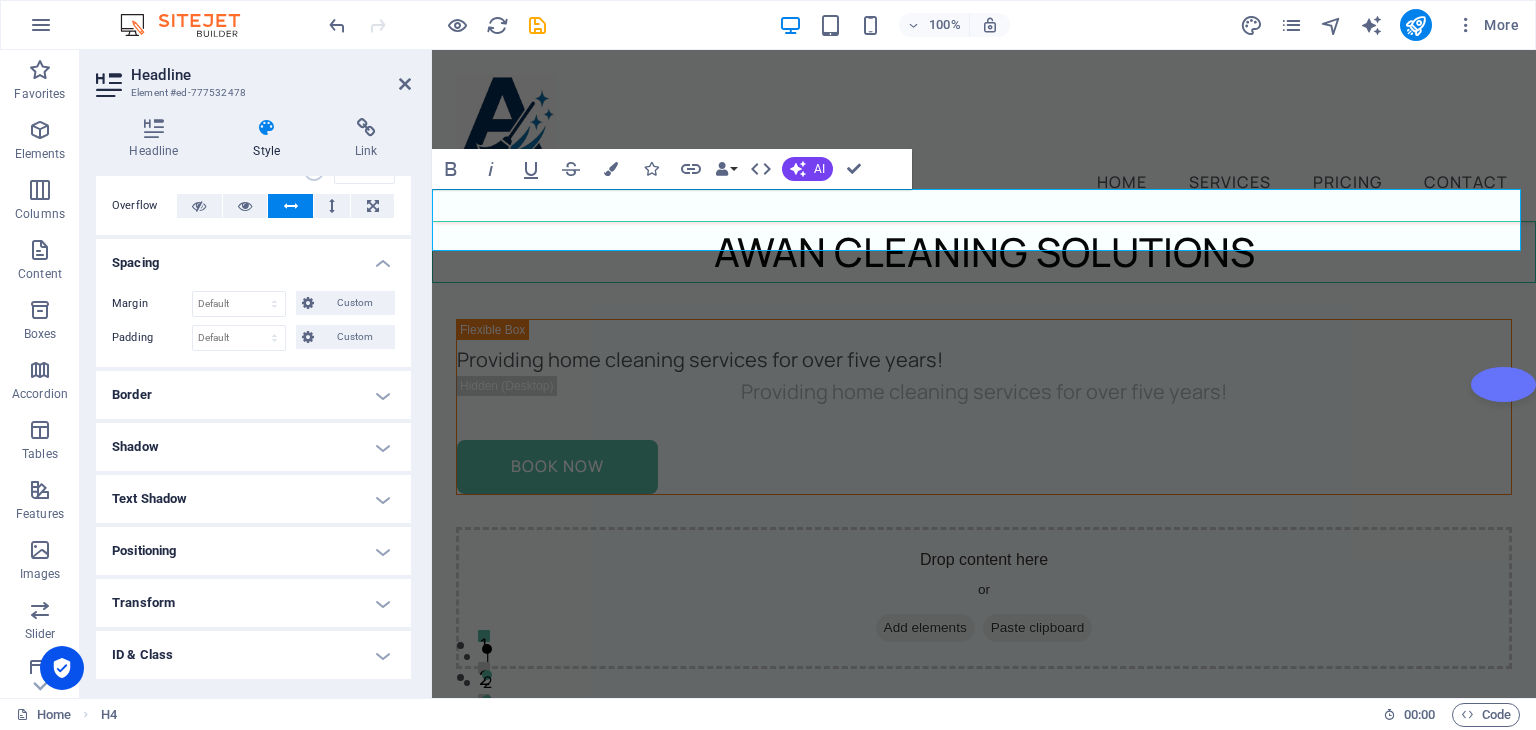 click on "Margin" at bounding box center [152, 304] 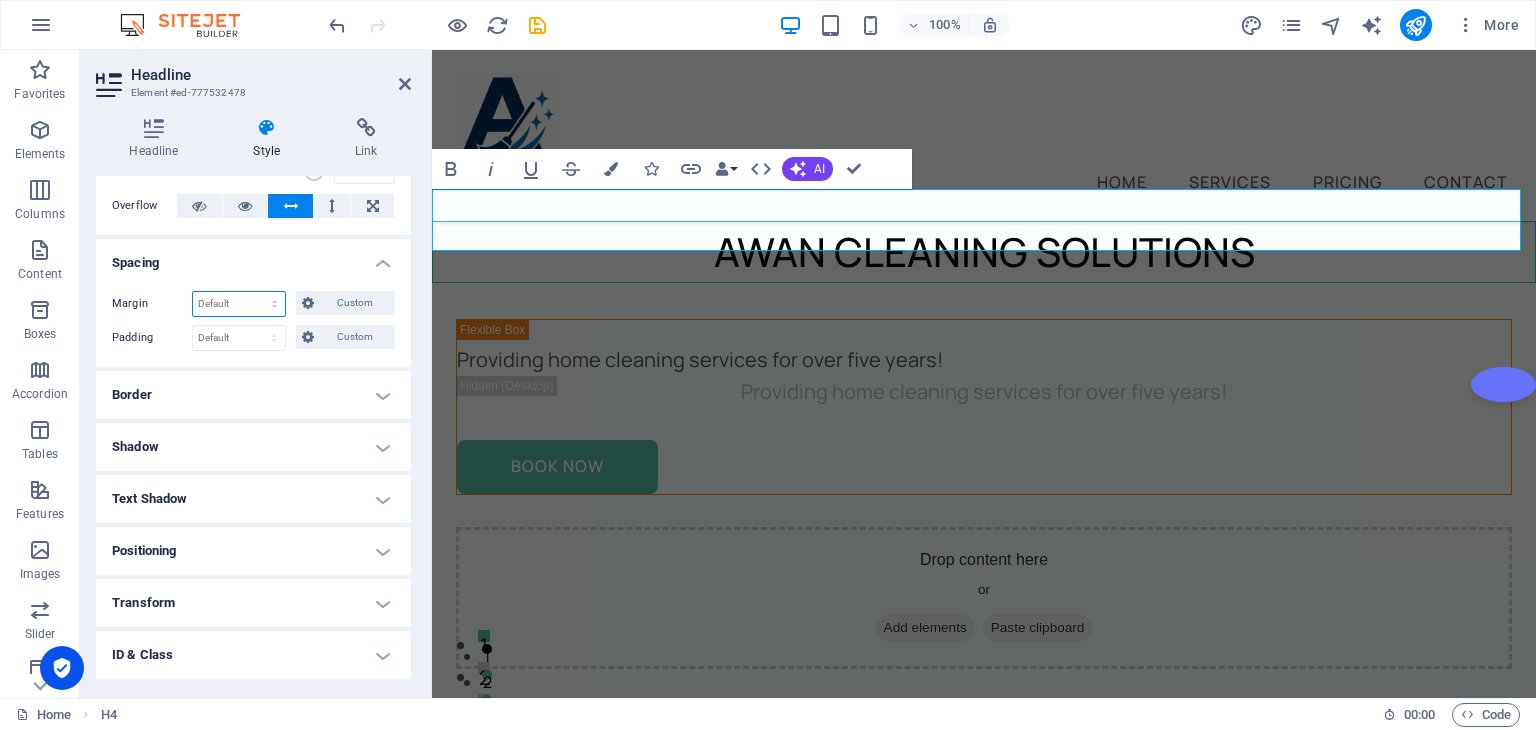 click on "Default auto px % rem vw vh Custom" at bounding box center [239, 304] 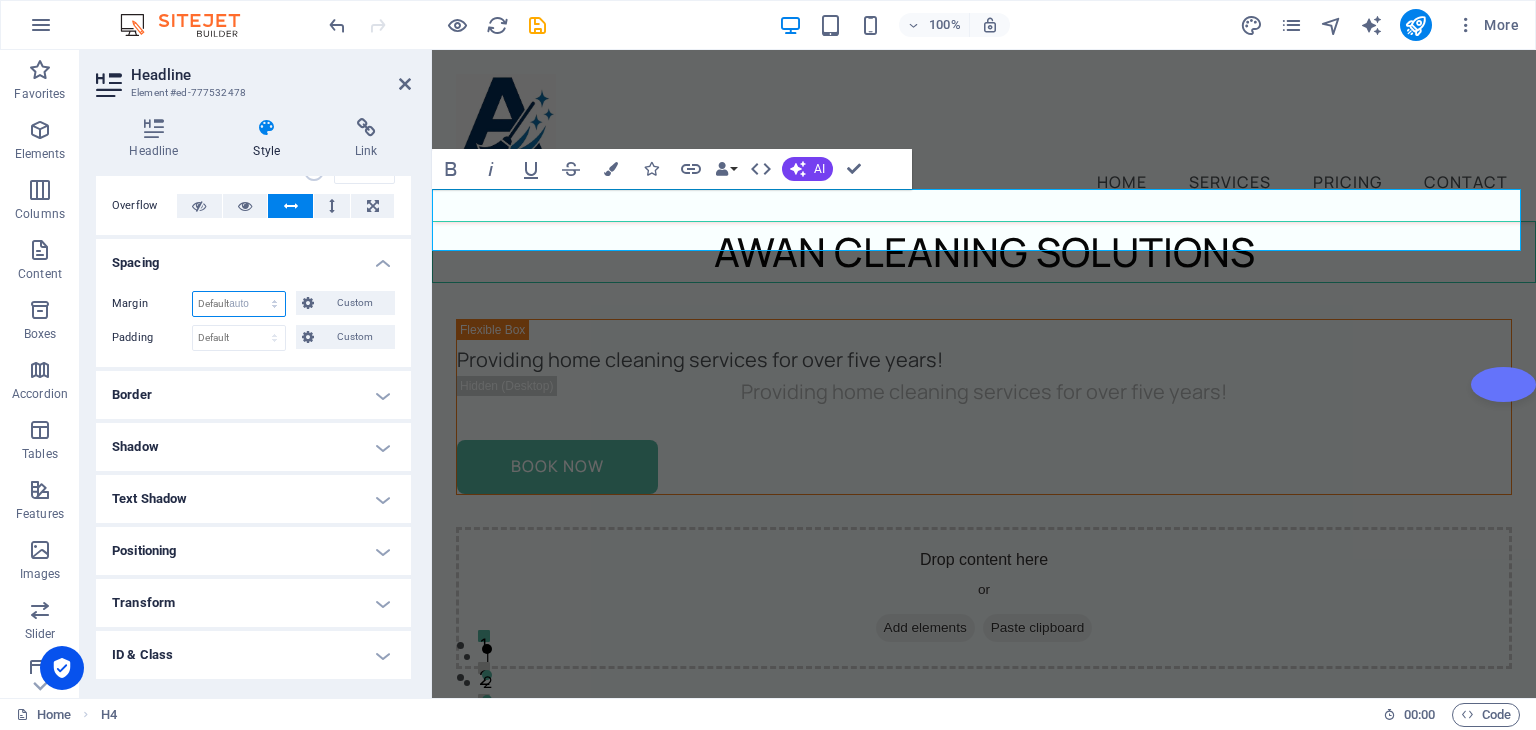 click on "Default auto px % rem vw vh Custom" at bounding box center (239, 304) 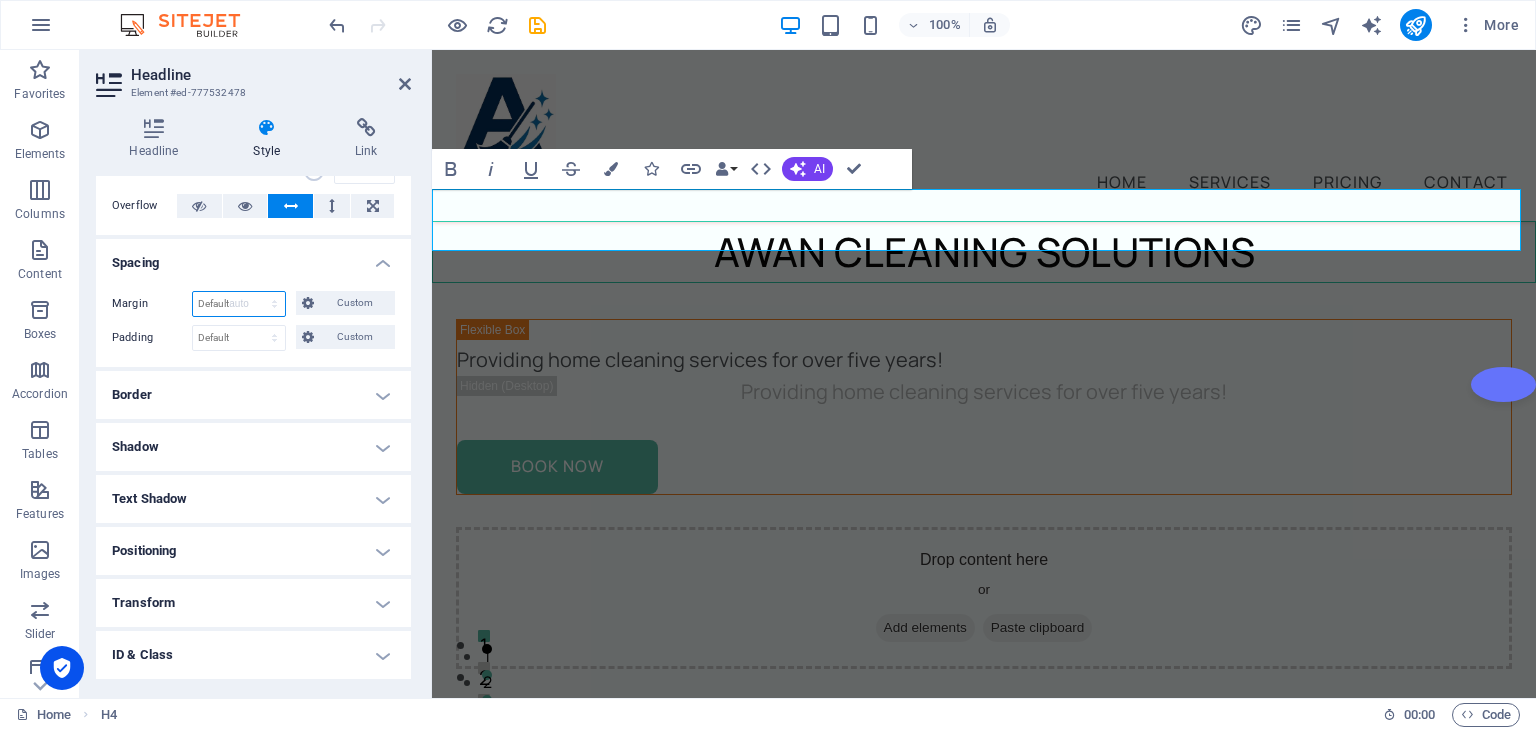 select on "DISABLED_OPTION_VALUE" 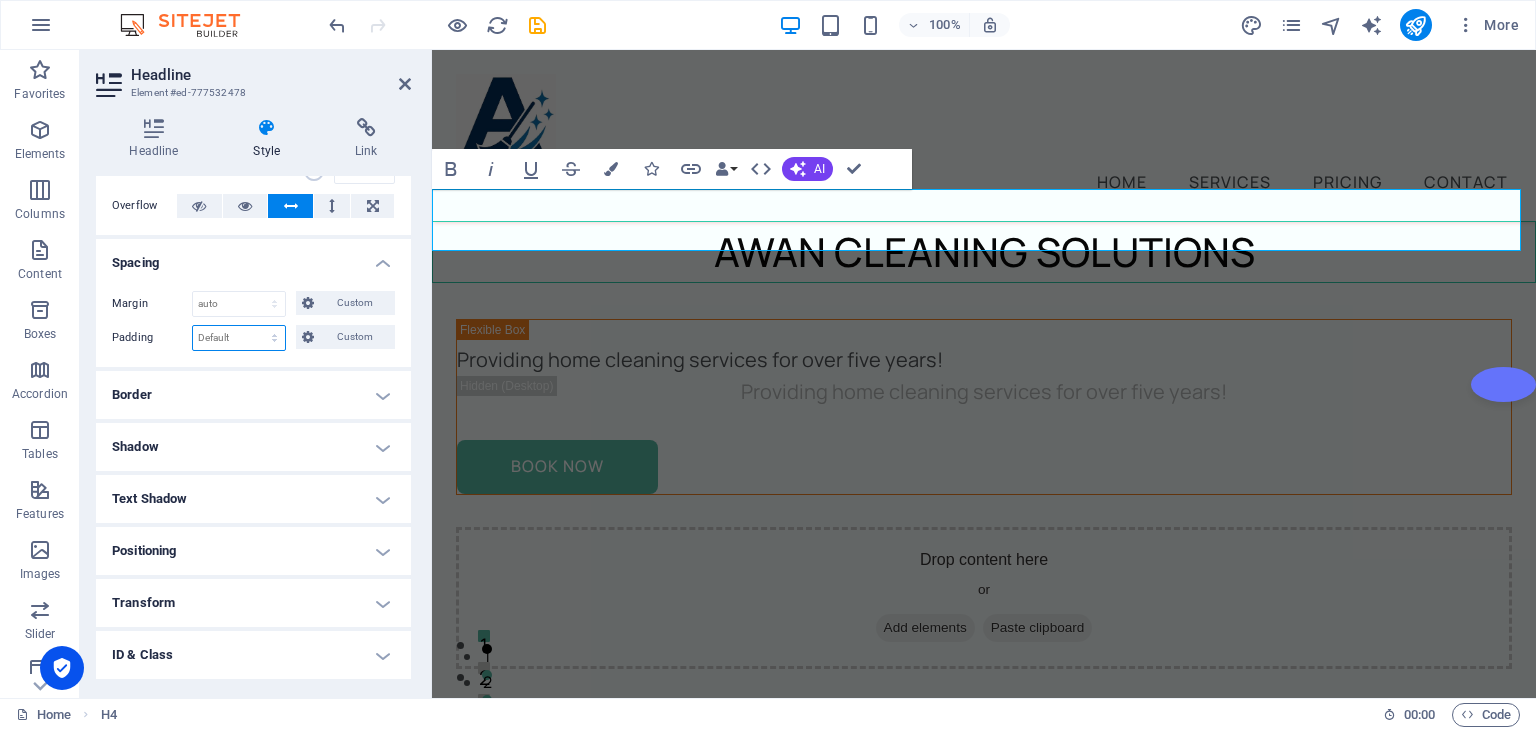 click on "Default px rem % vh vw Custom" at bounding box center [239, 338] 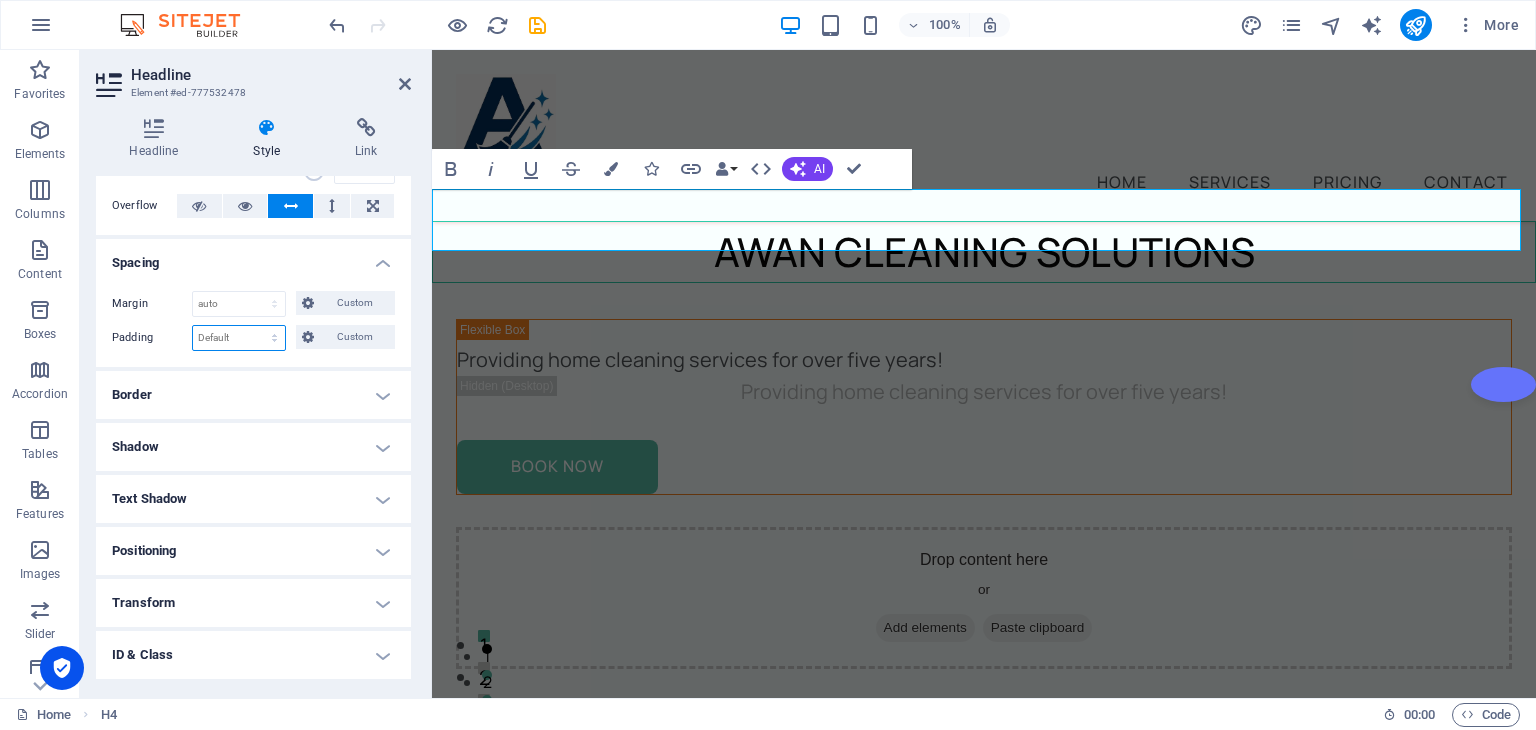 select on "px" 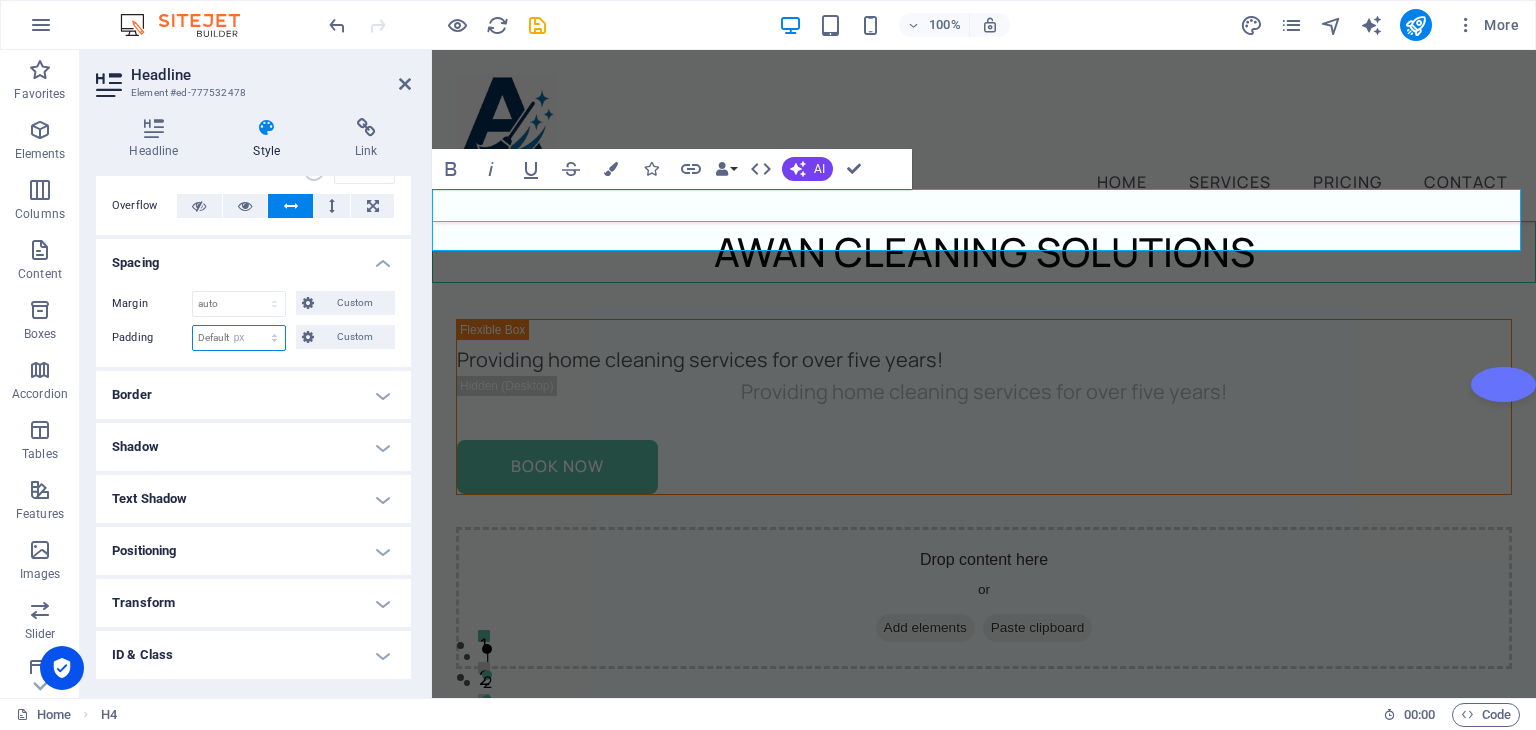 click on "Default px rem % vh vw Custom" at bounding box center [239, 338] 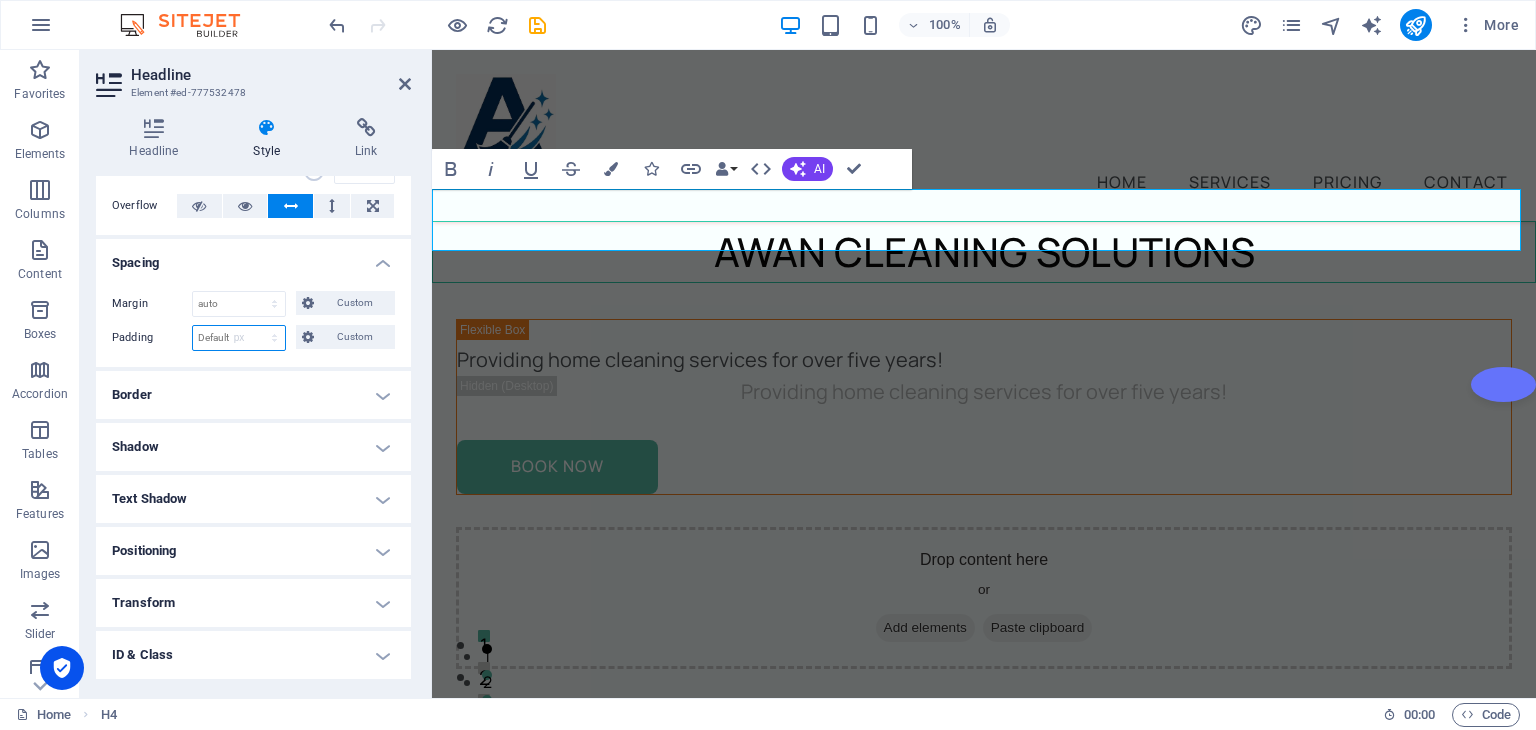 type on "0" 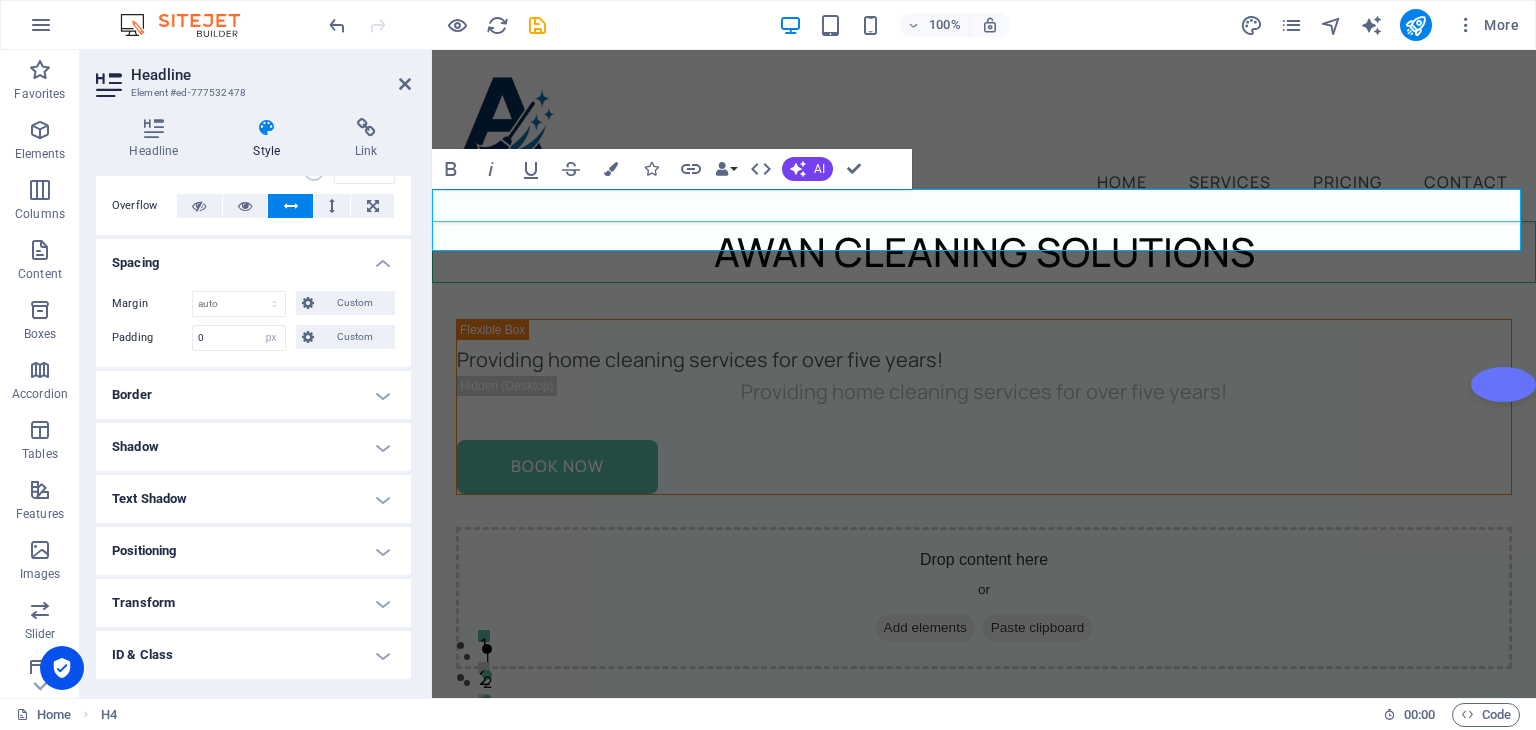 click on "Spacing" at bounding box center (253, 257) 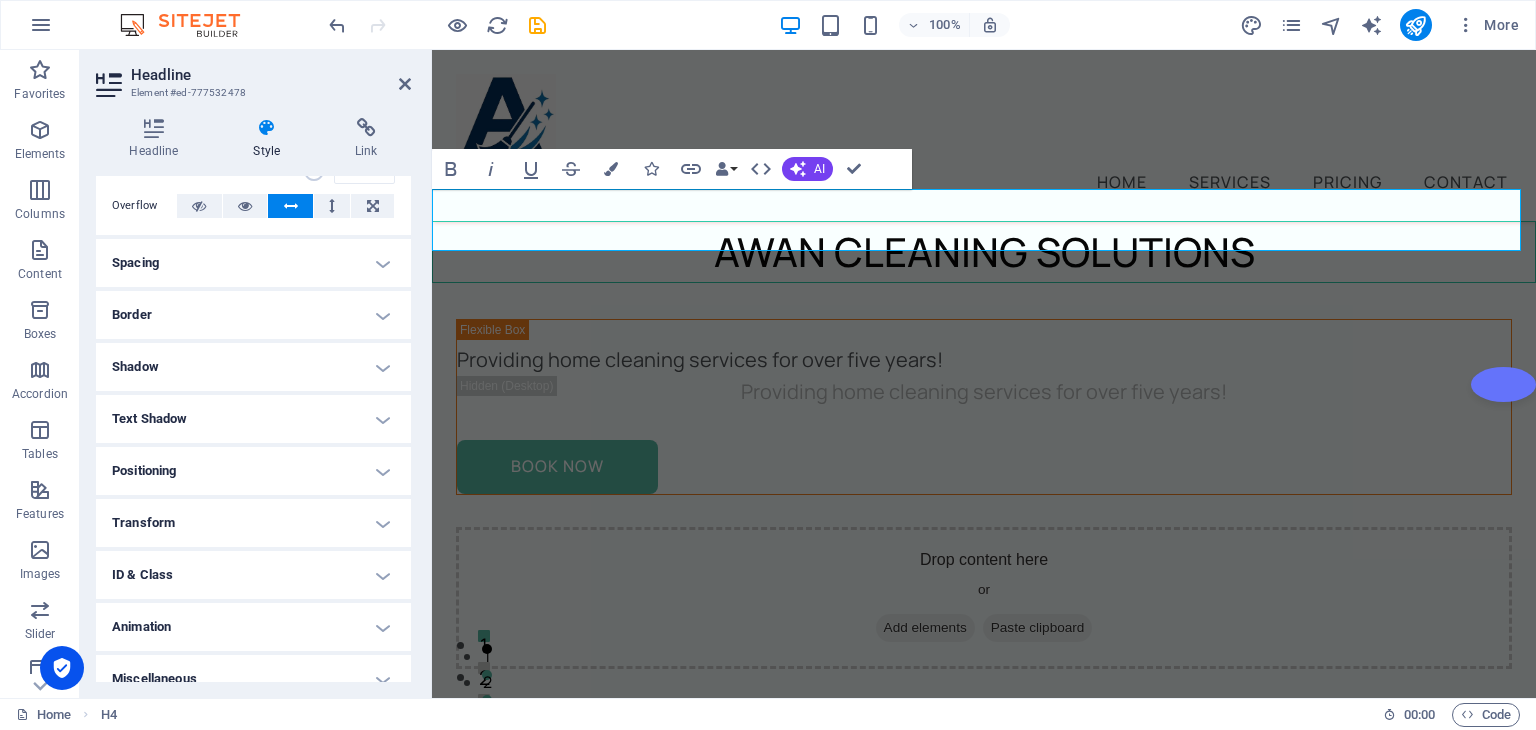 click on "Border" at bounding box center (253, 315) 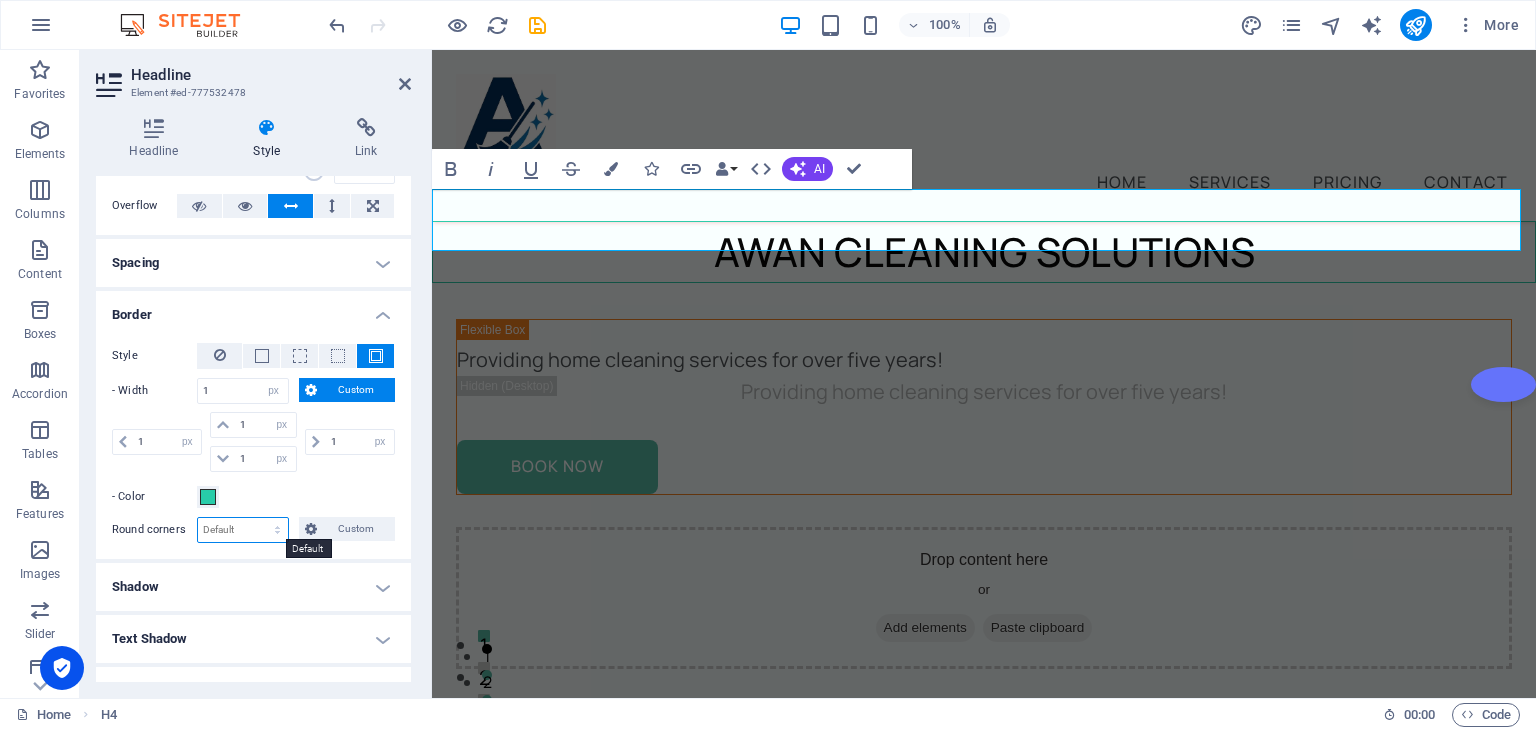 click on "Default px rem % vh vw Custom" at bounding box center (243, 530) 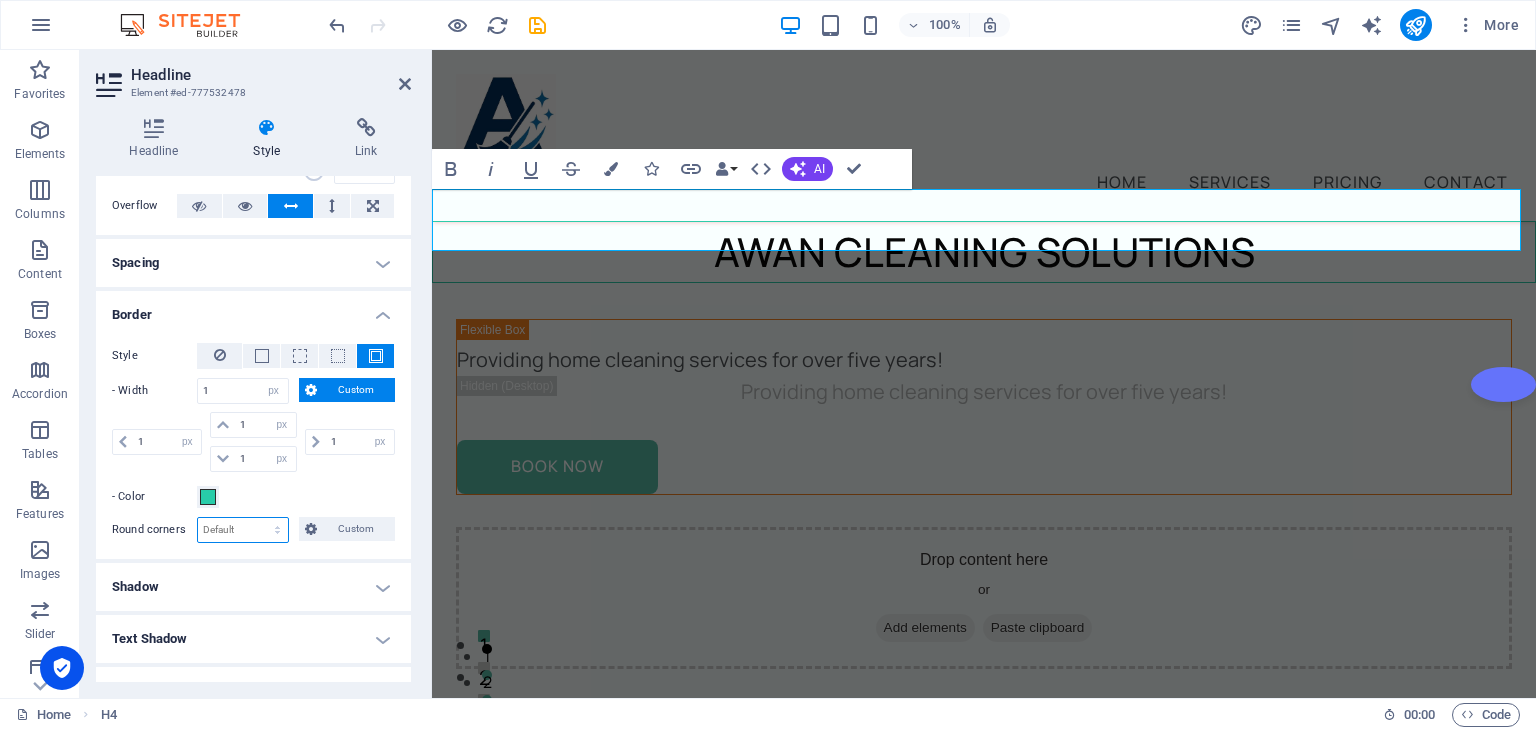 select on "px" 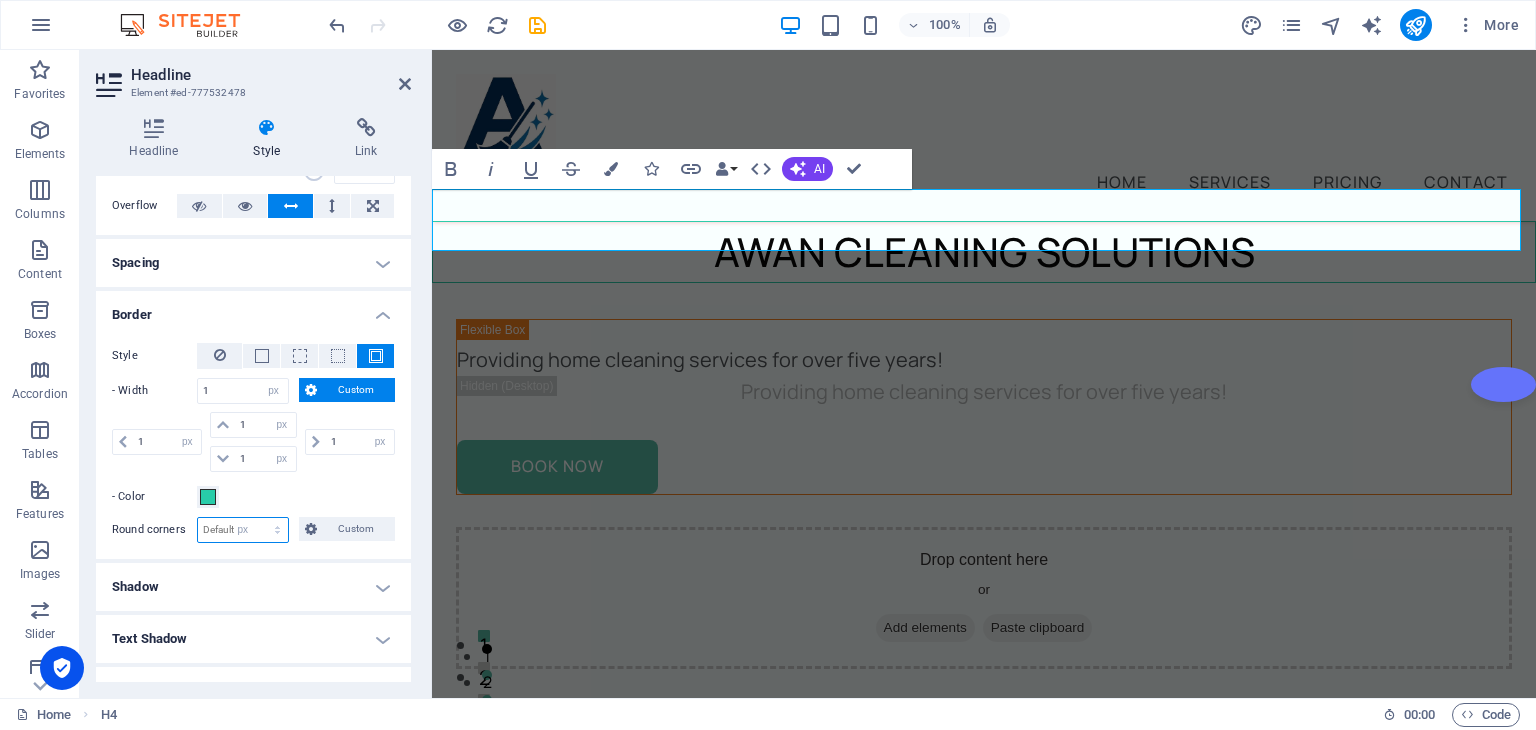 click on "Default px rem % vh vw Custom" at bounding box center (243, 530) 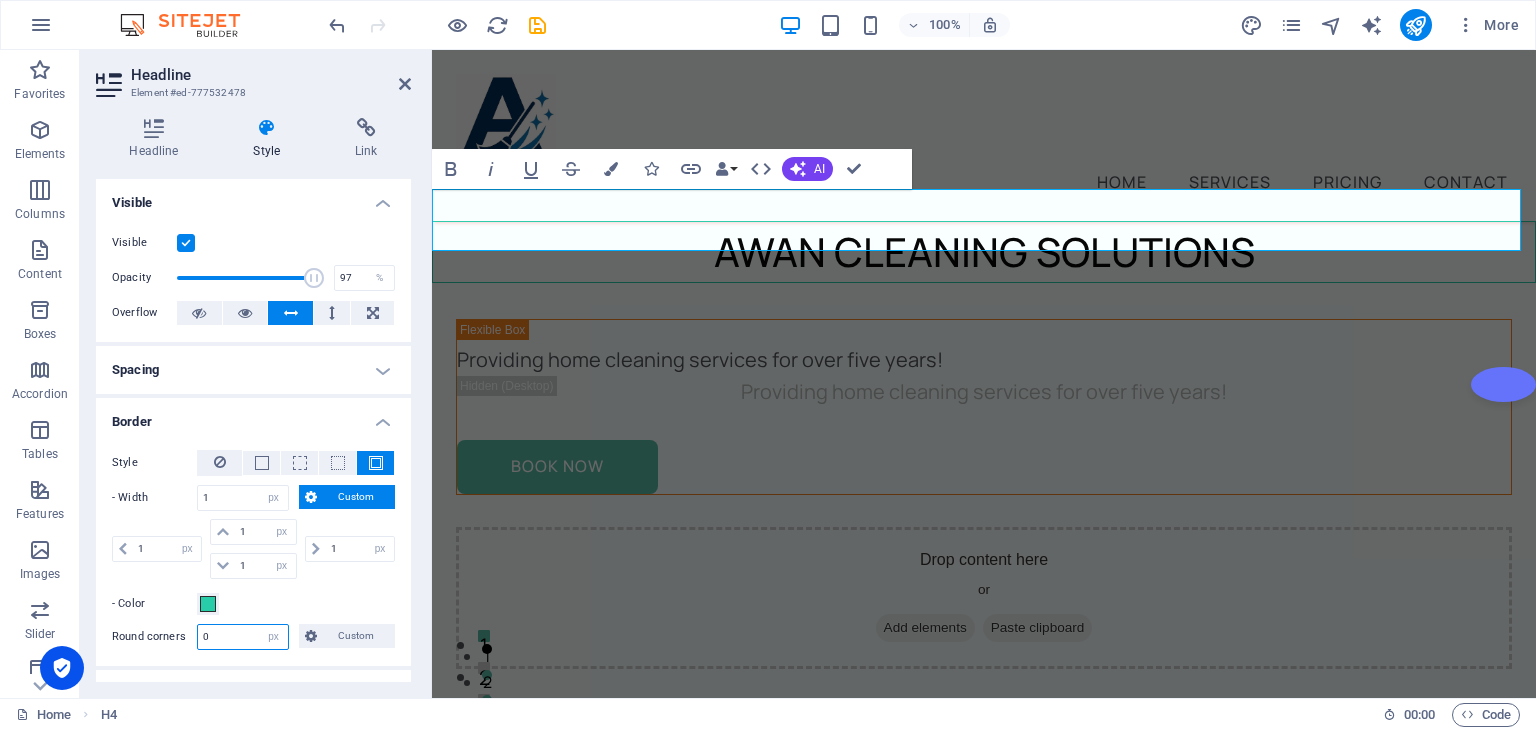 scroll, scrollTop: 0, scrollLeft: 0, axis: both 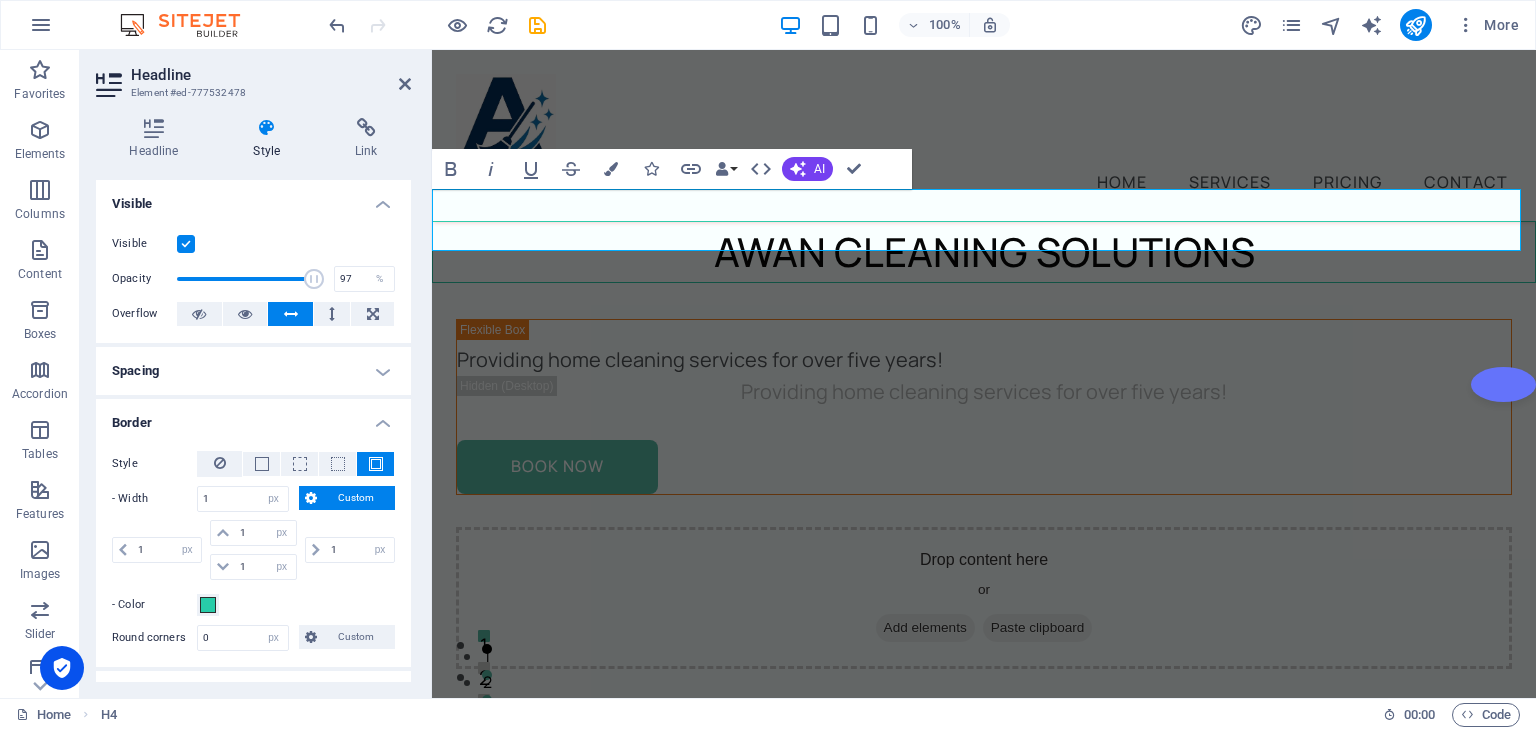 click on "Border" at bounding box center [253, 417] 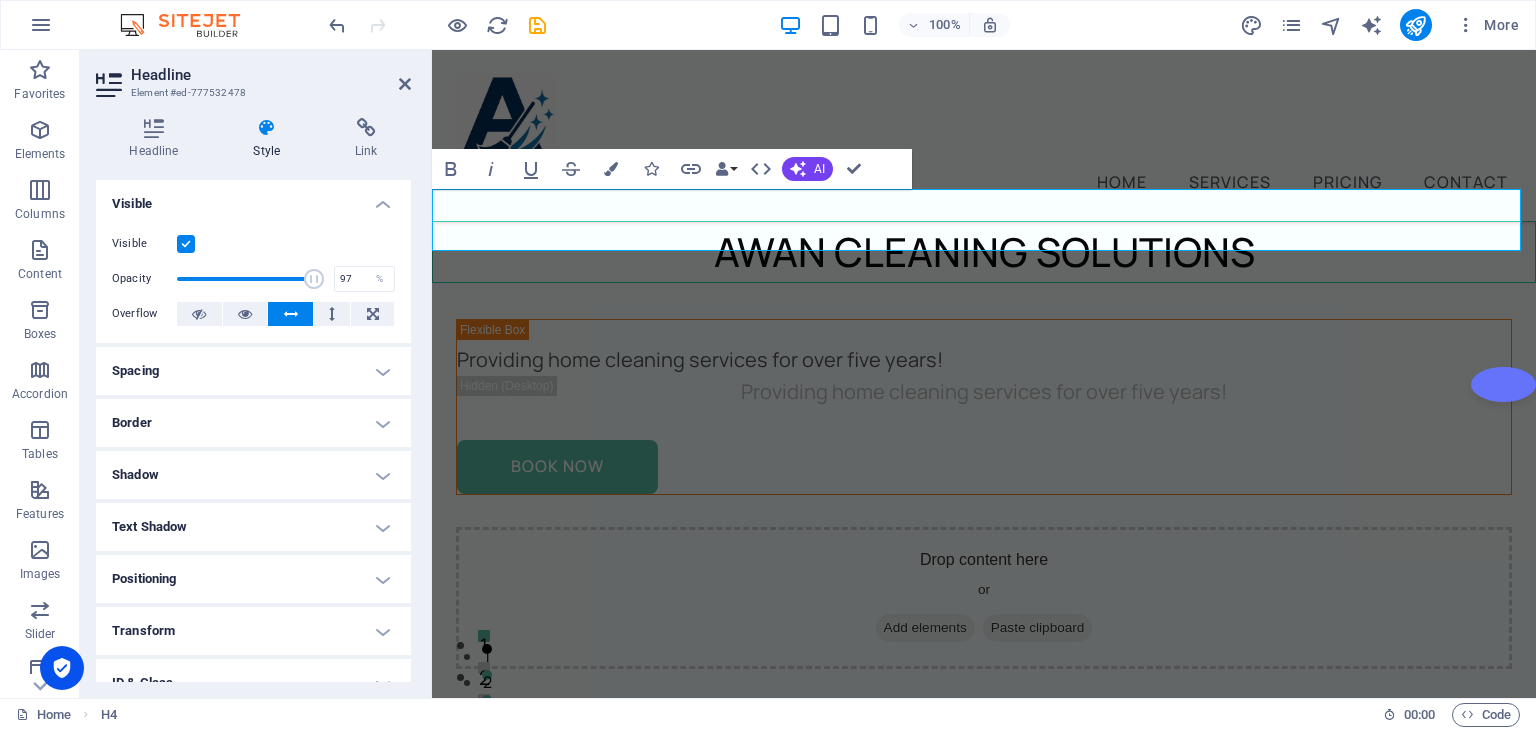 click on "Shadow" at bounding box center (253, 475) 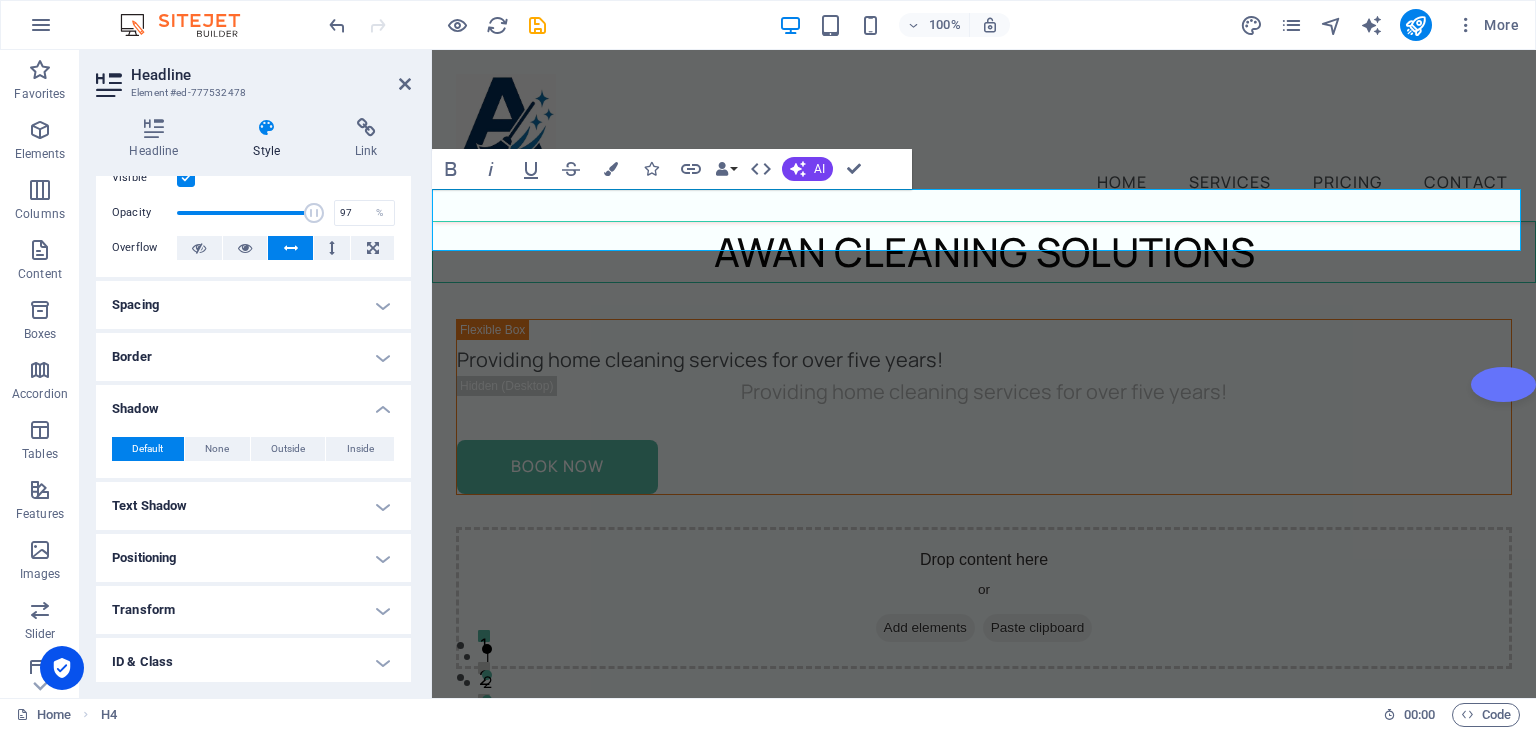 scroll, scrollTop: 88, scrollLeft: 0, axis: vertical 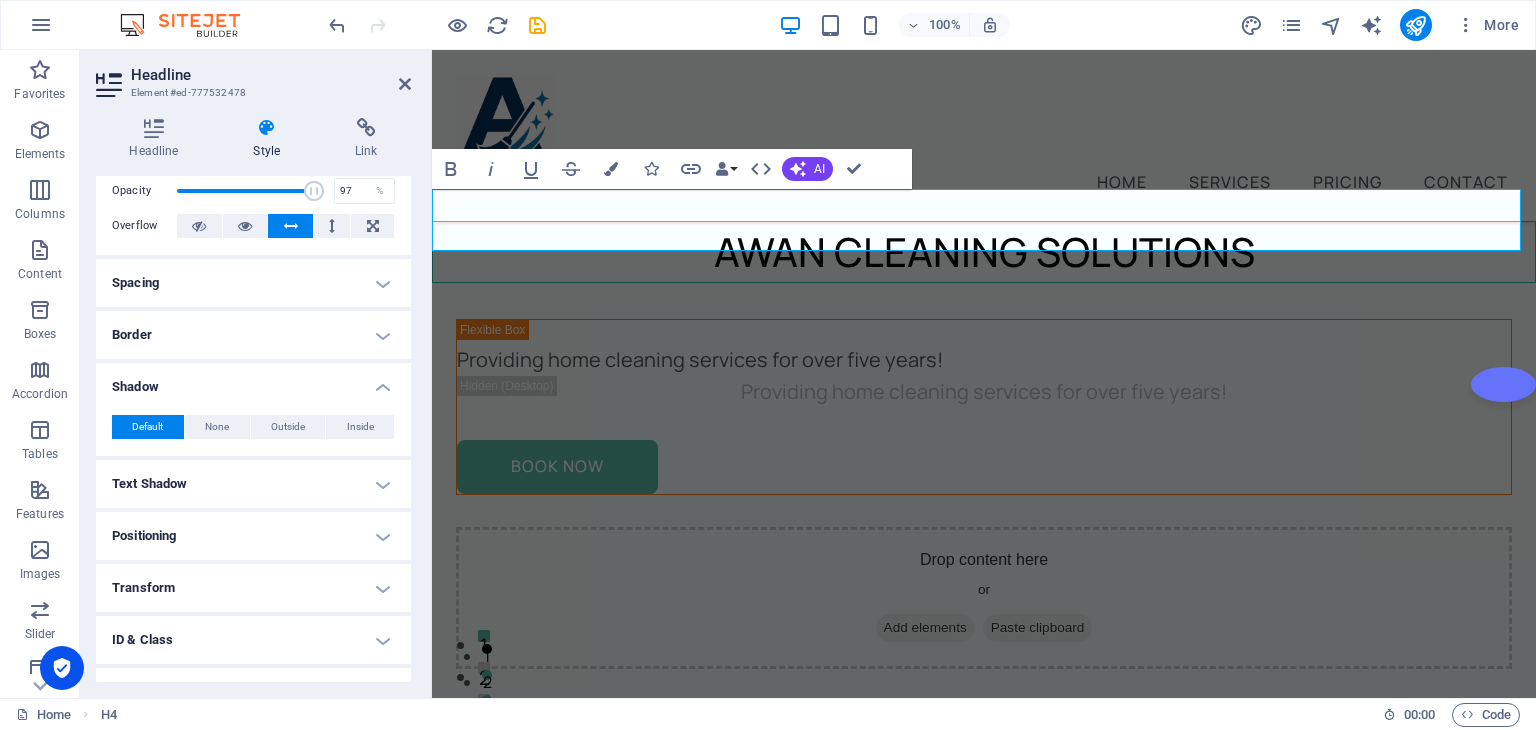 click on "Shadow" at bounding box center [253, 381] 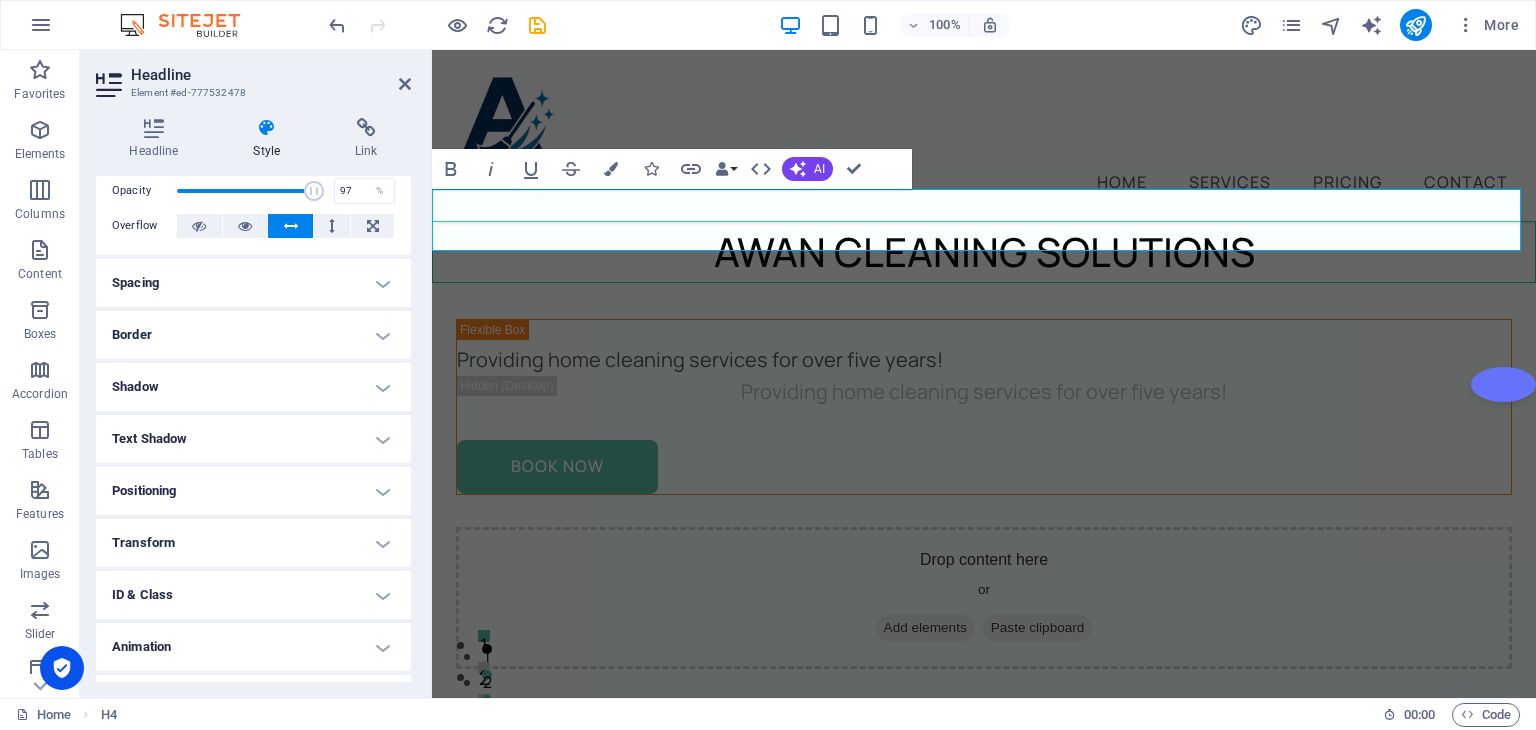 click on "Shadow" at bounding box center (253, 387) 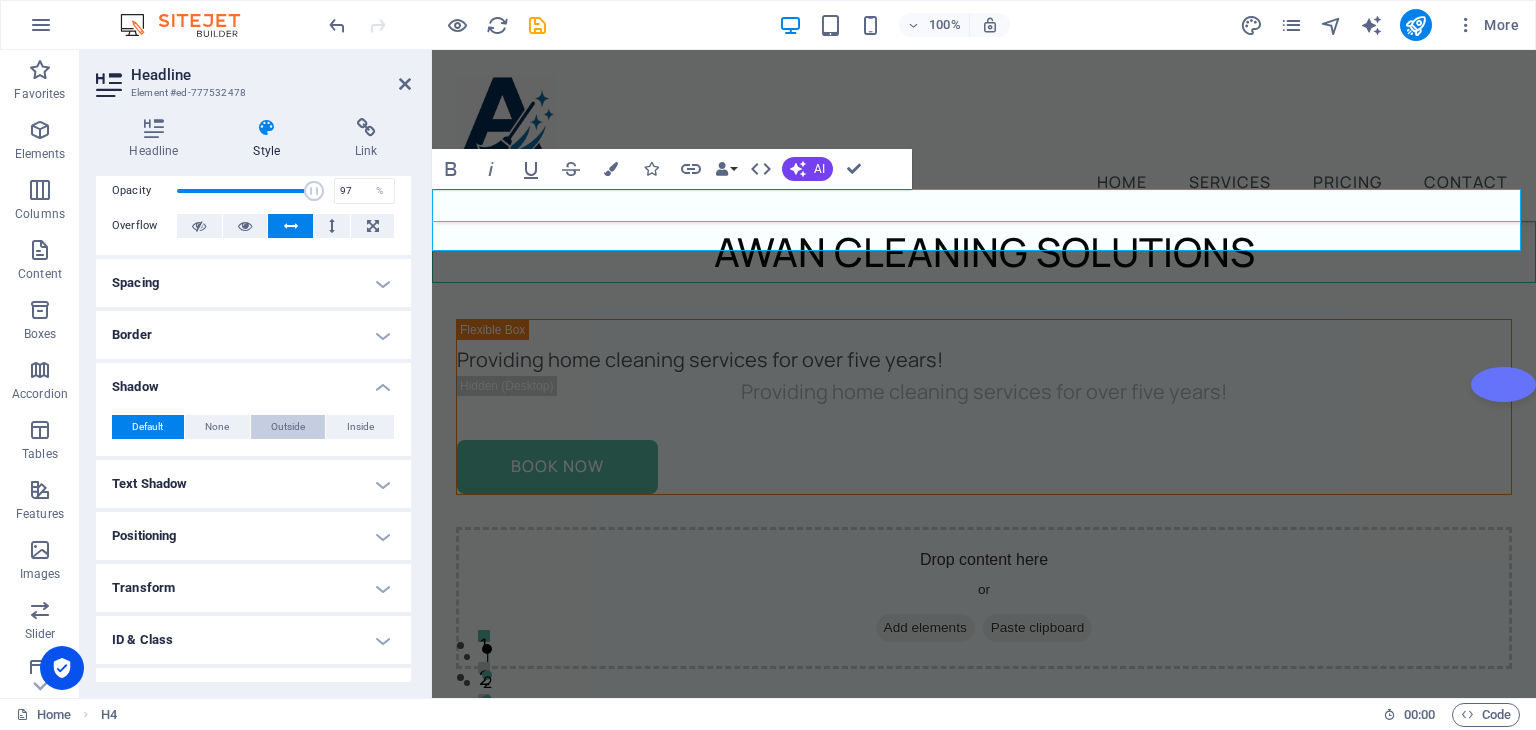 click on "Outside" at bounding box center [288, 427] 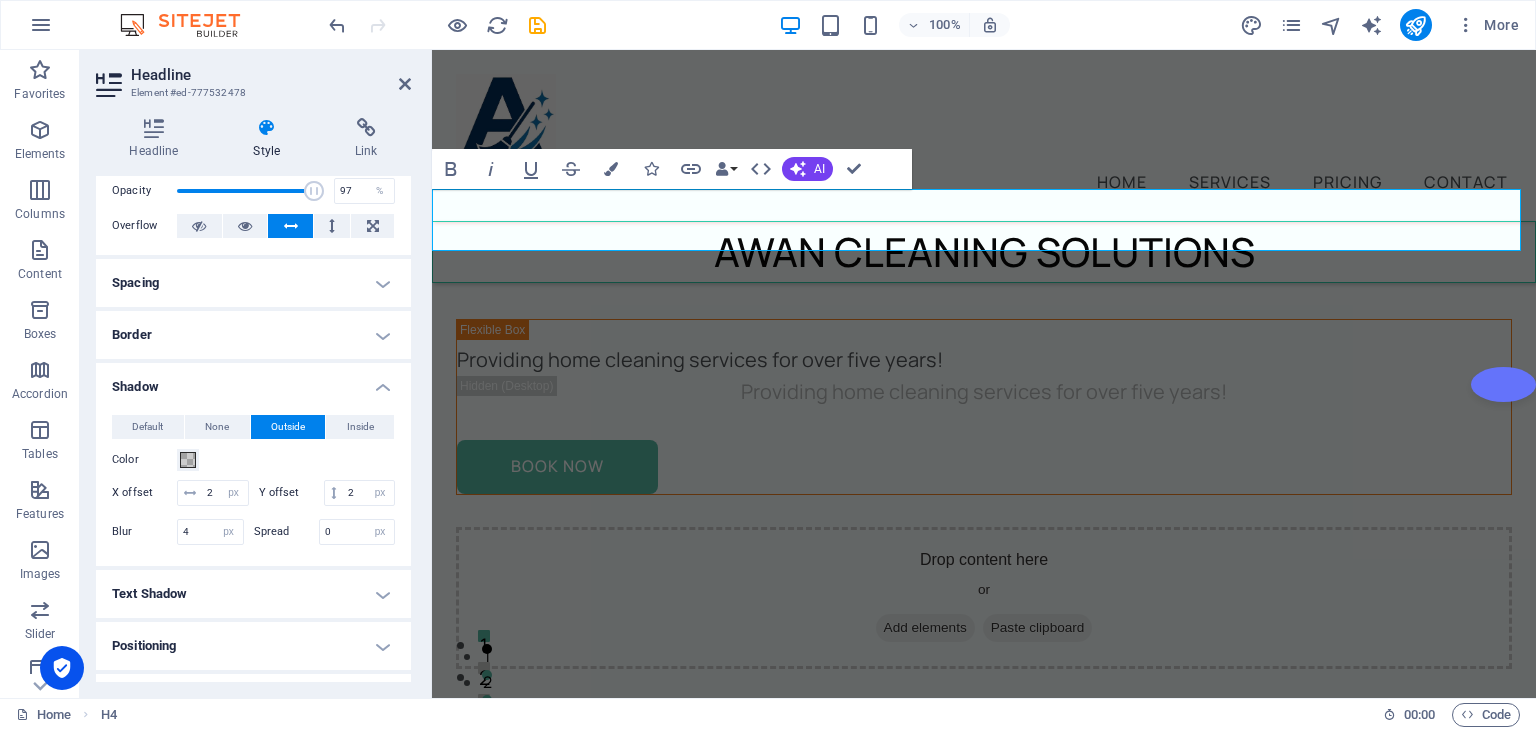 click on "Color" at bounding box center [144, 460] 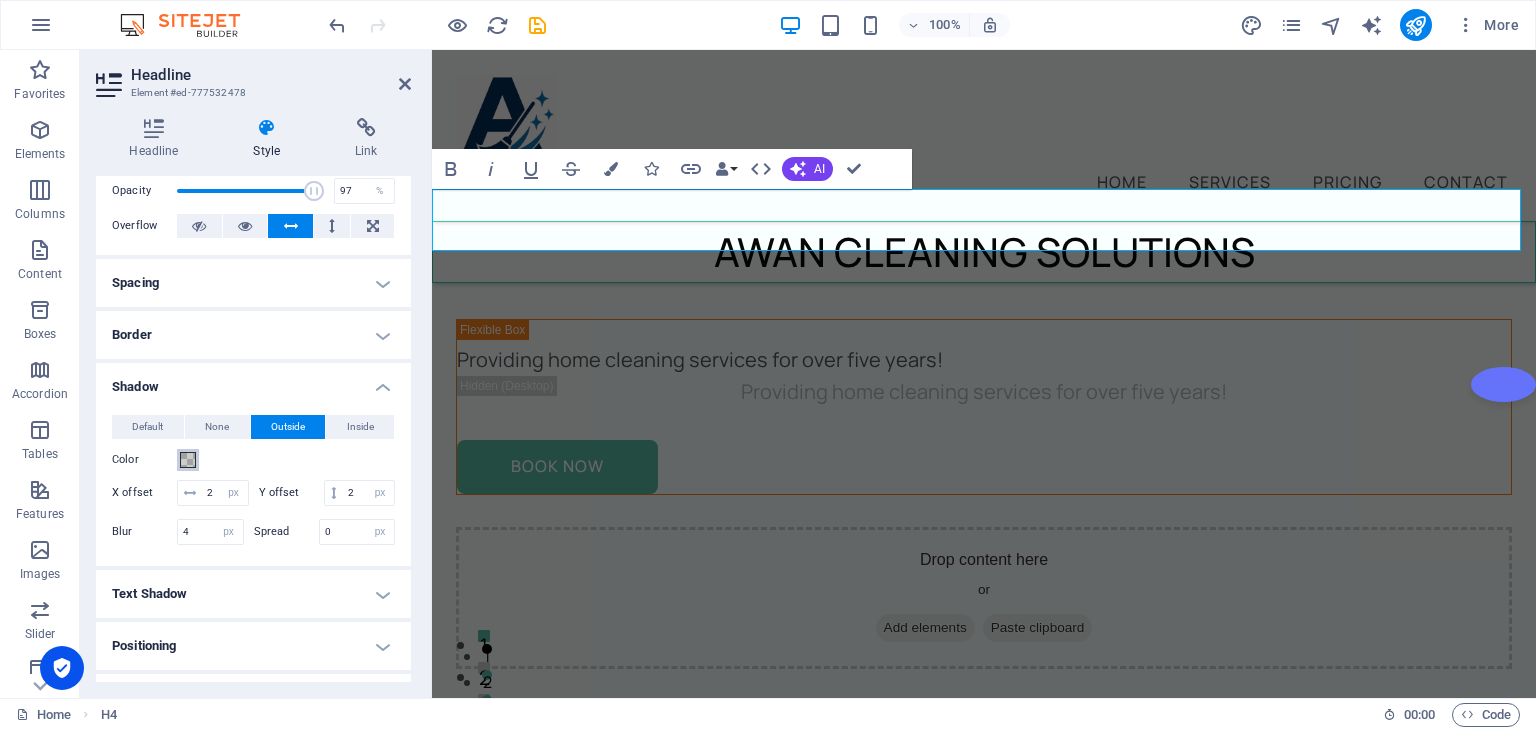 click on "Color" at bounding box center (188, 460) 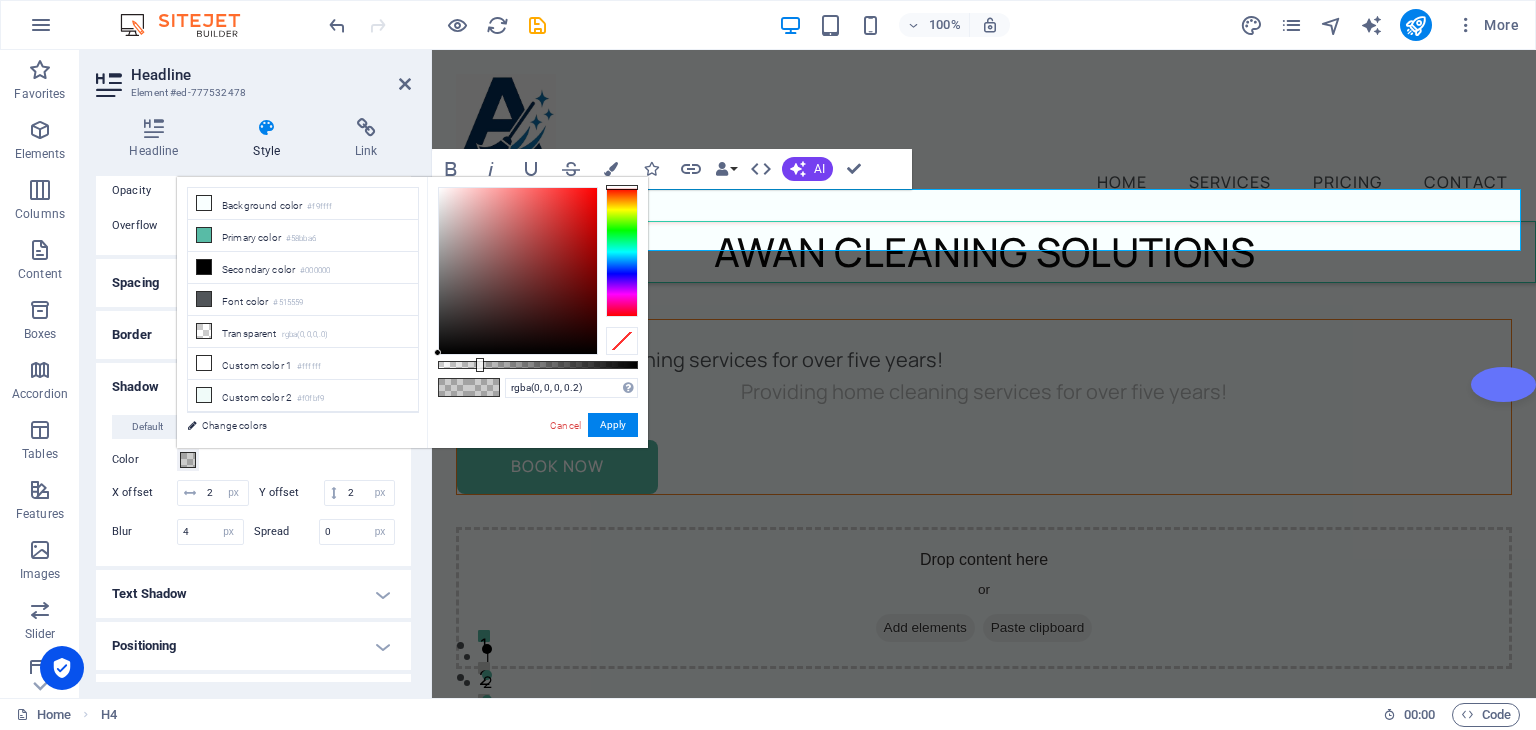 click at bounding box center (518, 271) 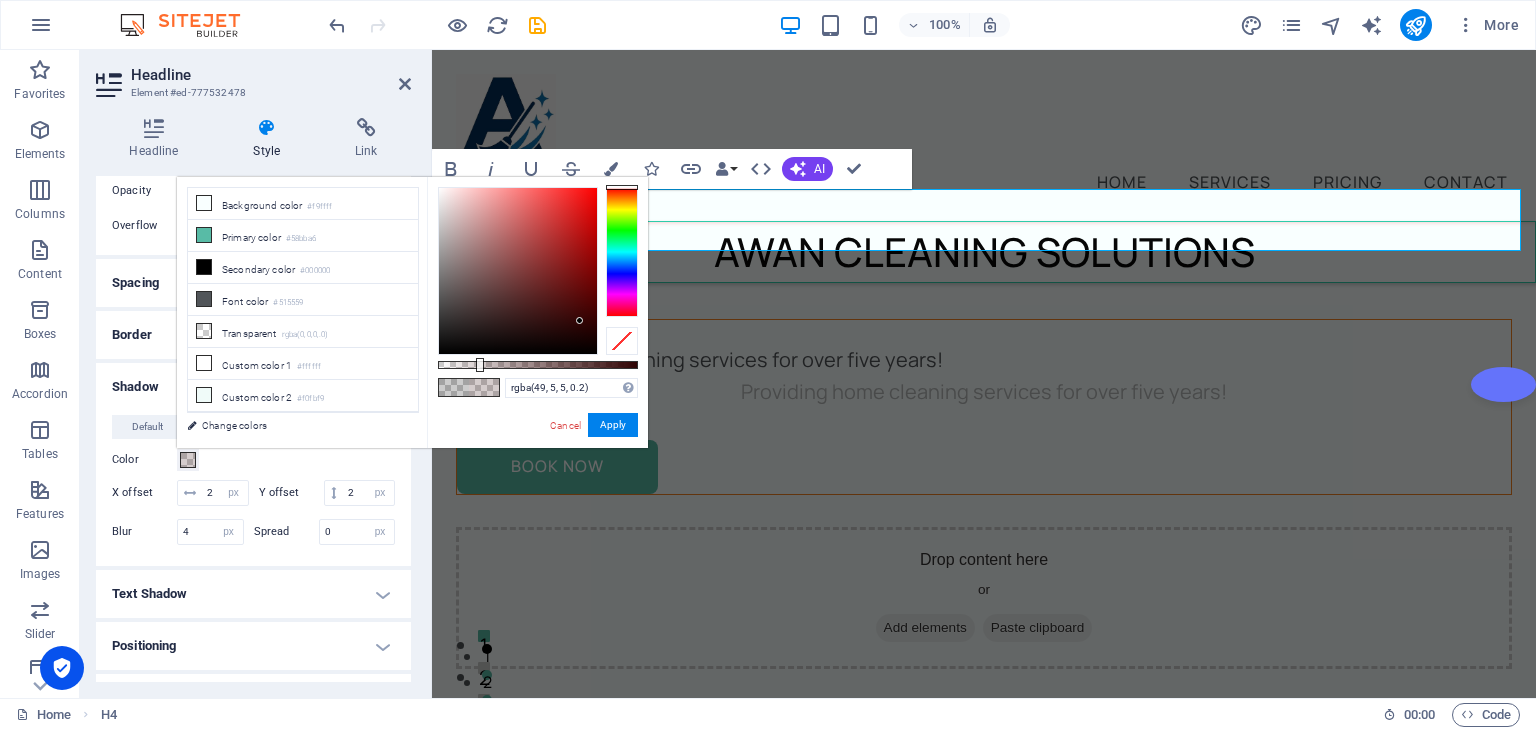 drag, startPoint x: 568, startPoint y: 214, endPoint x: 580, endPoint y: 321, distance: 107.67079 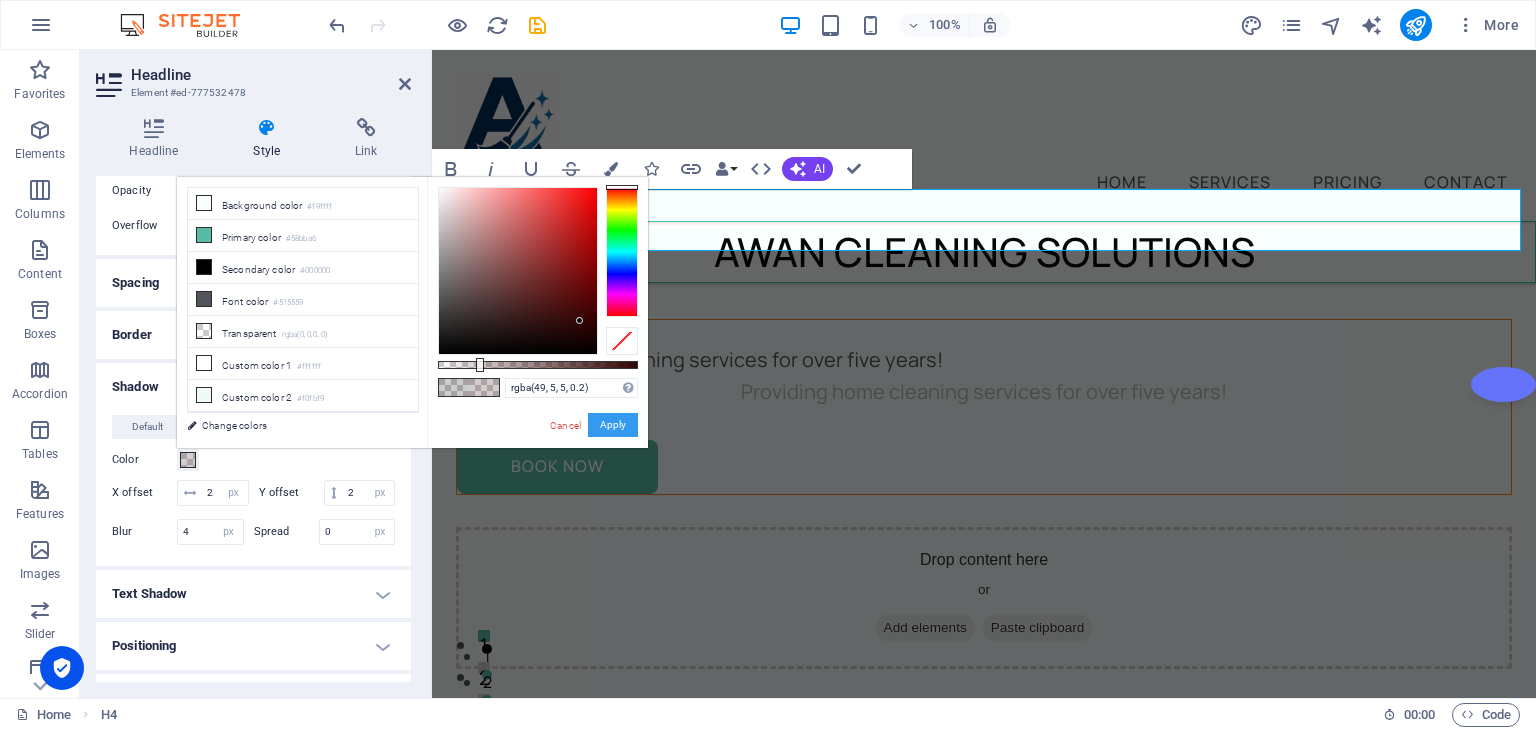 click on "Apply" at bounding box center [613, 425] 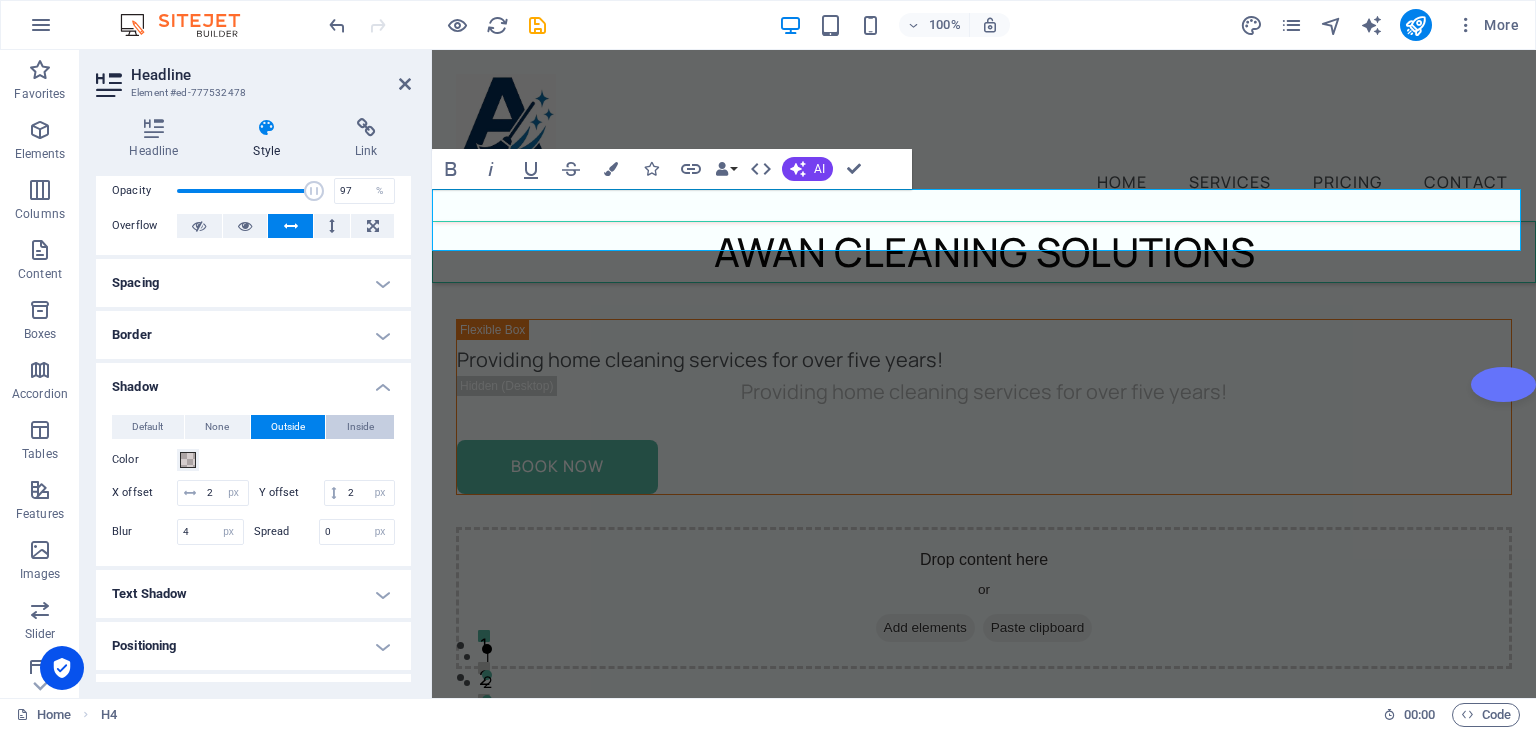 click on "Inside" at bounding box center [360, 427] 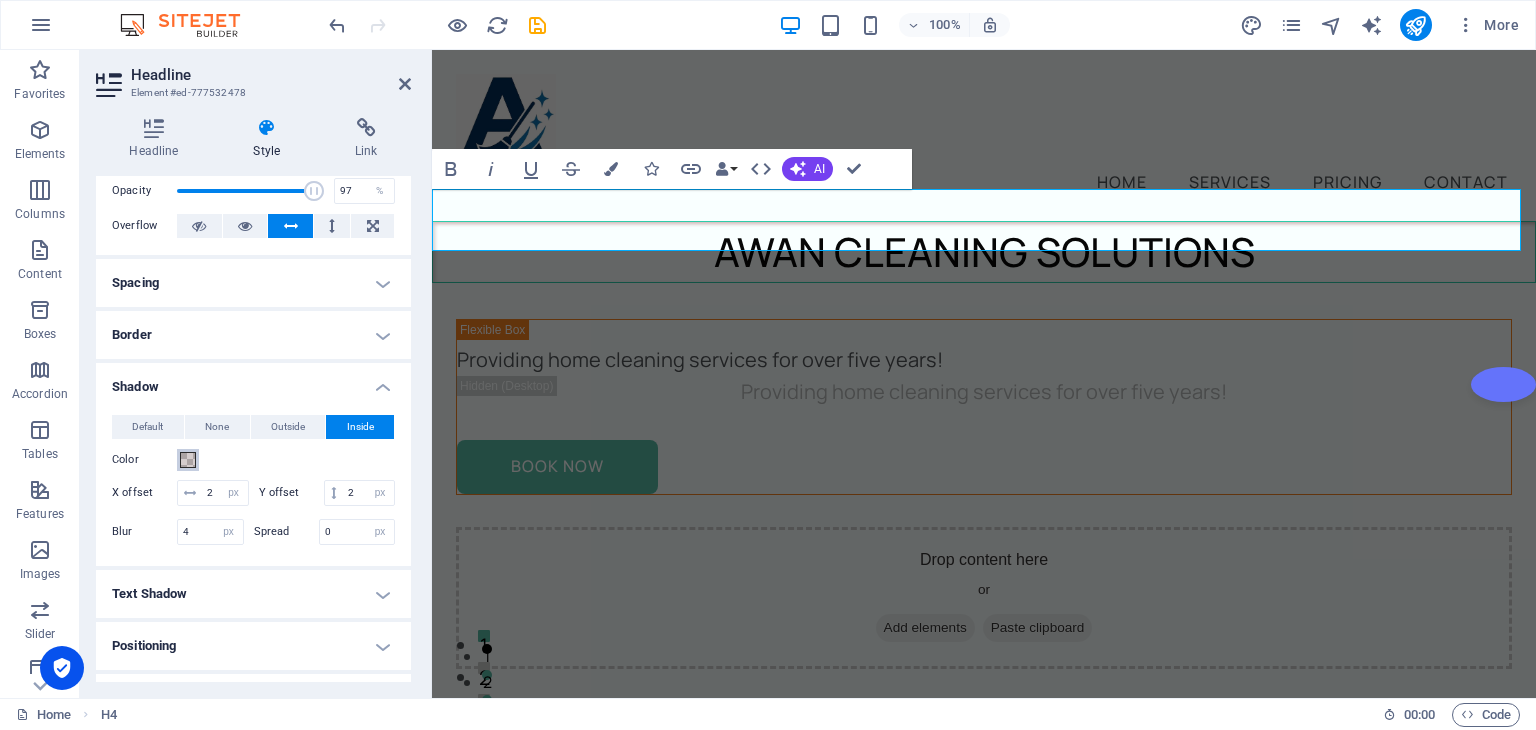 click at bounding box center (188, 460) 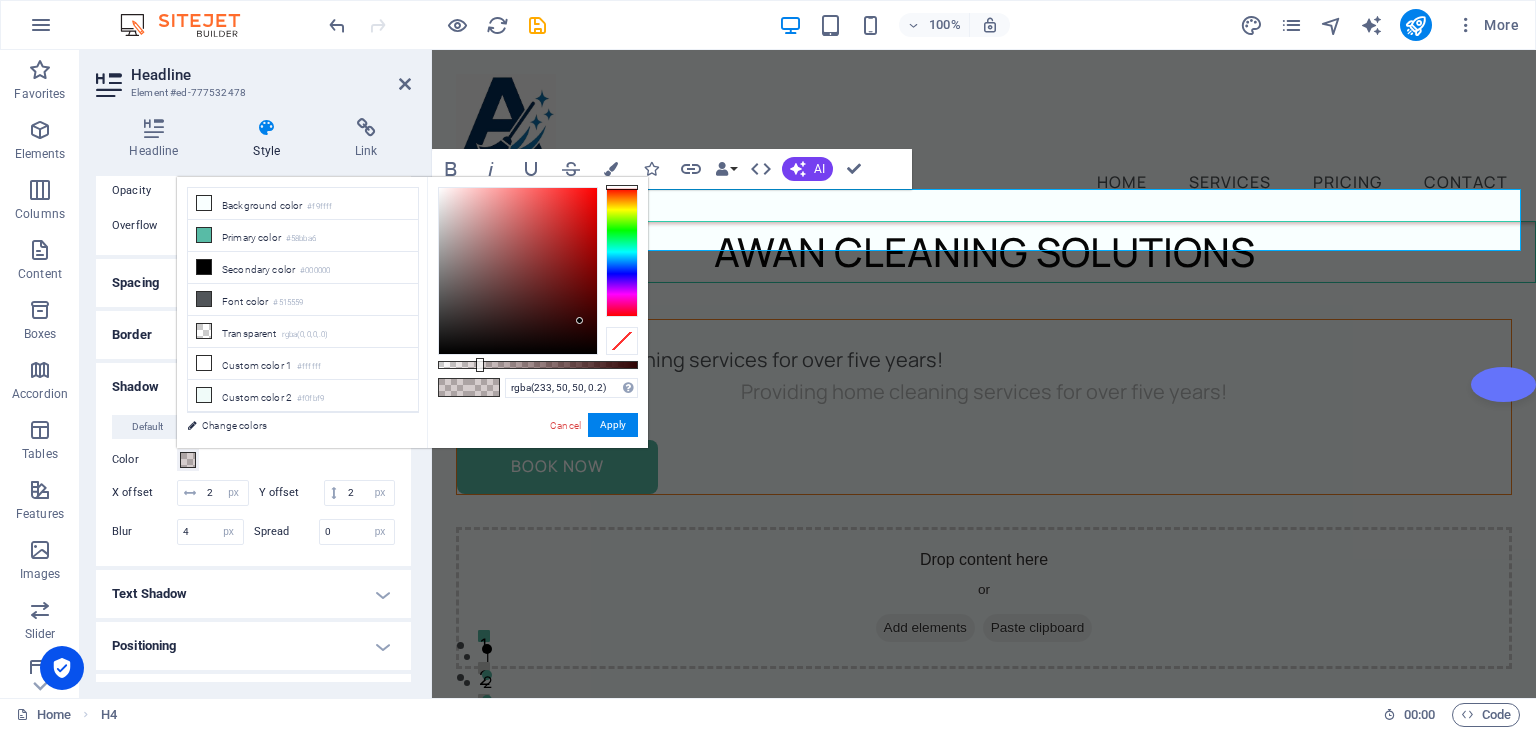 click at bounding box center (518, 271) 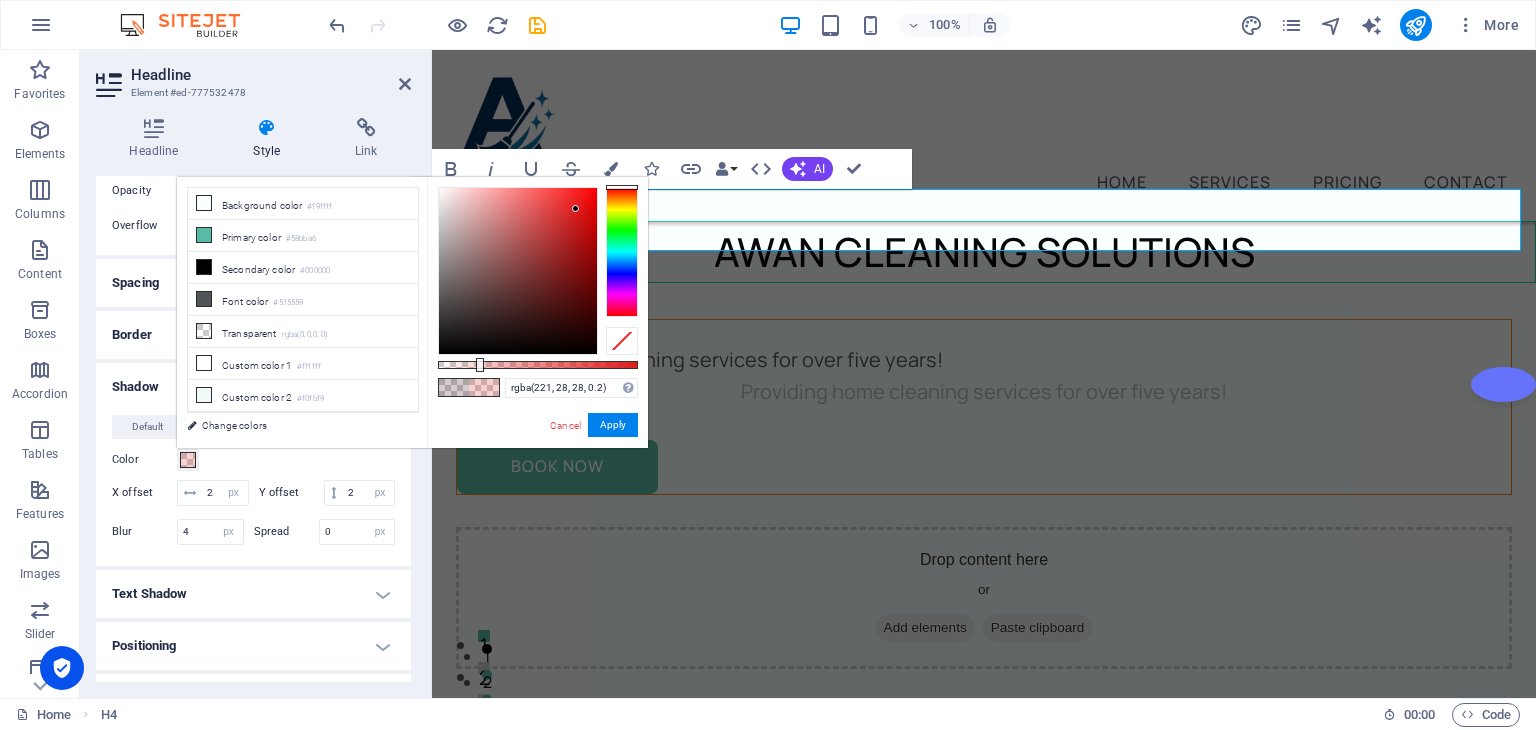 click at bounding box center [518, 271] 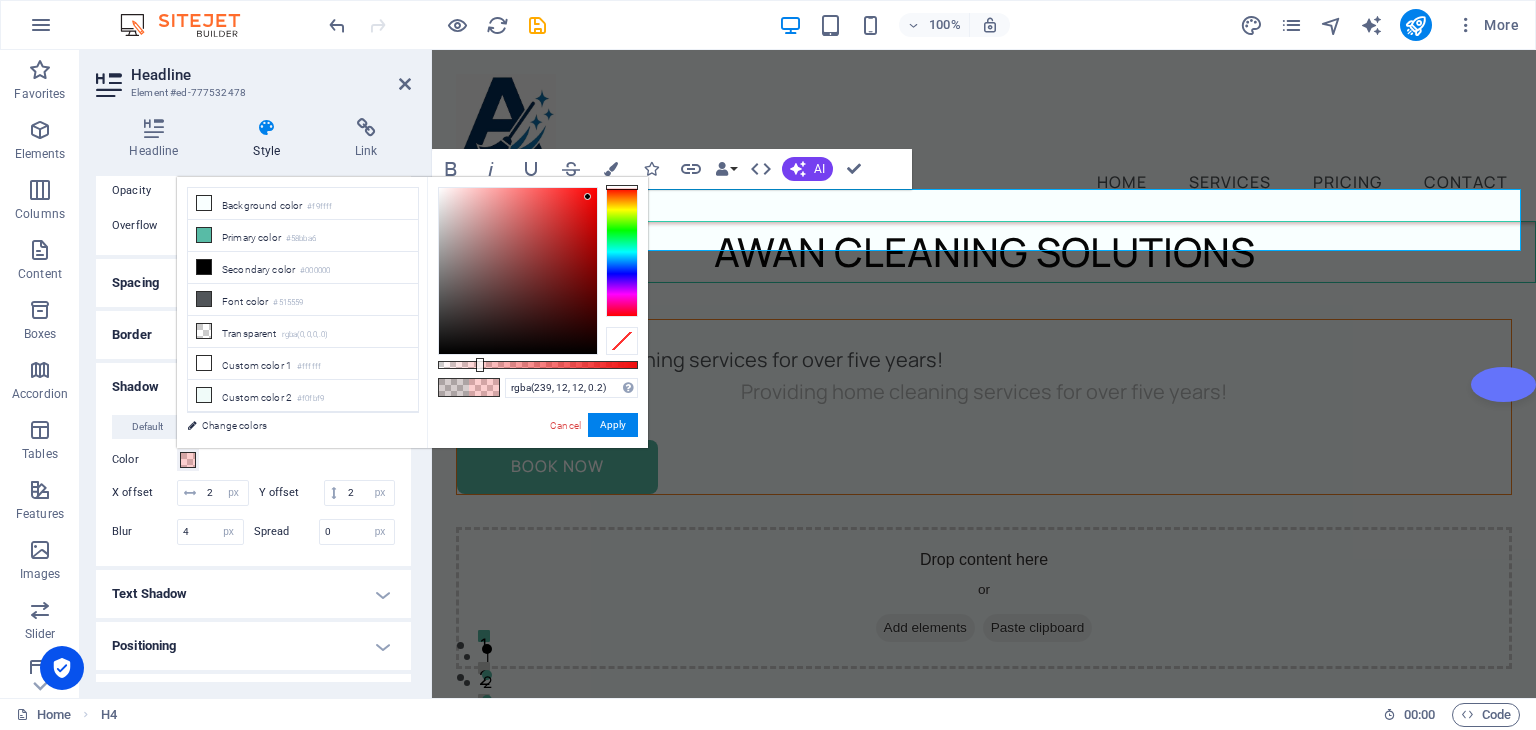 click at bounding box center [518, 271] 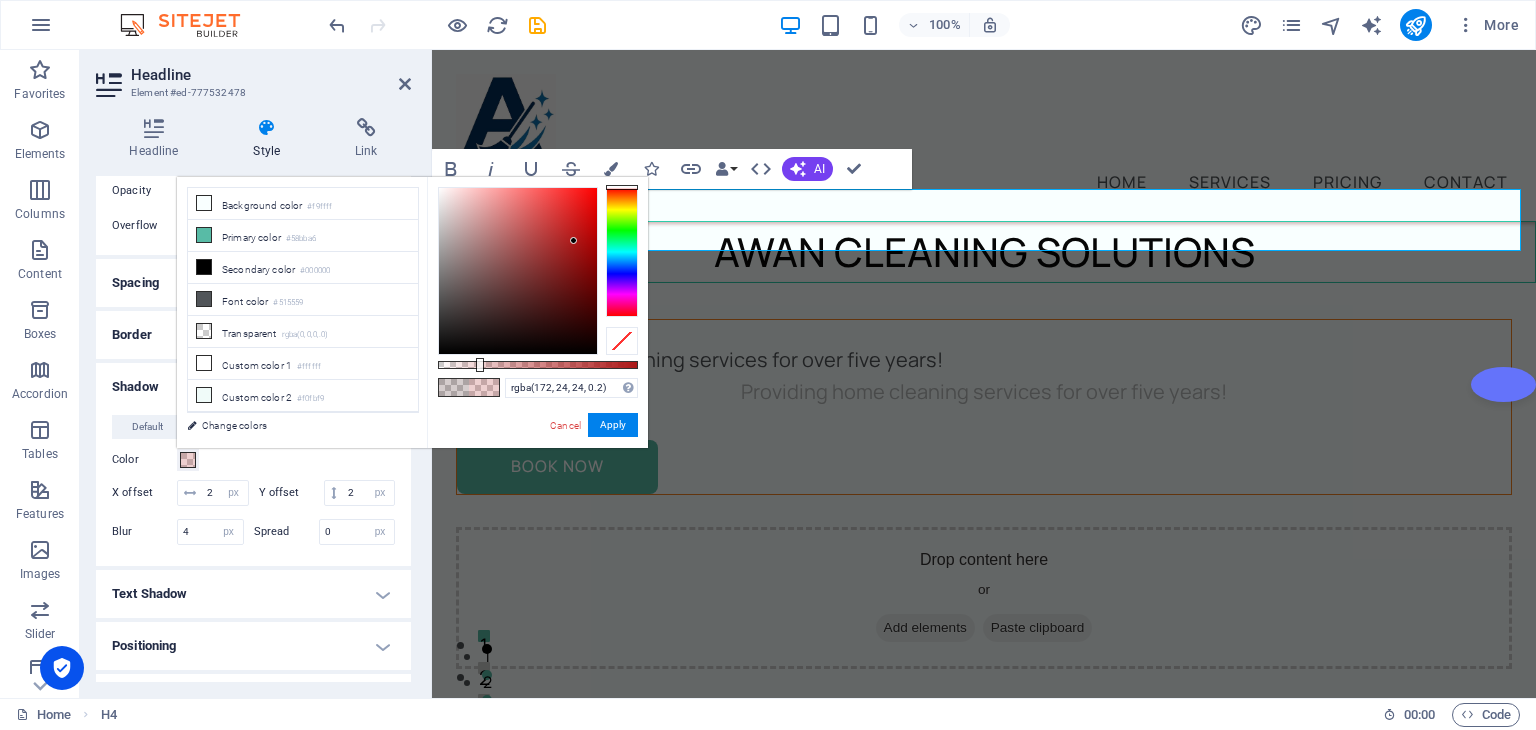 click at bounding box center [518, 271] 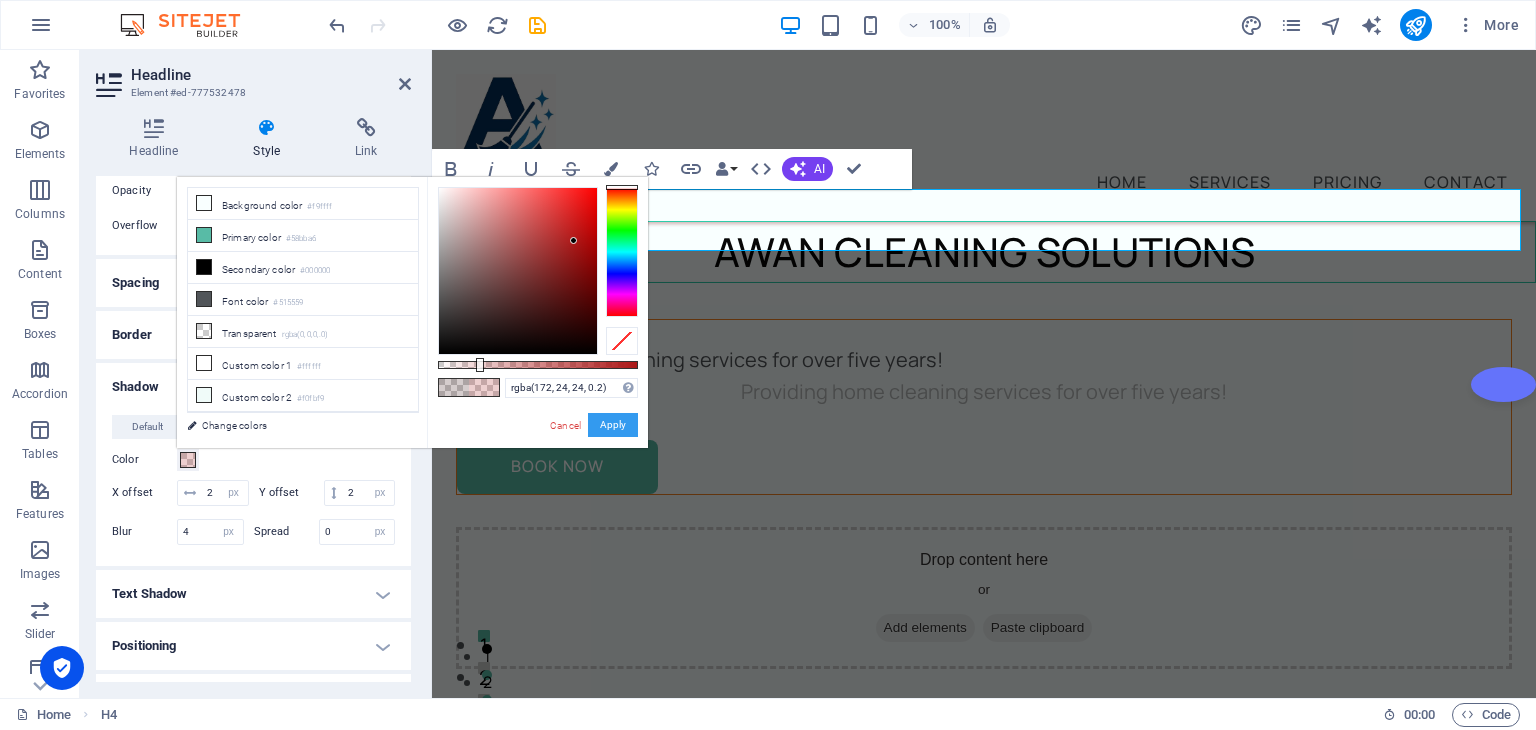 click on "Apply" at bounding box center [613, 425] 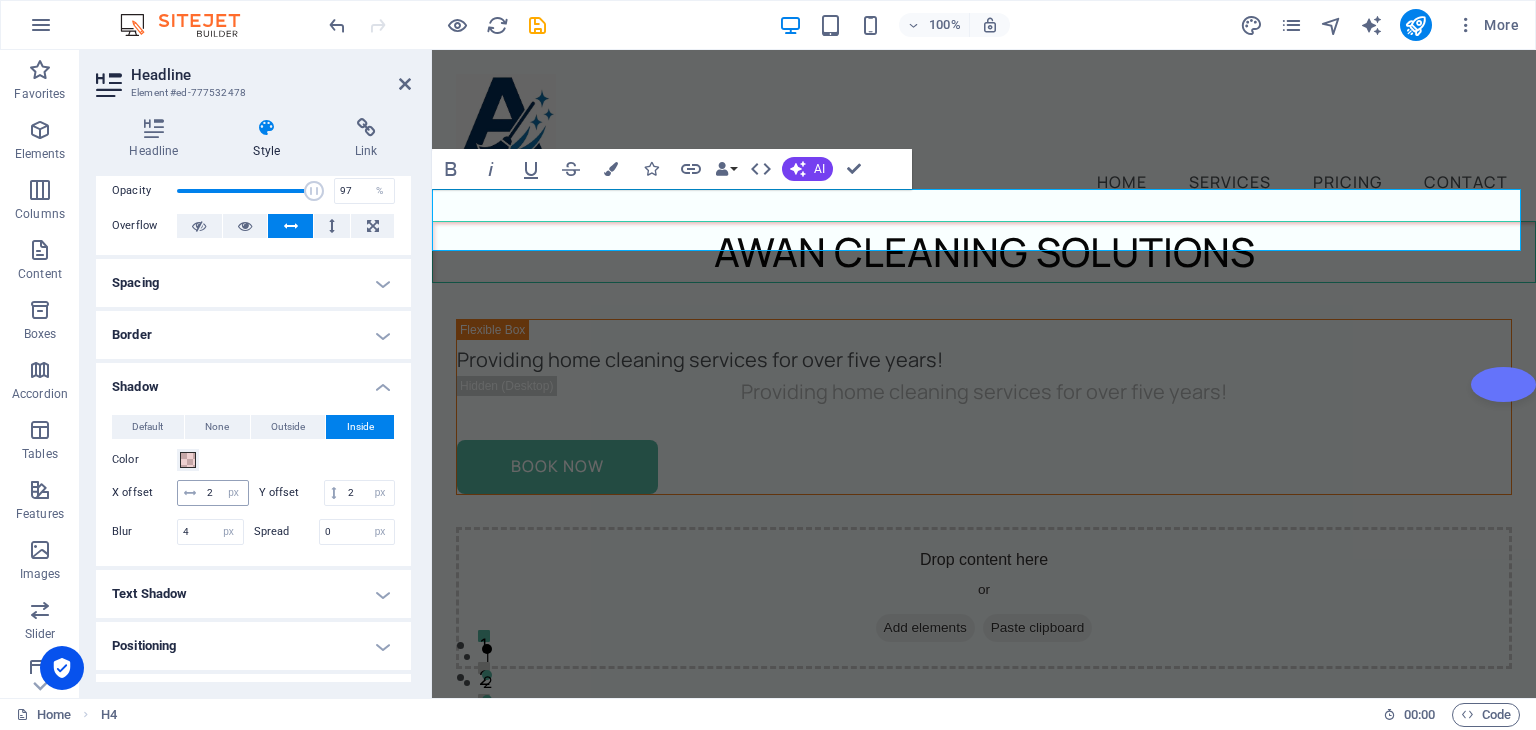 drag, startPoint x: 195, startPoint y: 491, endPoint x: 250, endPoint y: 495, distance: 55.145264 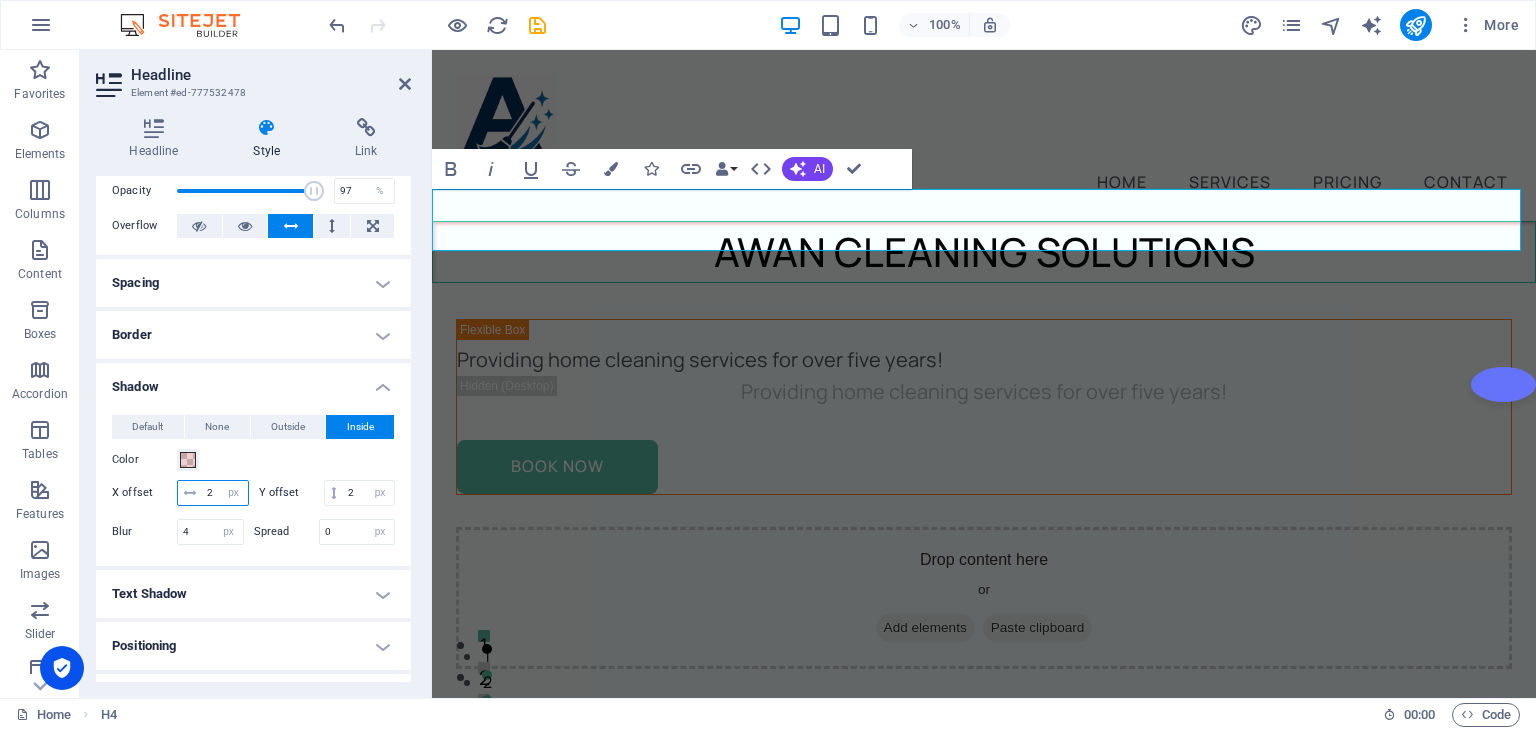 click on "2" at bounding box center [225, 493] 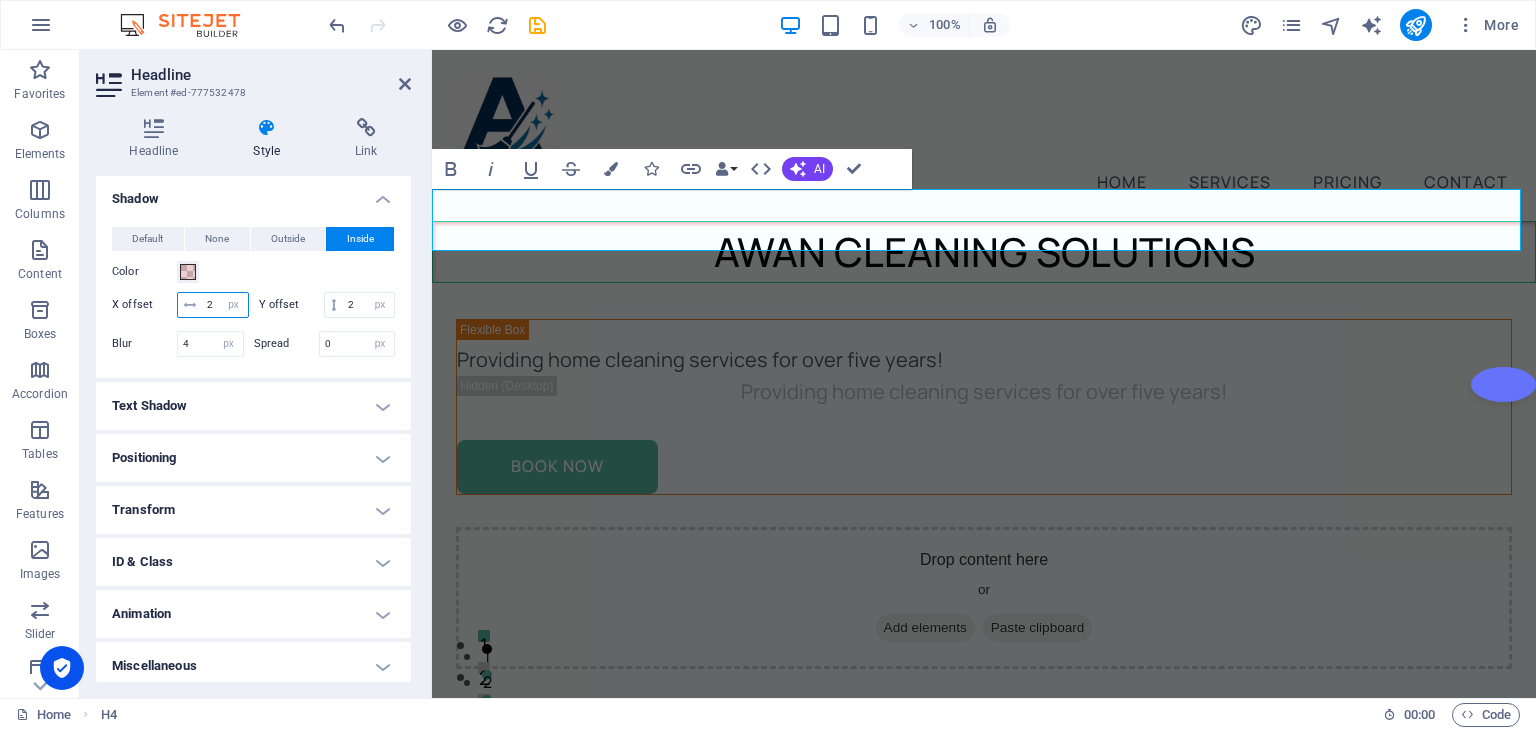 scroll, scrollTop: 279, scrollLeft: 0, axis: vertical 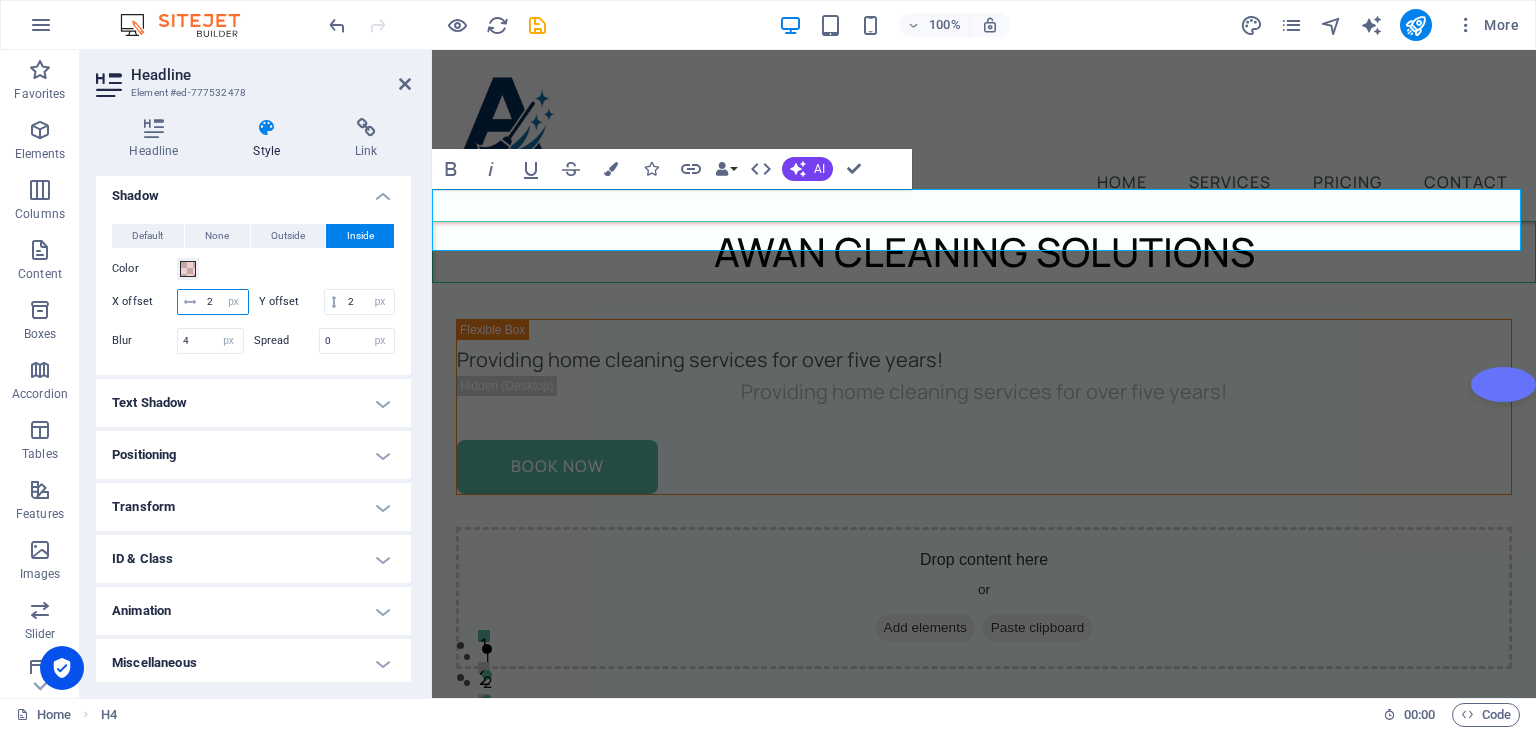 drag, startPoint x: 236, startPoint y: 304, endPoint x: 188, endPoint y: 306, distance: 48.04165 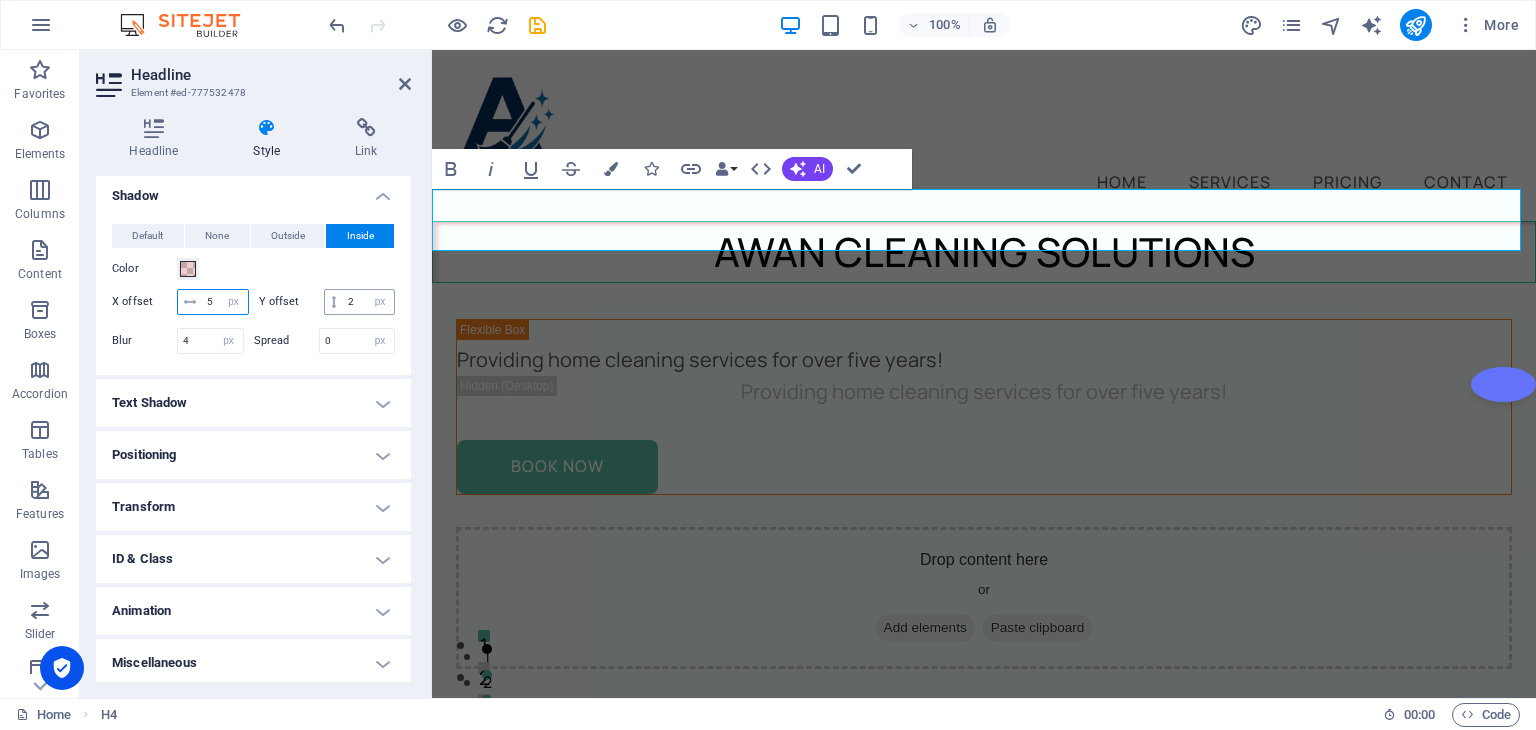 type on "5" 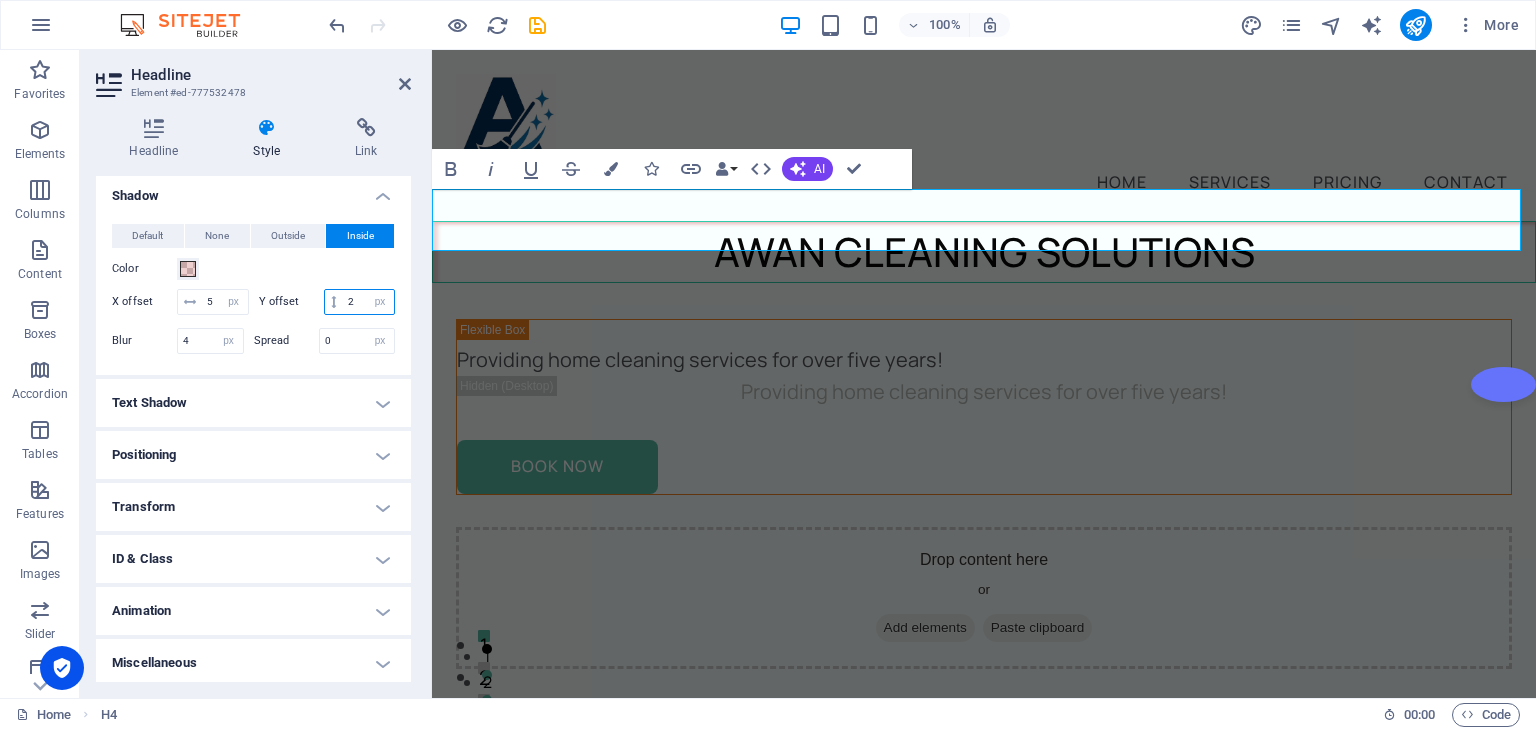 drag, startPoint x: 222, startPoint y: 333, endPoint x: 184, endPoint y: 330, distance: 38.118237 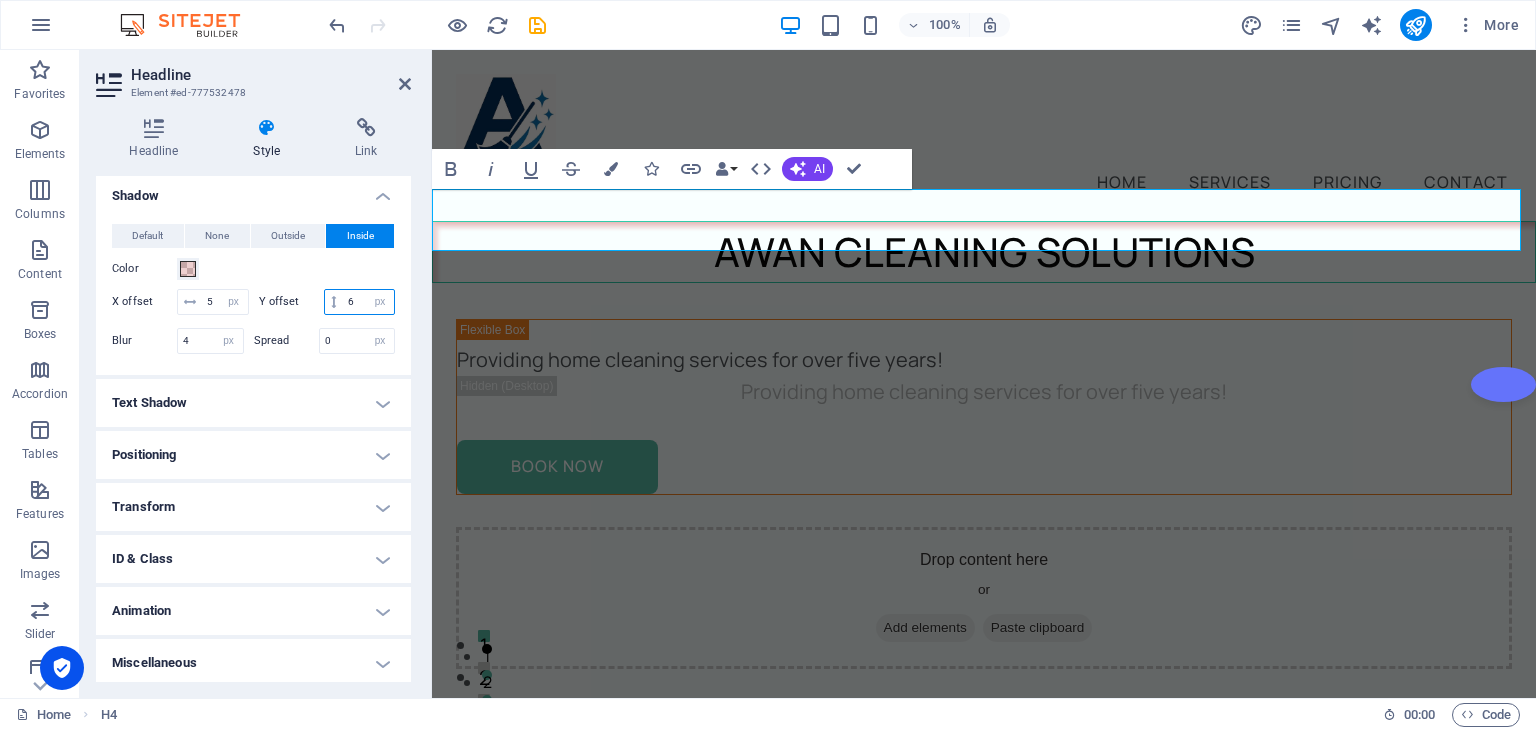 type on "6" 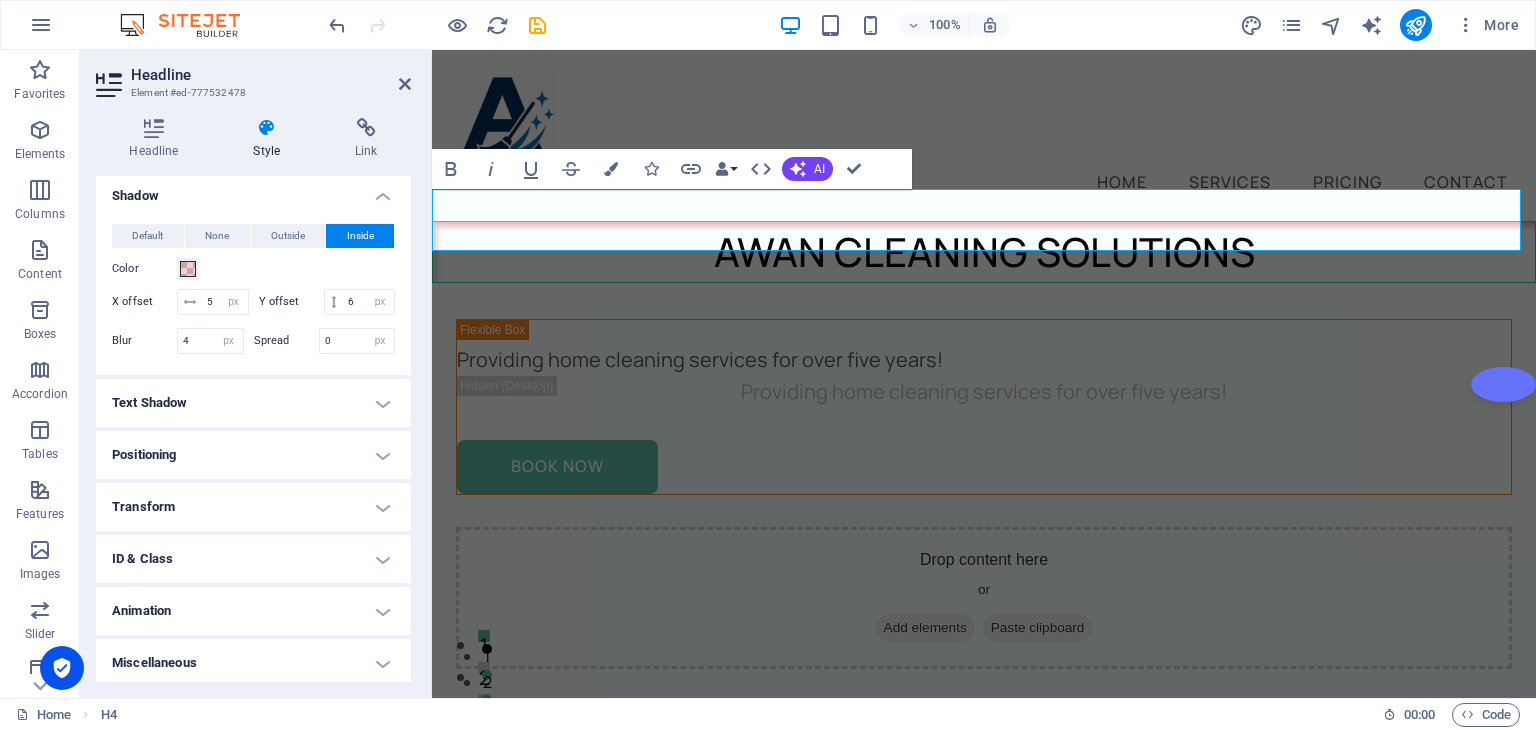 click on "Blur" at bounding box center [144, 340] 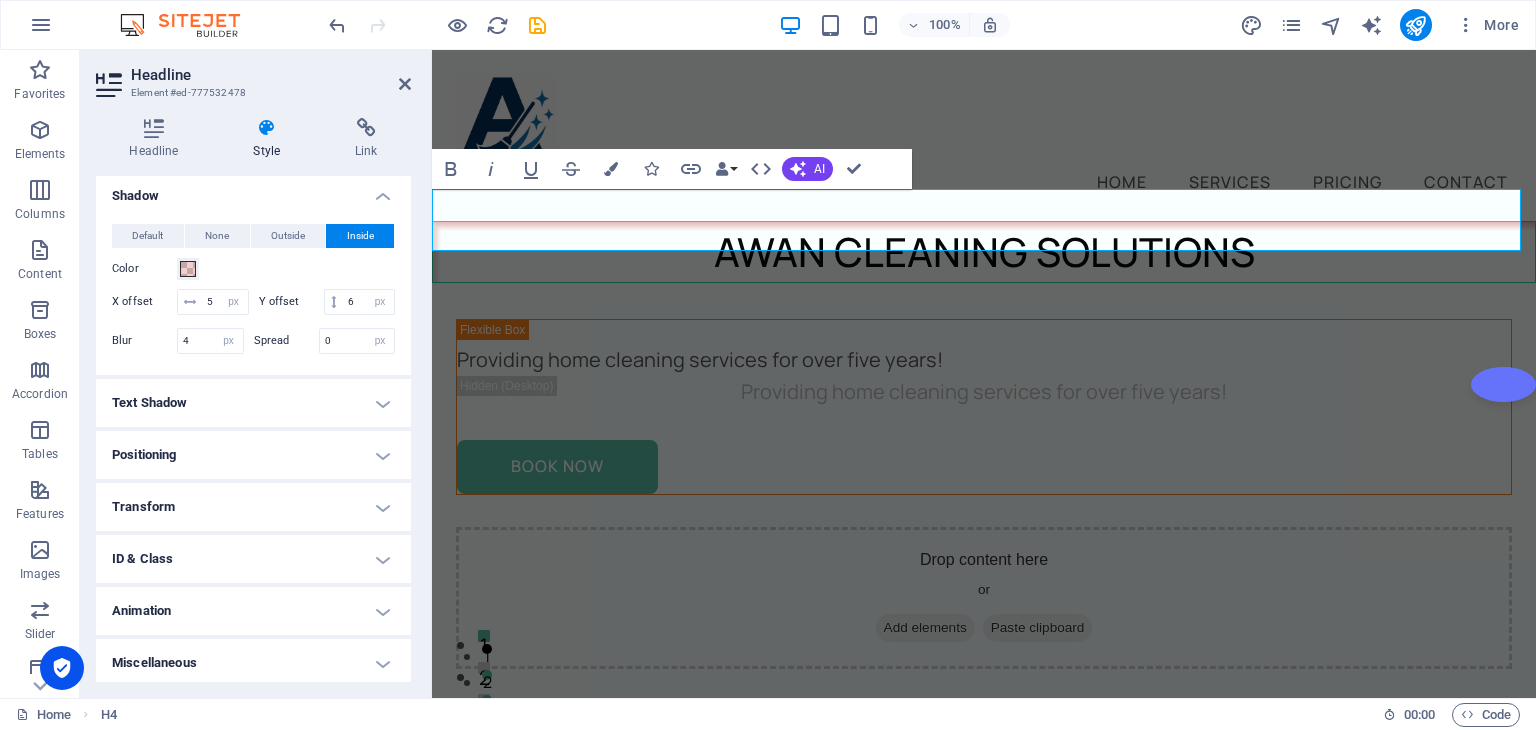 click on "Blur" at bounding box center [144, 340] 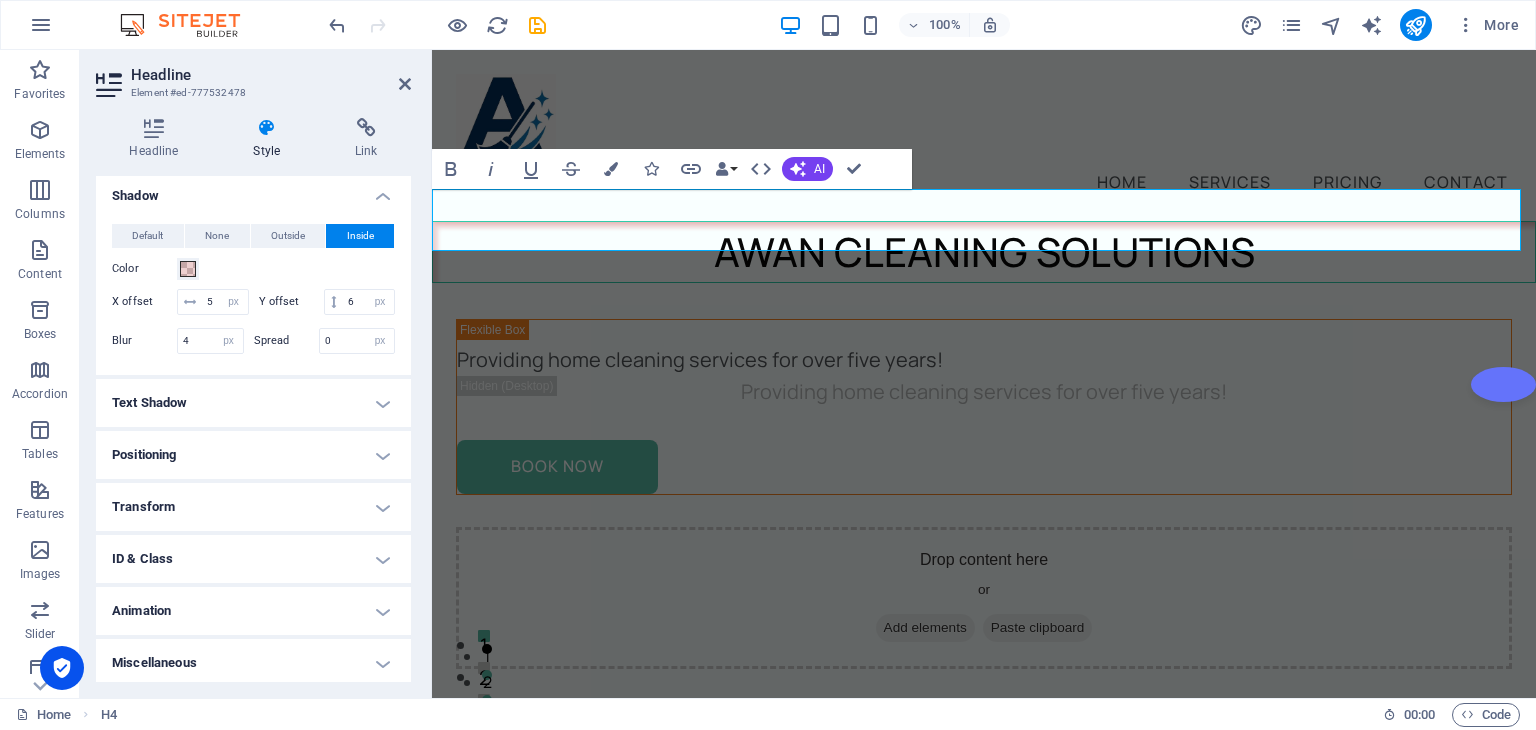 click on "Blur" at bounding box center [144, 340] 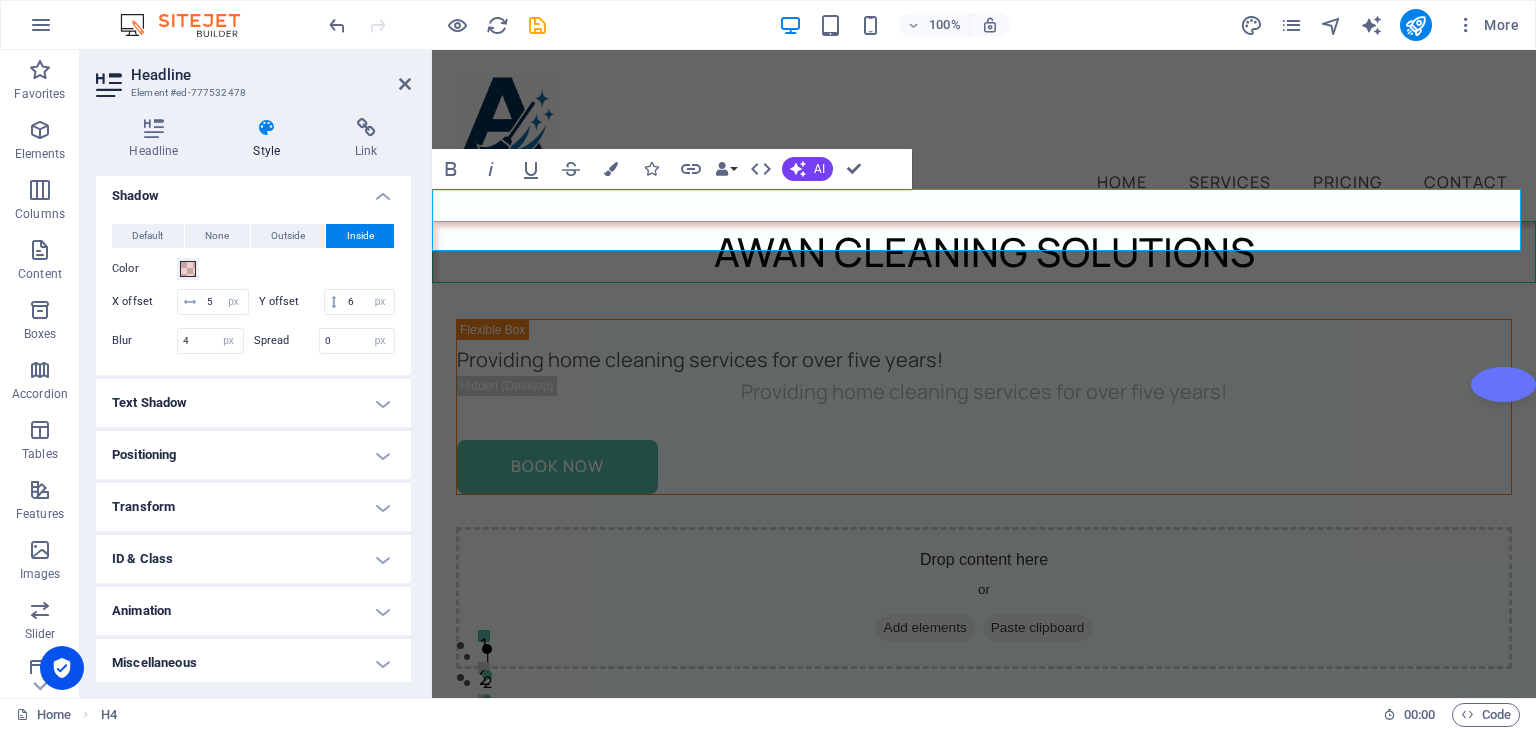 click on "Blur" at bounding box center (144, 340) 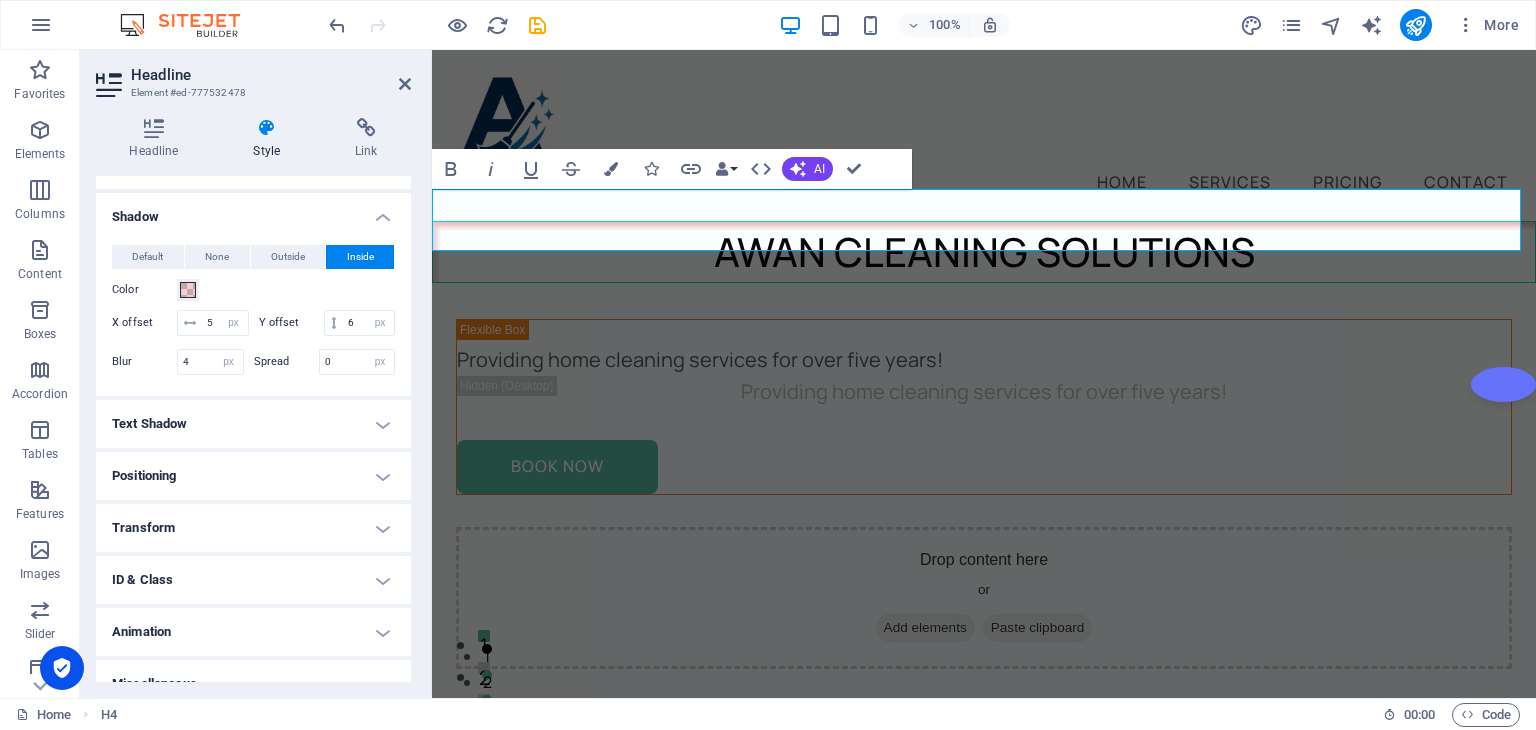 scroll, scrollTop: 232, scrollLeft: 0, axis: vertical 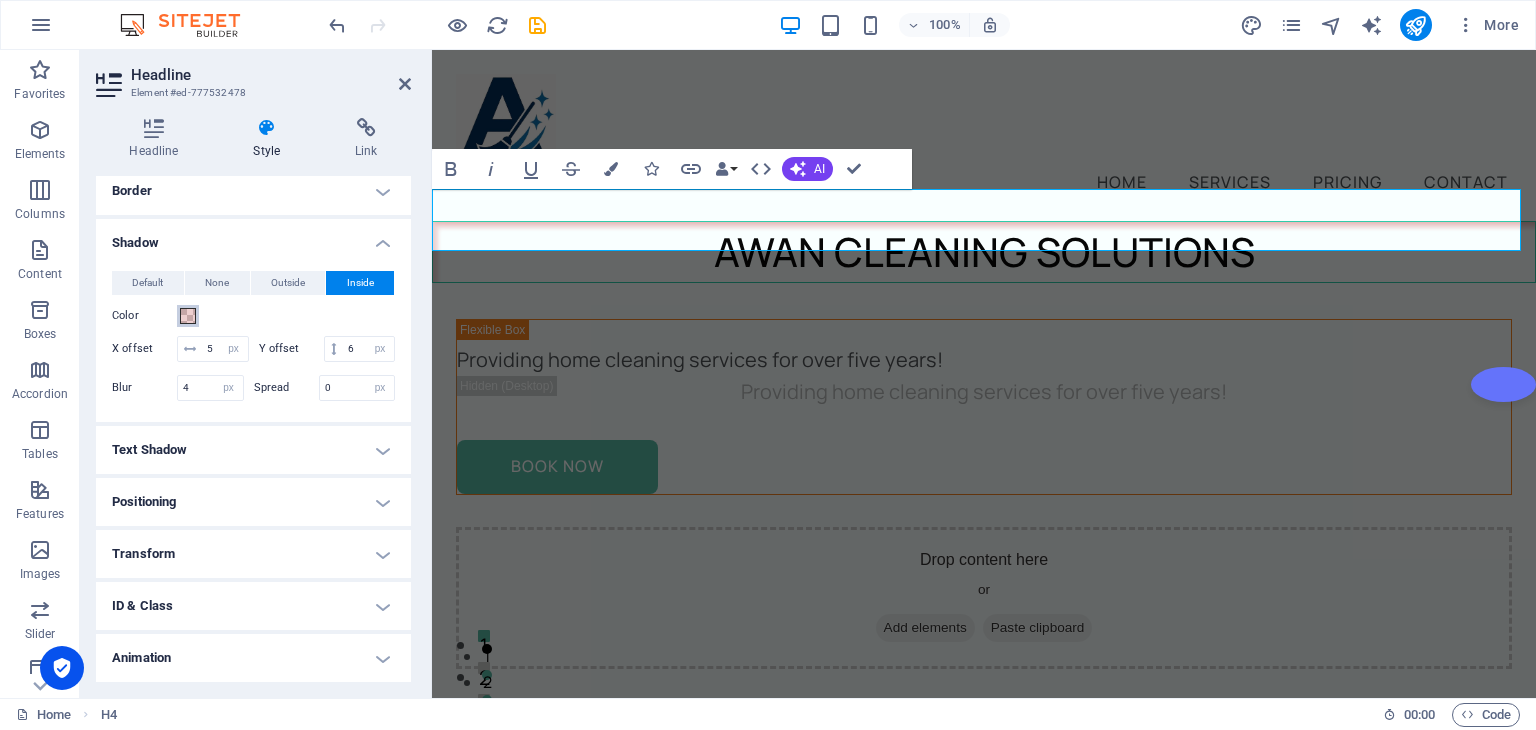 click at bounding box center [188, 316] 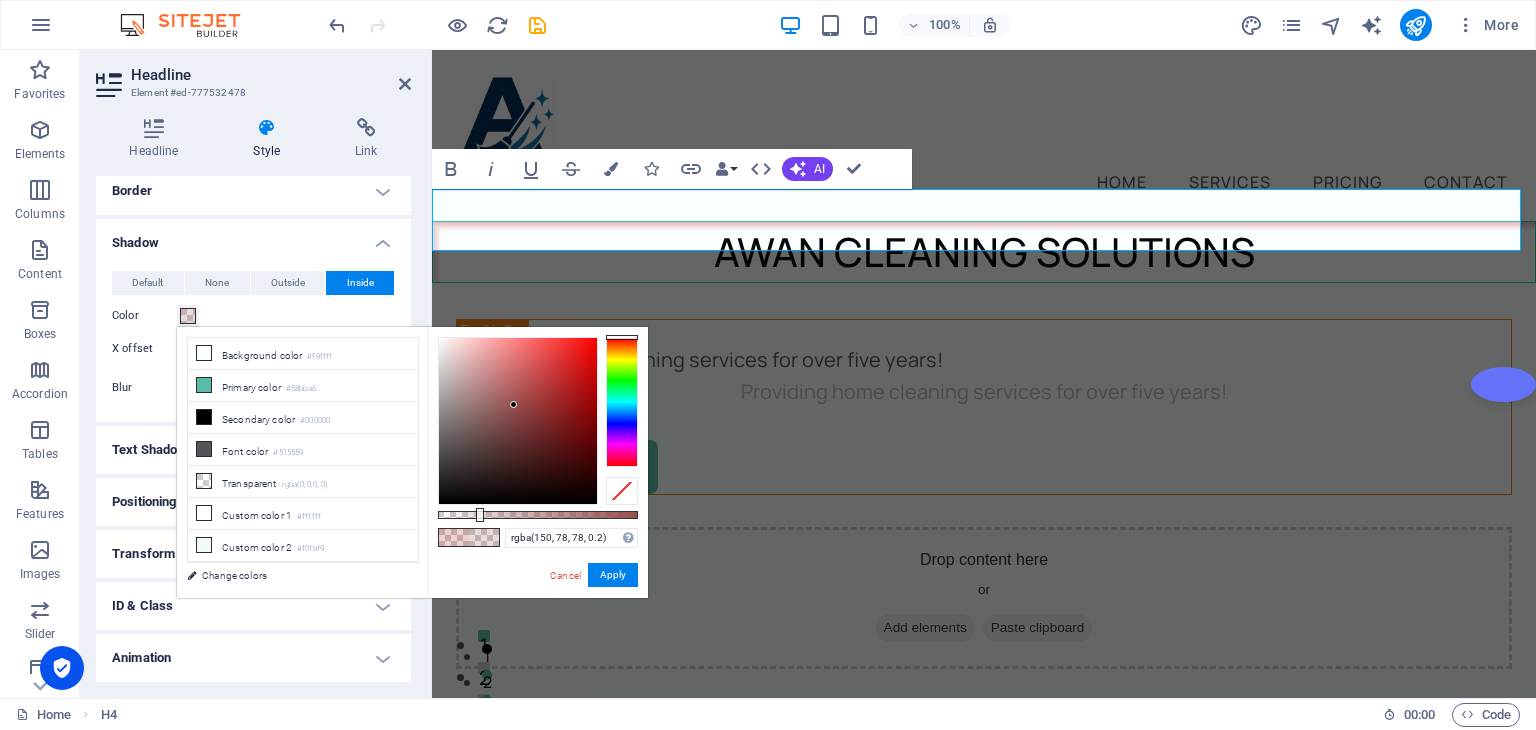 drag, startPoint x: 518, startPoint y: 388, endPoint x: 514, endPoint y: 405, distance: 17.464249 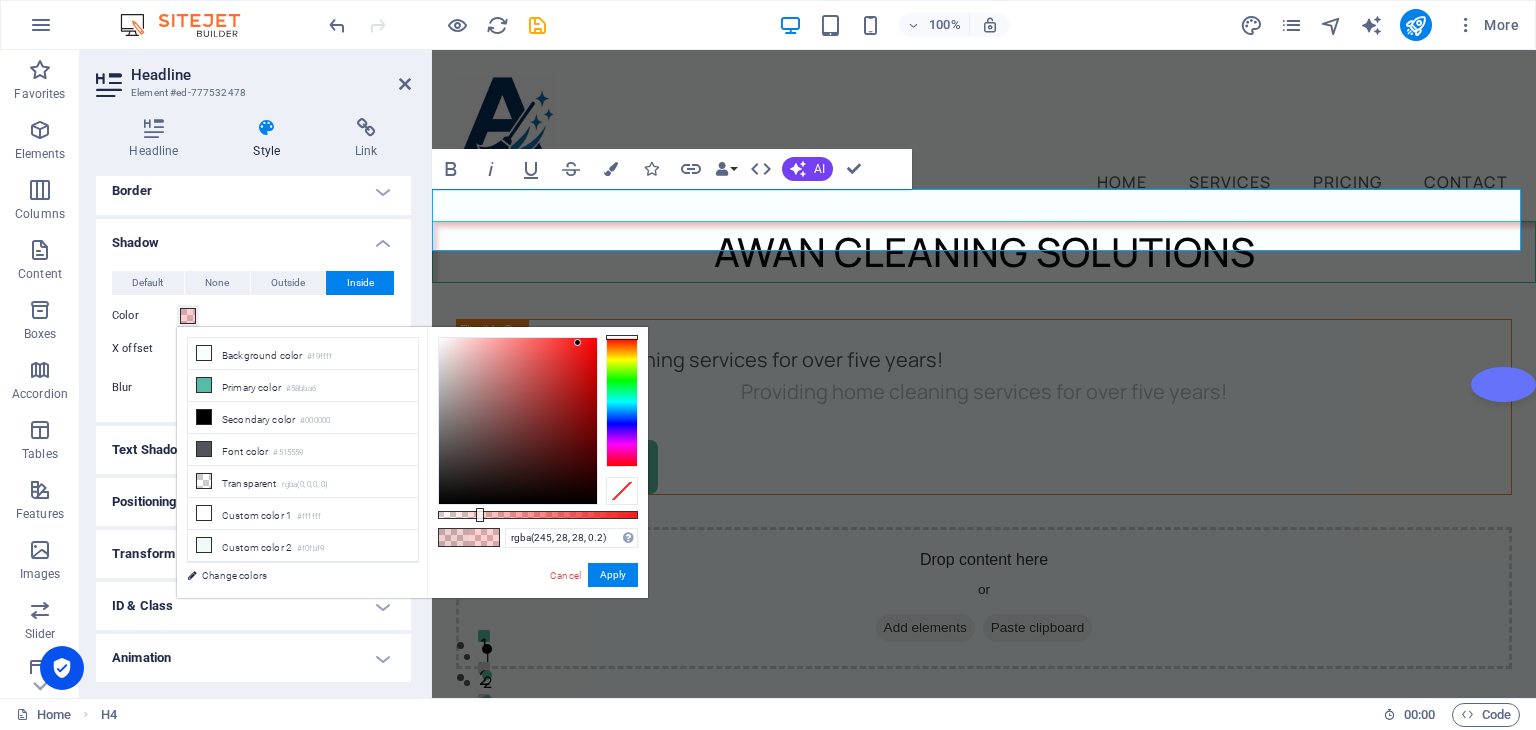 drag, startPoint x: 517, startPoint y: 399, endPoint x: 578, endPoint y: 343, distance: 82.80701 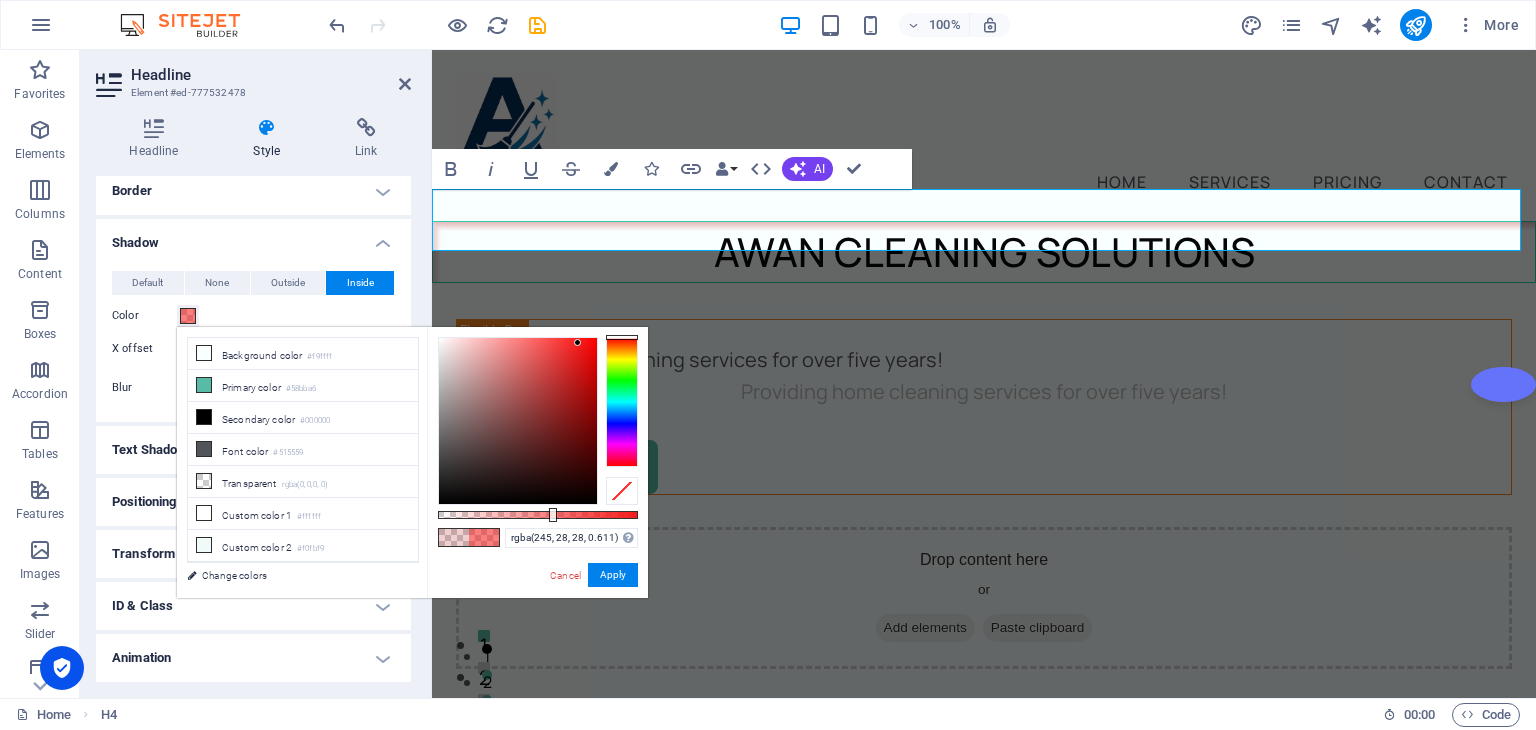 drag, startPoint x: 480, startPoint y: 515, endPoint x: 560, endPoint y: 505, distance: 80.622574 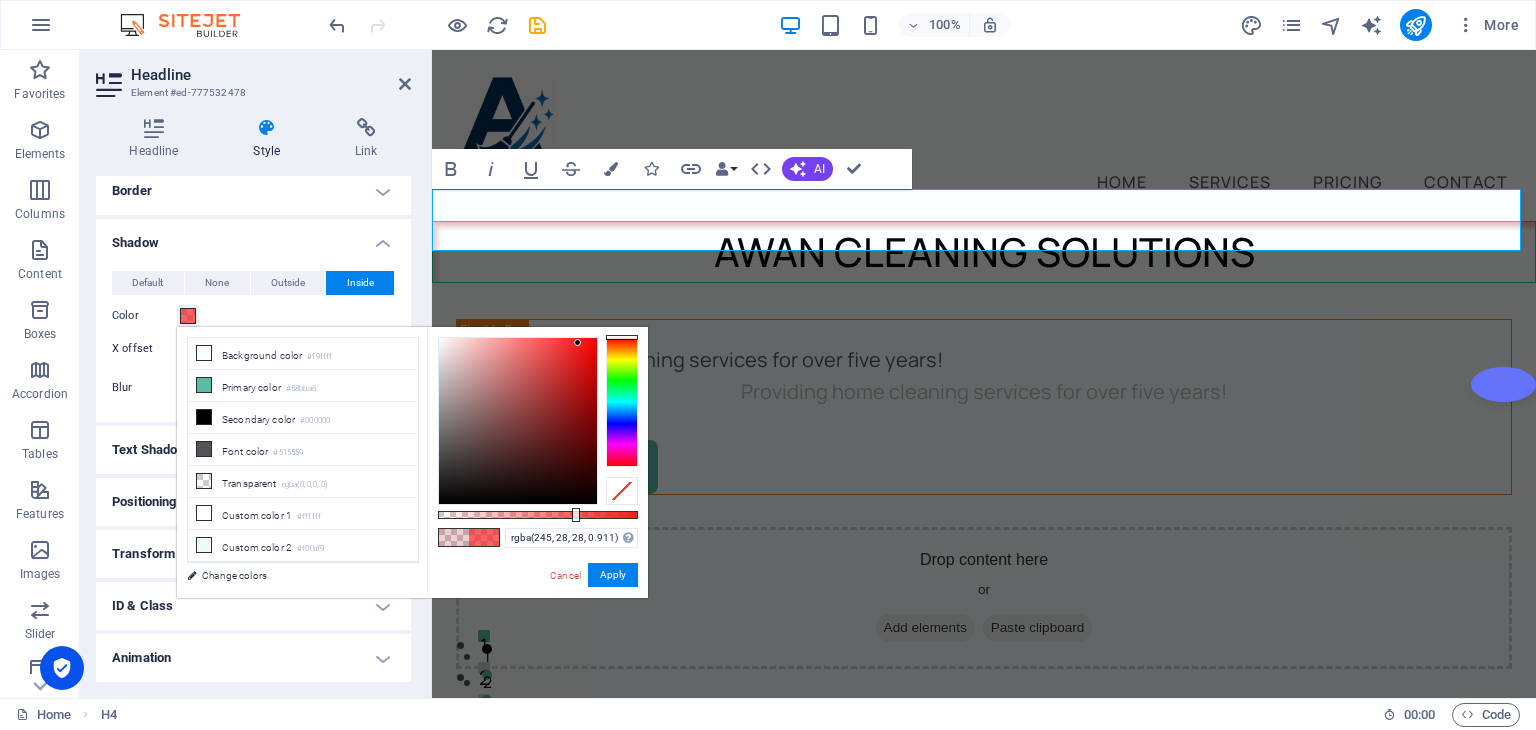type on "rgba(245, 28, 28, 0.916)" 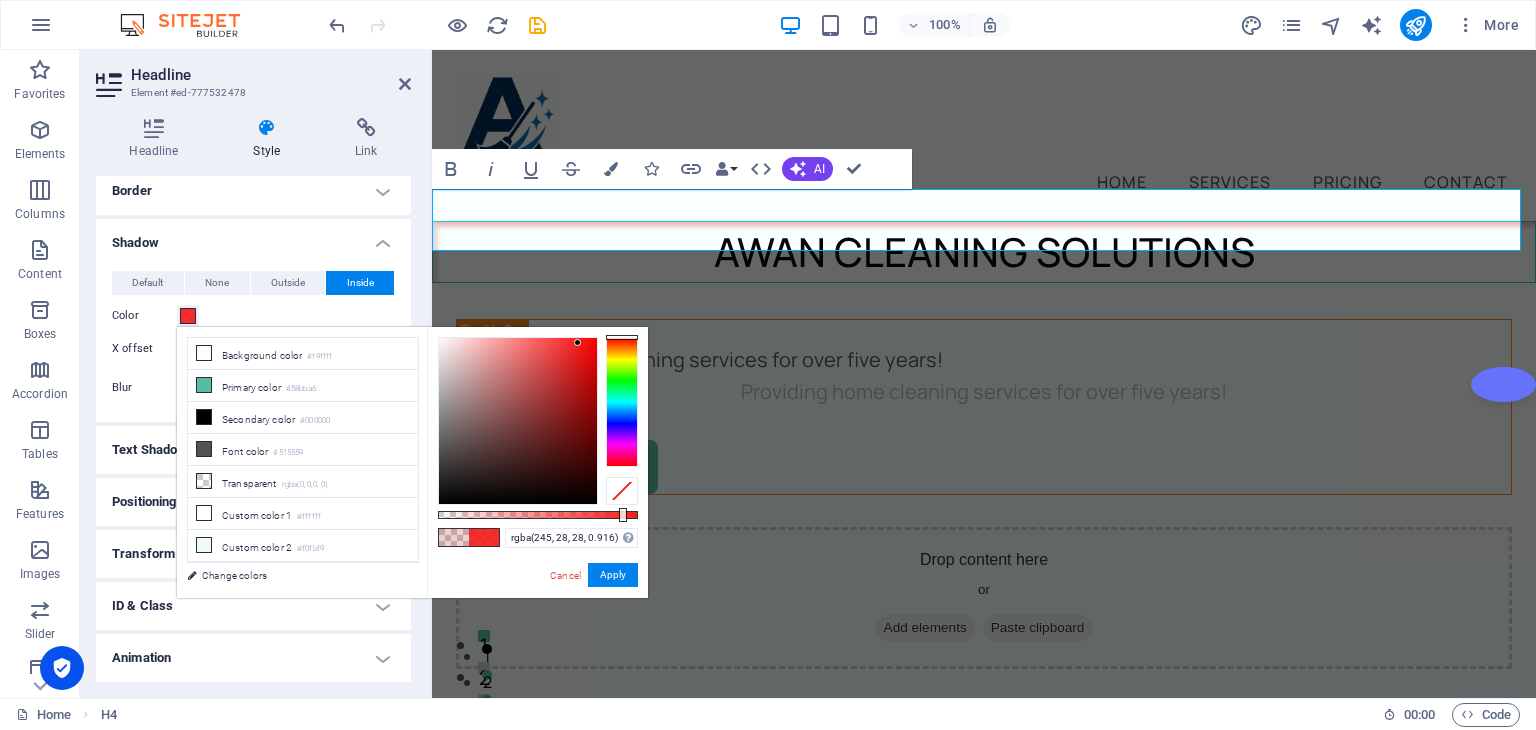 drag, startPoint x: 563, startPoint y: 509, endPoint x: 621, endPoint y: 525, distance: 60.166435 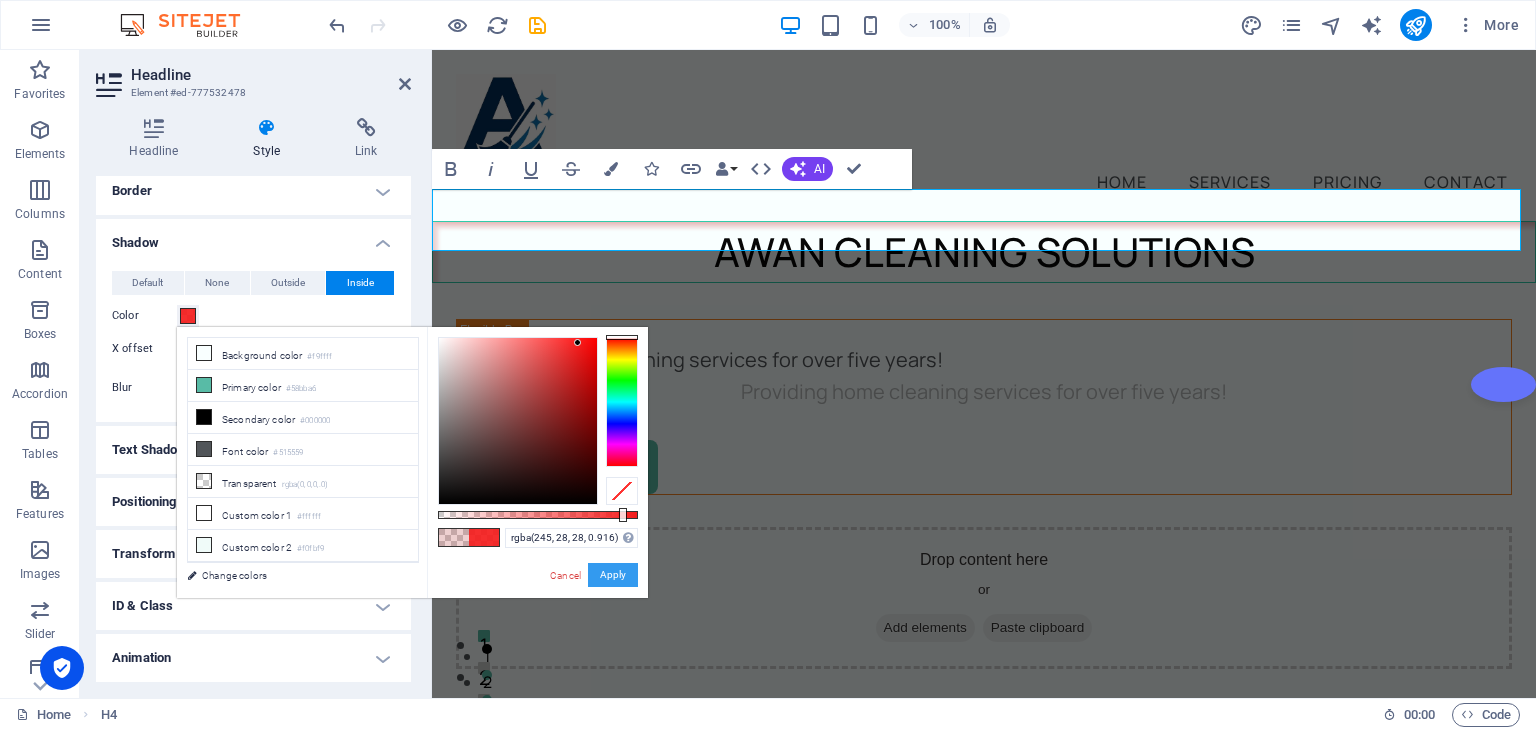 click on "Apply" at bounding box center [613, 575] 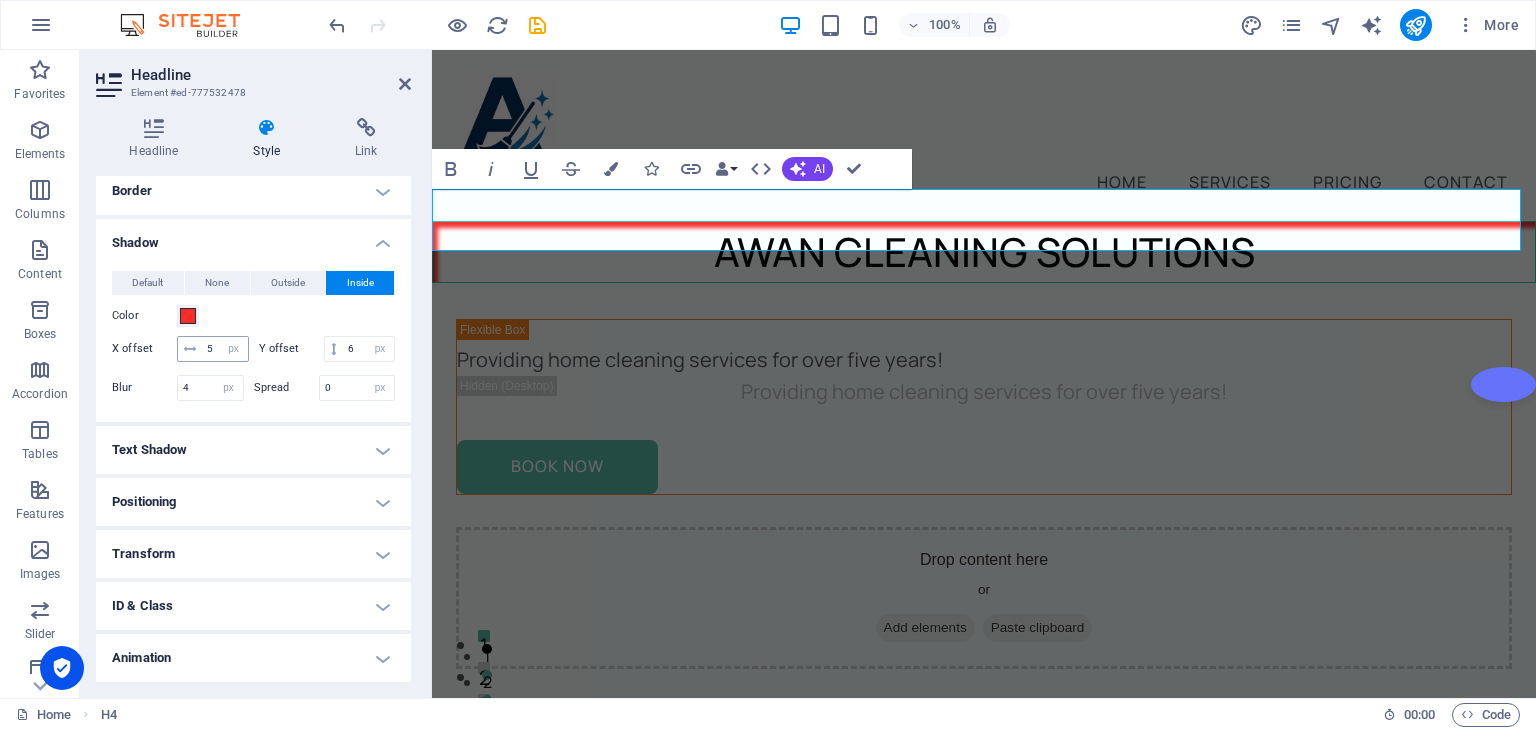 click at bounding box center [190, 349] 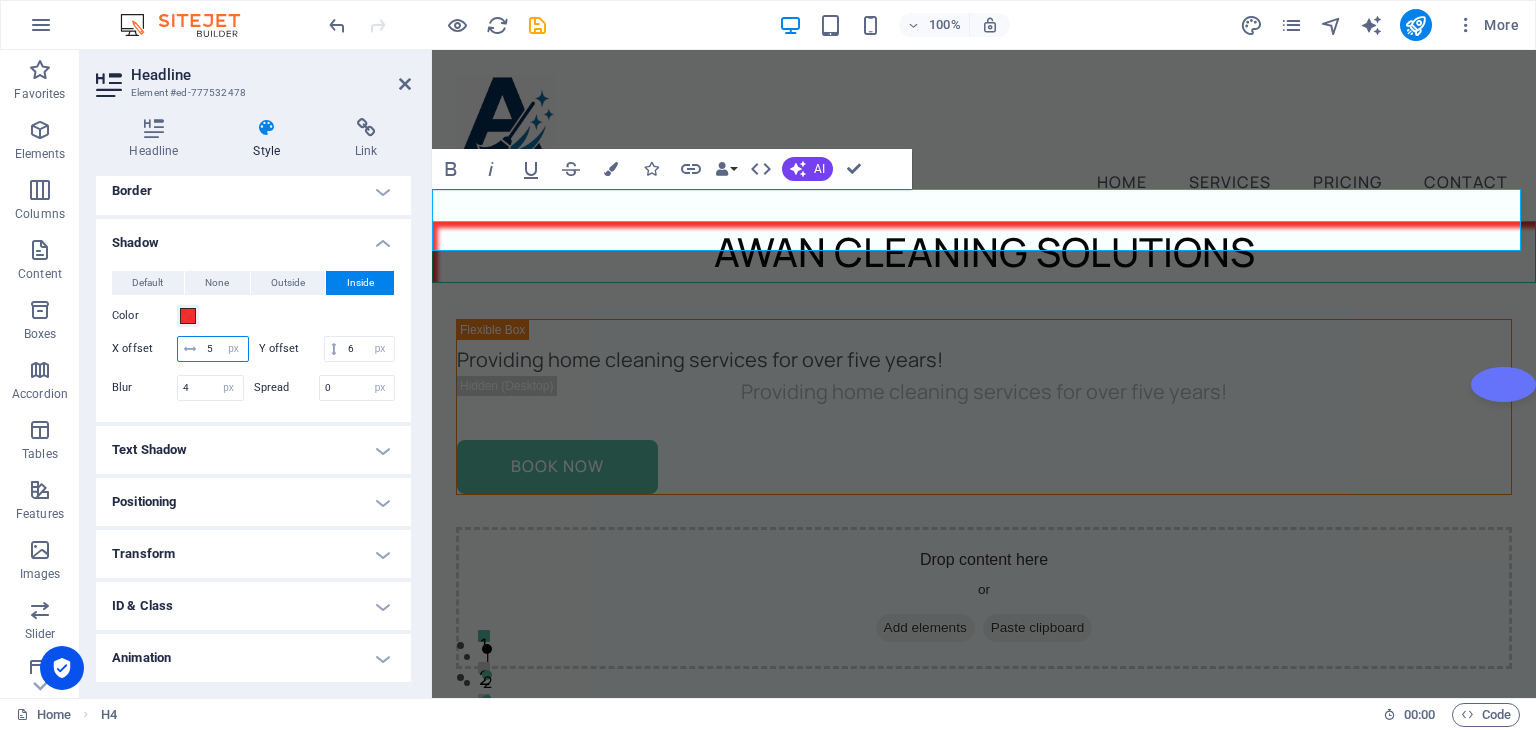 click on "5" at bounding box center [225, 349] 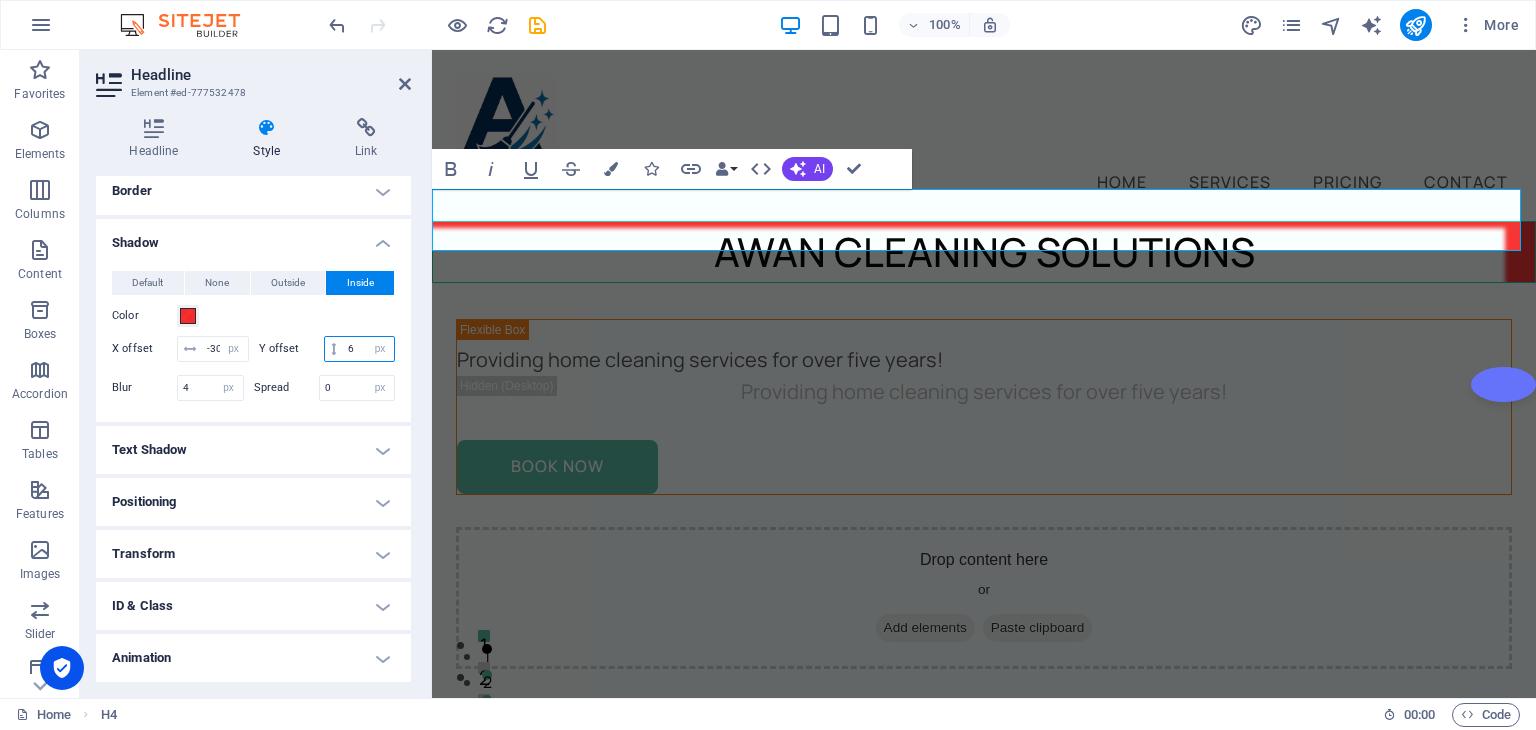 click on "6" at bounding box center [368, 349] 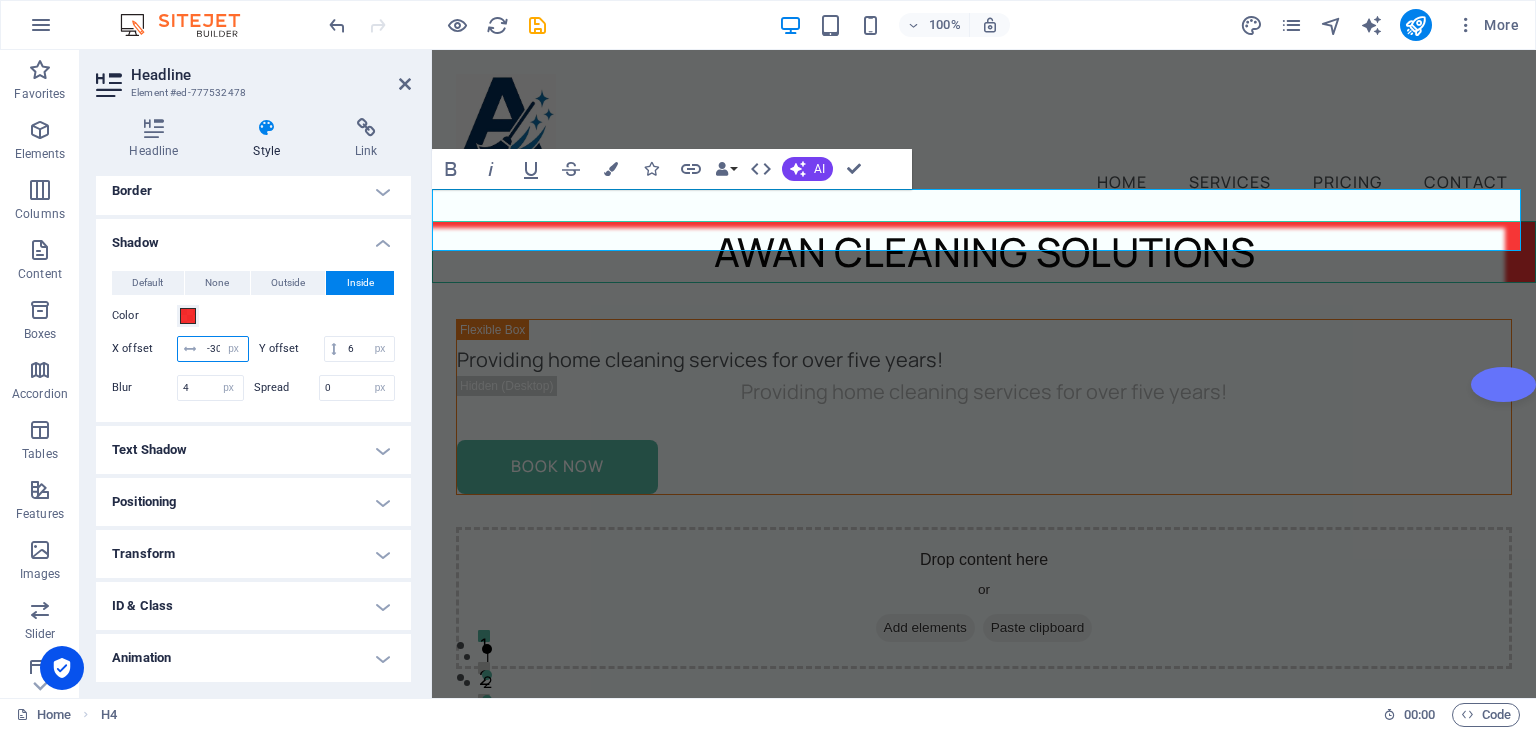 click on "-30" at bounding box center [225, 349] 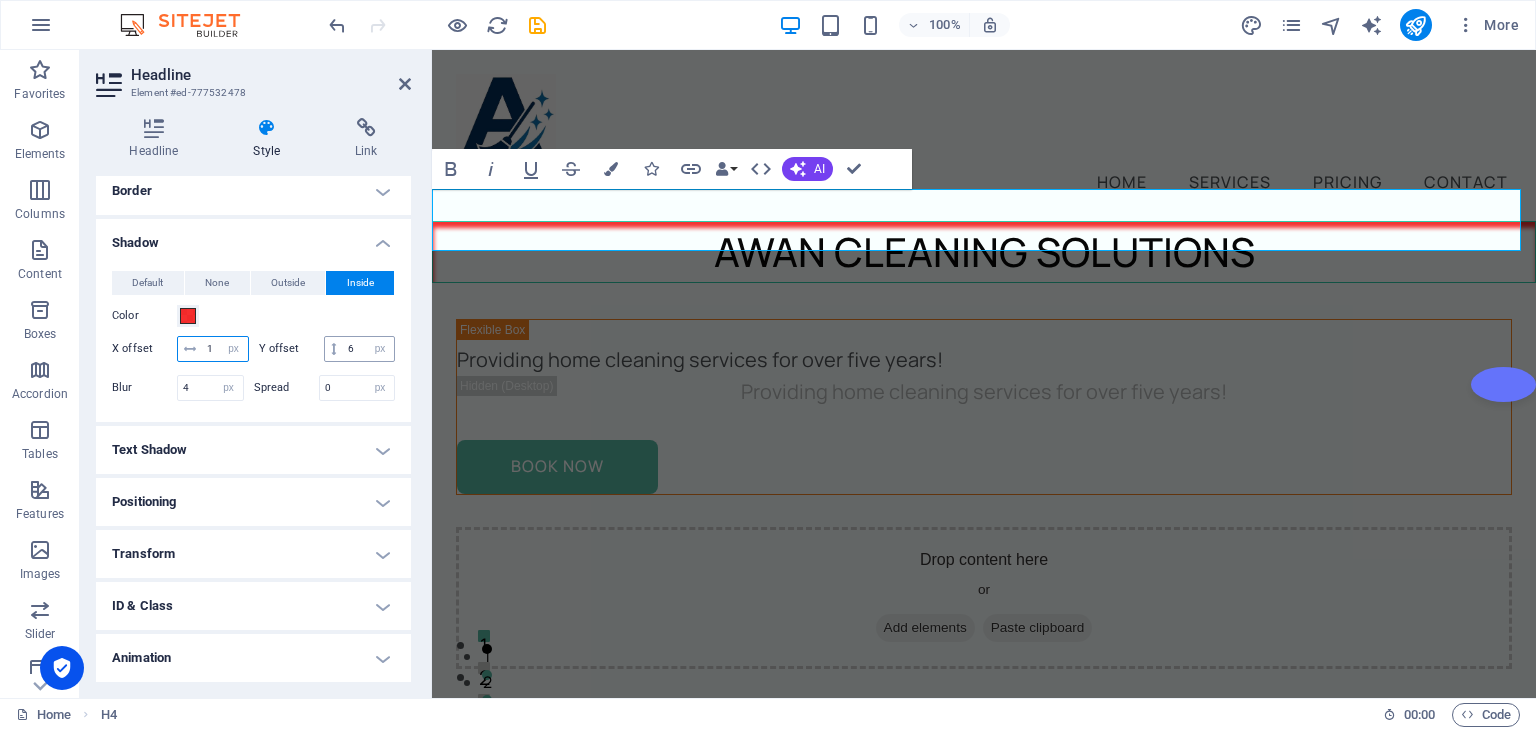 type on "1" 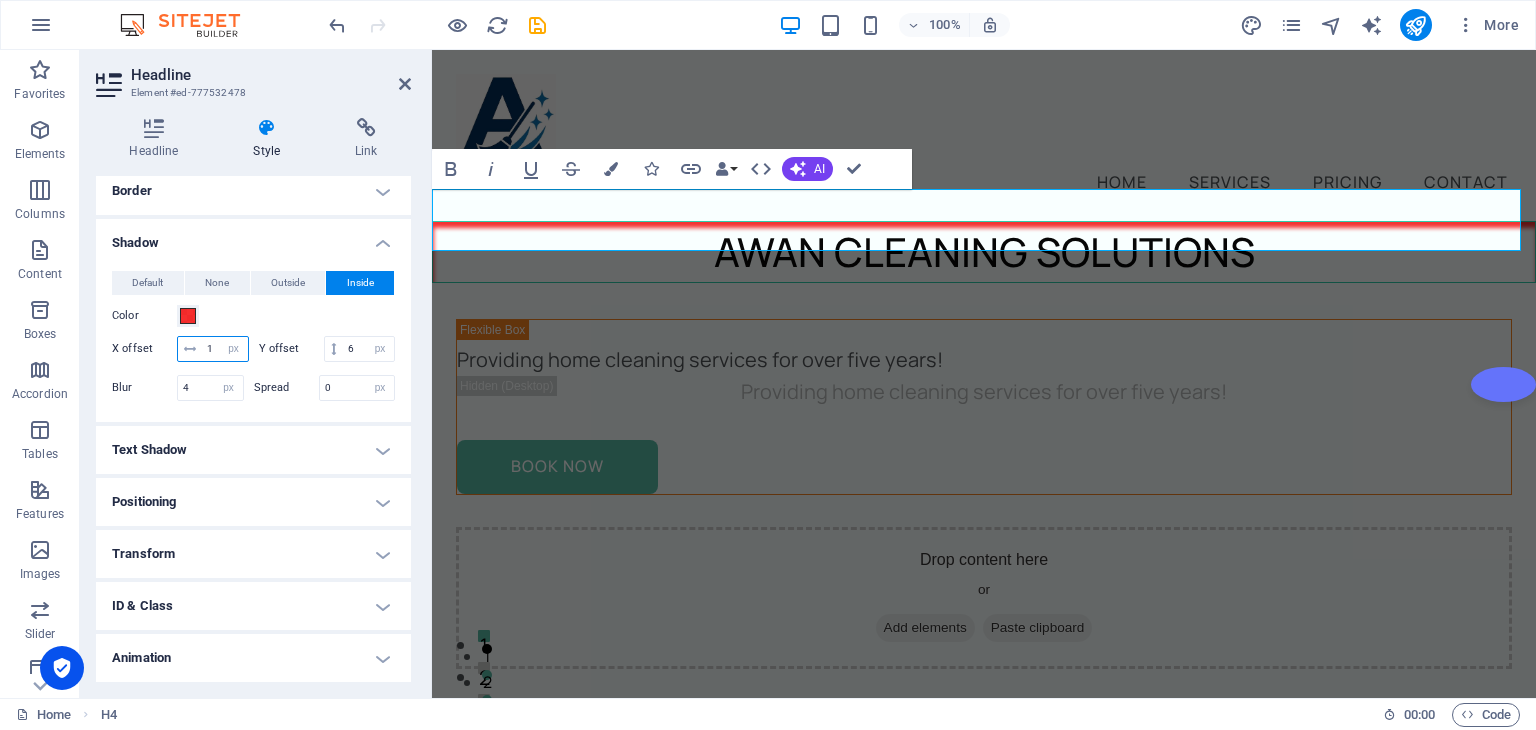 drag, startPoint x: 246, startPoint y: 369, endPoint x: 232, endPoint y: 349, distance: 24.41311 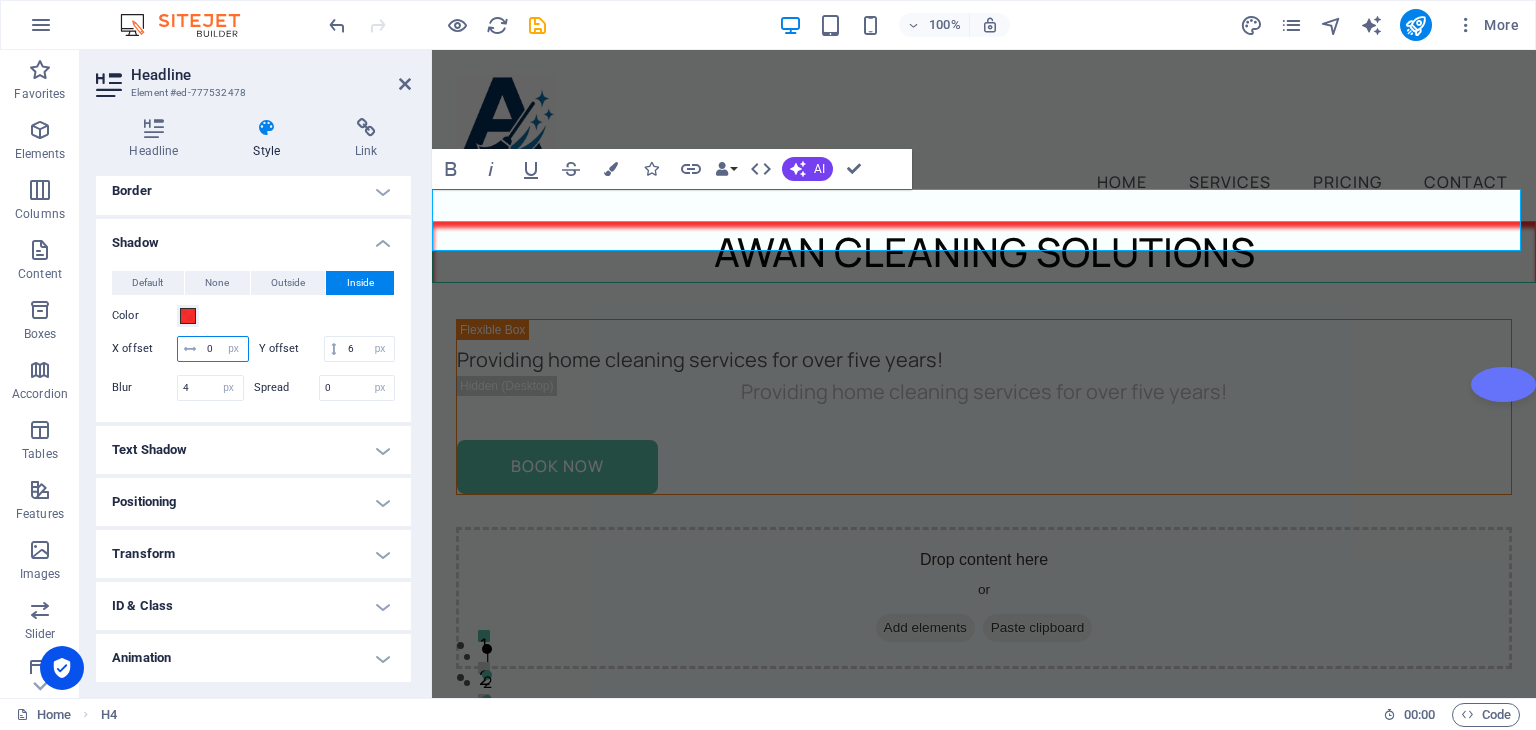 type on "0" 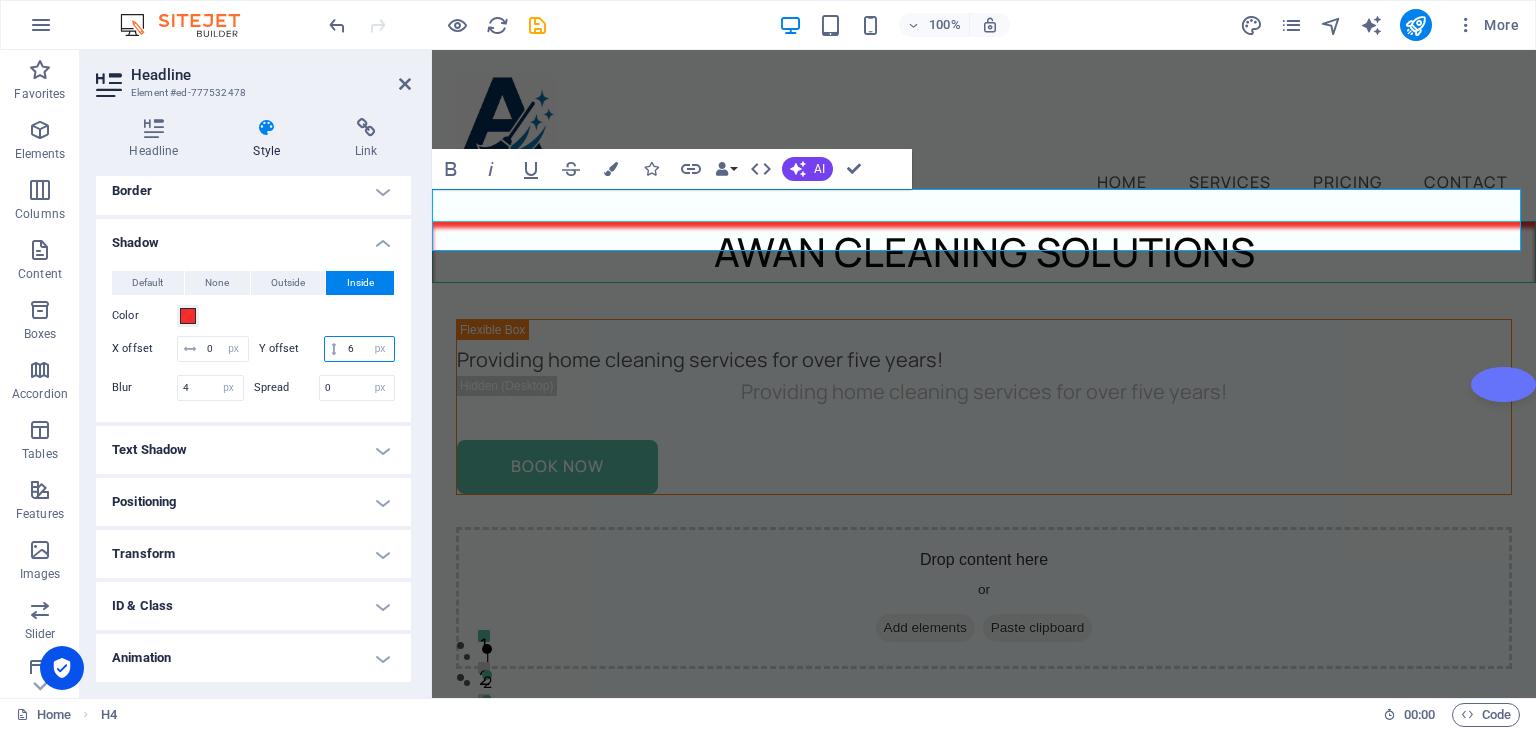 click on "6" at bounding box center [368, 349] 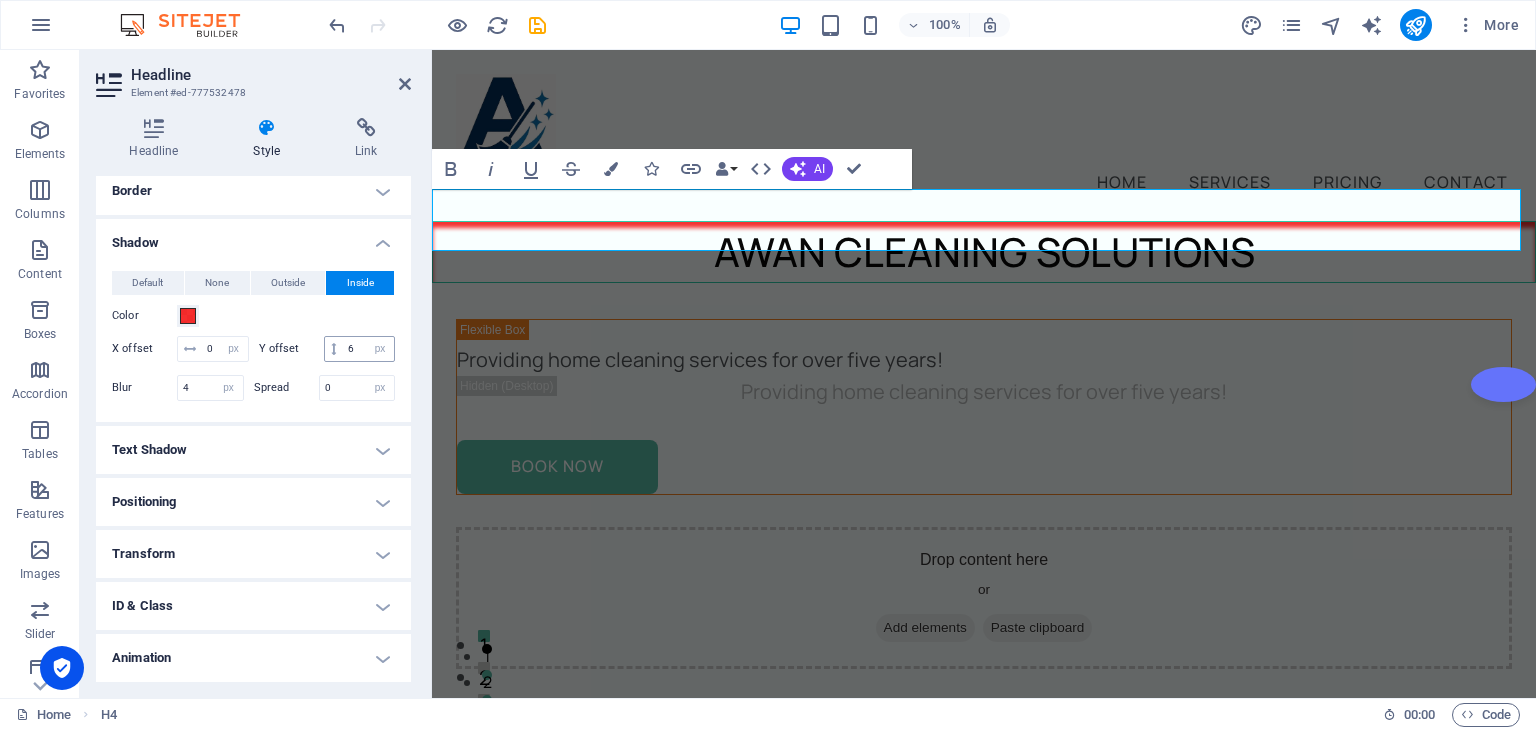 click at bounding box center (334, 349) 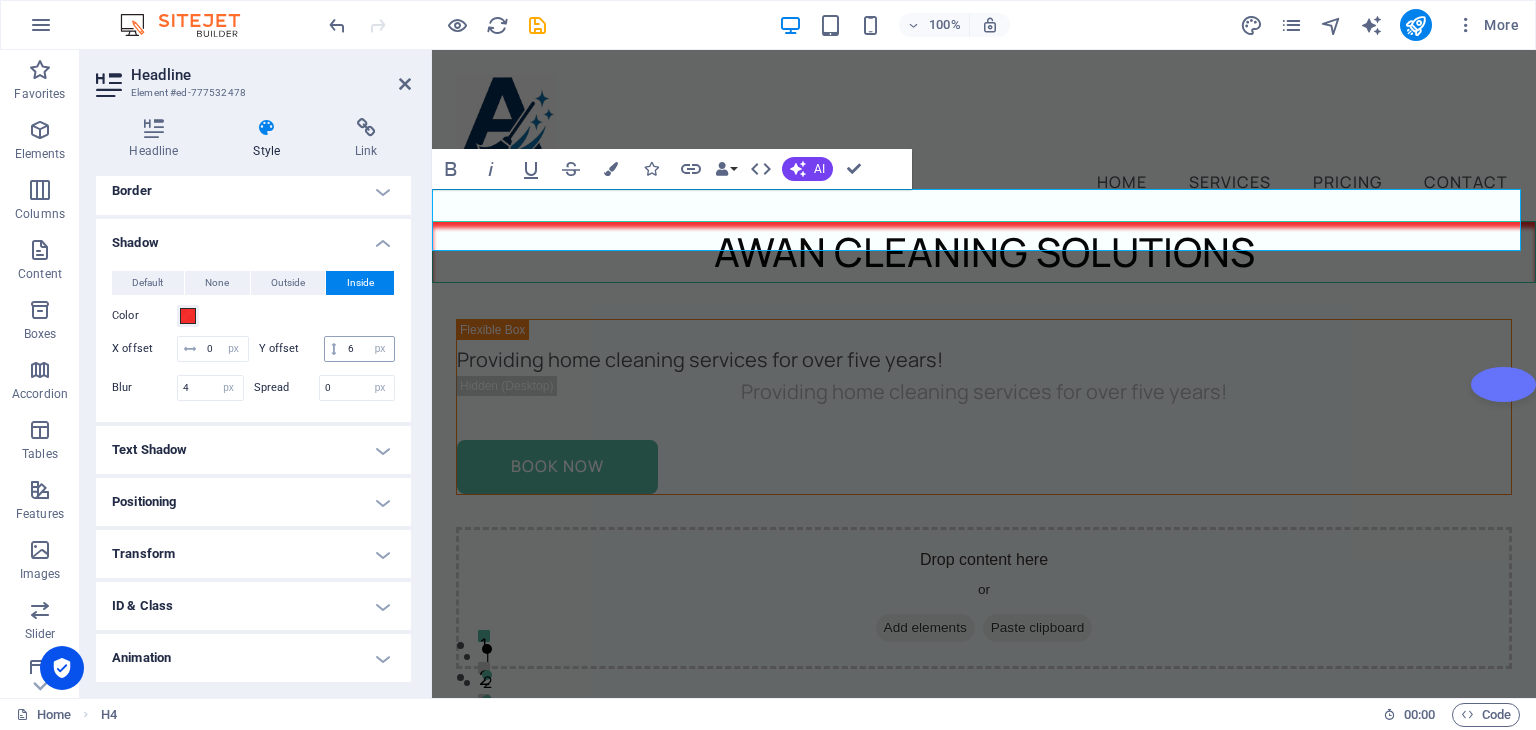 click at bounding box center [333, 349] 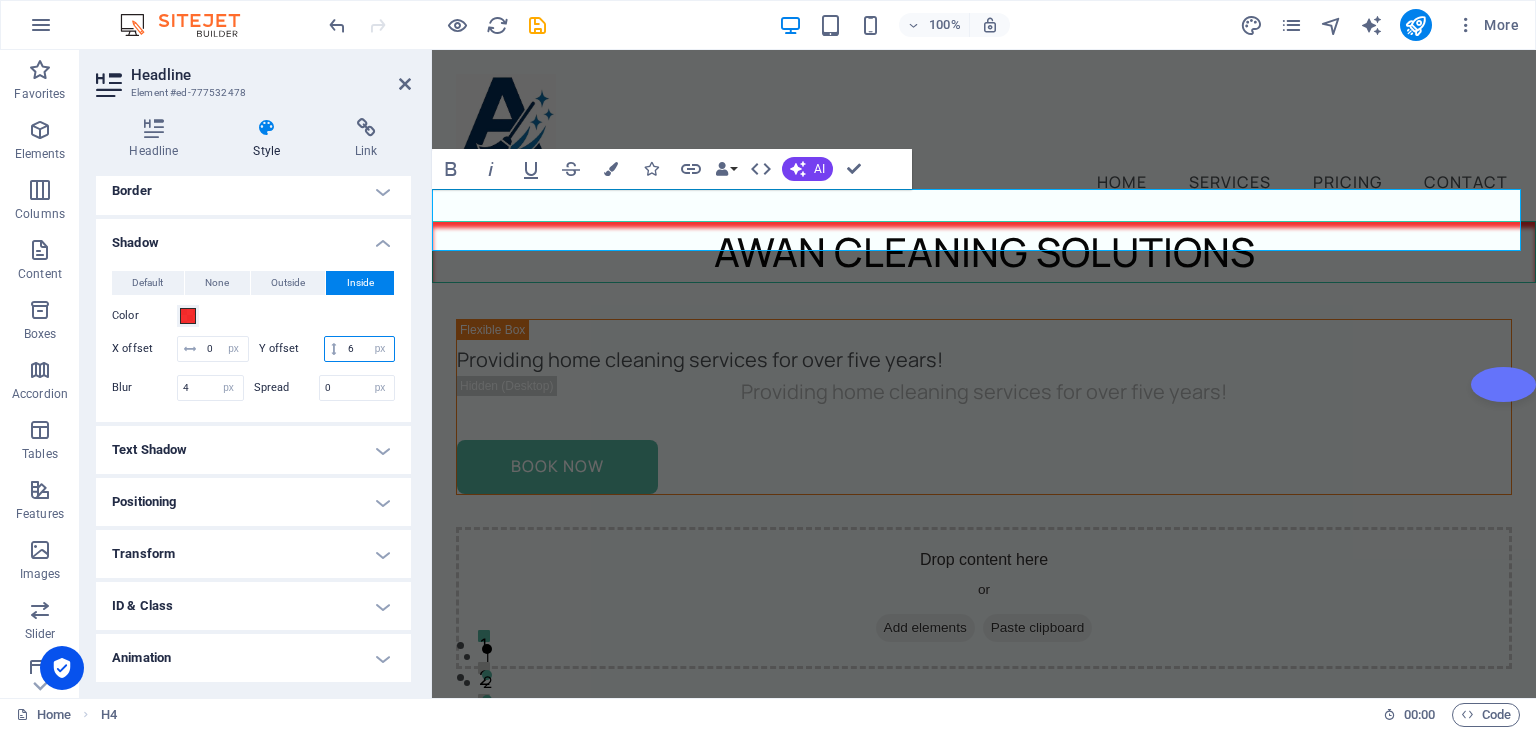 click on "6" at bounding box center (368, 349) 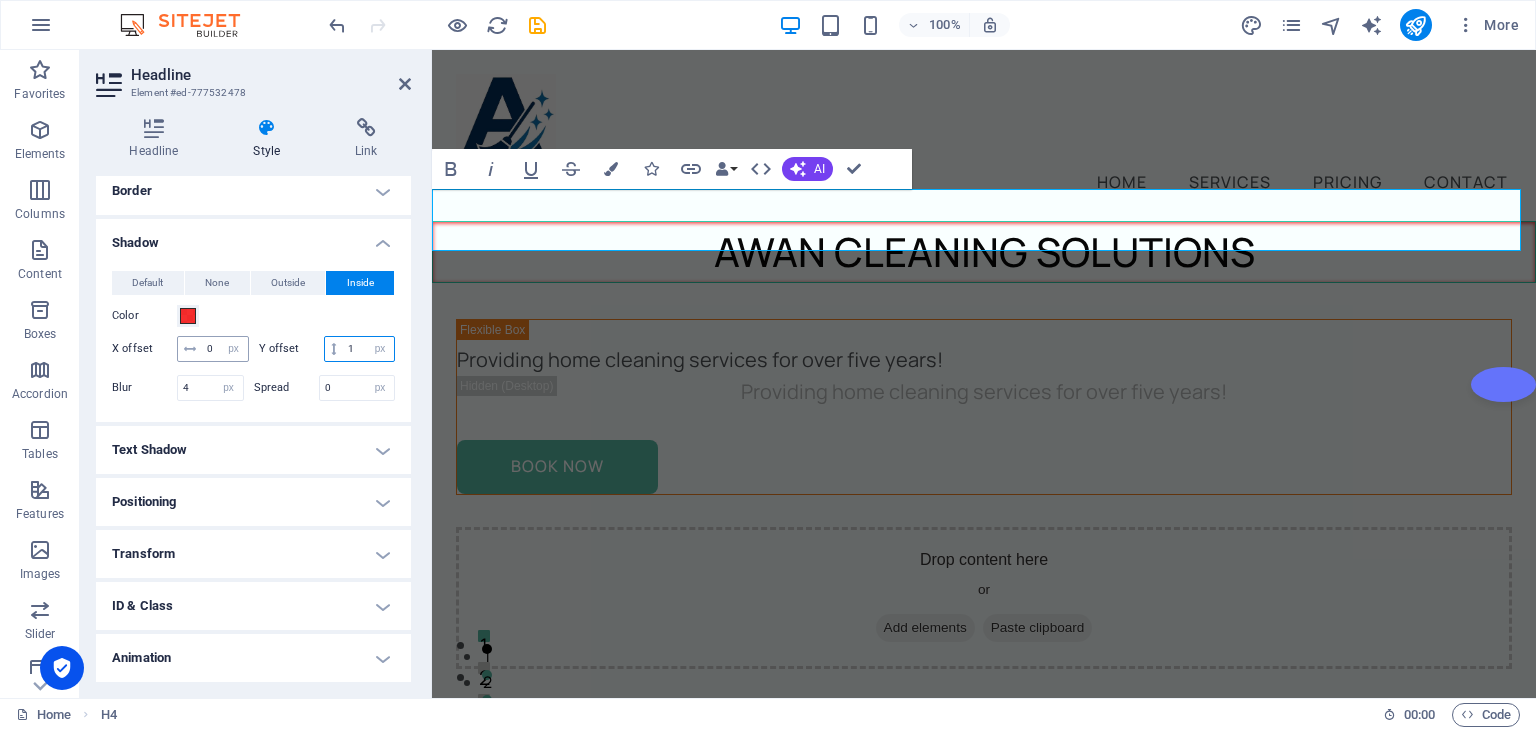 type on "1" 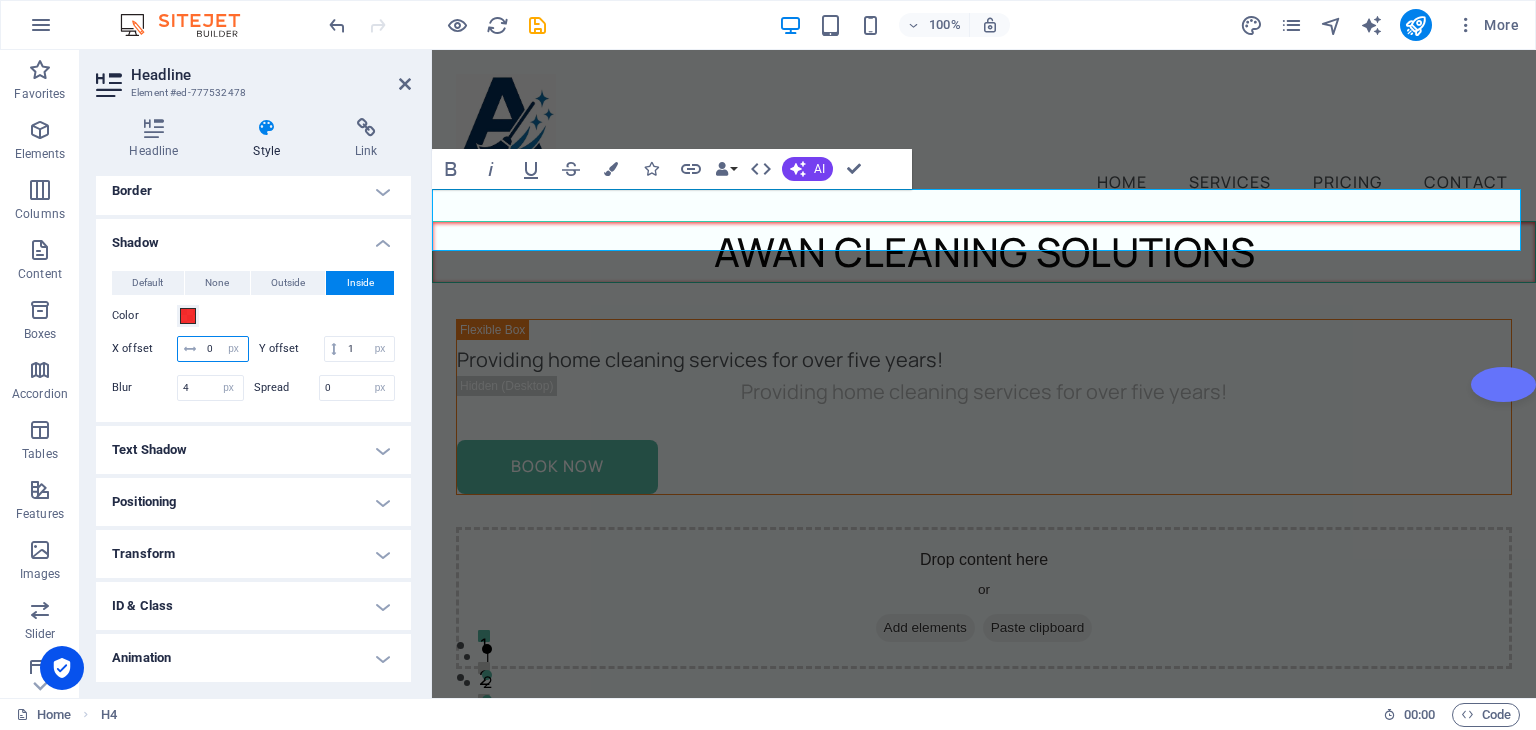 click on "0" at bounding box center [225, 349] 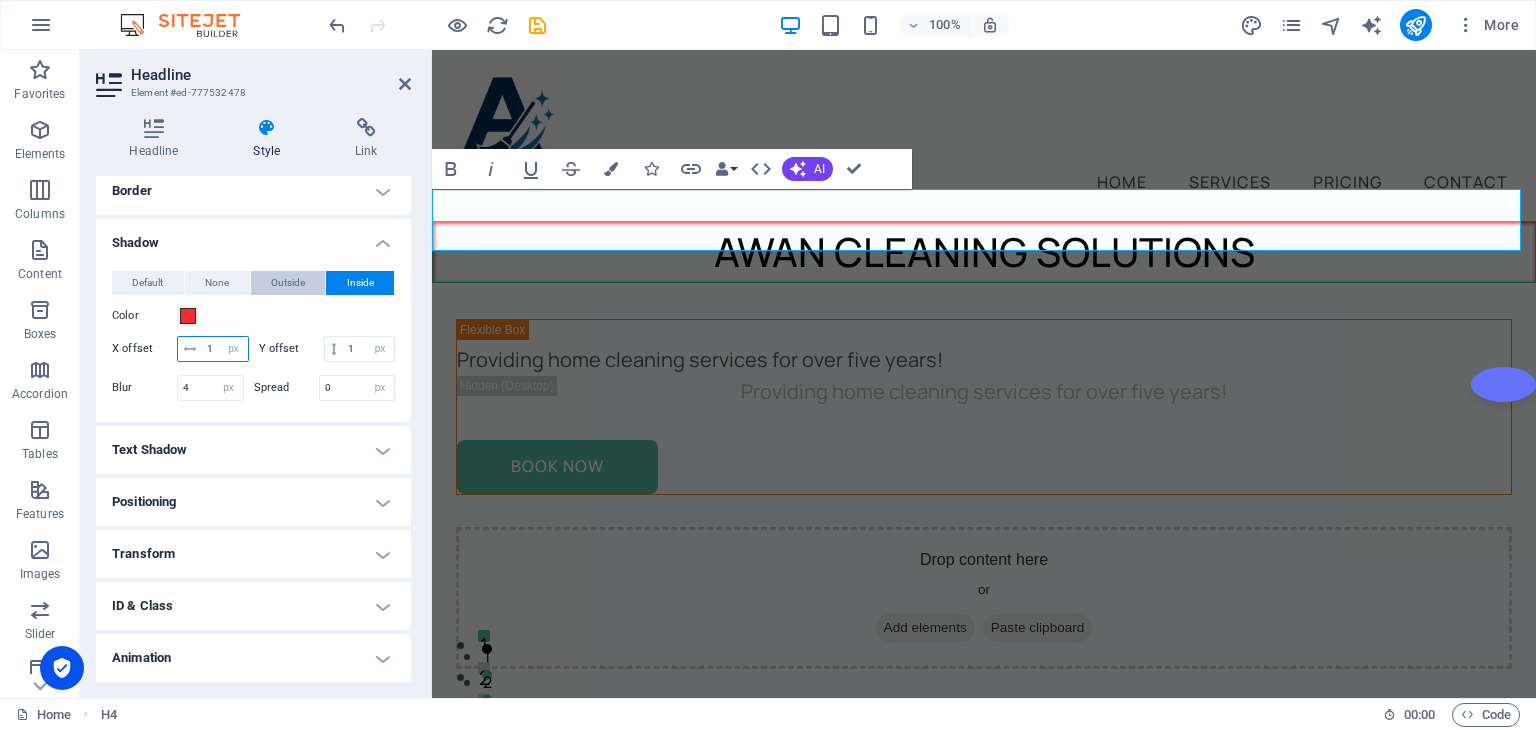 type on "1" 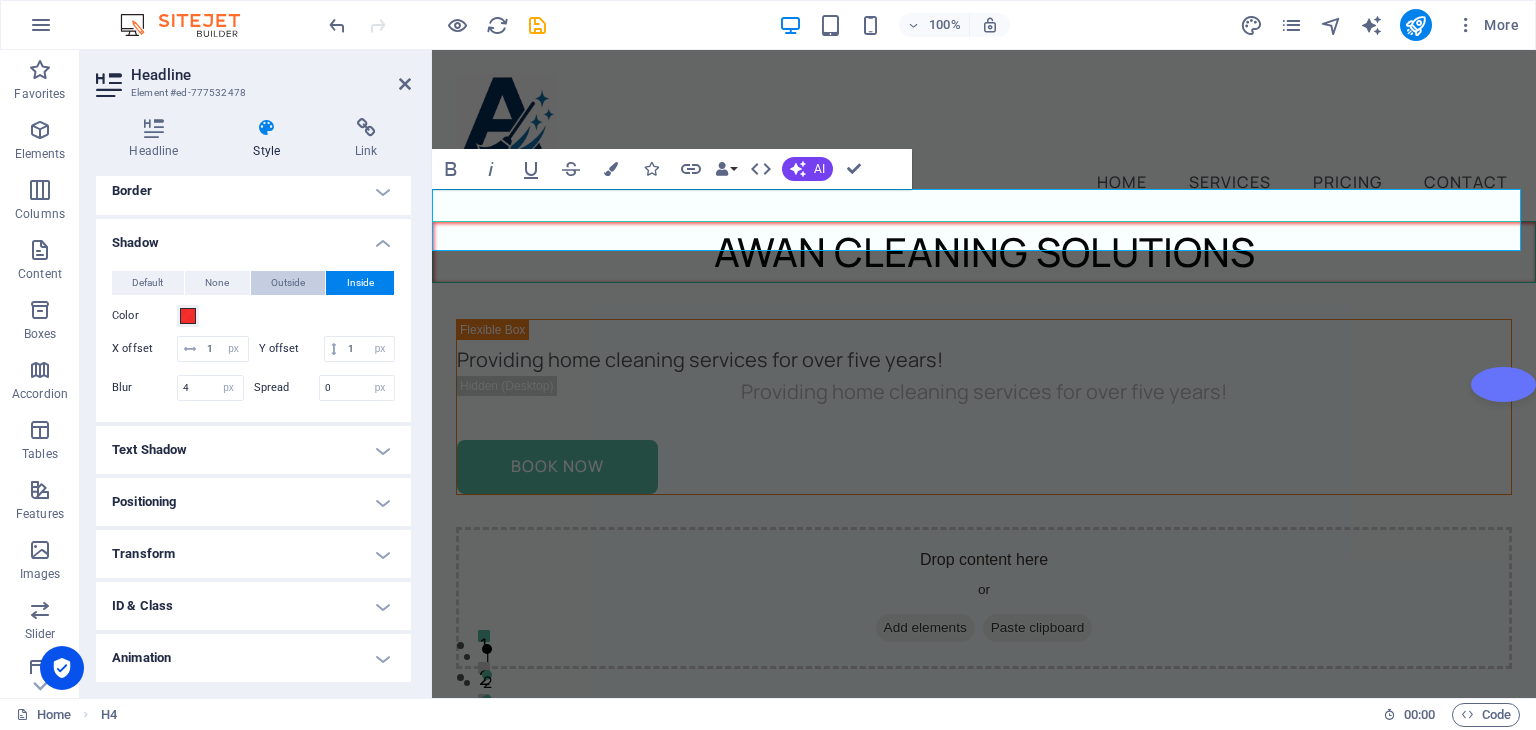 click on "Outside" at bounding box center (288, 283) 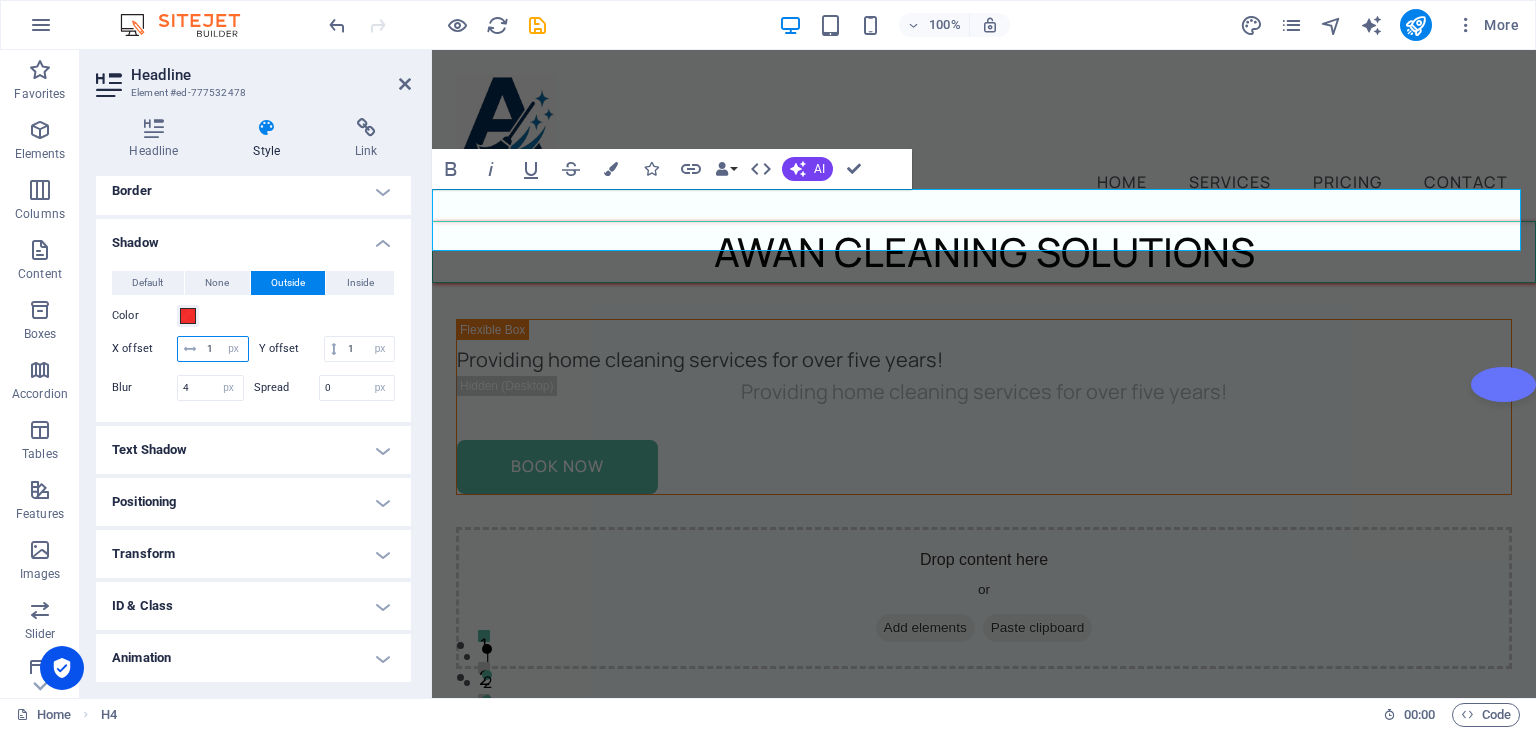 click on "1" at bounding box center (225, 349) 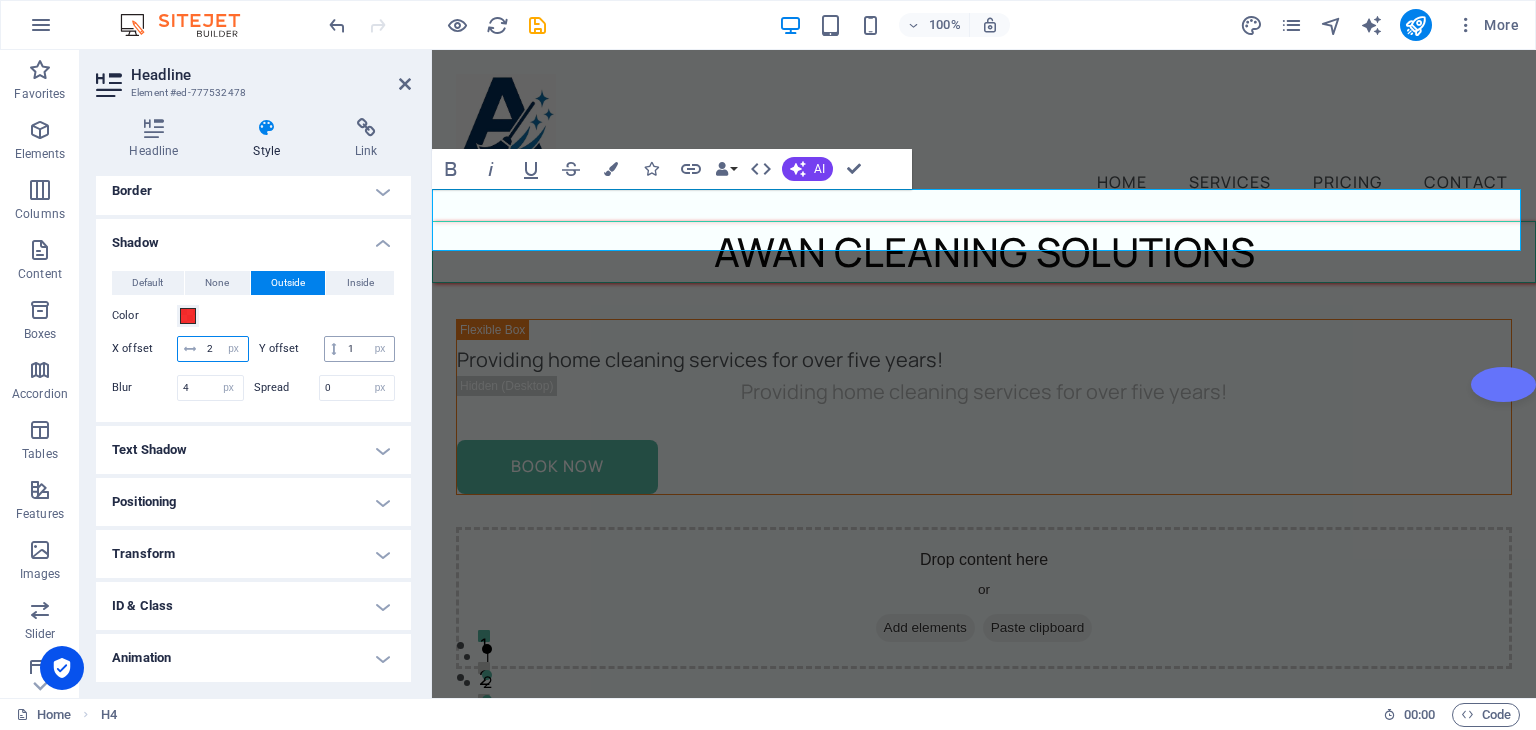 type on "2" 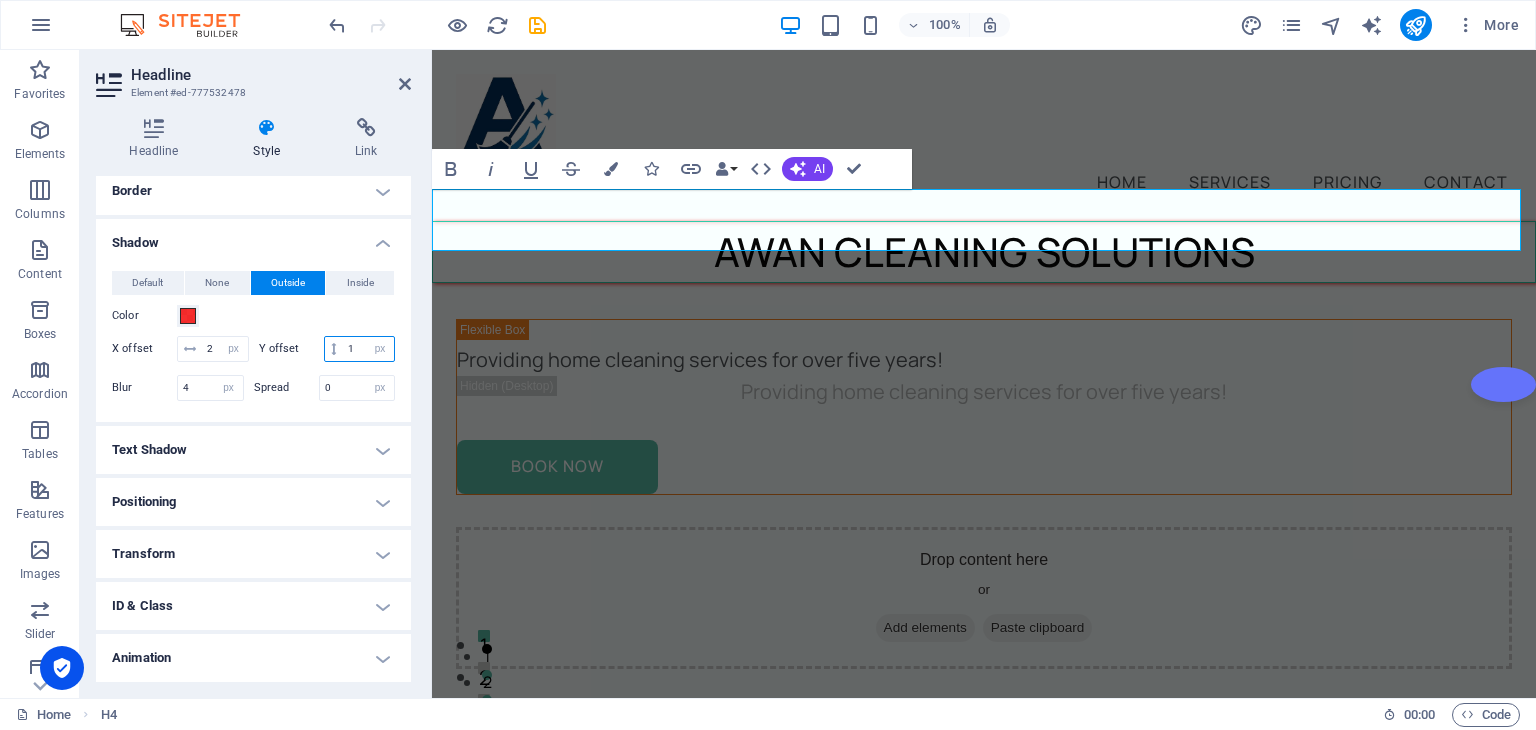 click on "1" at bounding box center [368, 349] 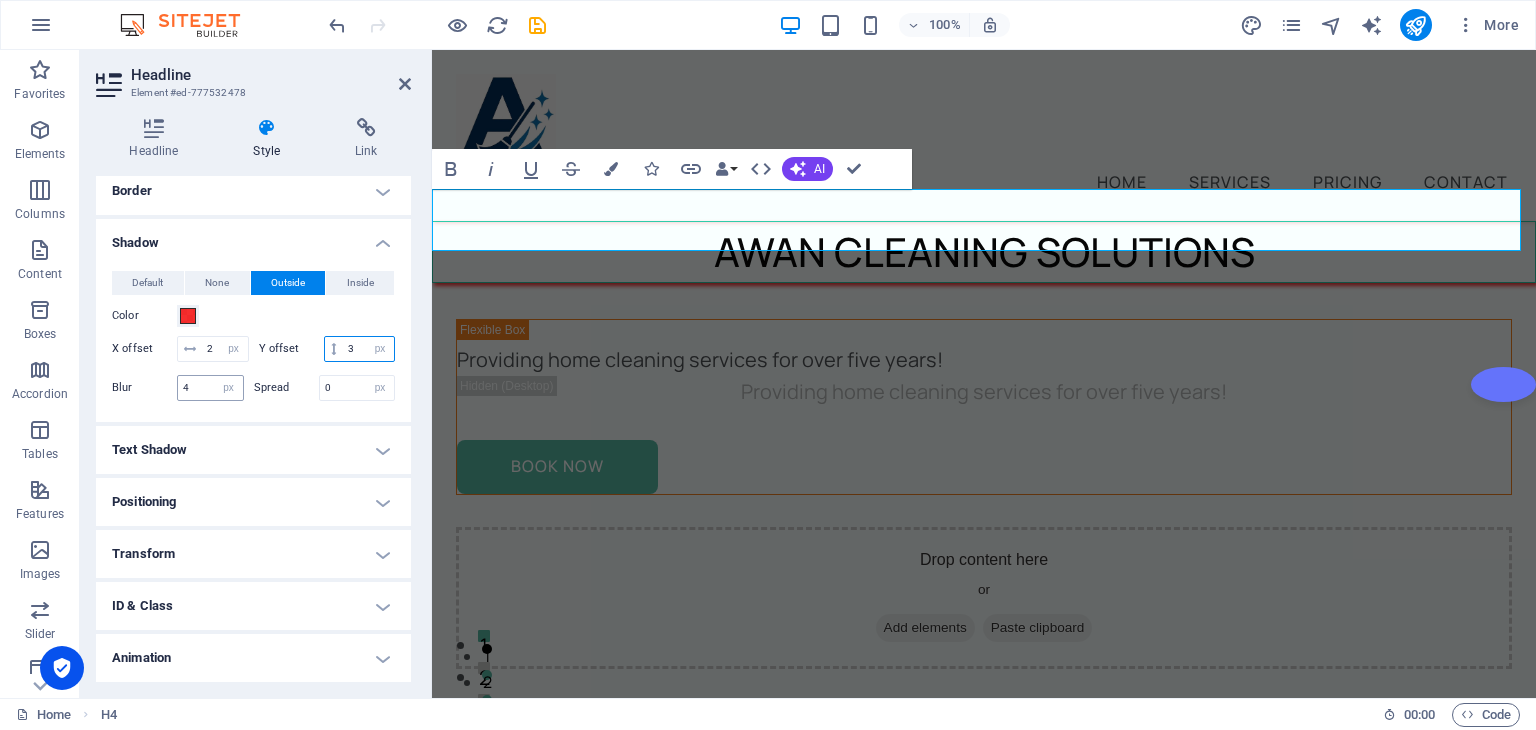 type on "3" 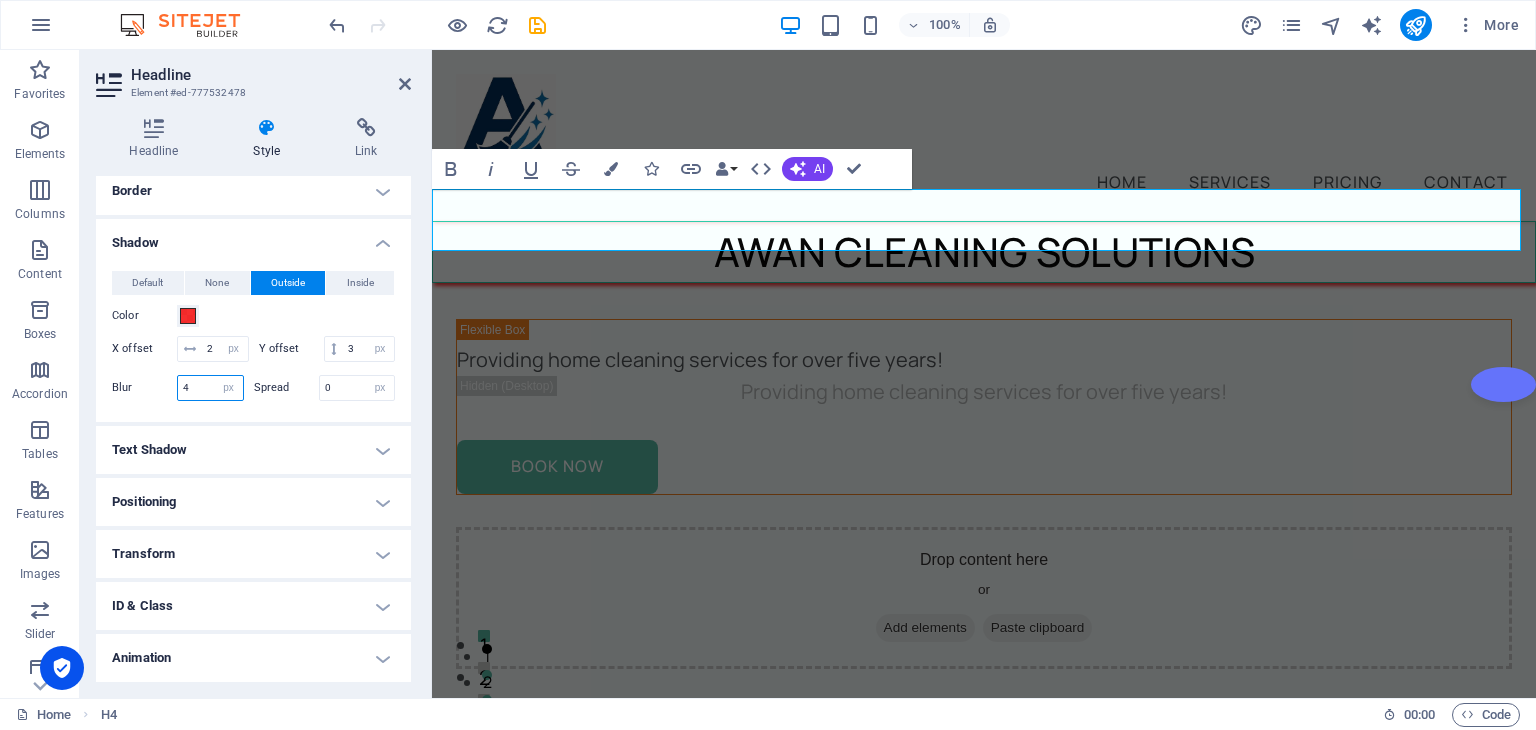 click on "4" at bounding box center [210, 388] 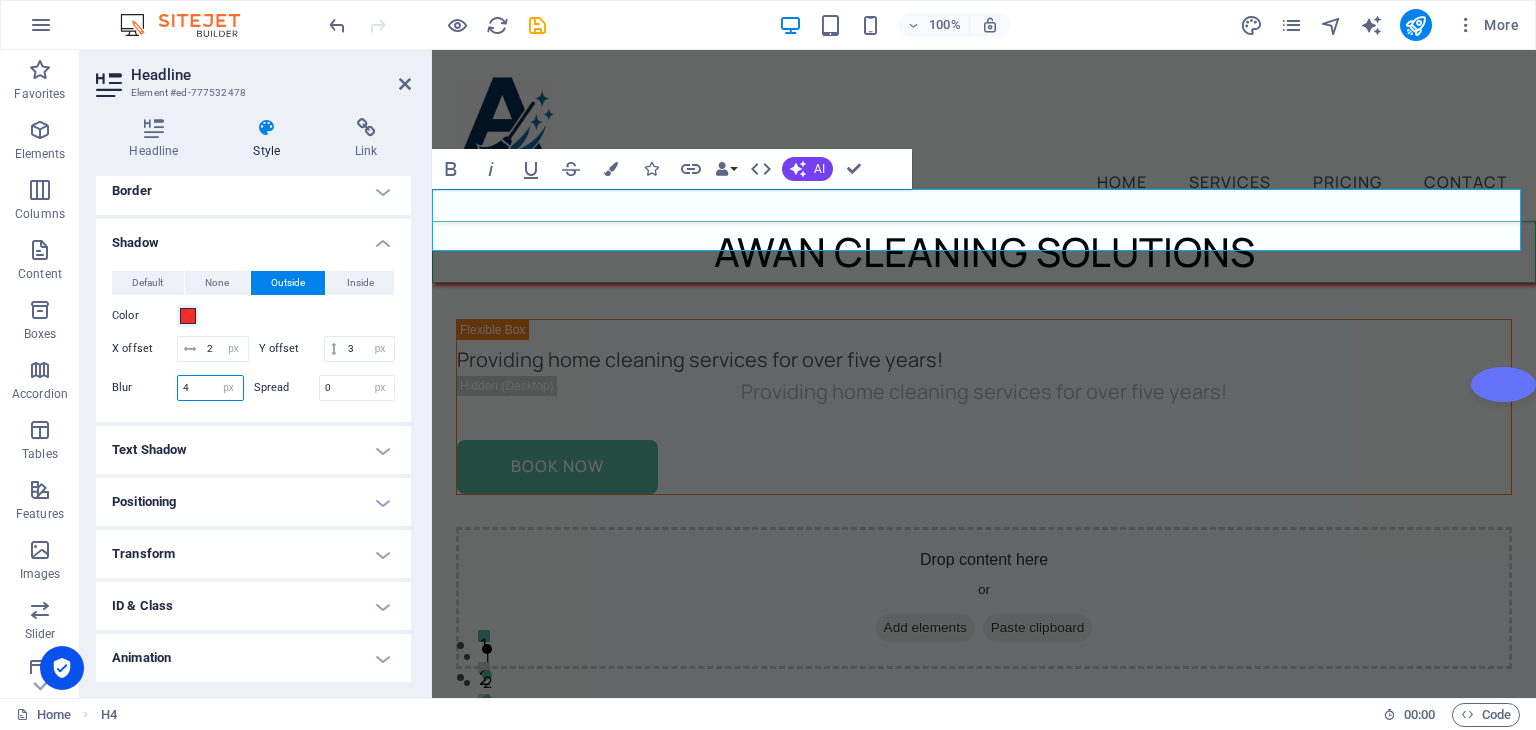 drag, startPoint x: 200, startPoint y: 413, endPoint x: 144, endPoint y: 416, distance: 56.0803 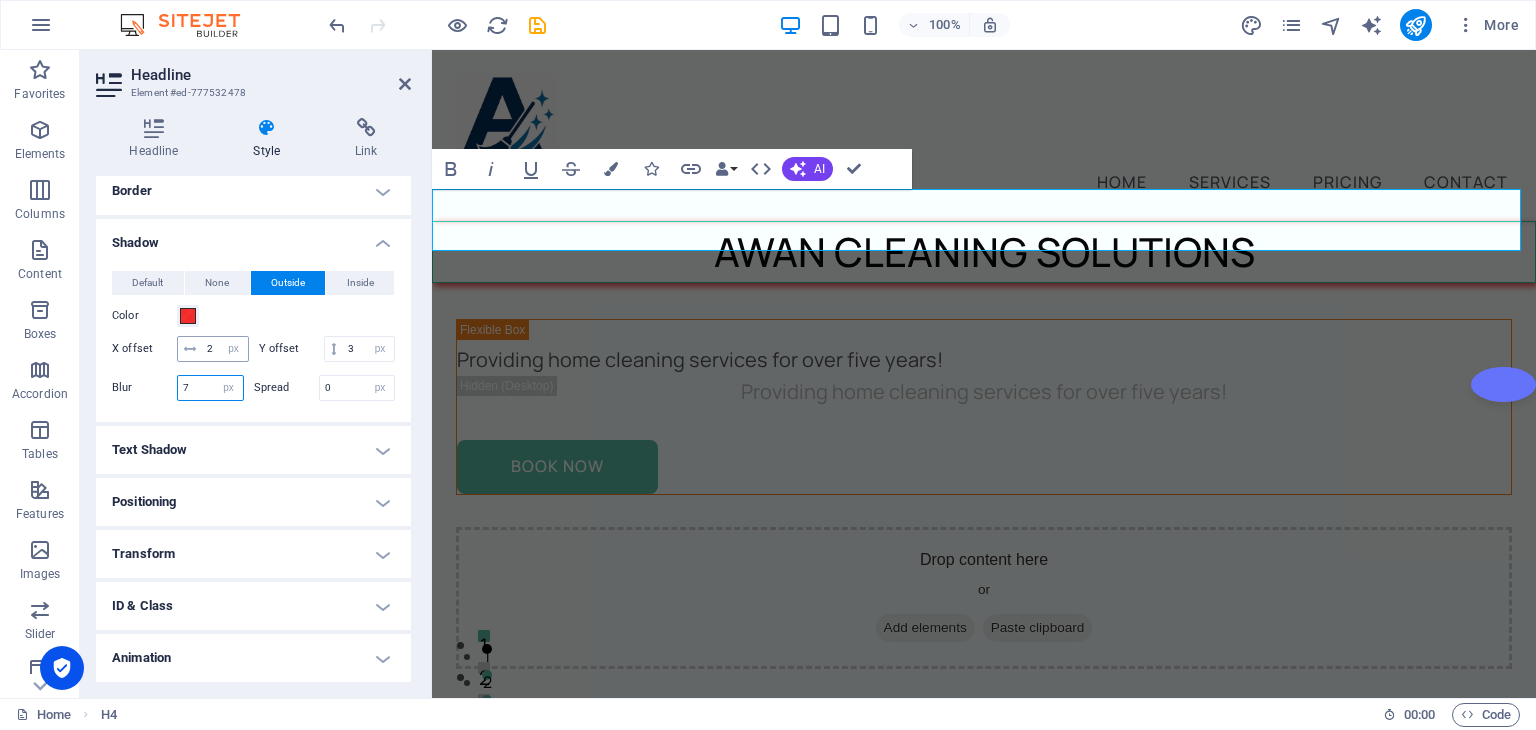 scroll, scrollTop: 245, scrollLeft: 0, axis: vertical 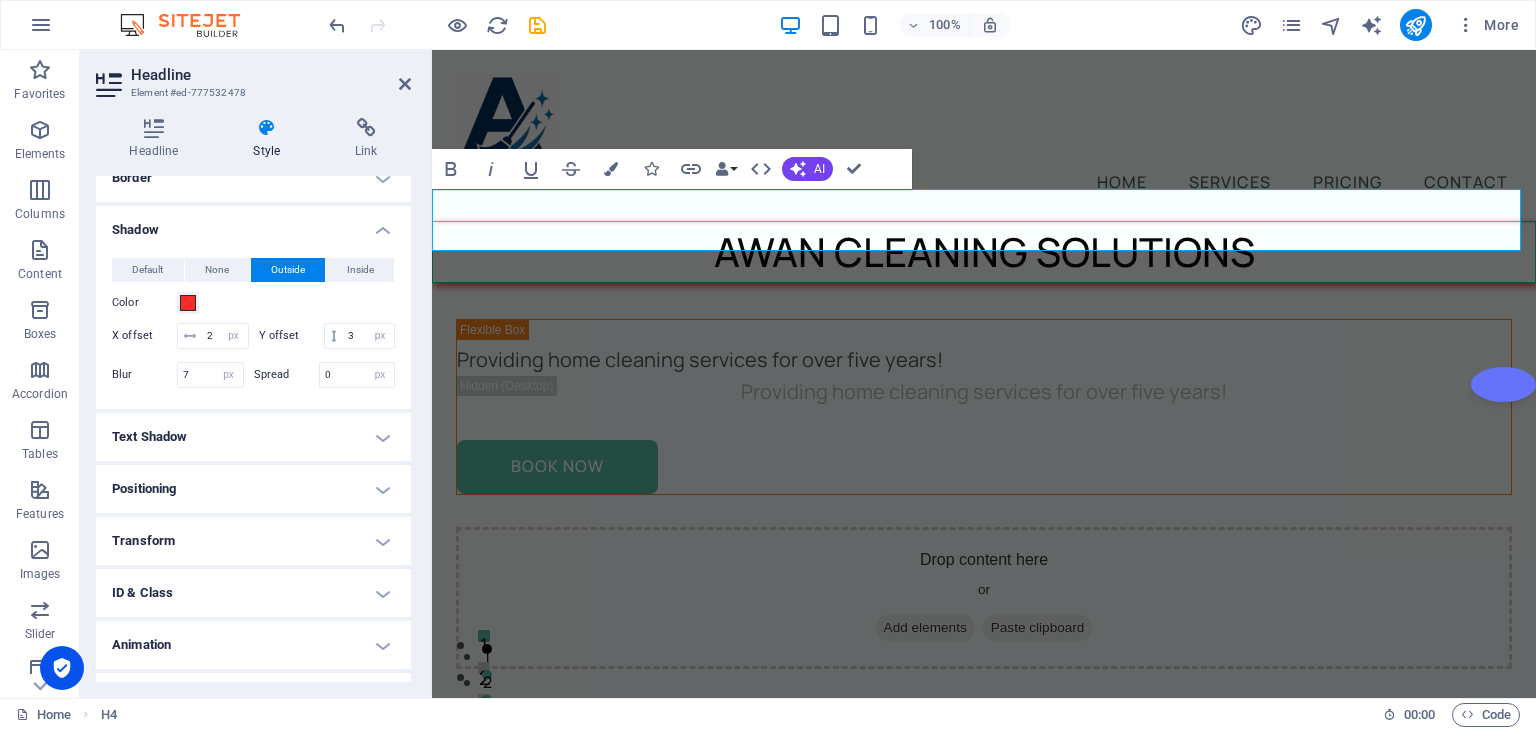 click on "Shadow" at bounding box center [253, 224] 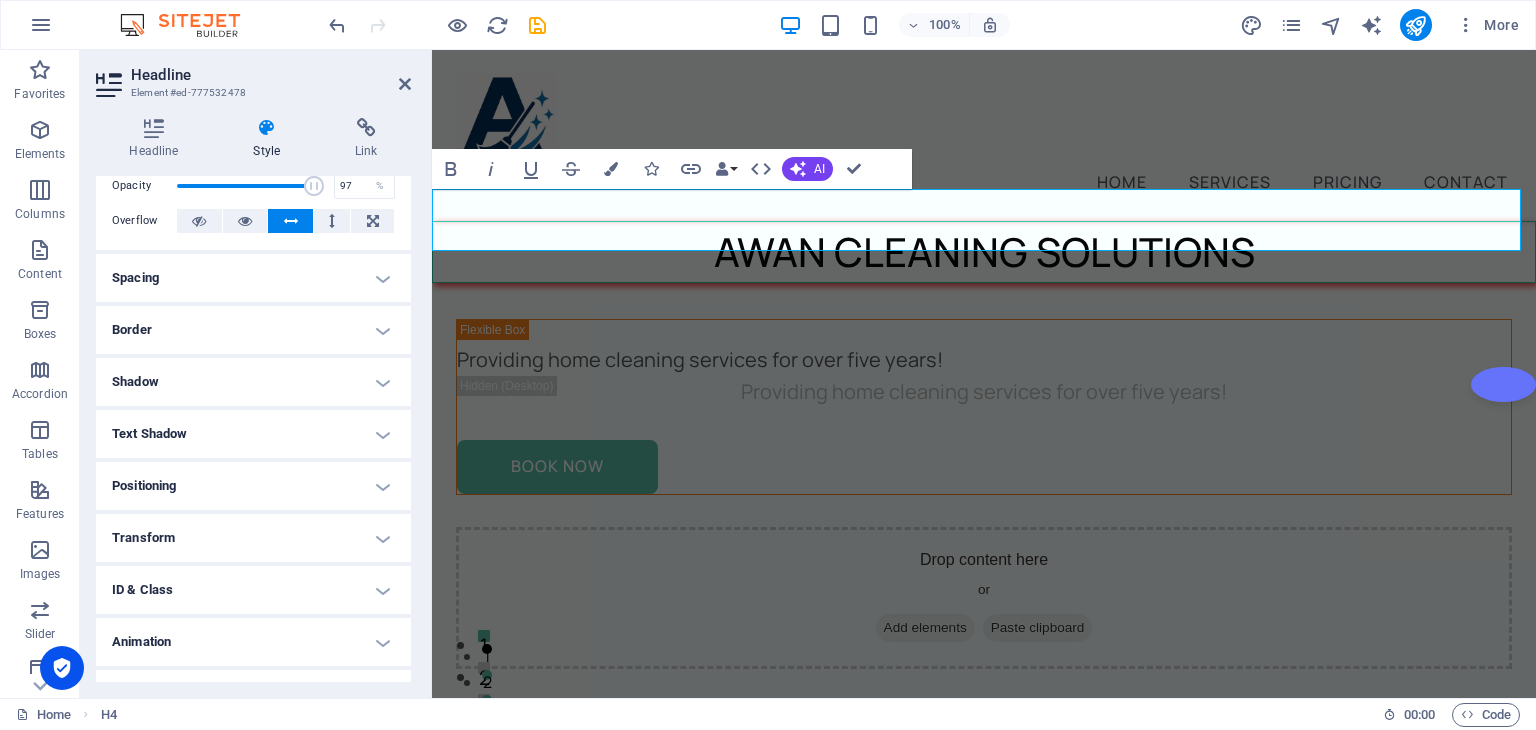 scroll, scrollTop: 95, scrollLeft: 0, axis: vertical 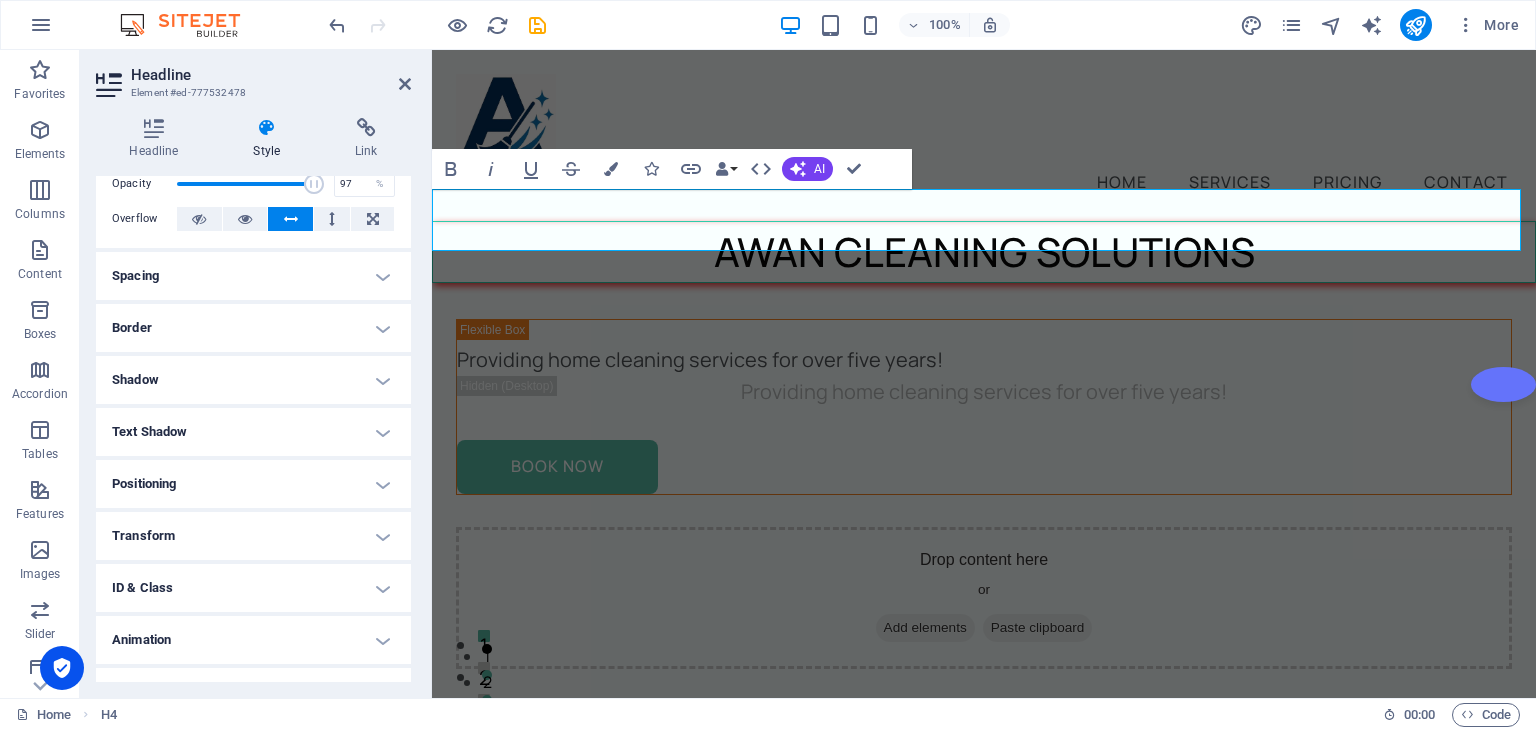 click on "Spacing" at bounding box center (253, 276) 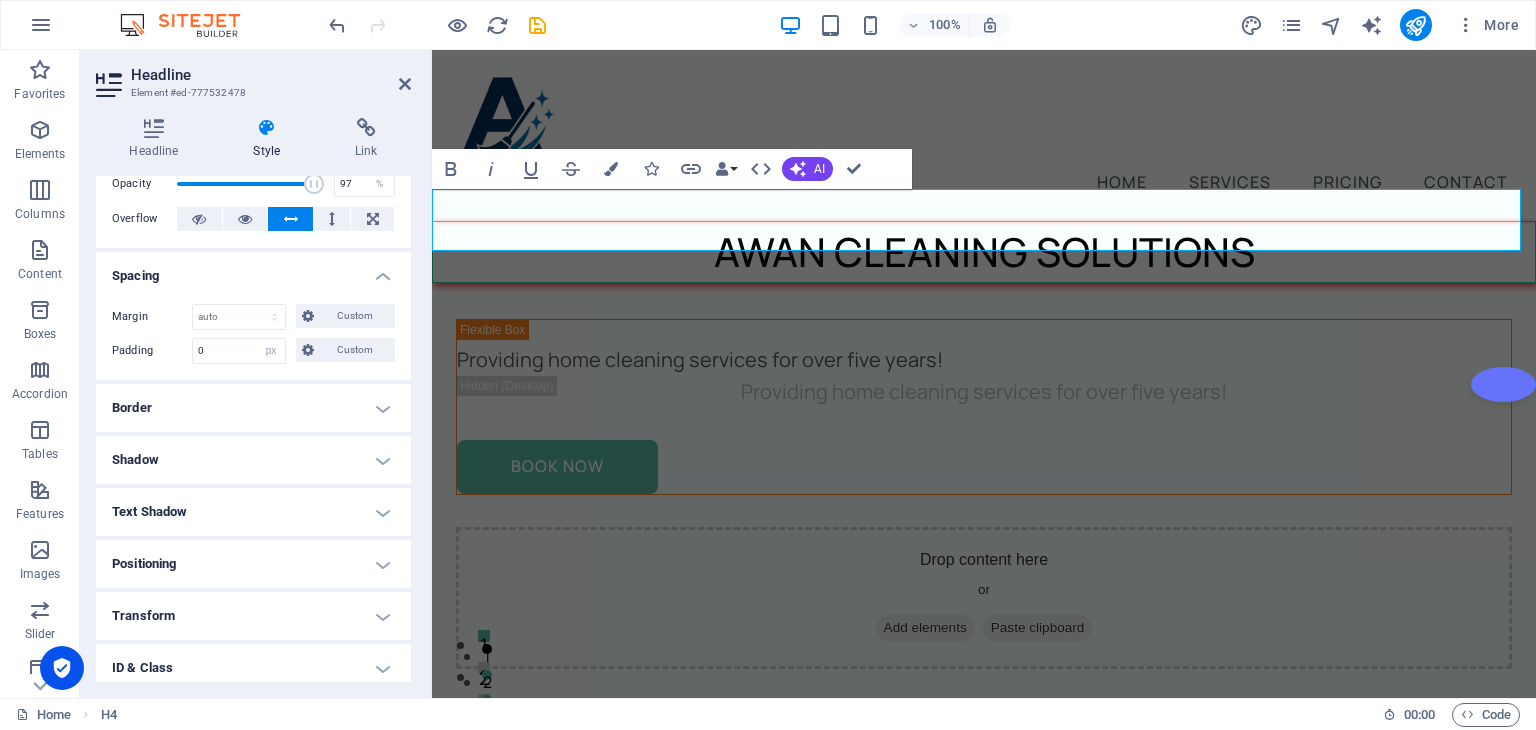 click on "Spacing" at bounding box center (253, 270) 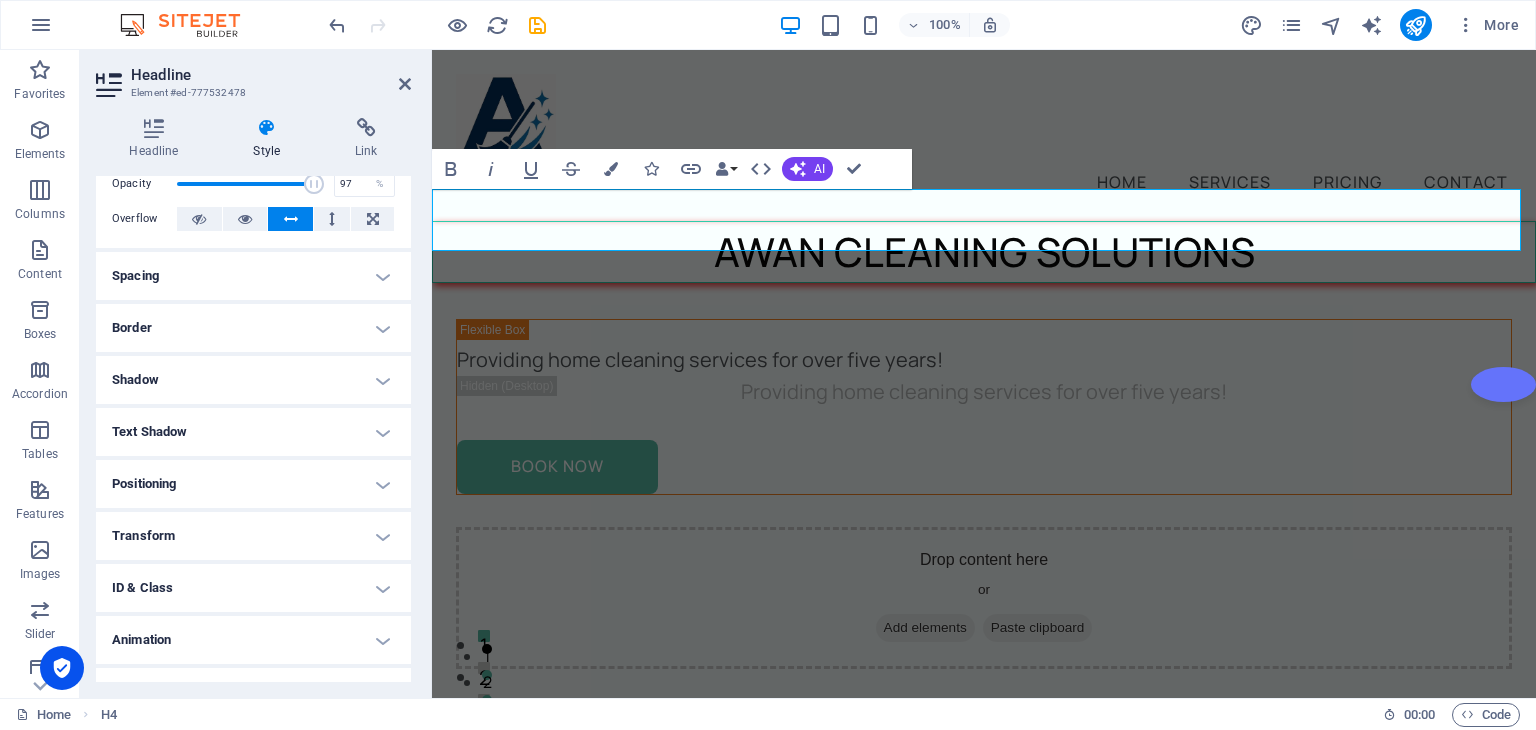 click on "Border" at bounding box center (253, 328) 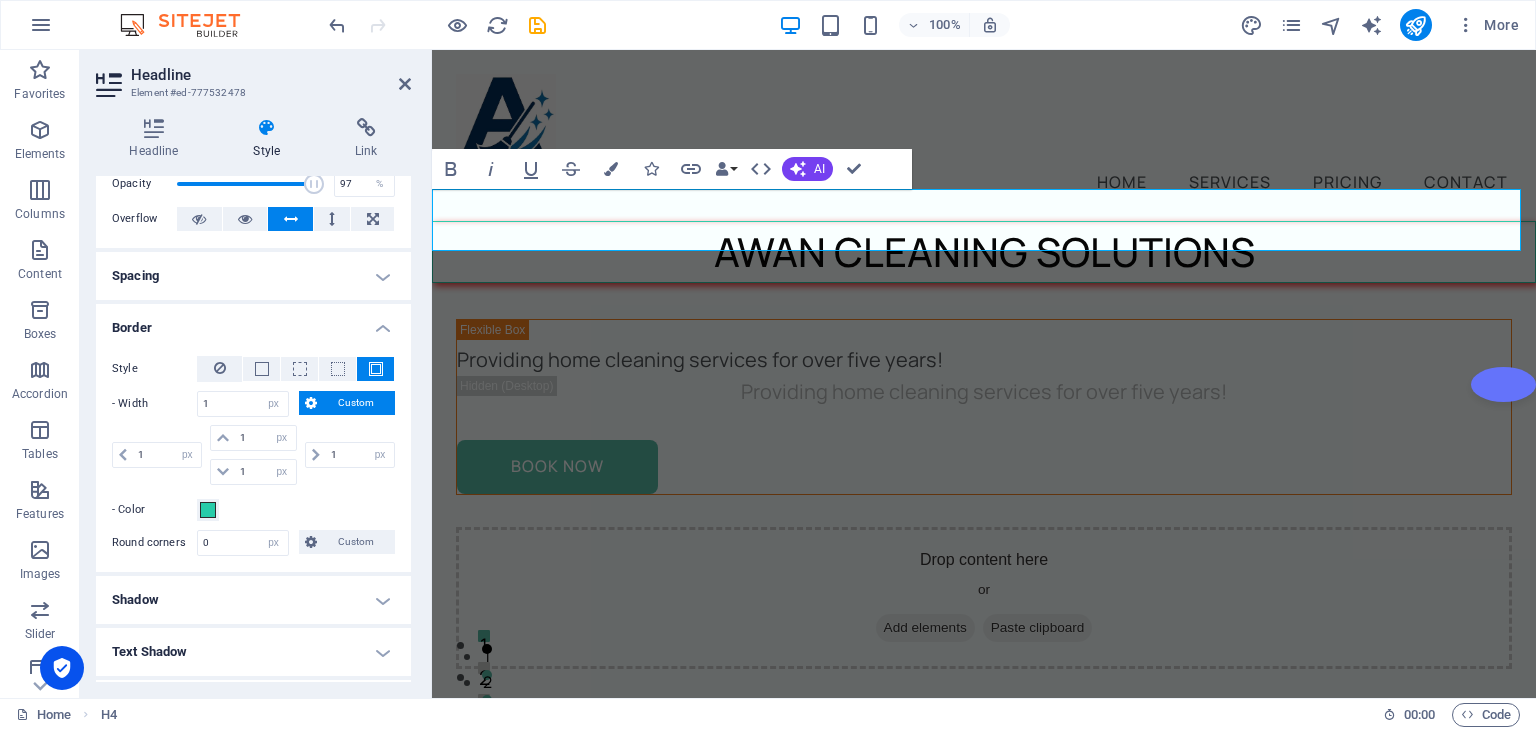 click on "Spacing" at bounding box center [253, 276] 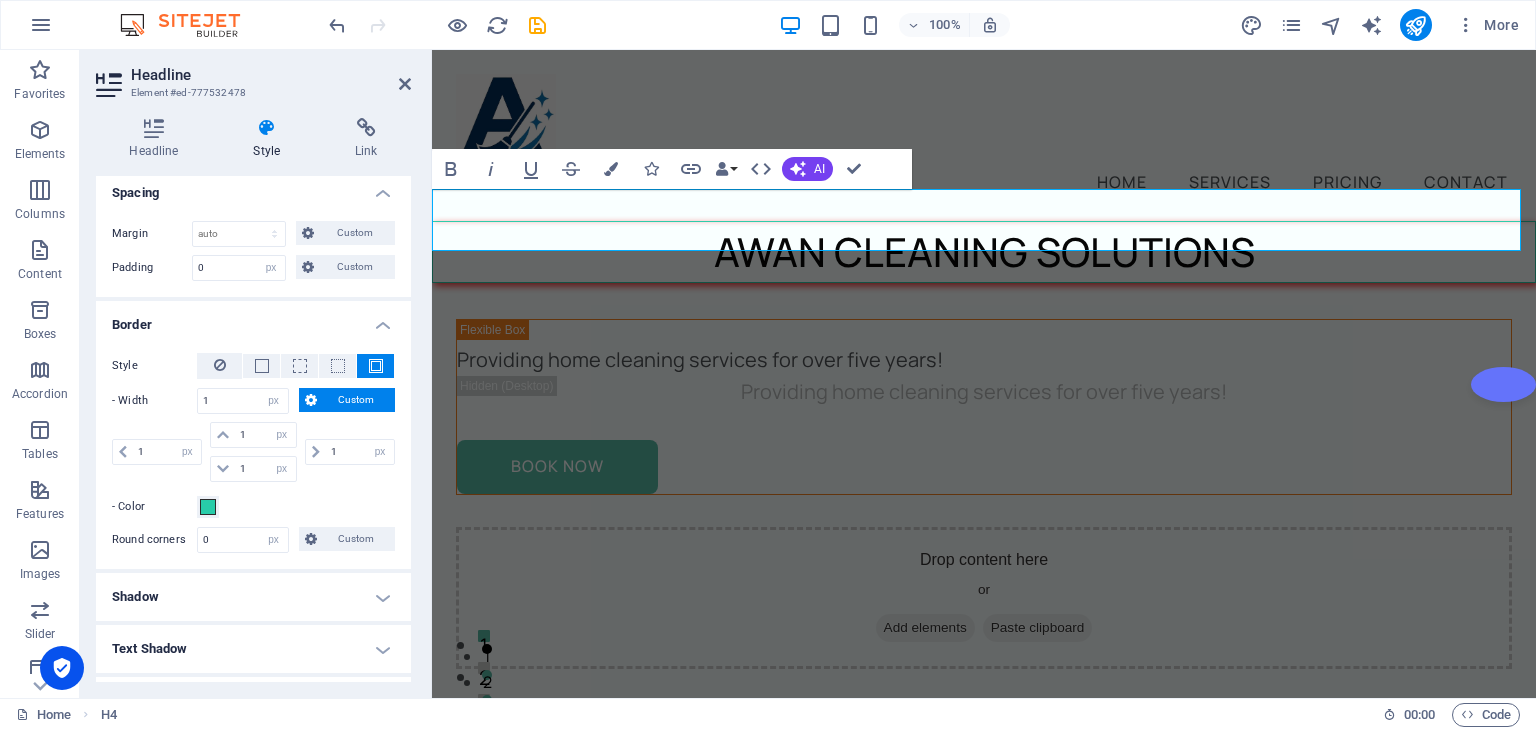 scroll, scrollTop: 184, scrollLeft: 0, axis: vertical 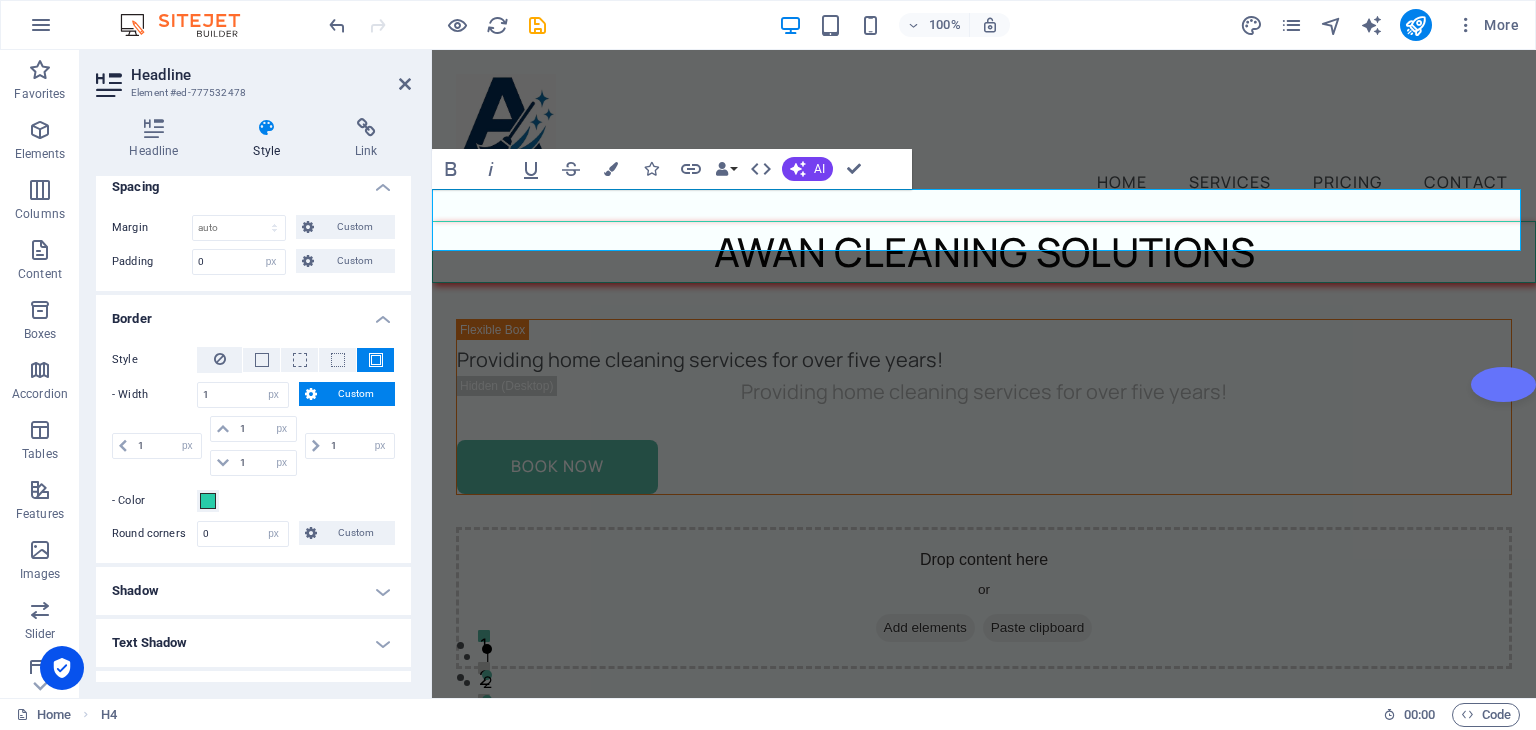 click on "Border" at bounding box center (253, 313) 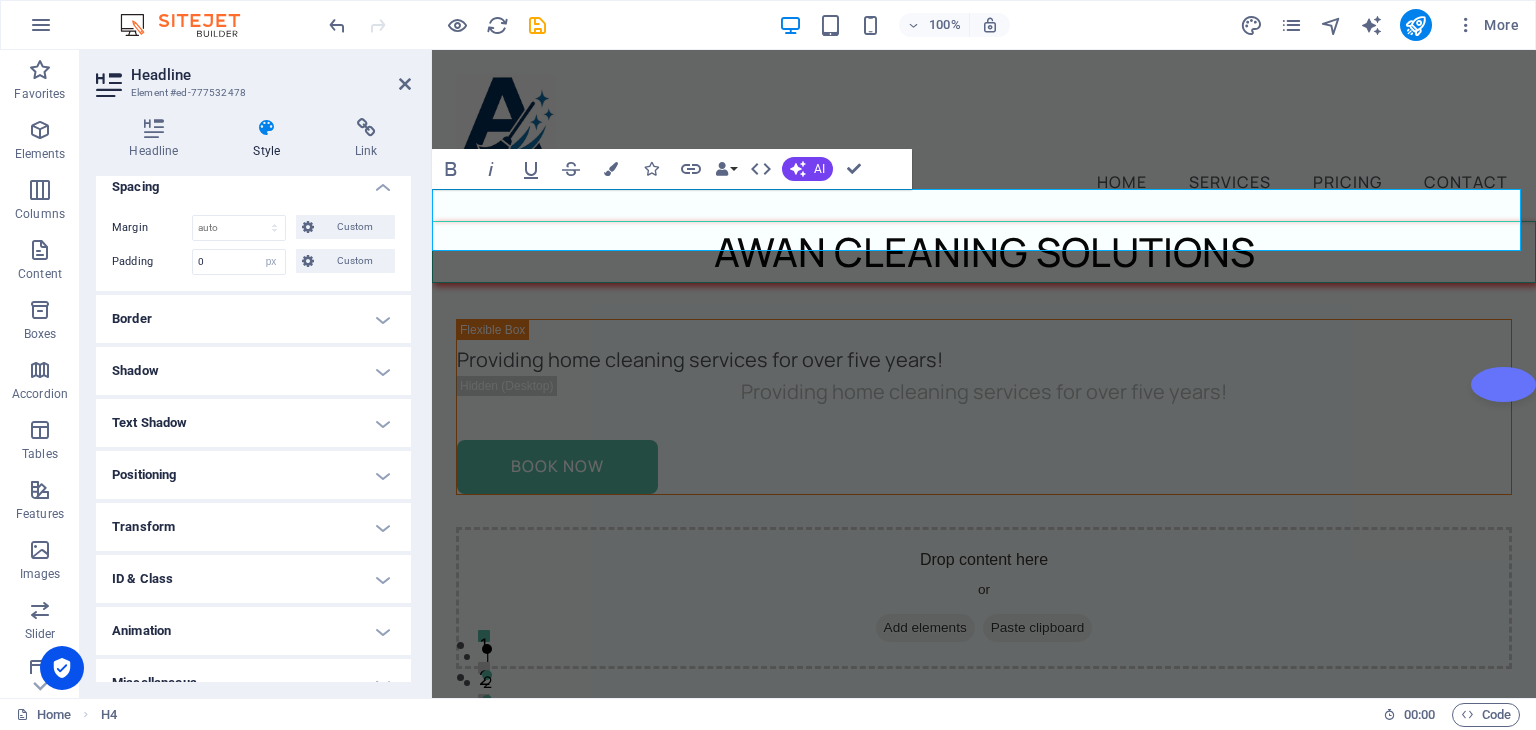 scroll, scrollTop: 208, scrollLeft: 0, axis: vertical 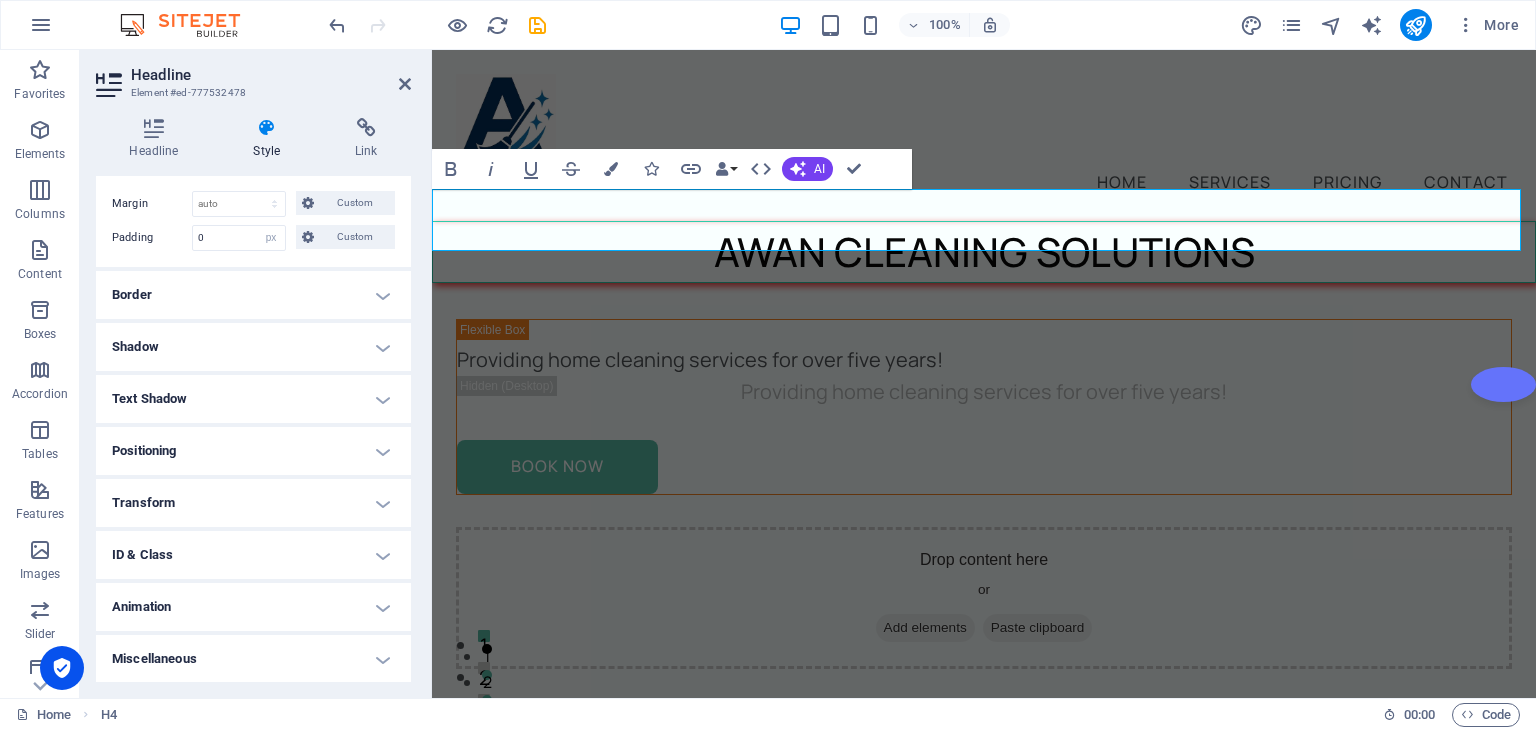 click on "Text Shadow" at bounding box center (253, 399) 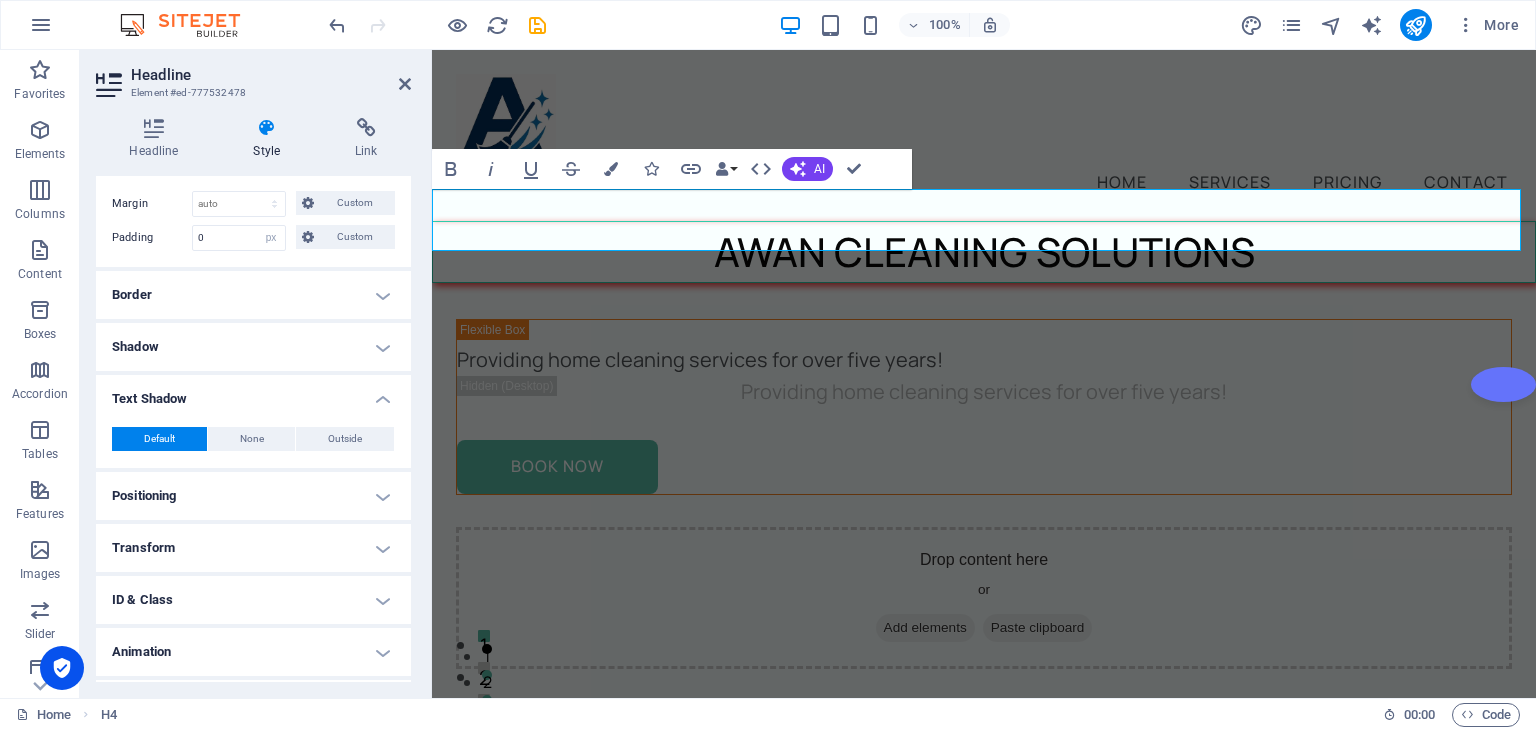 drag, startPoint x: 333, startPoint y: 426, endPoint x: 185, endPoint y: 430, distance: 148.05405 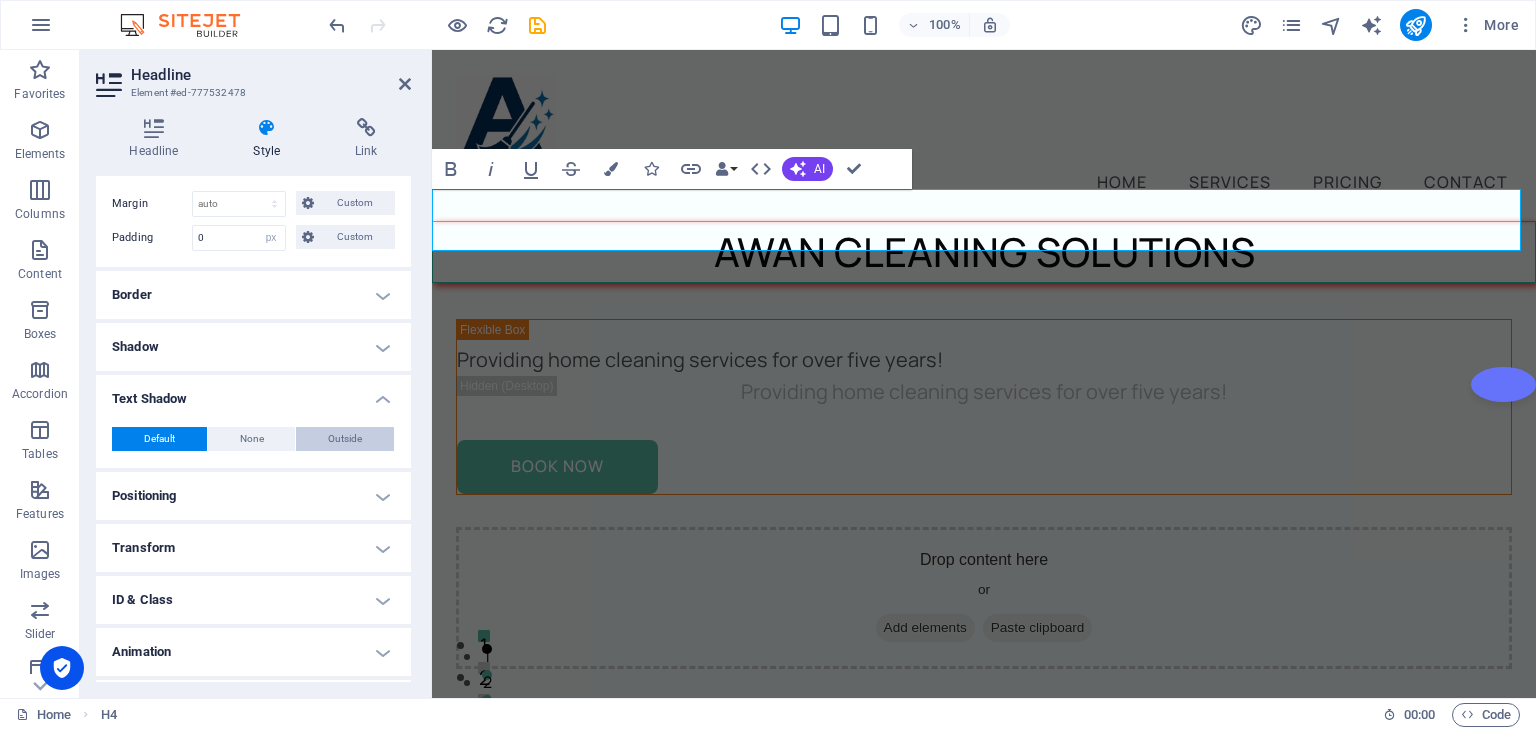 click on "Outside" at bounding box center [345, 439] 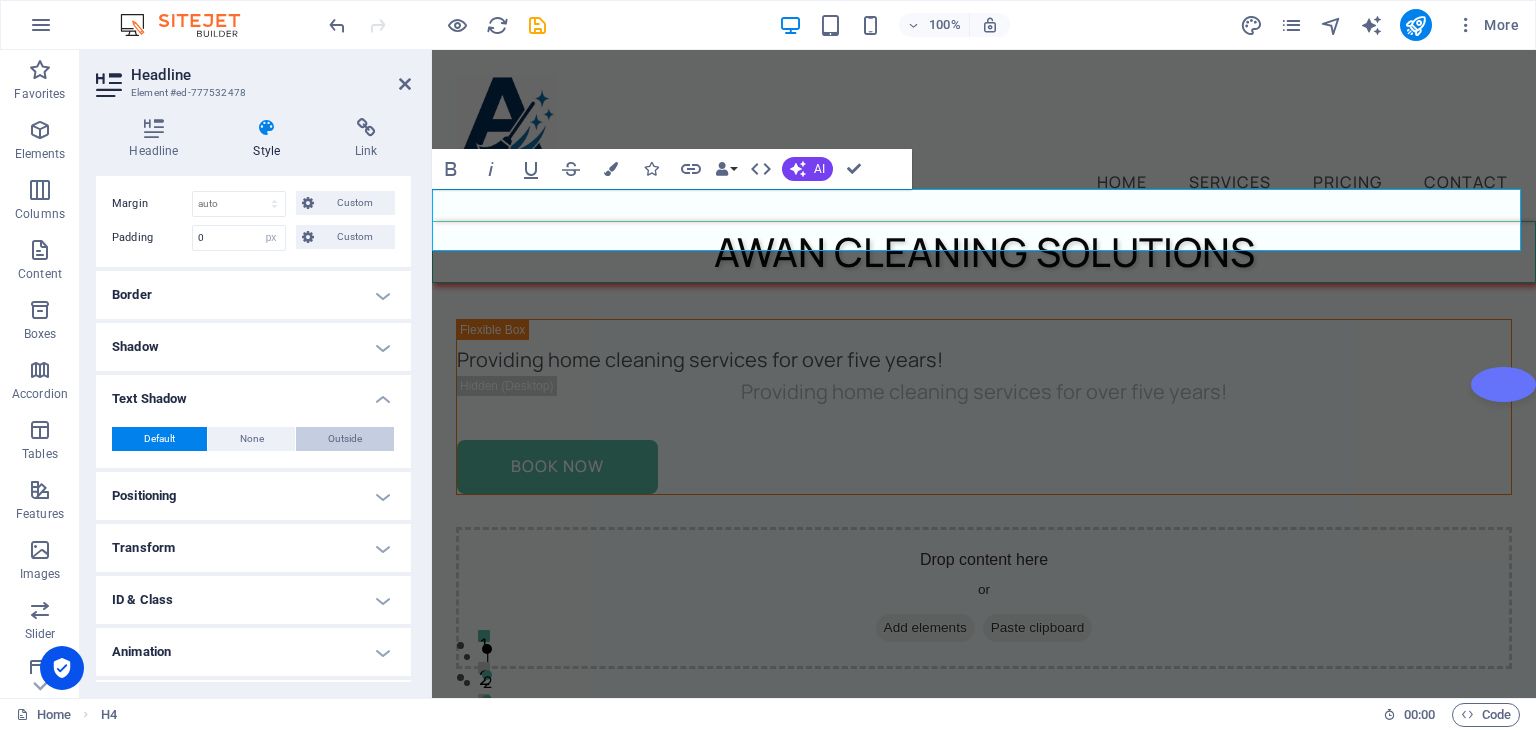 type on "2" 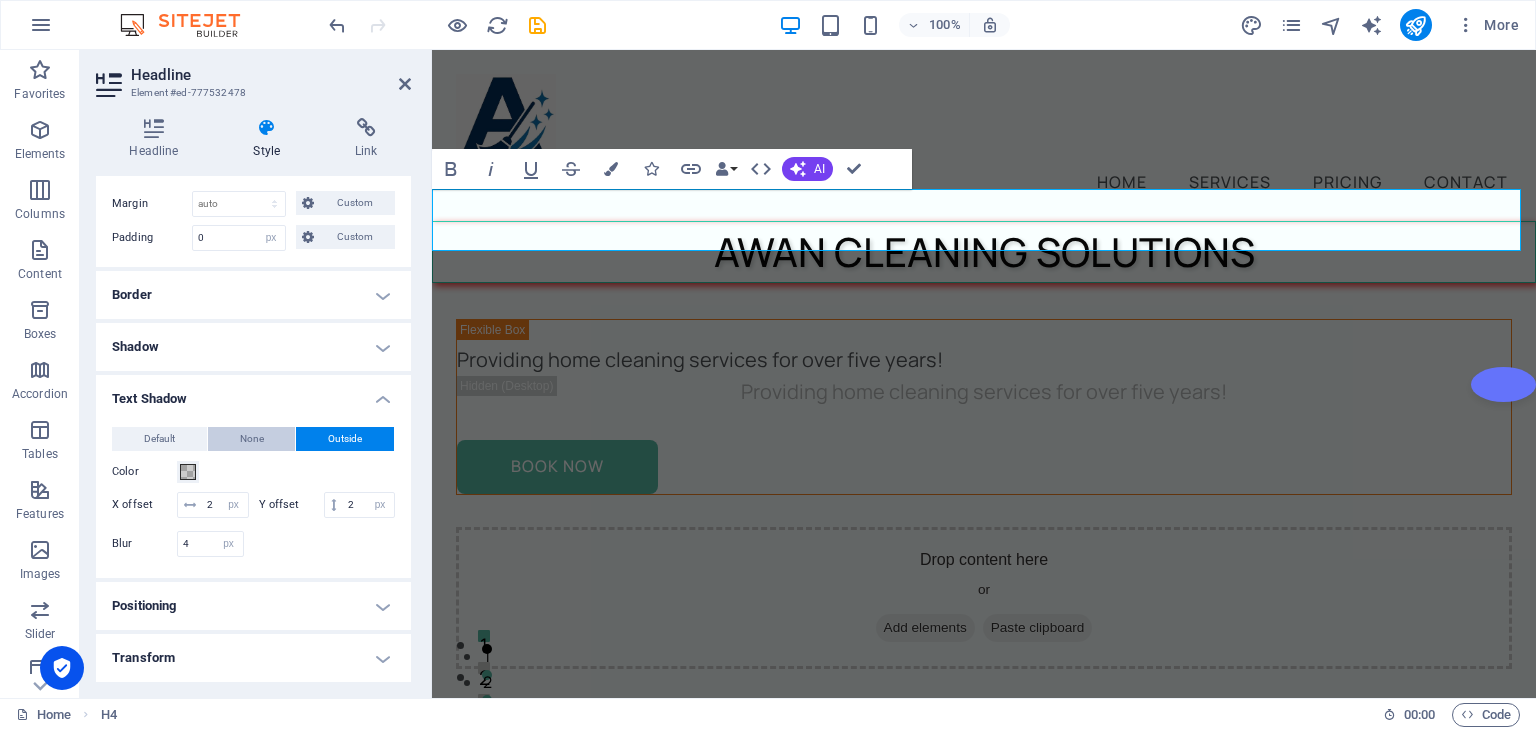 click on "None" at bounding box center (252, 439) 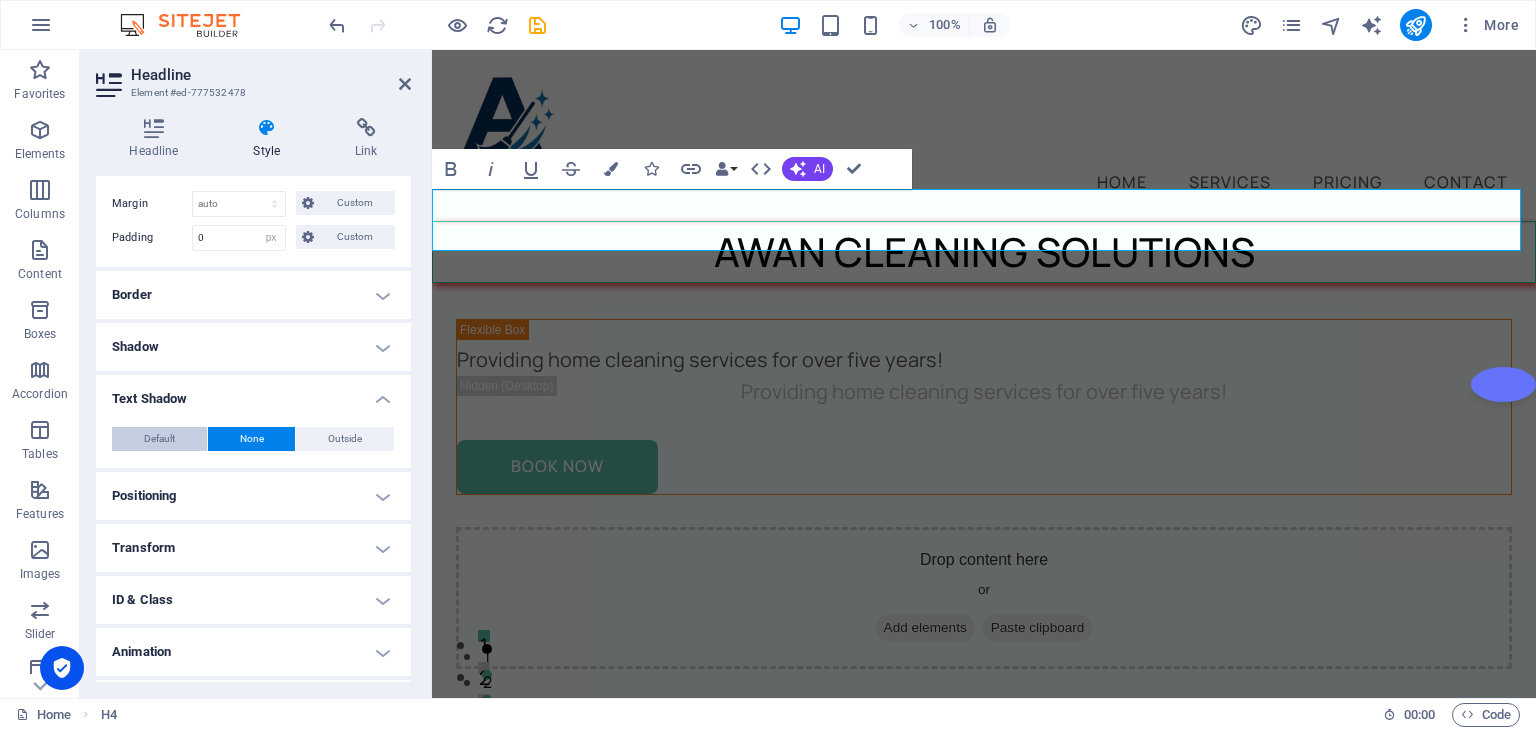 click on "Default" at bounding box center [159, 439] 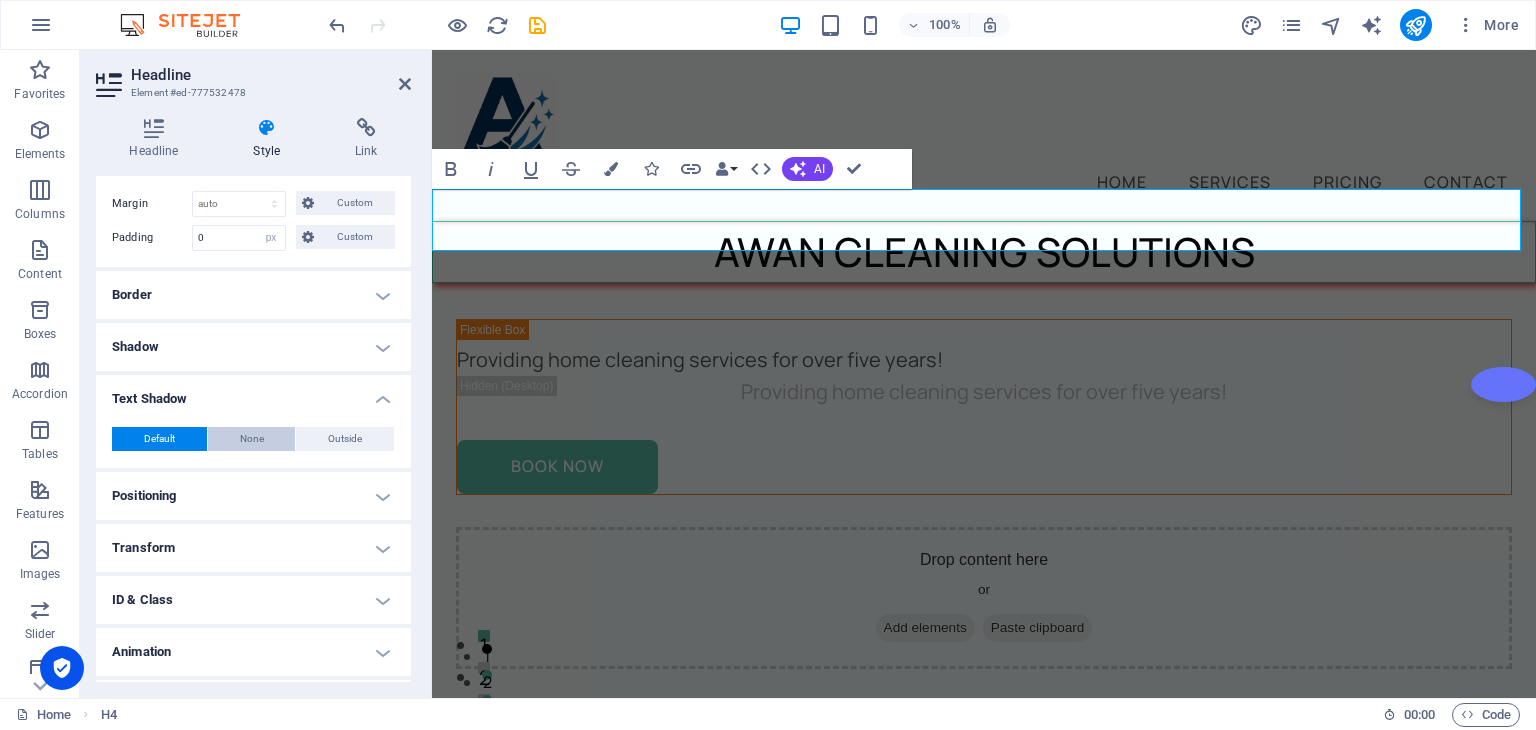 click on "None" at bounding box center (252, 439) 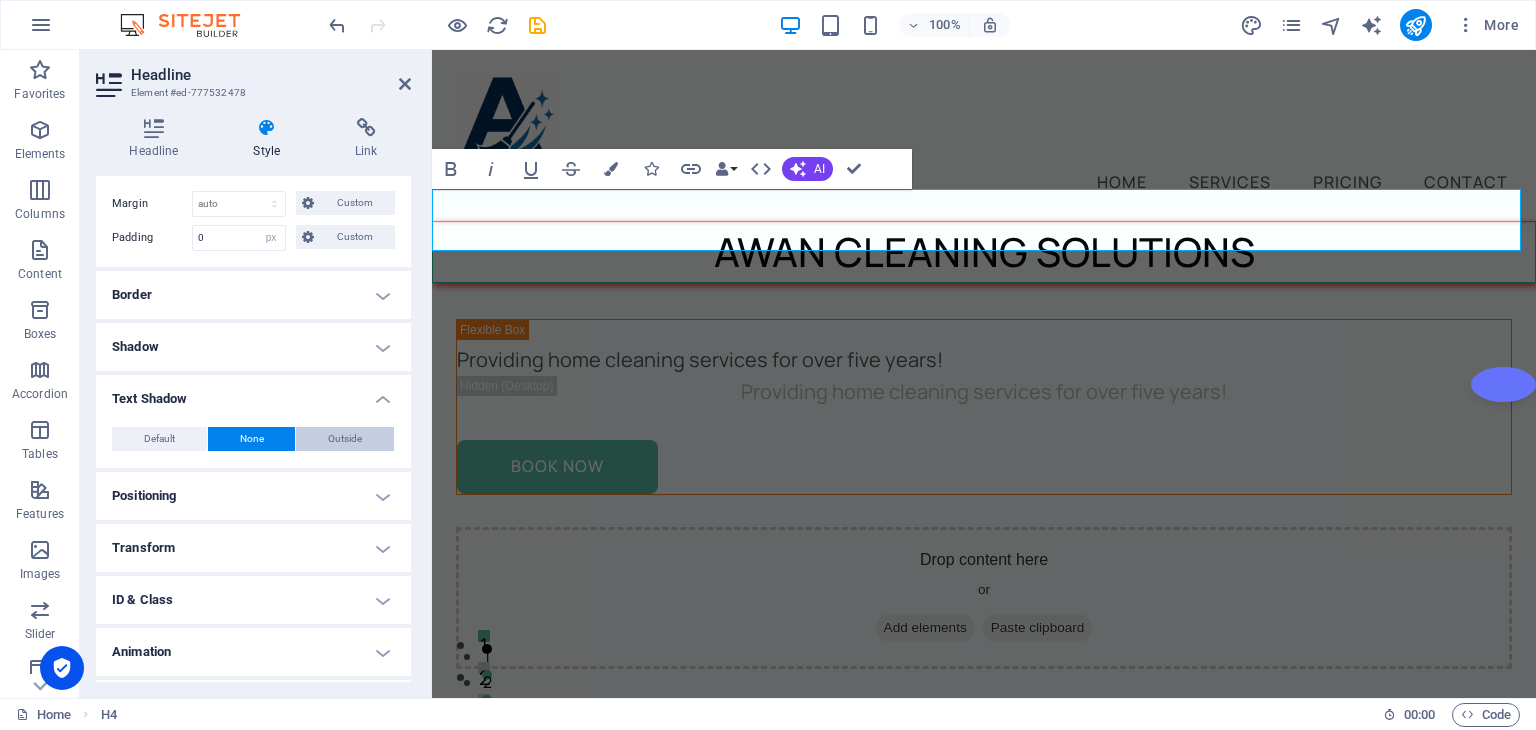 click on "Outside" at bounding box center [345, 439] 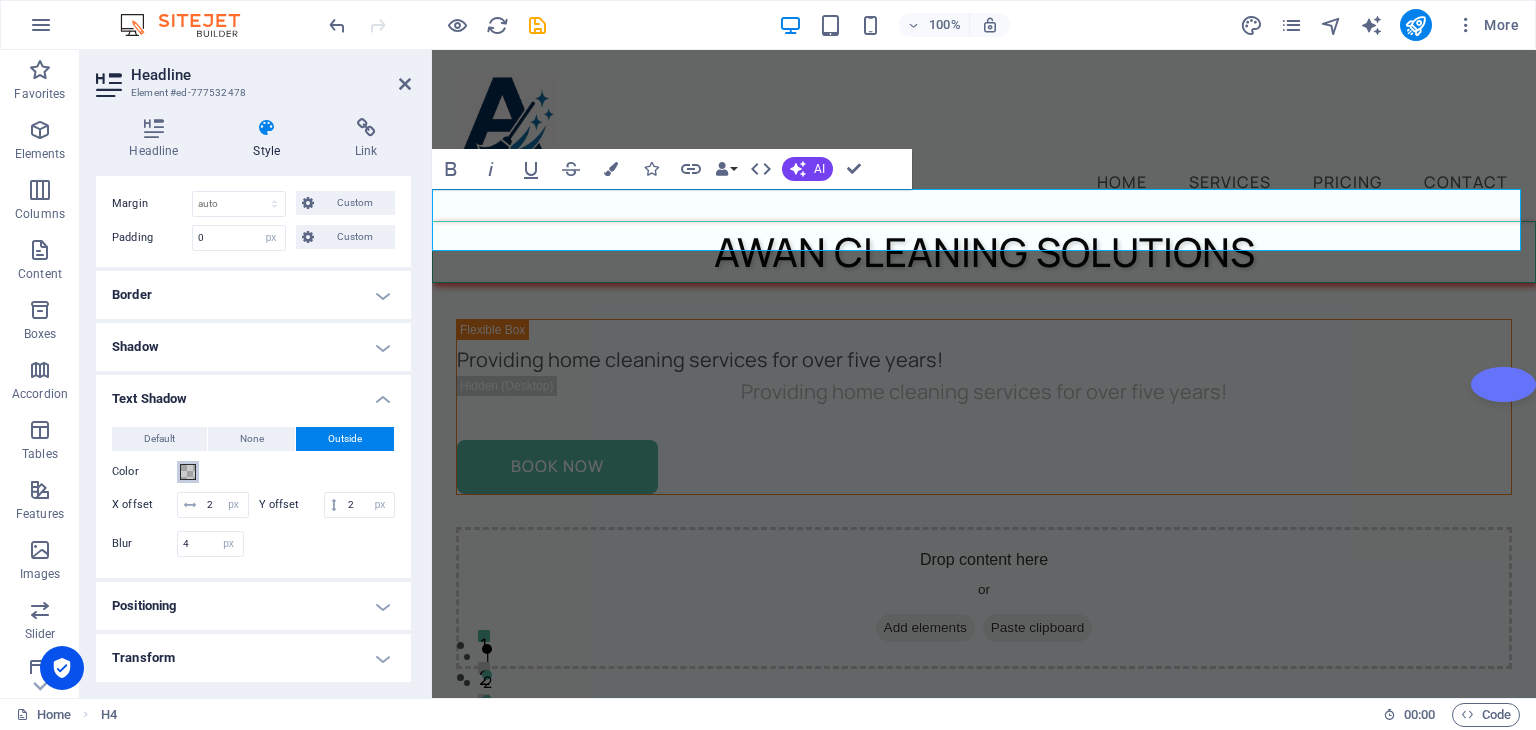 click at bounding box center [188, 472] 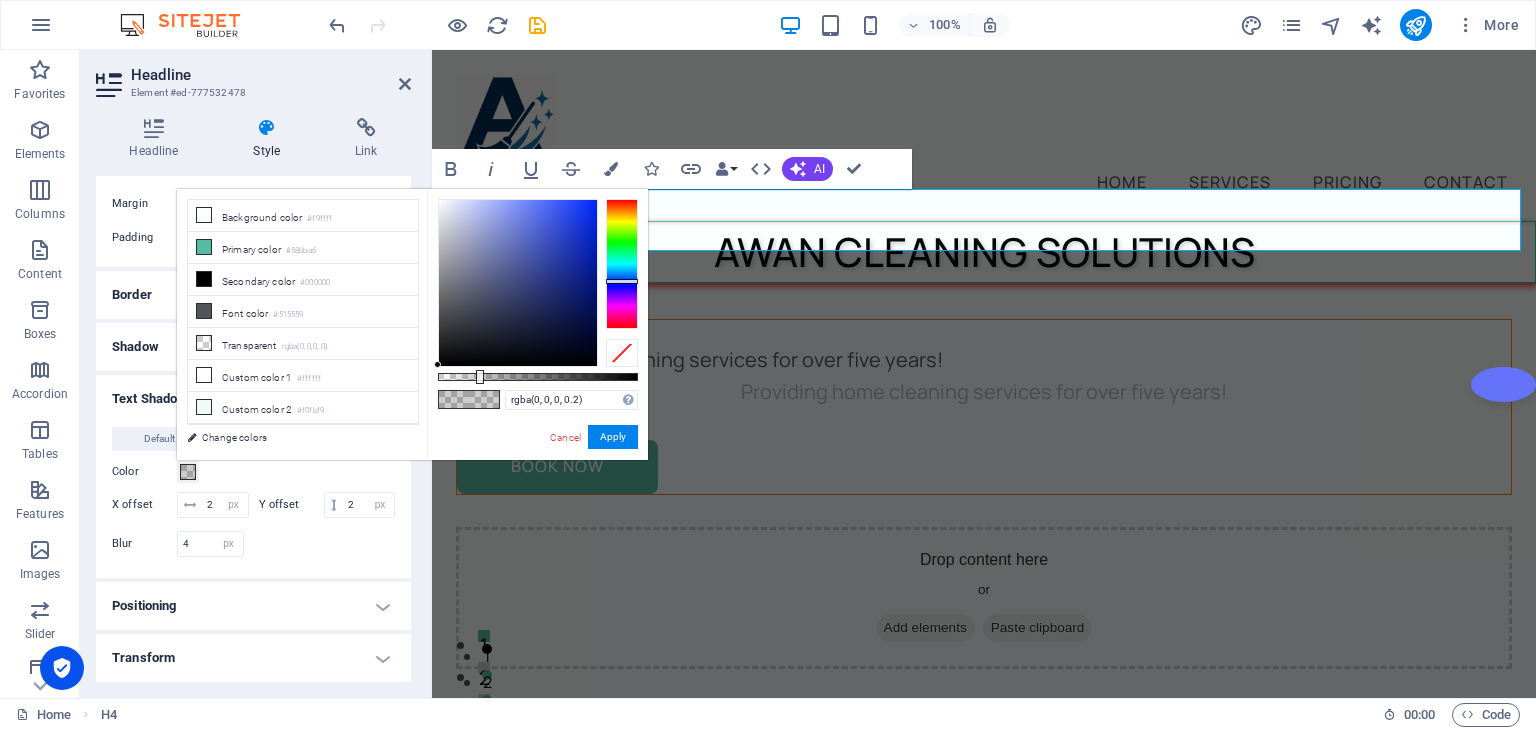 click at bounding box center [622, 264] 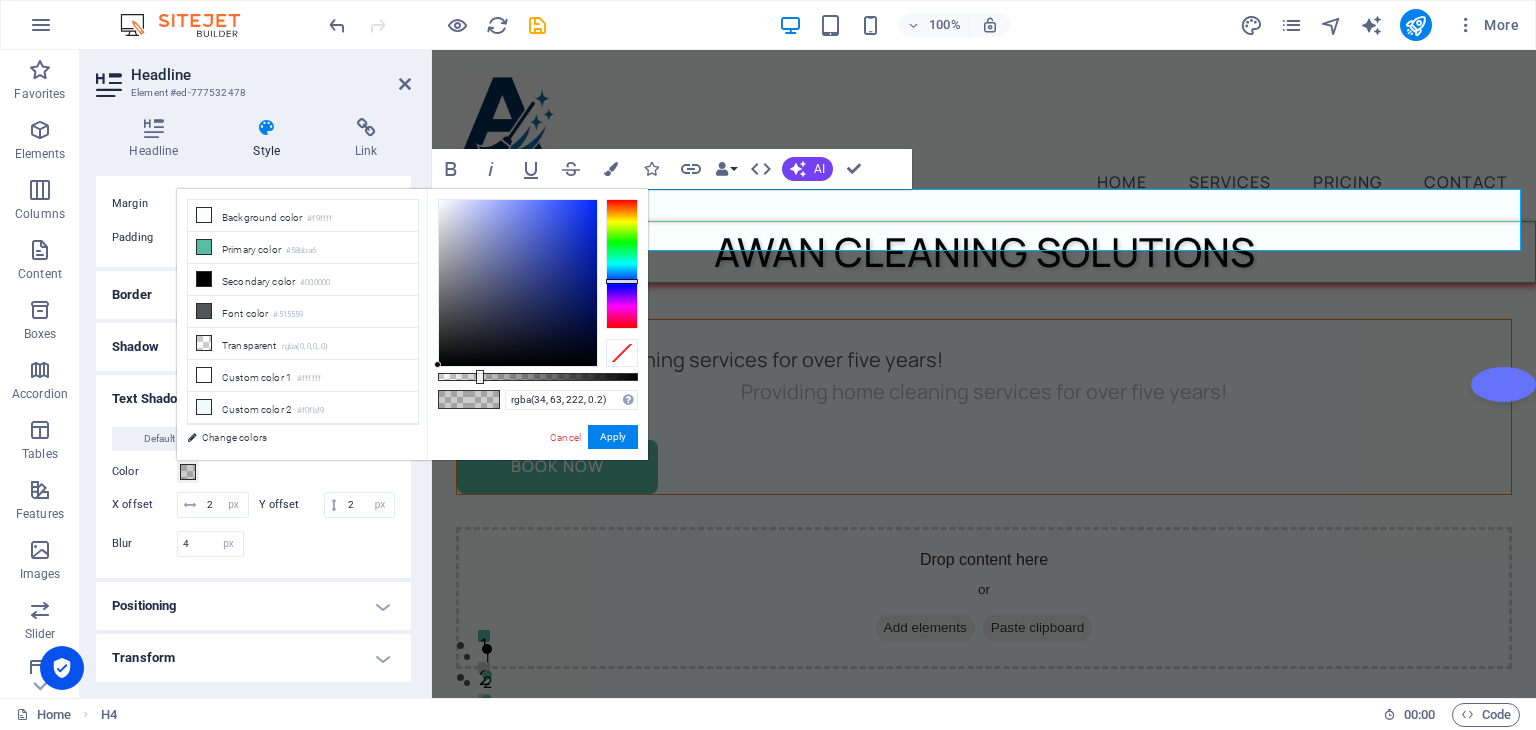 click at bounding box center [518, 283] 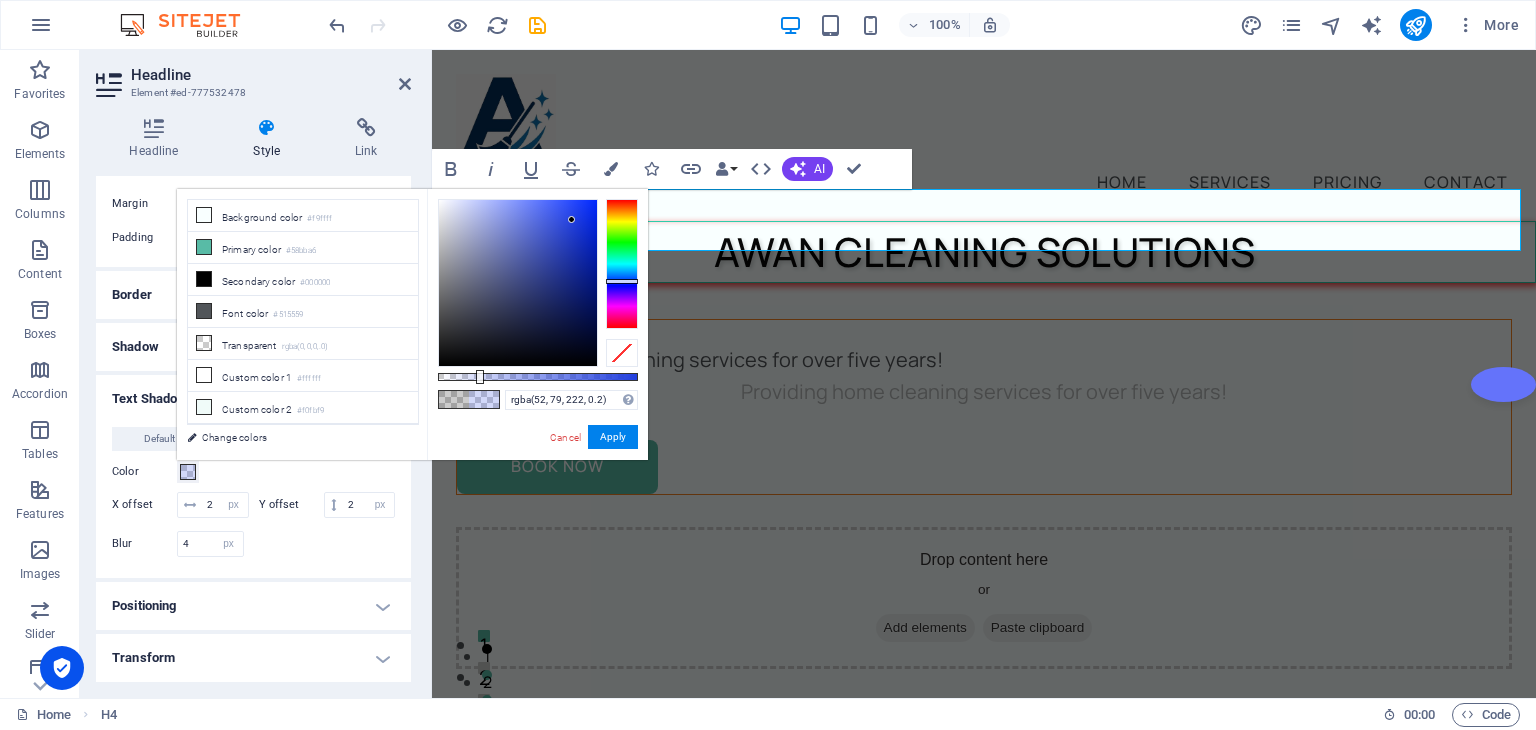 click at bounding box center [518, 283] 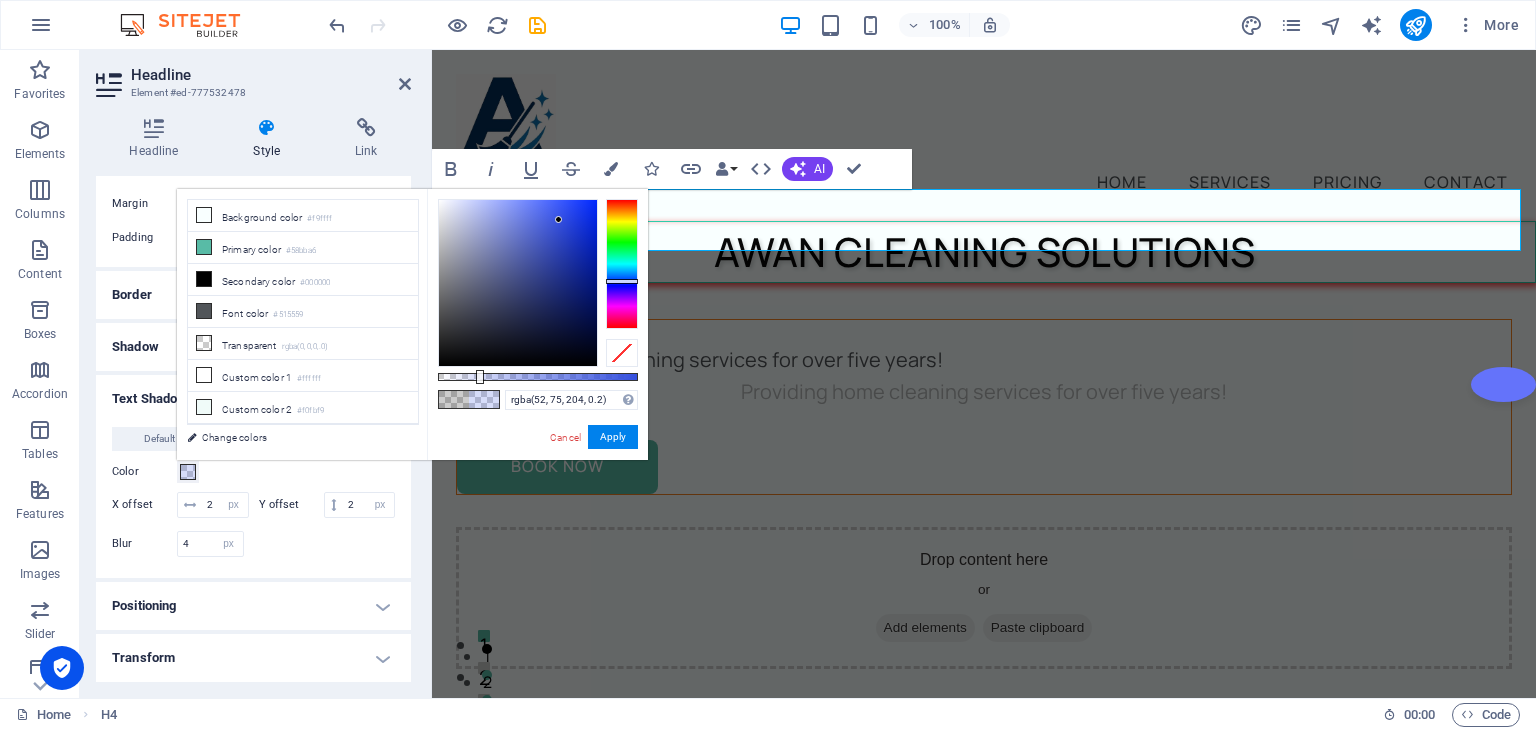 click at bounding box center [518, 283] 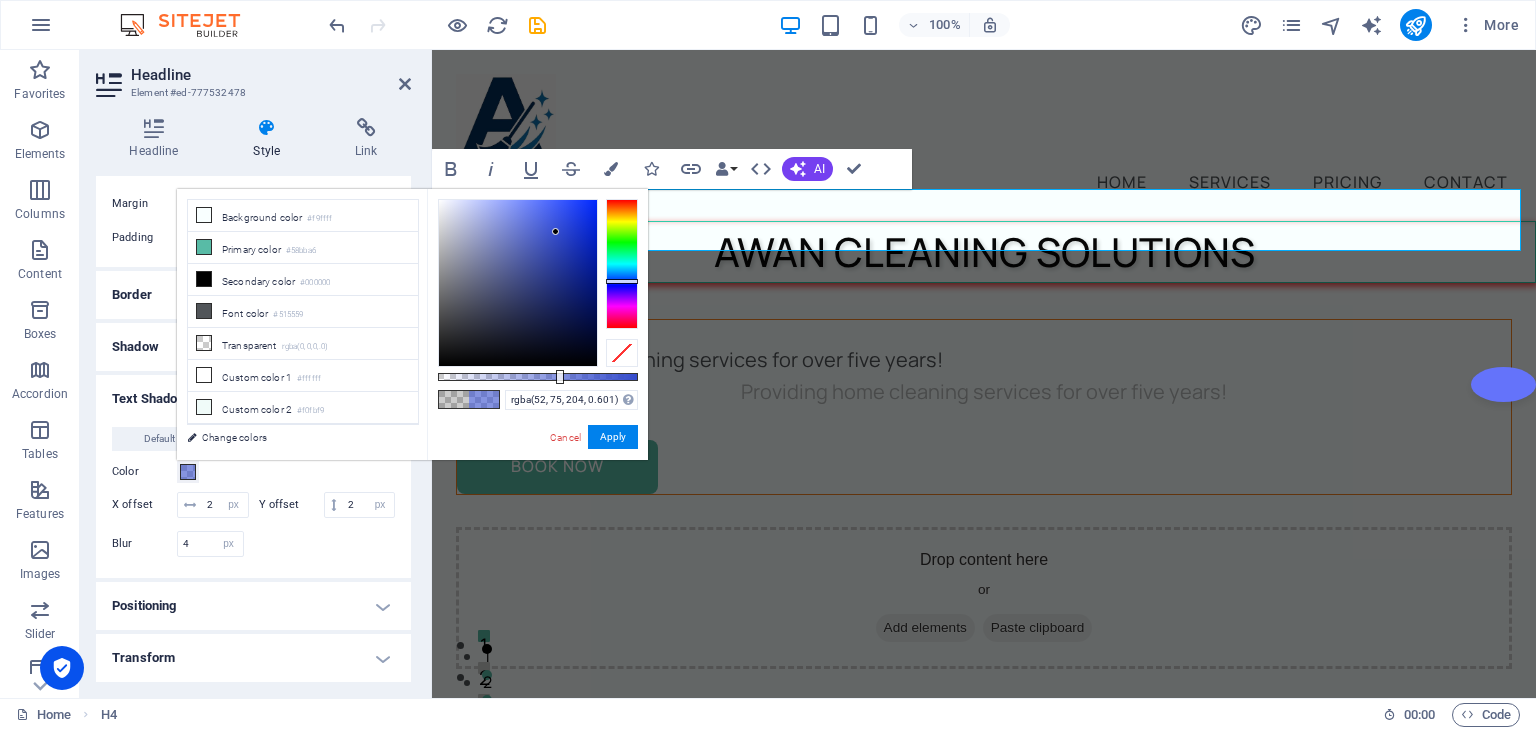 click at bounding box center [538, 377] 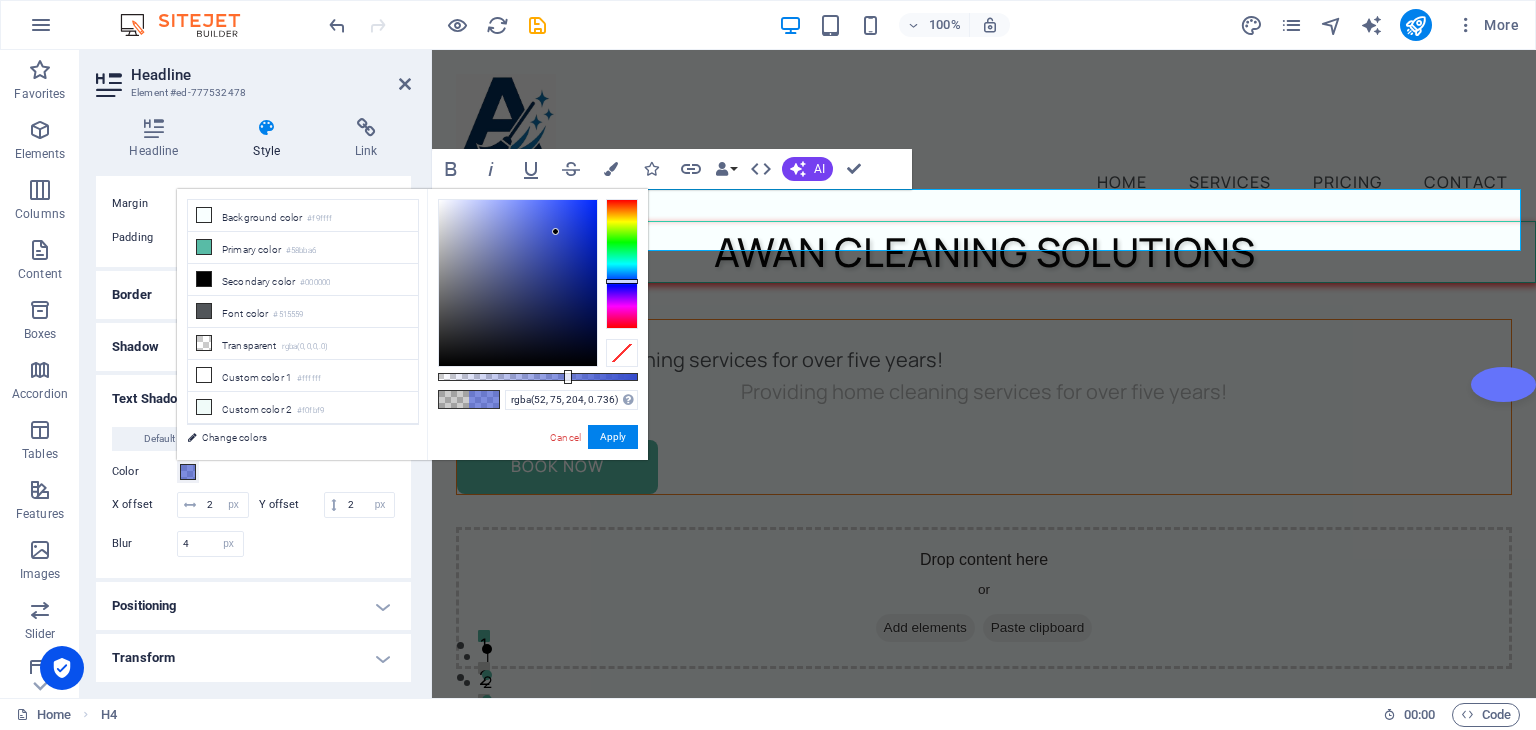 drag, startPoint x: 566, startPoint y: 373, endPoint x: 585, endPoint y: 373, distance: 19 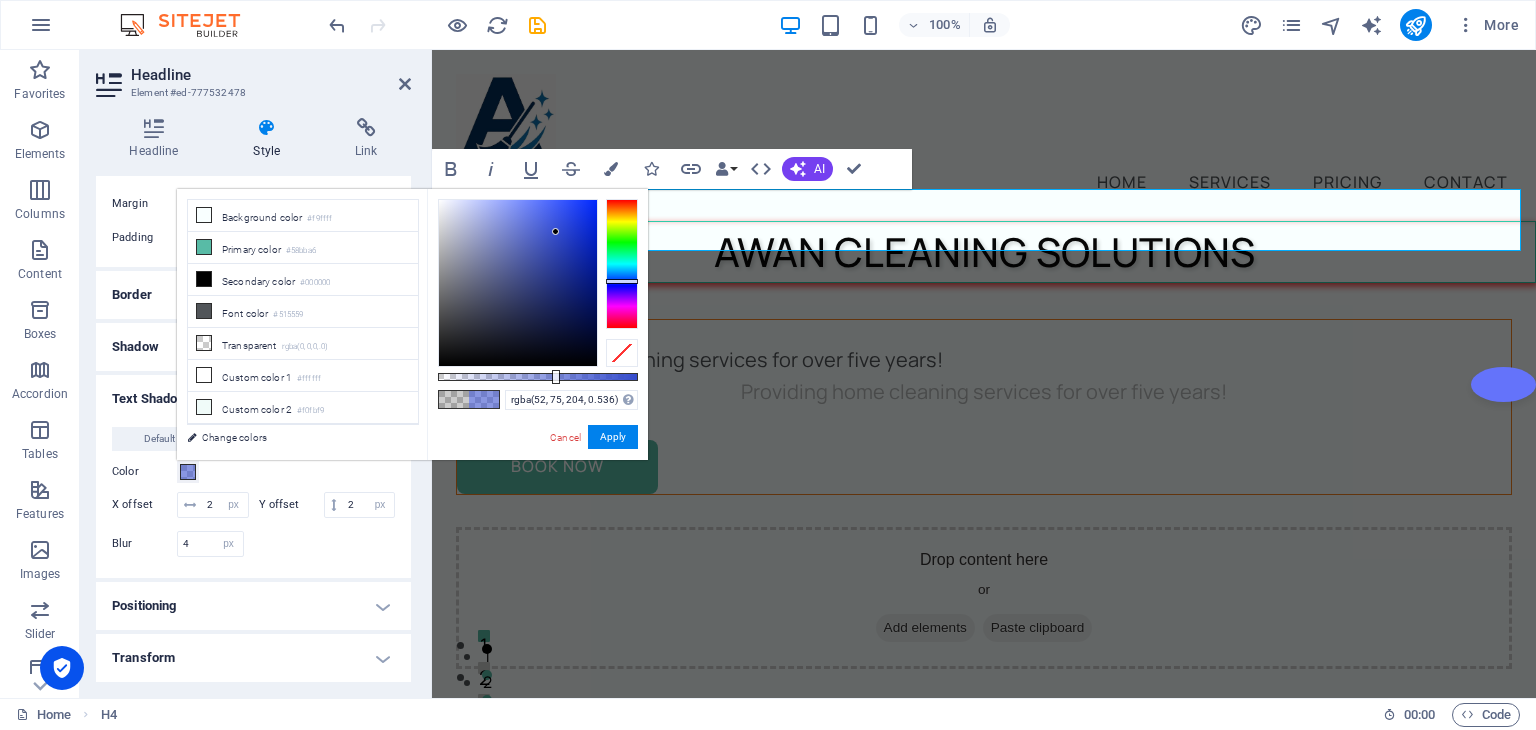 type on "rgba(52, 75, 204, 0.531)" 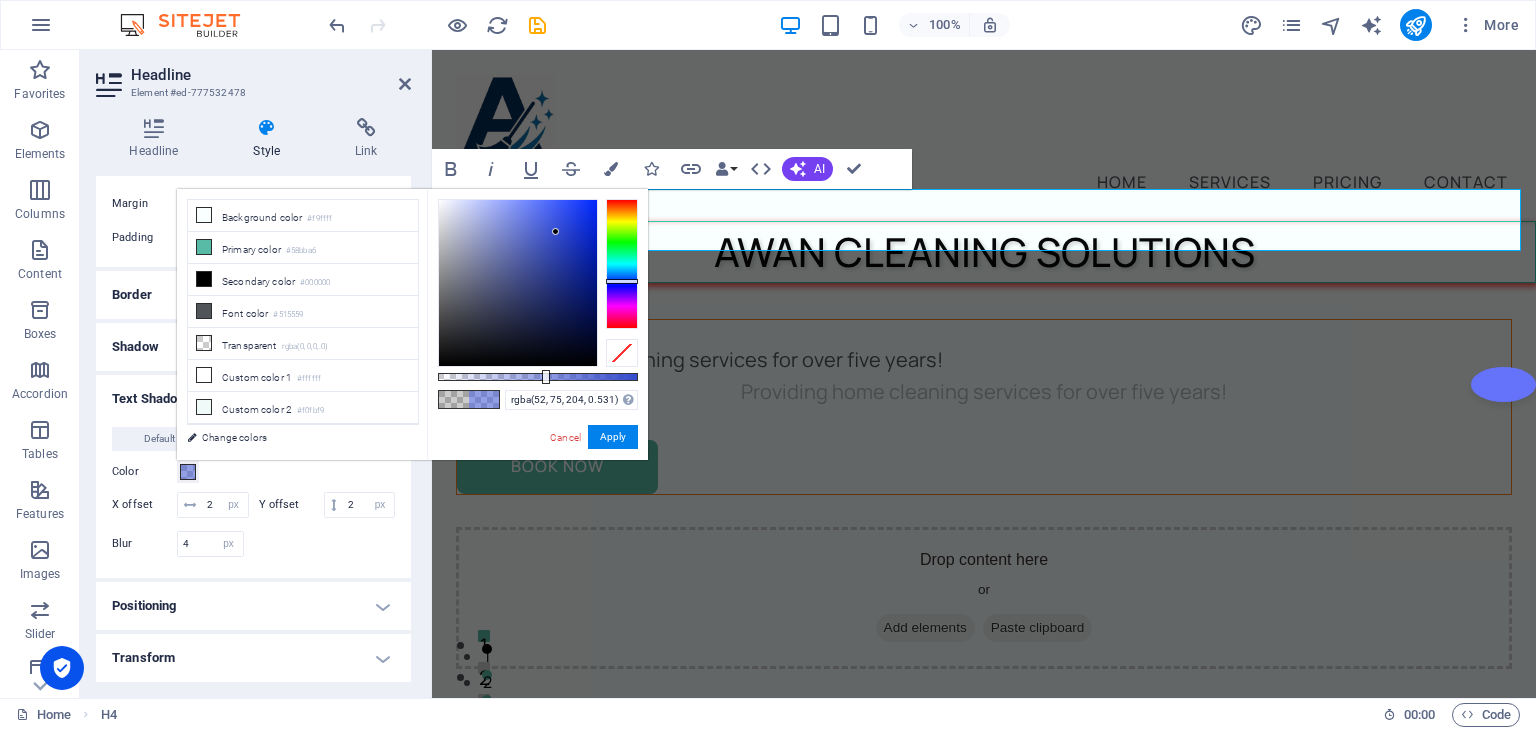 drag, startPoint x: 588, startPoint y: 373, endPoint x: 544, endPoint y: 376, distance: 44.102154 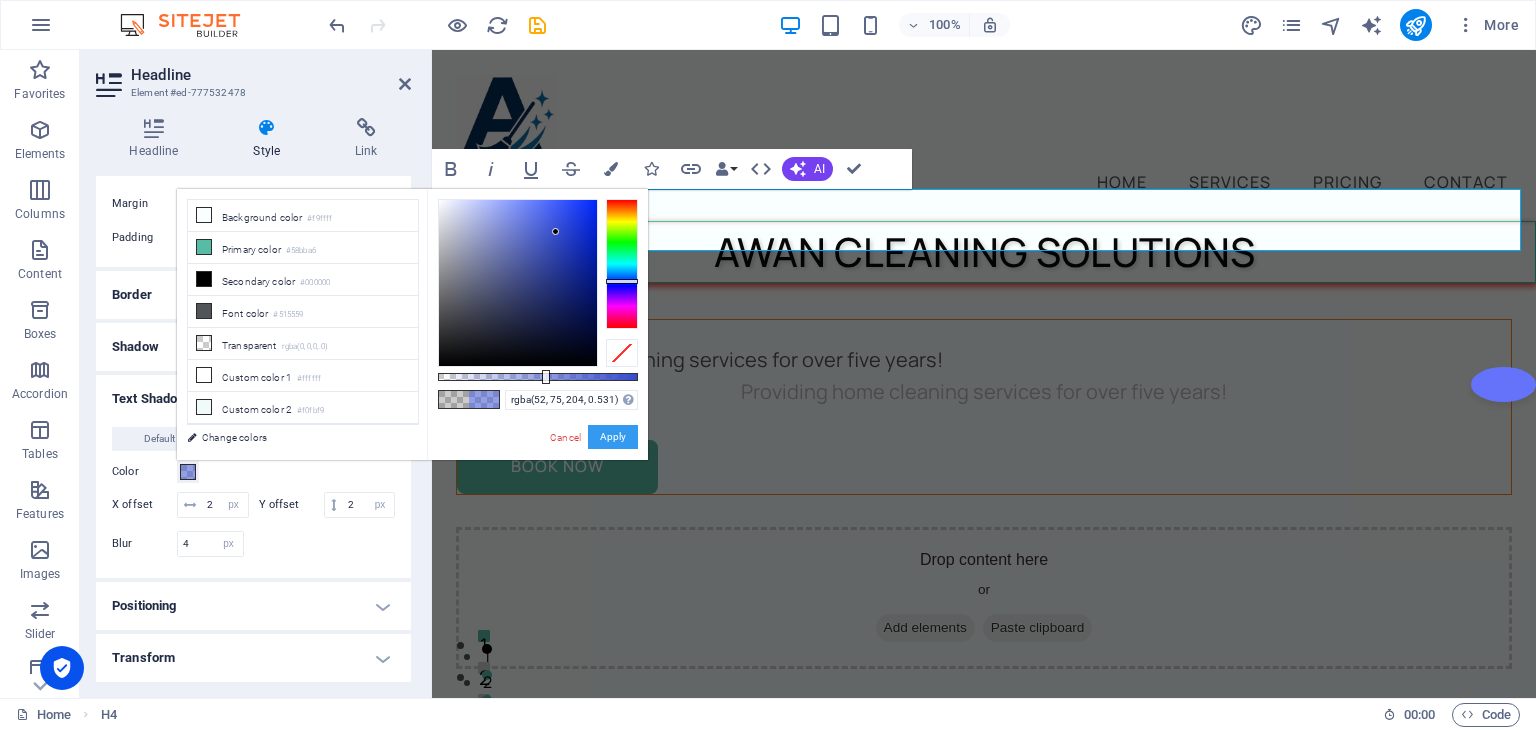click on "Apply" at bounding box center (613, 437) 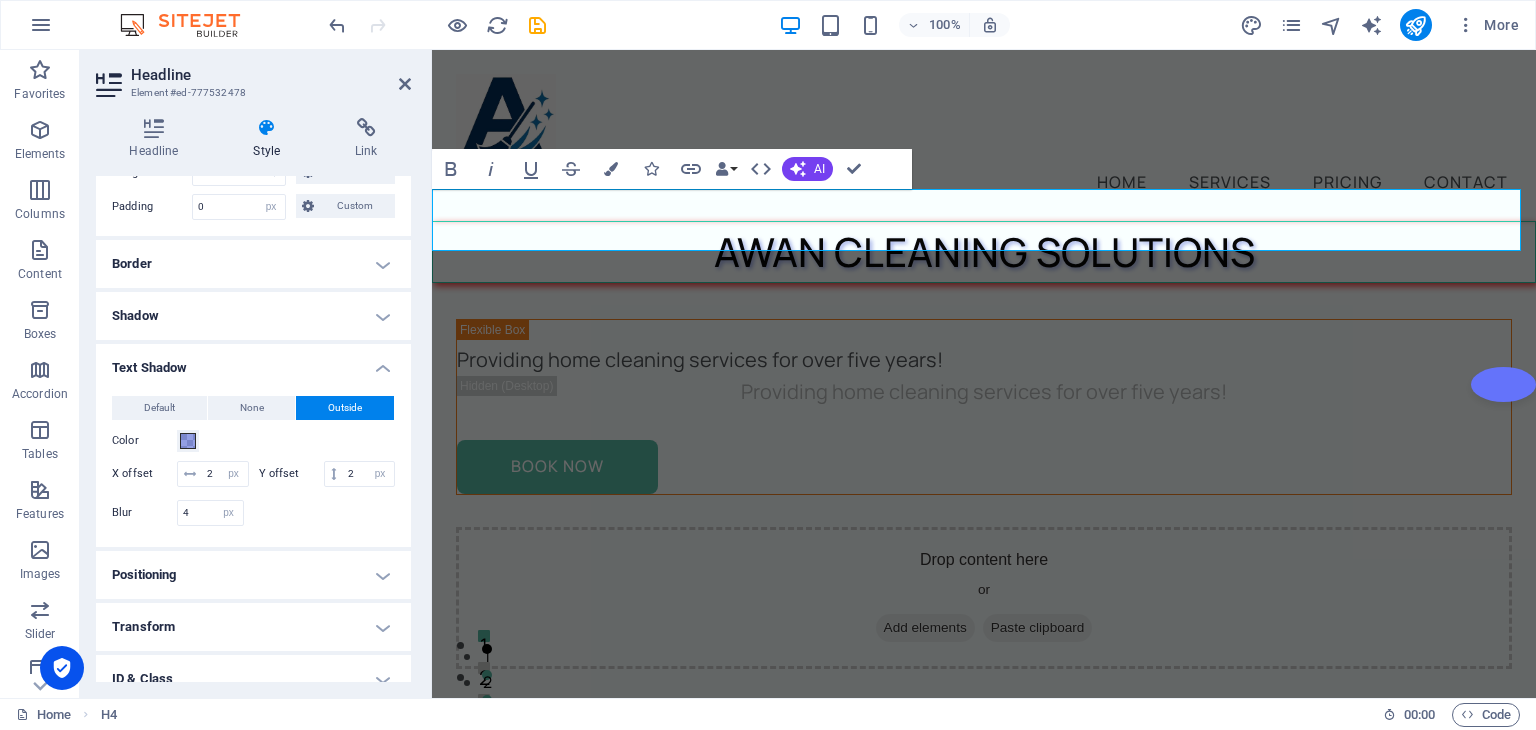 scroll, scrollTop: 249, scrollLeft: 0, axis: vertical 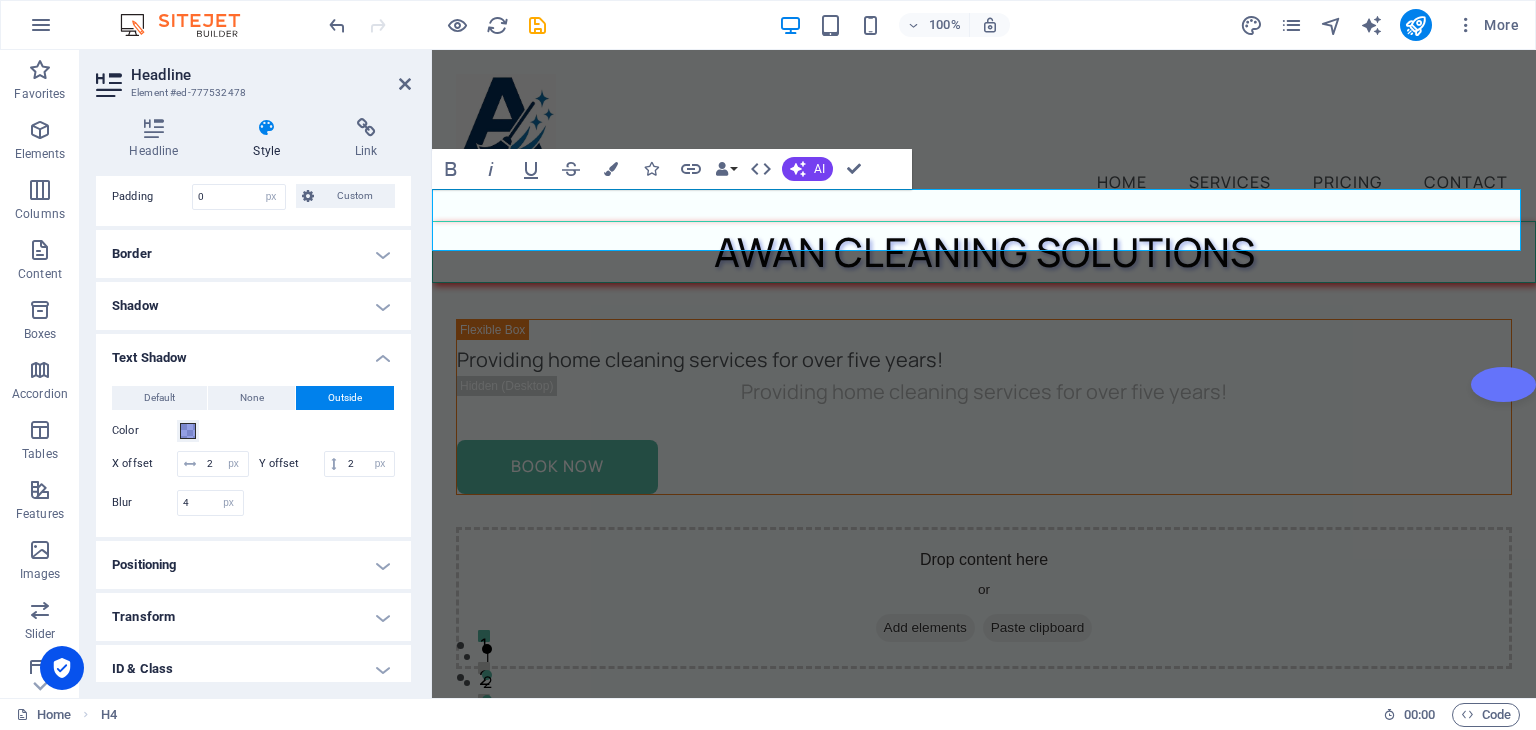 click on "Text Shadow" at bounding box center (253, 352) 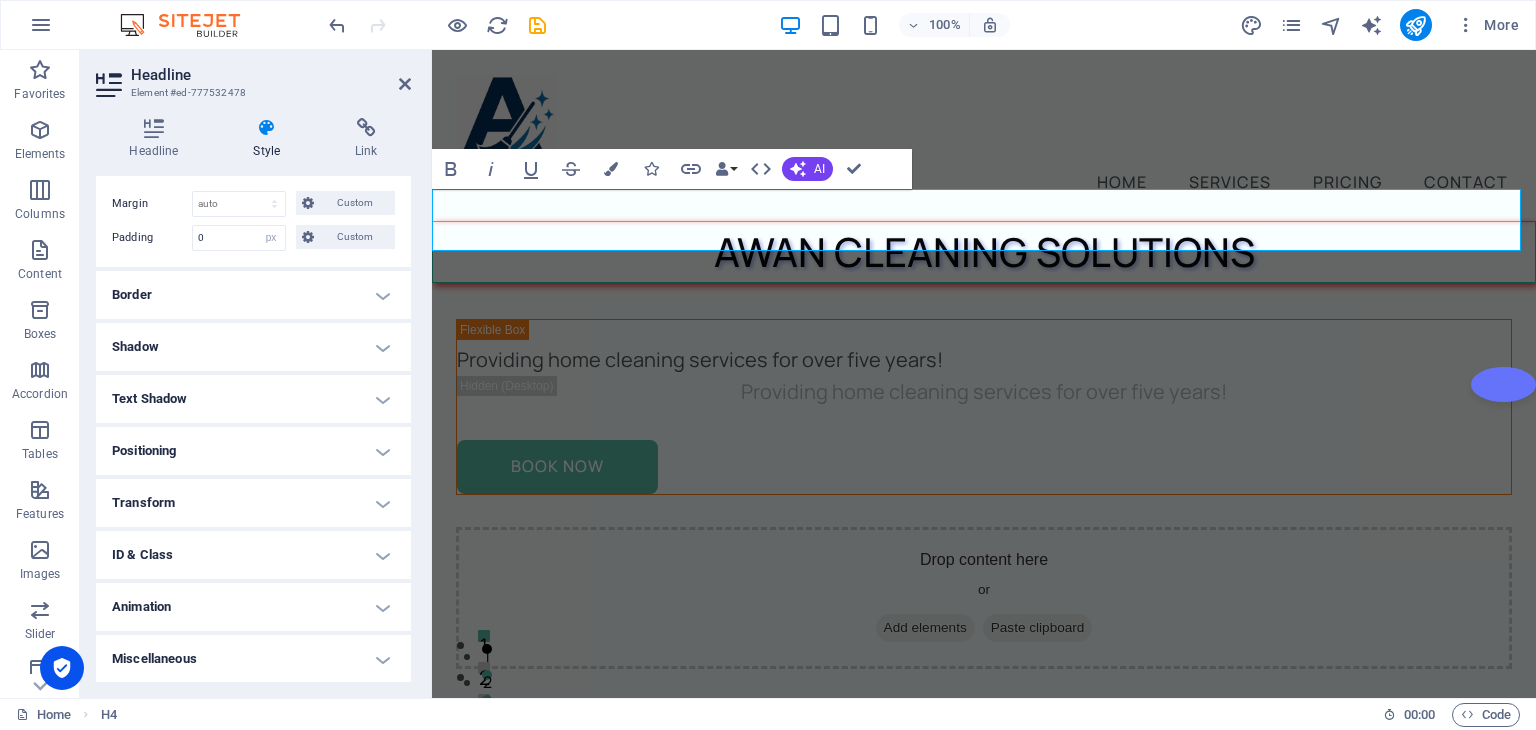 click on "Positioning" at bounding box center [253, 451] 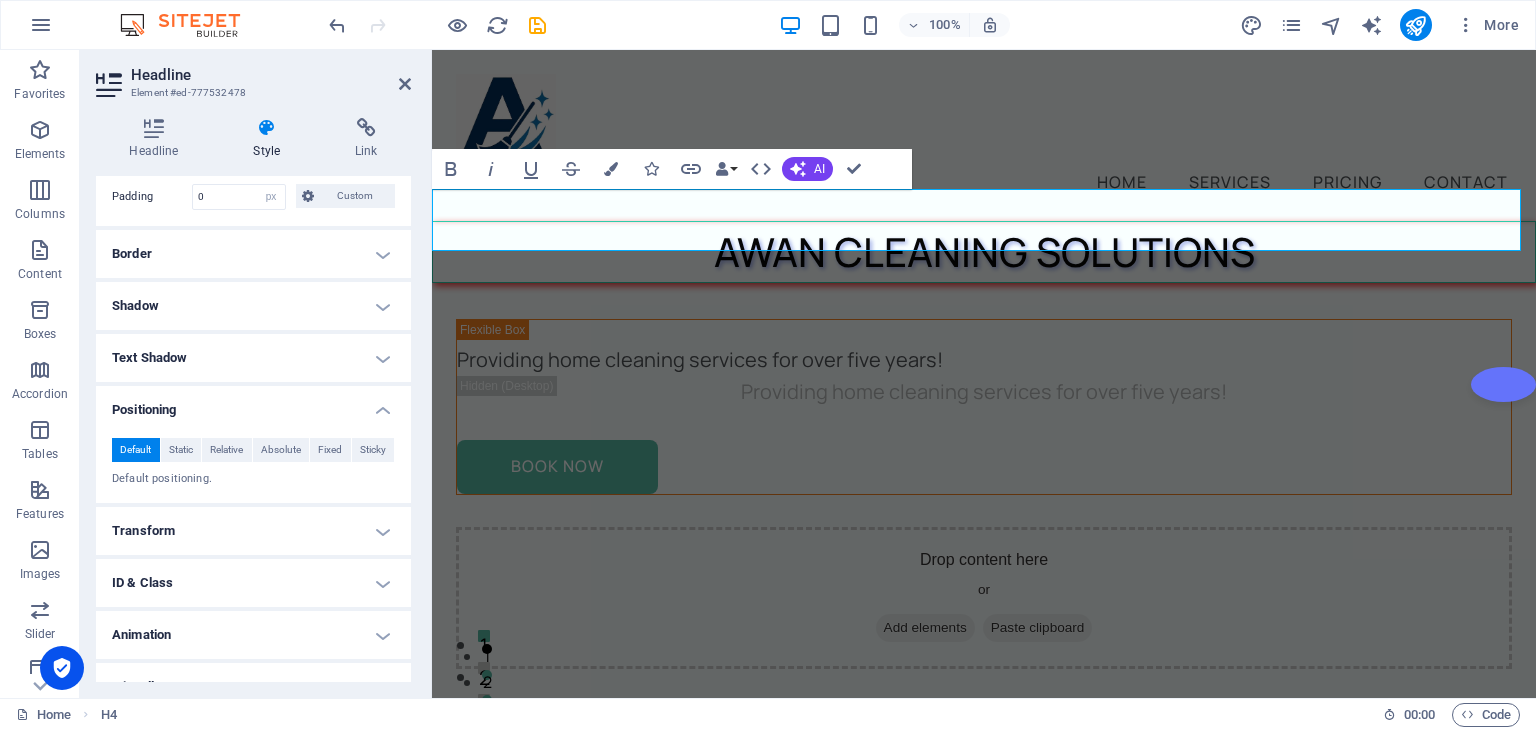click on "Sticky" at bounding box center [373, 450] 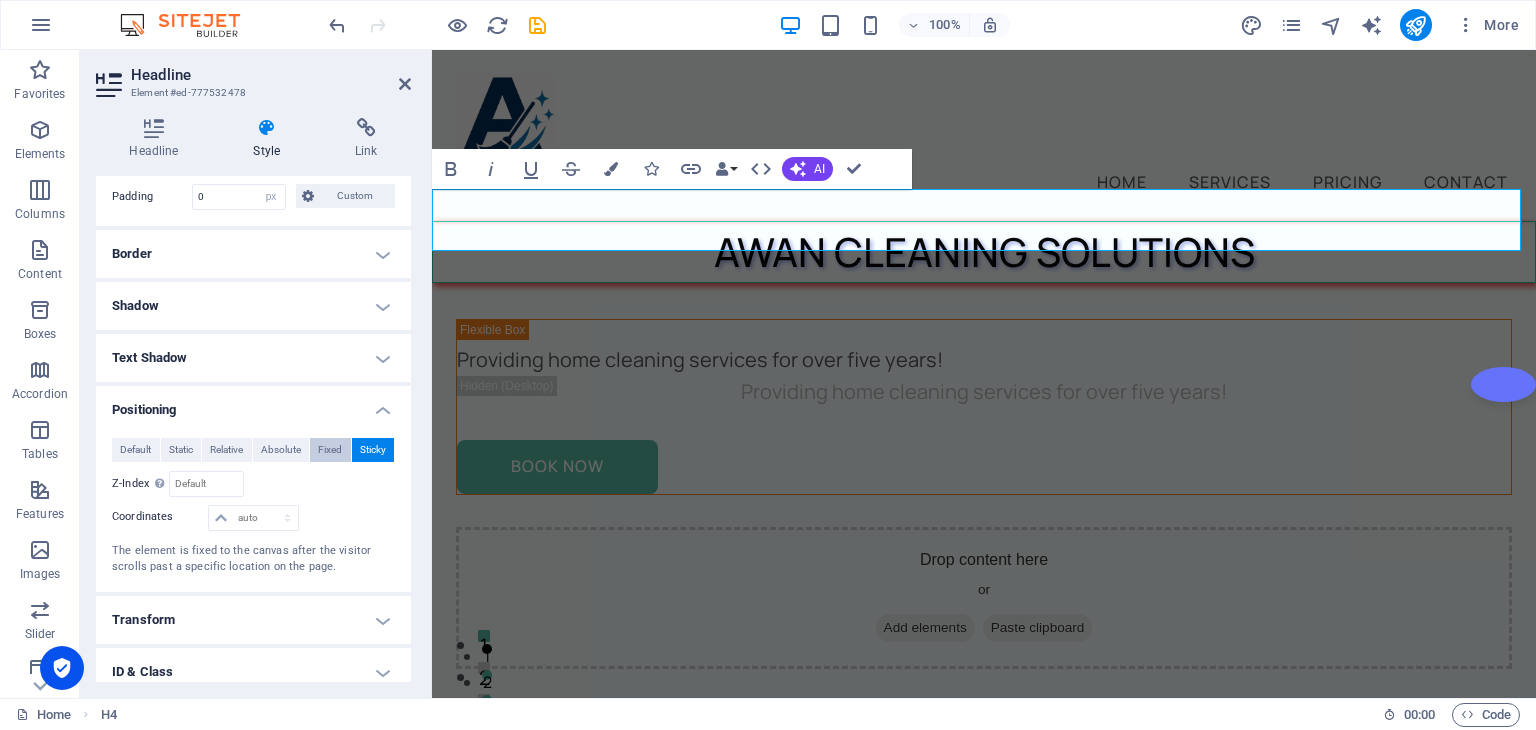 click on "Fixed" at bounding box center (330, 450) 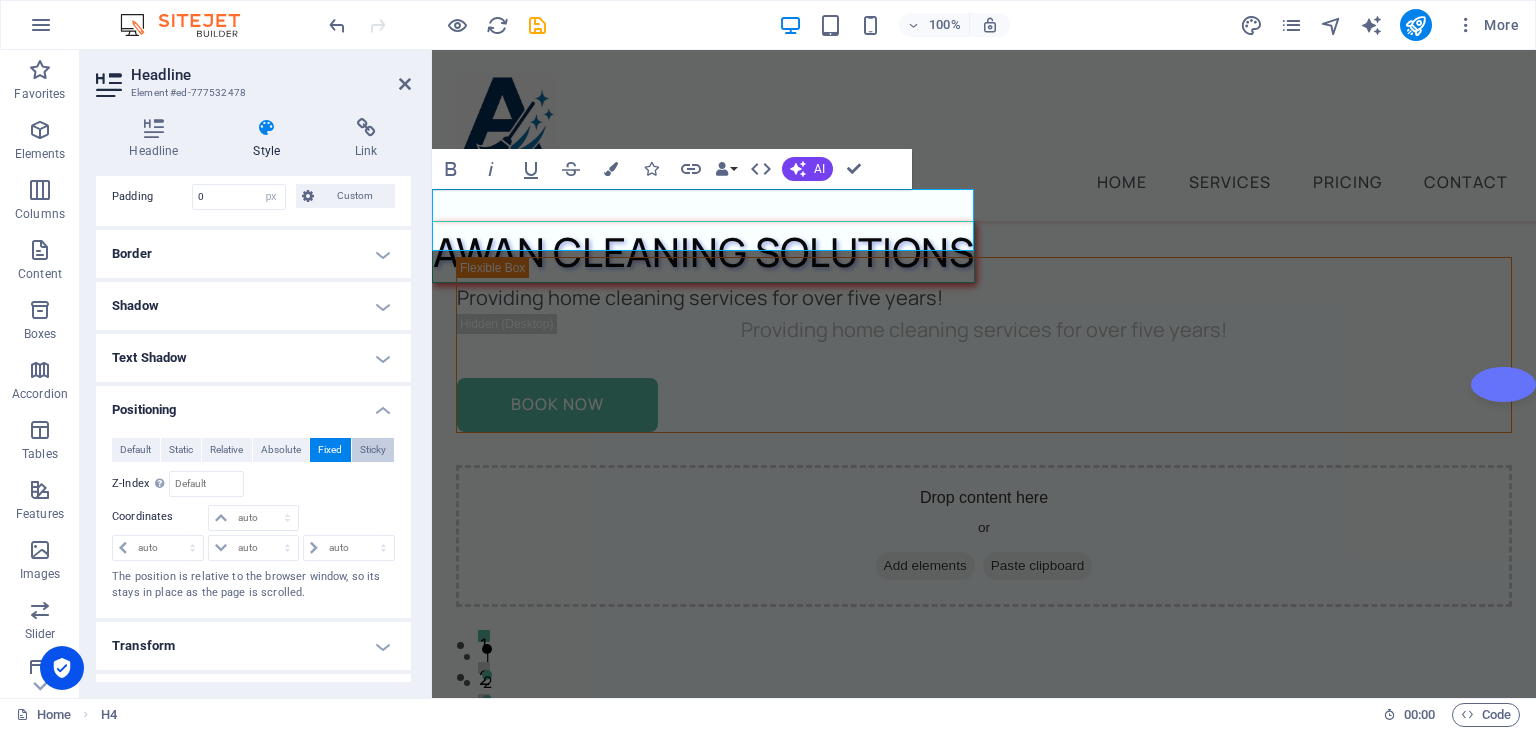 click on "Sticky" at bounding box center (373, 450) 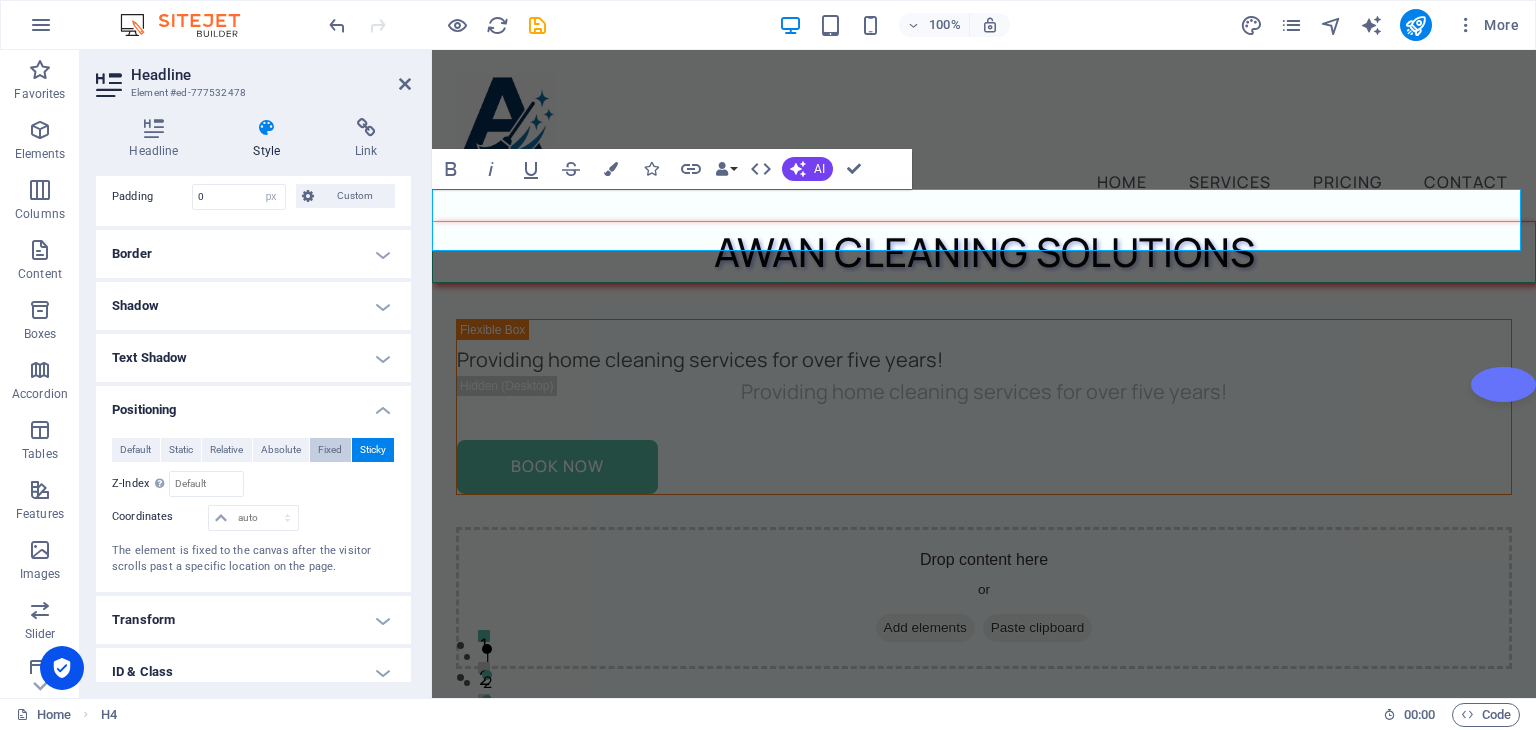 click on "Fixed" at bounding box center (330, 450) 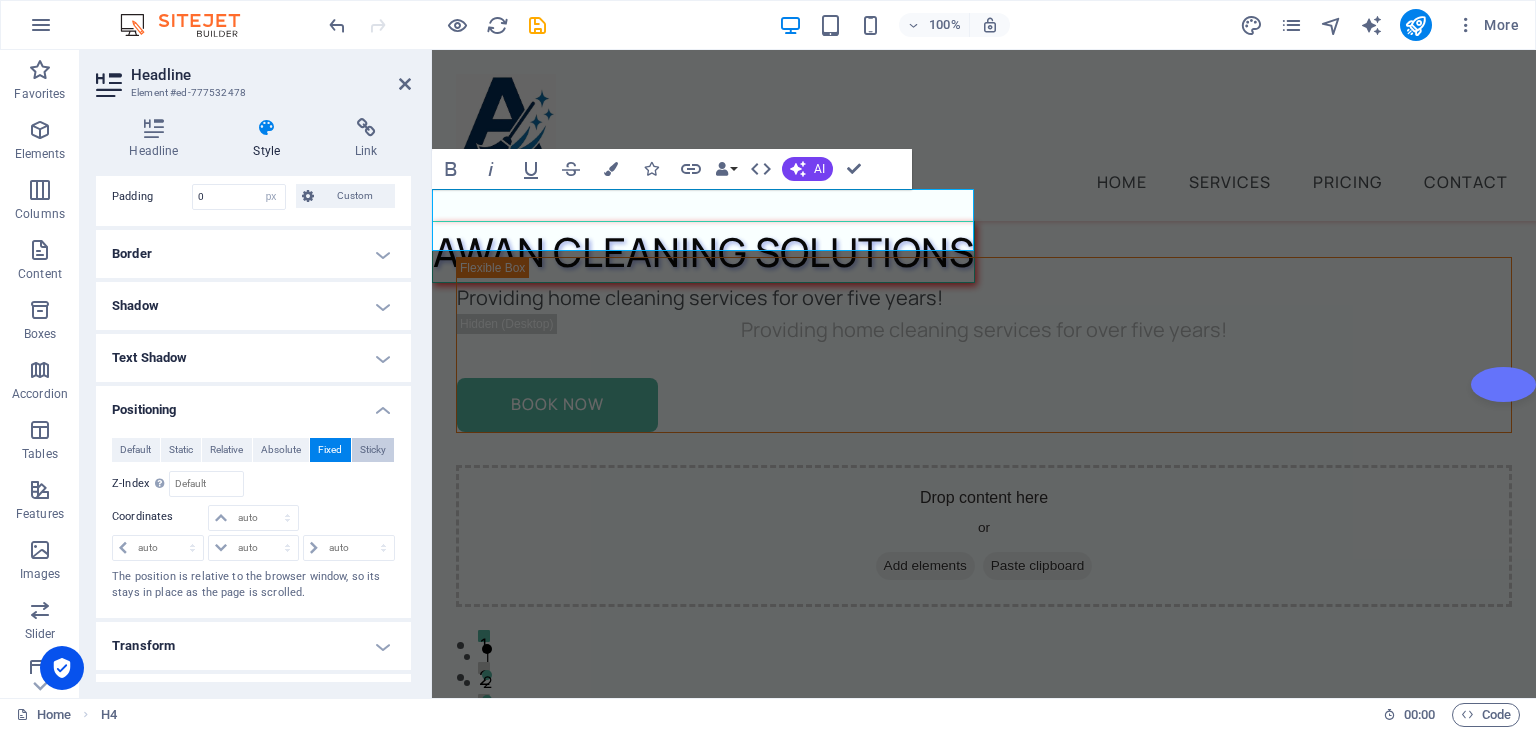 click on "Sticky" at bounding box center (373, 450) 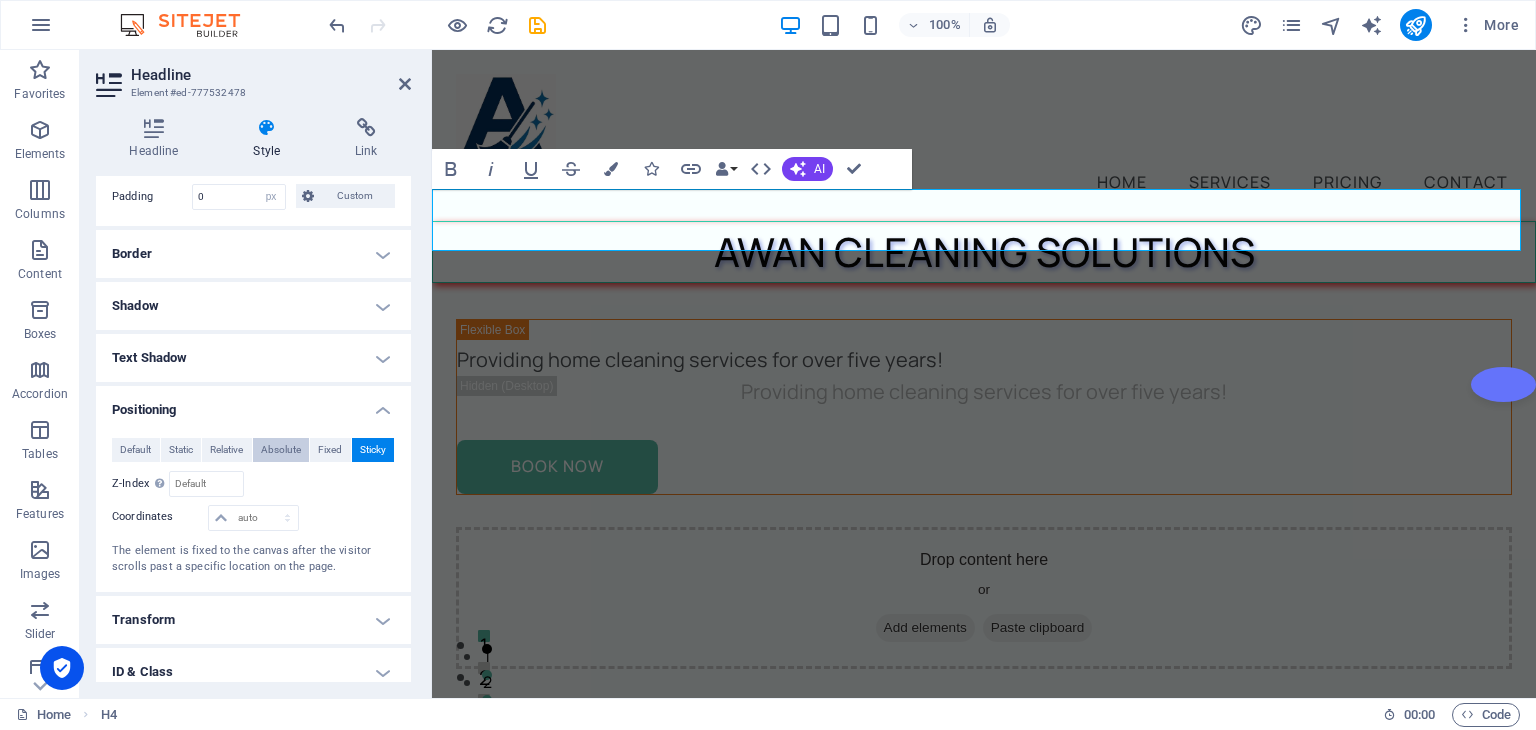click on "Absolute" at bounding box center [281, 450] 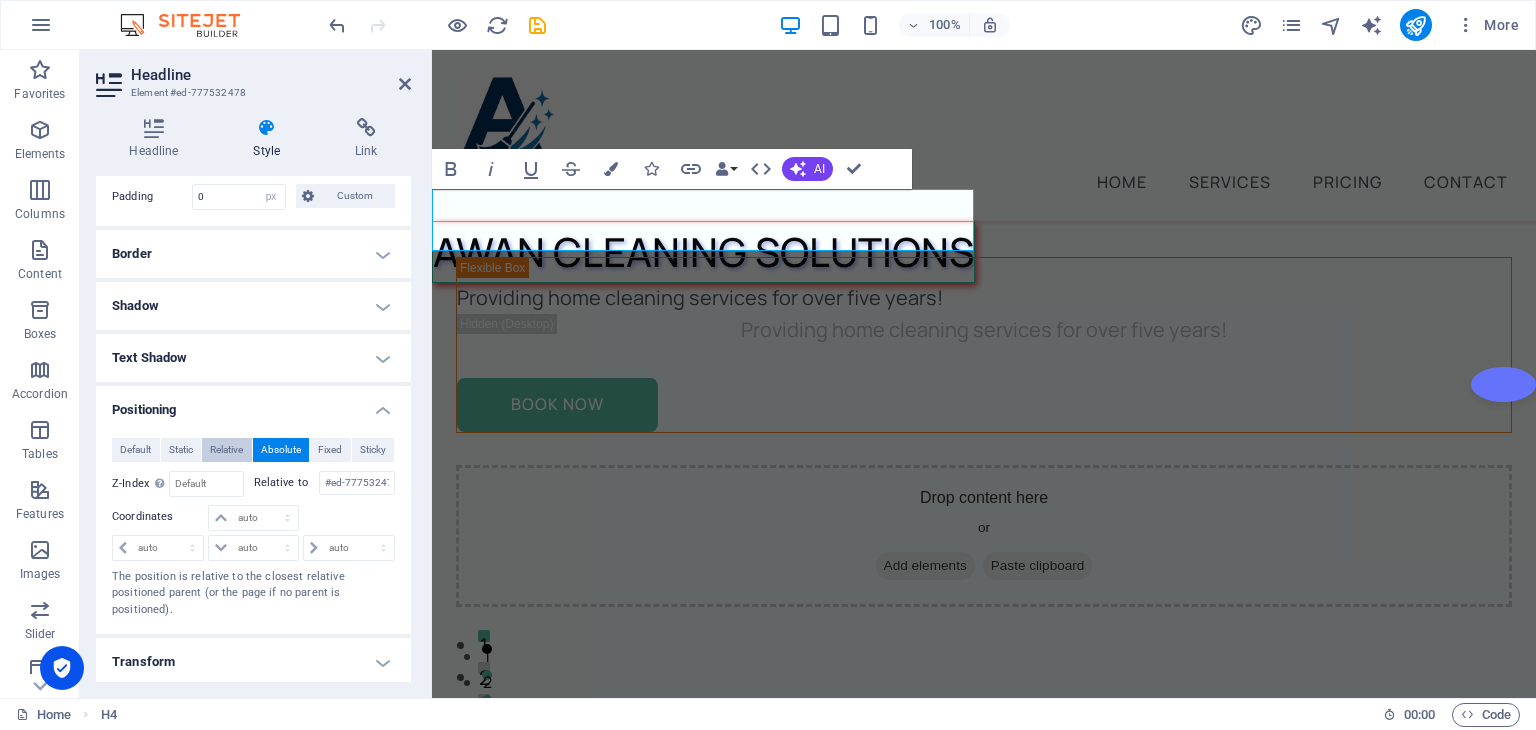 click on "Relative" at bounding box center [226, 450] 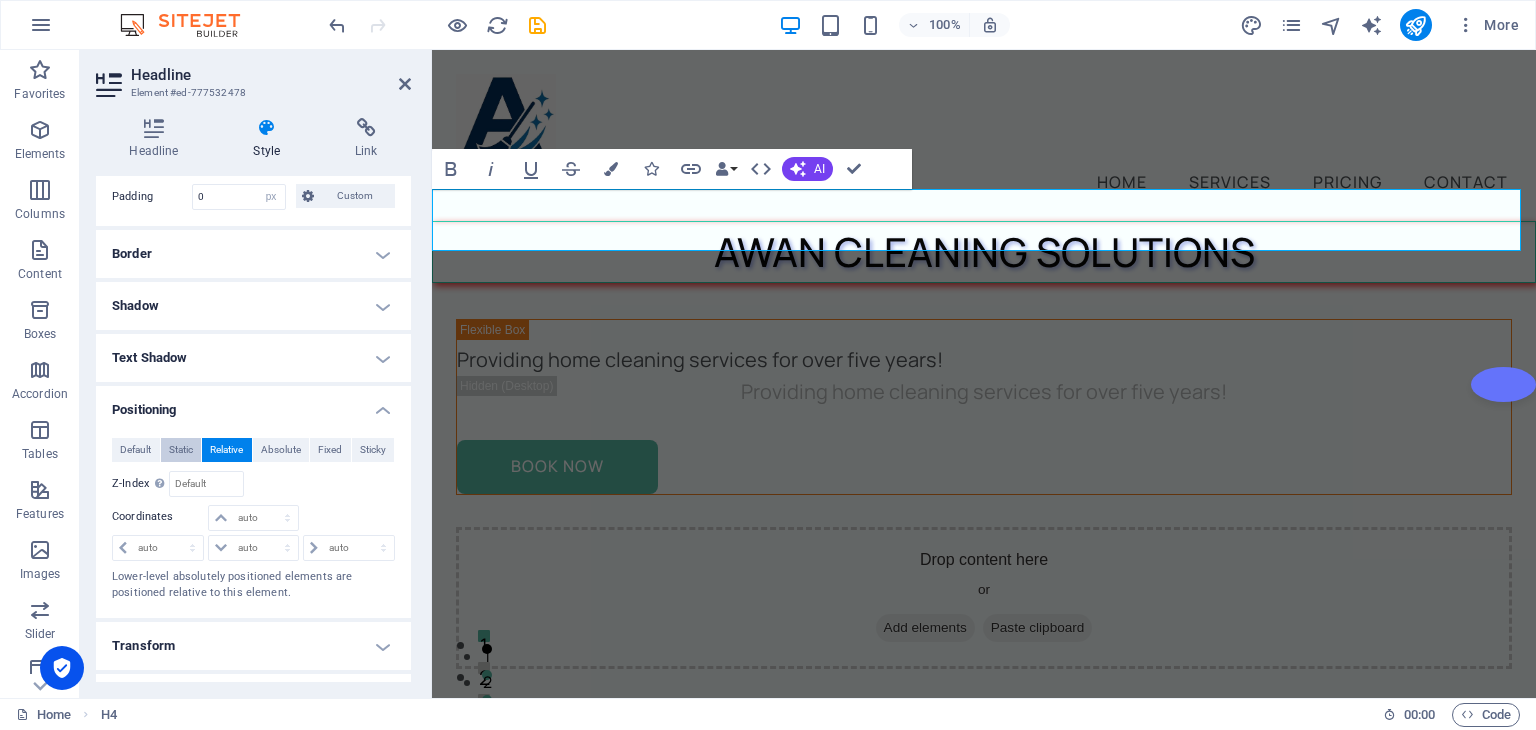 click on "Static" at bounding box center [181, 450] 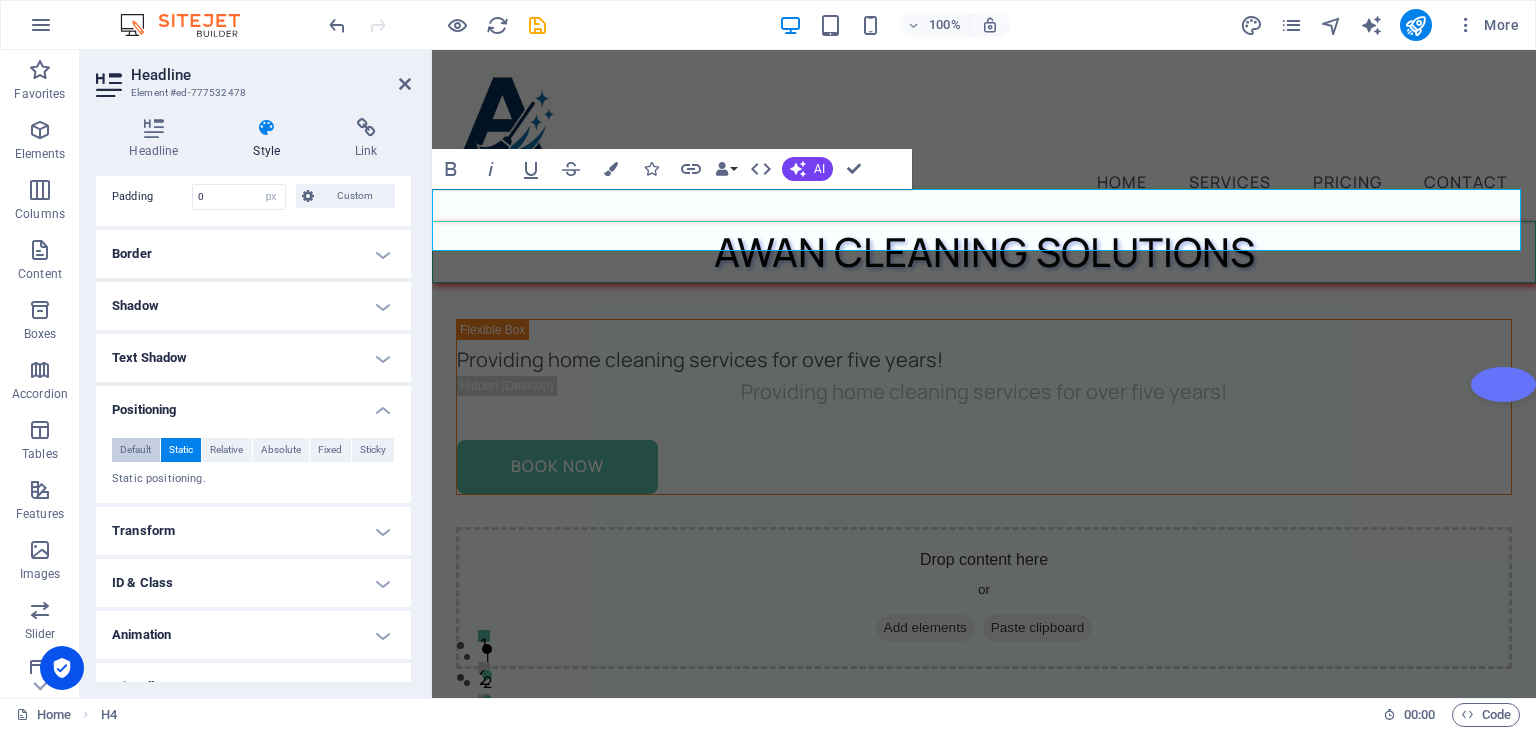 click on "Default" at bounding box center (135, 450) 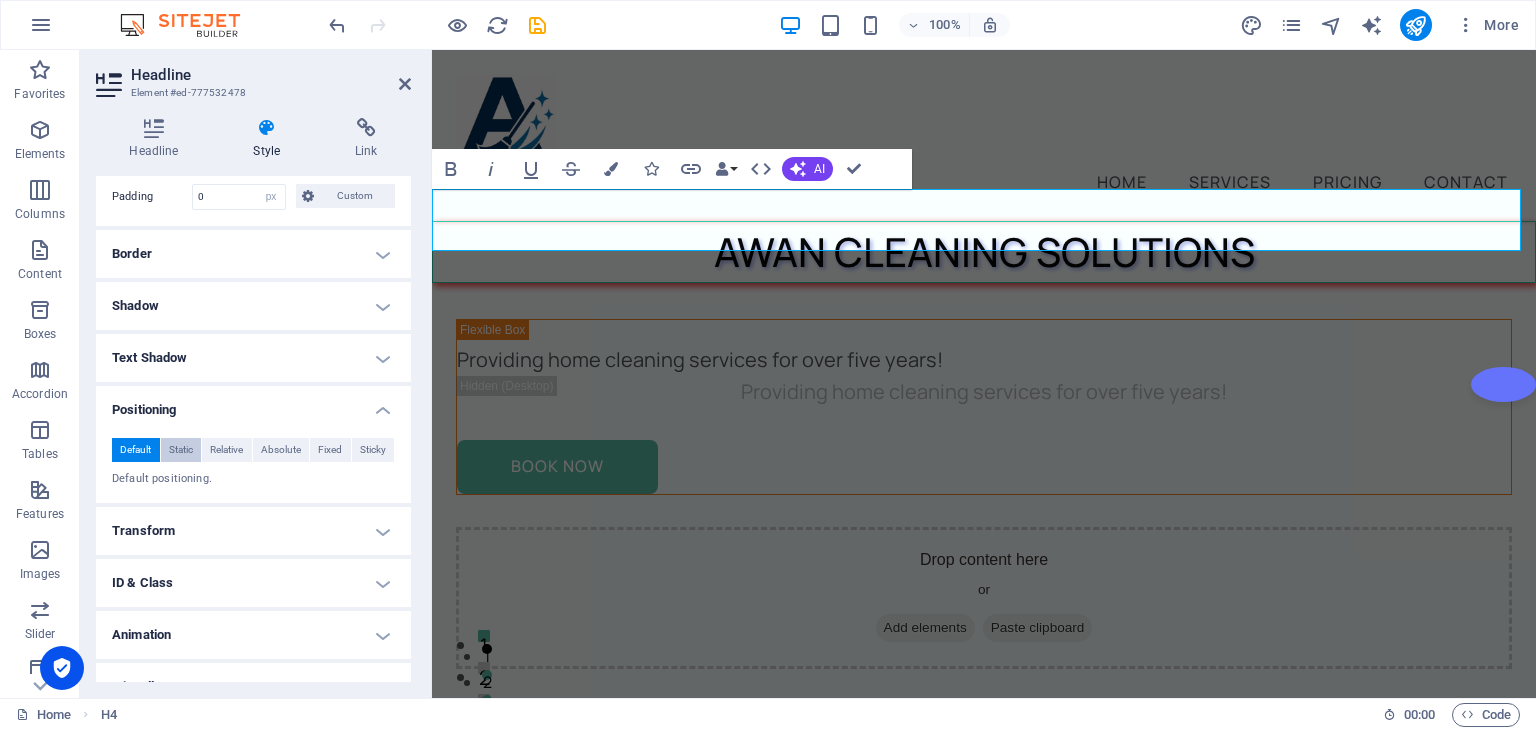 click on "Static" at bounding box center [181, 450] 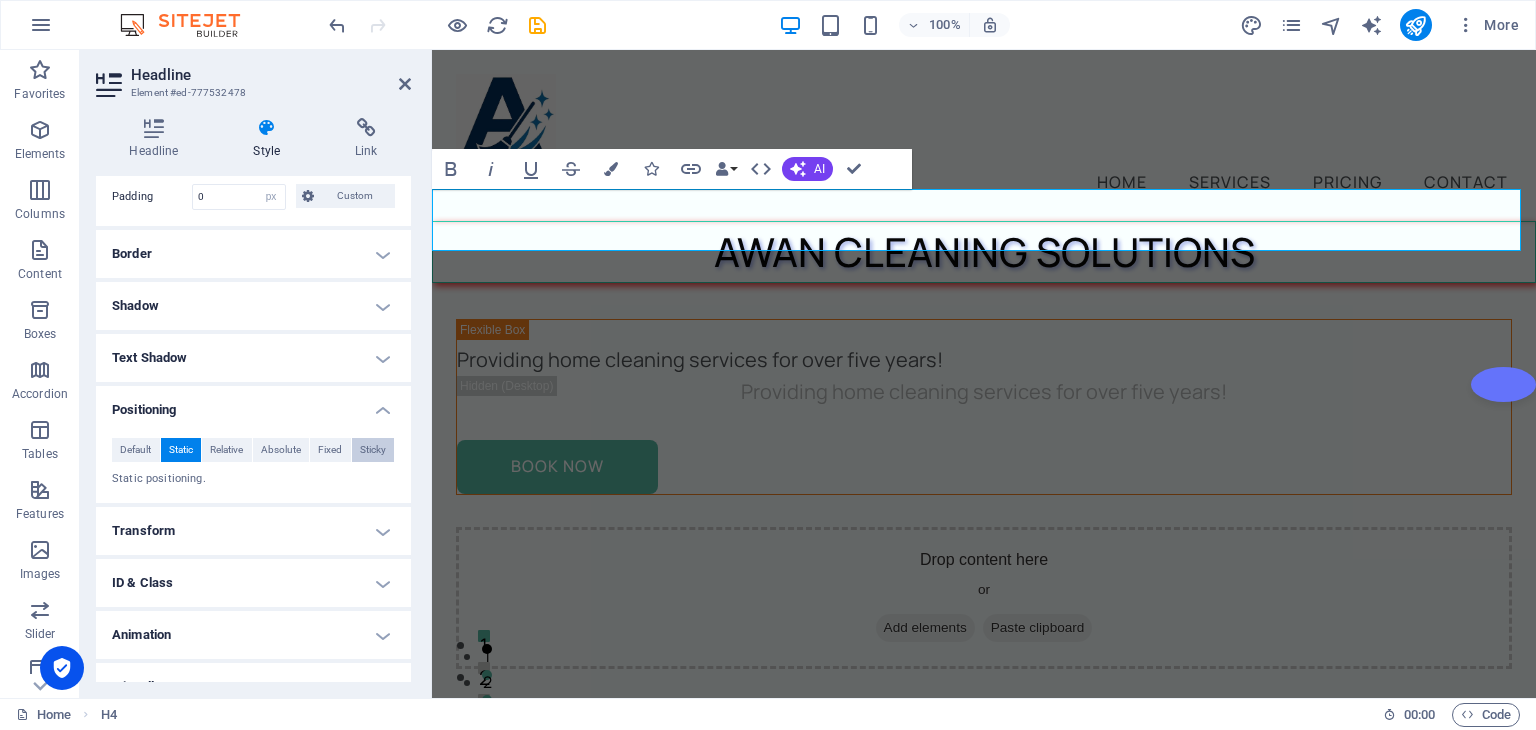 click on "Sticky" at bounding box center (373, 450) 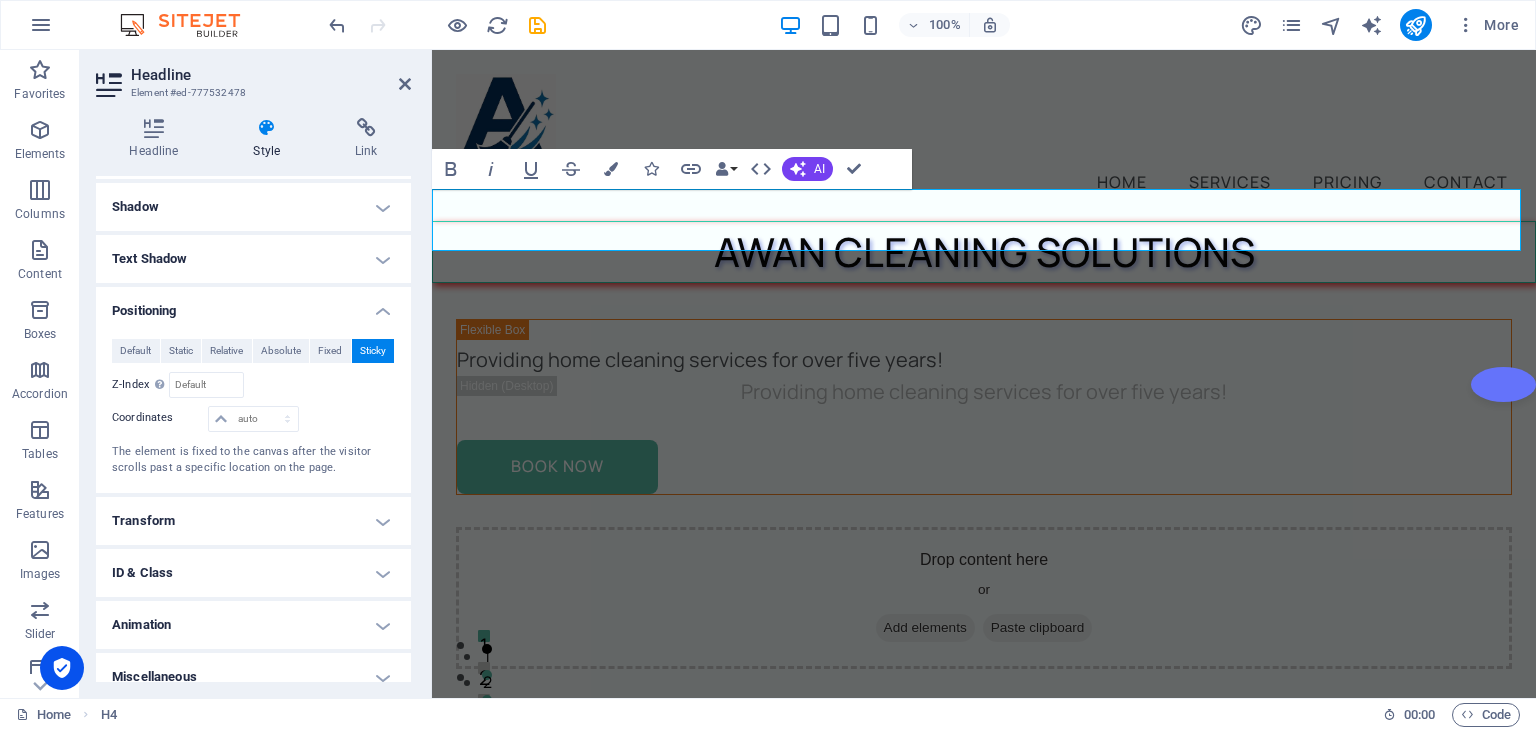 scroll, scrollTop: 338, scrollLeft: 0, axis: vertical 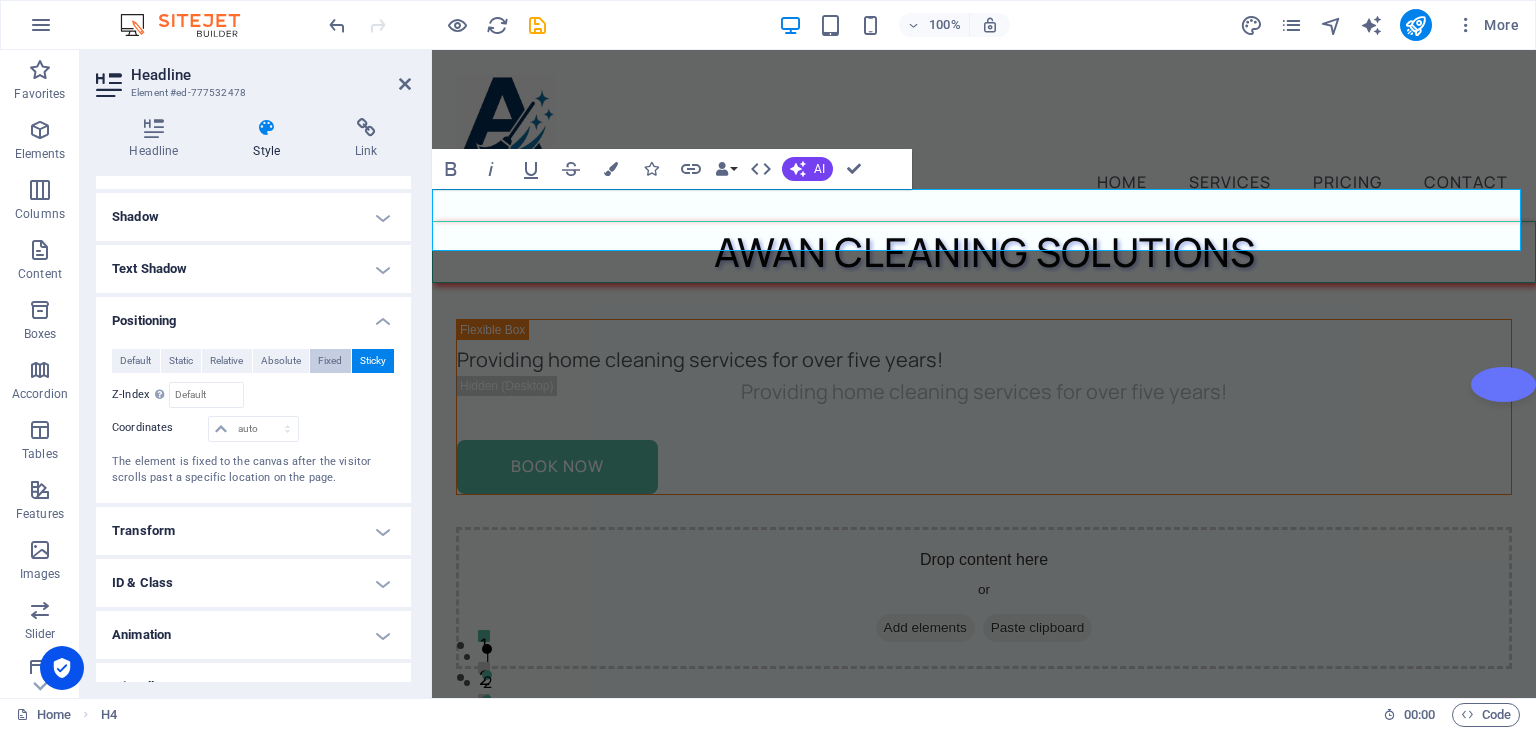 click on "Fixed" at bounding box center (330, 361) 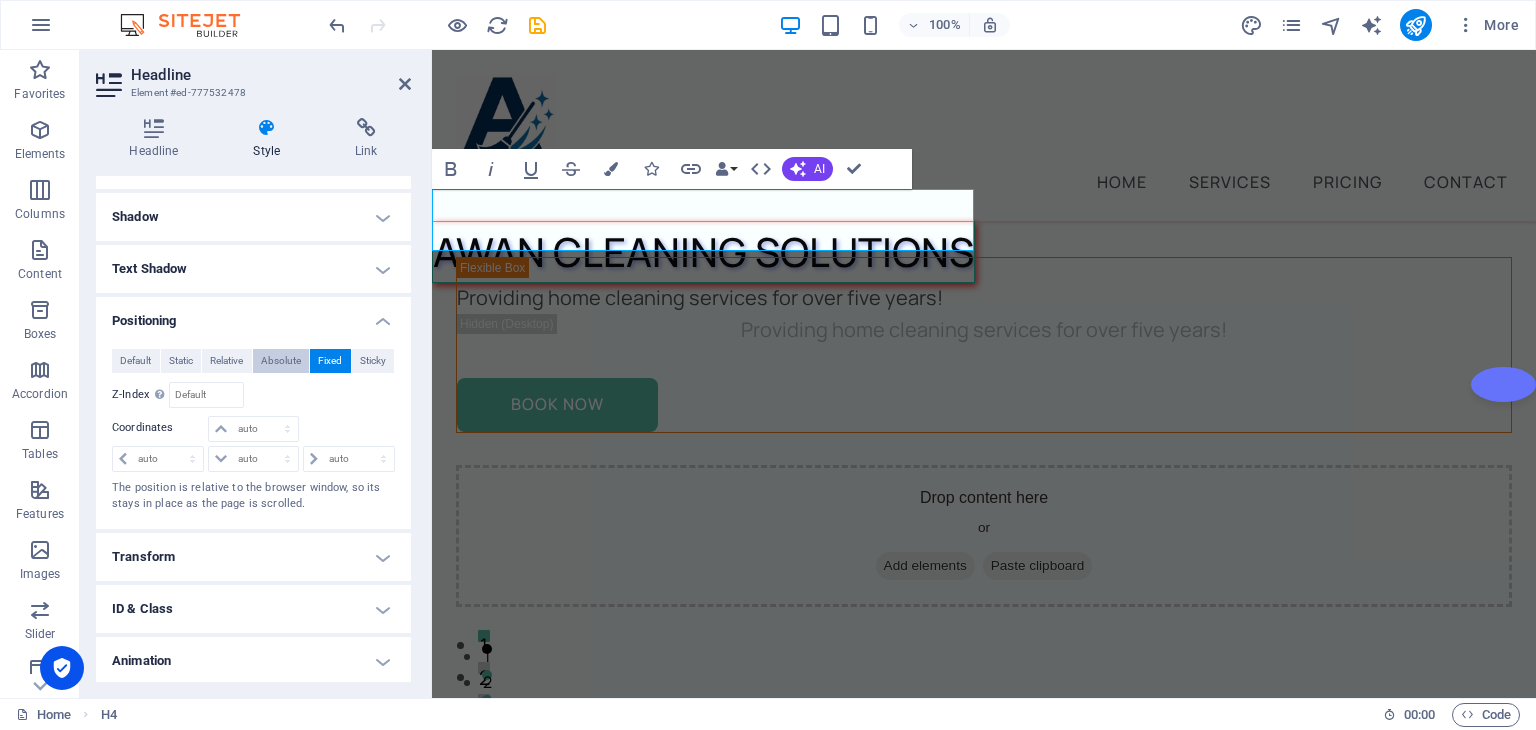 click on "Absolute" at bounding box center (281, 361) 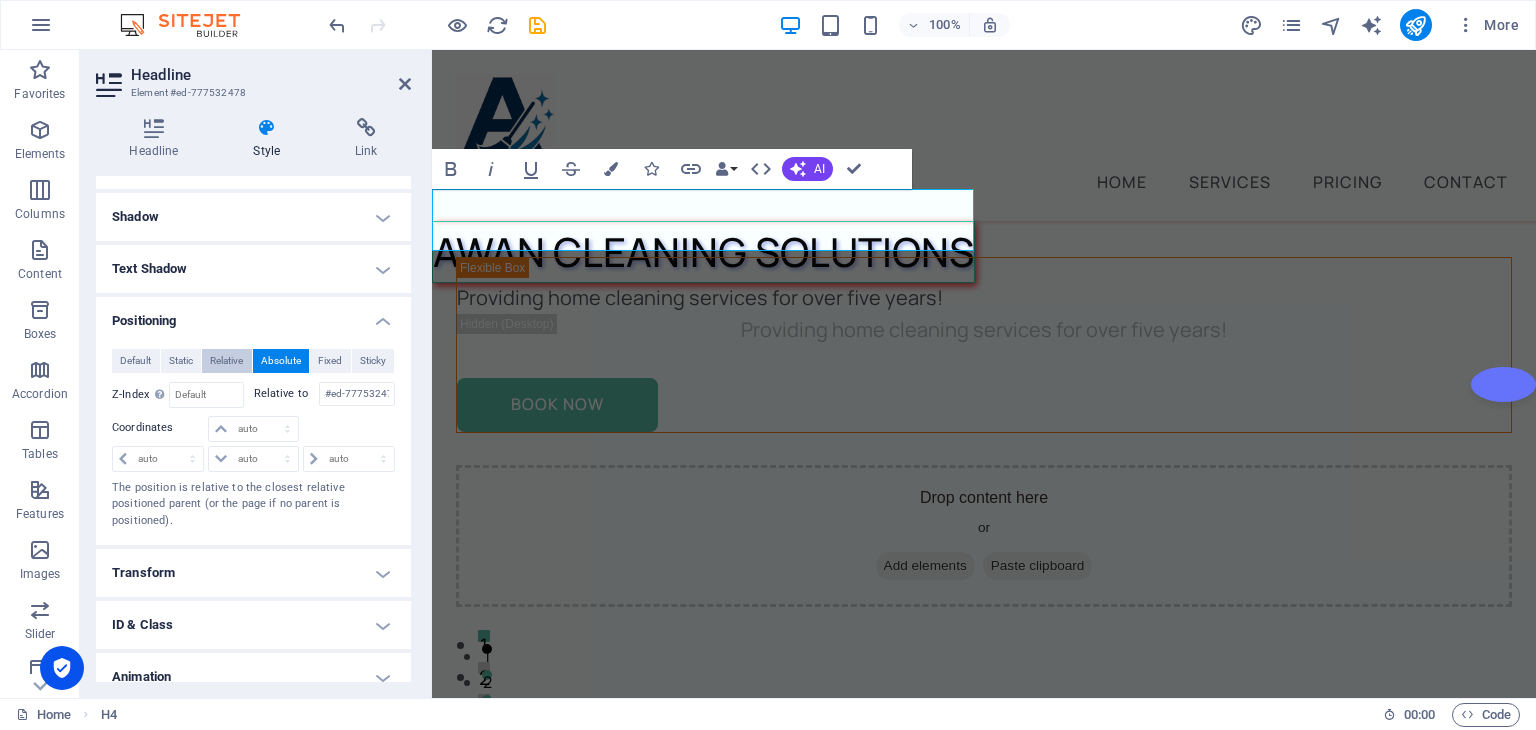 click on "Relative" at bounding box center [226, 361] 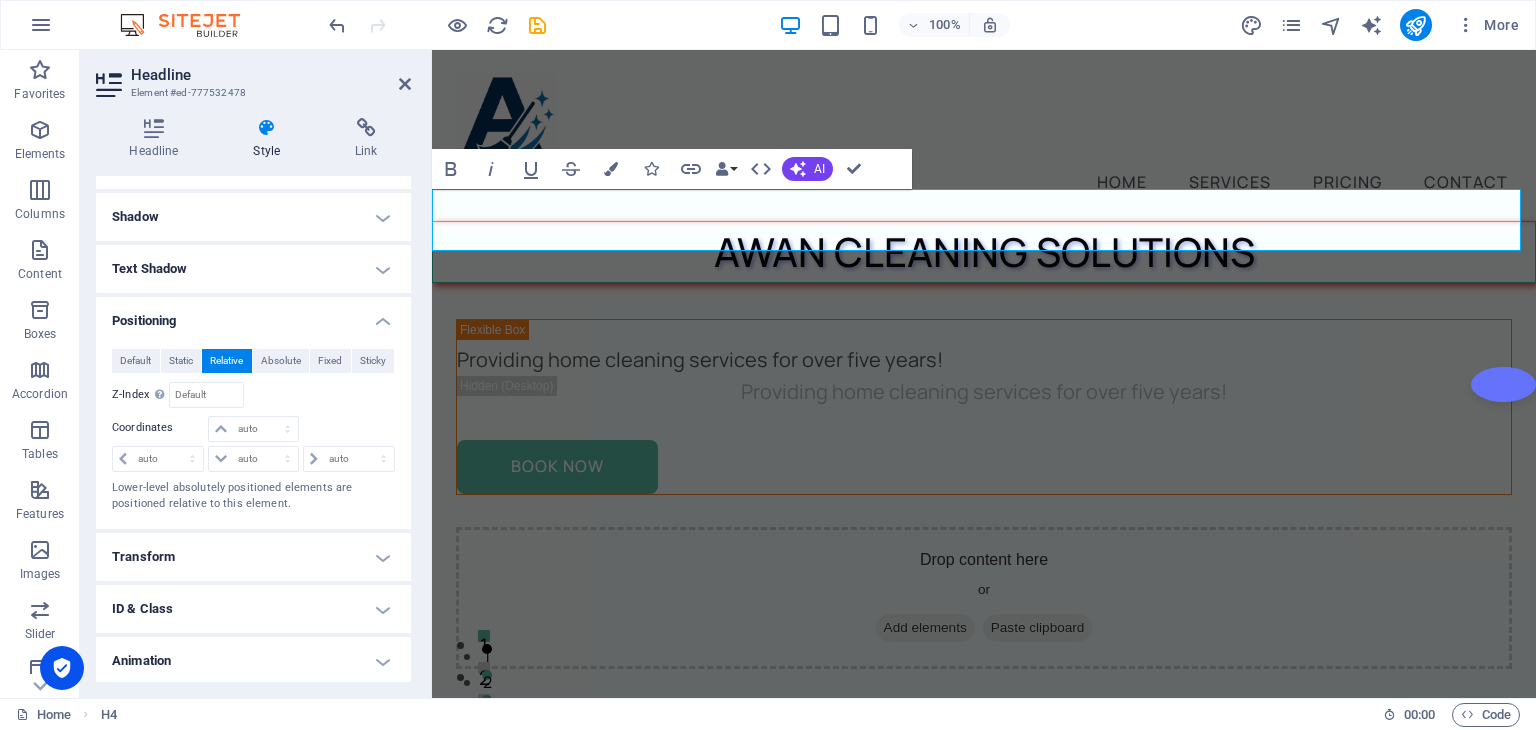 drag, startPoint x: 406, startPoint y: 395, endPoint x: 416, endPoint y: 460, distance: 65.76473 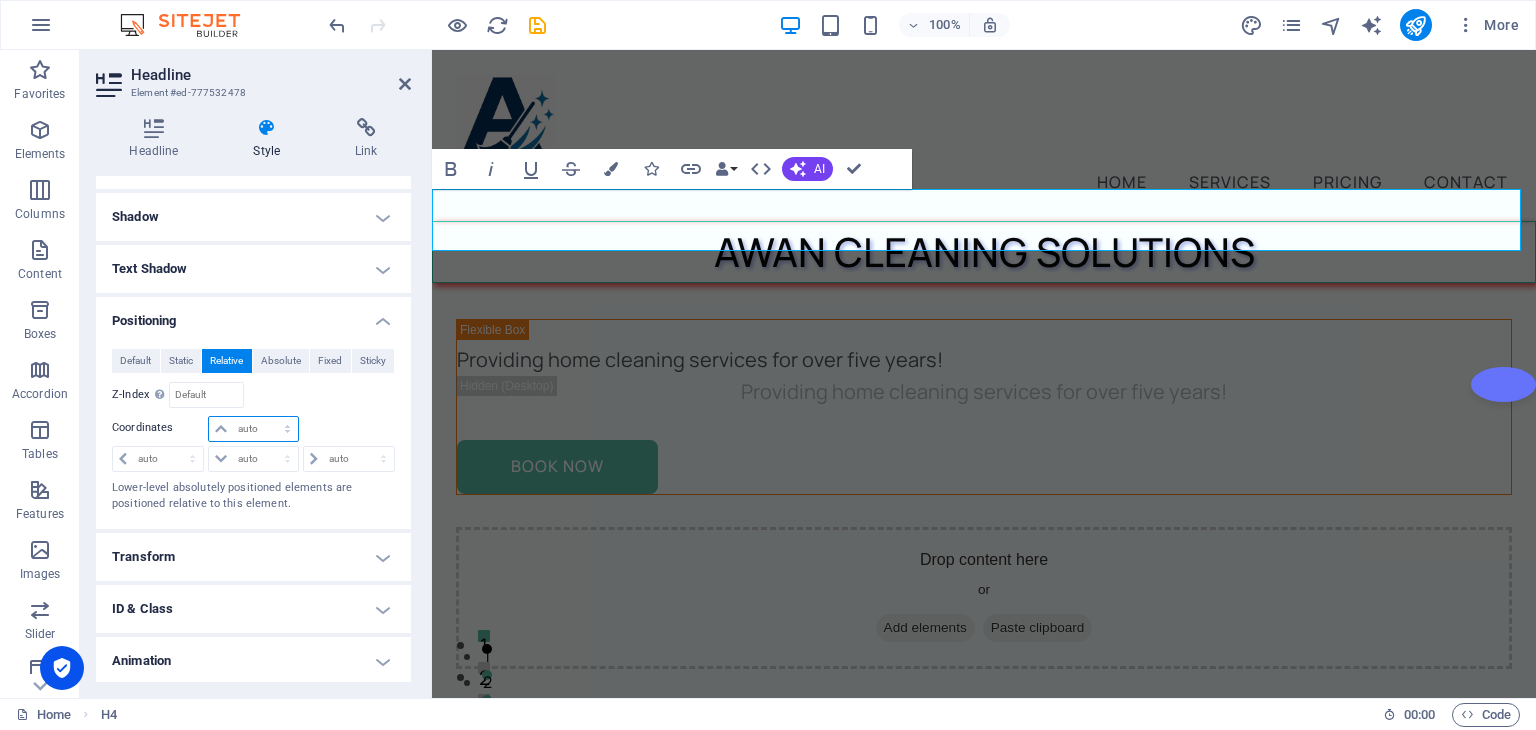 click on "auto px rem % em" at bounding box center (253, 429) 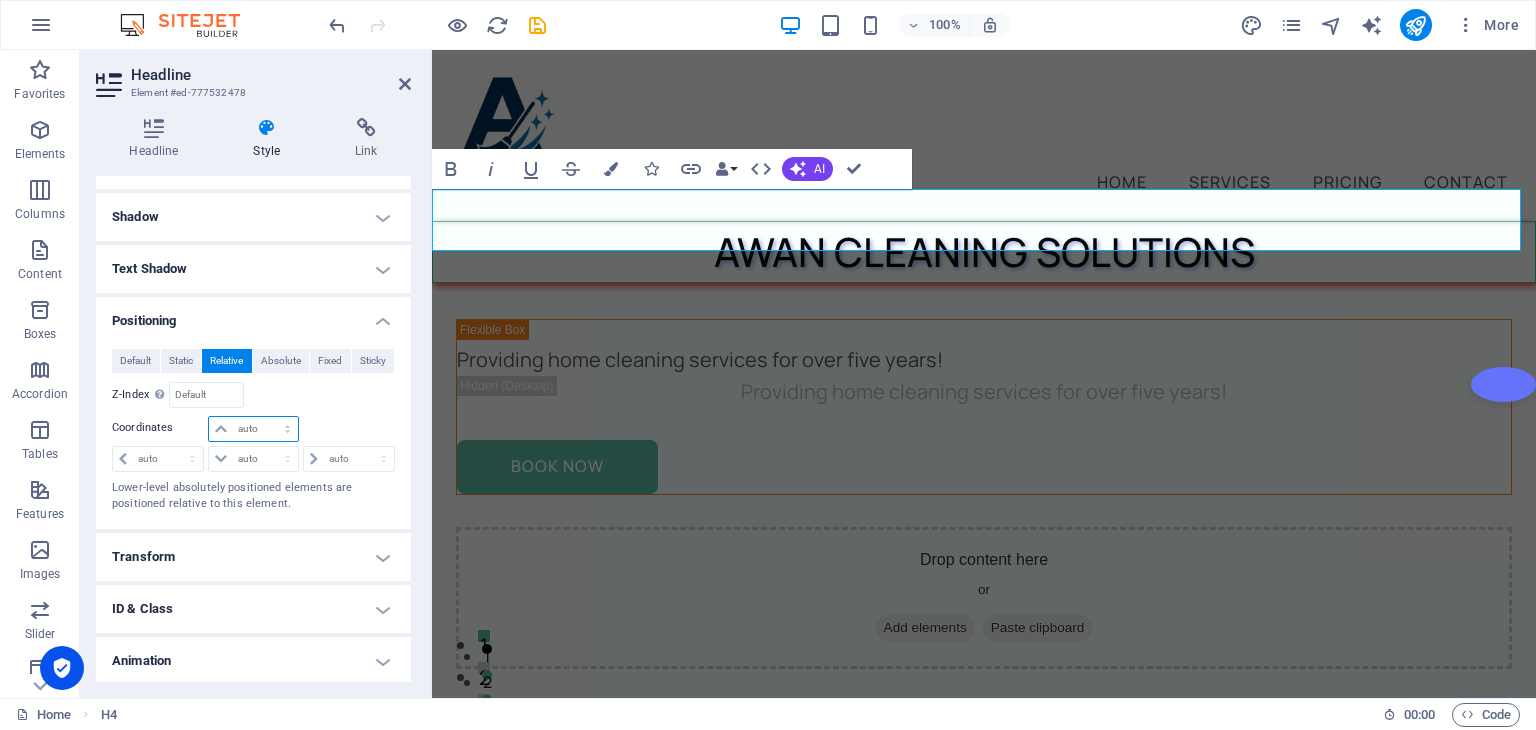 select on "px" 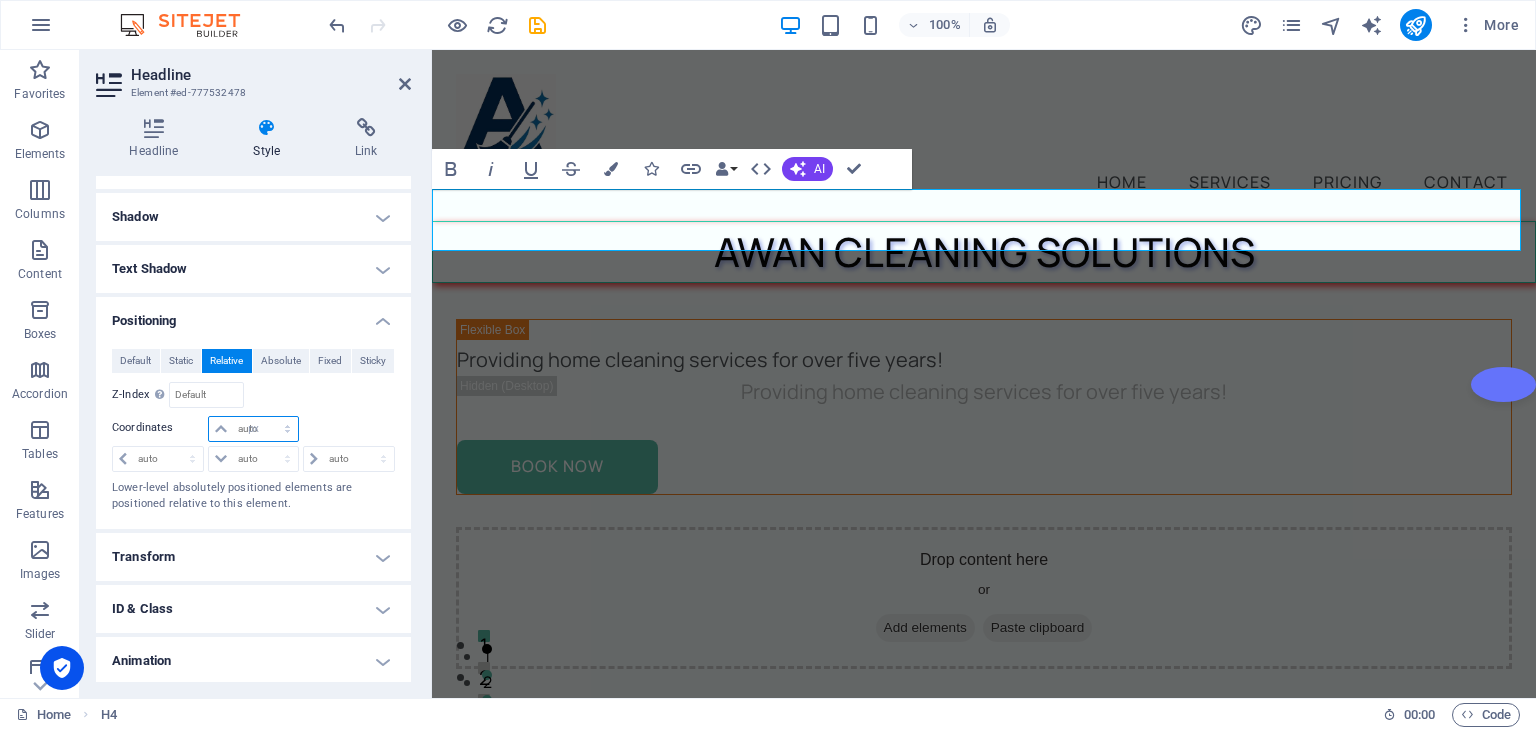 click on "auto px rem % em" at bounding box center (253, 429) 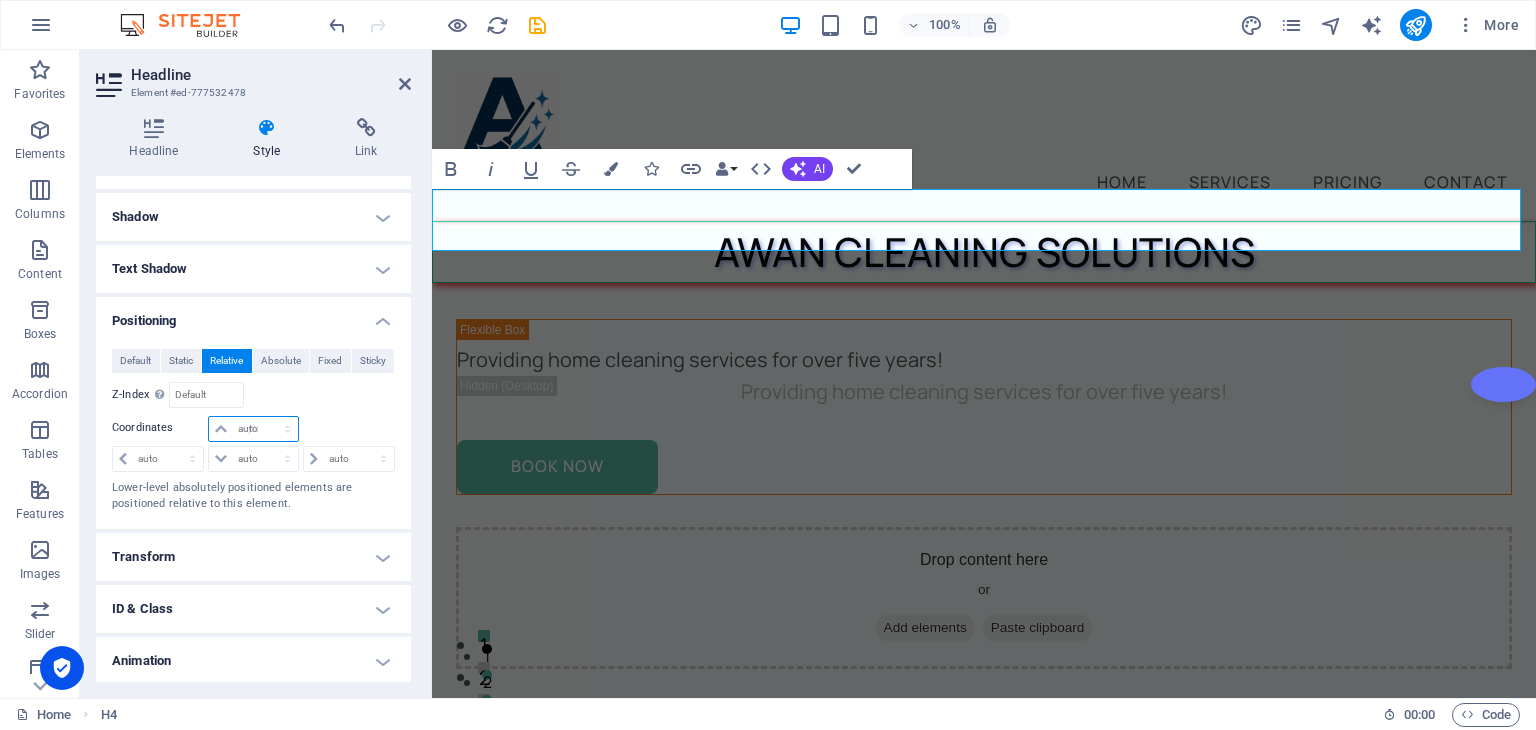 type on "0" 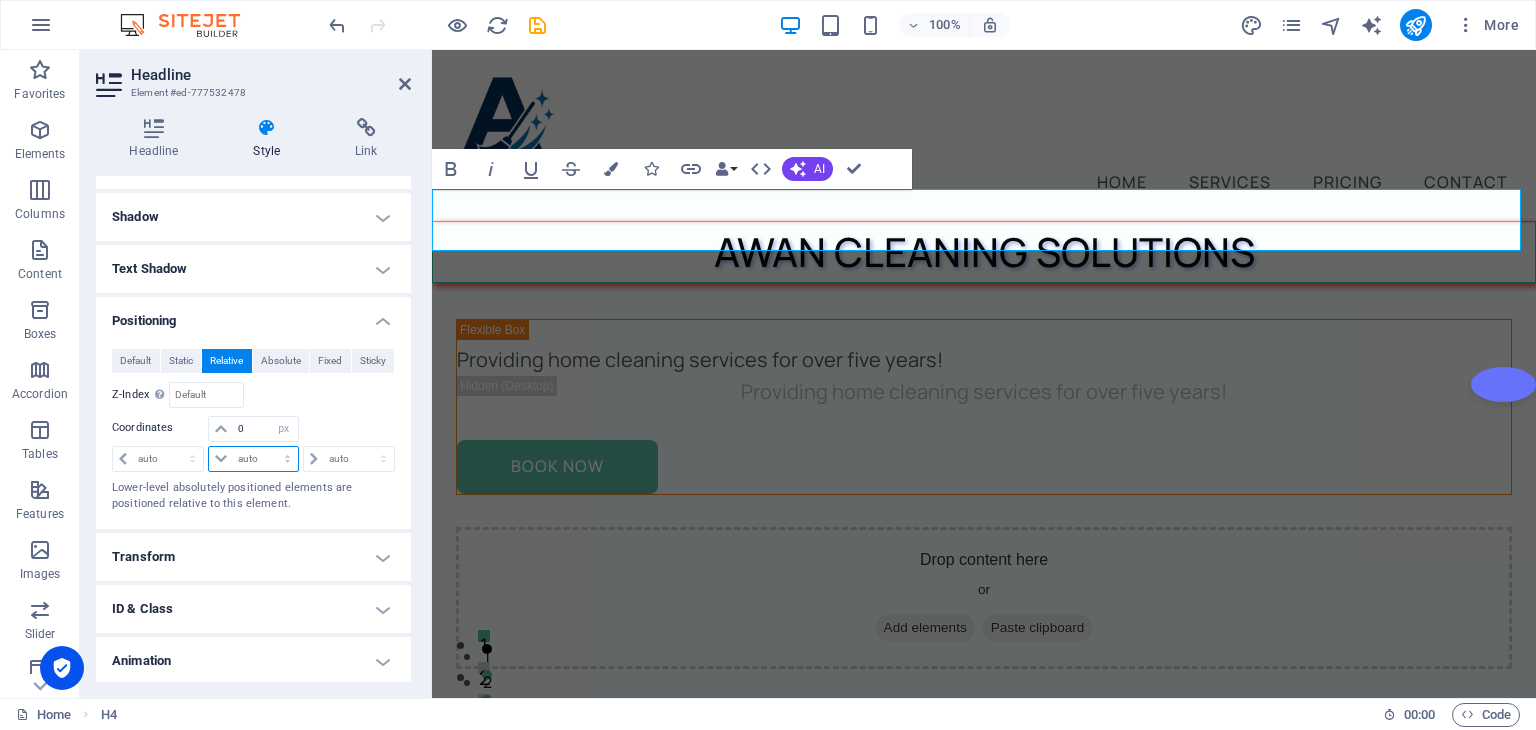click on "auto px rem % em" at bounding box center [253, 459] 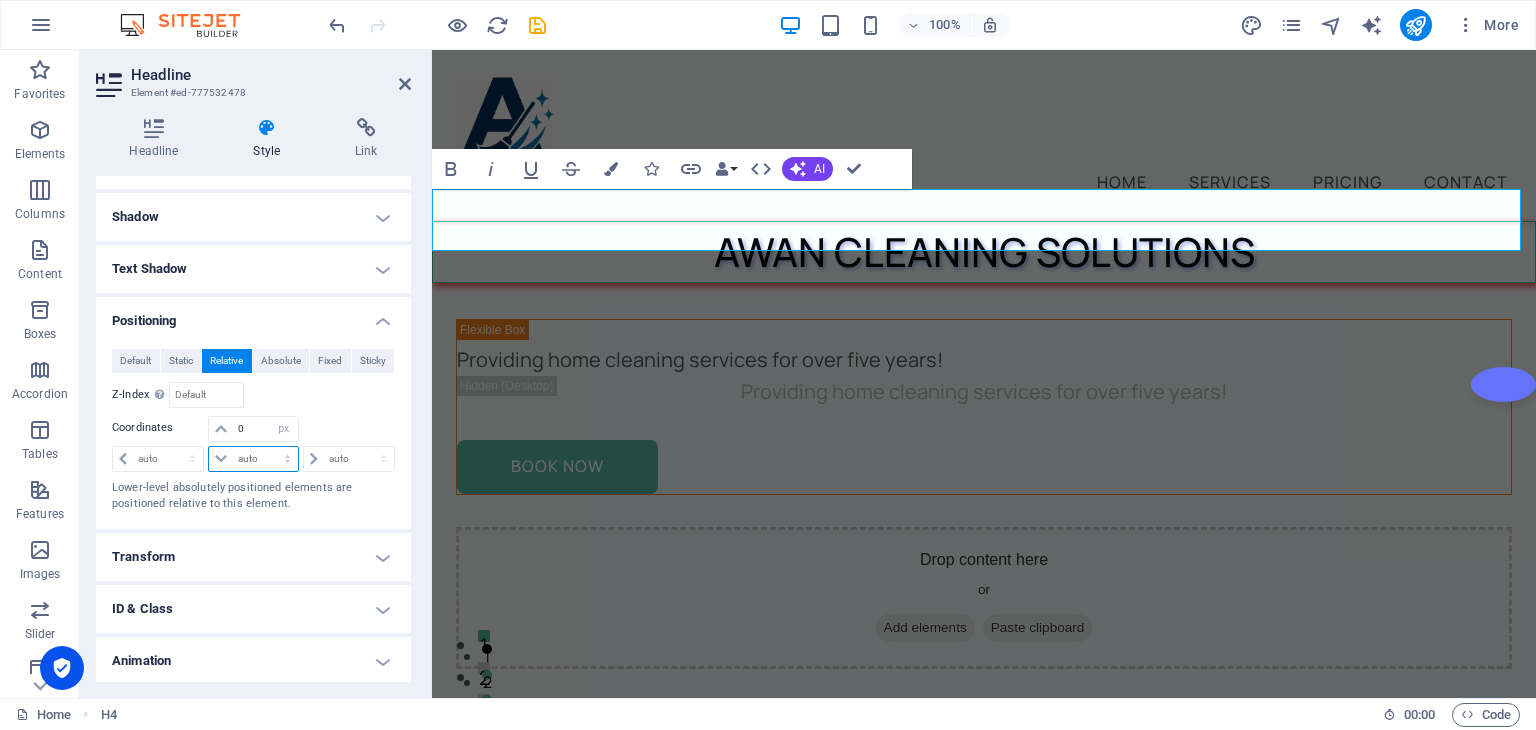 select on "px" 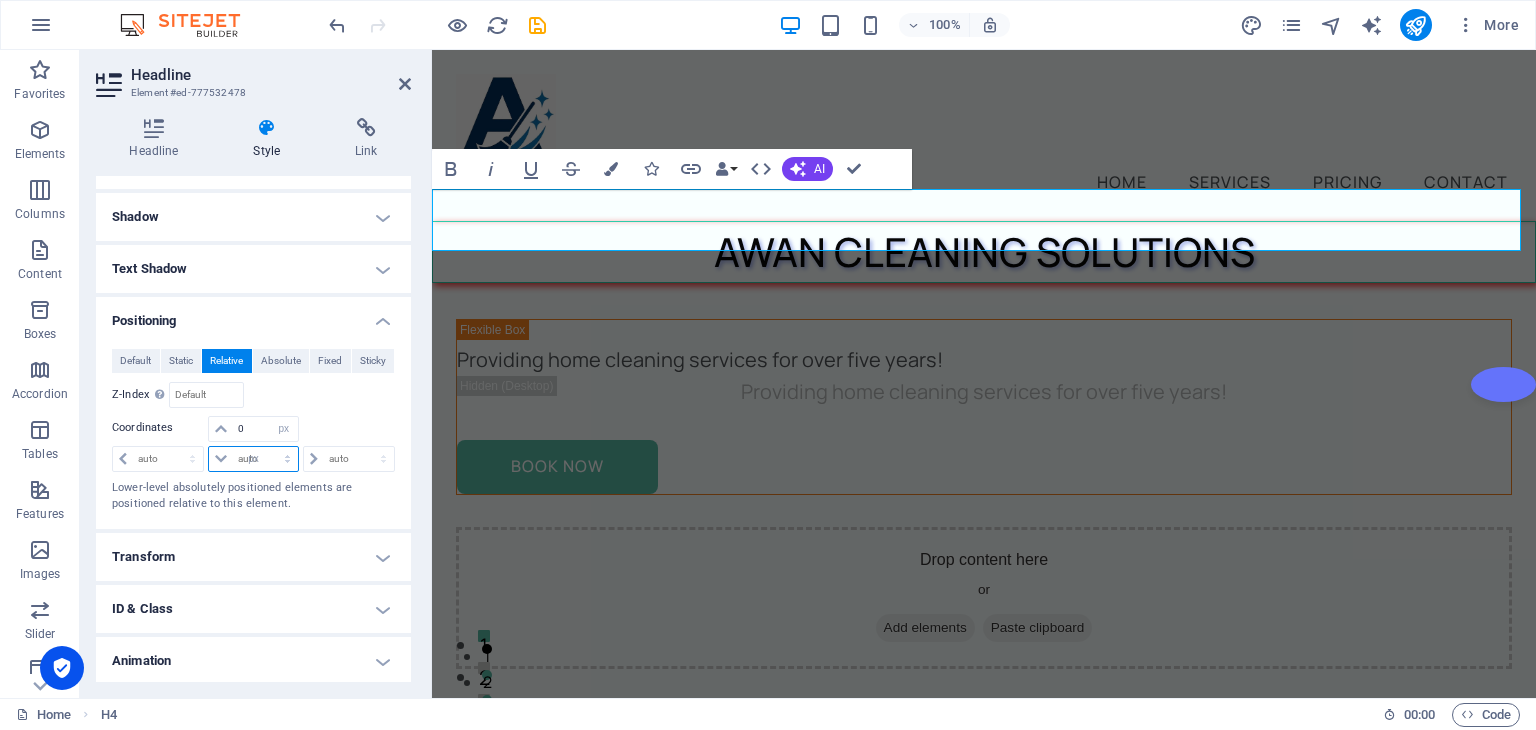 click on "auto px rem % em" at bounding box center (253, 459) 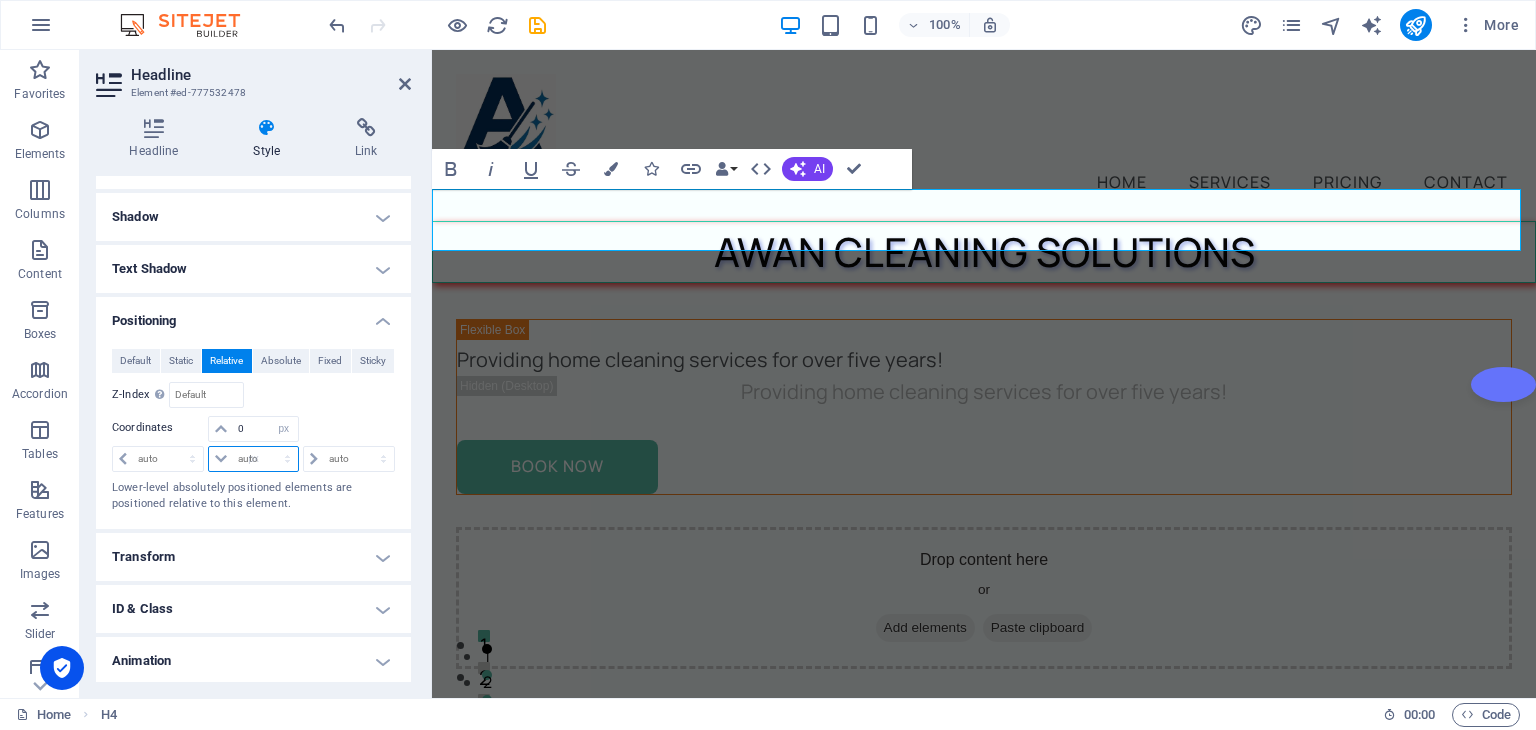 type on "0" 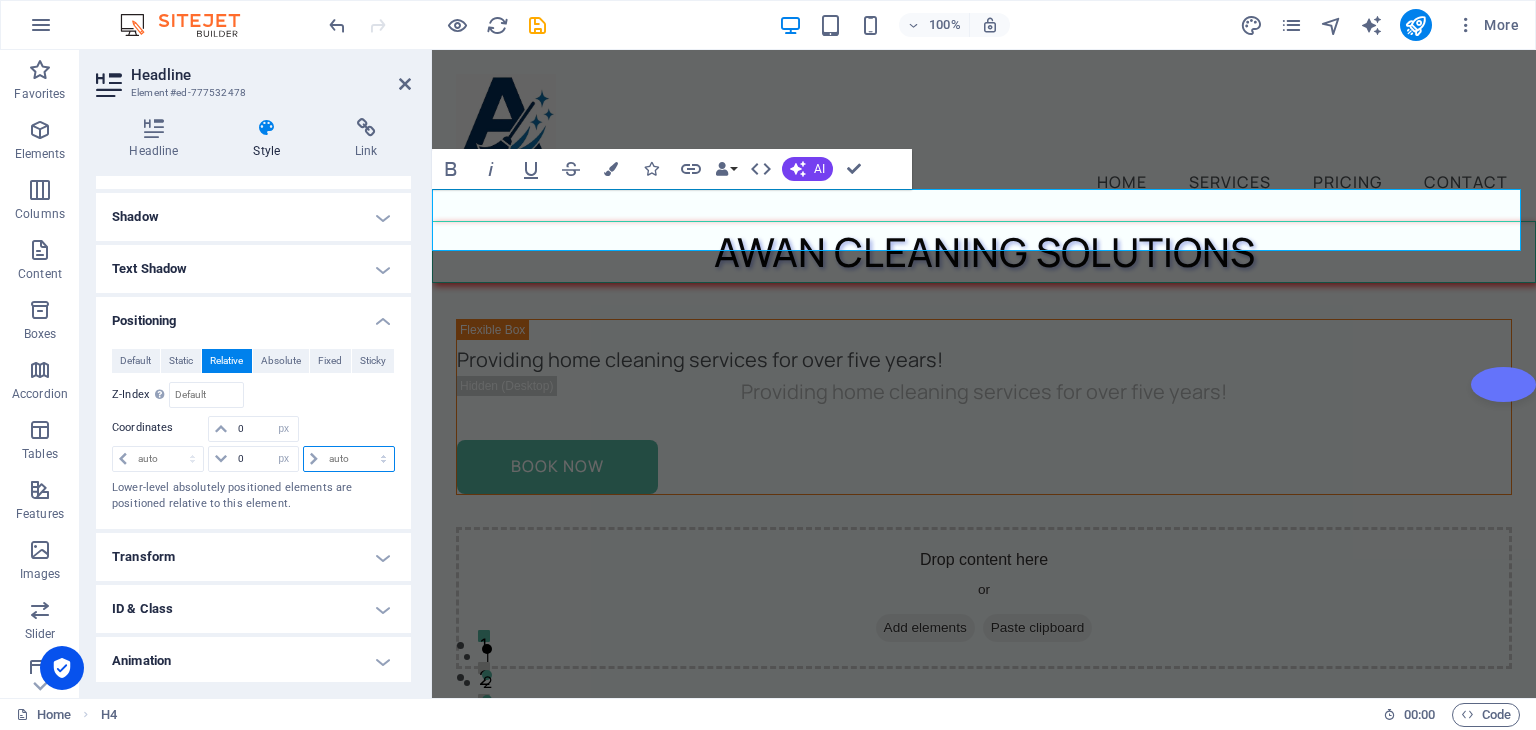 click on "auto px rem % em" at bounding box center [349, 459] 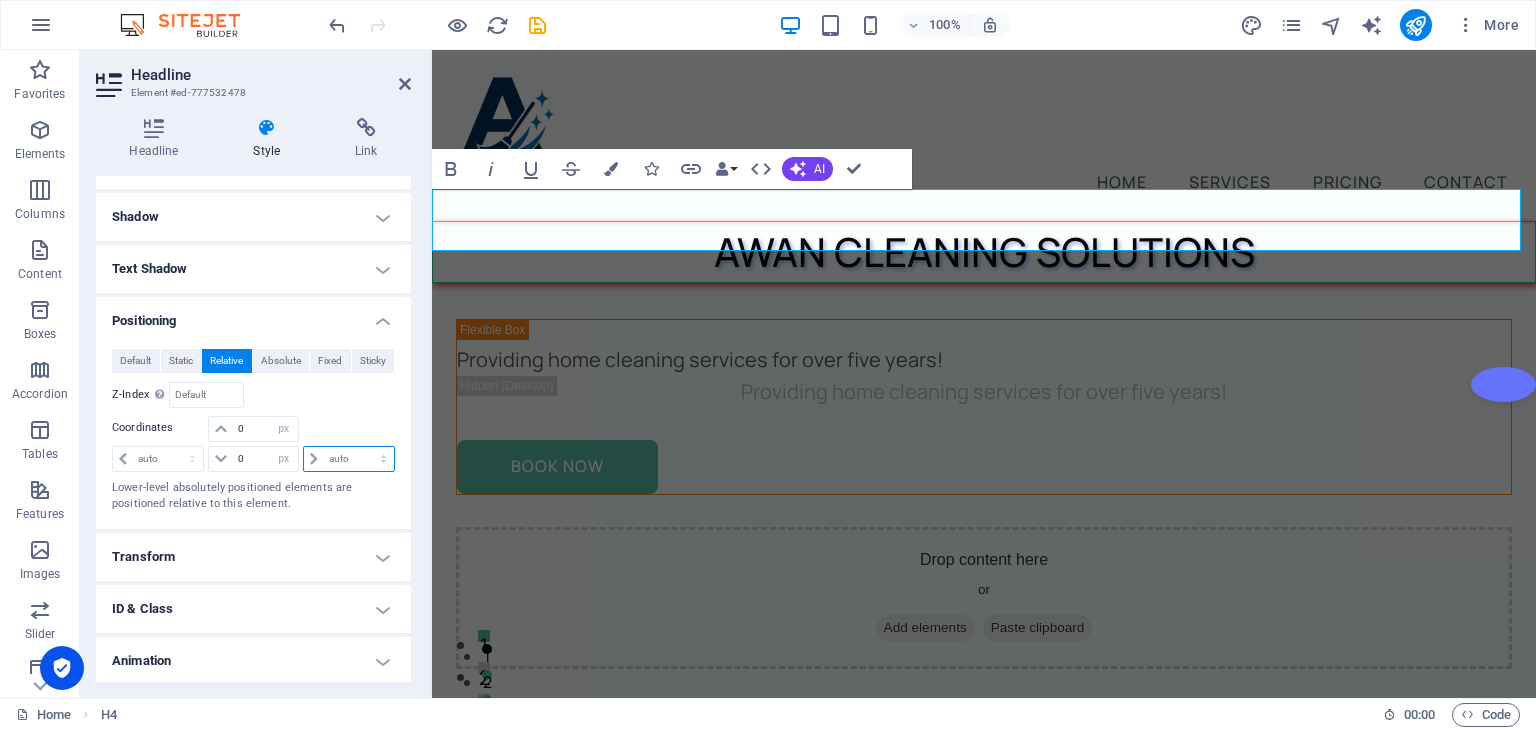 select on "px" 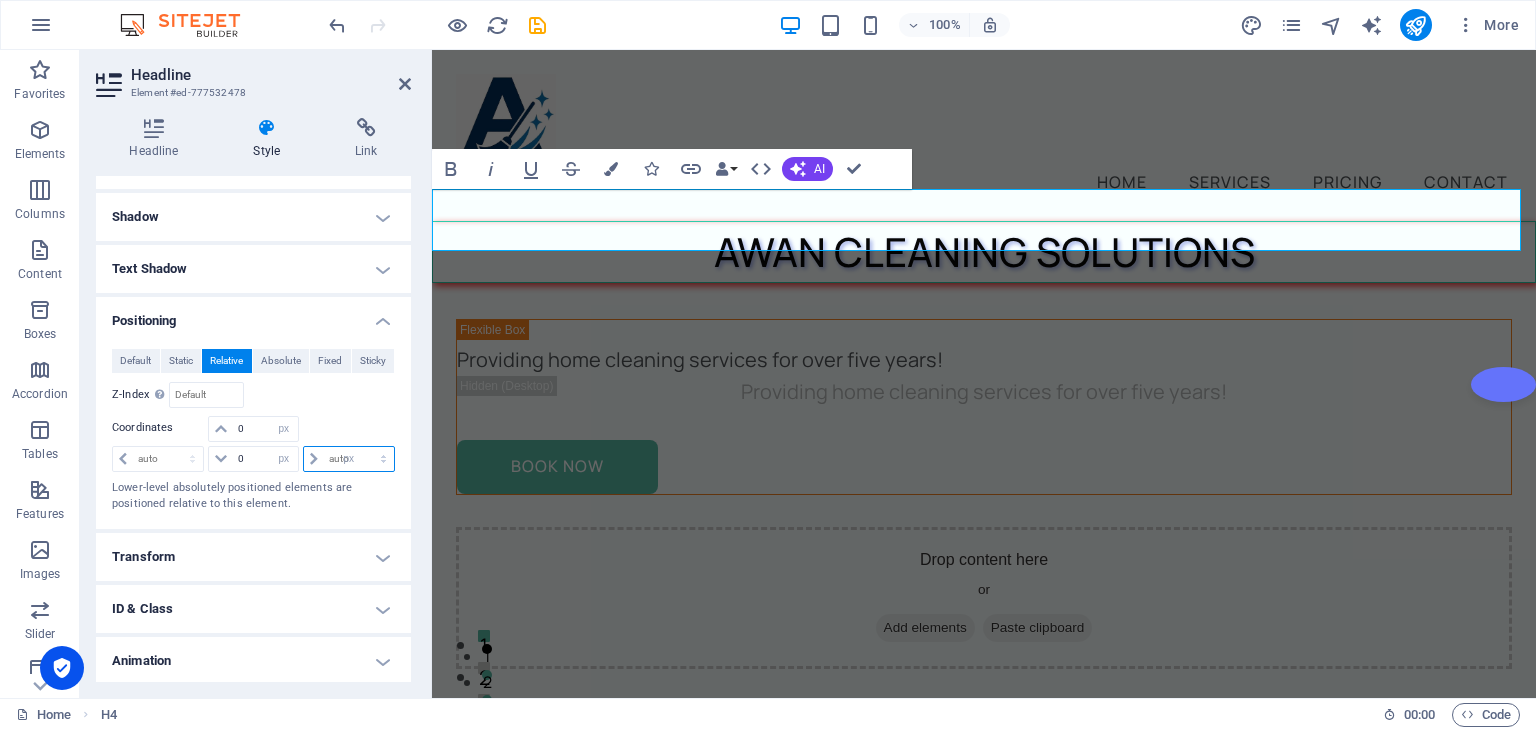 click on "auto px rem % em" at bounding box center (349, 459) 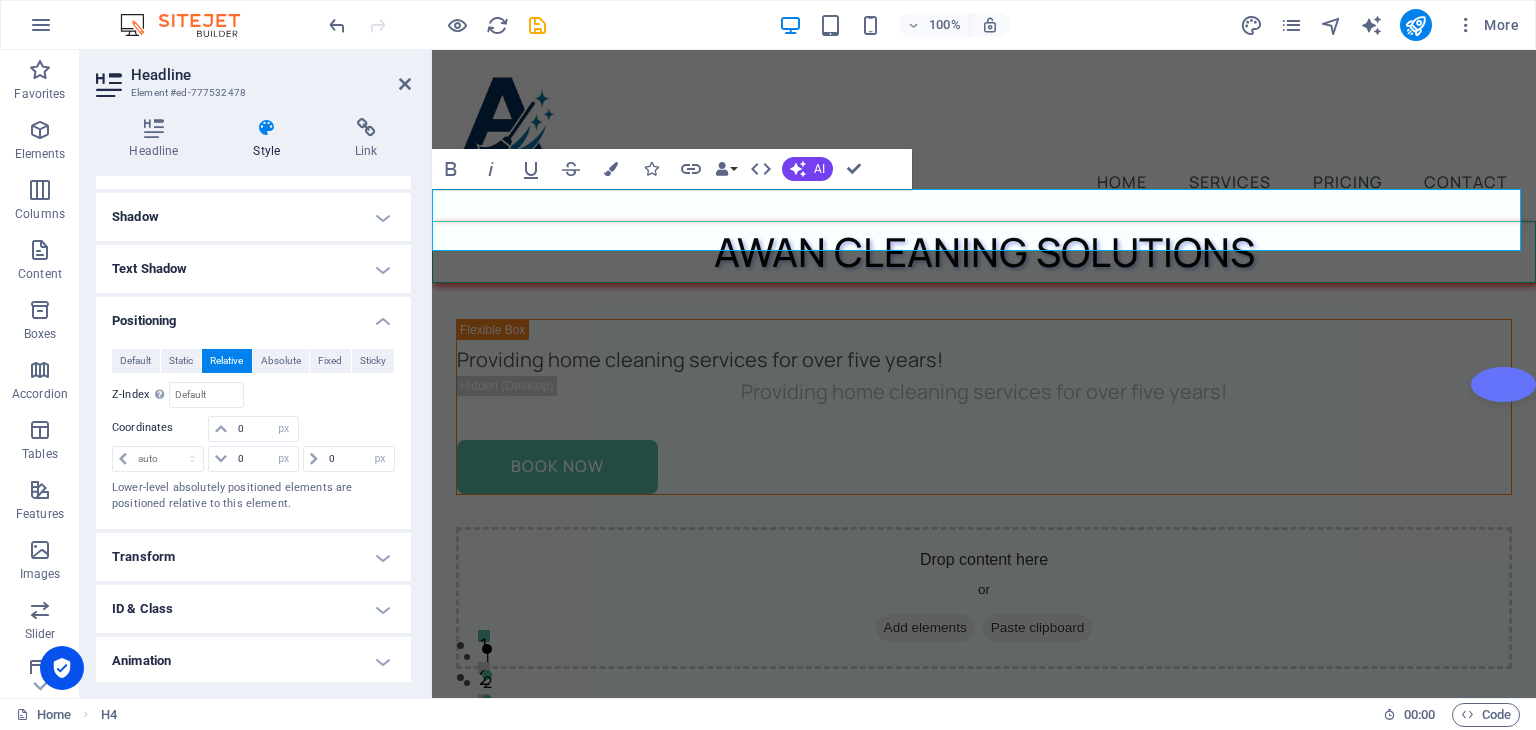 click on "Default Static Relative Absolute Fixed Sticky Z-Index Sets the order of the element from back to front. The higher the value, the higher is the element. Relative to #ed-777532475 Coordinates 0 auto px rem % em auto px rem % em 0 auto px rem % em 0 auto px rem % em Lower-level absolutely positioned elements are positioned relative to this element." at bounding box center [253, 431] 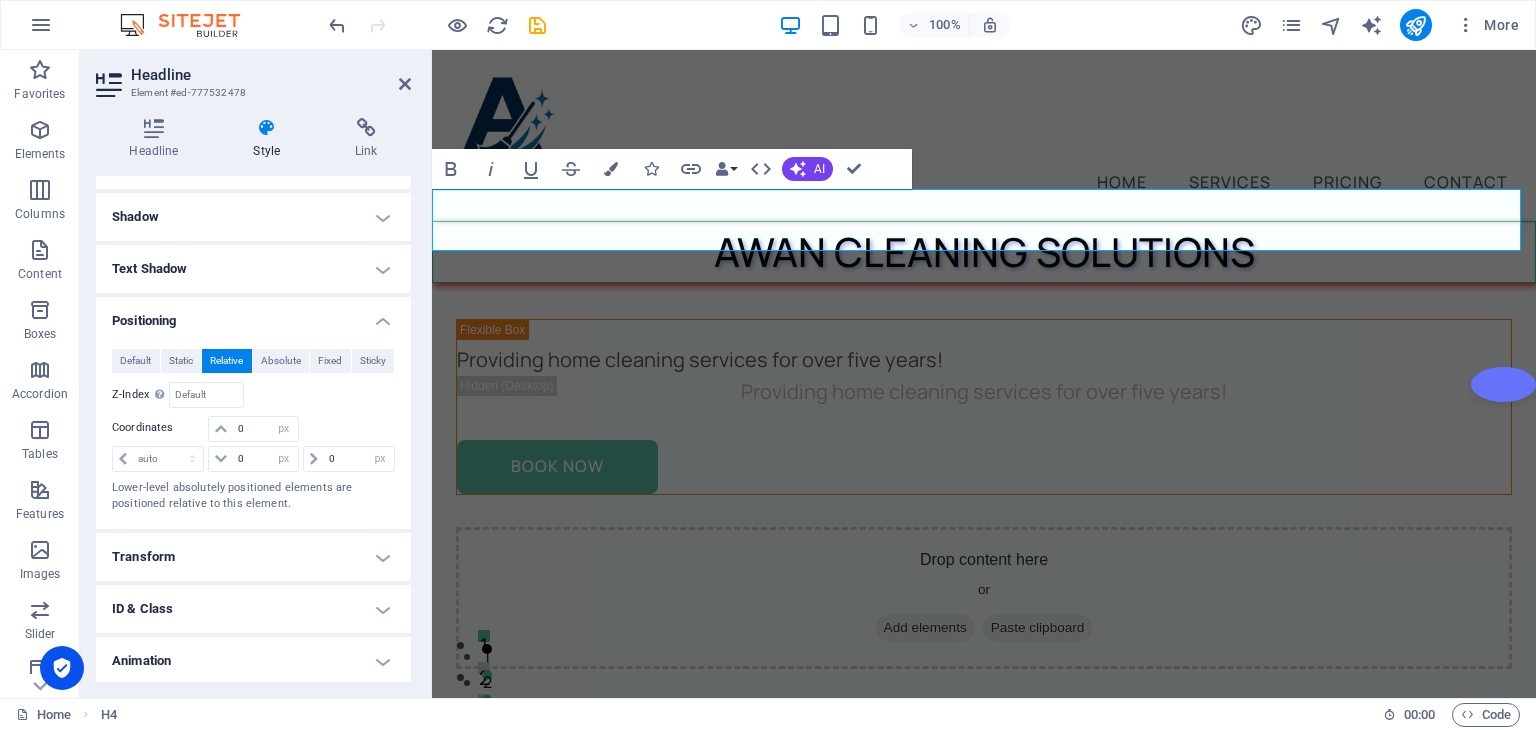 scroll, scrollTop: 208, scrollLeft: 0, axis: vertical 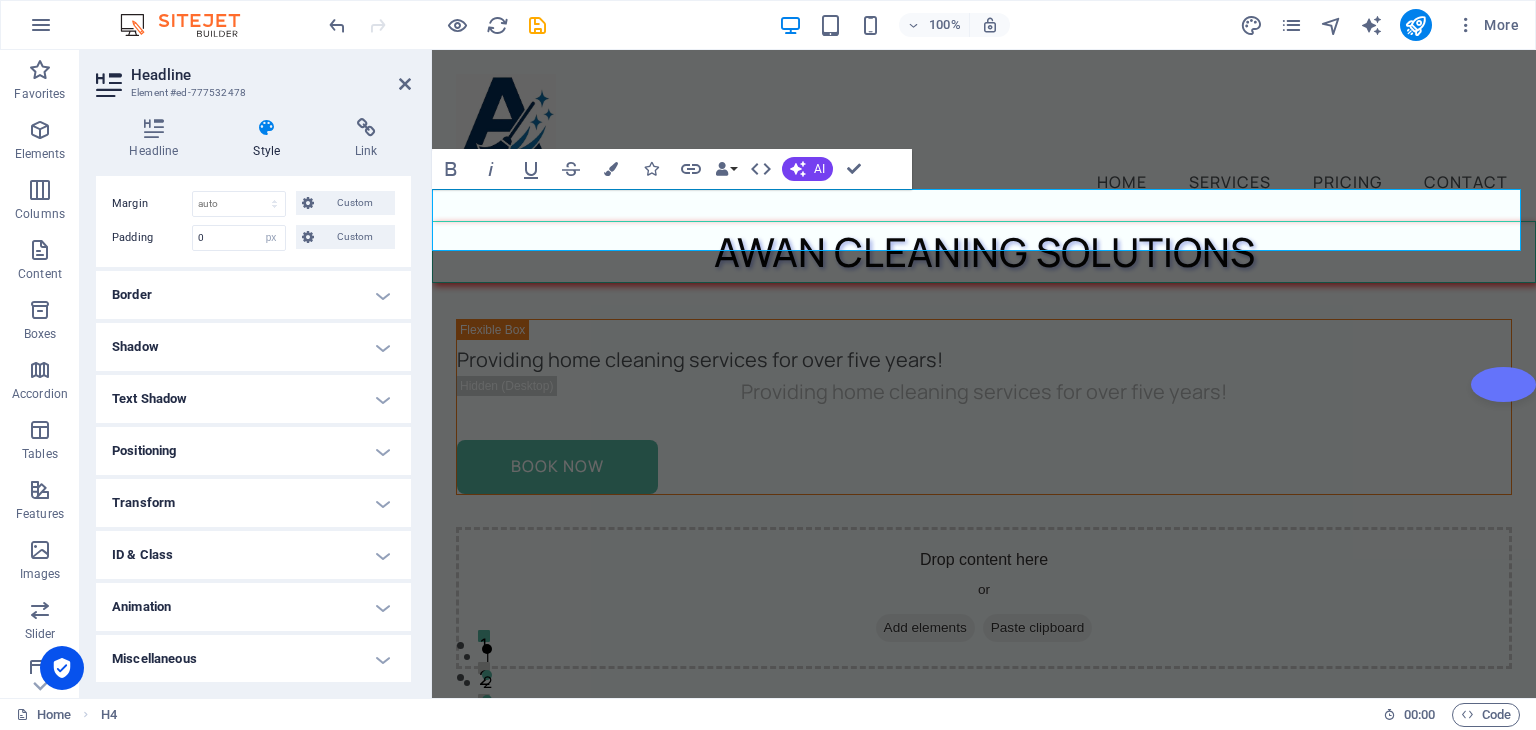 click on "Transform" at bounding box center [253, 503] 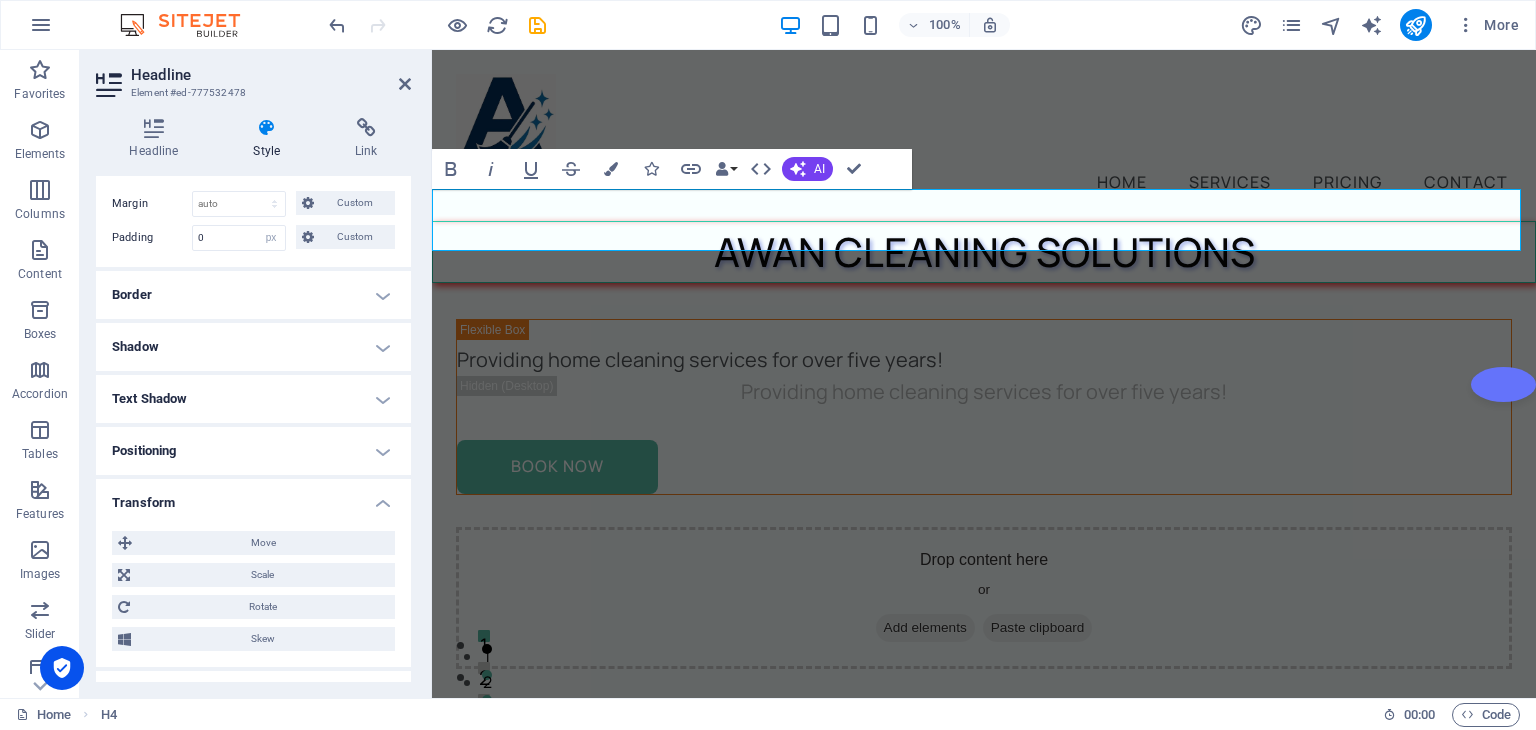 click on "Positioning" at bounding box center [253, 451] 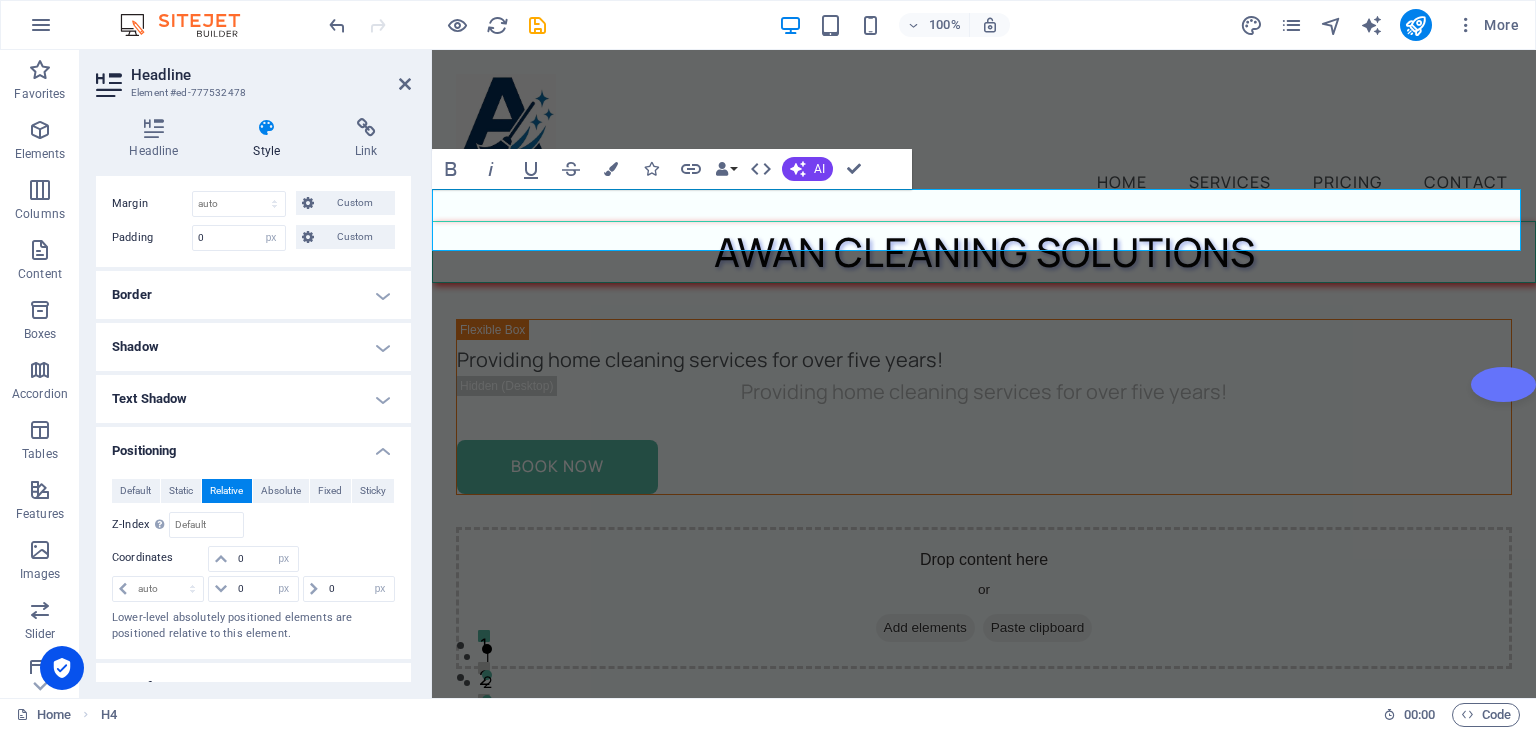 click on "Positioning" at bounding box center [253, 445] 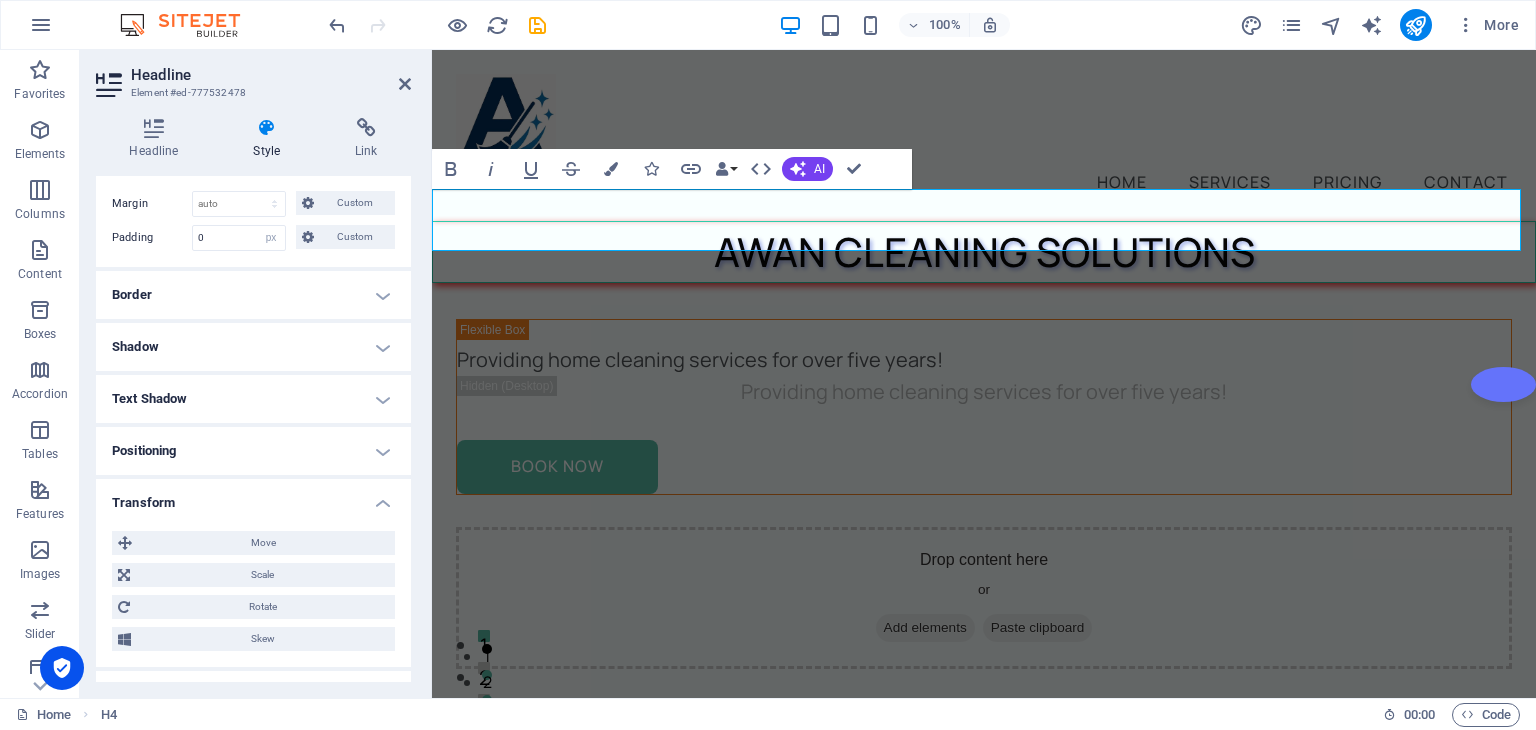 click on "Positioning" at bounding box center (253, 451) 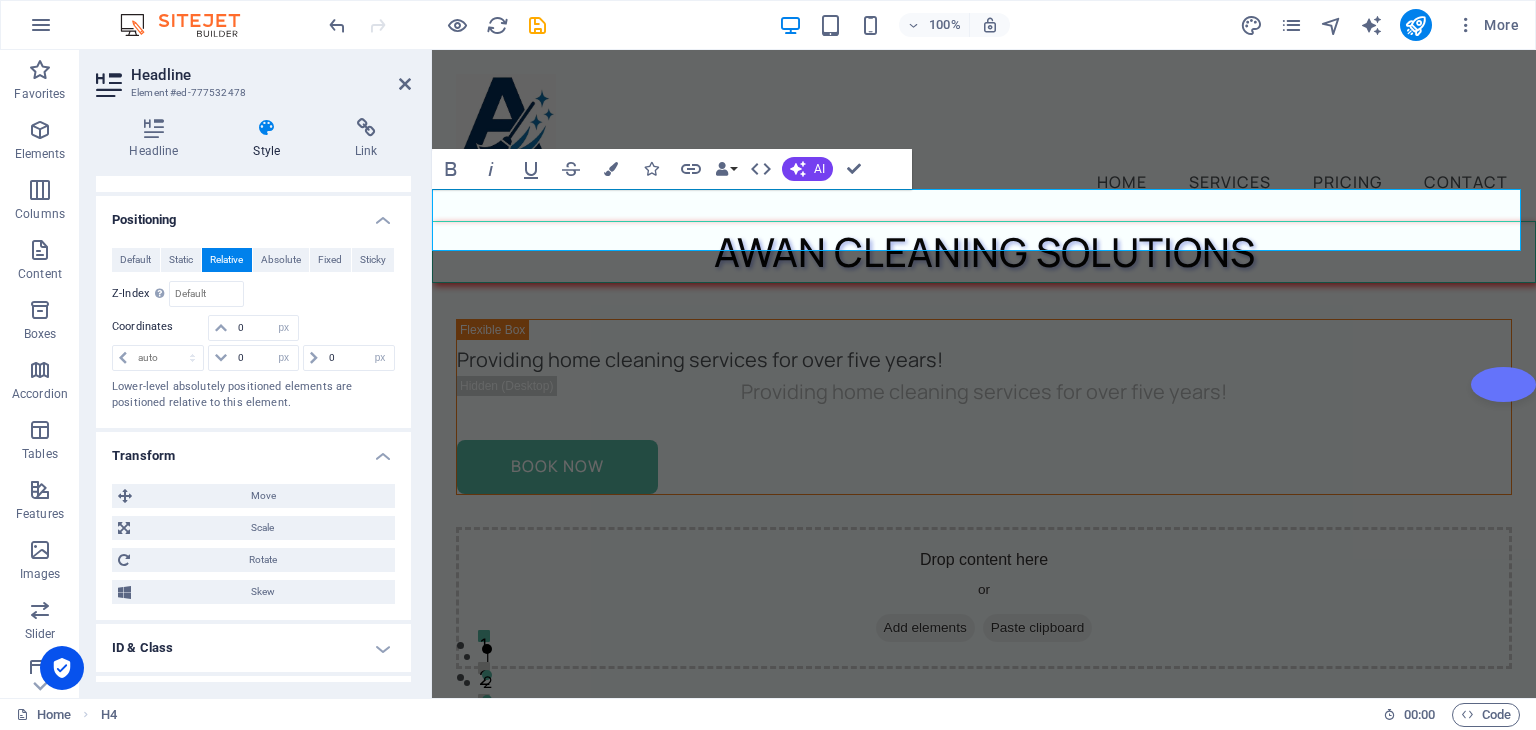scroll, scrollTop: 471, scrollLeft: 0, axis: vertical 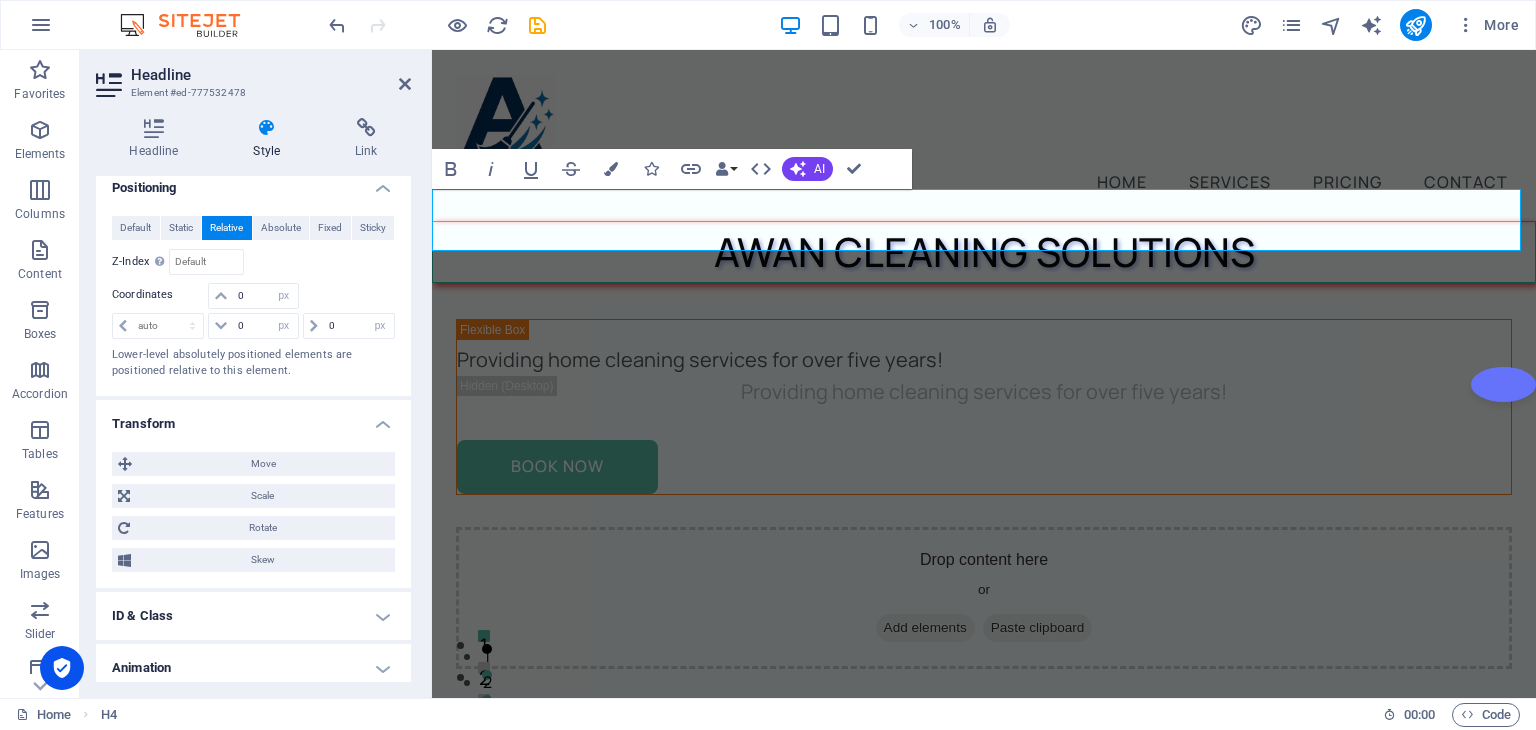 click on "Transform" at bounding box center (253, 418) 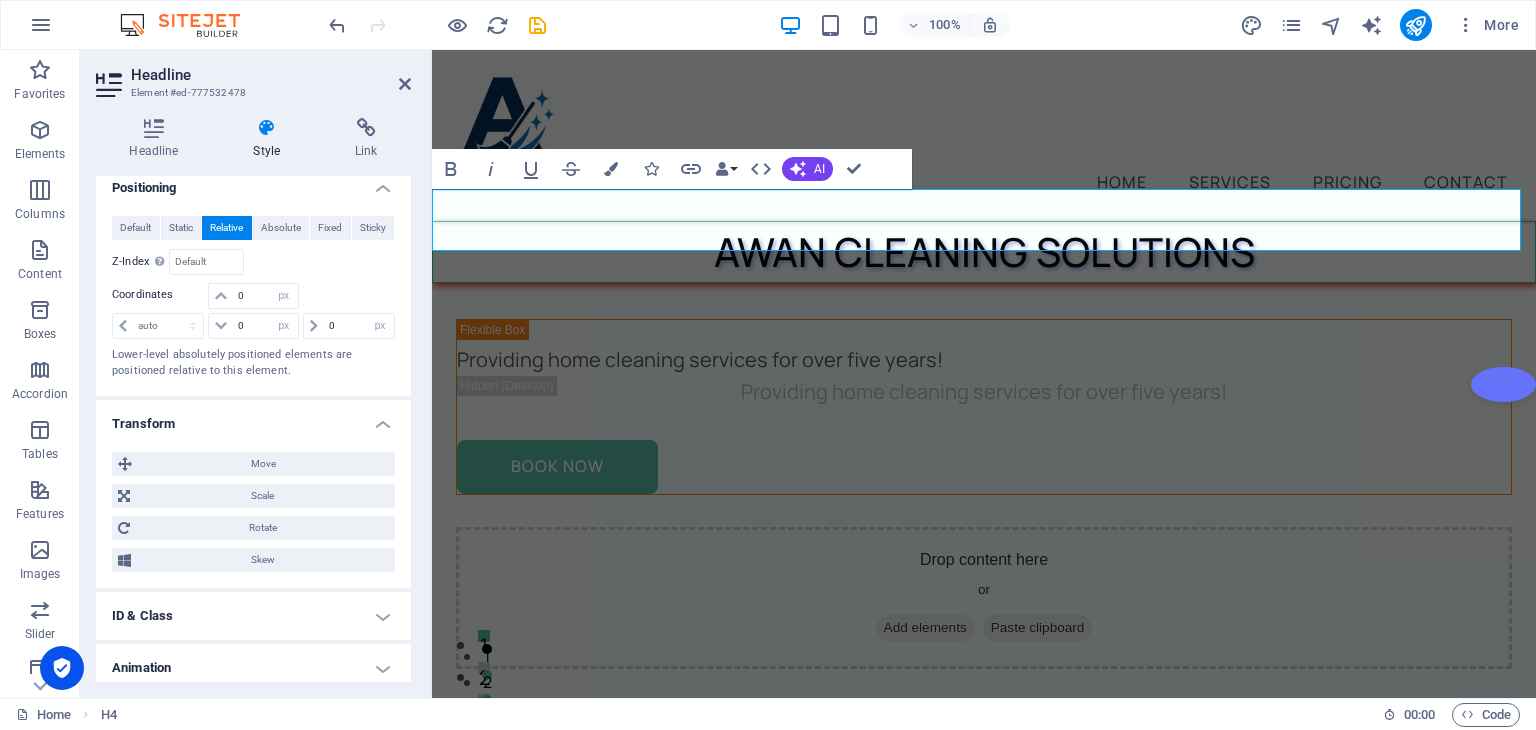 scroll, scrollTop: 390, scrollLeft: 0, axis: vertical 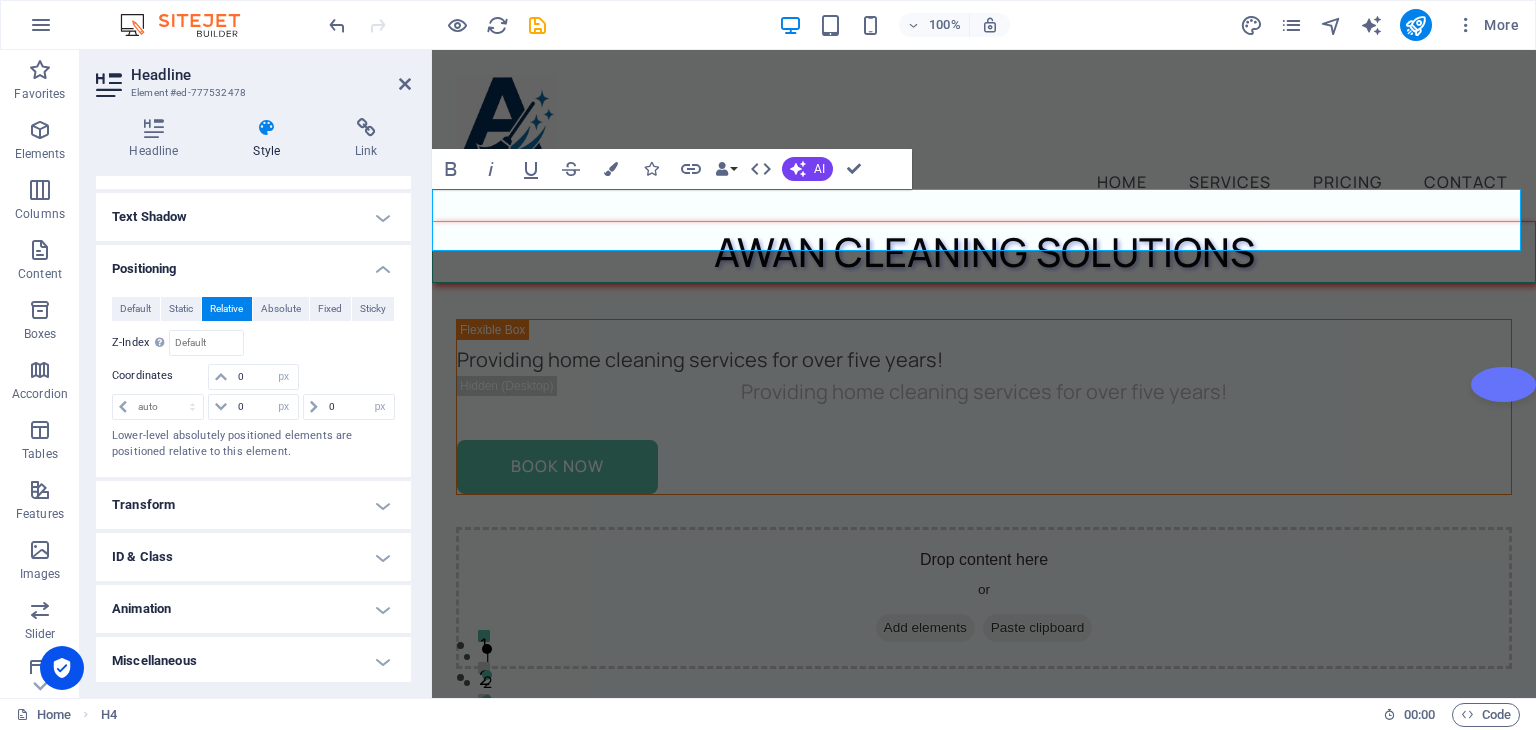 click on "Animation" at bounding box center [253, 609] 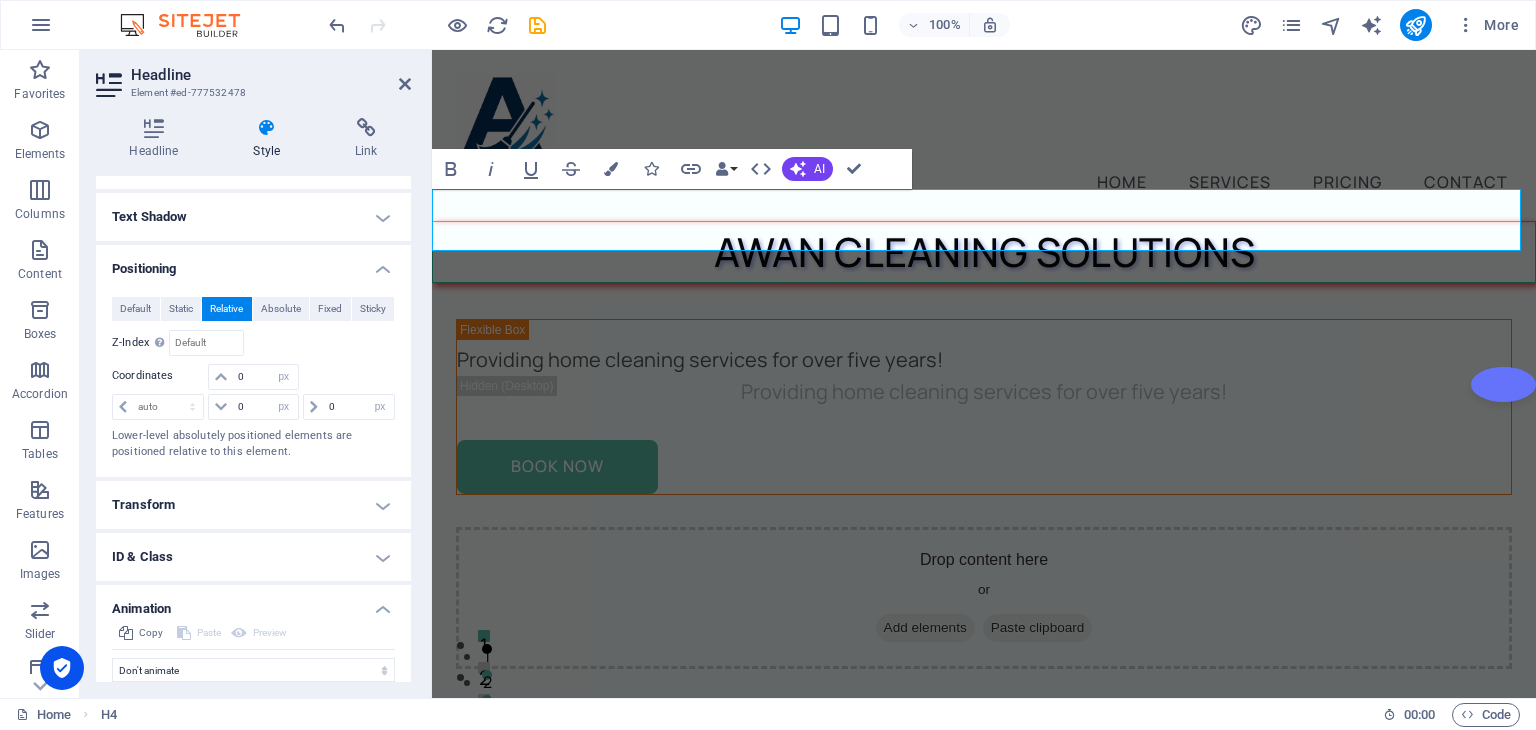 scroll, scrollTop: 455, scrollLeft: 0, axis: vertical 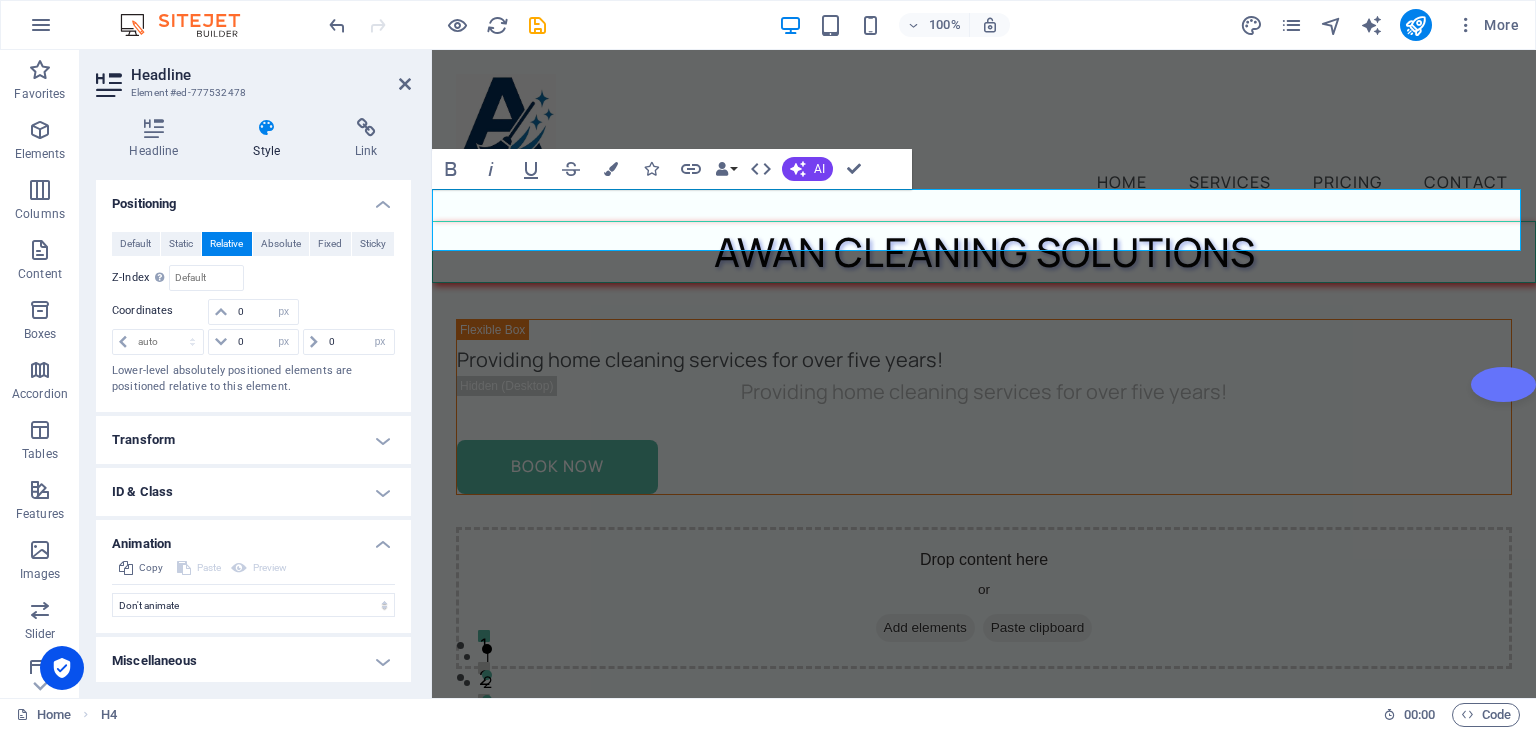 click on "Miscellaneous" at bounding box center (253, 661) 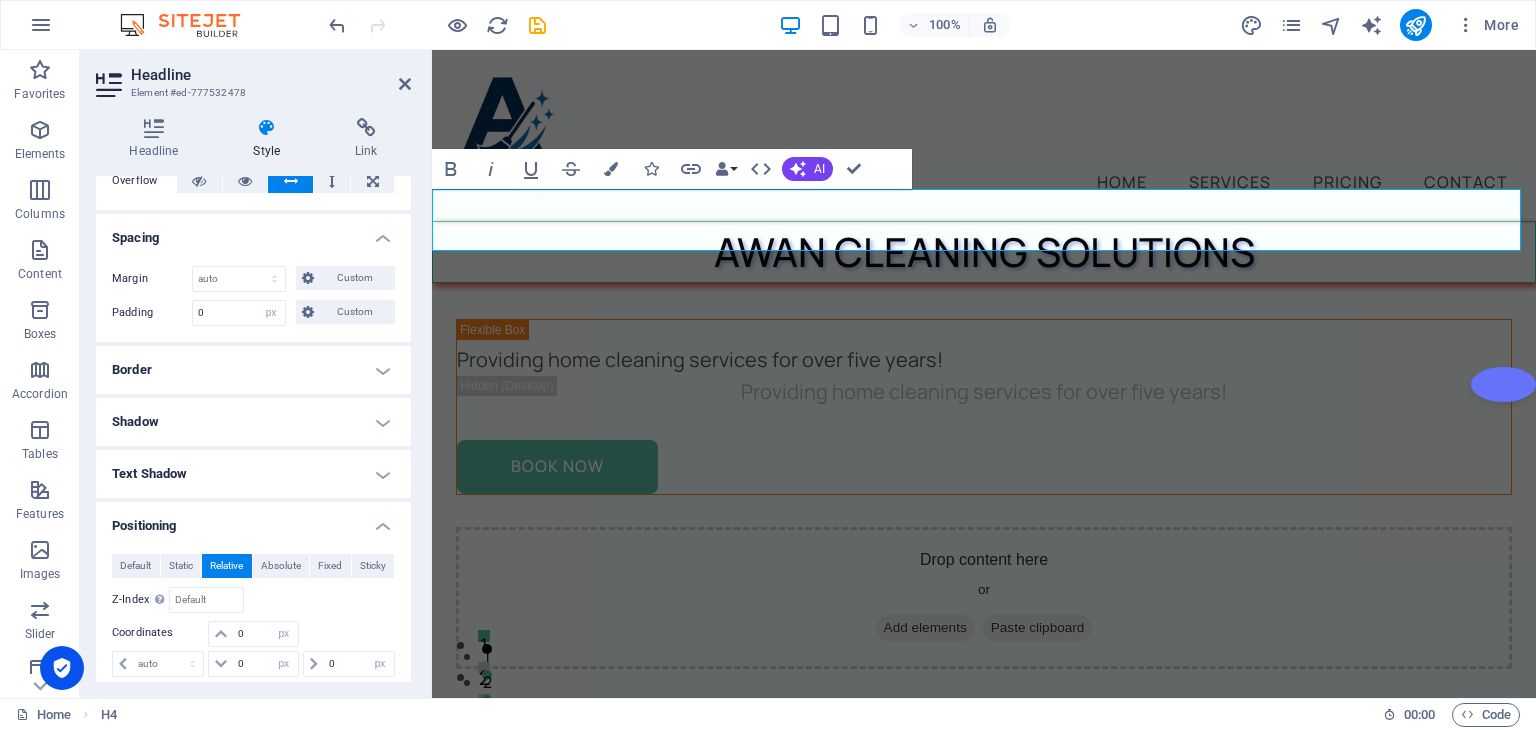 scroll, scrollTop: 0, scrollLeft: 0, axis: both 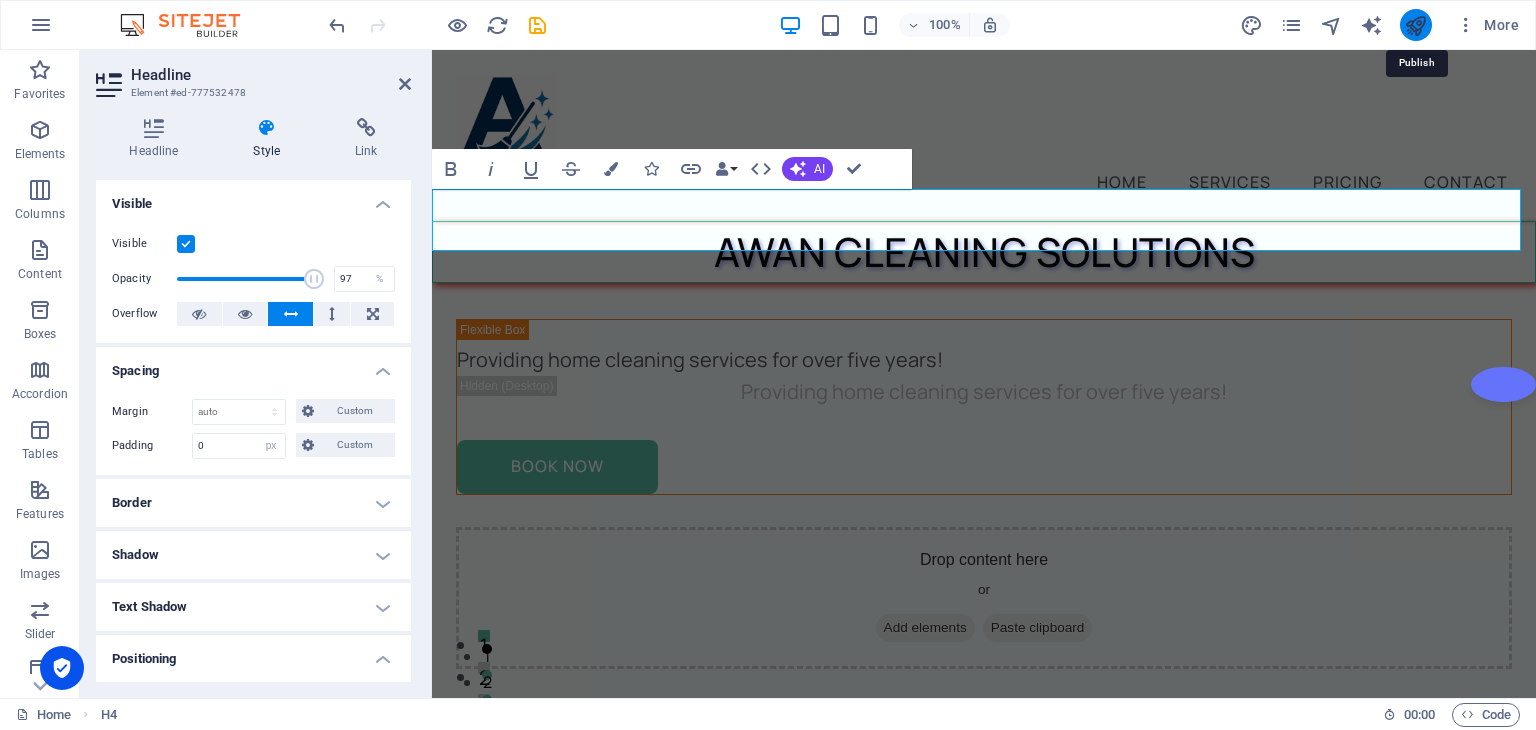 click at bounding box center (1415, 25) 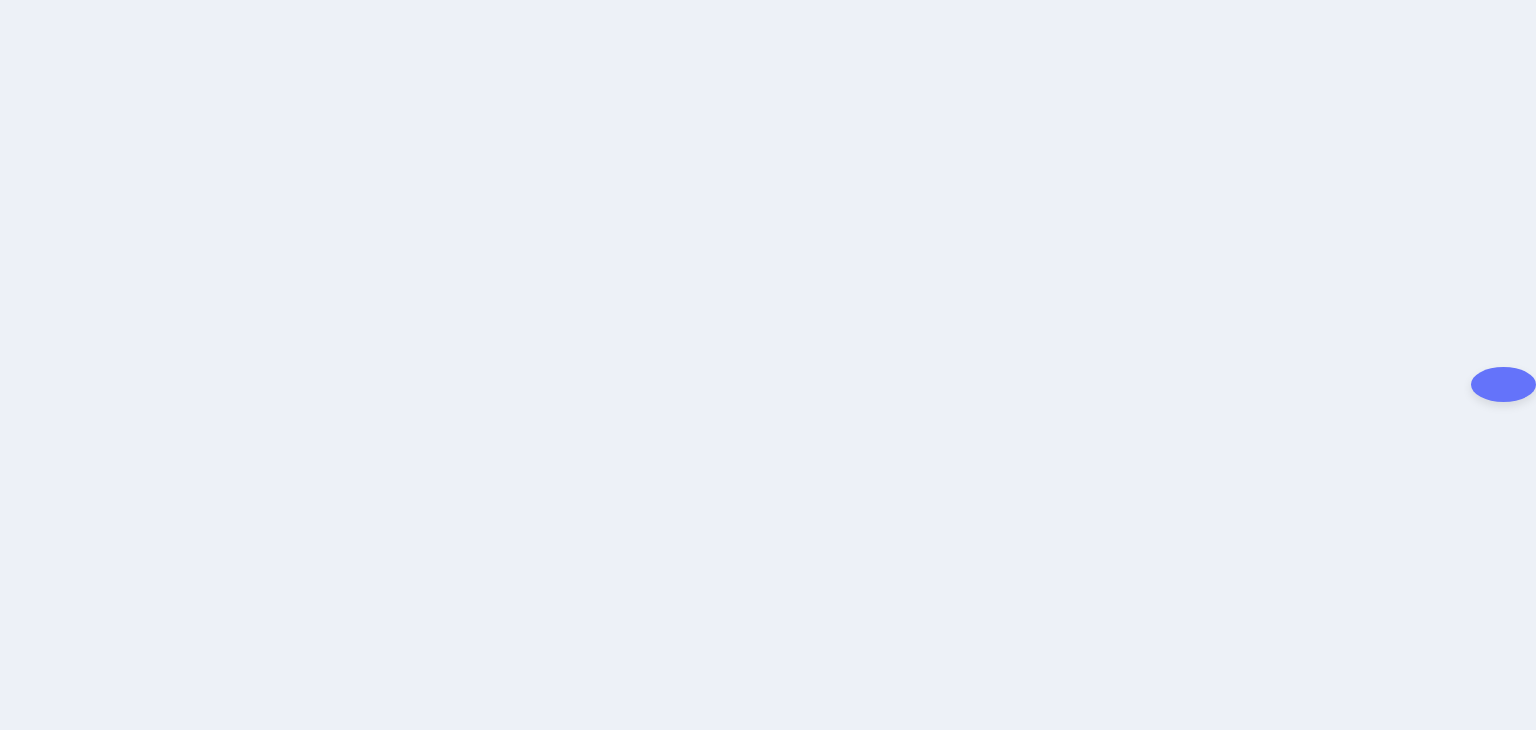 scroll, scrollTop: 0, scrollLeft: 0, axis: both 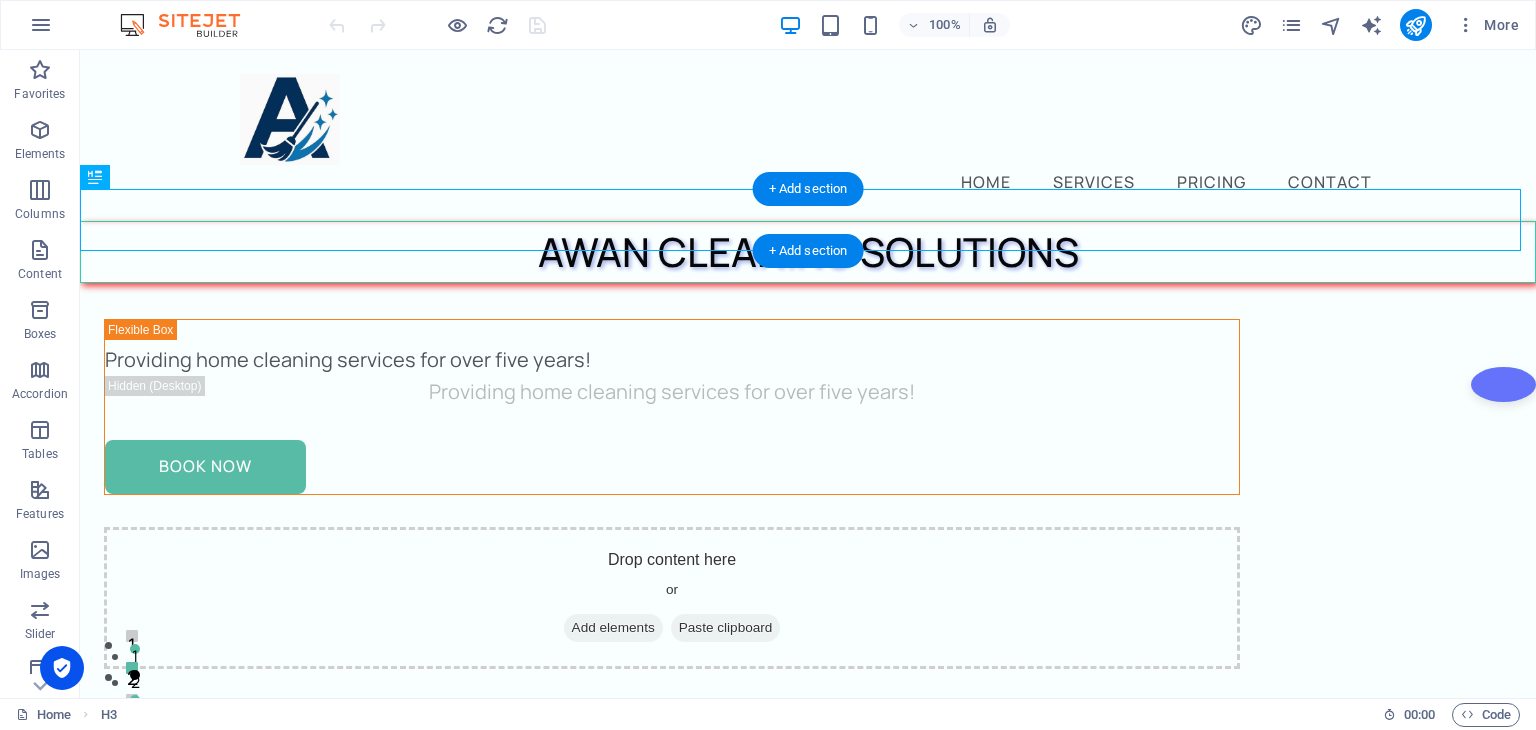 drag, startPoint x: 1104, startPoint y: 209, endPoint x: 1368, endPoint y: 214, distance: 264.04733 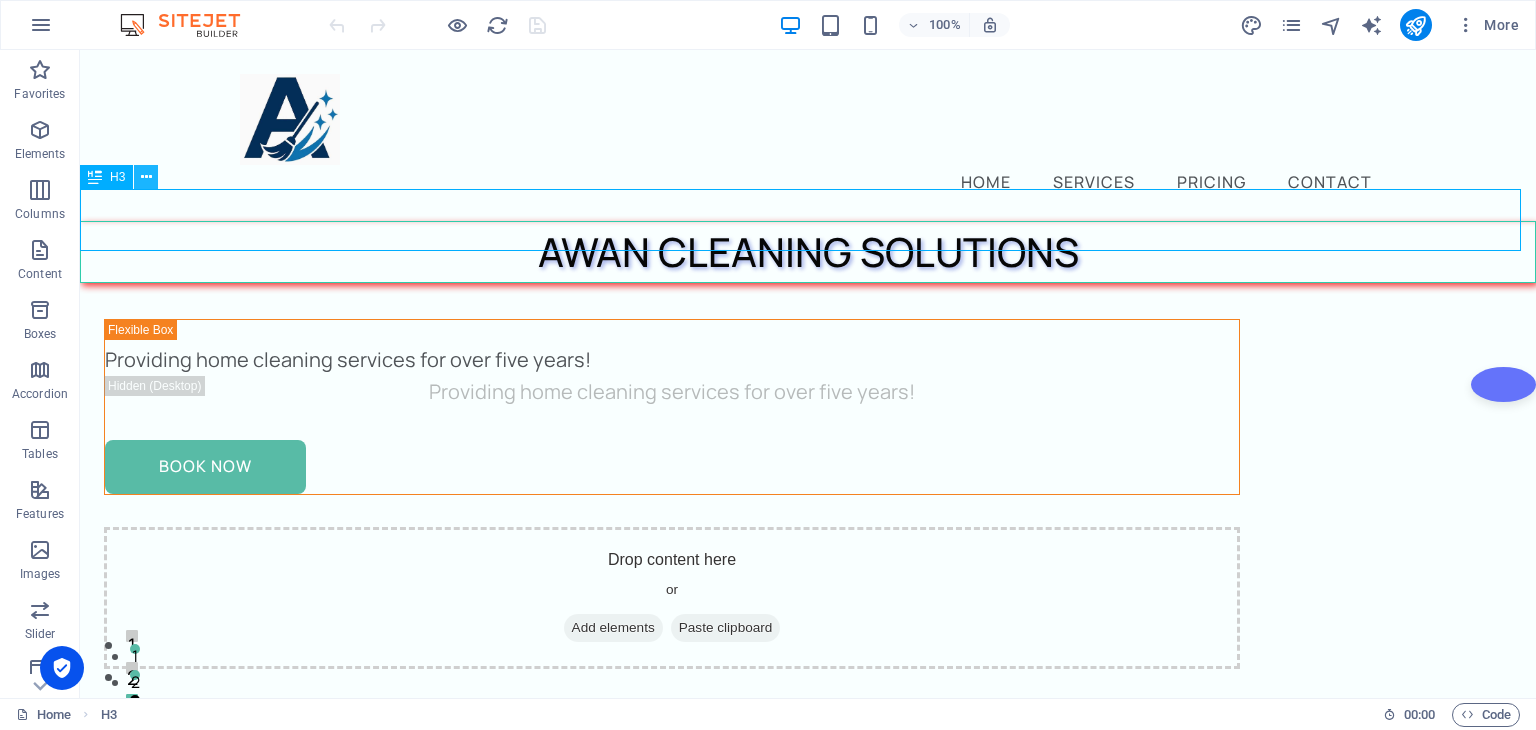 click at bounding box center (146, 177) 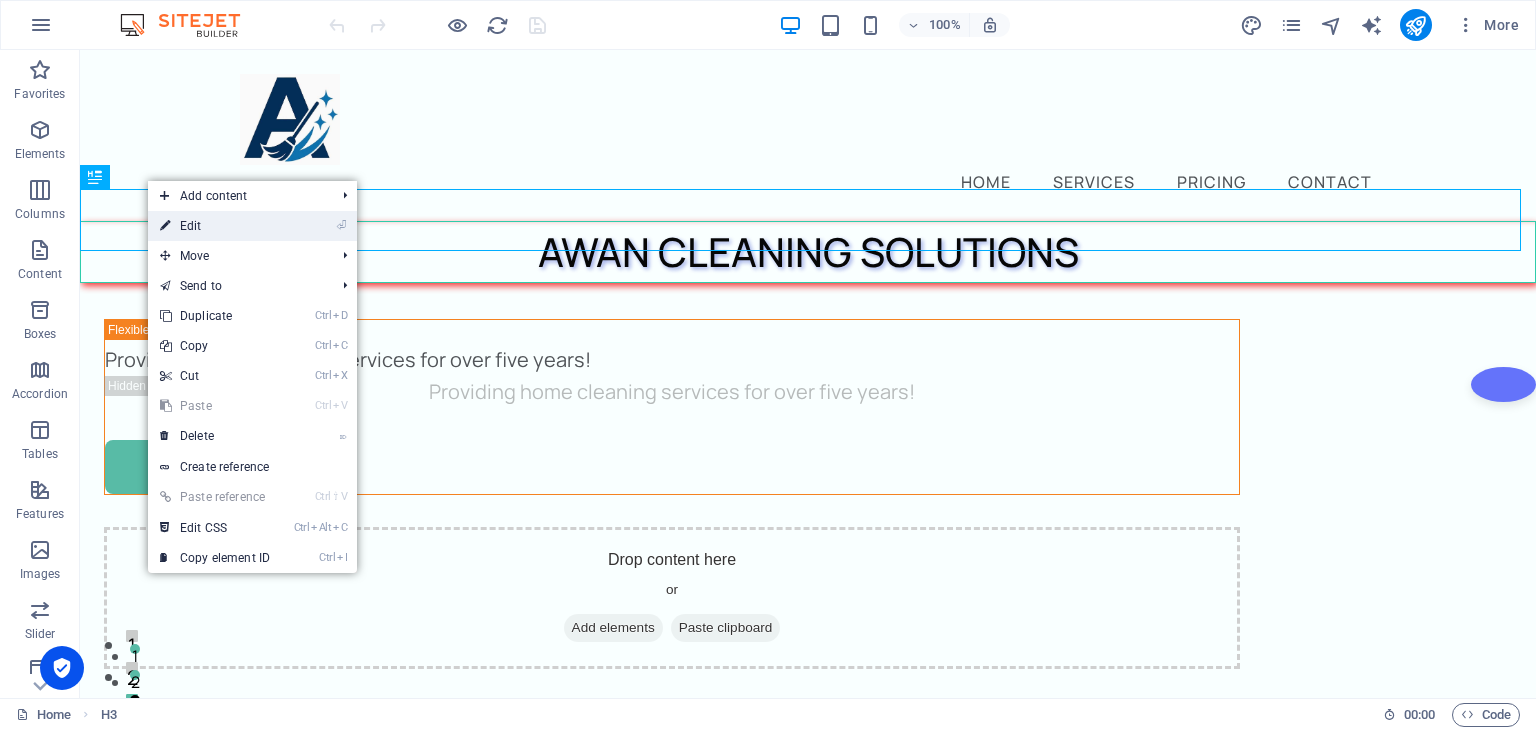 click on "⏎  Edit" at bounding box center [215, 226] 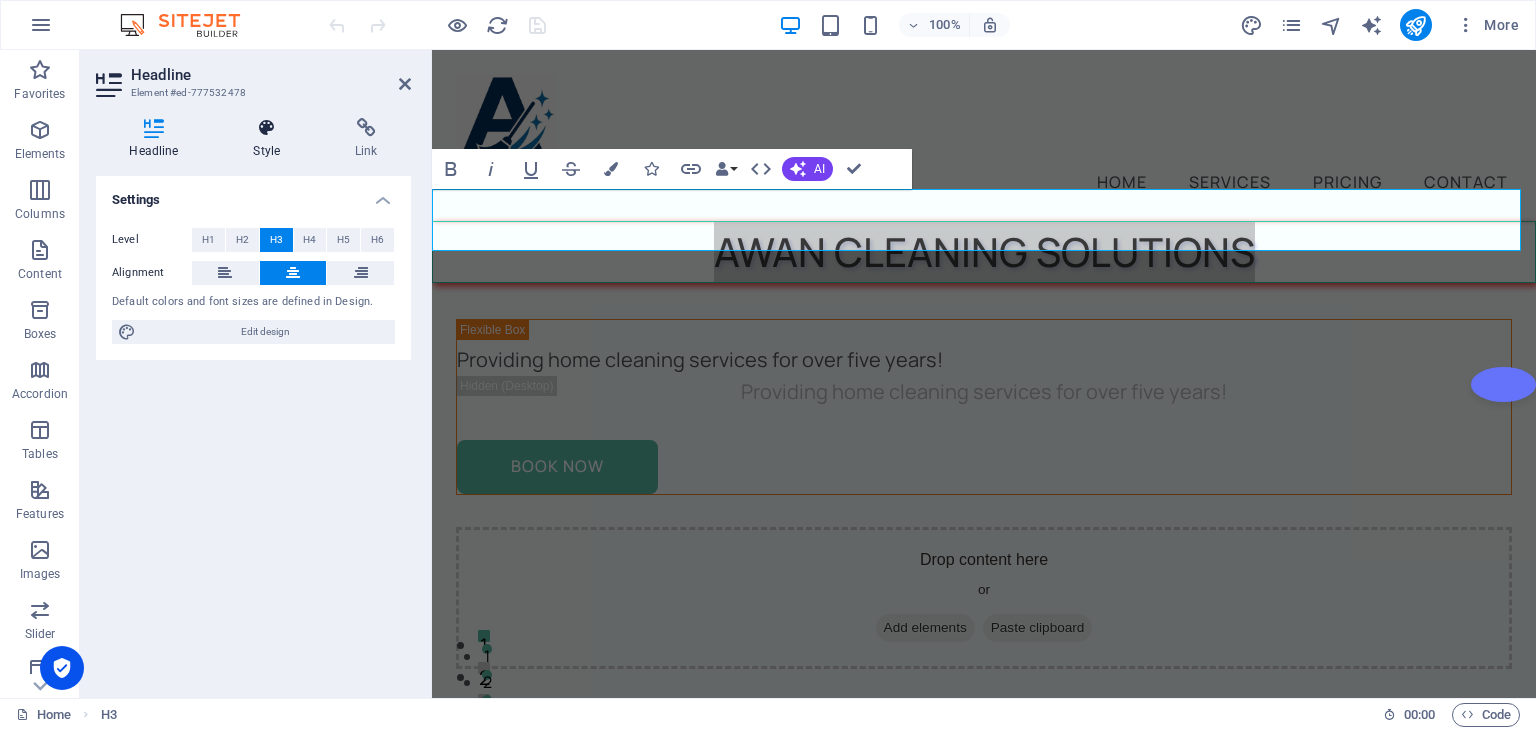 click at bounding box center (267, 128) 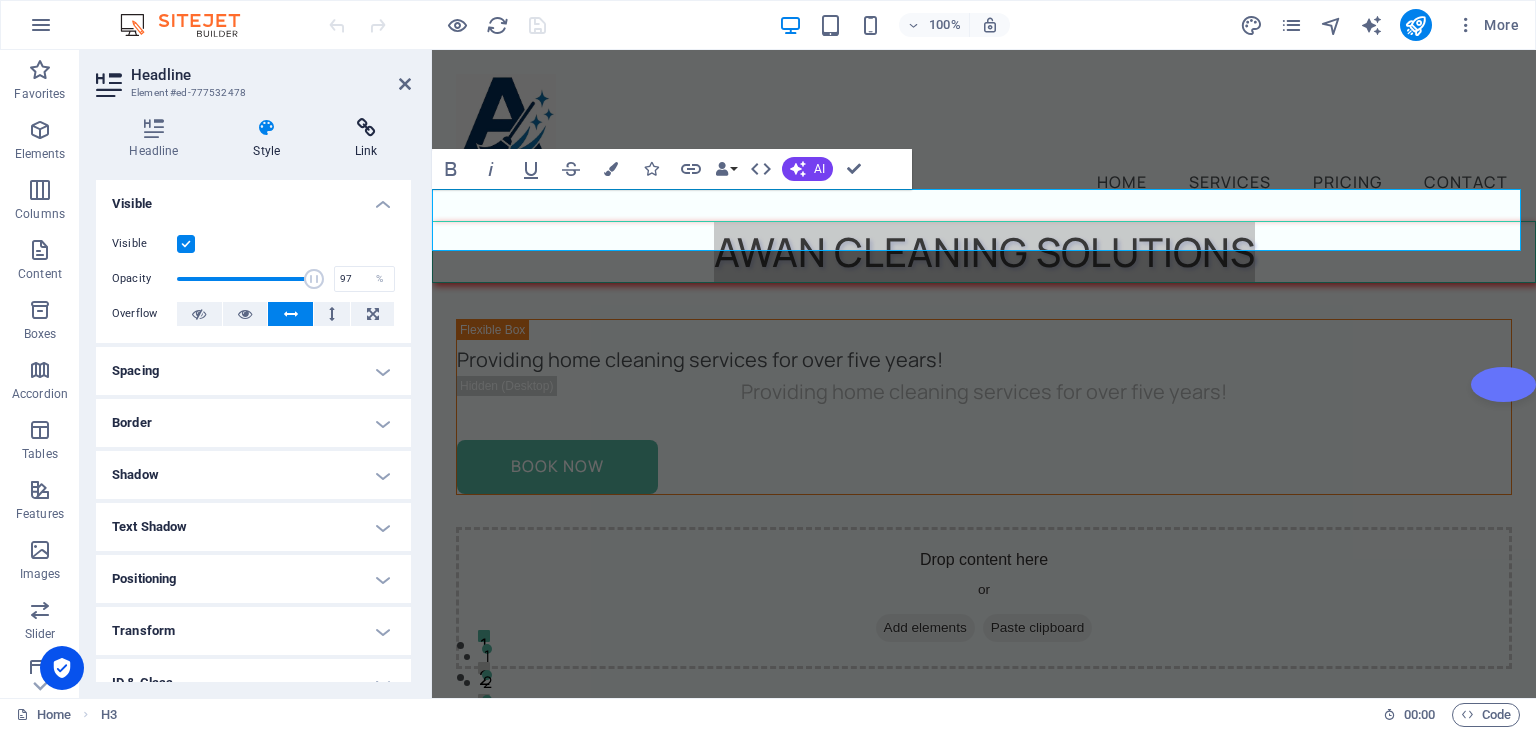 click on "Link" at bounding box center [366, 139] 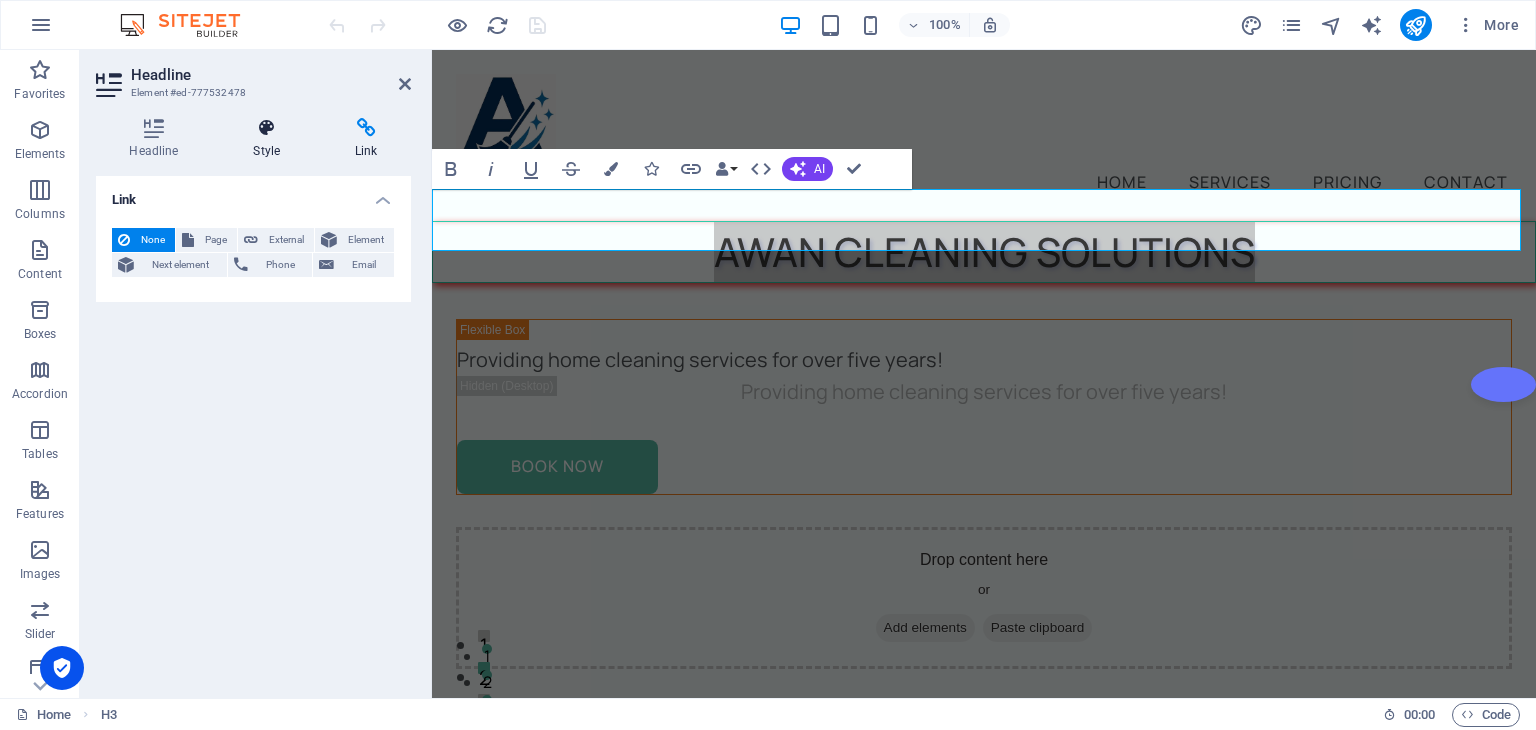 click at bounding box center [267, 128] 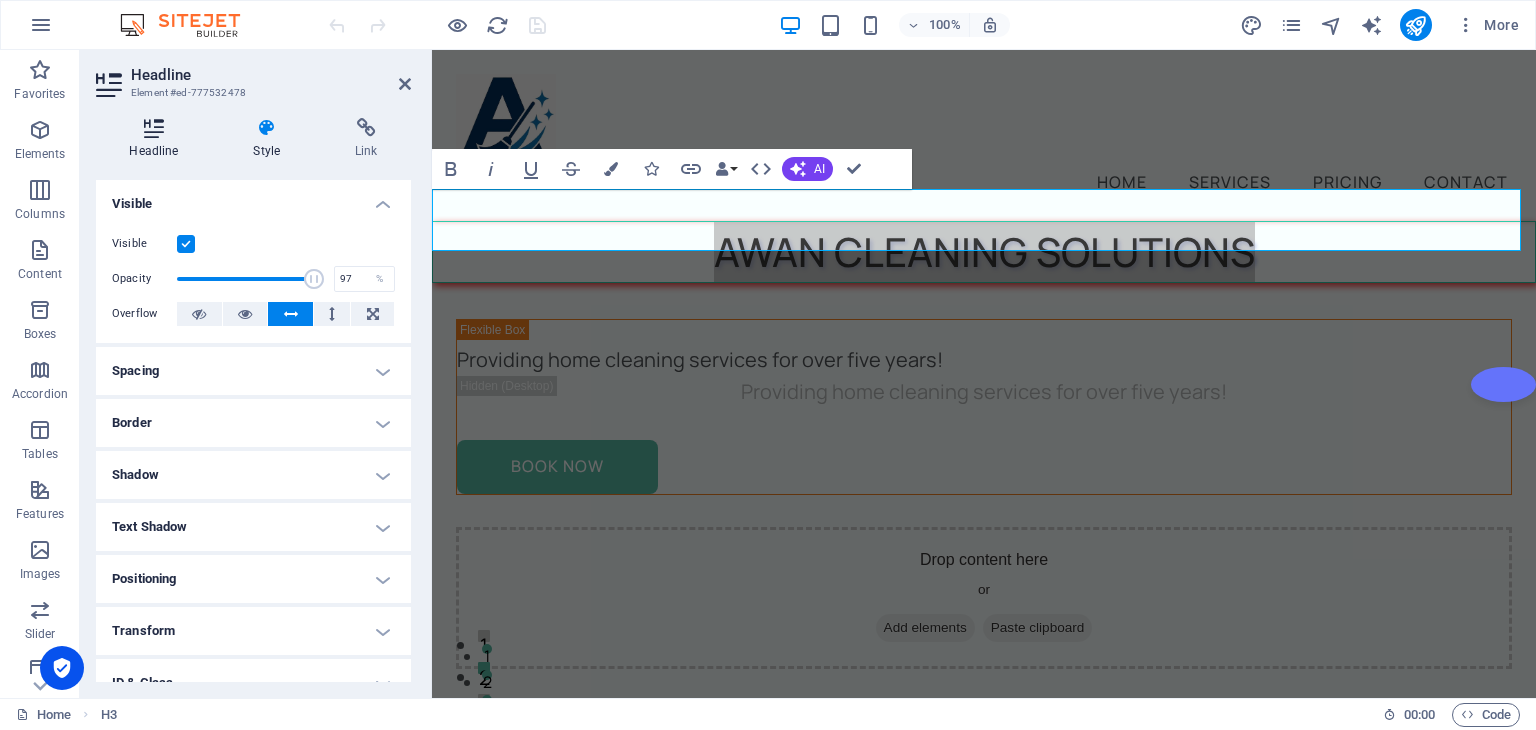 click at bounding box center [154, 128] 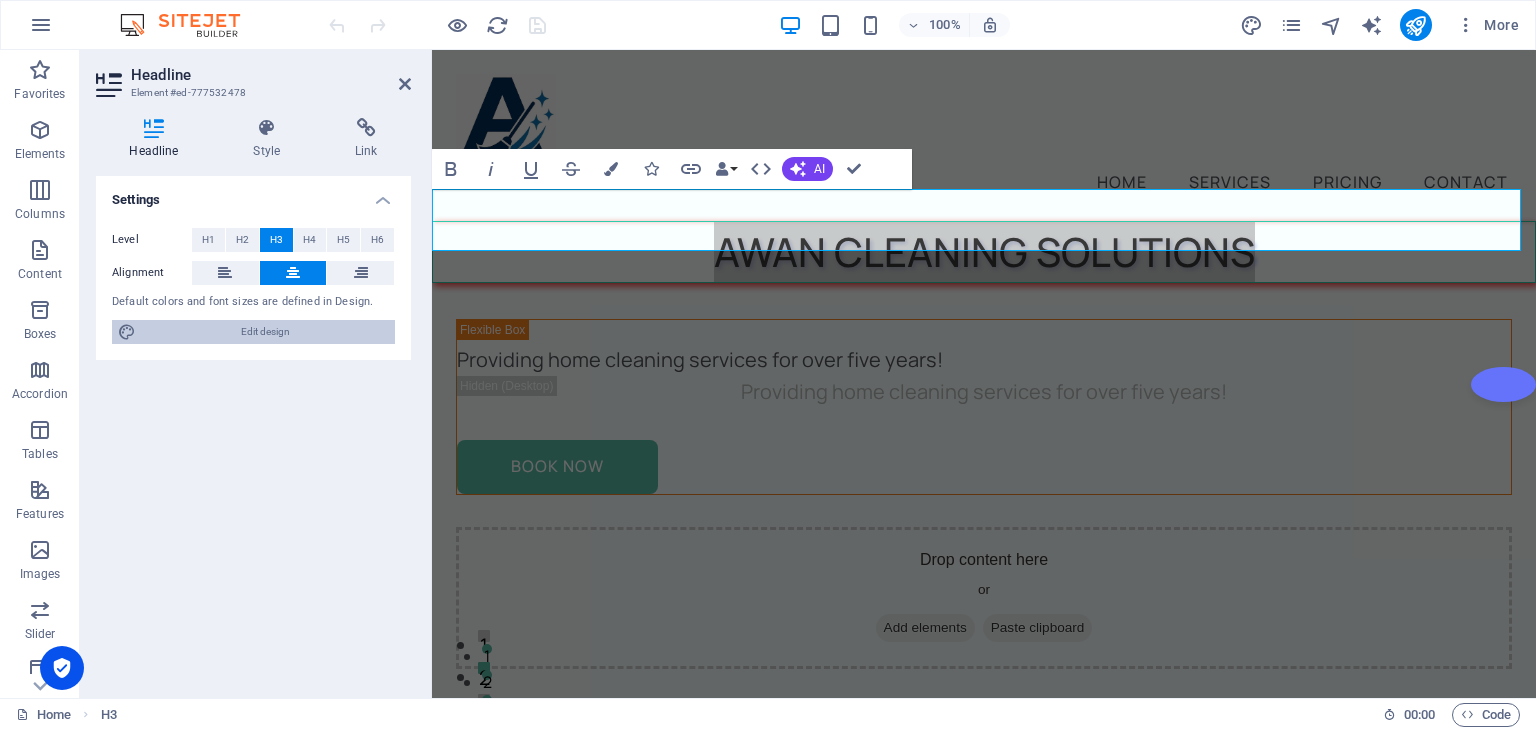 click on "Edit design" at bounding box center (265, 332) 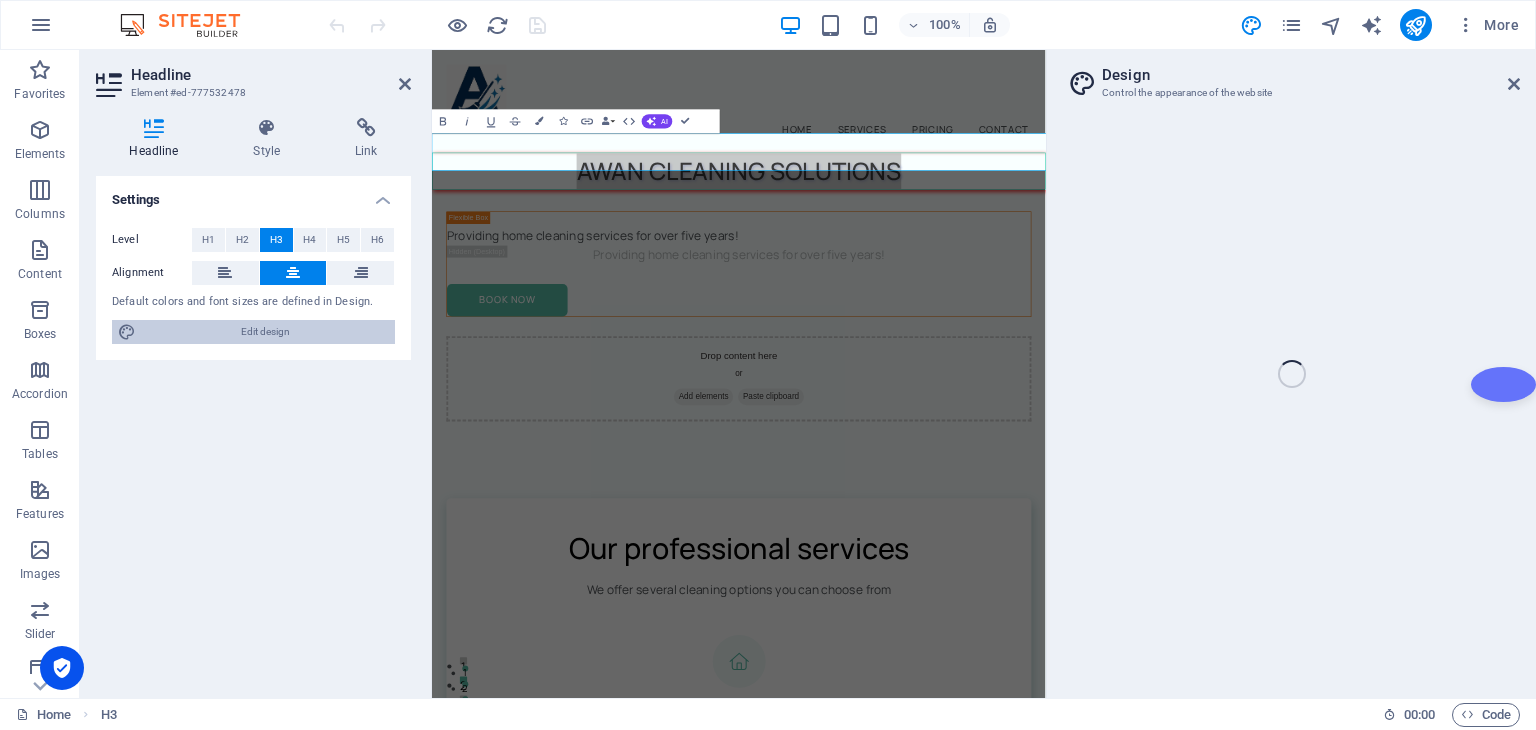 select on "px" 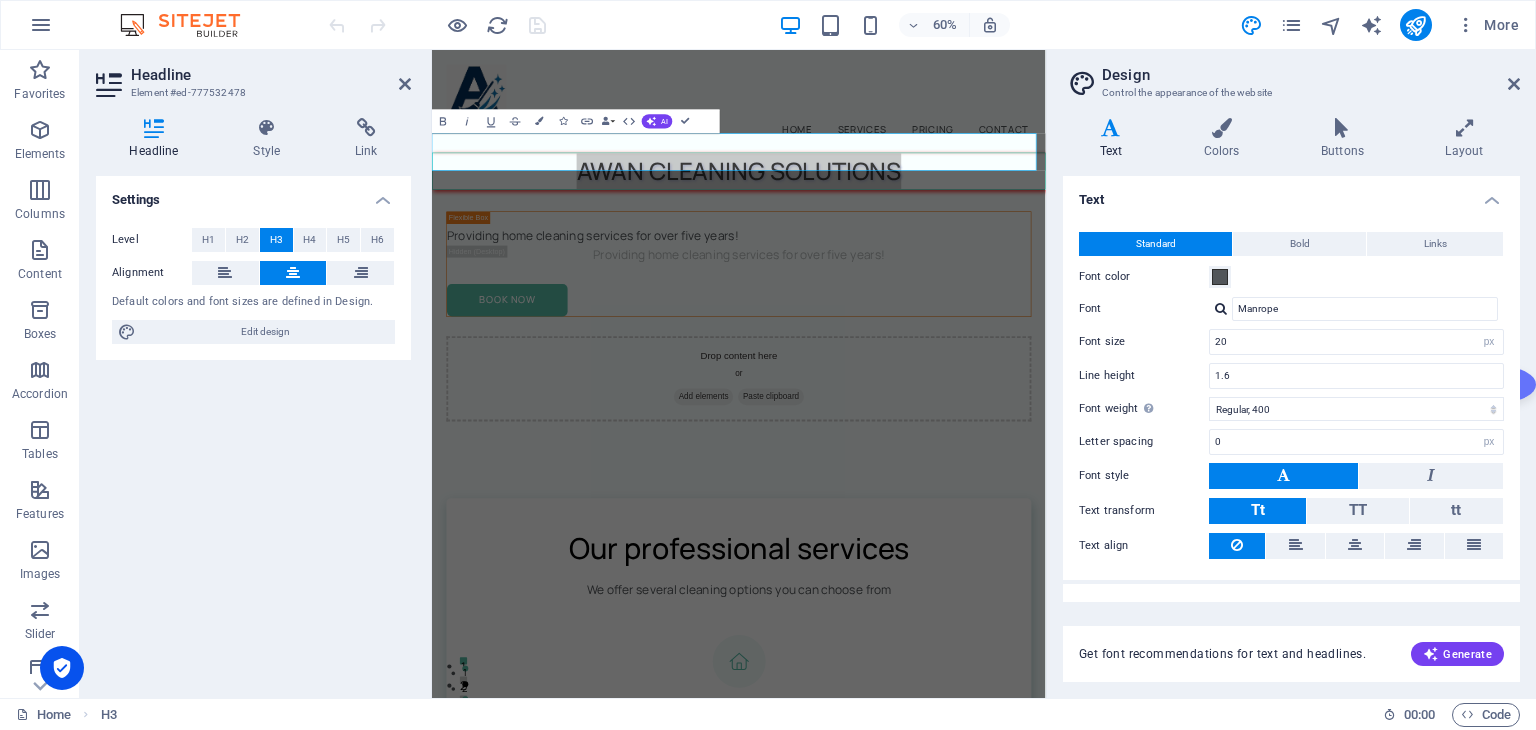 drag, startPoint x: 1304, startPoint y: 281, endPoint x: 1332, endPoint y: 281, distance: 28 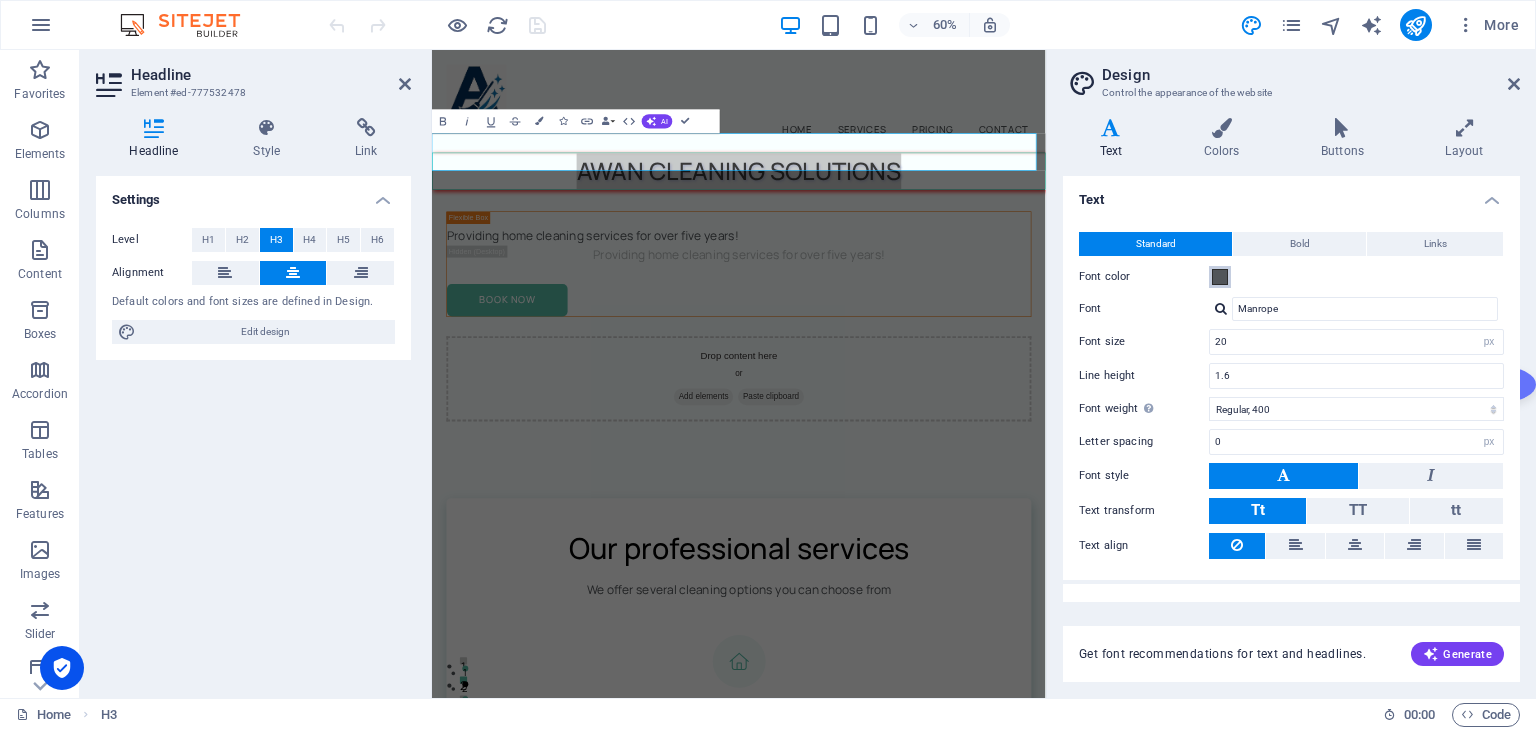 drag, startPoint x: 1390, startPoint y: 273, endPoint x: 1220, endPoint y: 277, distance: 170.04706 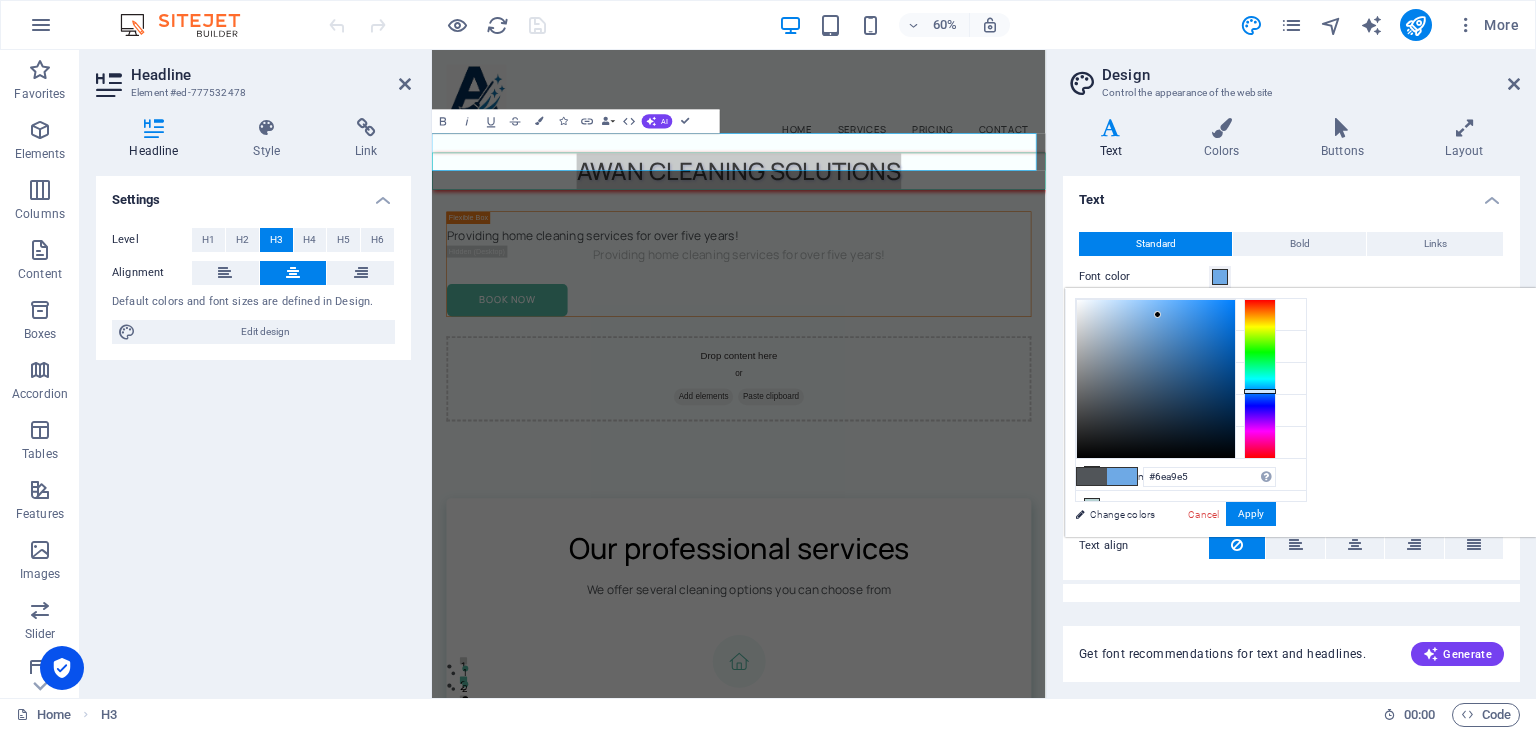 click at bounding box center [1156, 379] 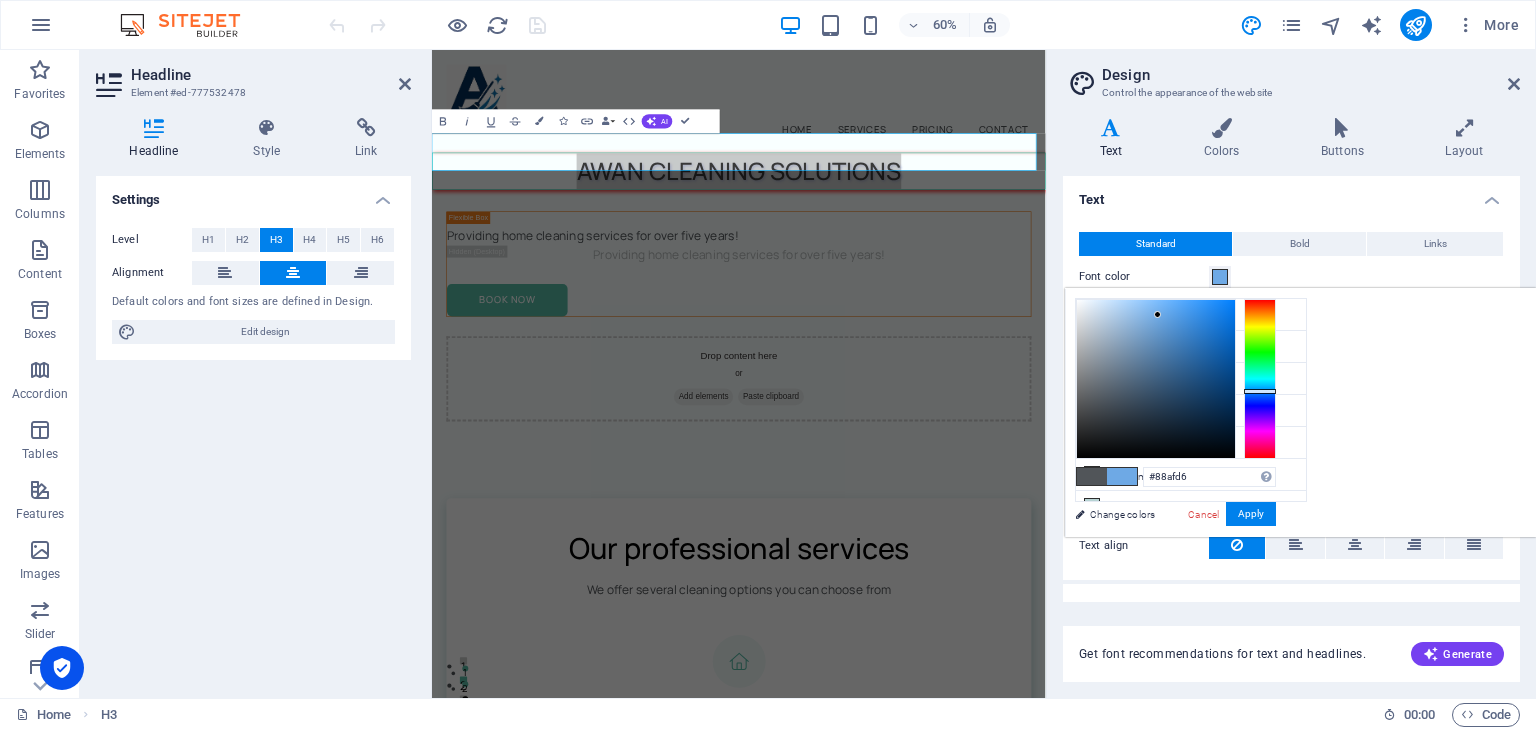 click at bounding box center (1156, 379) 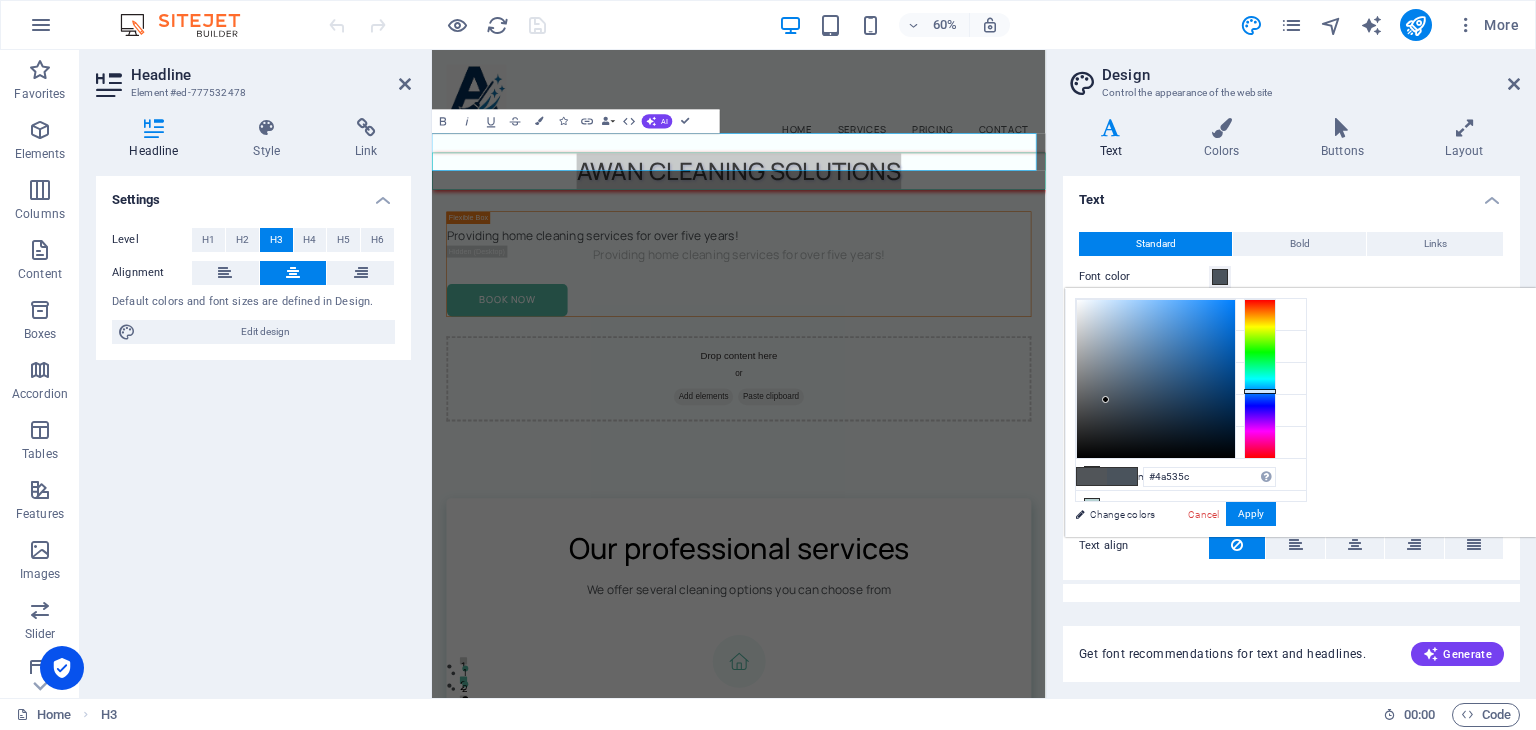 click at bounding box center [1156, 379] 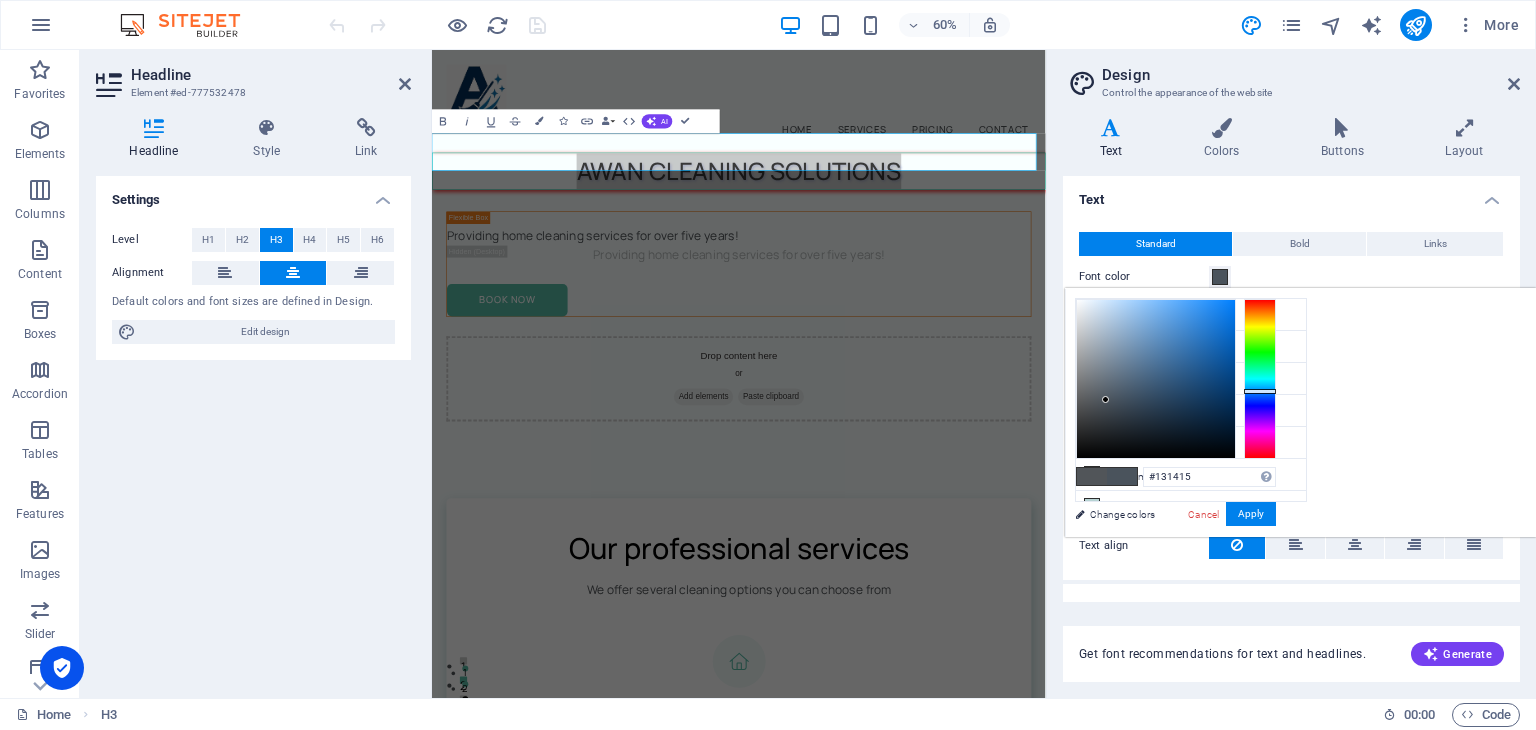 click at bounding box center (1156, 379) 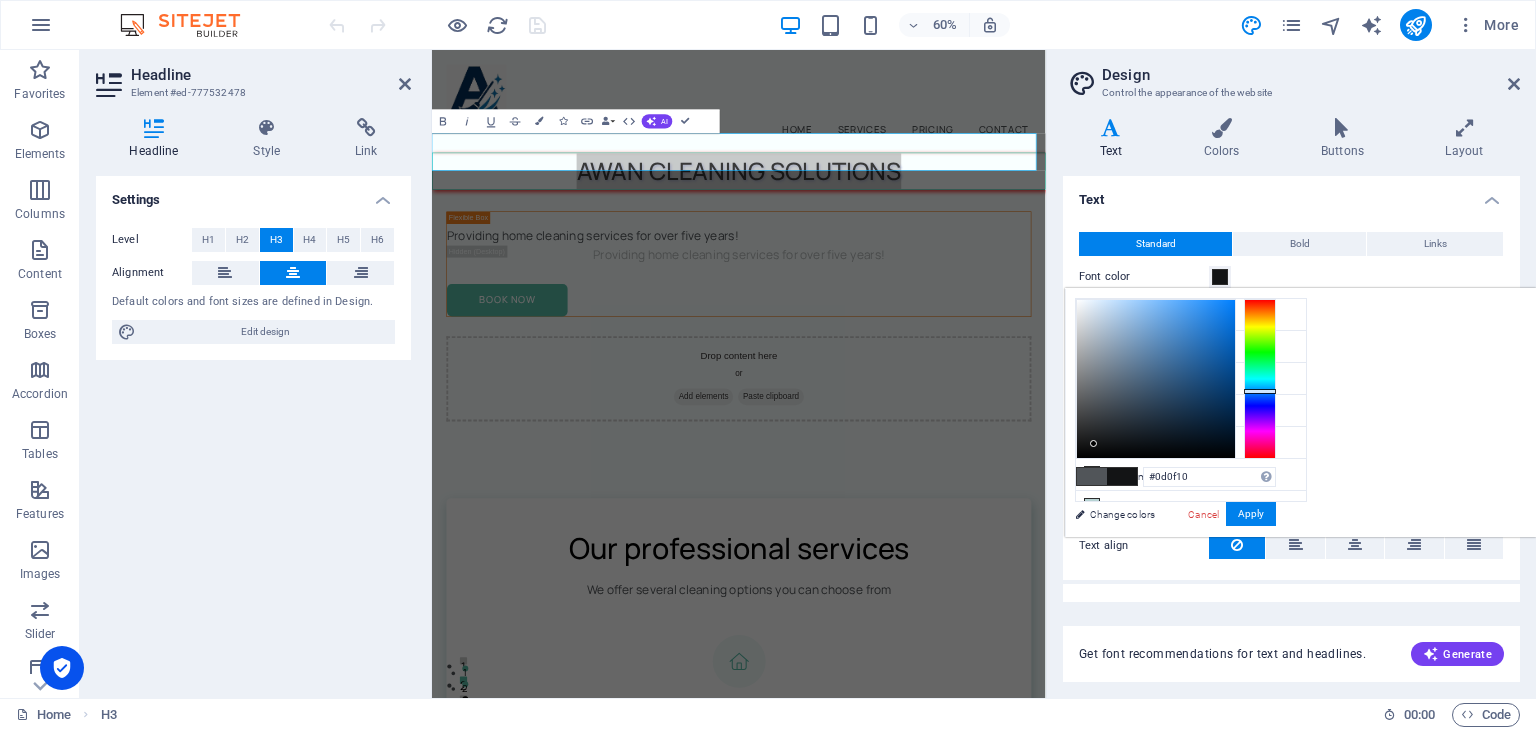 click at bounding box center (1156, 379) 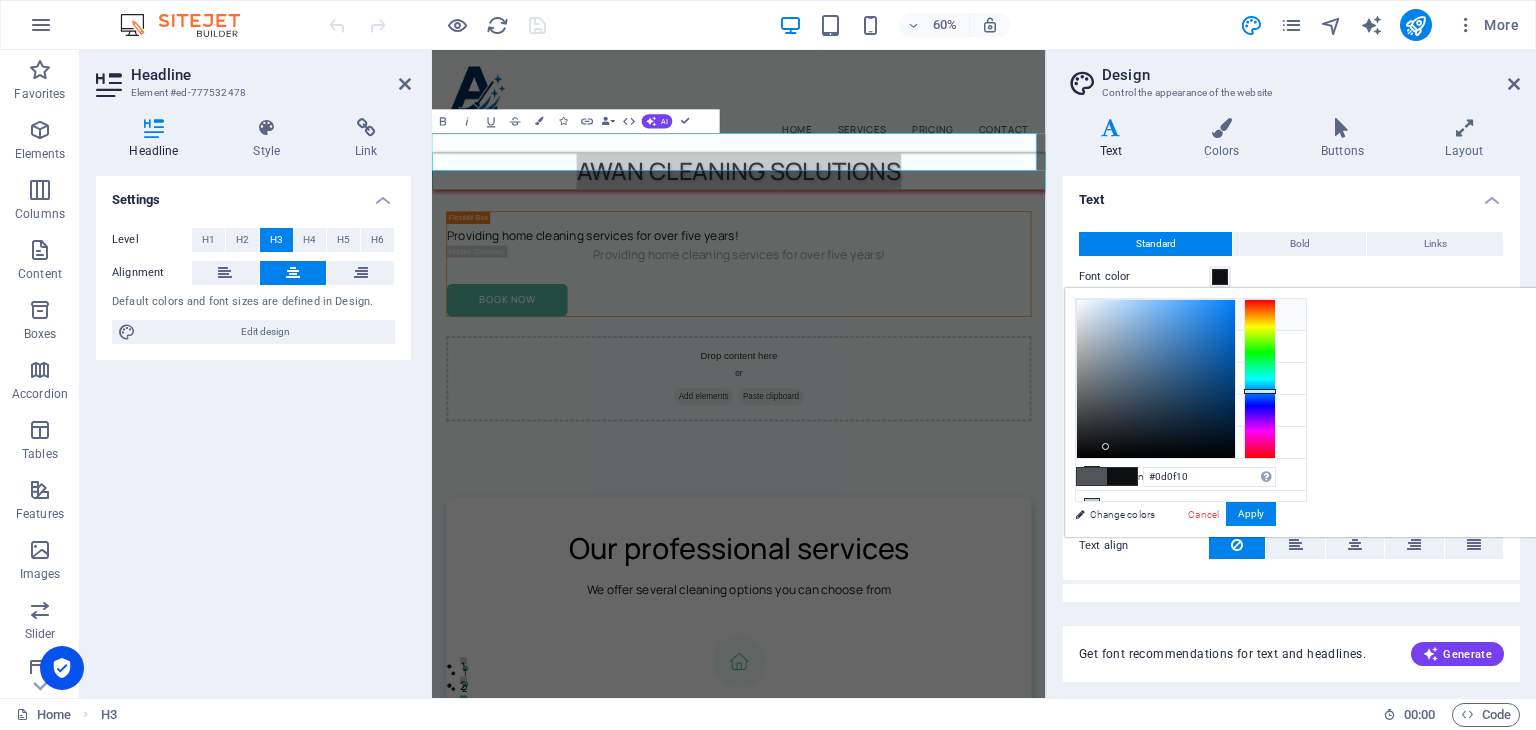 click at bounding box center (1092, 314) 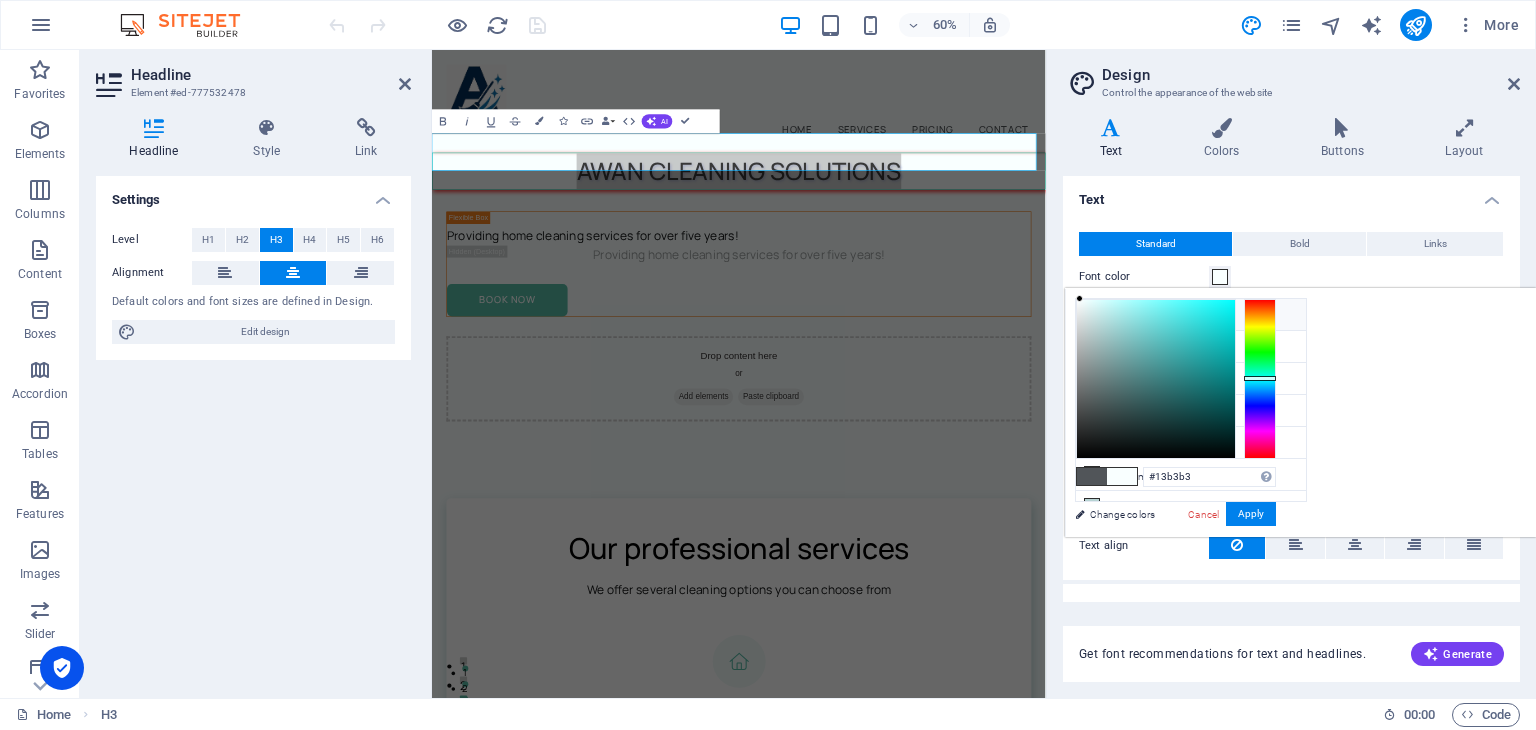 click at bounding box center (1156, 379) 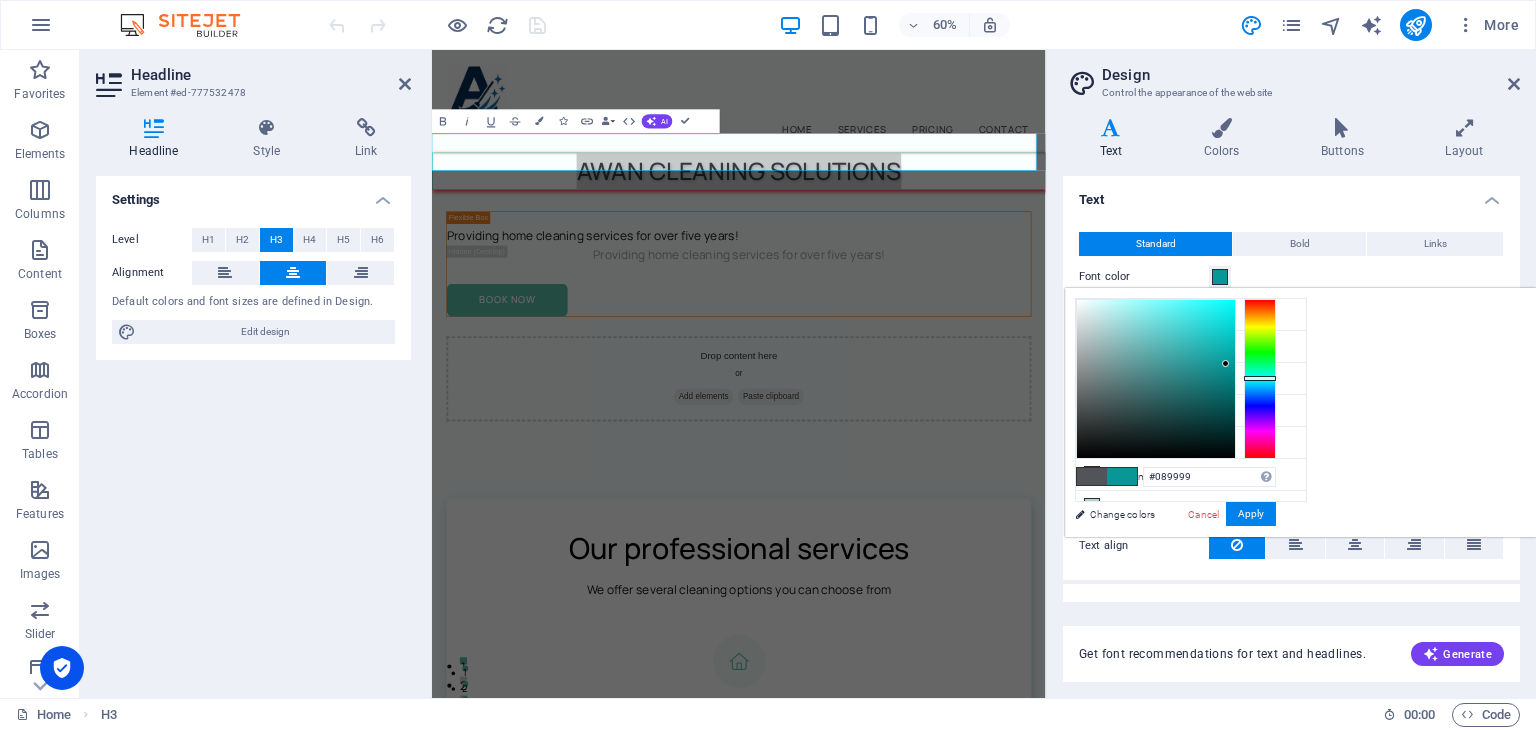 drag, startPoint x: 1473, startPoint y: 417, endPoint x: 1476, endPoint y: 361, distance: 56.0803 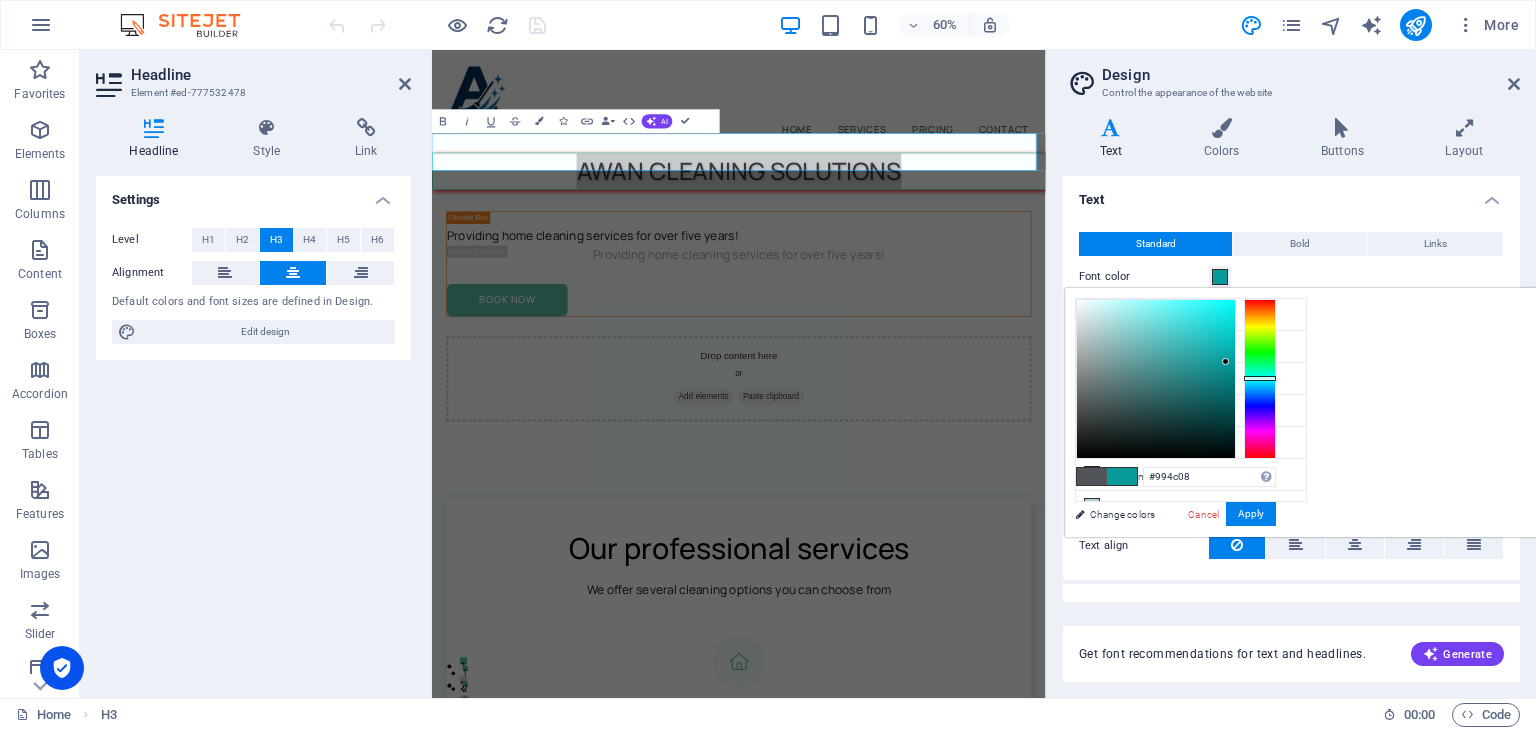 click at bounding box center [1260, 379] 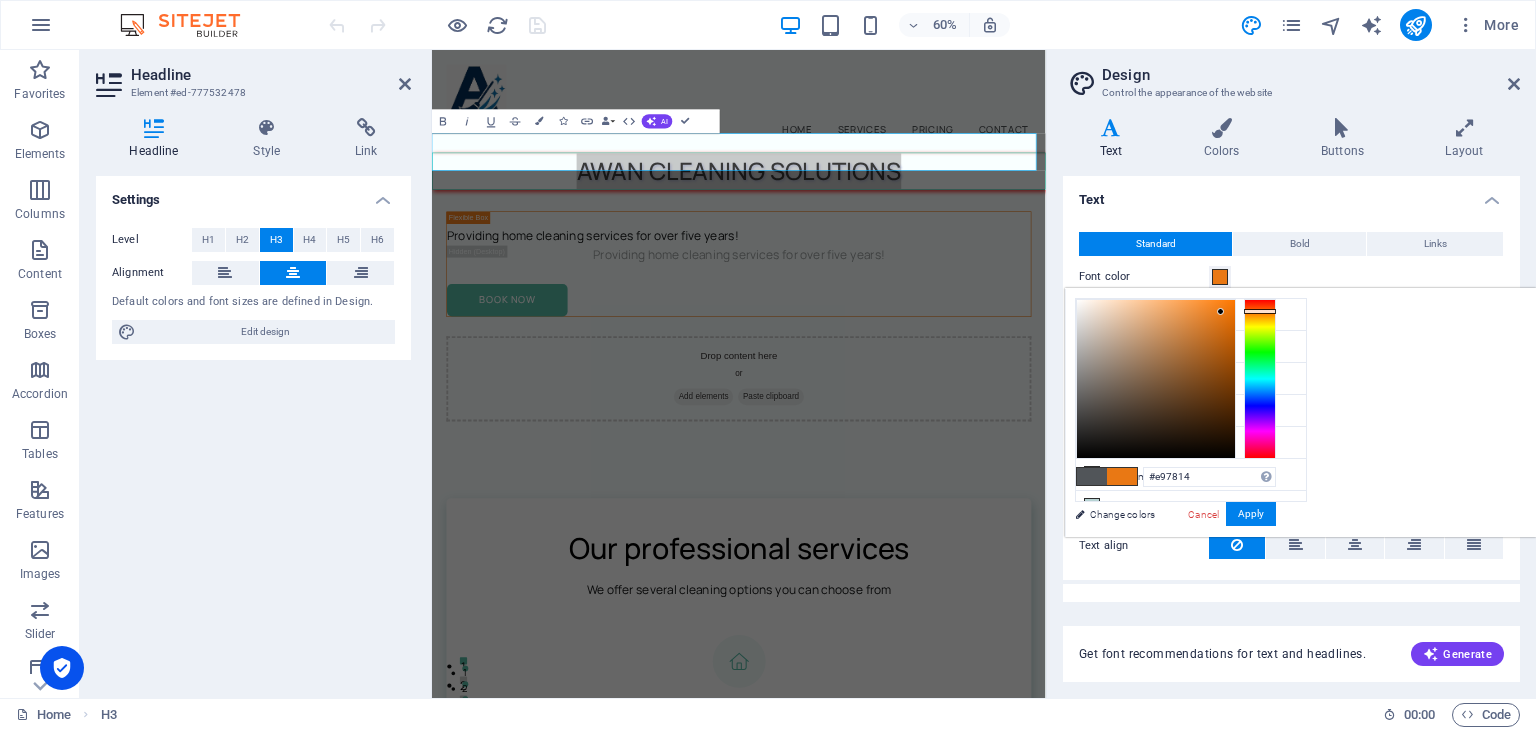click at bounding box center (1156, 379) 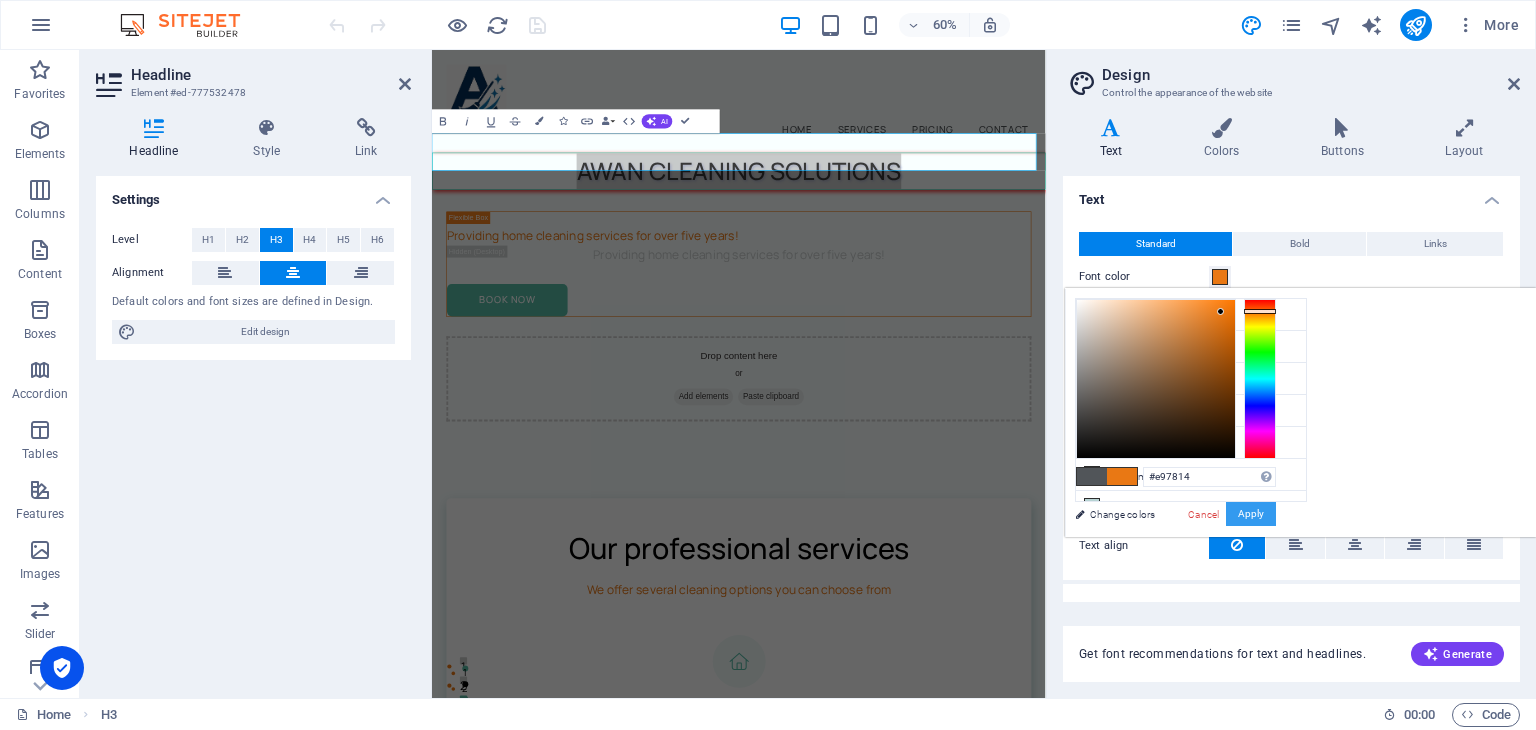 click on "Apply" at bounding box center (1251, 514) 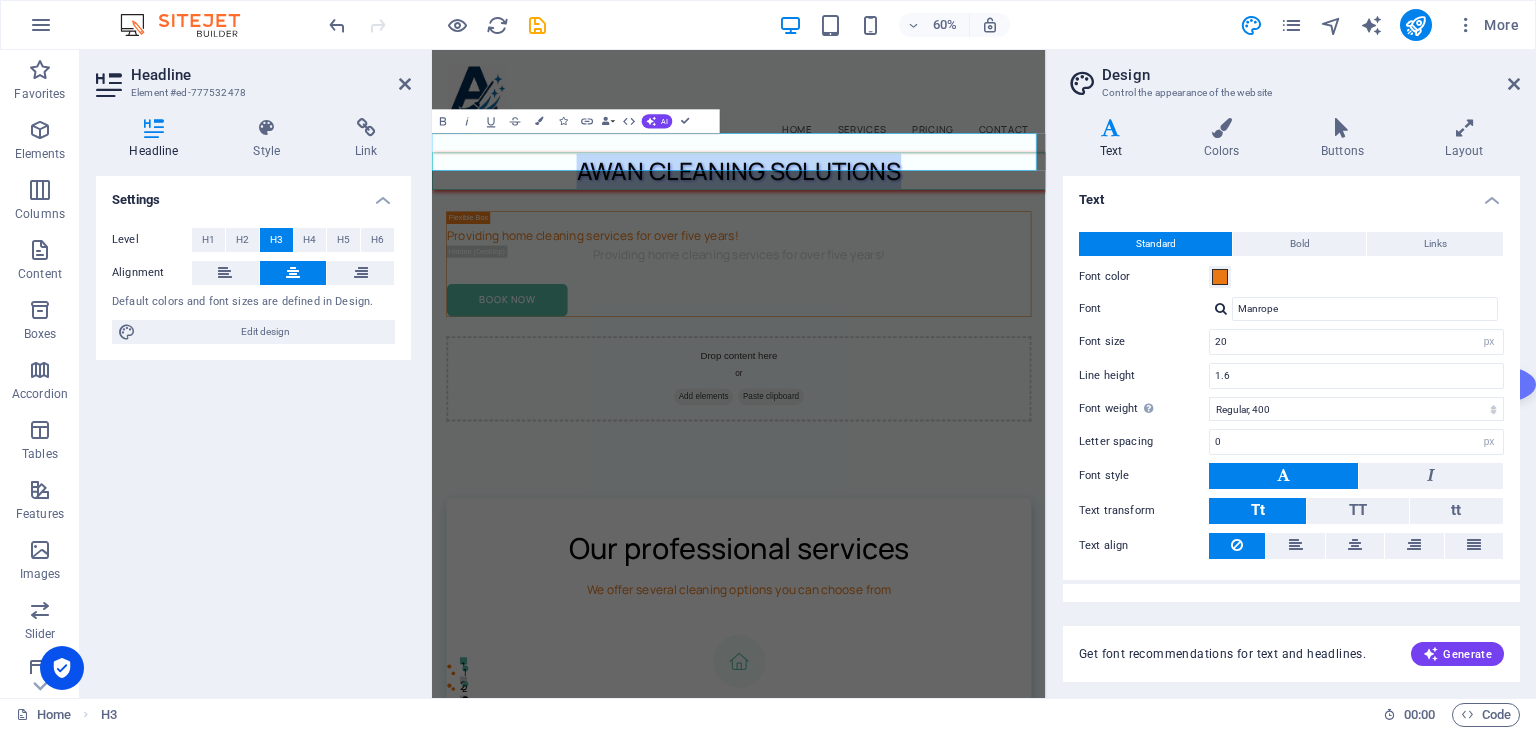 click on "AWAN CLEANING SOLUTIONS" at bounding box center [943, 252] 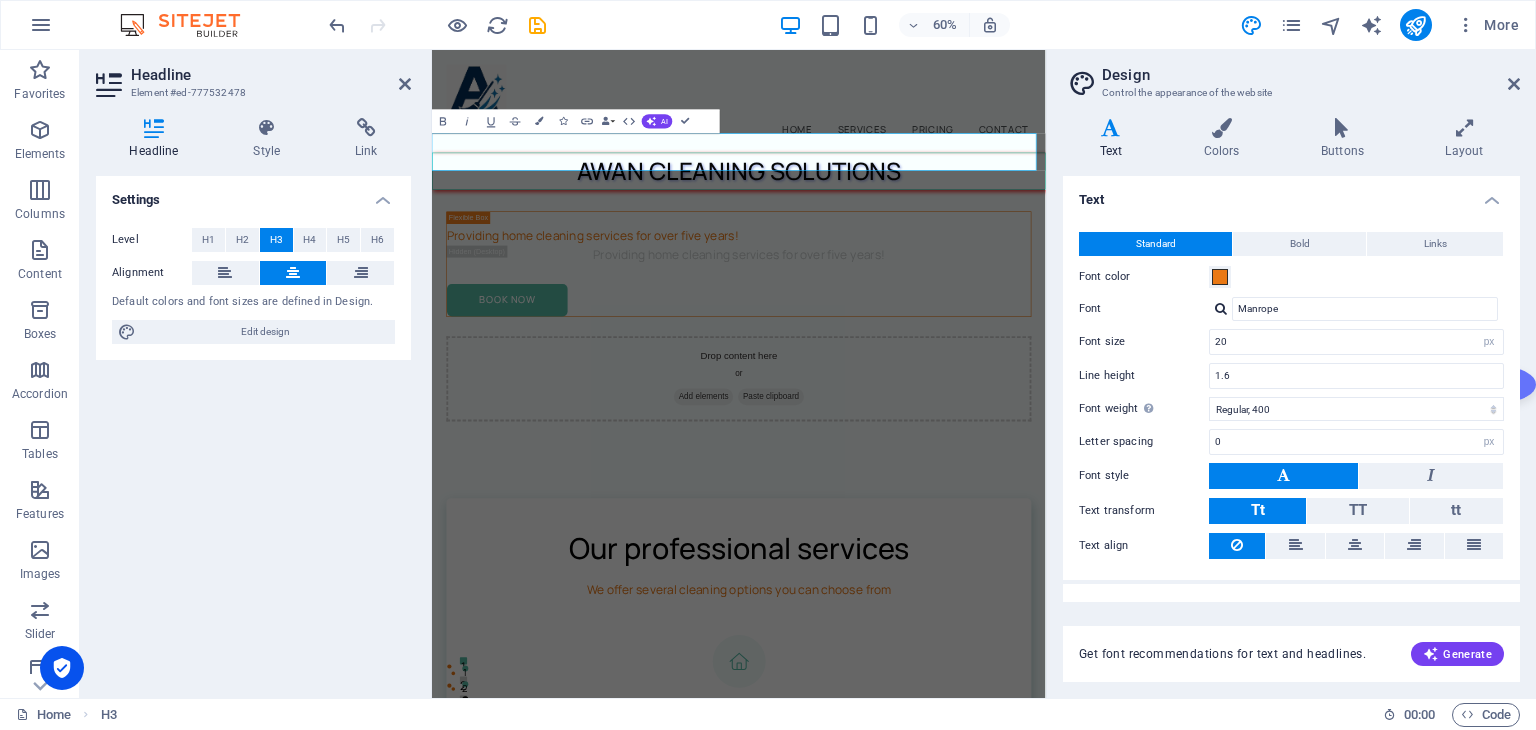click on "Font color" at bounding box center [1291, 277] 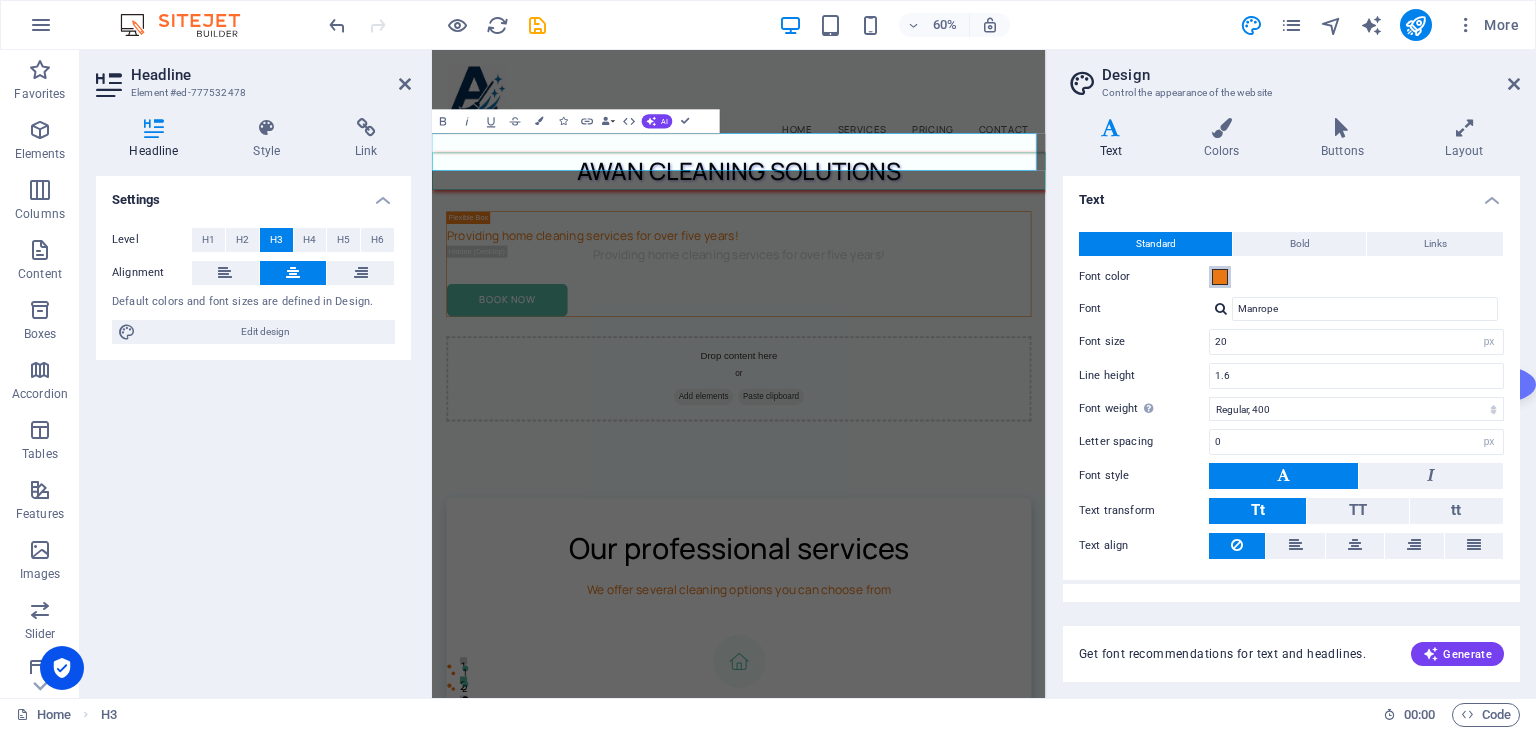 click at bounding box center [1220, 277] 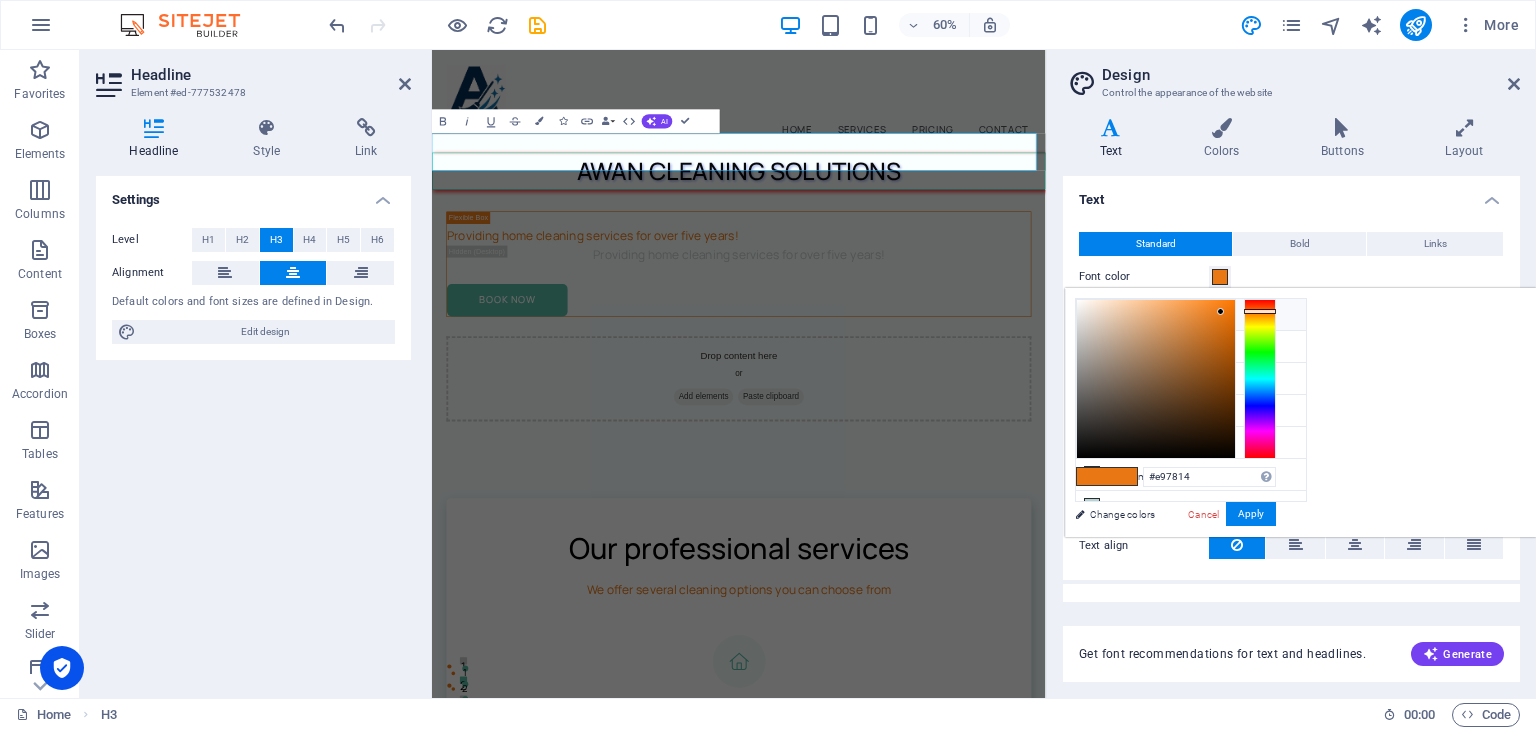 click on "Background color
#f9ffff" at bounding box center (1191, 315) 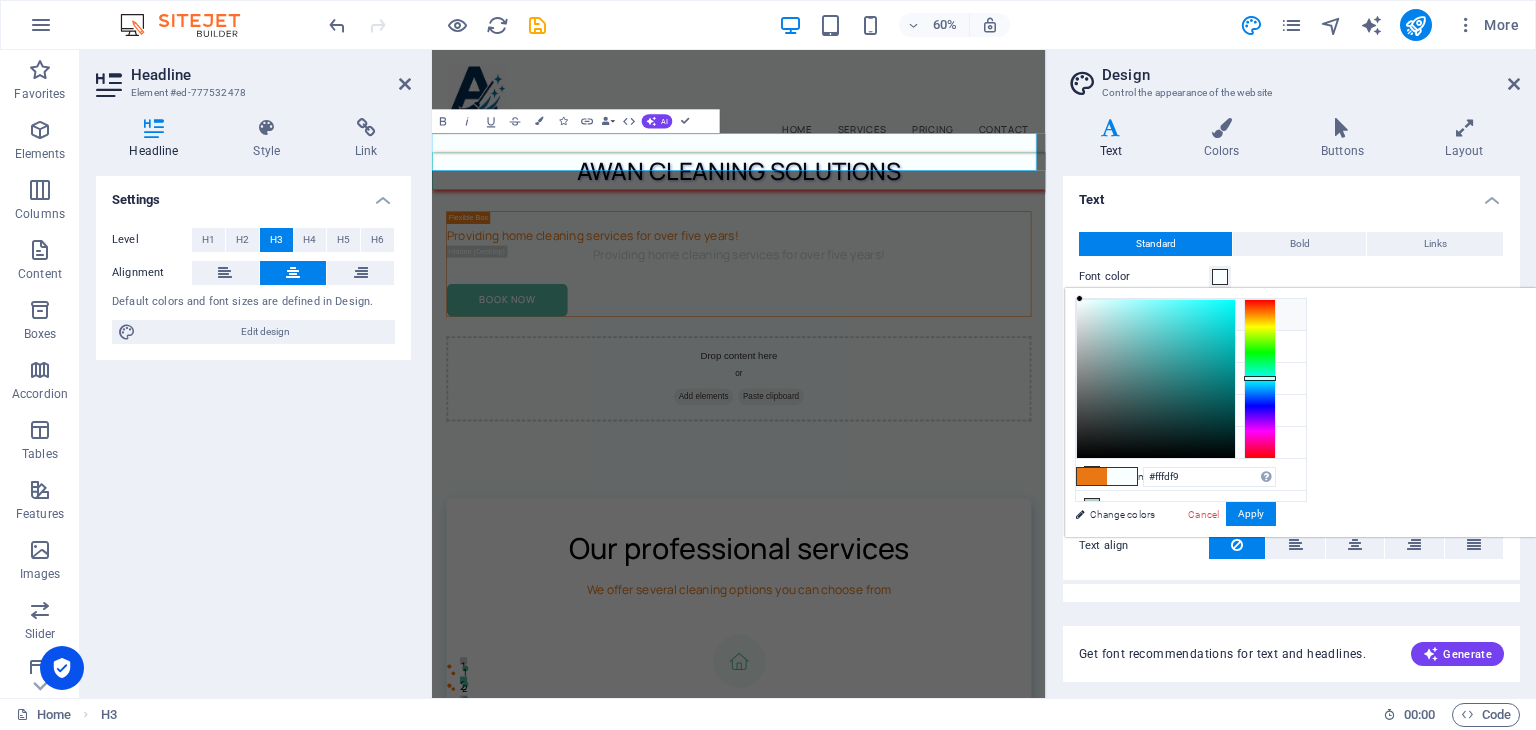 click at bounding box center [1260, 379] 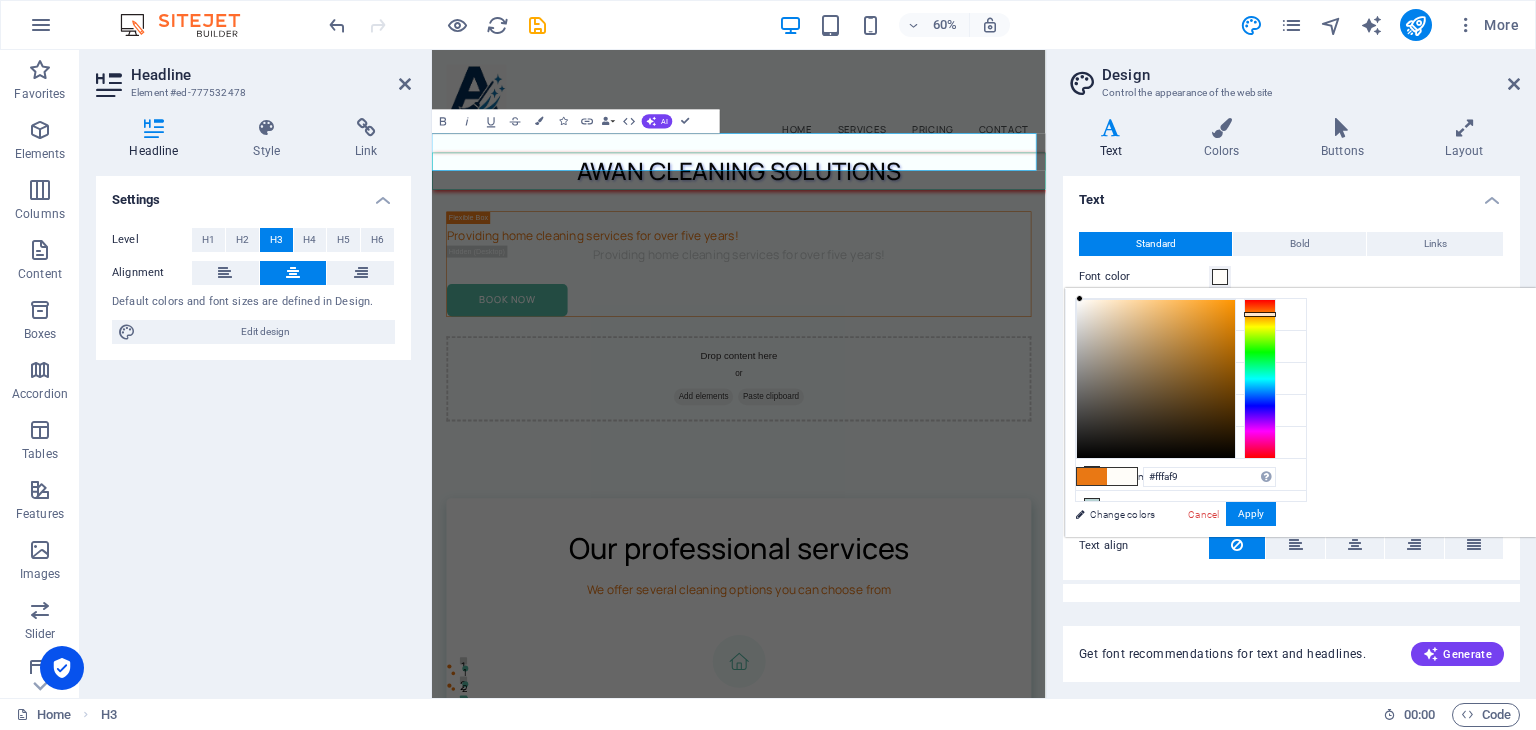 click at bounding box center [1260, 379] 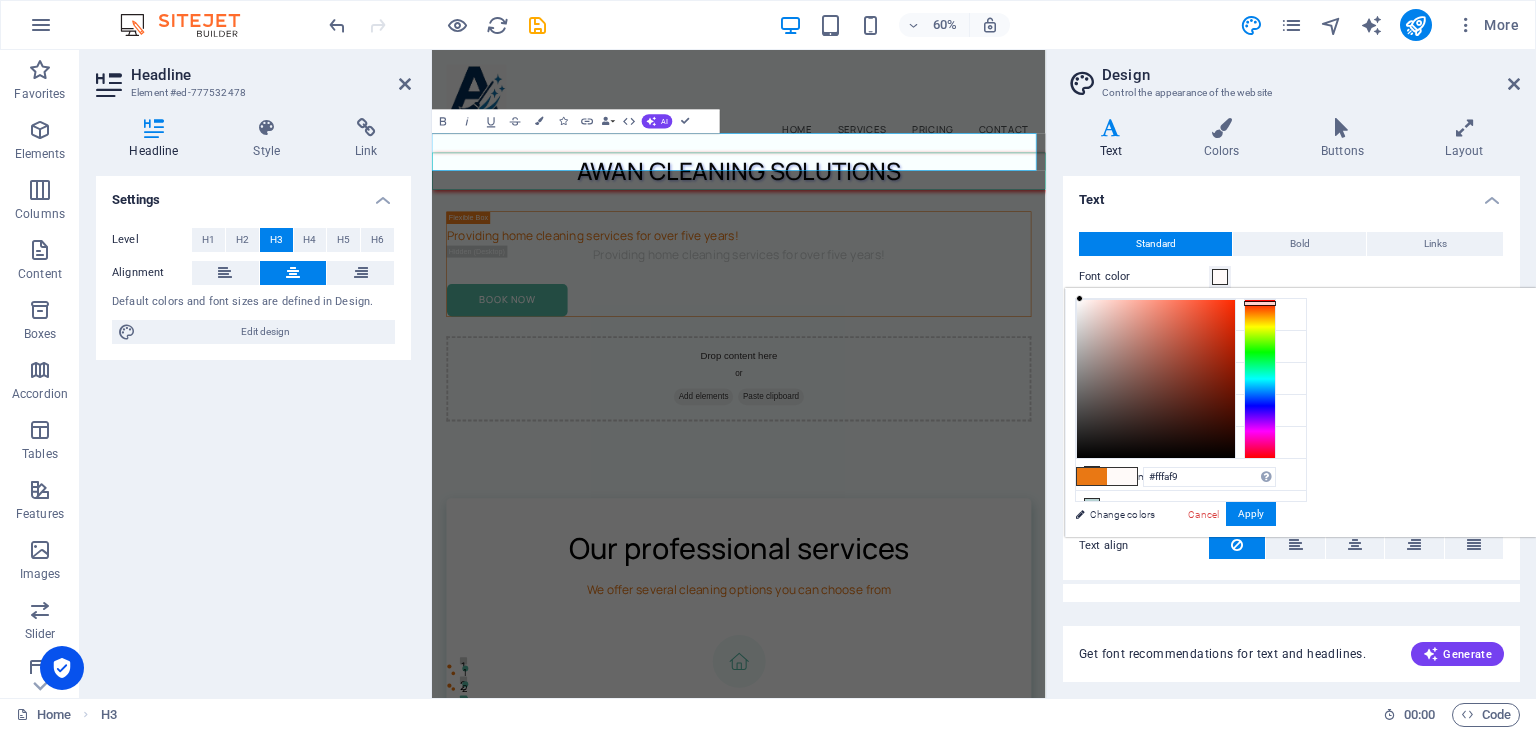 click at bounding box center [1260, 303] 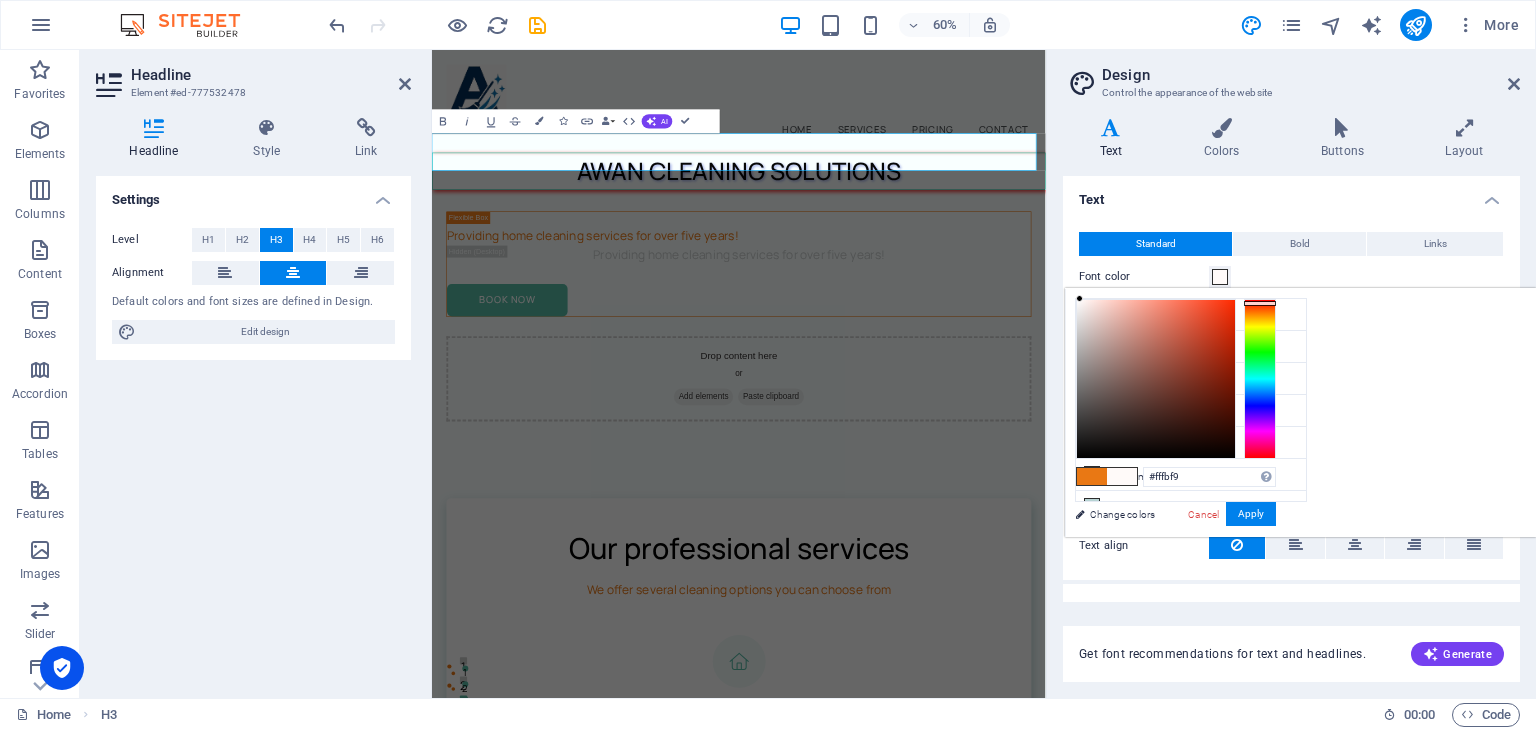 click at bounding box center [1260, 379] 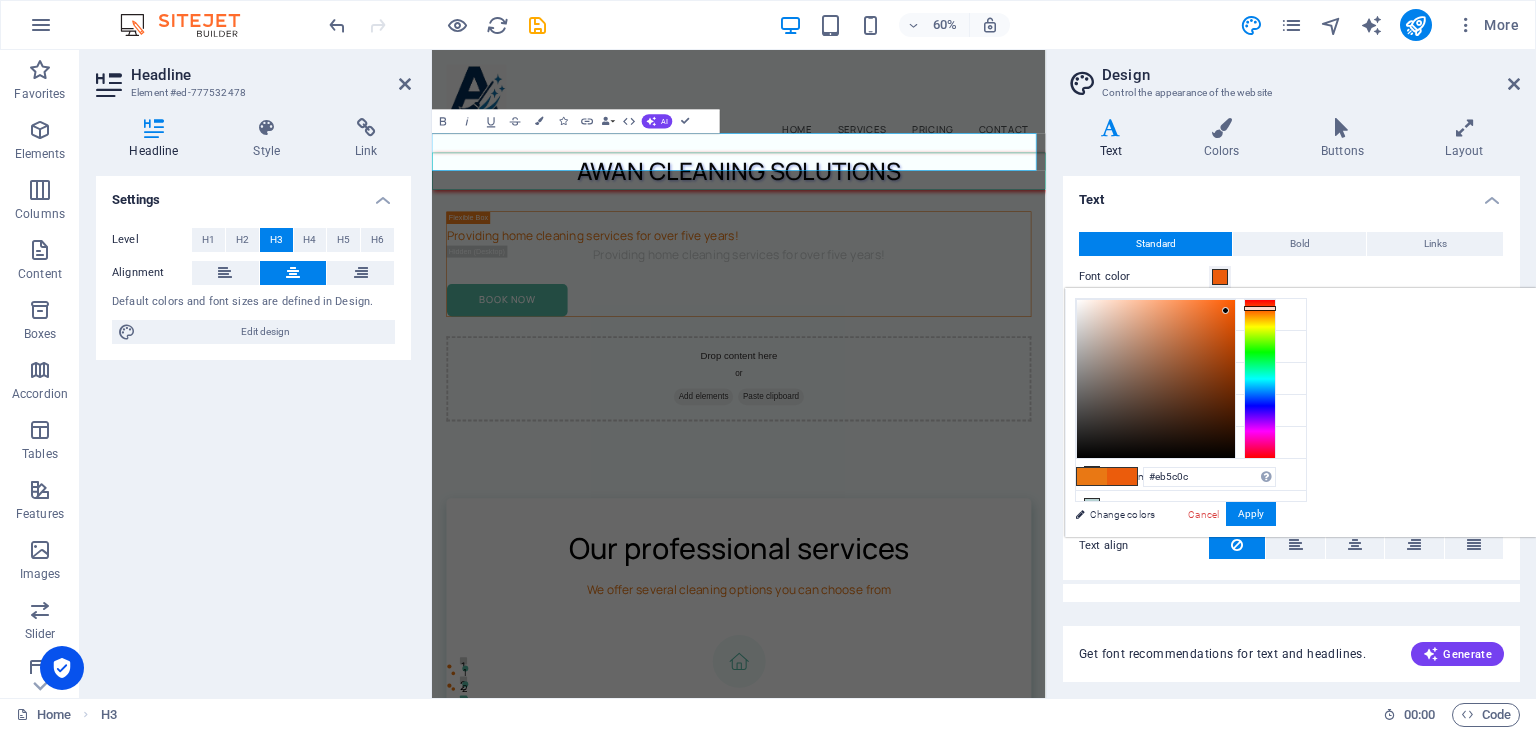 click at bounding box center (1156, 379) 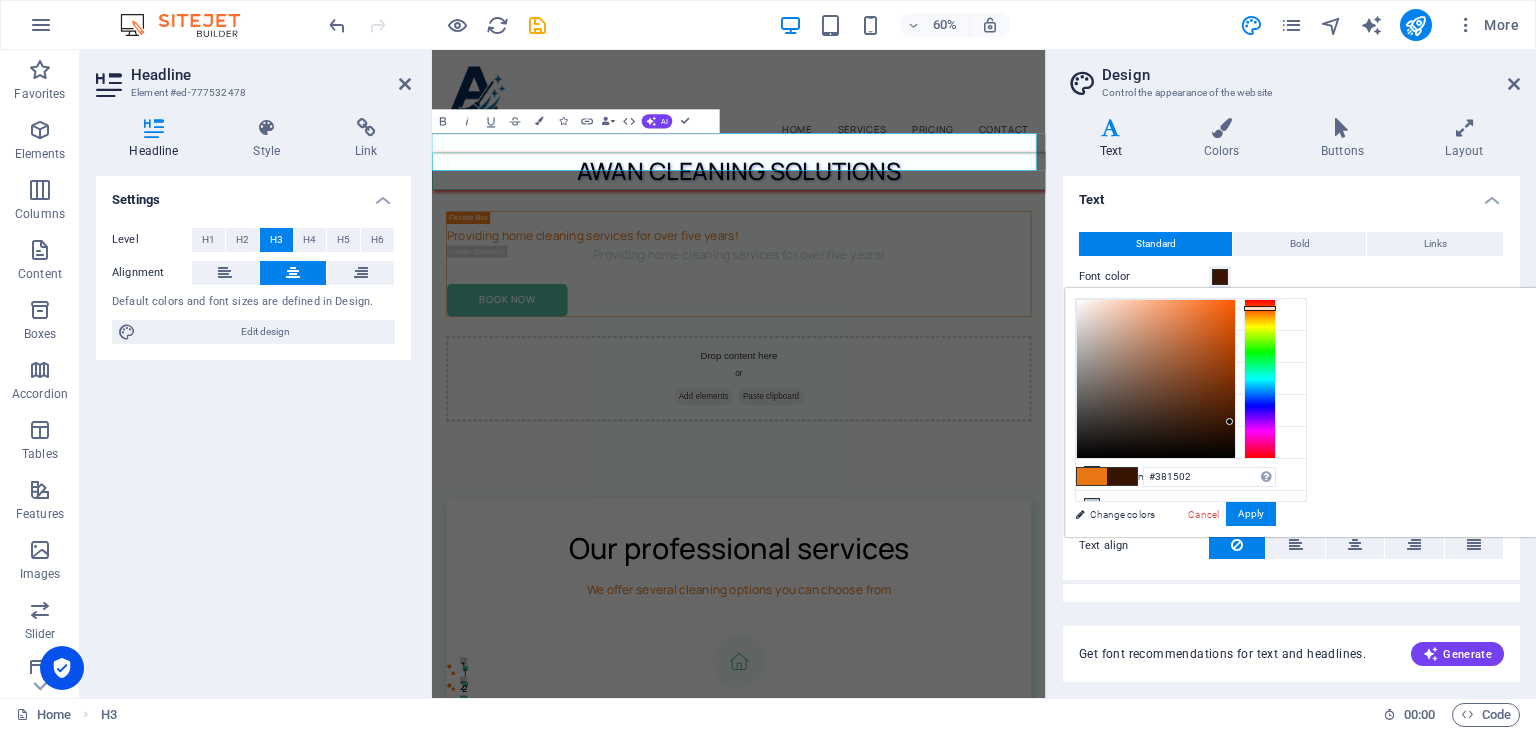 click at bounding box center (1156, 379) 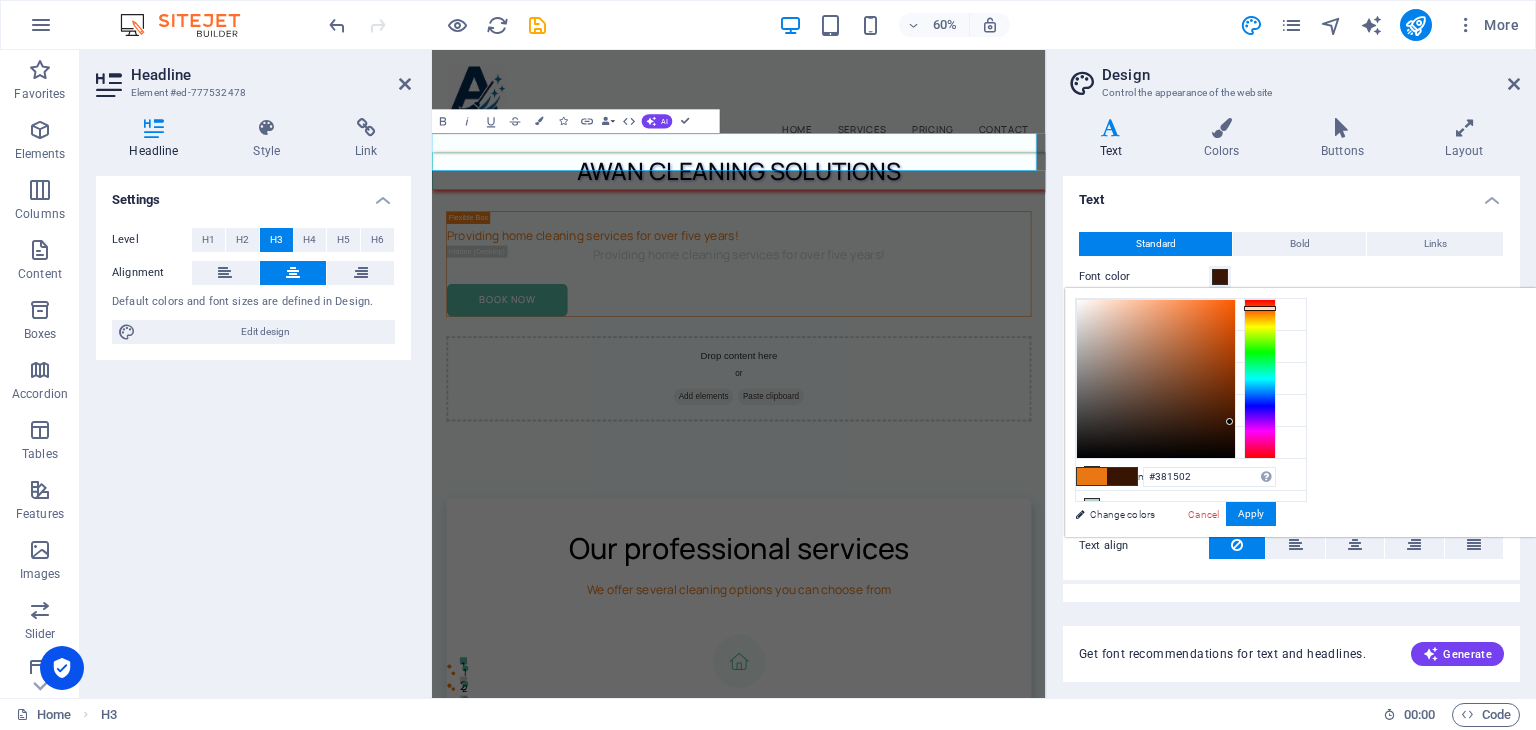 type on "#3f1803" 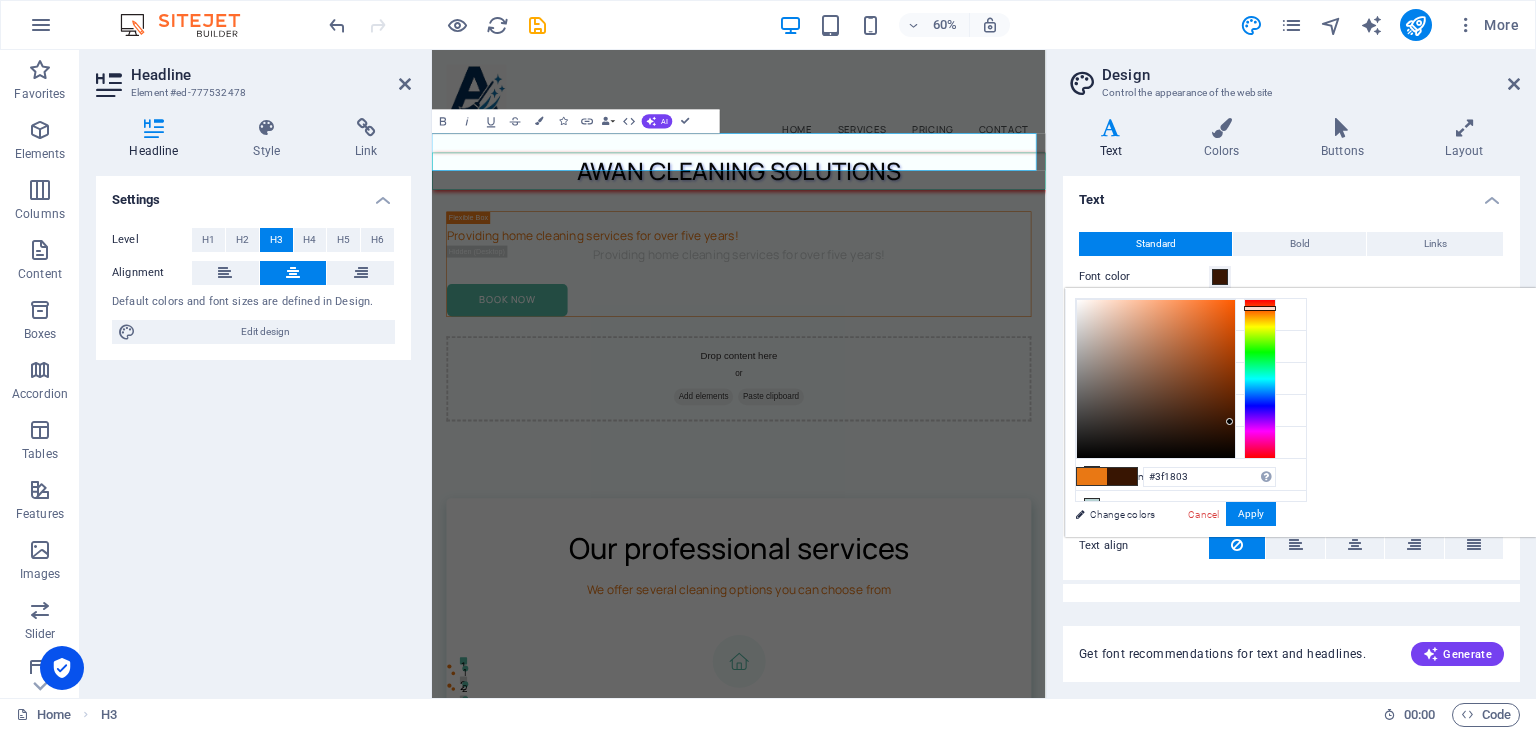 click at bounding box center [1229, 421] 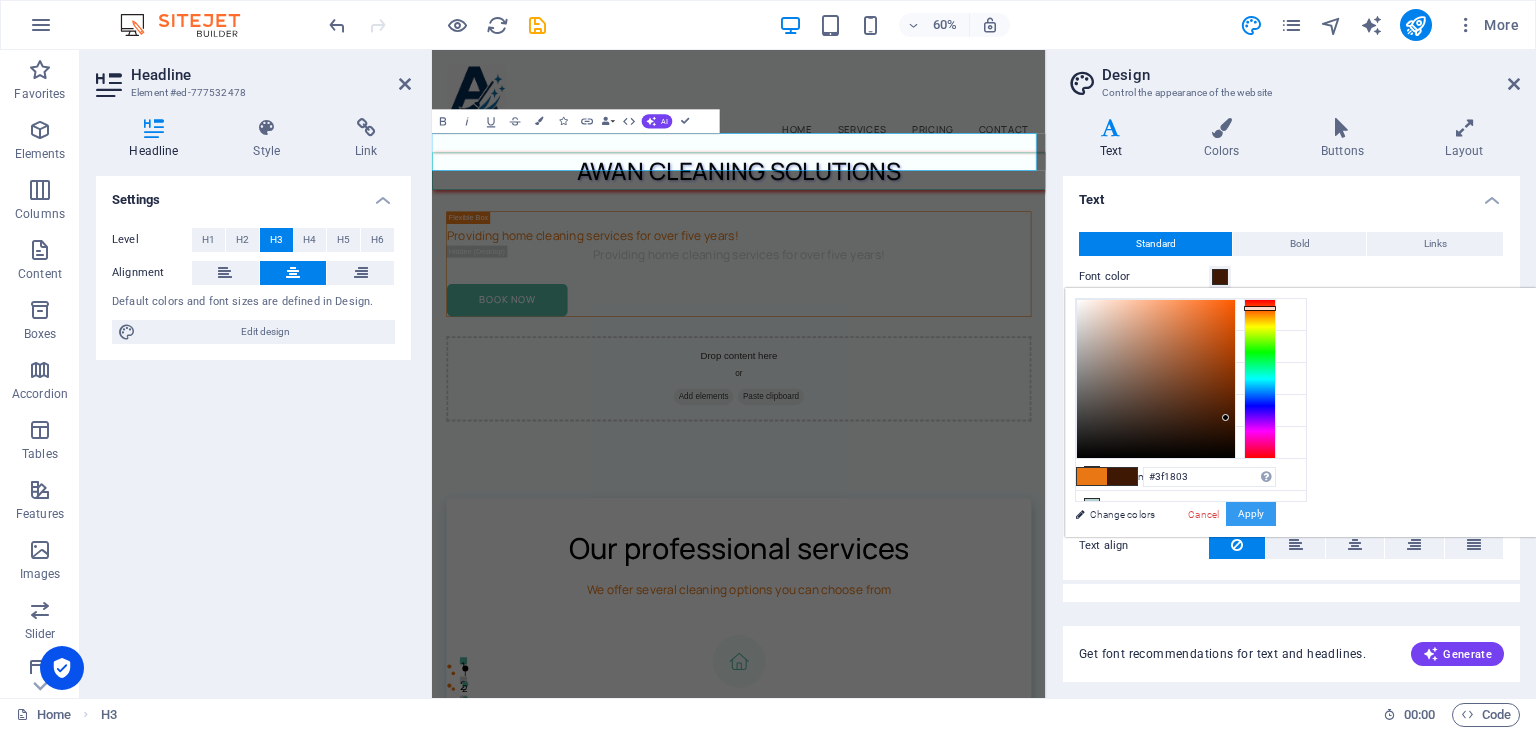 click on "Apply" at bounding box center [1251, 514] 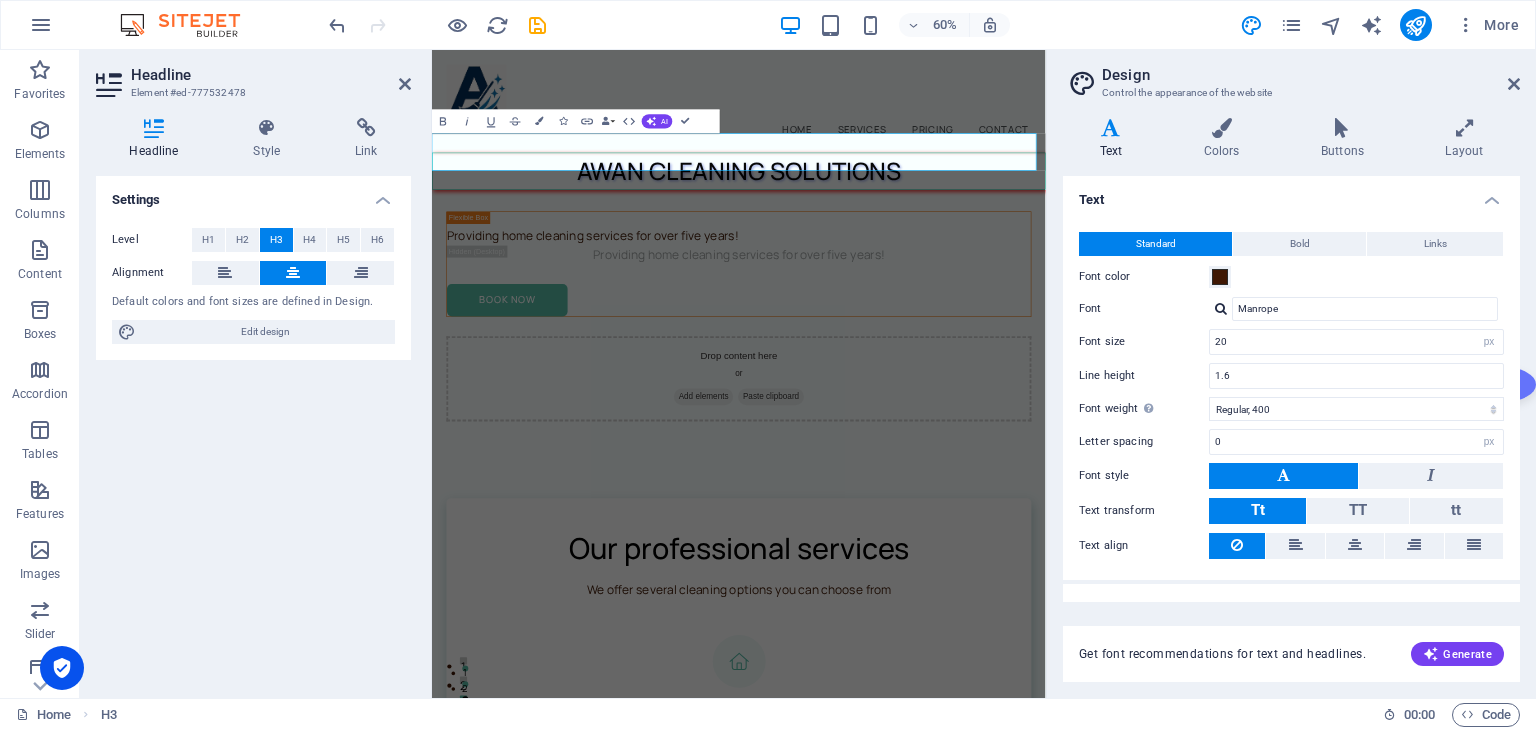 scroll, scrollTop: 27, scrollLeft: 0, axis: vertical 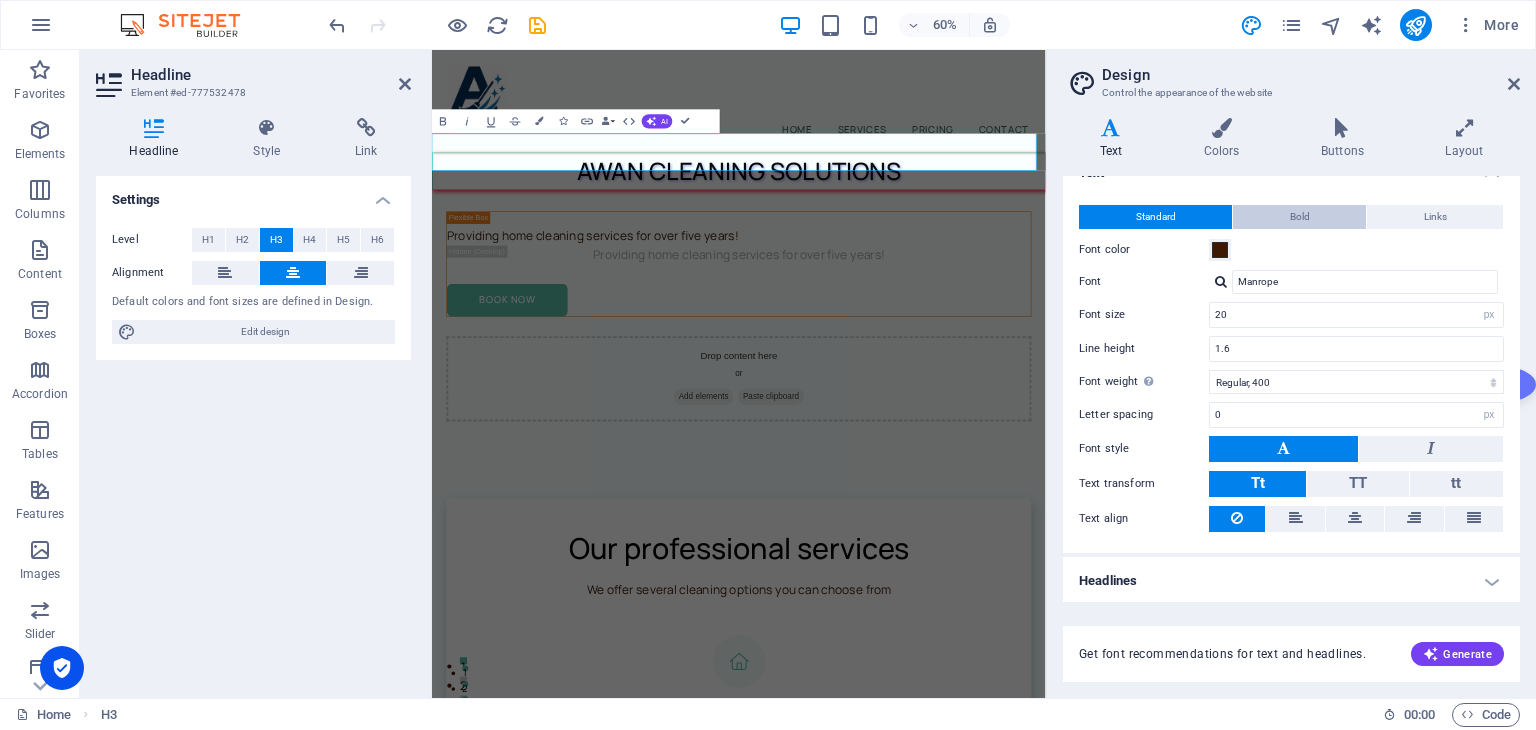 click on "Bold" at bounding box center [1300, 217] 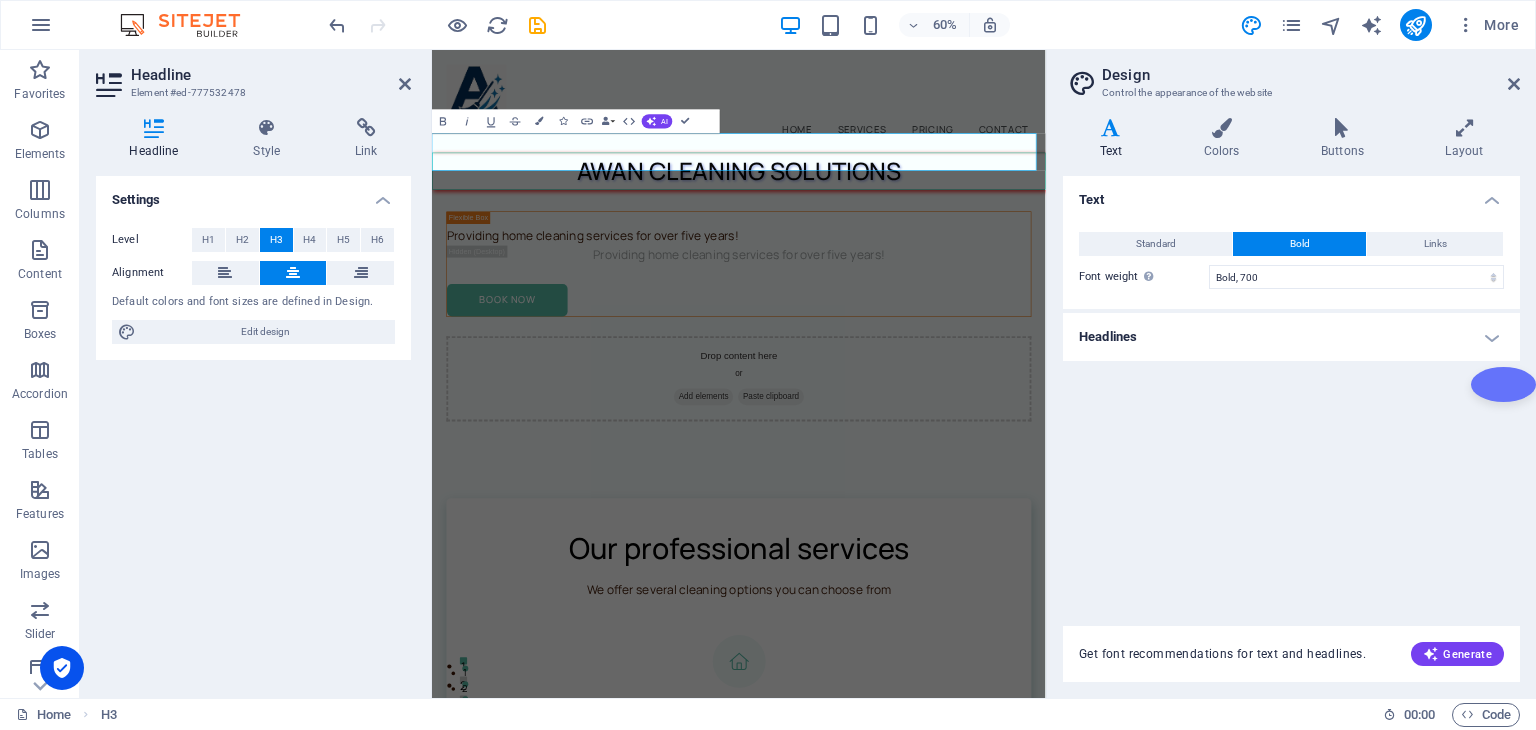 scroll, scrollTop: 0, scrollLeft: 0, axis: both 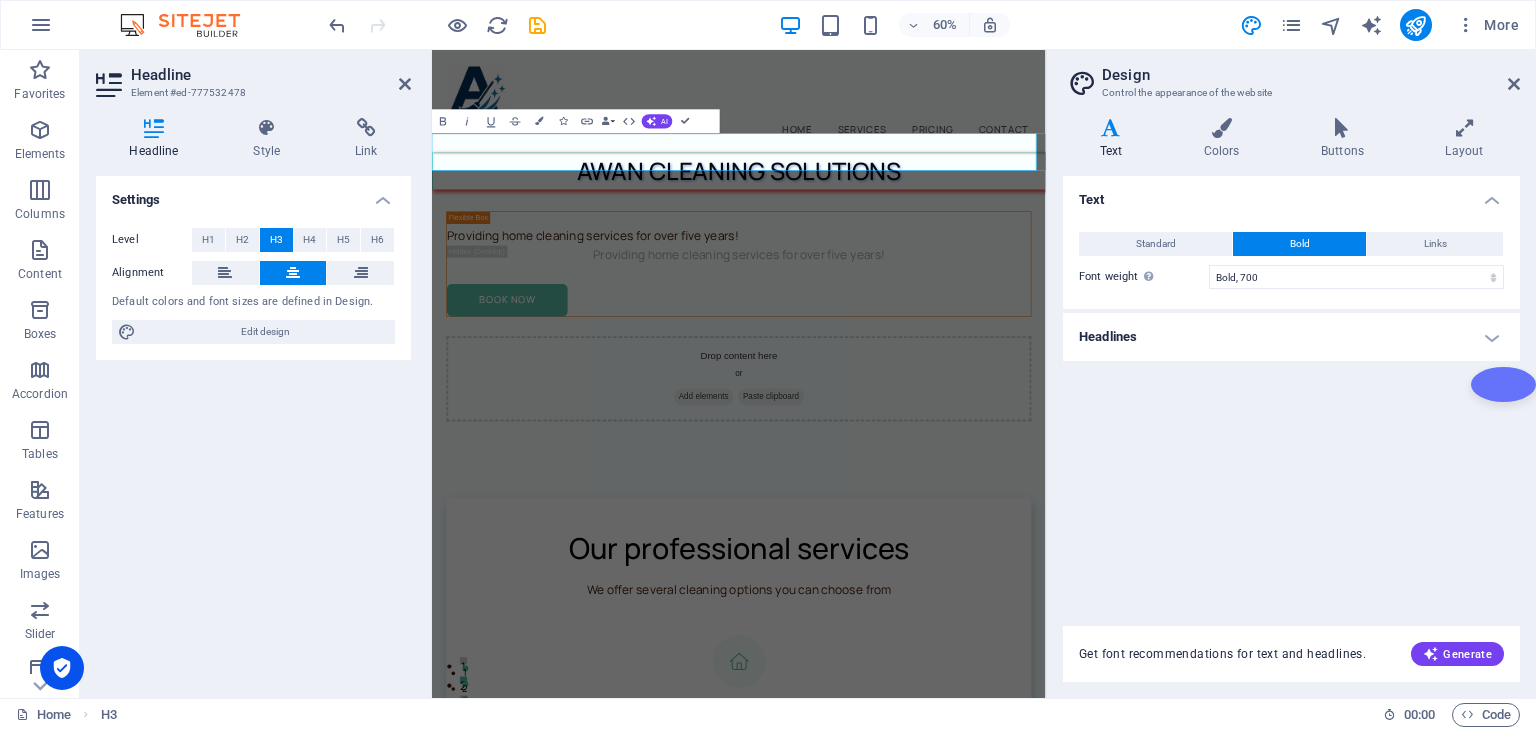 click on "Headlines" at bounding box center (1291, 337) 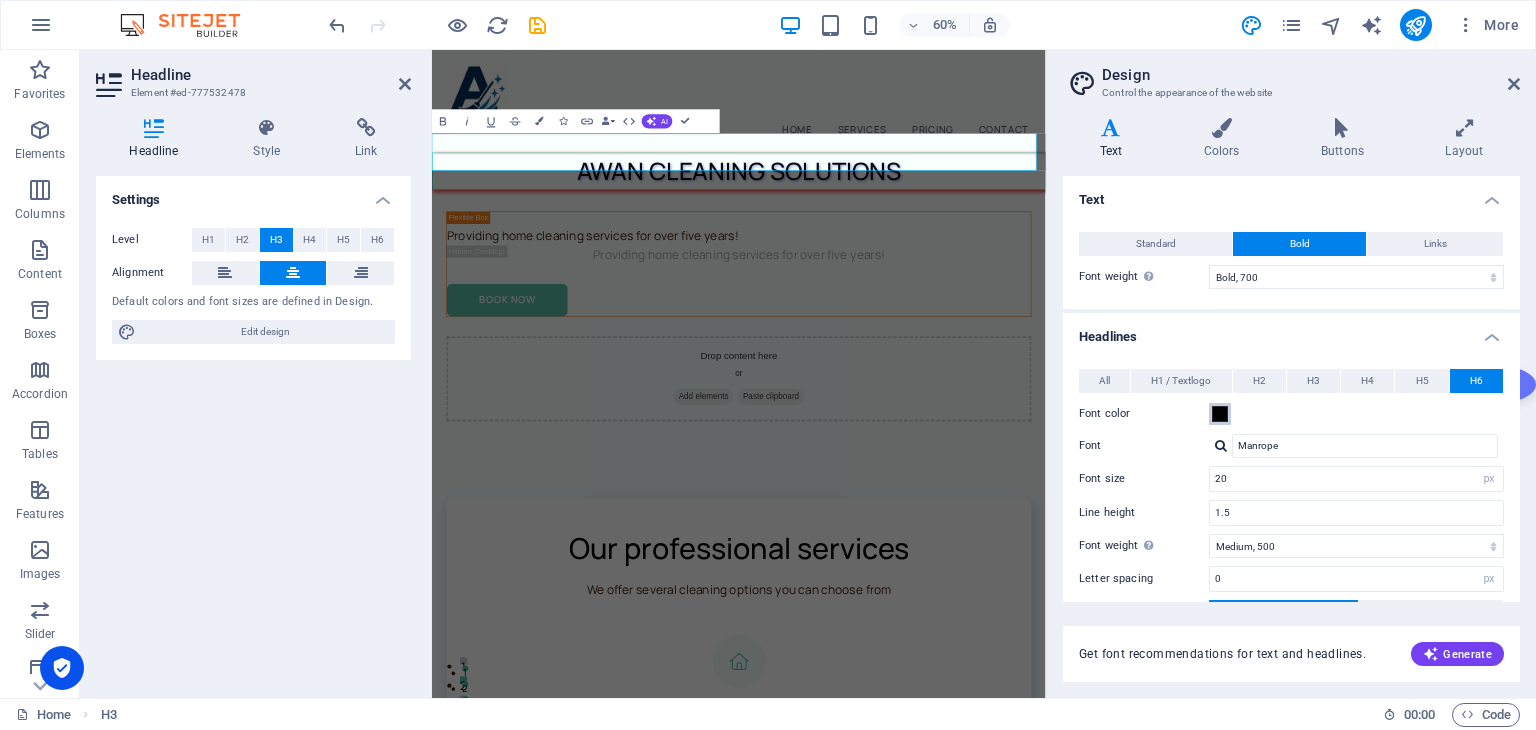 click at bounding box center [1220, 414] 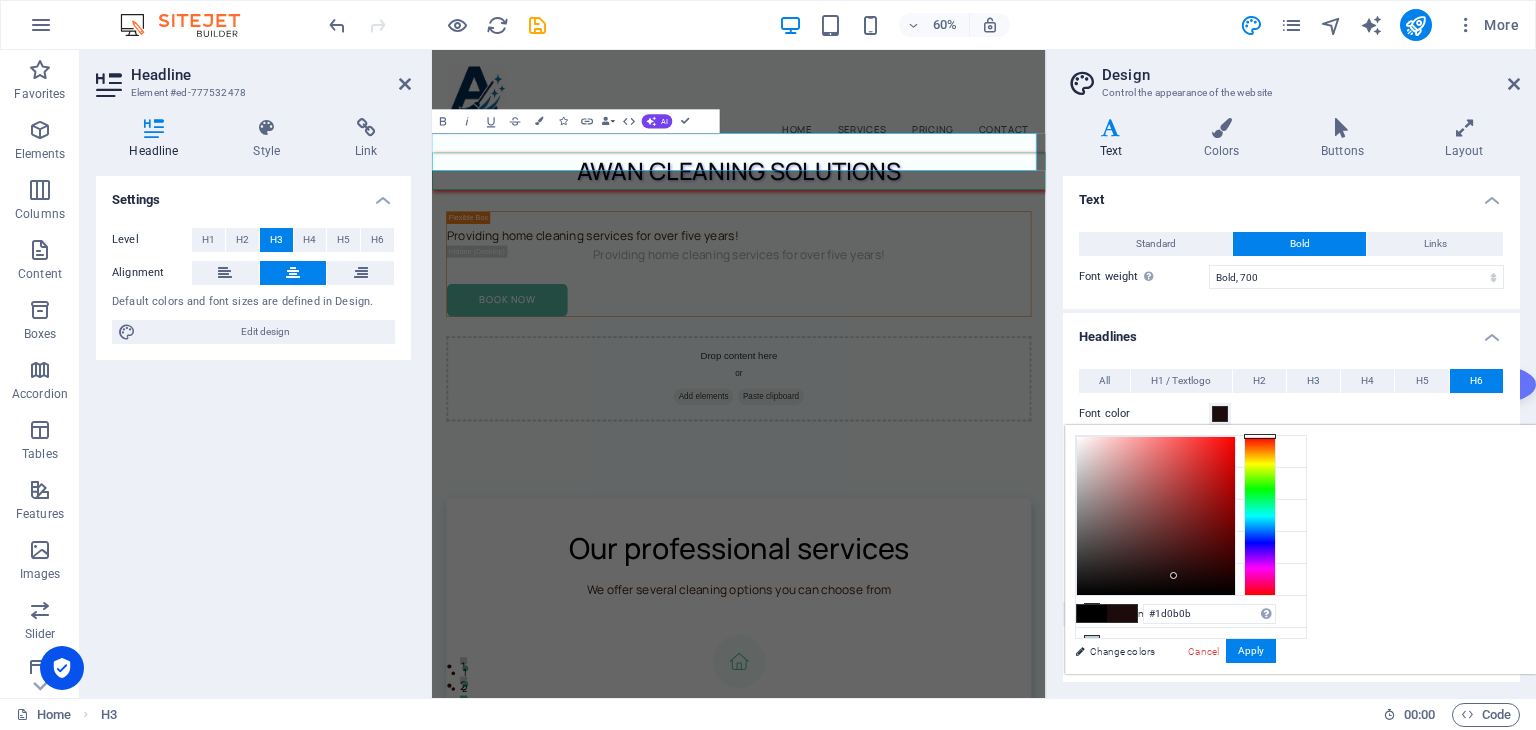 click at bounding box center (1156, 516) 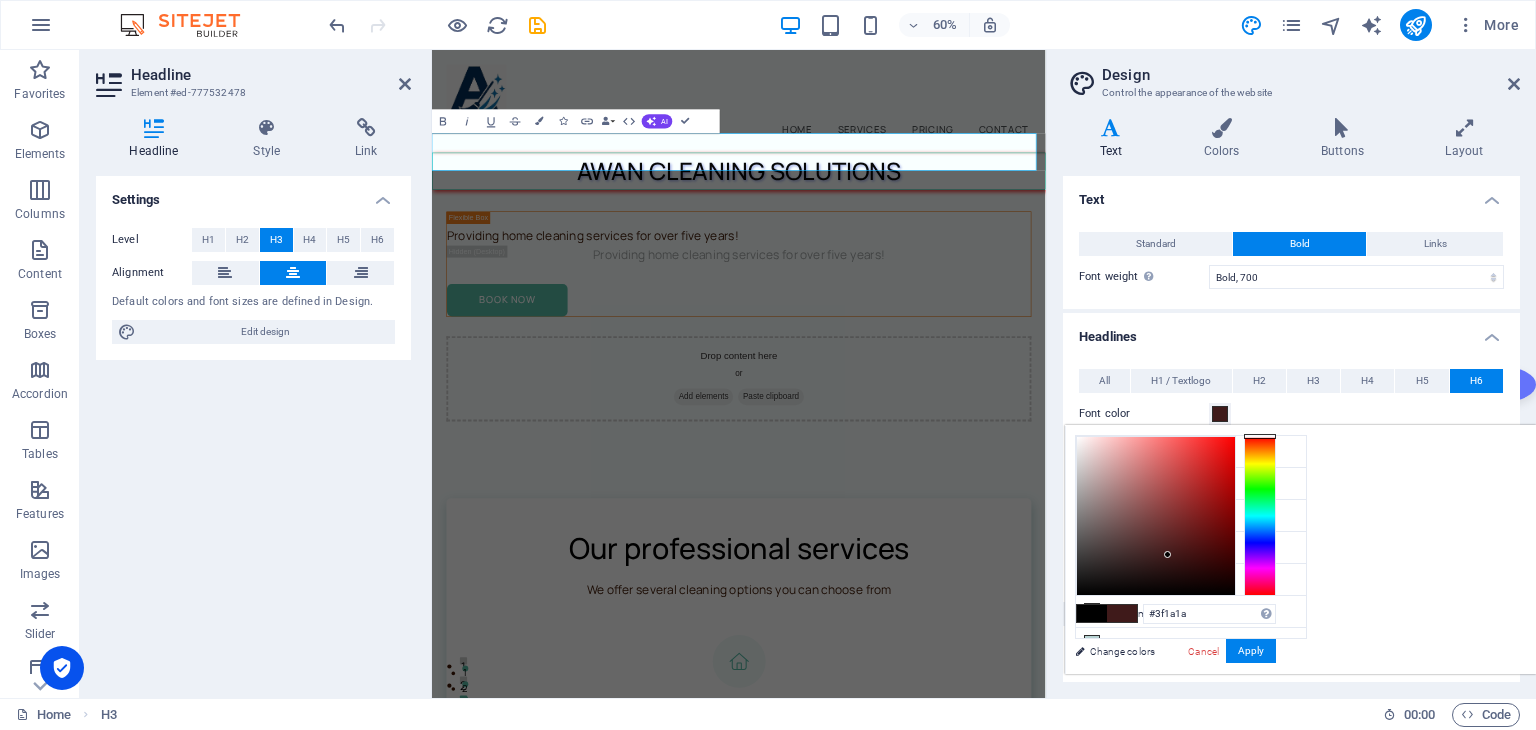 click at bounding box center [1156, 516] 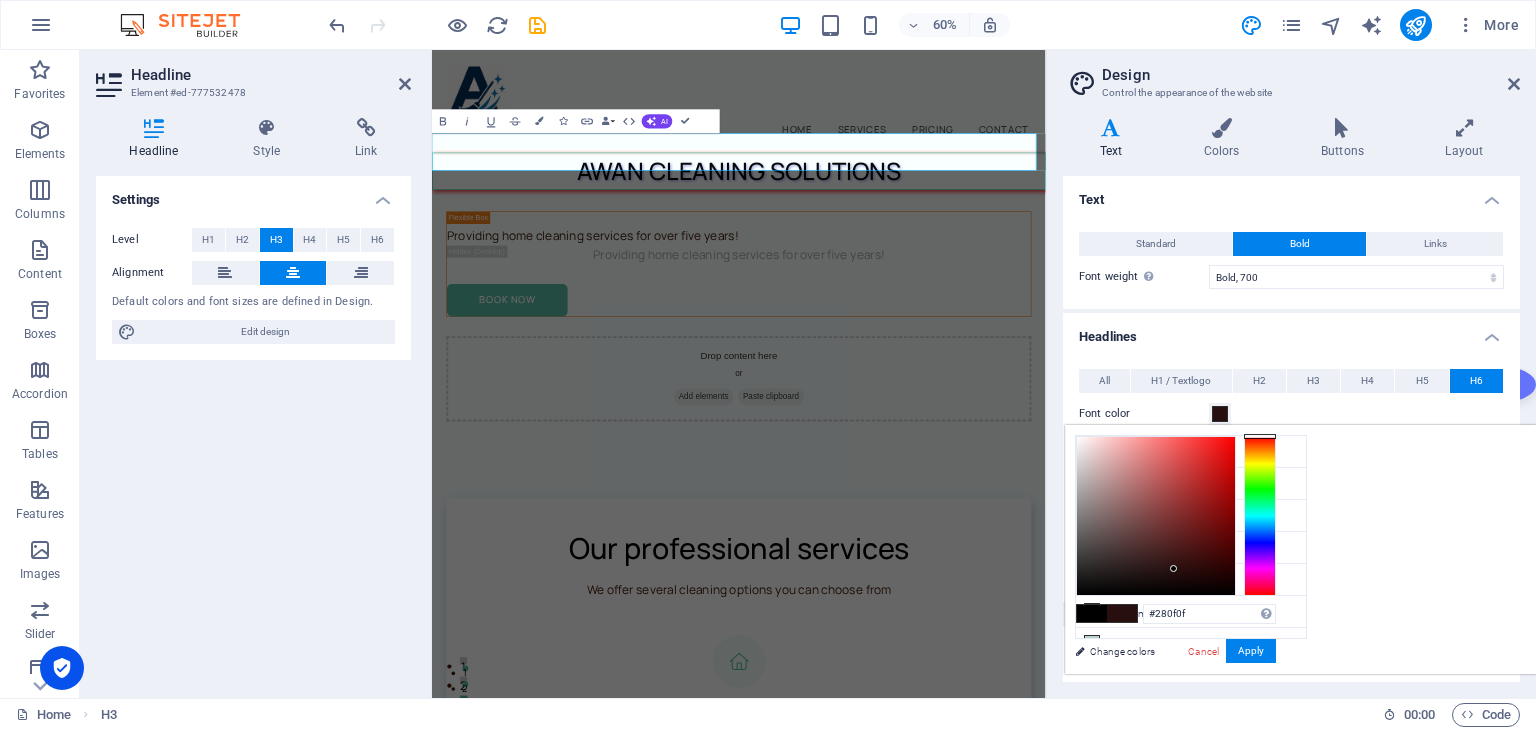 click at bounding box center [1156, 516] 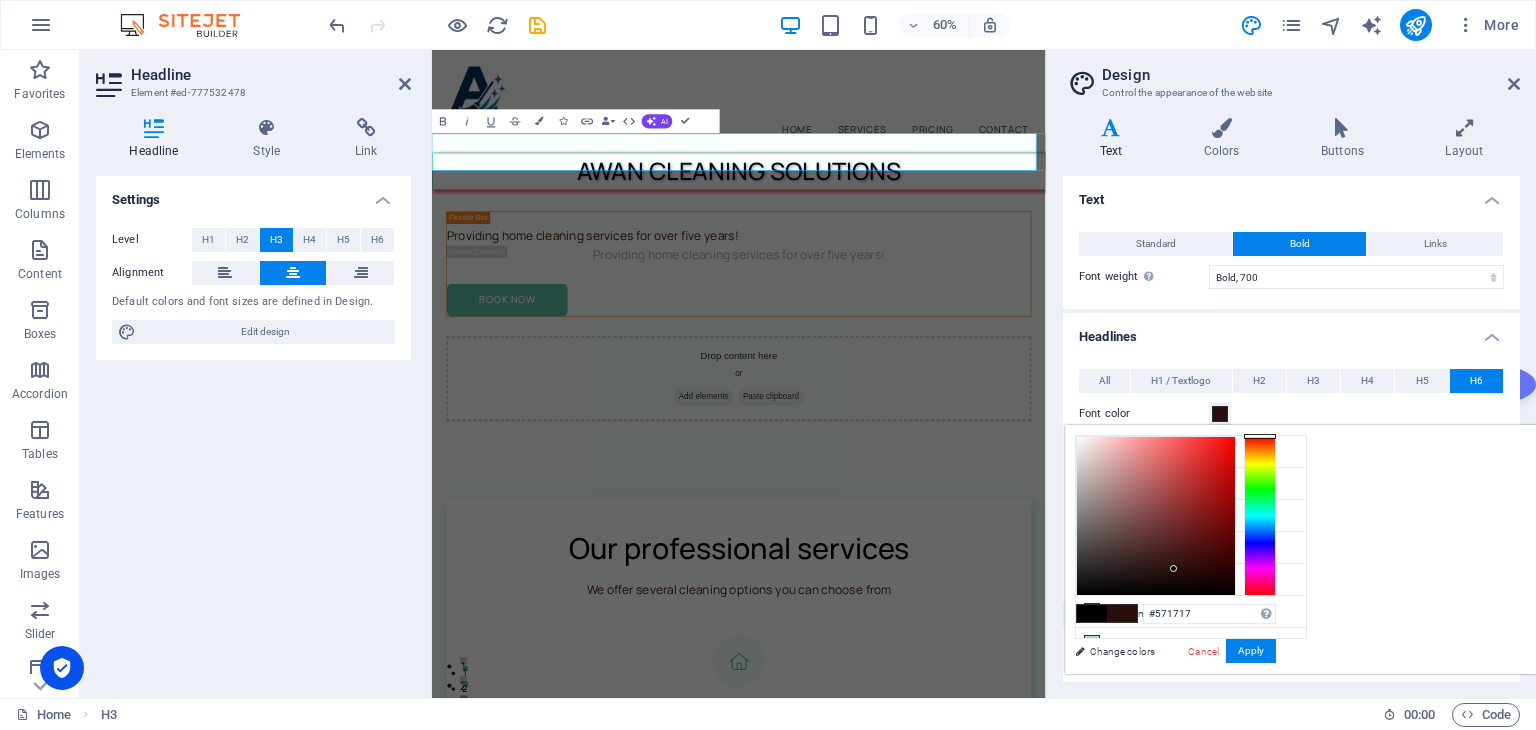 click at bounding box center [1156, 516] 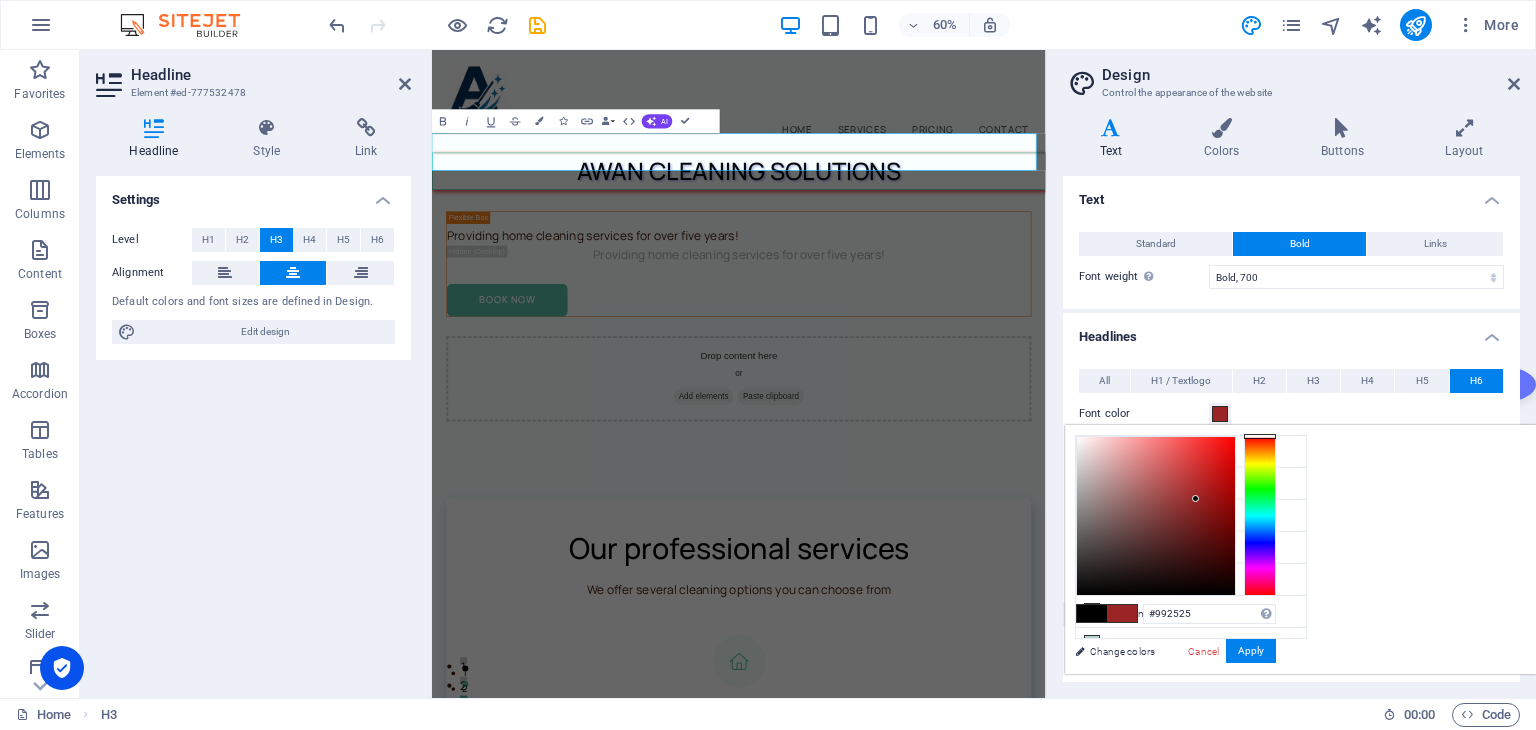 click at bounding box center (1156, 516) 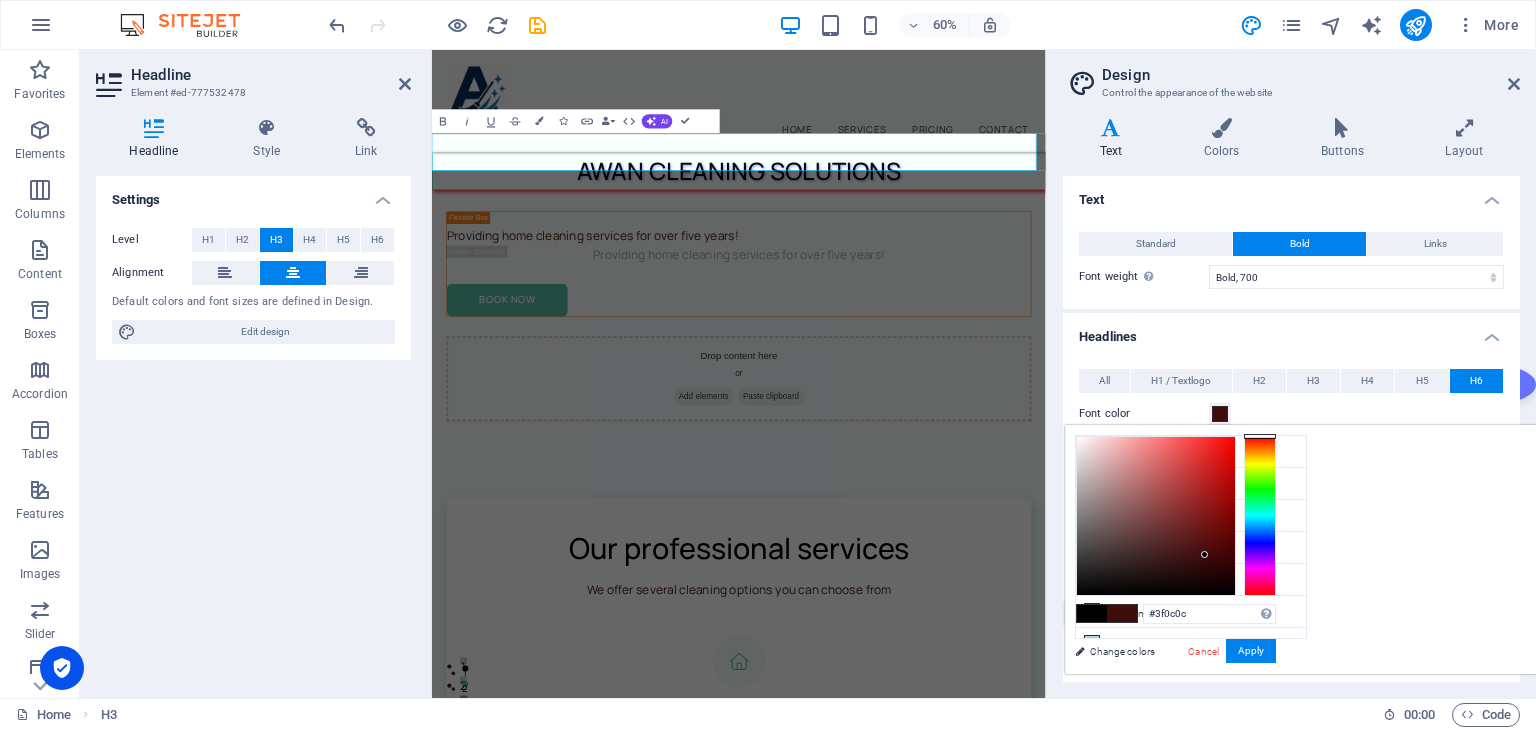 type on "#200606" 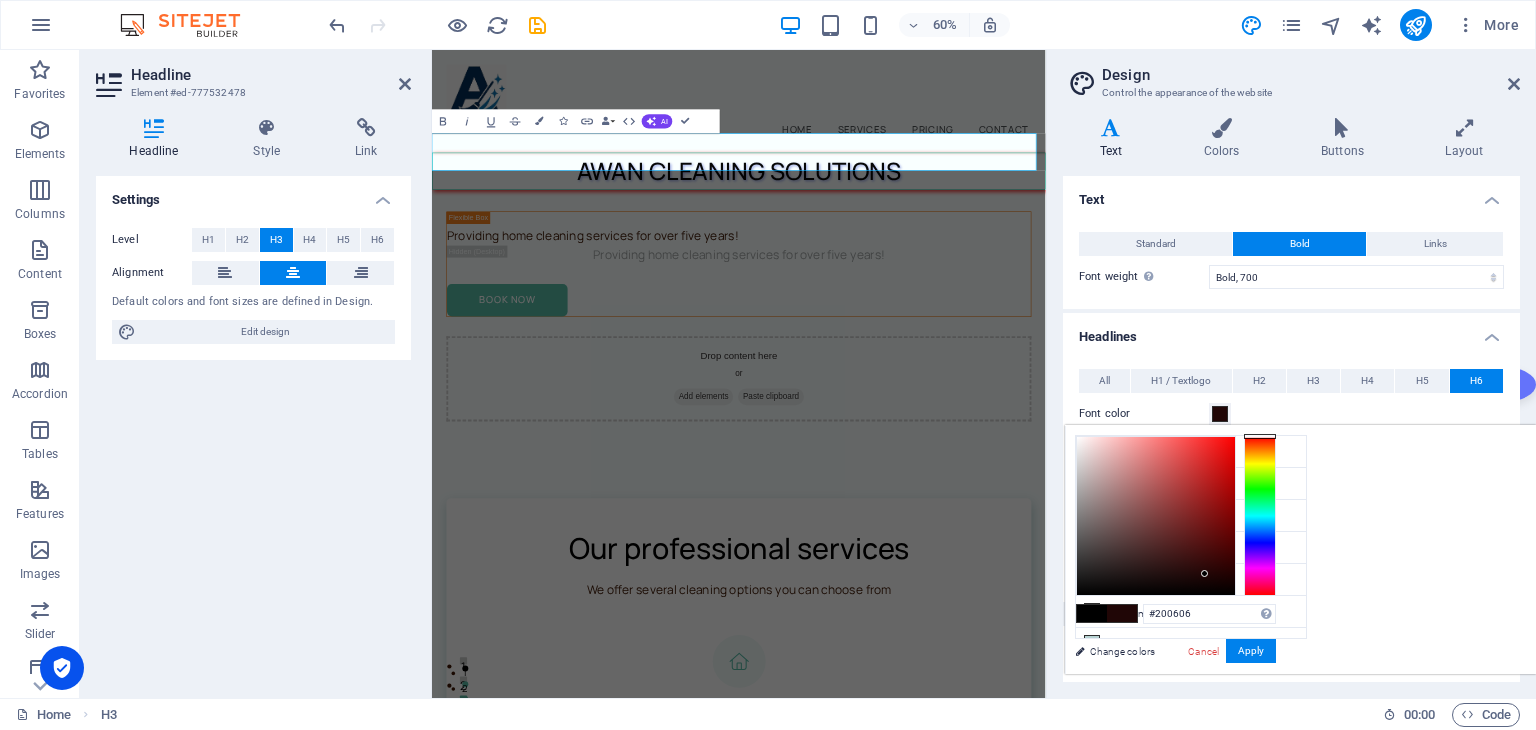 click at bounding box center [1156, 516] 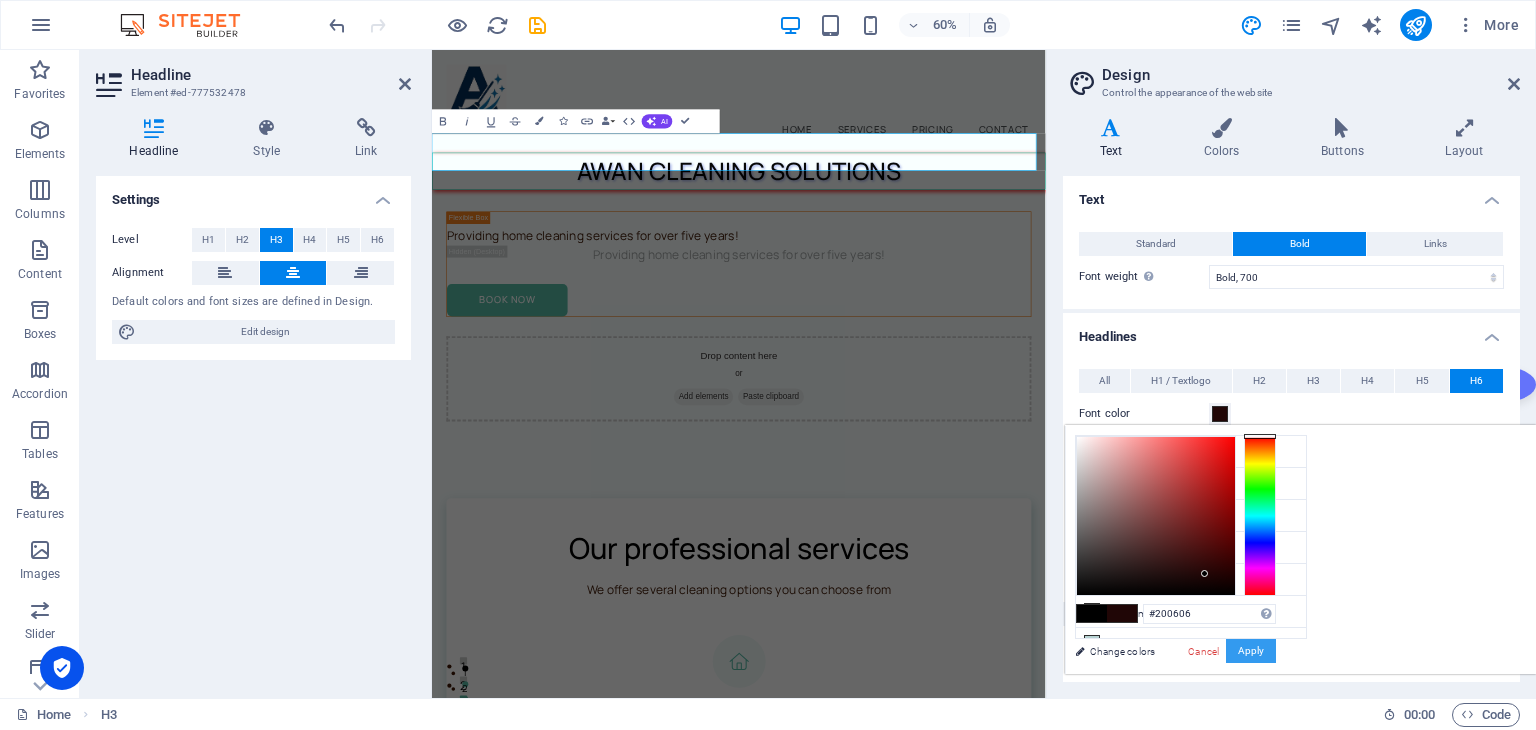 click on "Apply" at bounding box center (1251, 651) 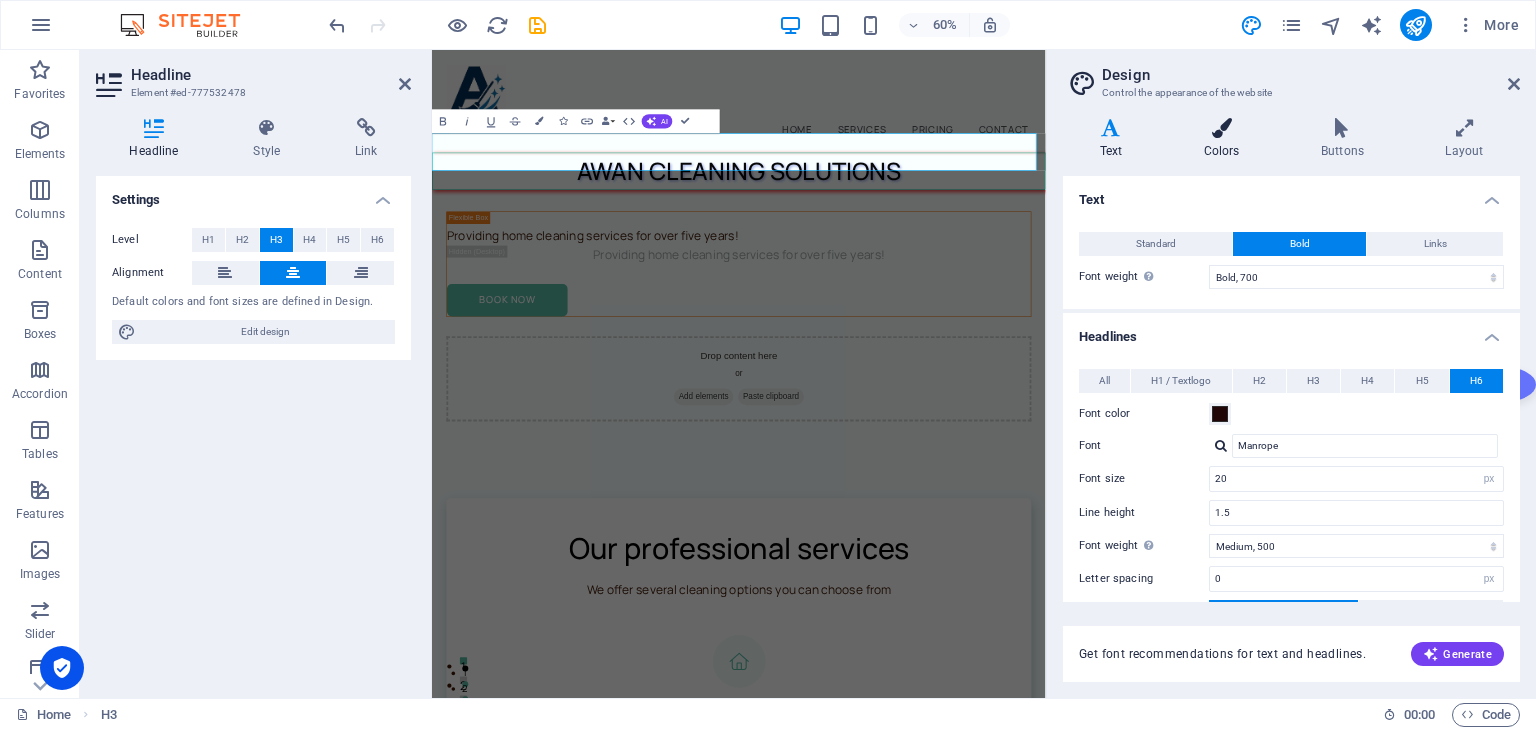 click on "Colors" at bounding box center (1225, 139) 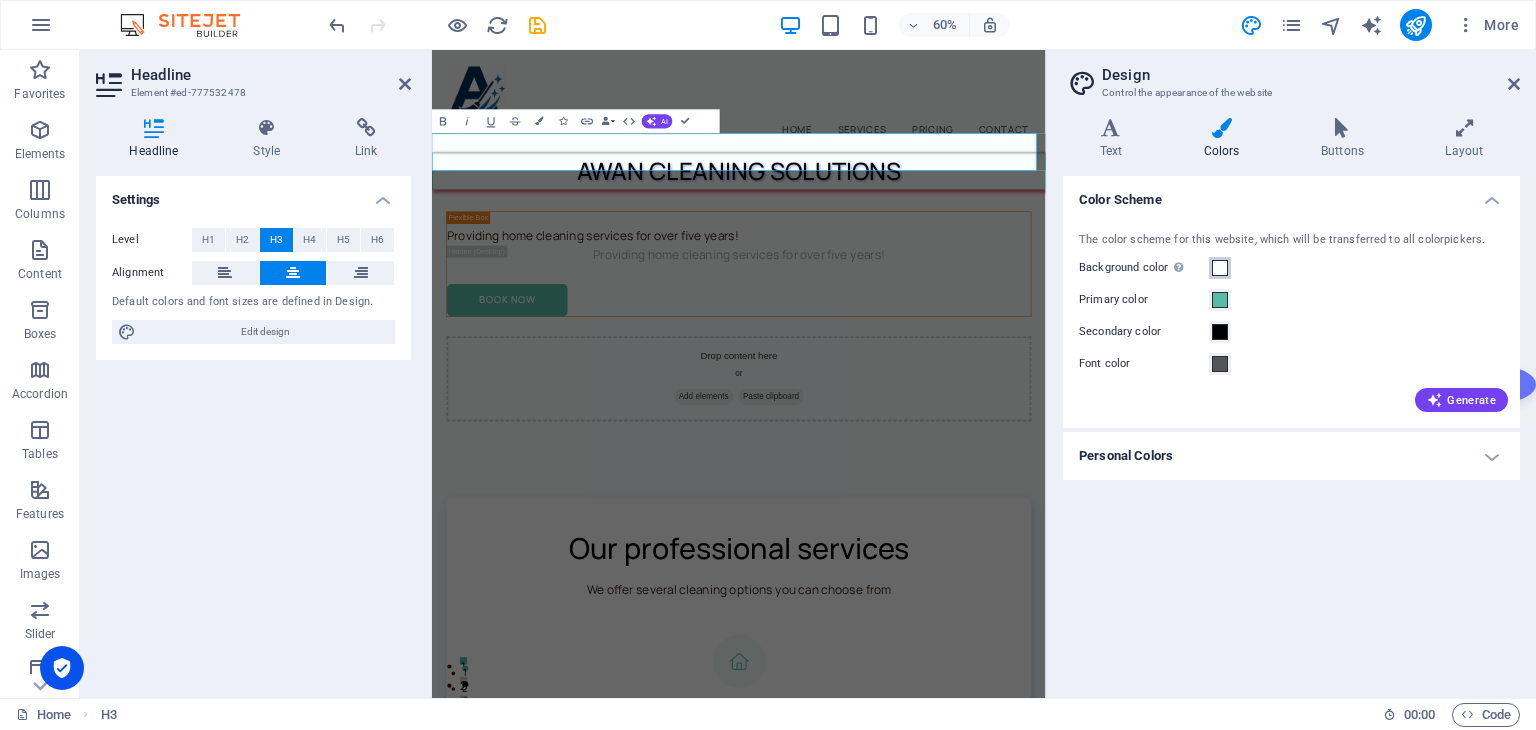 click at bounding box center (1220, 268) 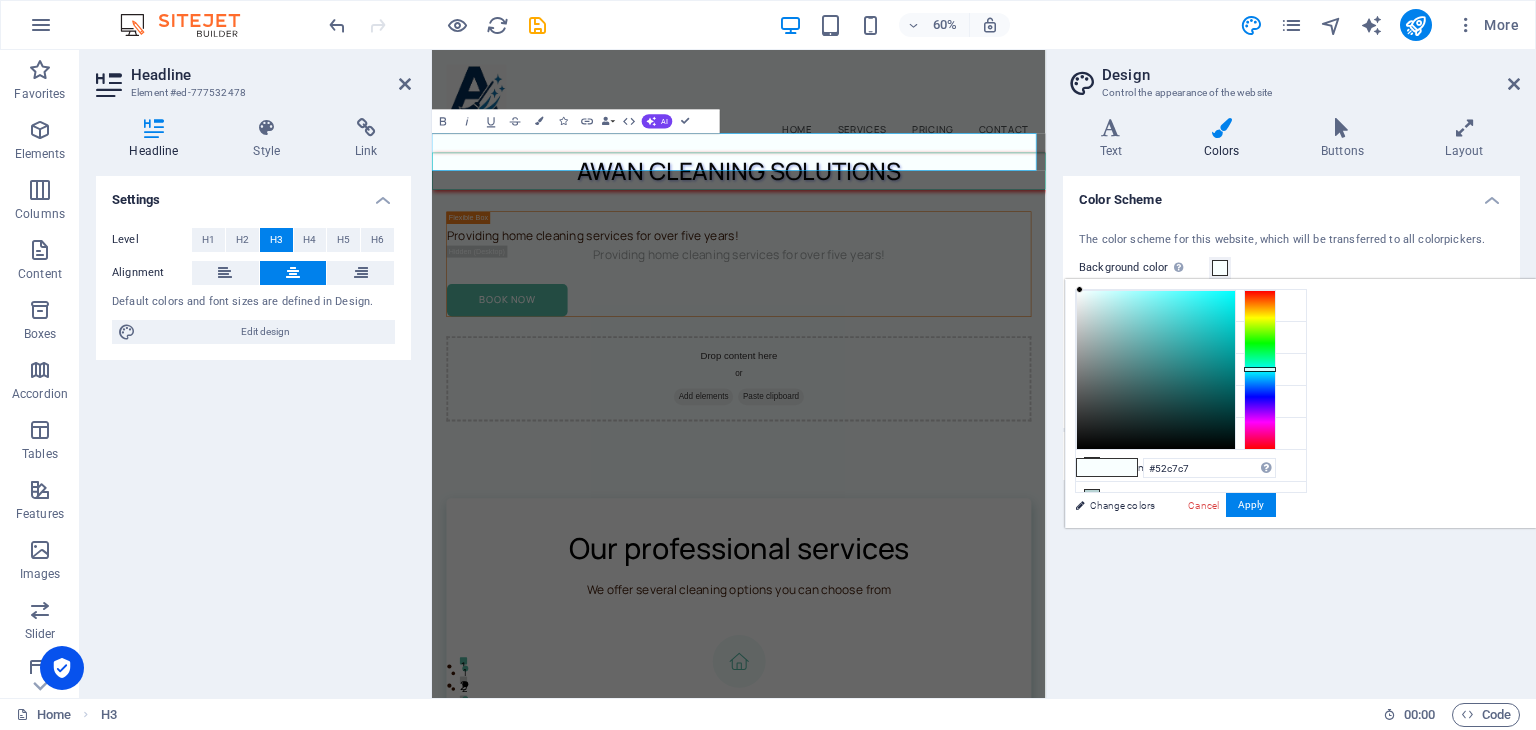 click at bounding box center (1156, 370) 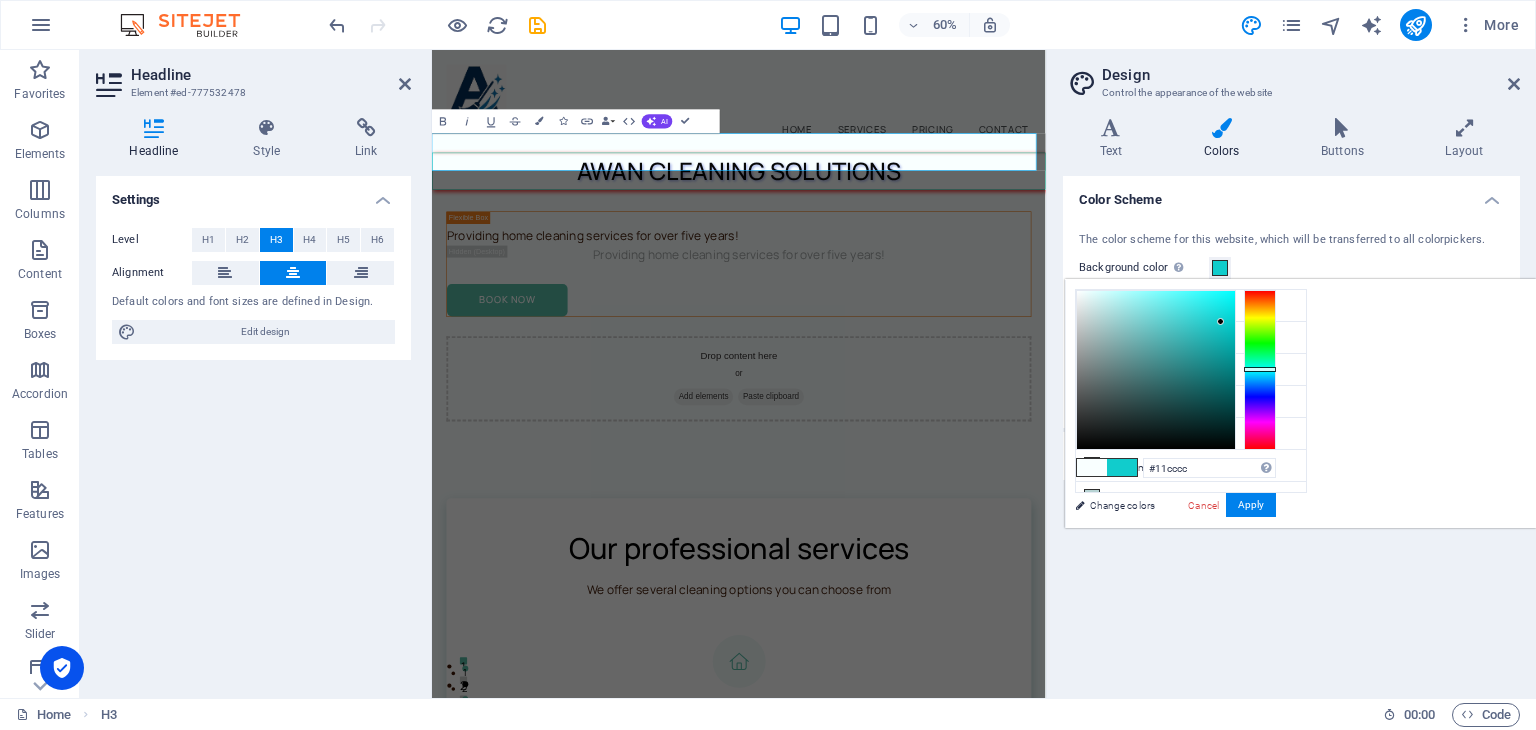 click at bounding box center [1156, 370] 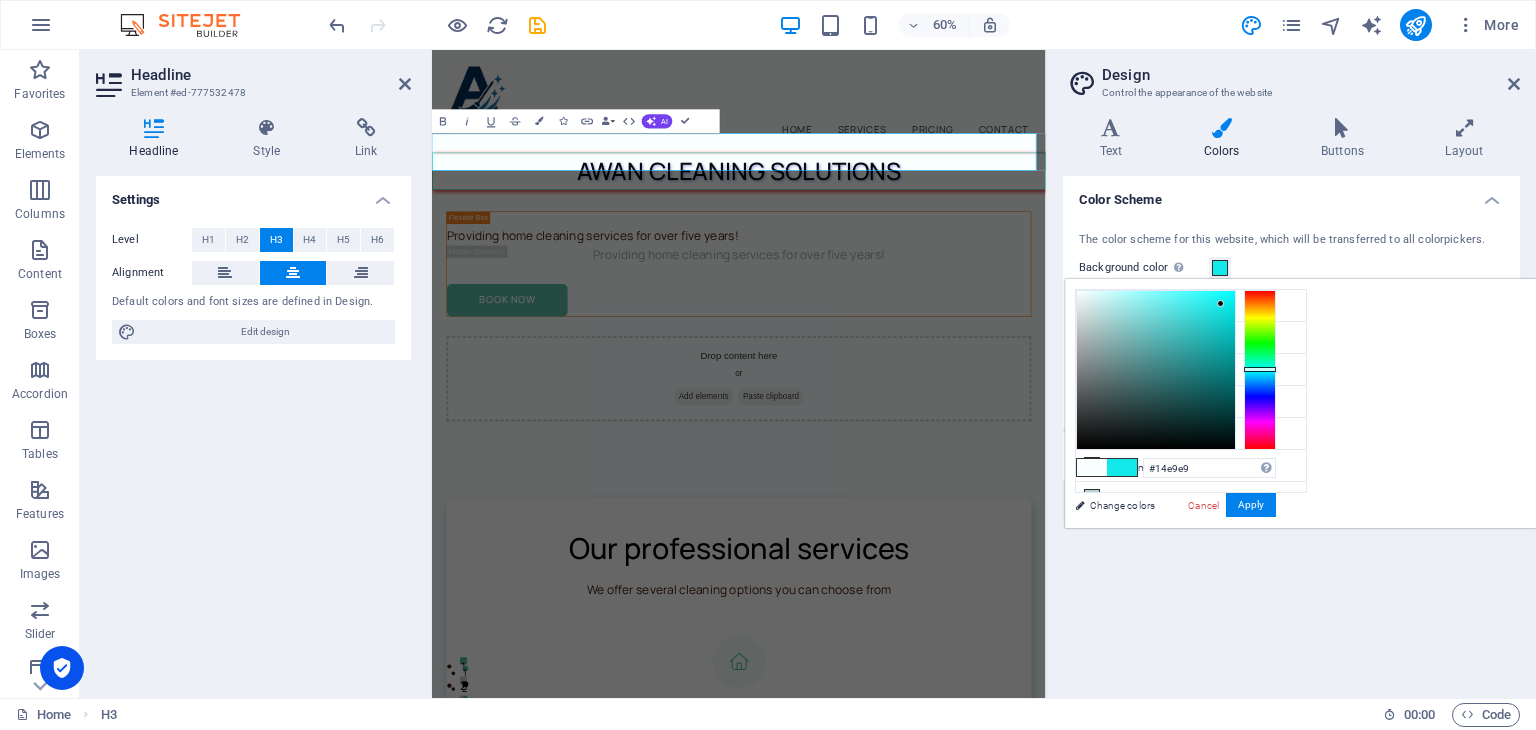 click at bounding box center [1156, 370] 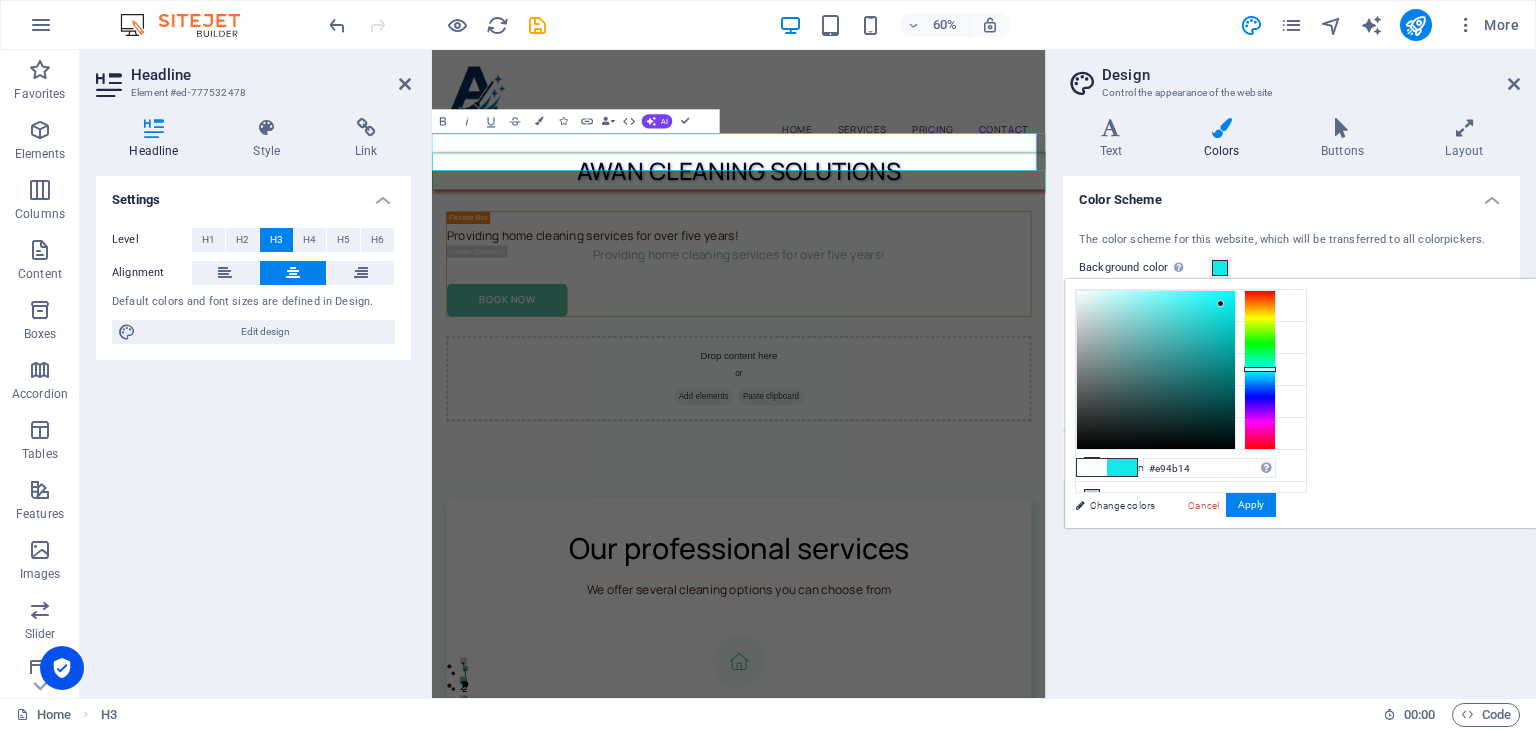 click at bounding box center [1260, 370] 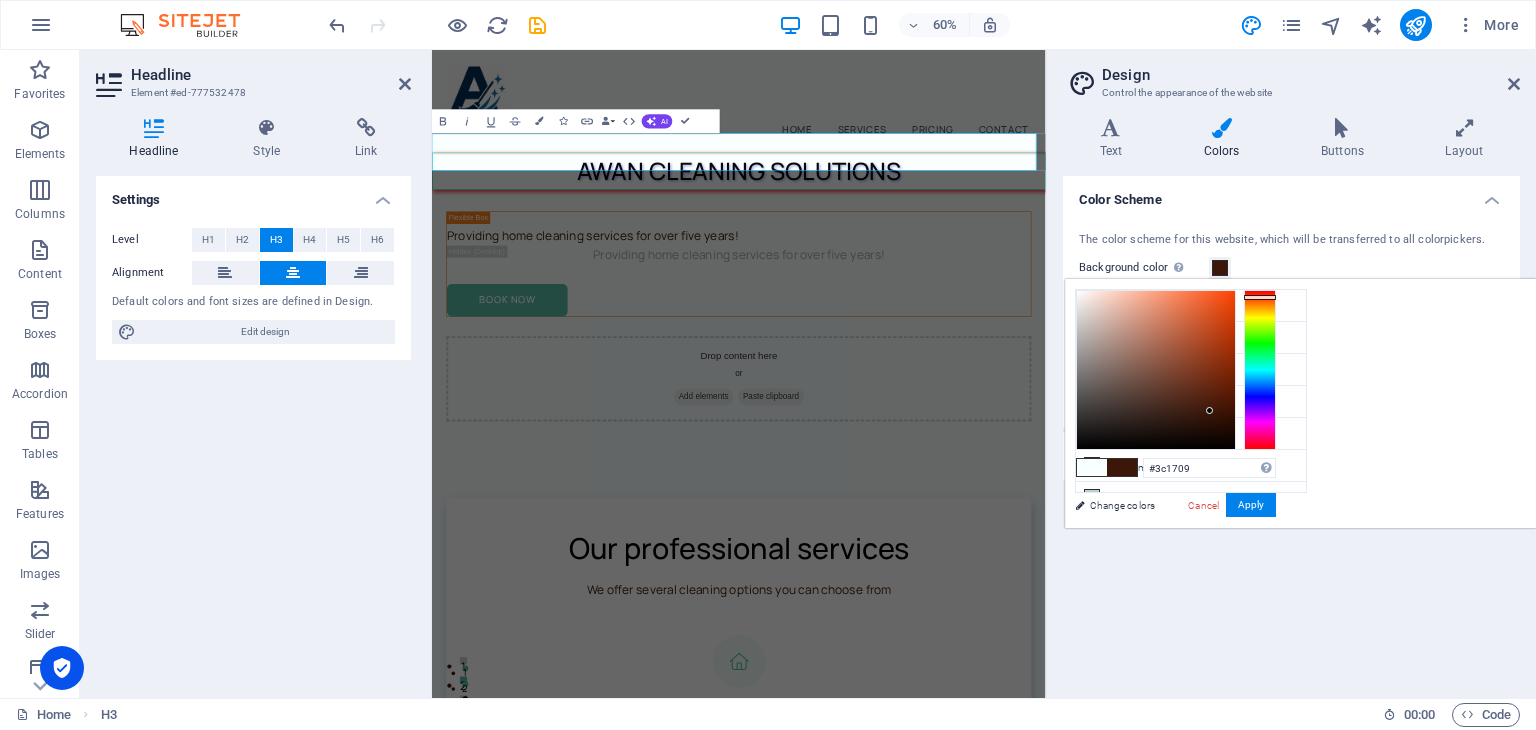 drag, startPoint x: 1472, startPoint y: 301, endPoint x: 1460, endPoint y: 410, distance: 109.65856 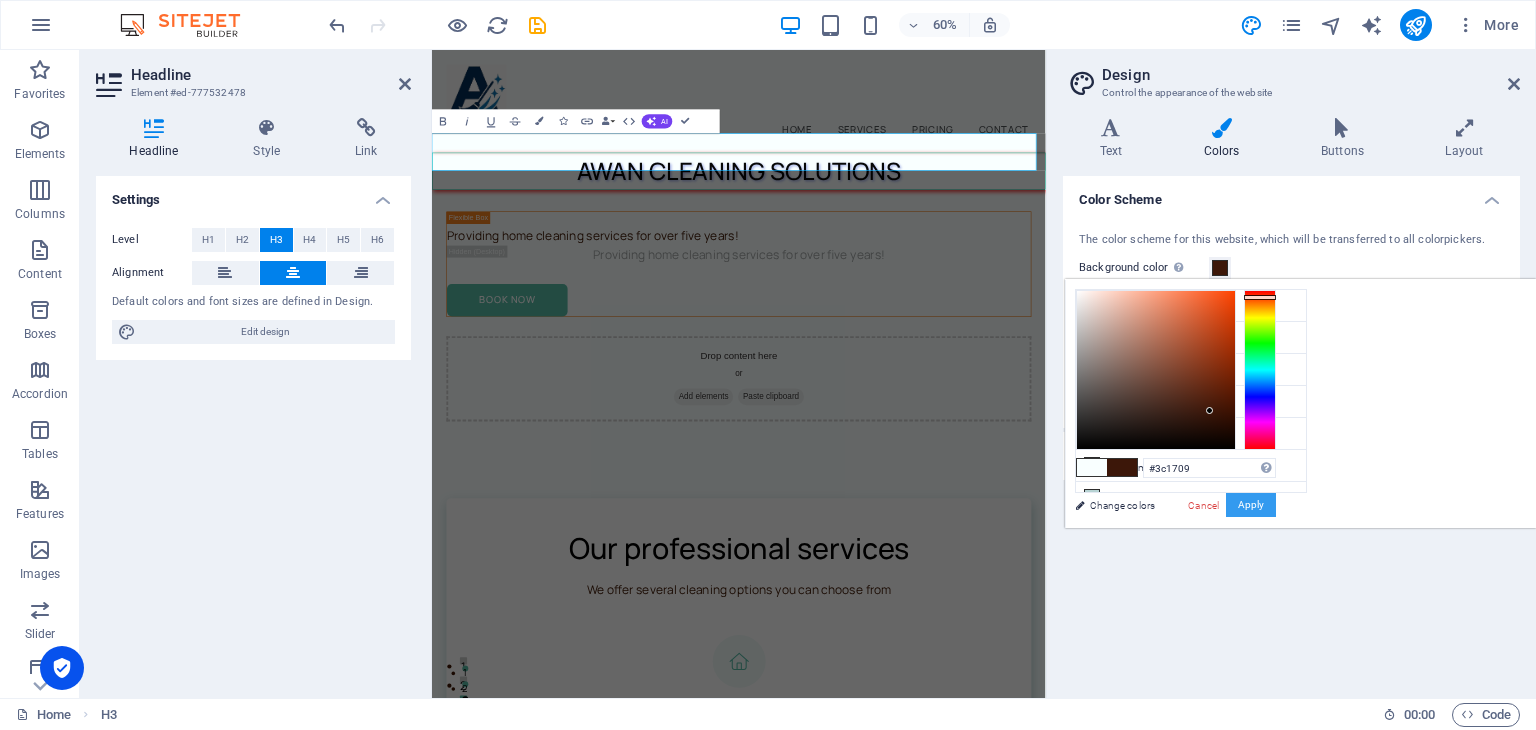 click on "Apply" at bounding box center (1251, 505) 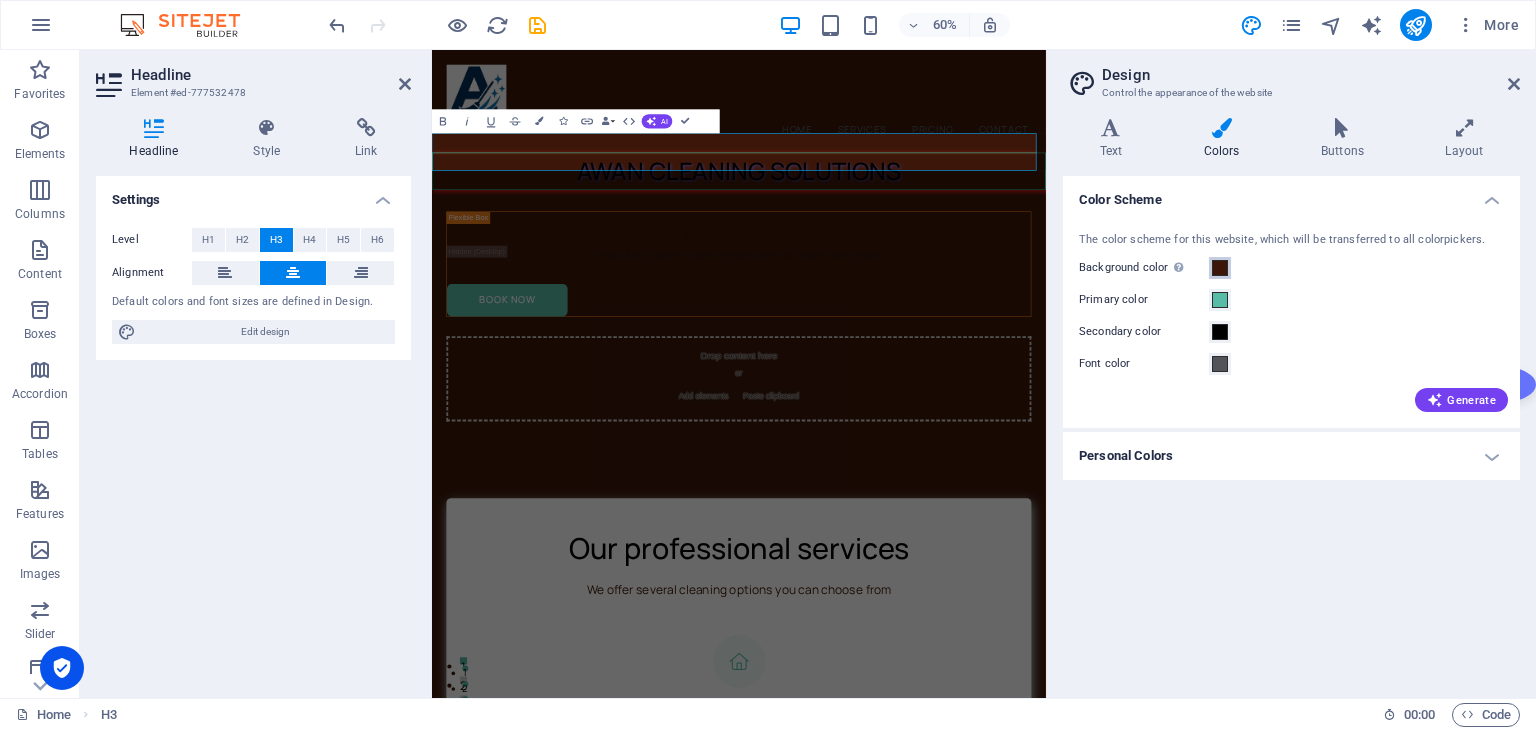 click at bounding box center [1220, 268] 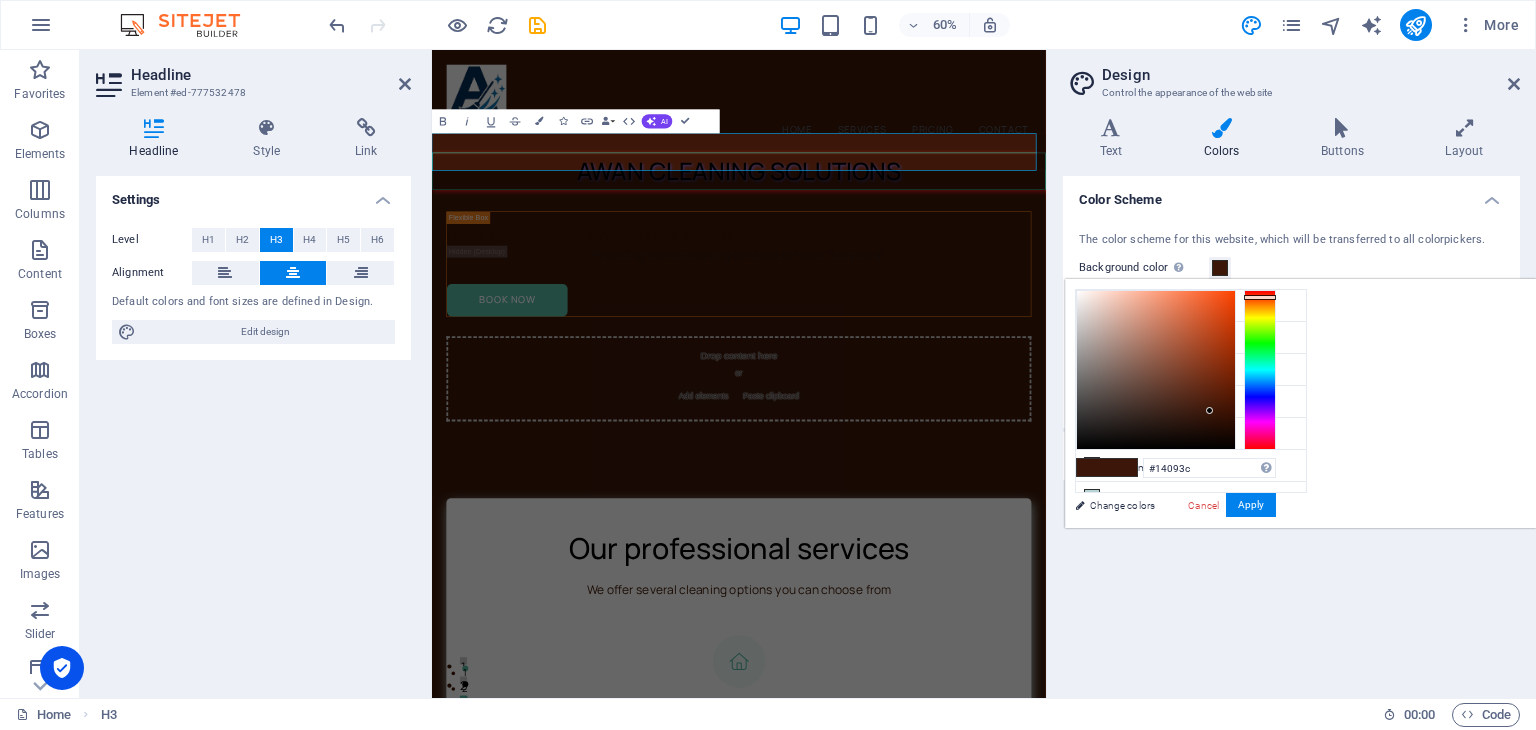 click at bounding box center [1260, 370] 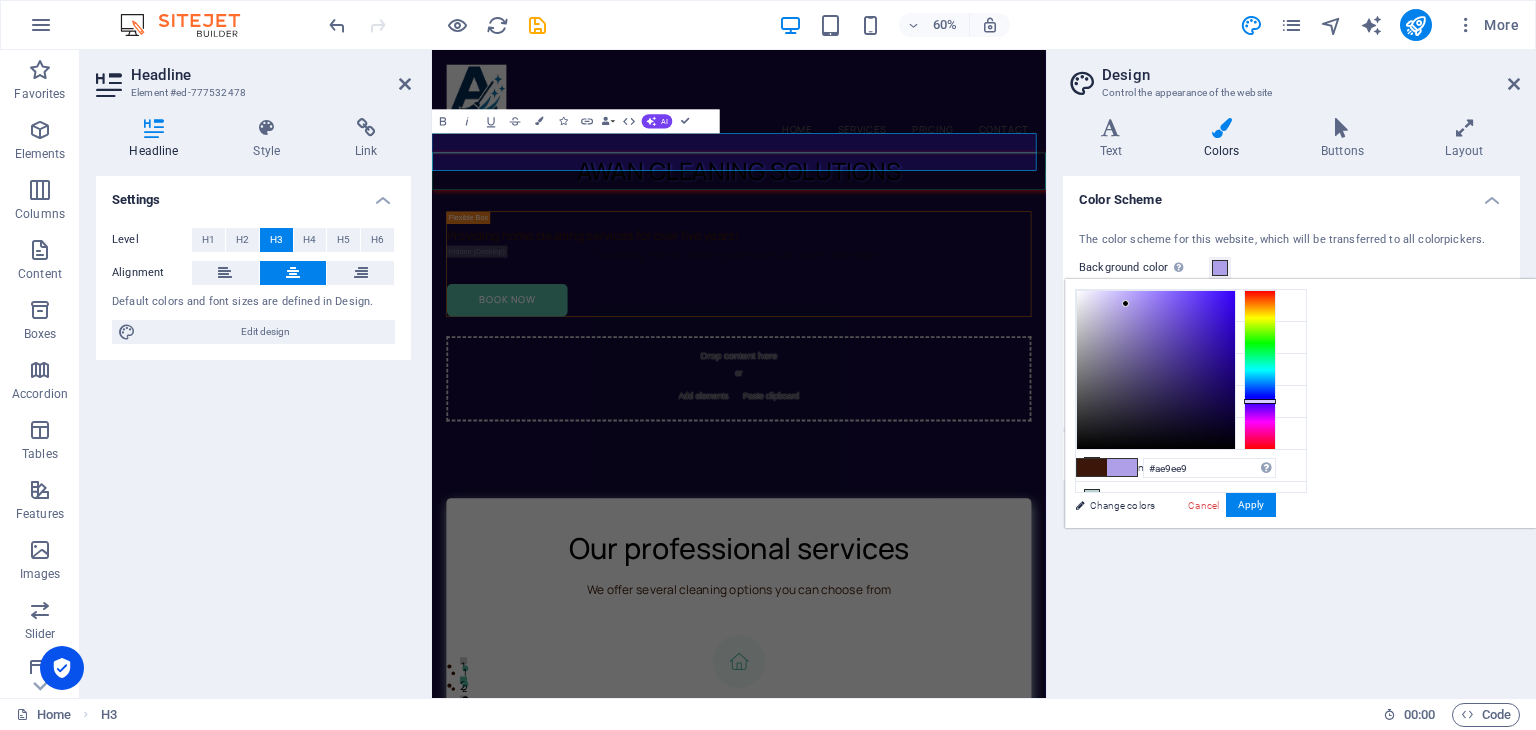 type on "#af9fea" 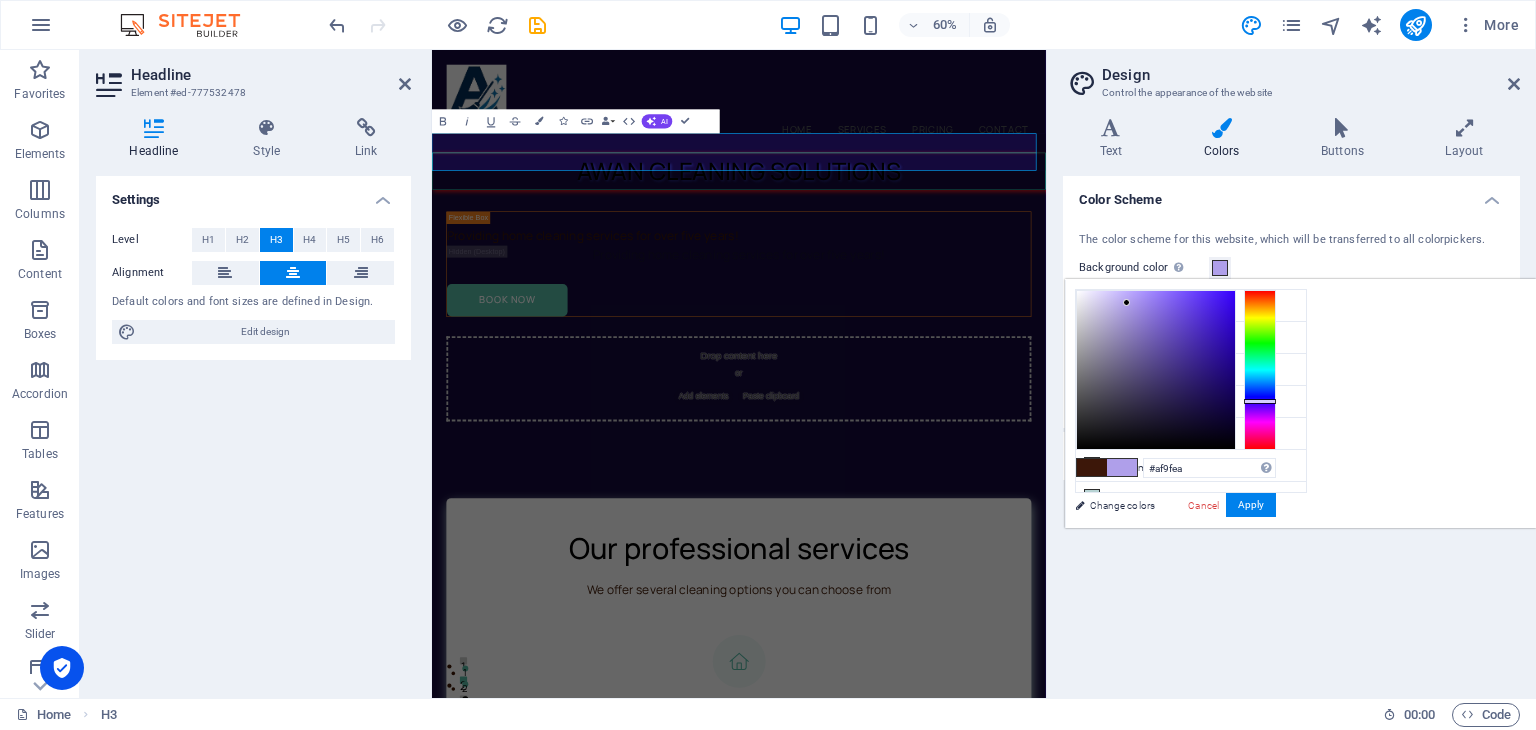 drag, startPoint x: 1452, startPoint y: 328, endPoint x: 1377, endPoint y: 302, distance: 79.37884 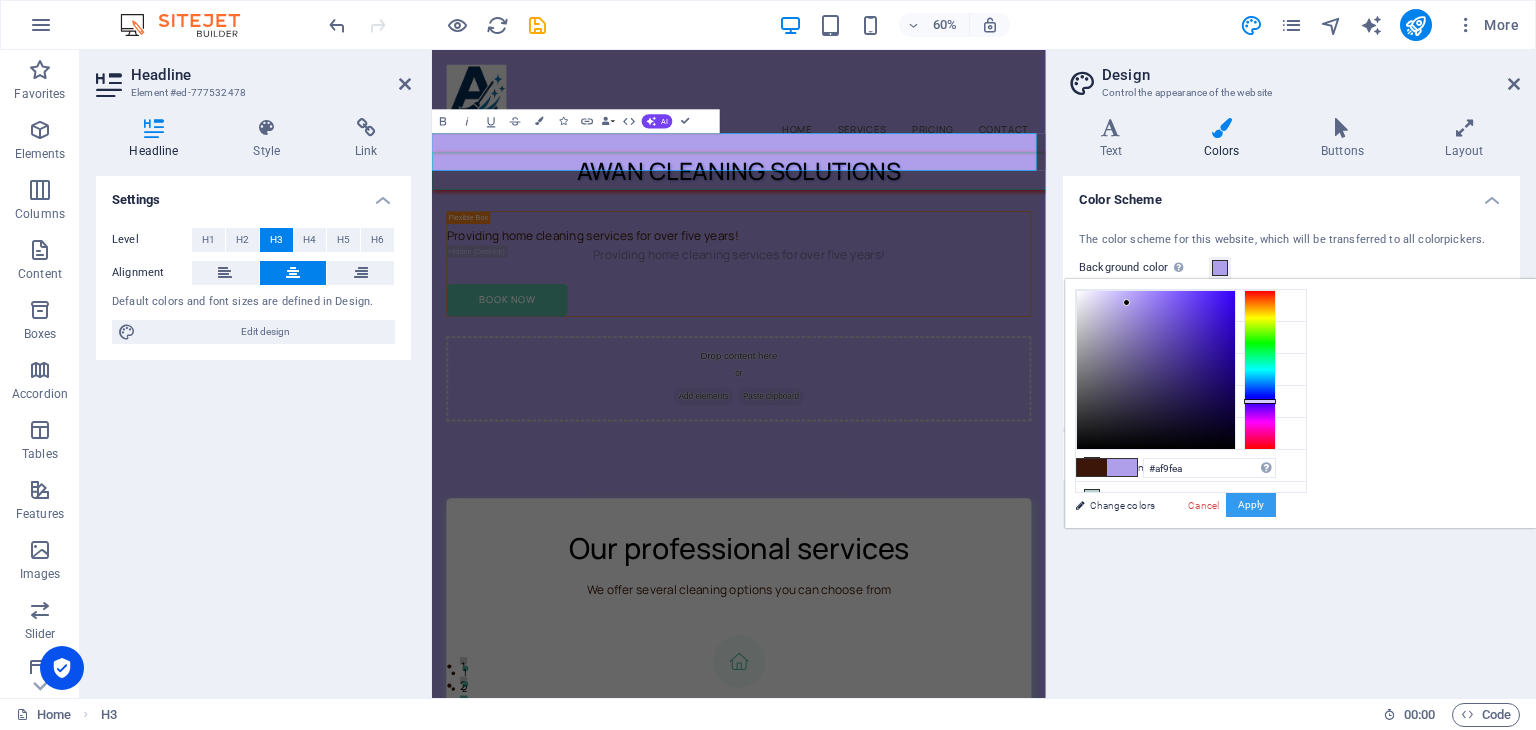 click on "Apply" at bounding box center (1251, 505) 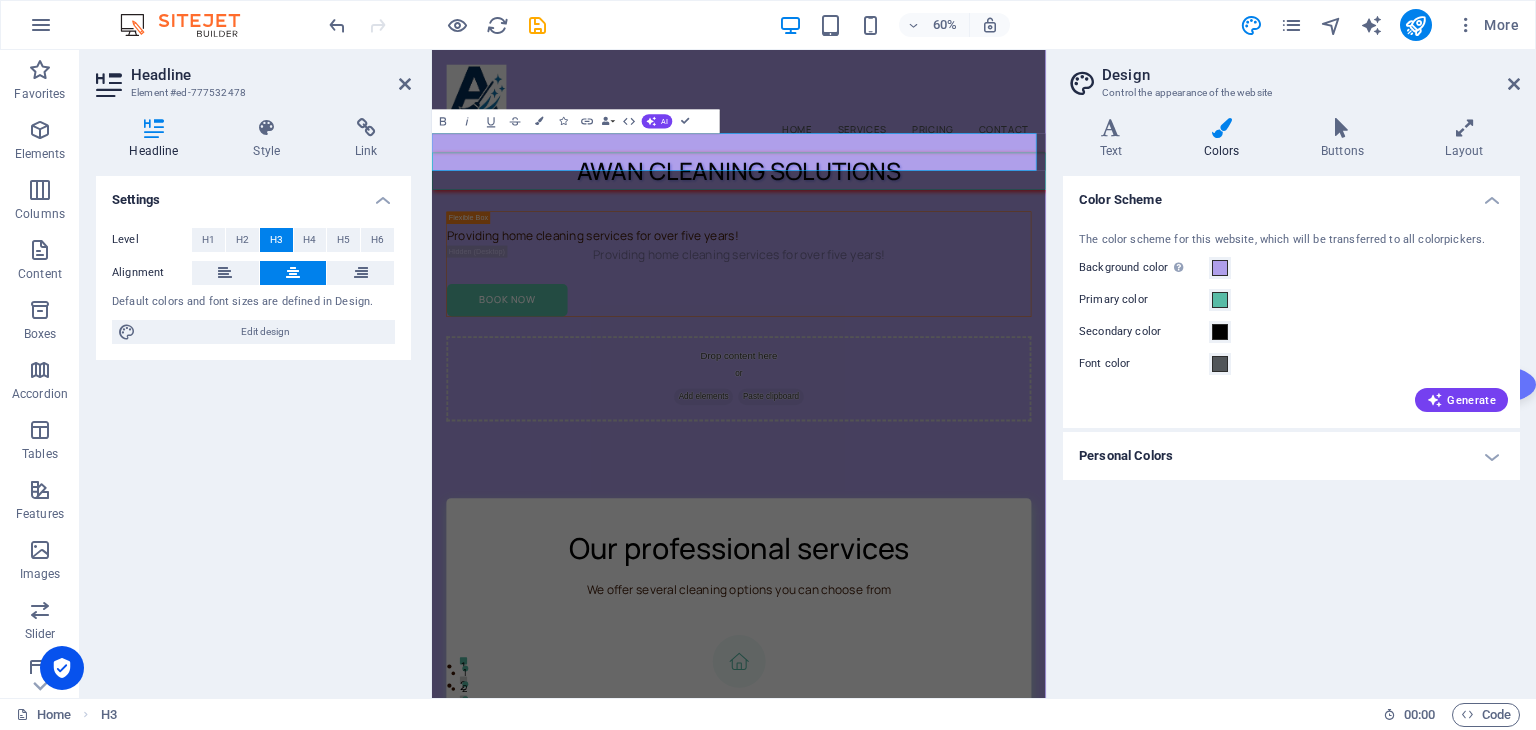 click on "Color Scheme The color scheme for this website, which will be transferred to all colorpickers. Background color Only visible if it is not covered by other backgrounds. Primary color Secondary color Font color Generate Personal Colors Custom color 1 Custom color 2 Custom color 3 Custom color 4 Custom color 5" at bounding box center (1291, 429) 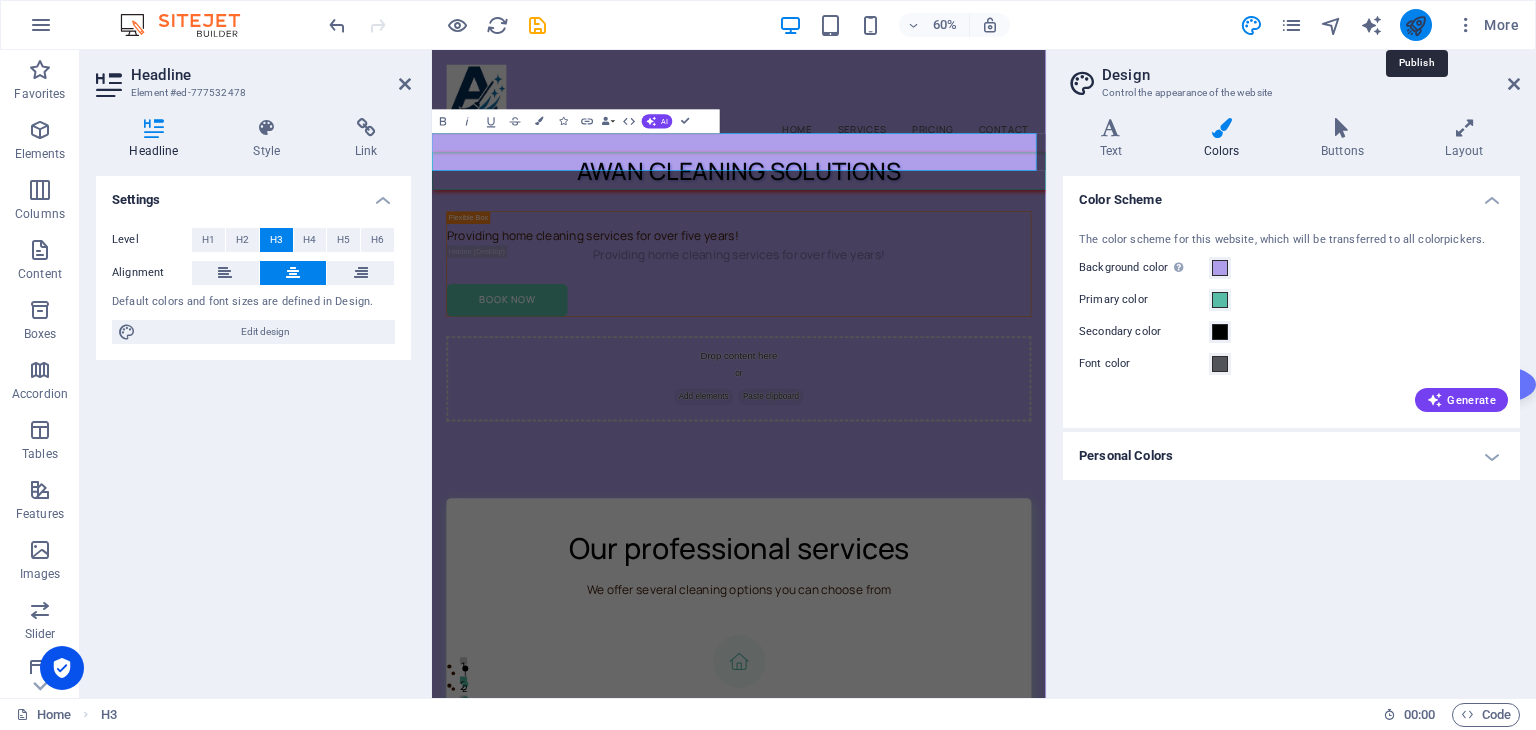 click at bounding box center (1415, 25) 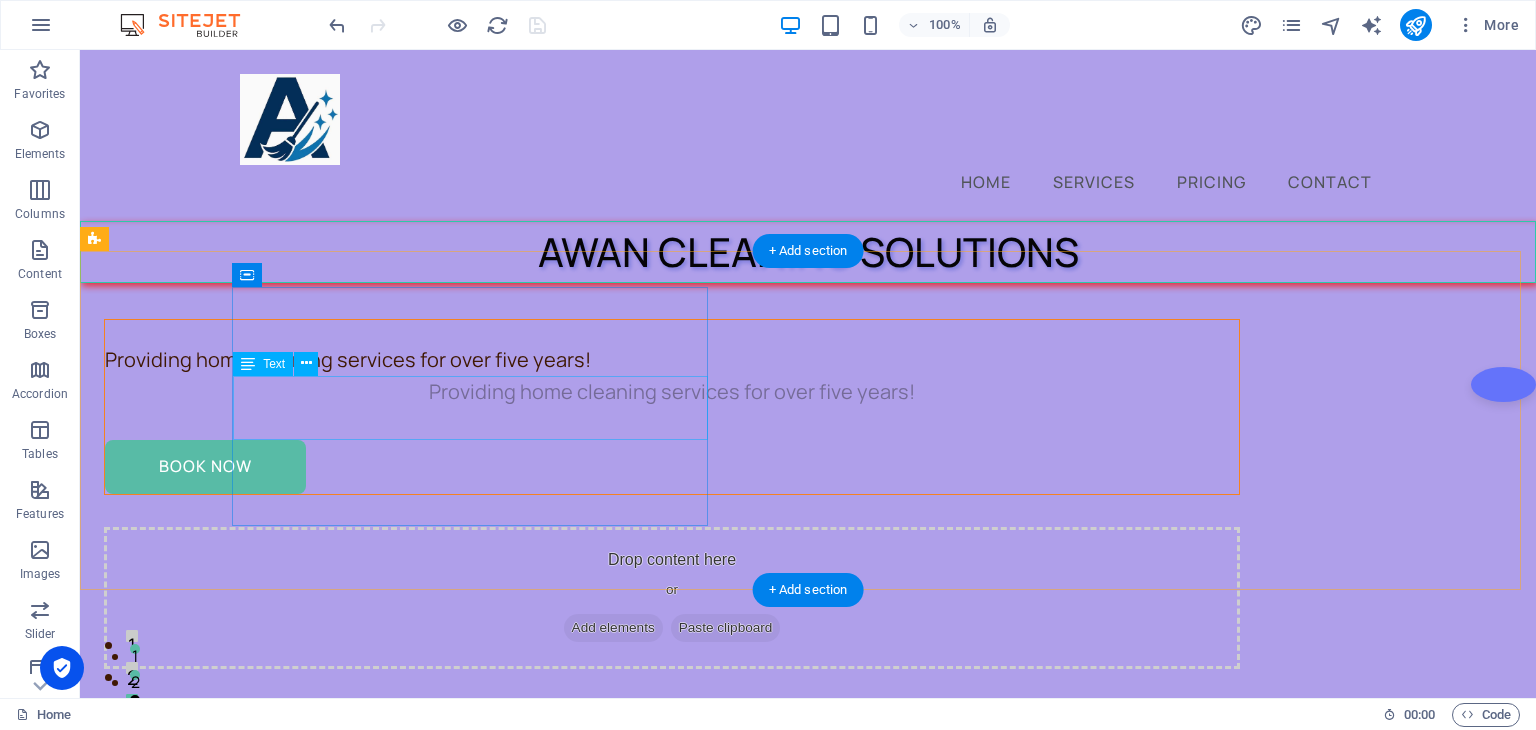 click on "Providing home cleaning services for over five years!" at bounding box center (672, 392) 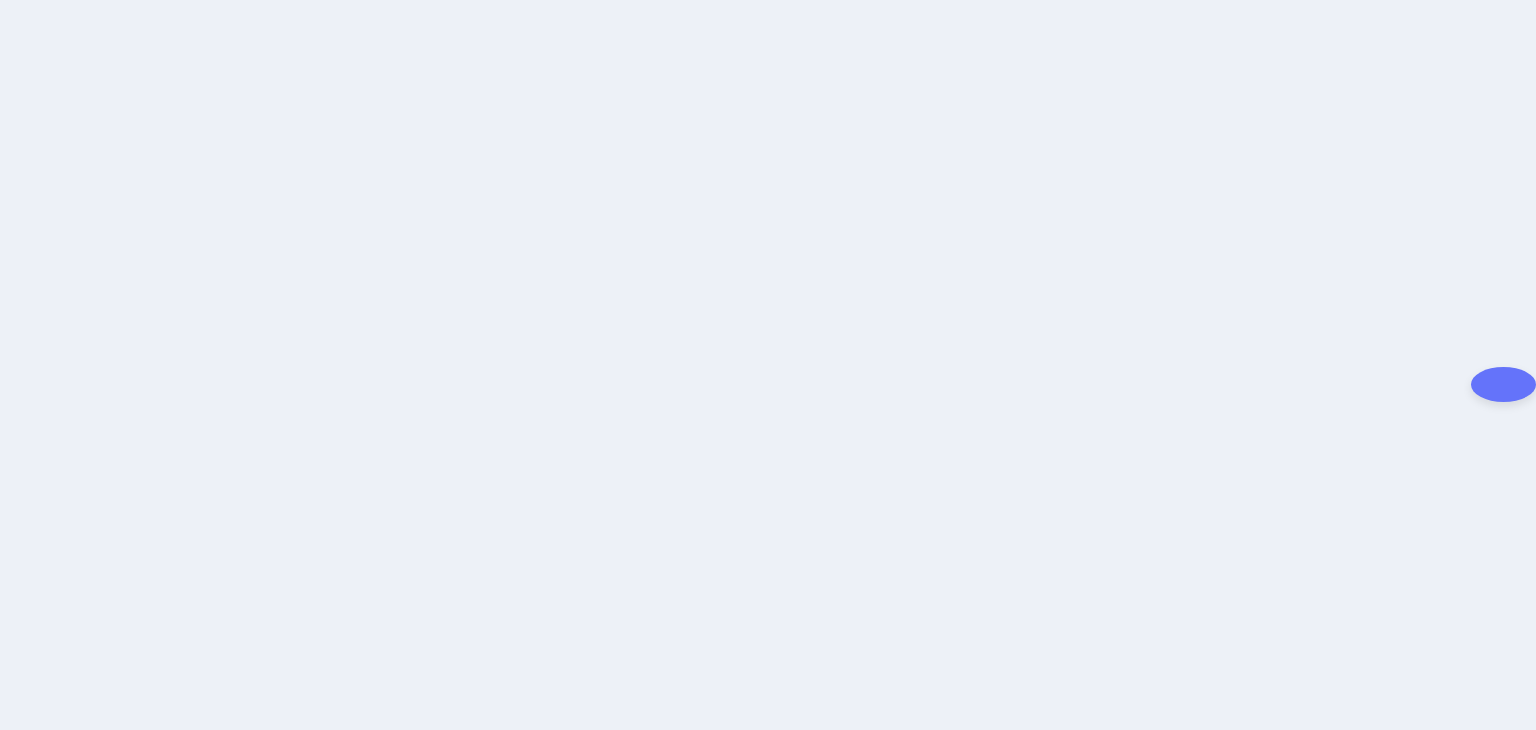 scroll, scrollTop: 0, scrollLeft: 0, axis: both 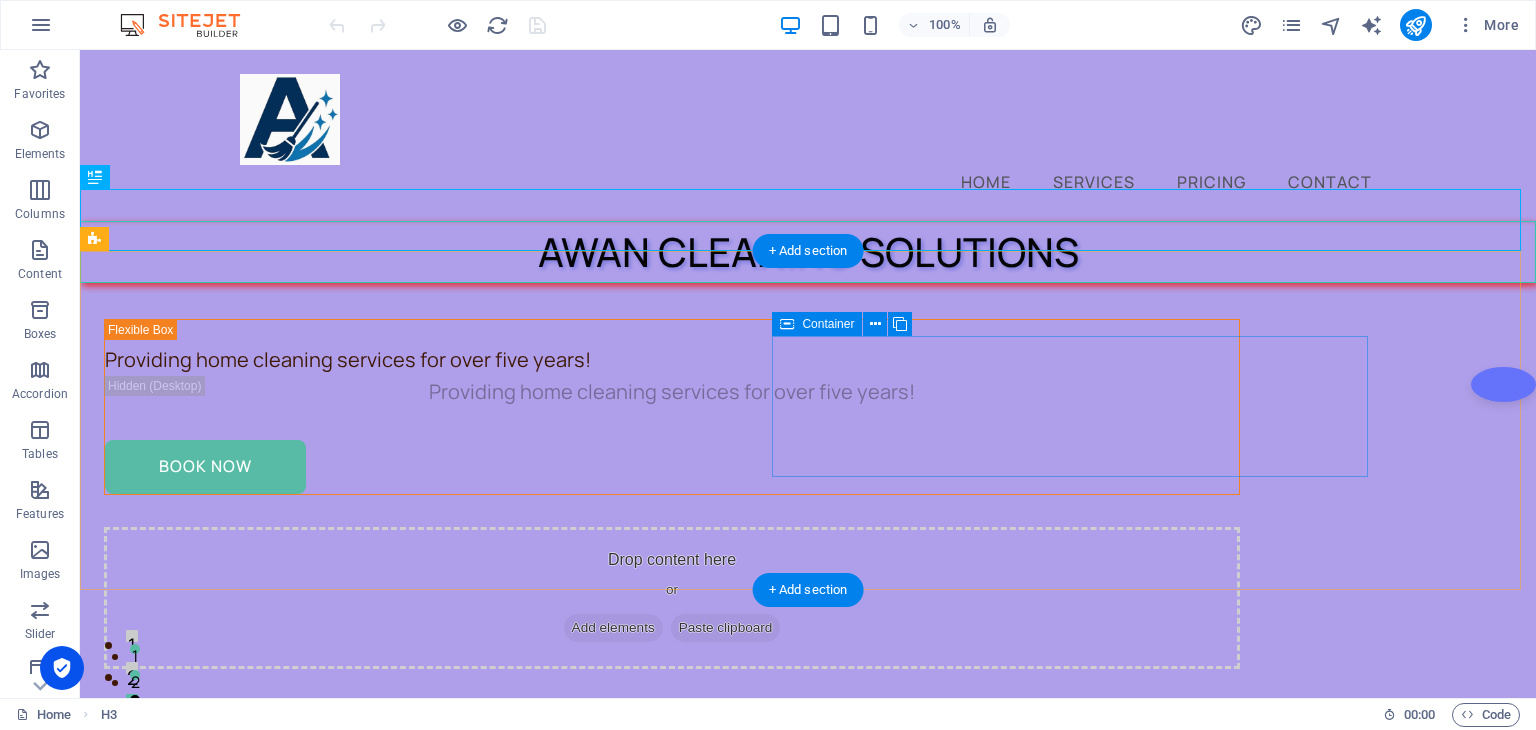 click on "Drop content here or  Add elements  Paste clipboard" at bounding box center [672, 598] 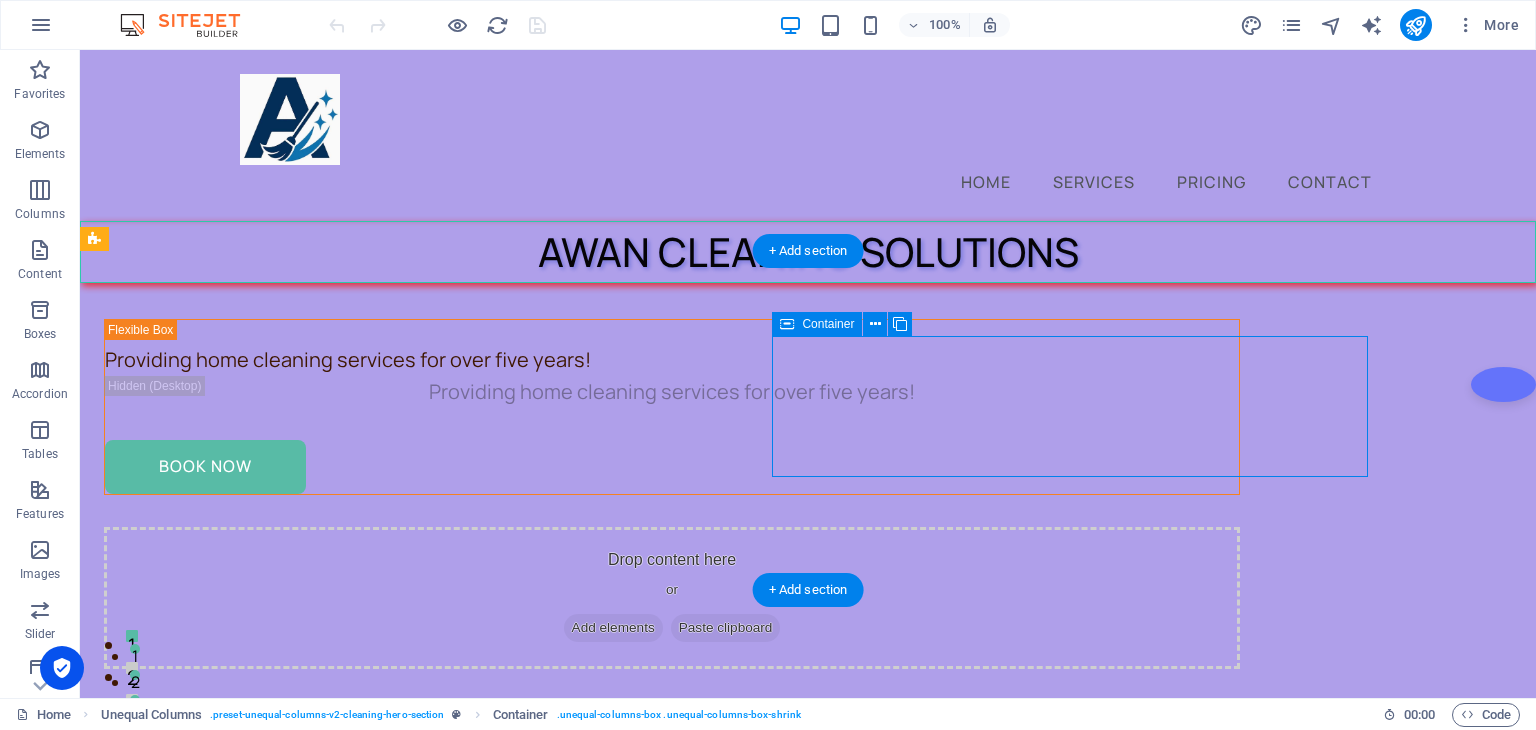 click on "Drop content here or  Add elements  Paste clipboard" at bounding box center (672, 598) 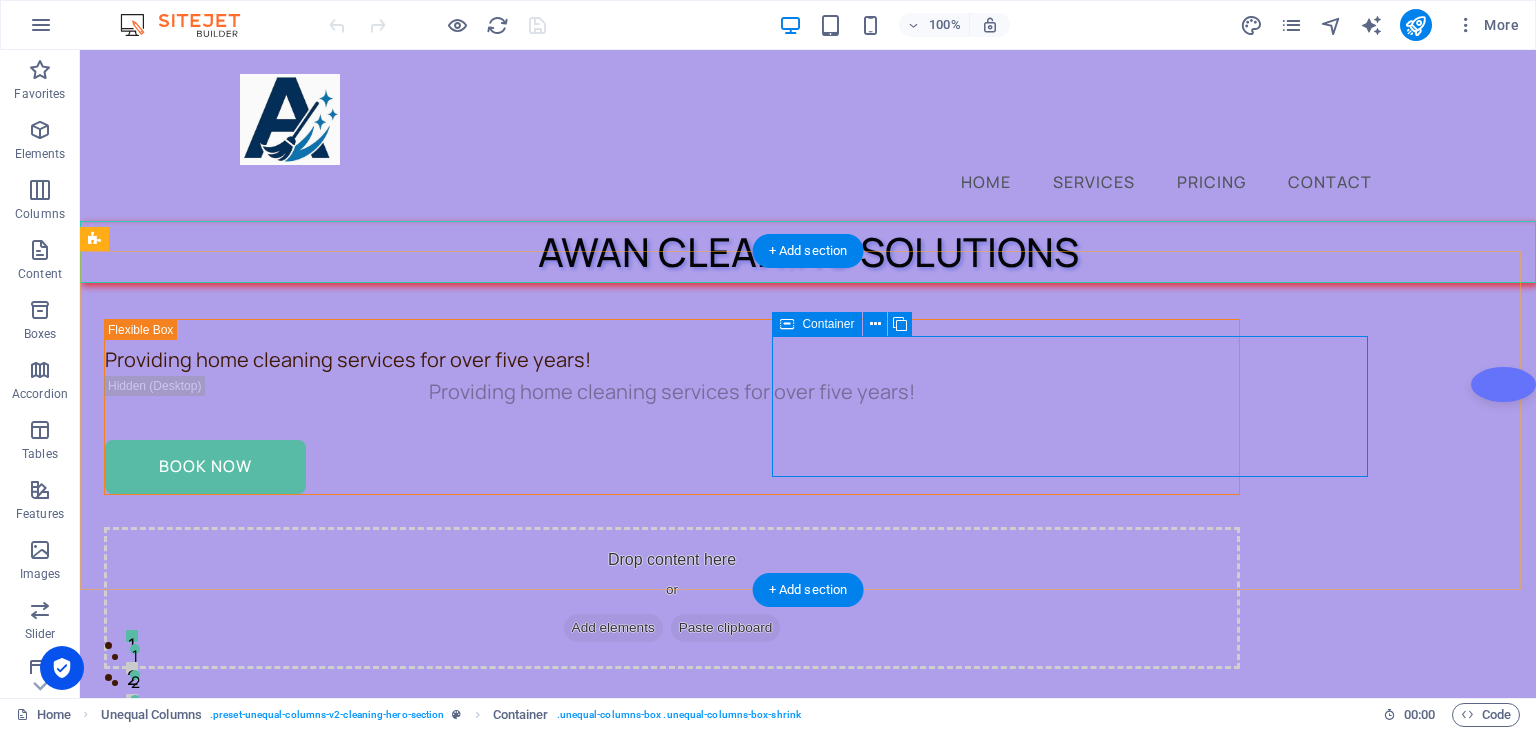 click on "Drop content here or  Add elements  Paste clipboard" at bounding box center [672, 598] 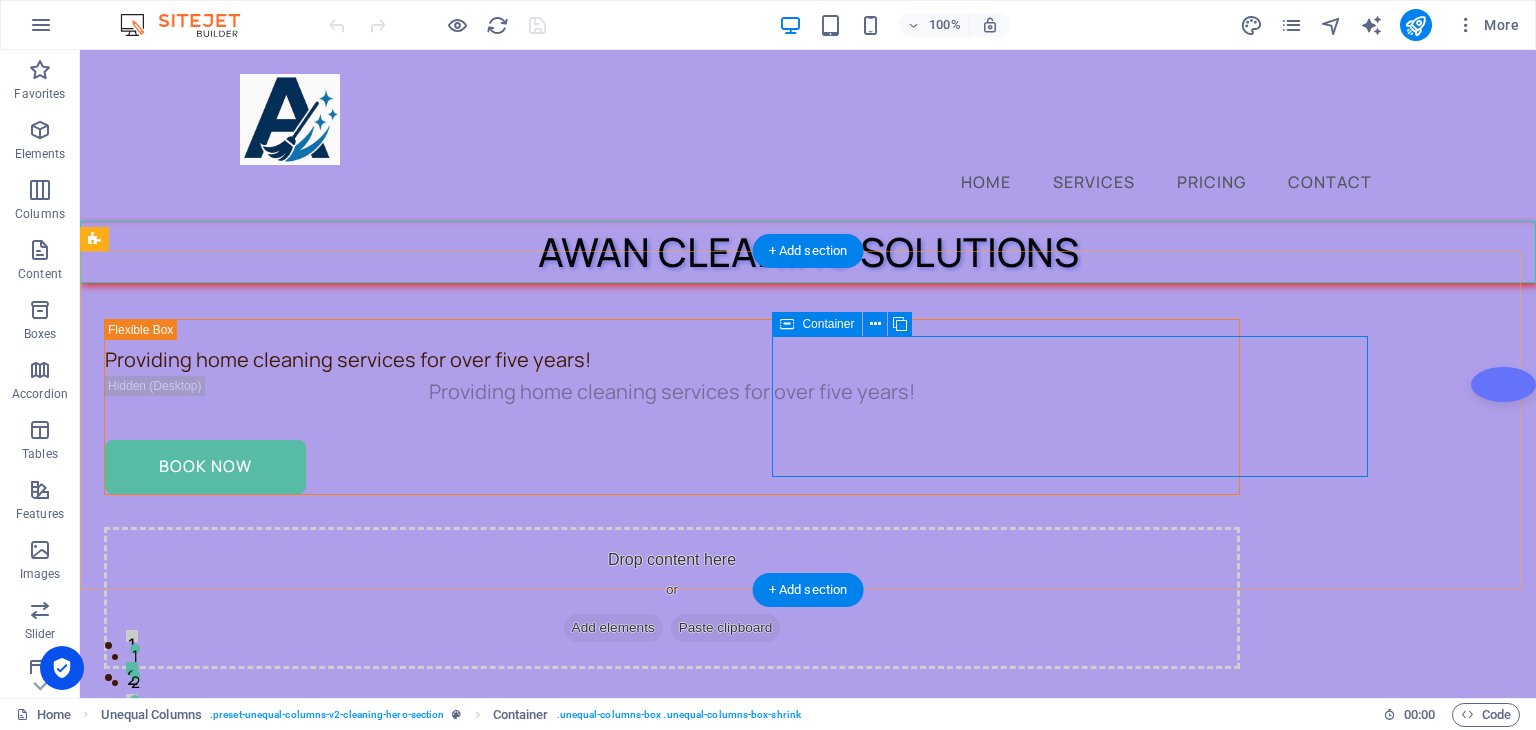 click on "Drop content here or  Add elements  Paste clipboard" at bounding box center [672, 598] 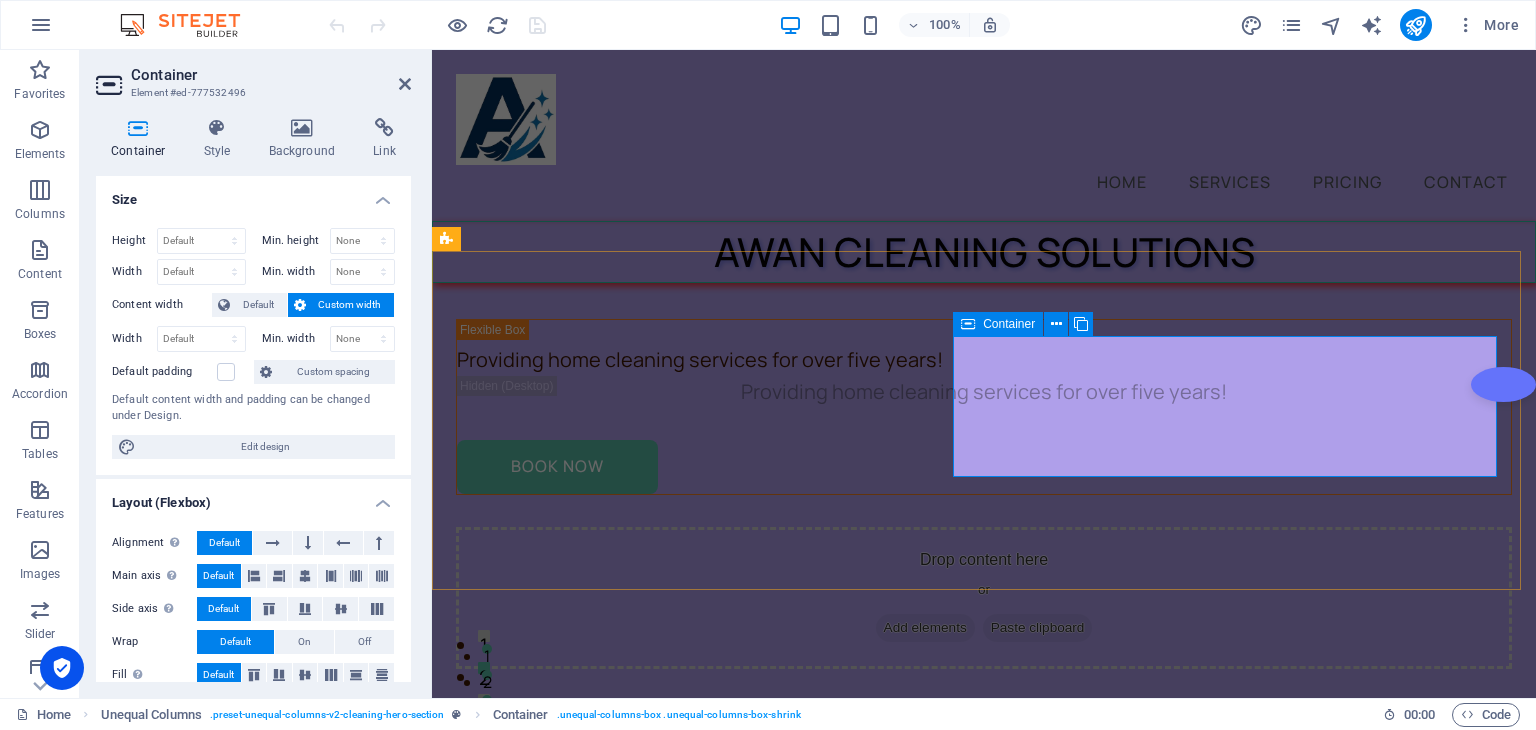 click on "Drop content here or  Add elements  Paste clipboard" at bounding box center (984, 598) 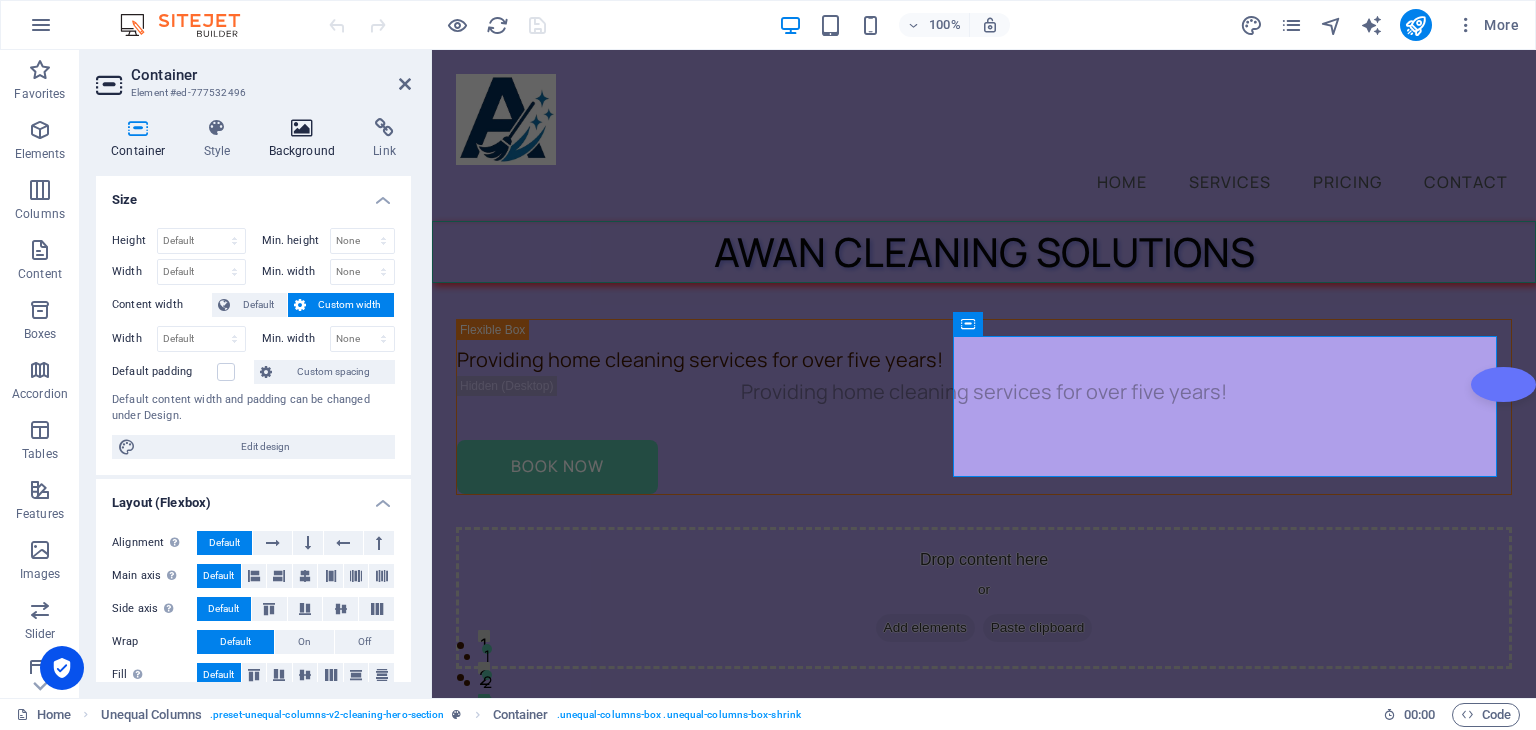 click at bounding box center [302, 128] 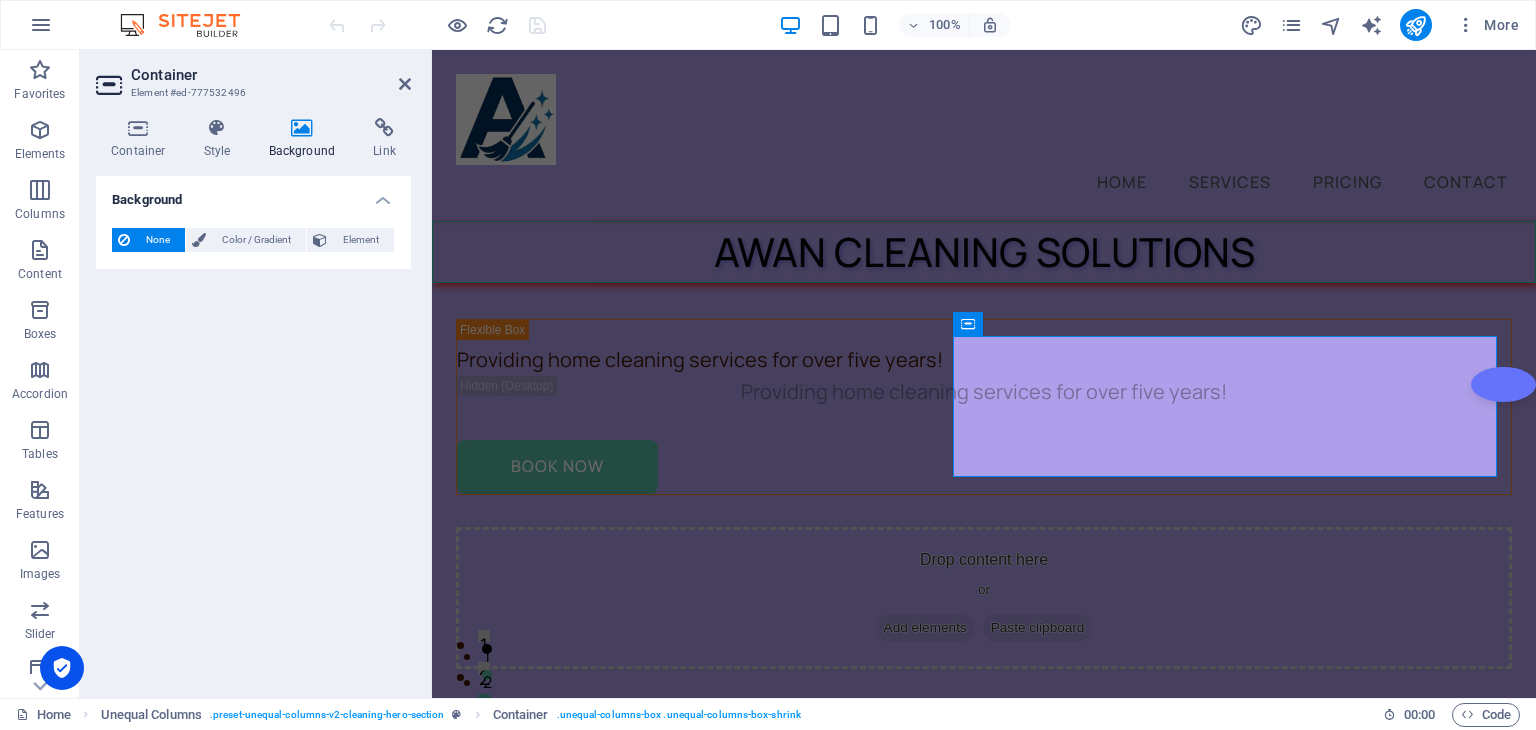 click at bounding box center (302, 128) 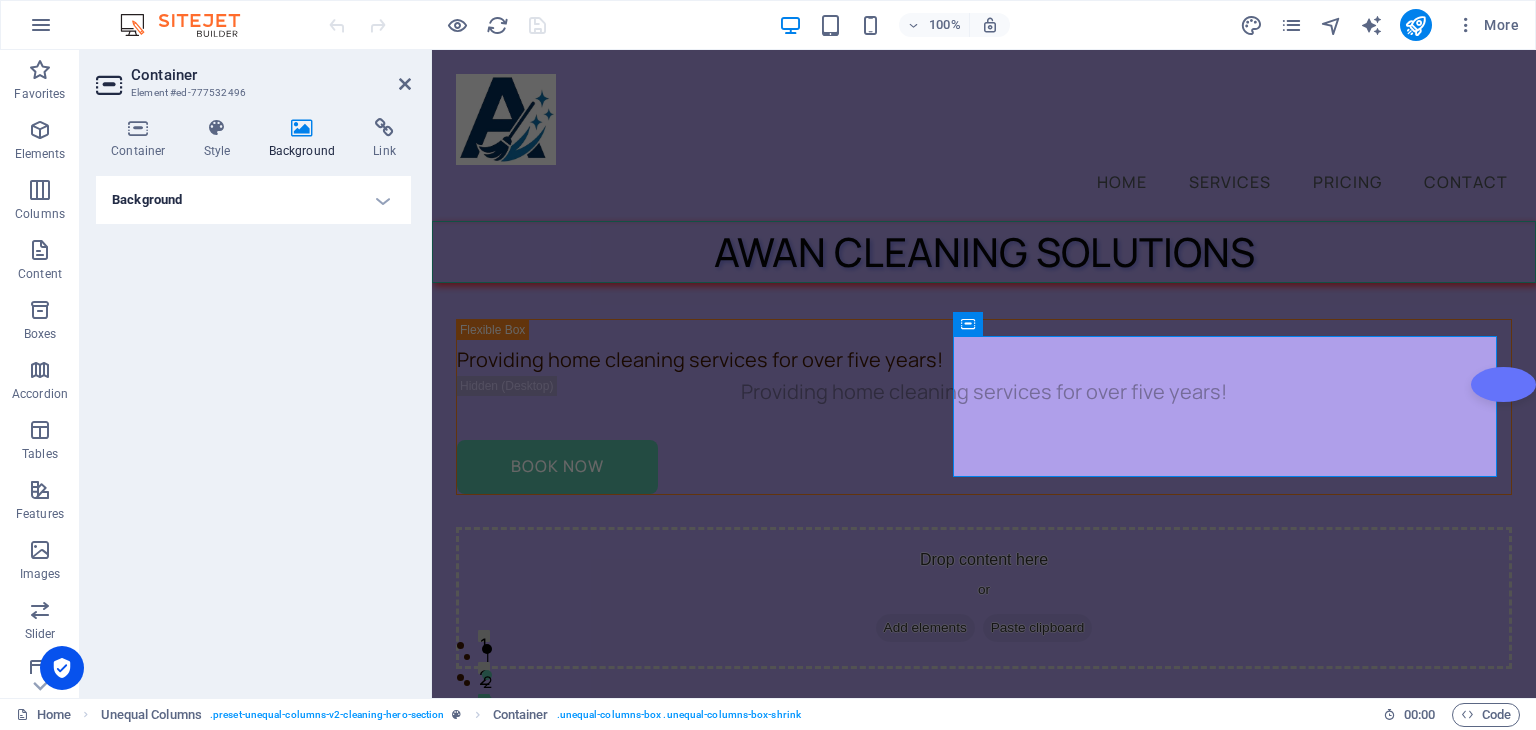 click on "Background" at bounding box center (253, 200) 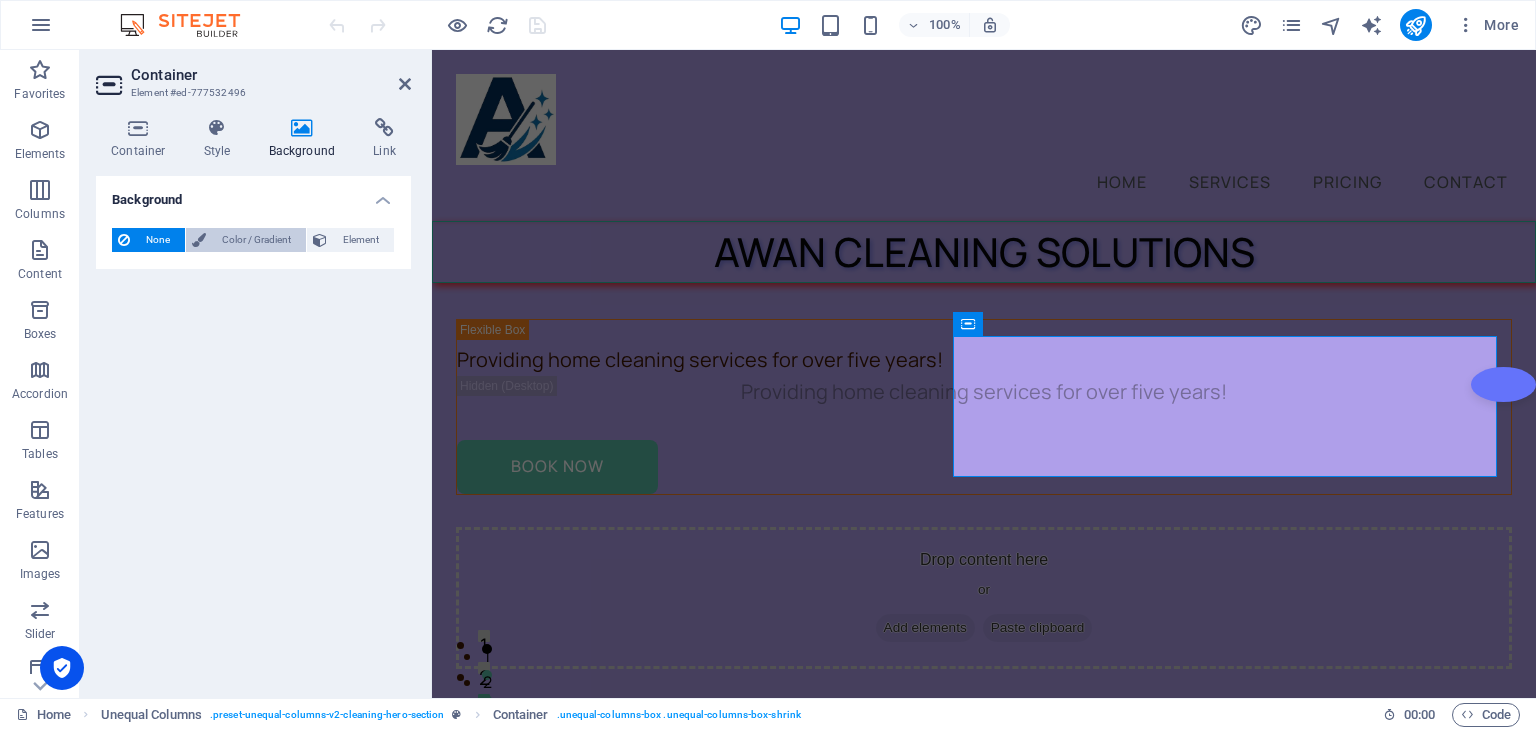 click on "Color / Gradient" at bounding box center [256, 240] 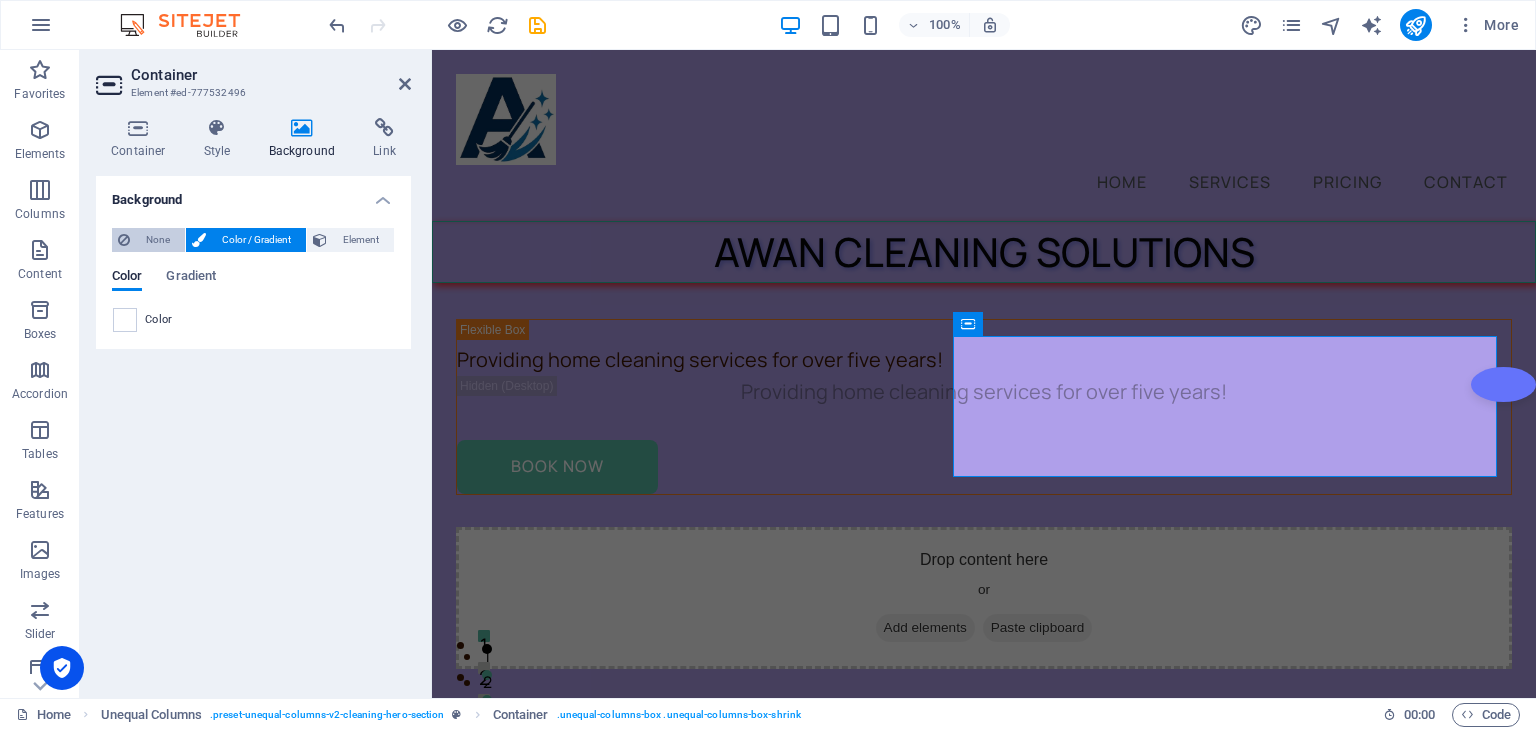 click on "None" at bounding box center (157, 240) 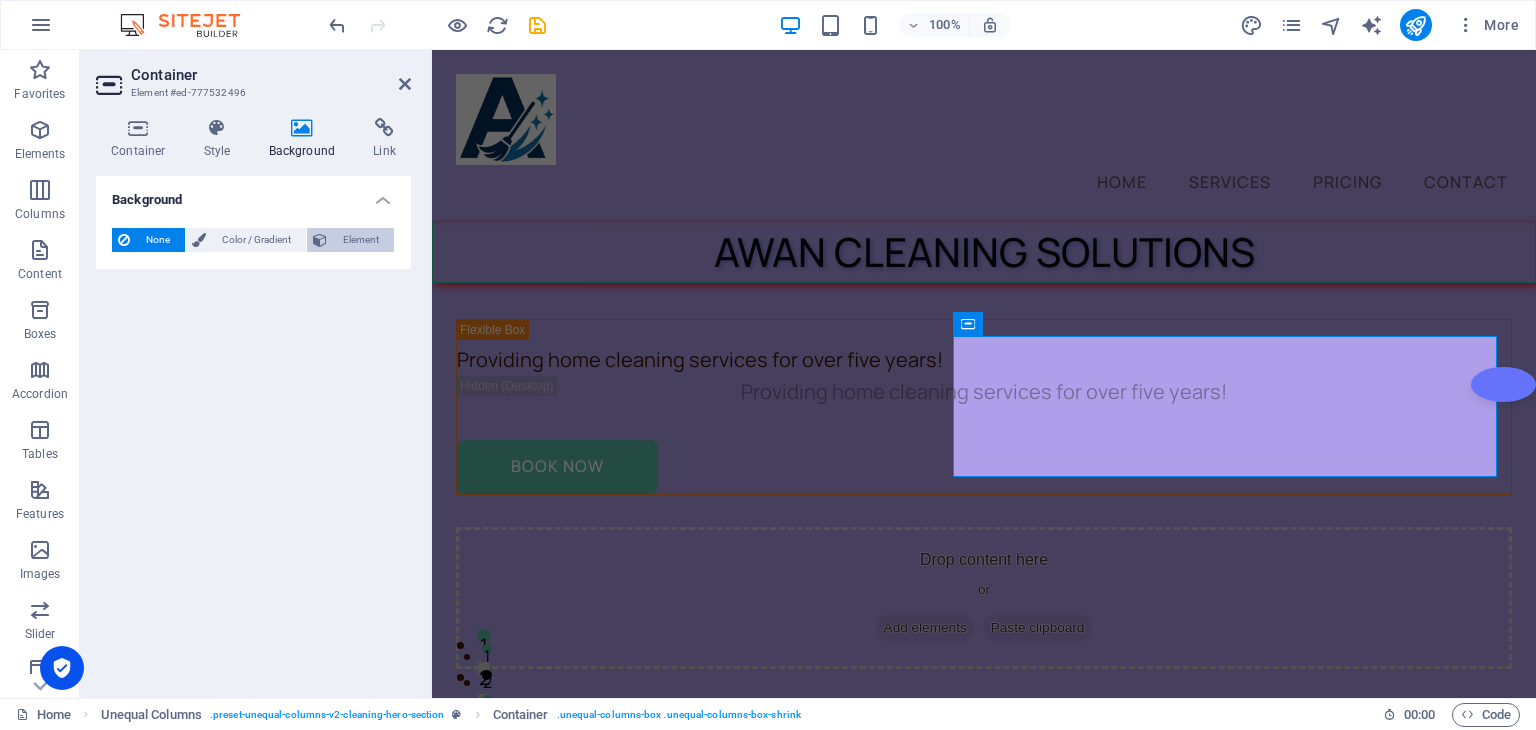 click at bounding box center (320, 240) 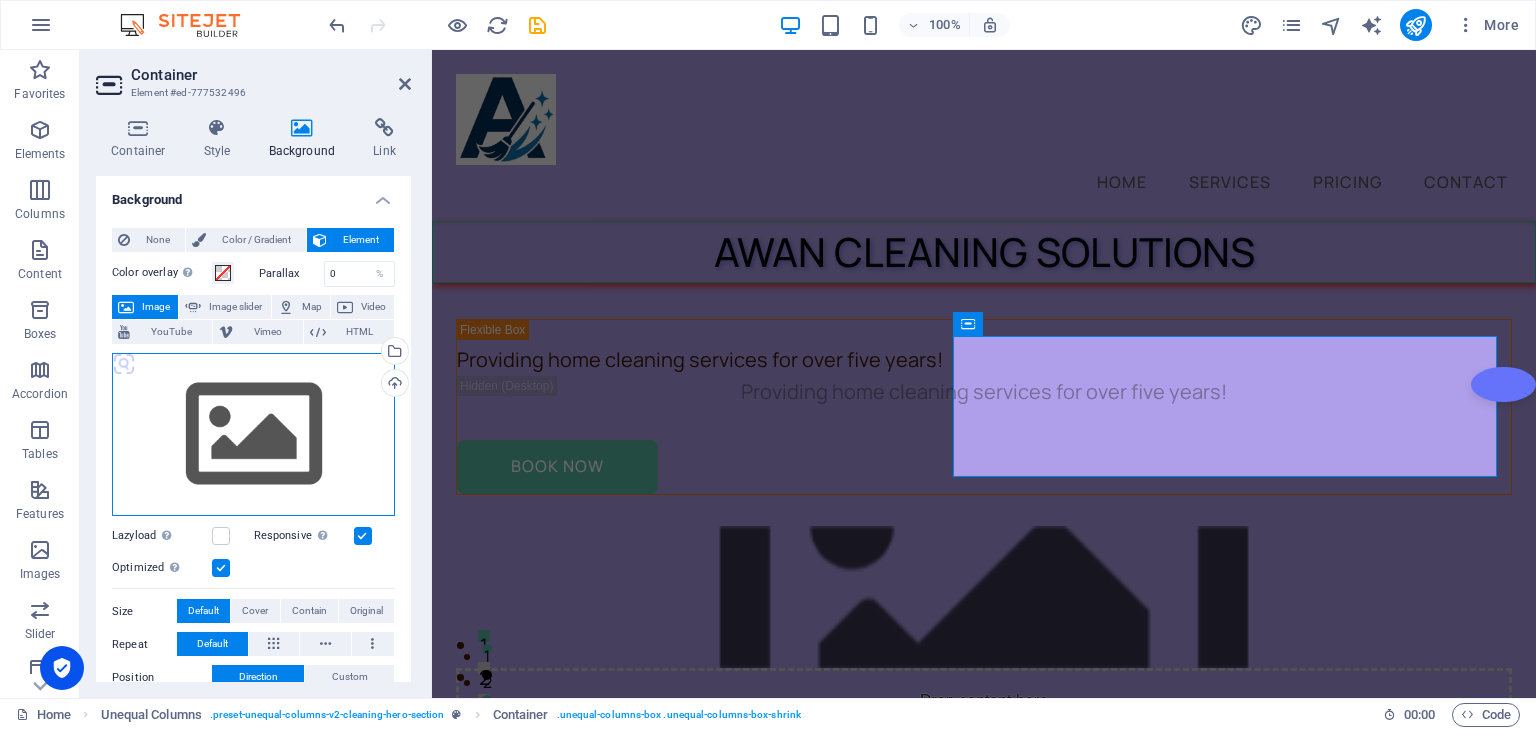 click on "Drag files here, click to choose files or select files from Files or our free stock photos & videos" at bounding box center [253, 435] 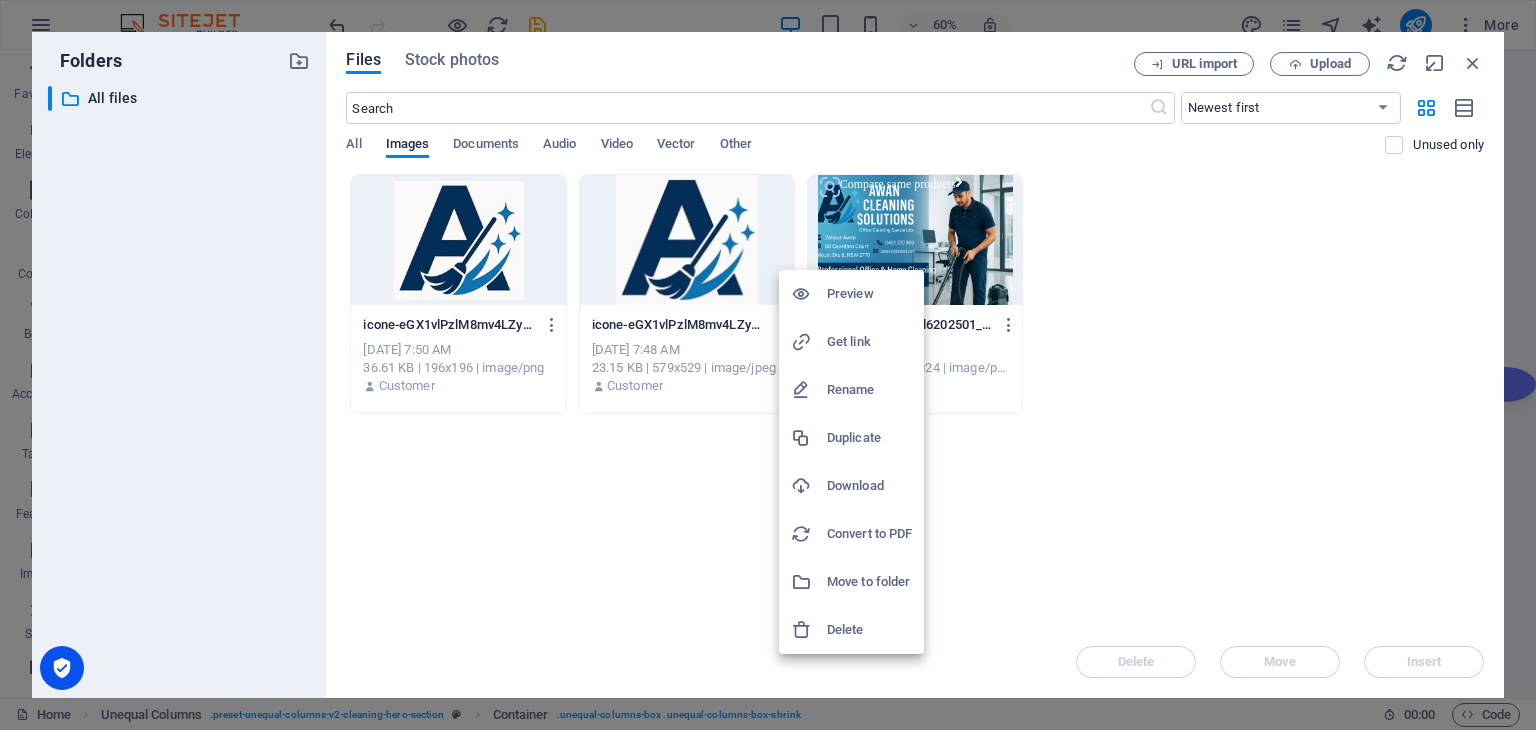 drag, startPoint x: 851, startPoint y: 264, endPoint x: 863, endPoint y: 228, distance: 37.94733 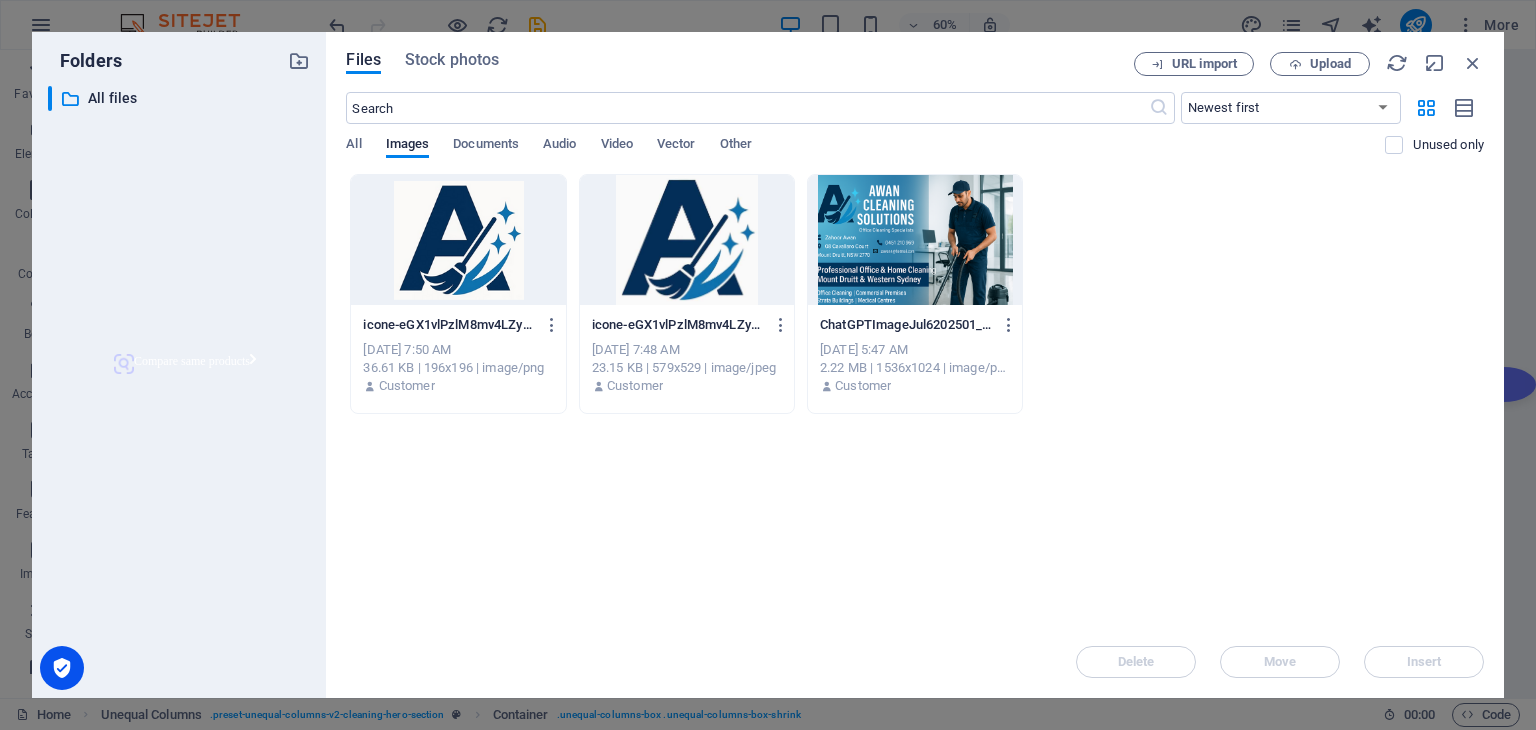 click on "Preview Get link Rename Duplicate Download Convert to PDF Move to folder Delete" at bounding box center (768, 371) 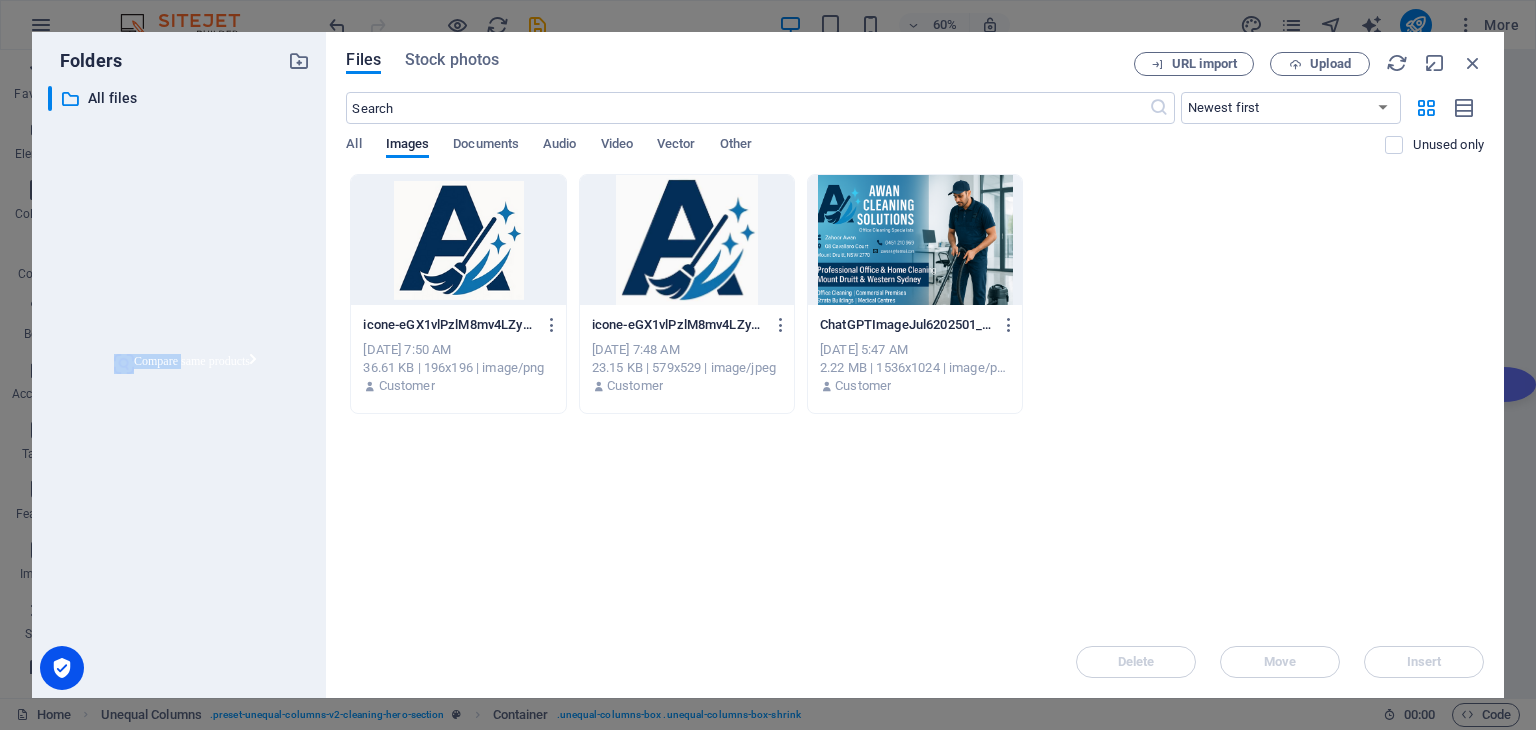 click at bounding box center (915, 240) 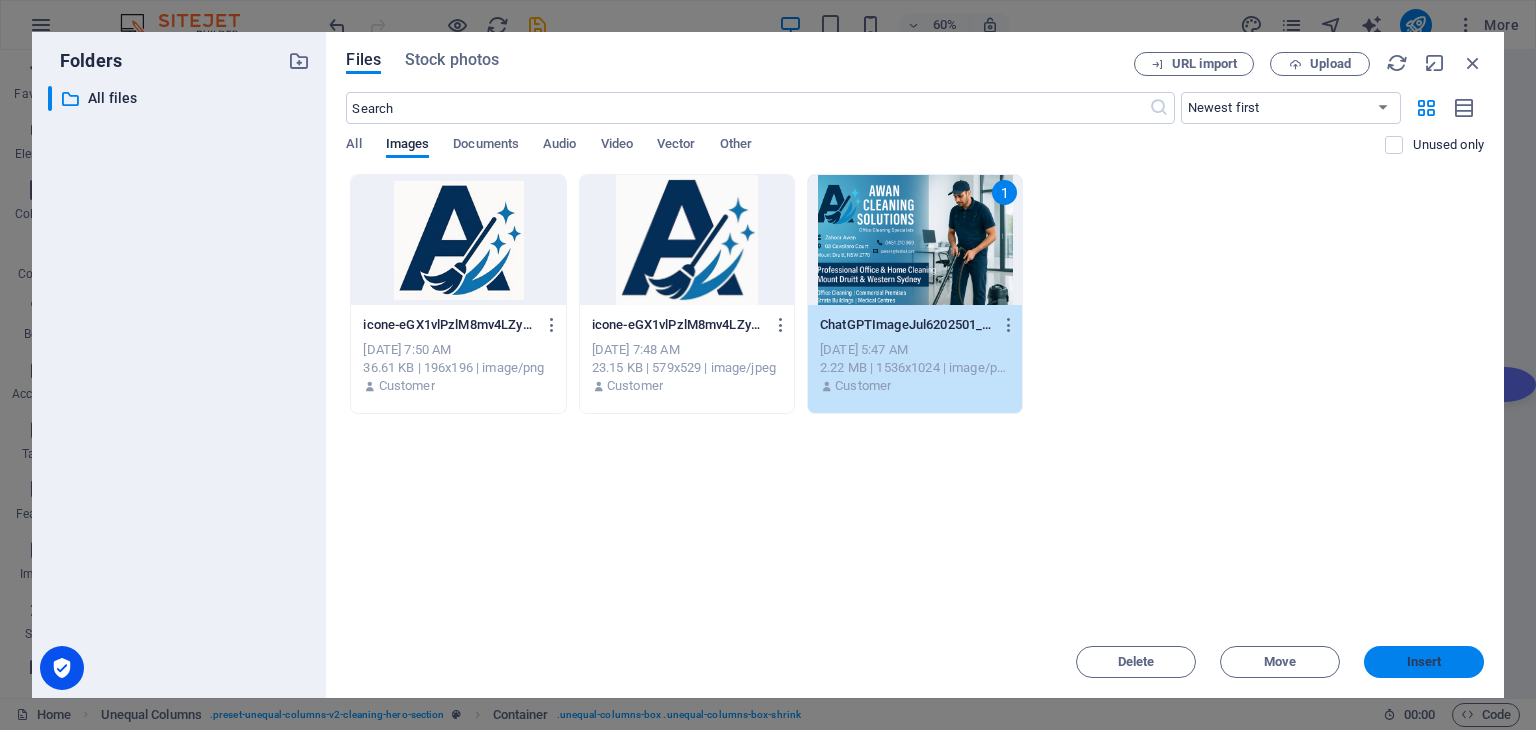 click on "Insert" at bounding box center [1424, 662] 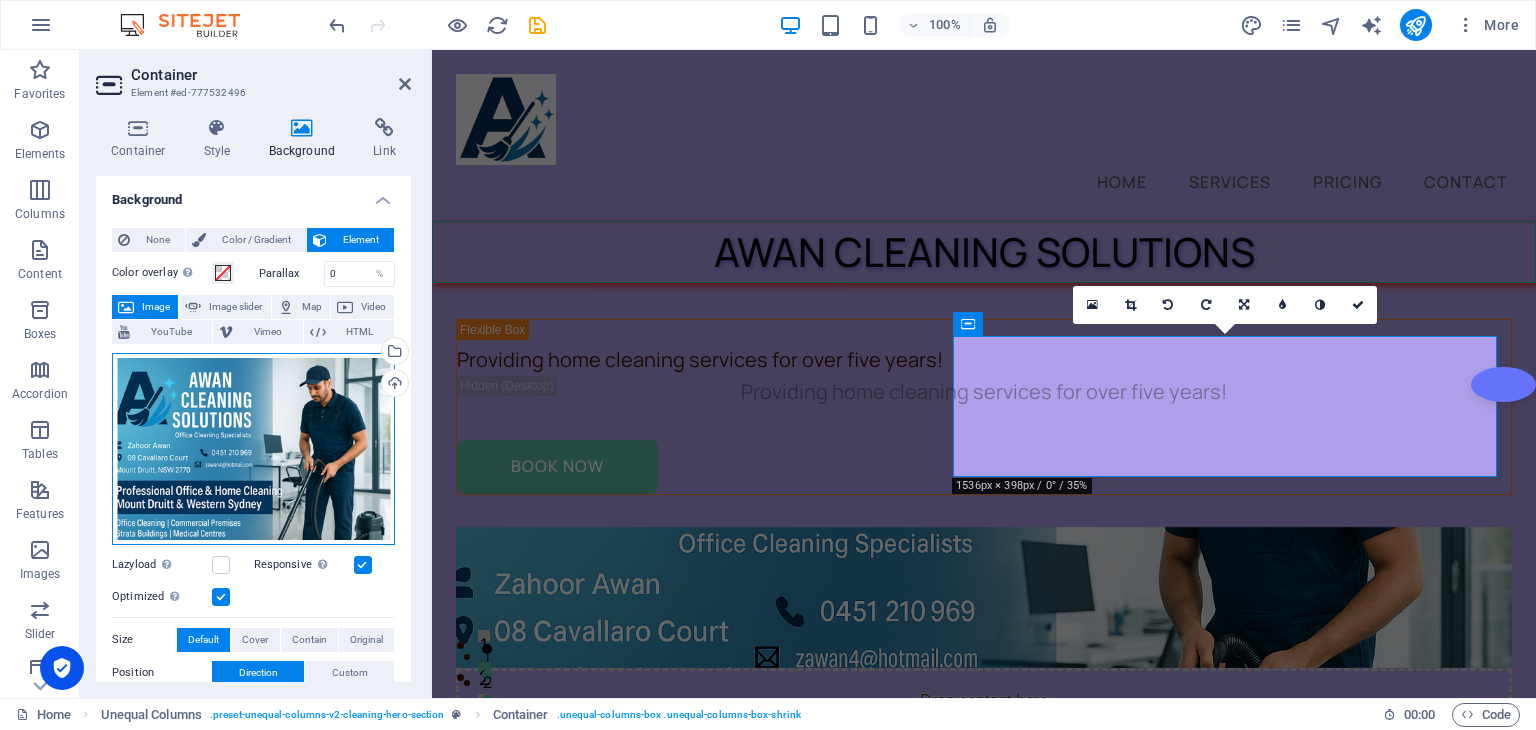 click on "Drag files here, click to choose files or select files from Files or our free stock photos & videos" at bounding box center (253, 449) 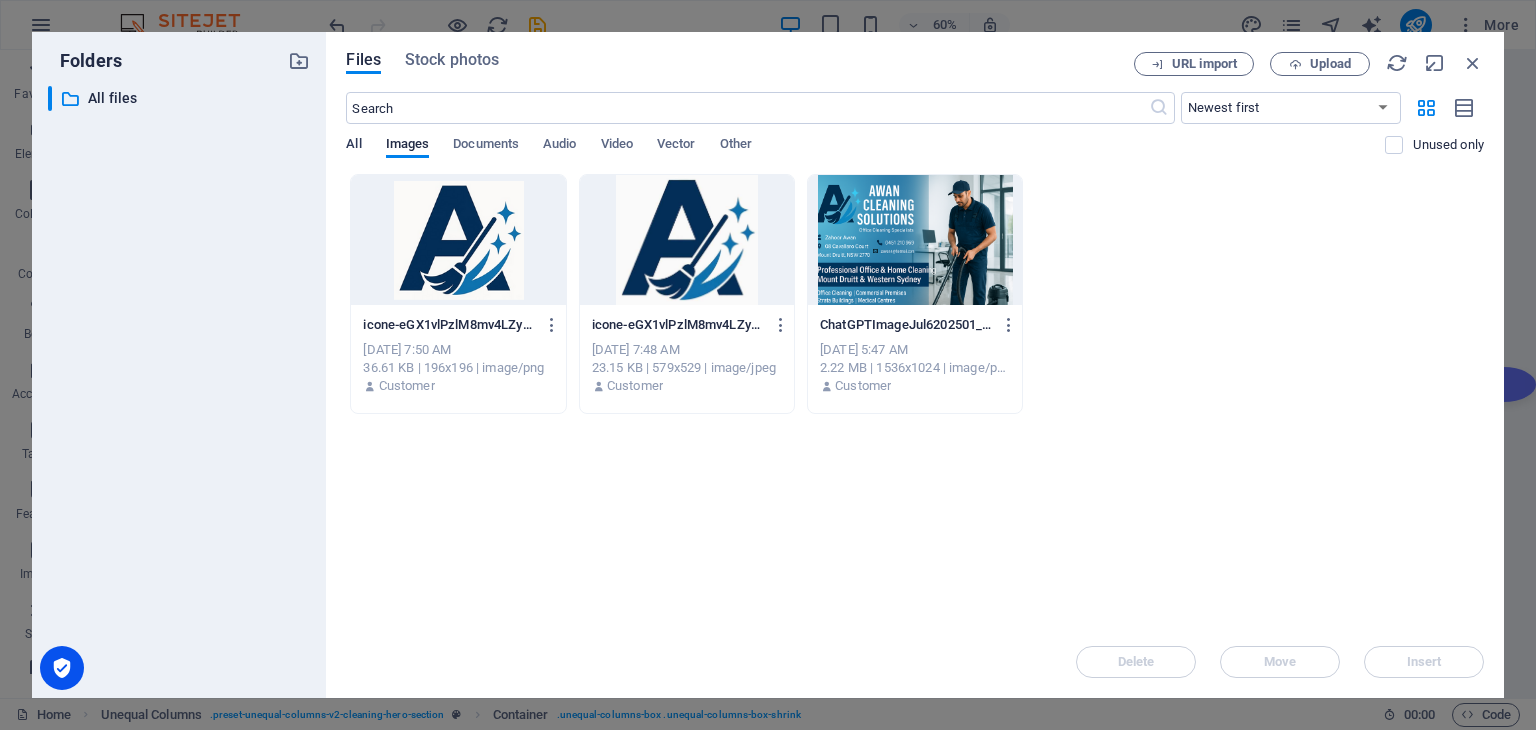click on "All" at bounding box center [353, 146] 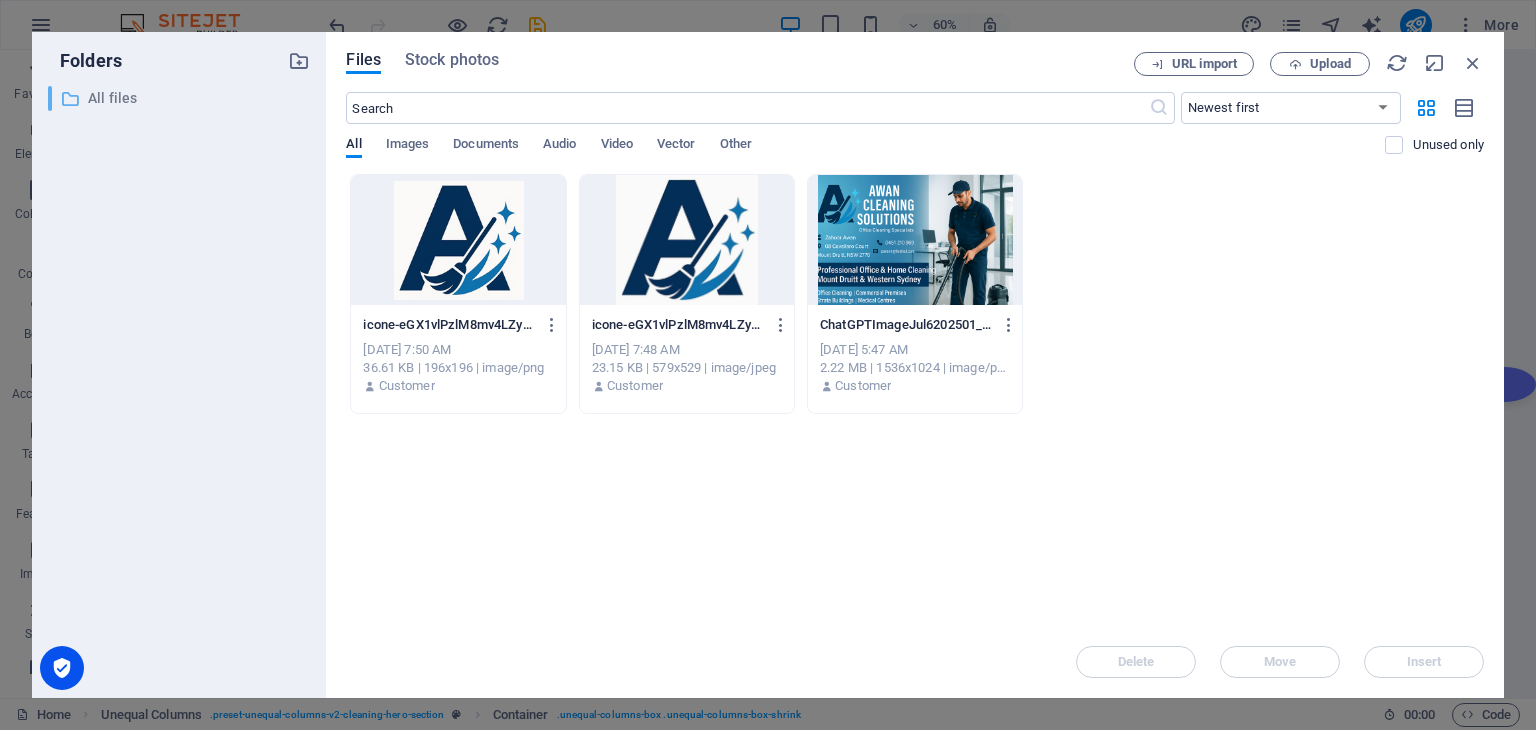 click on "All files" at bounding box center [181, 98] 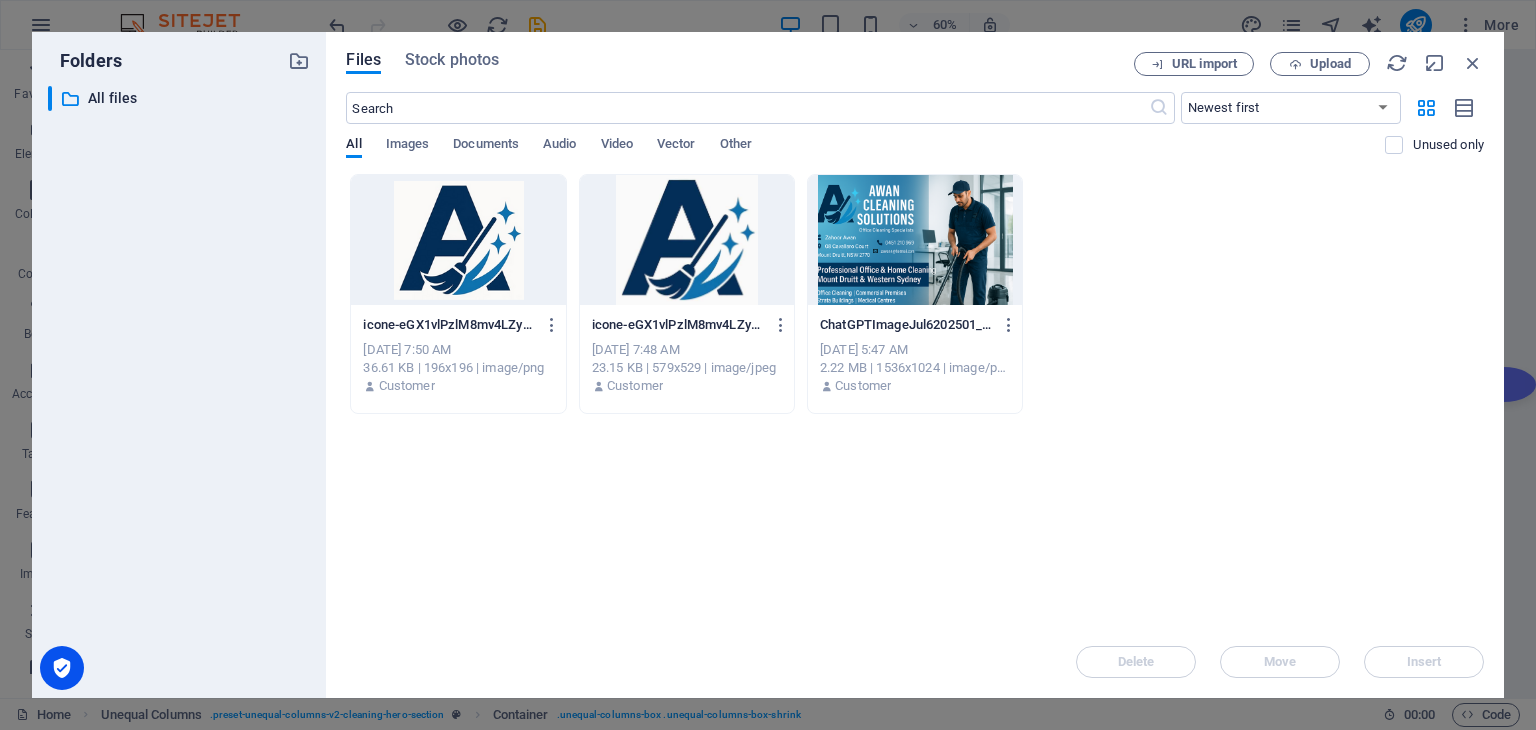 click on "Files Stock photos URL import Upload ​ Newest first Oldest first Name (A-Z) Name (Z-A) Size (0-9) Size (9-0) Resolution (0-9) Resolution (9-0) All Images Documents Audio Video Vector Other Unused only Drop files here to upload them instantly icone-eGX1vlPzlM8mv4LZy1M8LQ-SKDfdDN1izFttE2o-l8zyA.png icone-eGX1vlPzlM8mv4LZy1M8LQ-SKDfdDN1izFttE2o-l8zyA.png Jul 10, 2025 7:50 AM 36.61 KB | 196x196 | image/png Customer icone-eGX1vlPzlM8mv4LZy1M8LQ.jpeg icone-eGX1vlPzlM8mv4LZy1M8LQ.jpeg Jul 10, 2025 7:48 AM 23.15 KB | 579x529 | image/jpeg Customer ChatGPTImageJul6202501_22_37PM-T7sGqz_4FLRWDlXgFoalzg.png ChatGPTImageJul6202501_22_37PM-T7sGqz_4FLRWDlXgFoalzg.png Jul 10, 2025 5:47 AM 2.22 MB | 1536x1024 | image/png Customer Delete Move Insert" at bounding box center (915, 365) 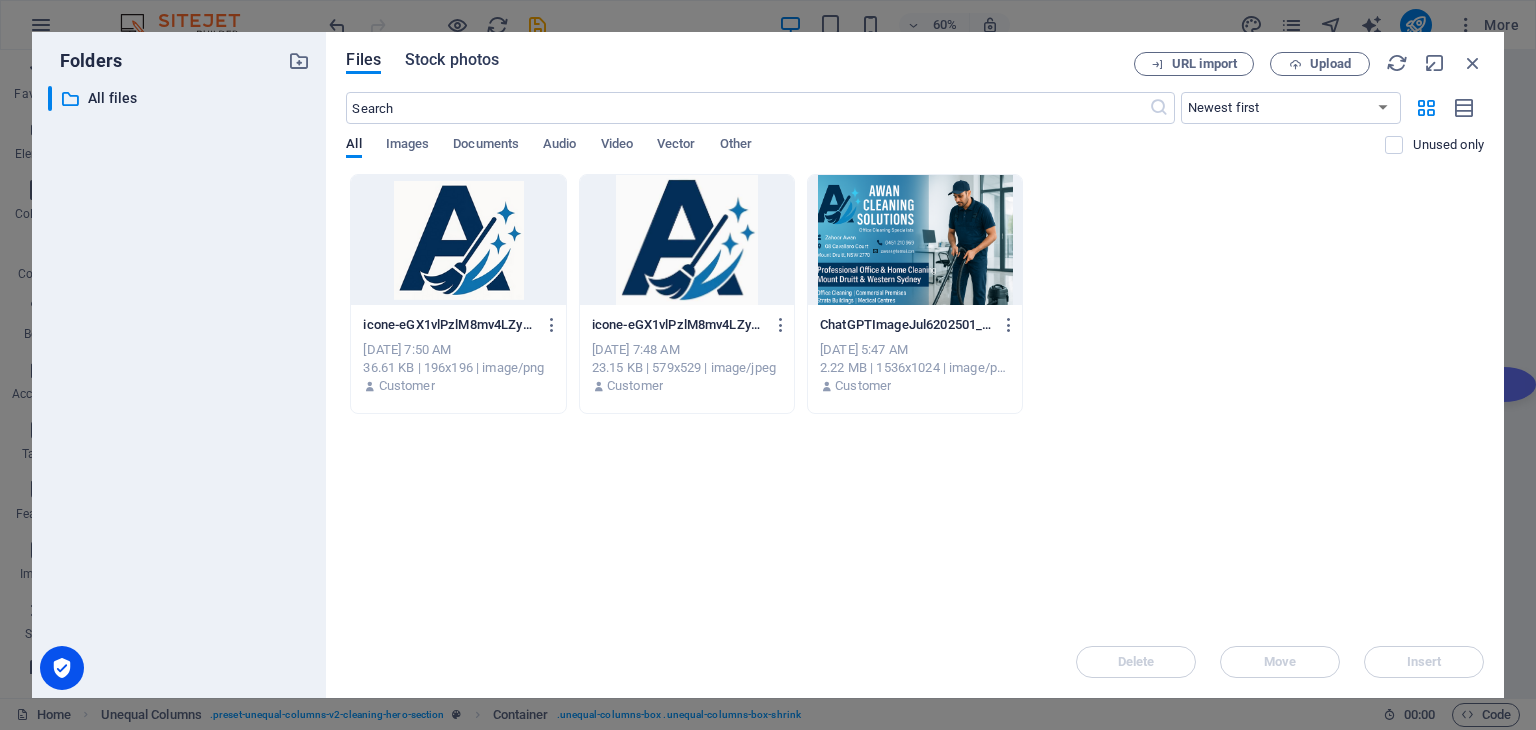 click on "Stock photos" at bounding box center (452, 60) 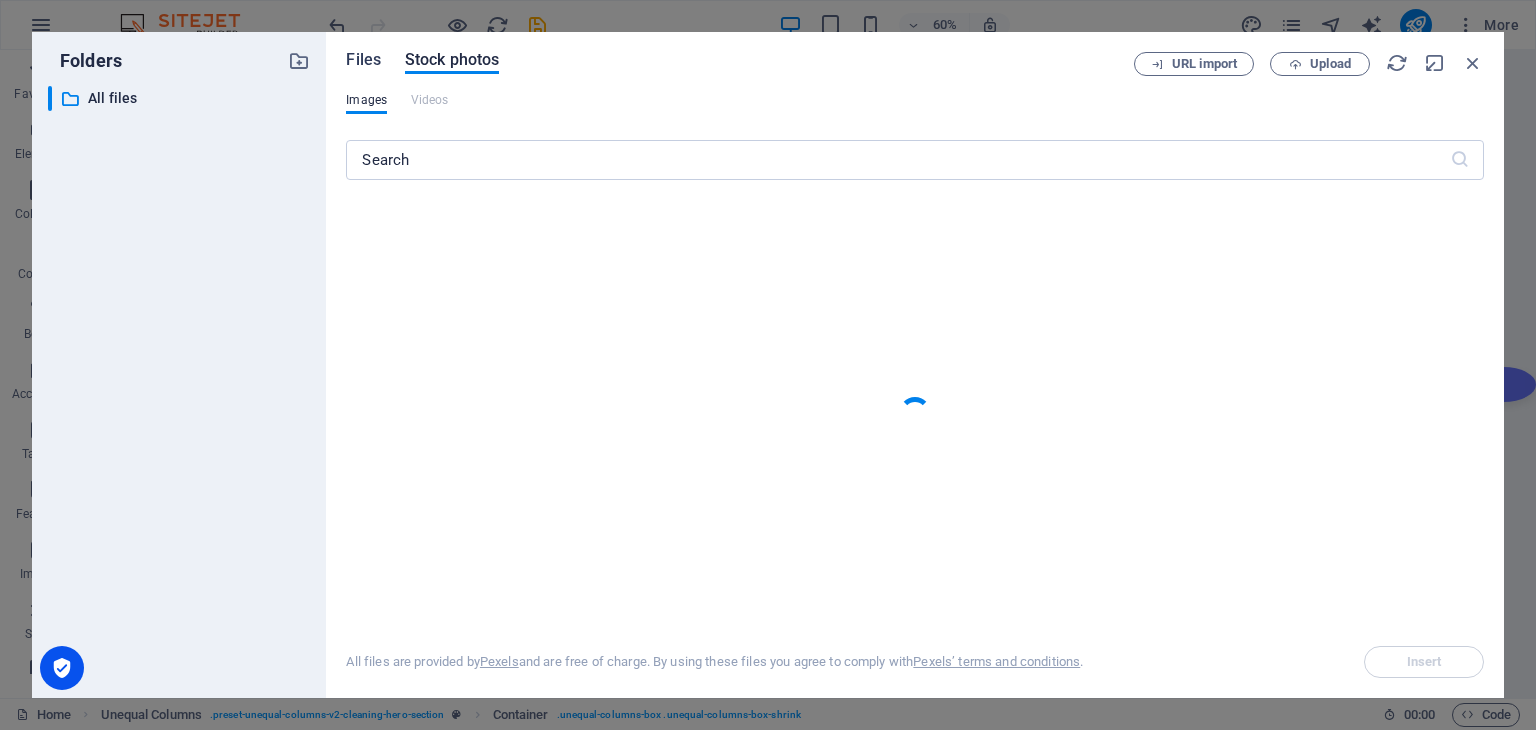 click on "Files" at bounding box center (363, 60) 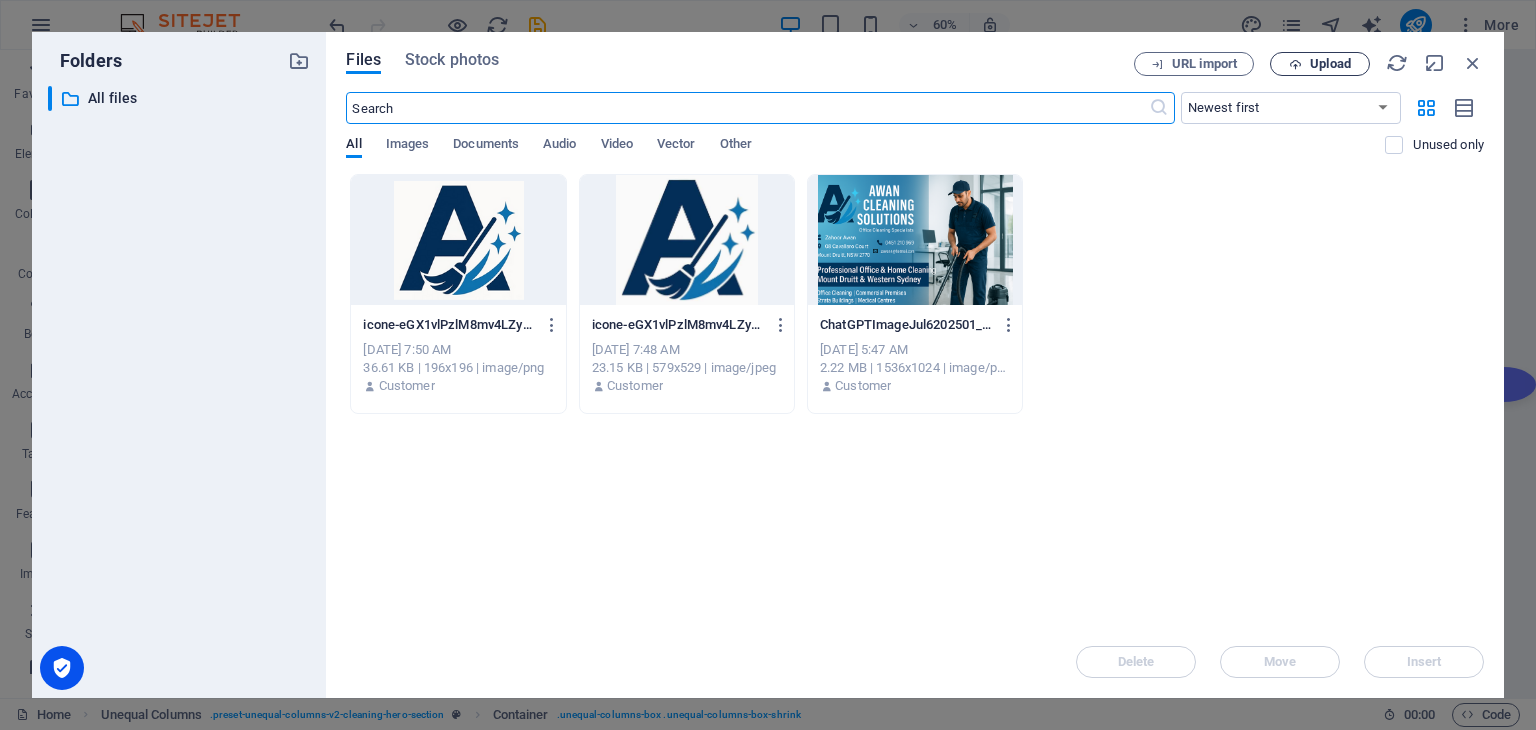 click on "Upload" at bounding box center [1320, 64] 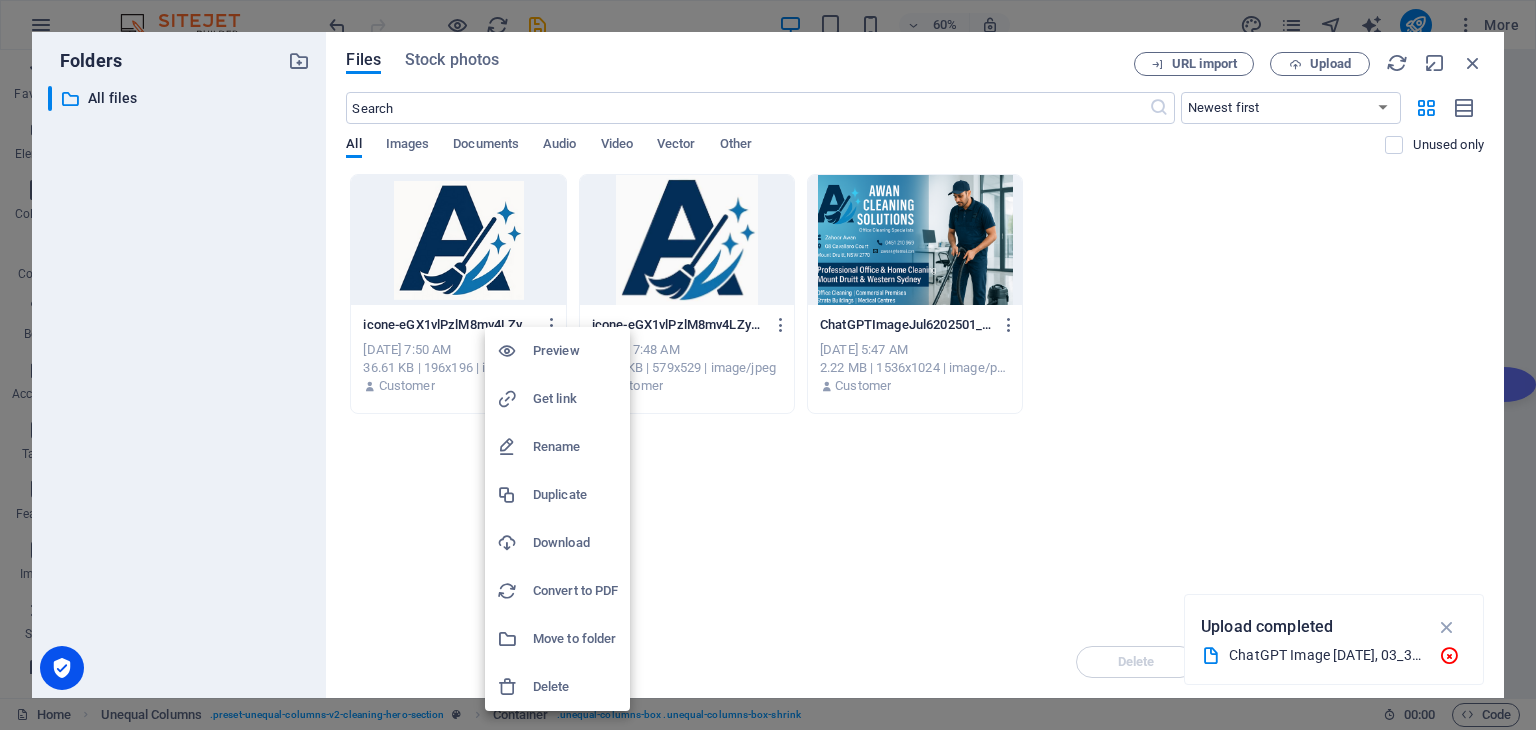 click at bounding box center [768, 365] 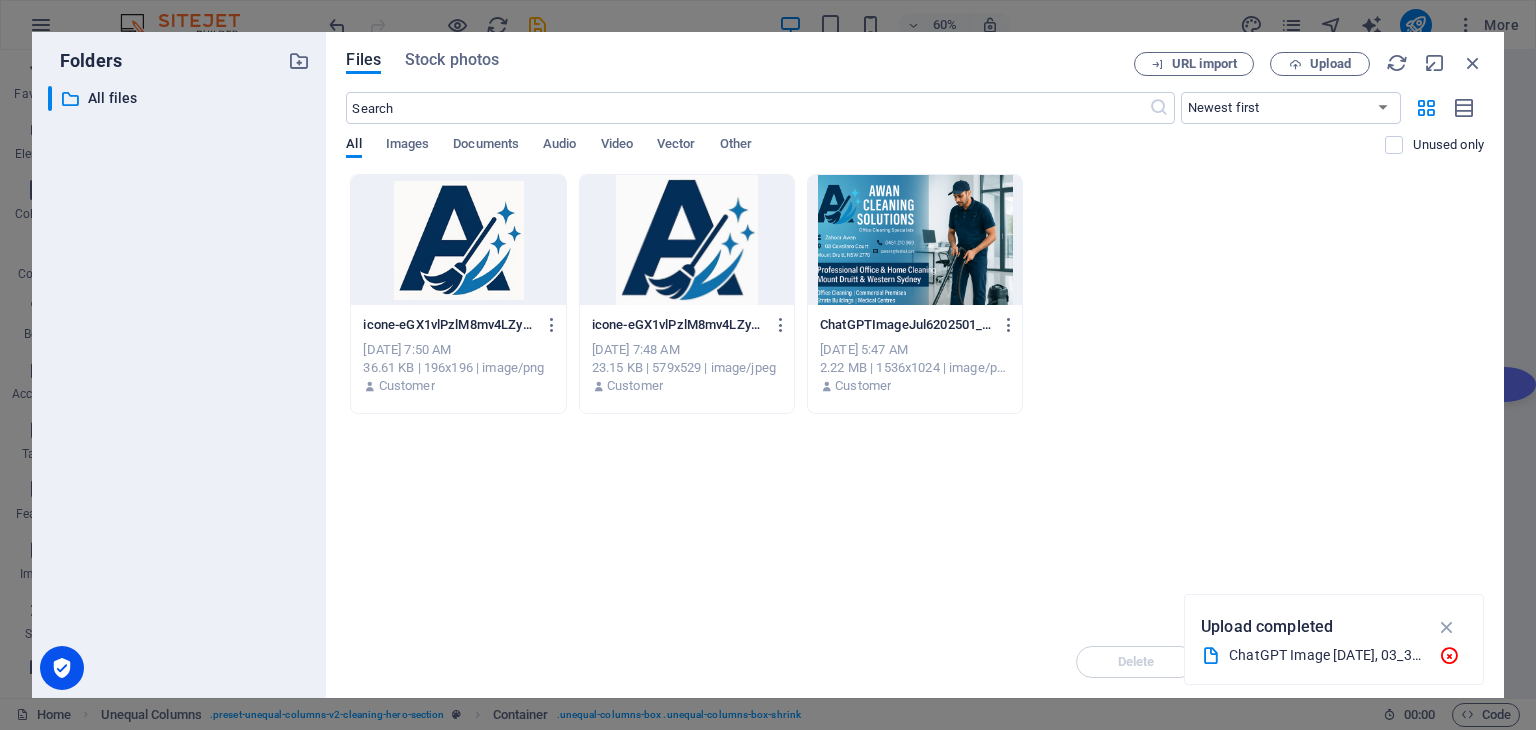 click at bounding box center [552, 325] 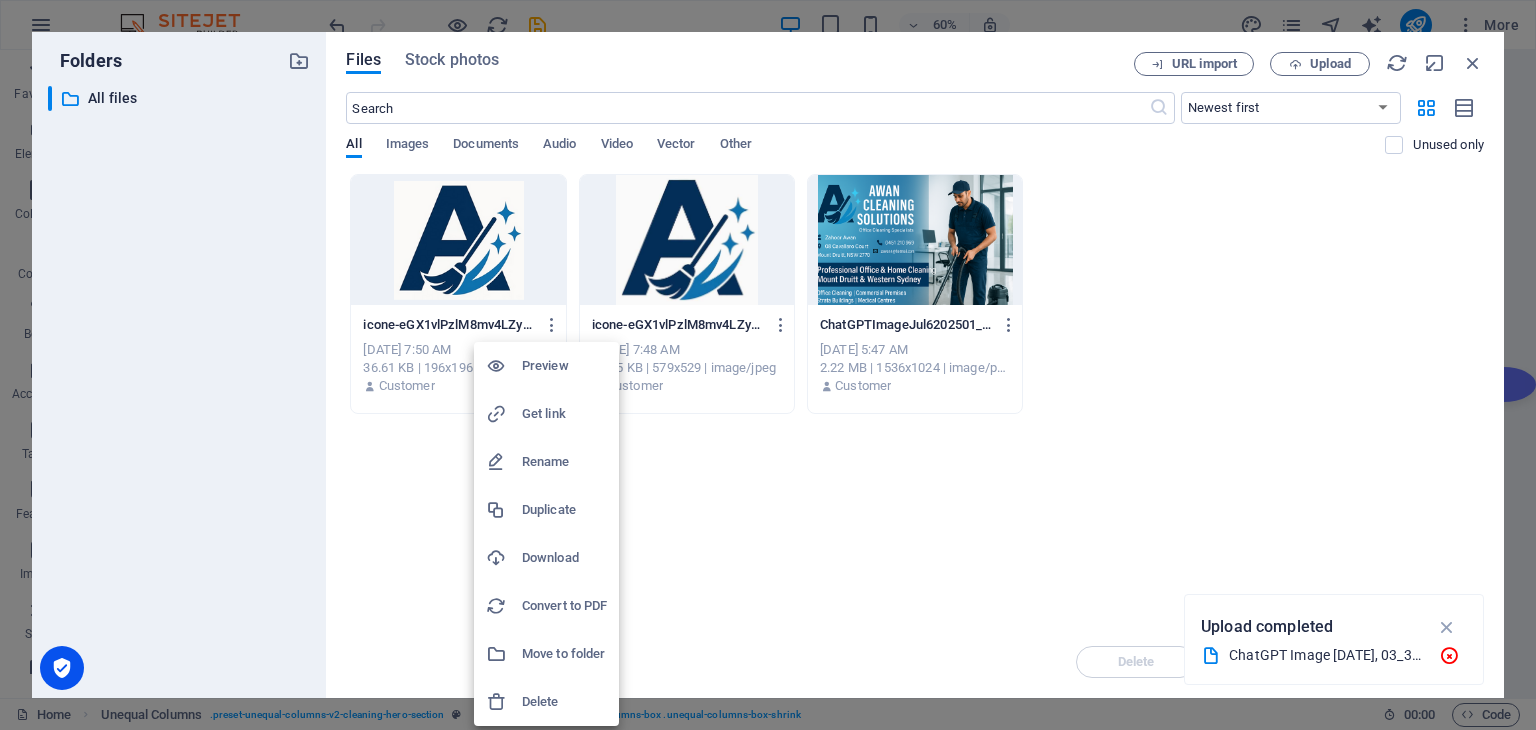 click on "Delete" at bounding box center [564, 702] 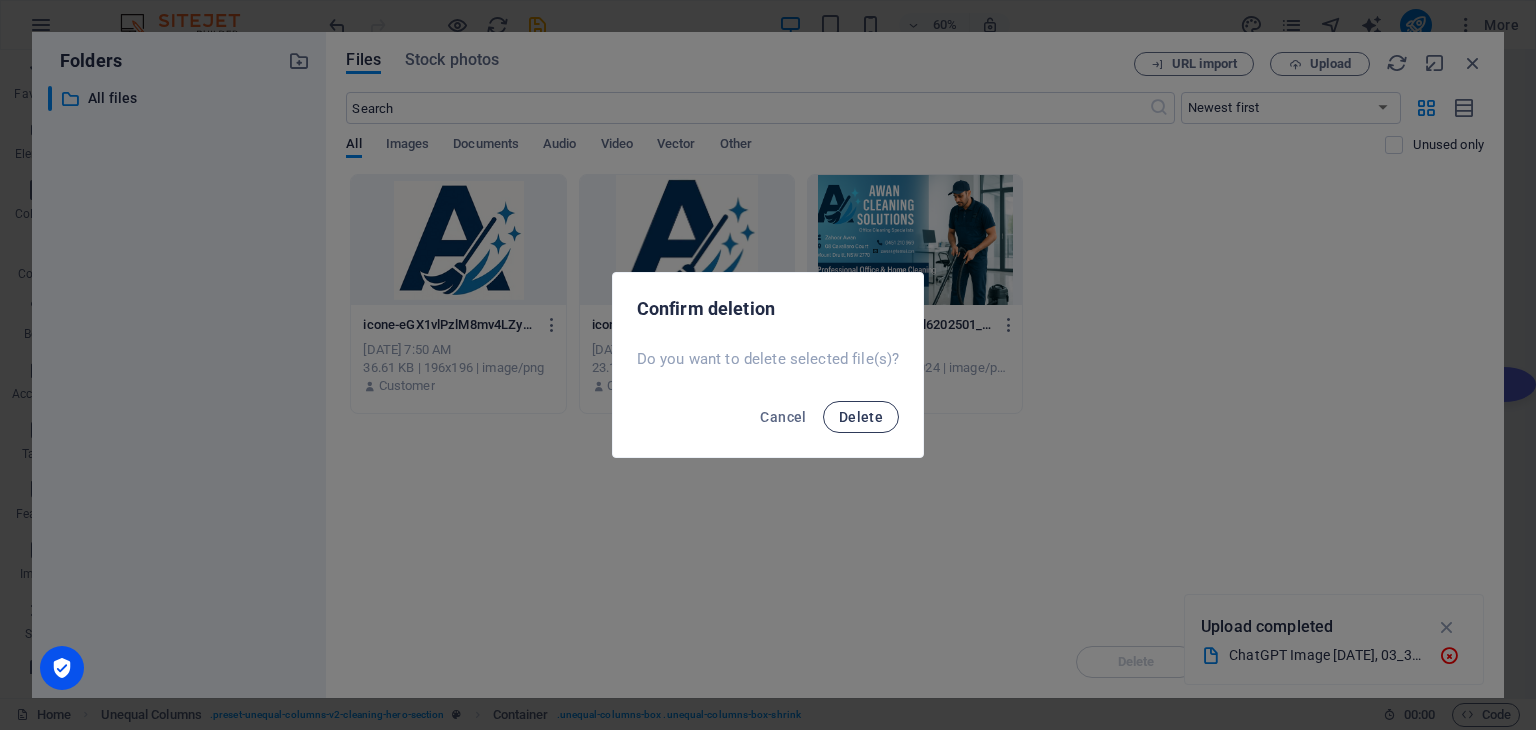 click on "Delete" at bounding box center (861, 417) 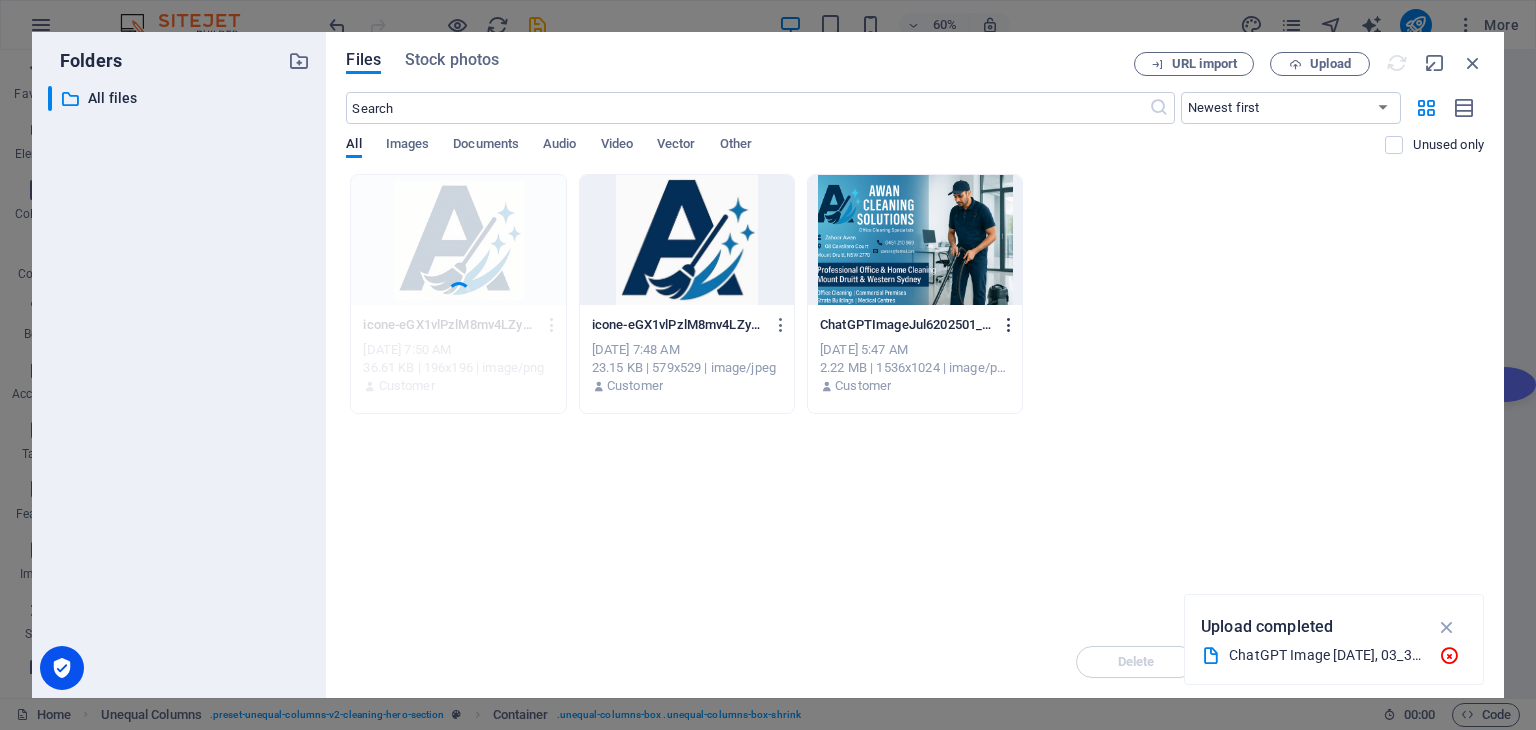 click at bounding box center [1009, 325] 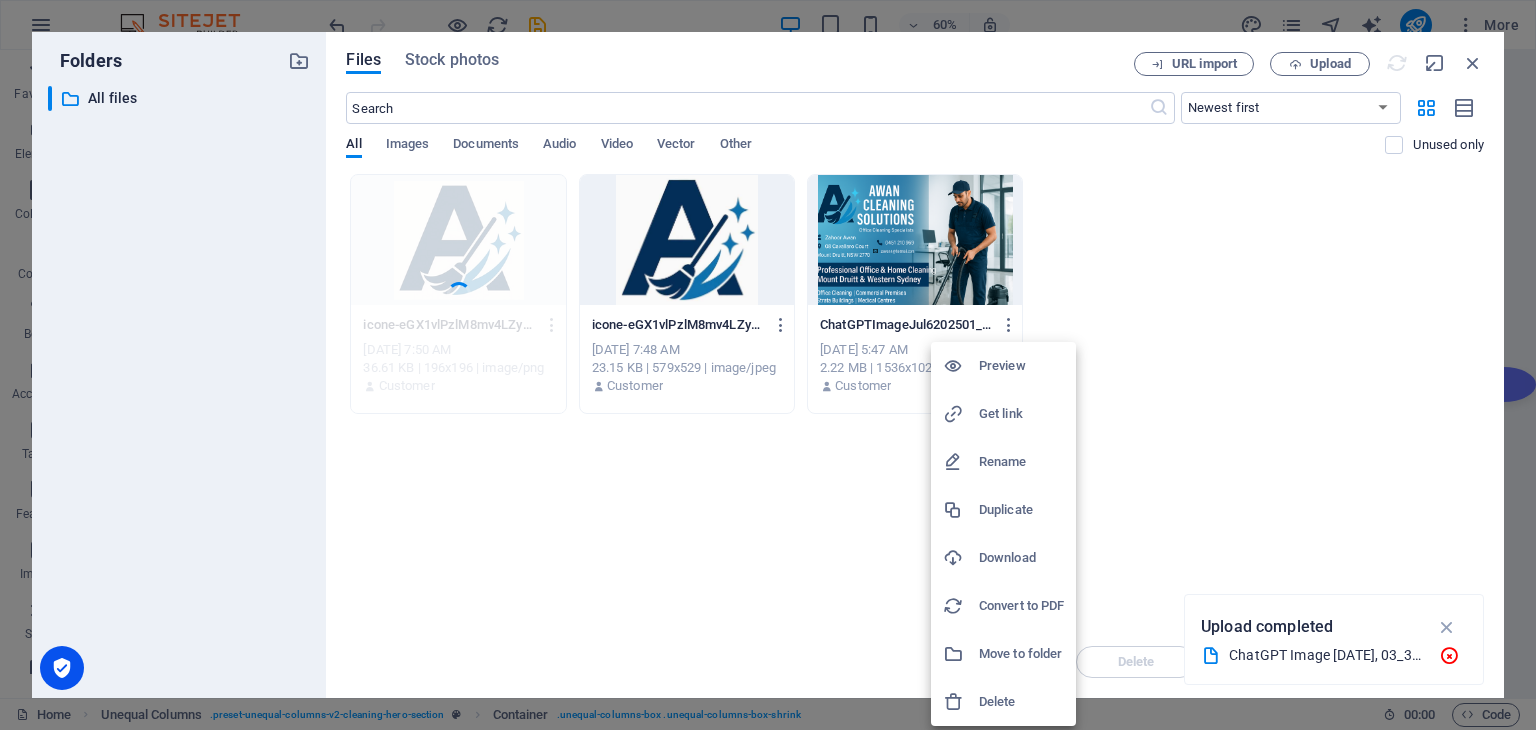 click at bounding box center [768, 365] 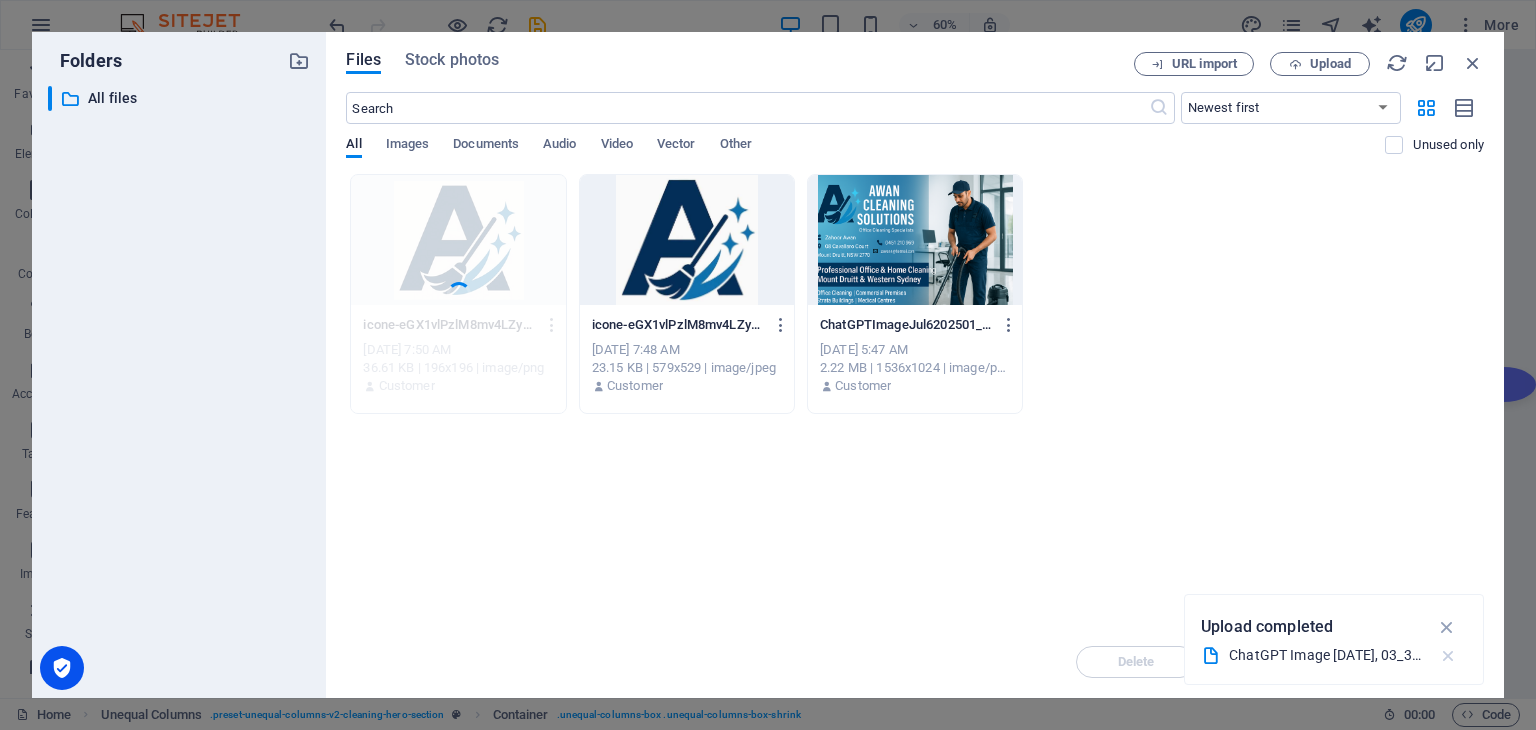 click at bounding box center (1448, 656) 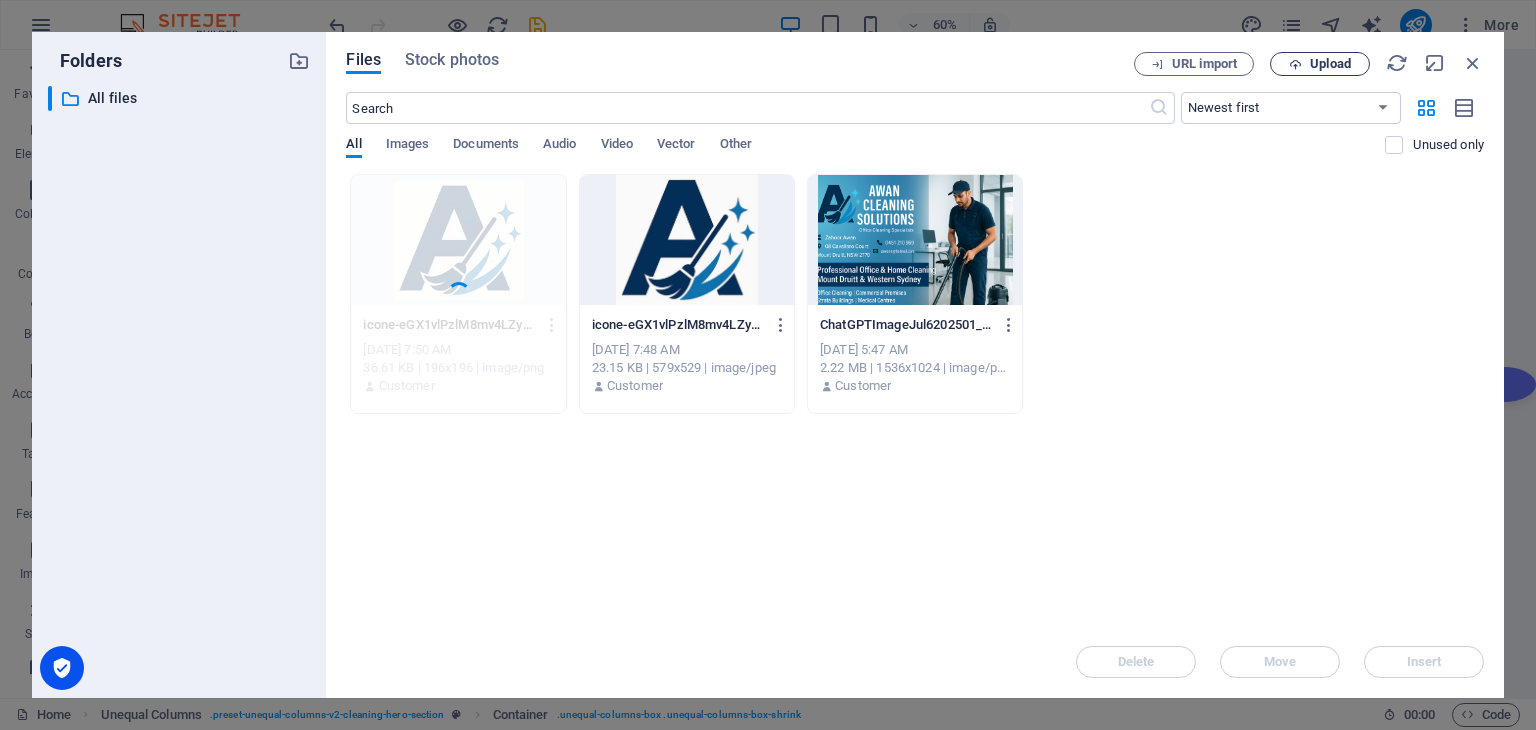 click on "Upload" at bounding box center (1320, 64) 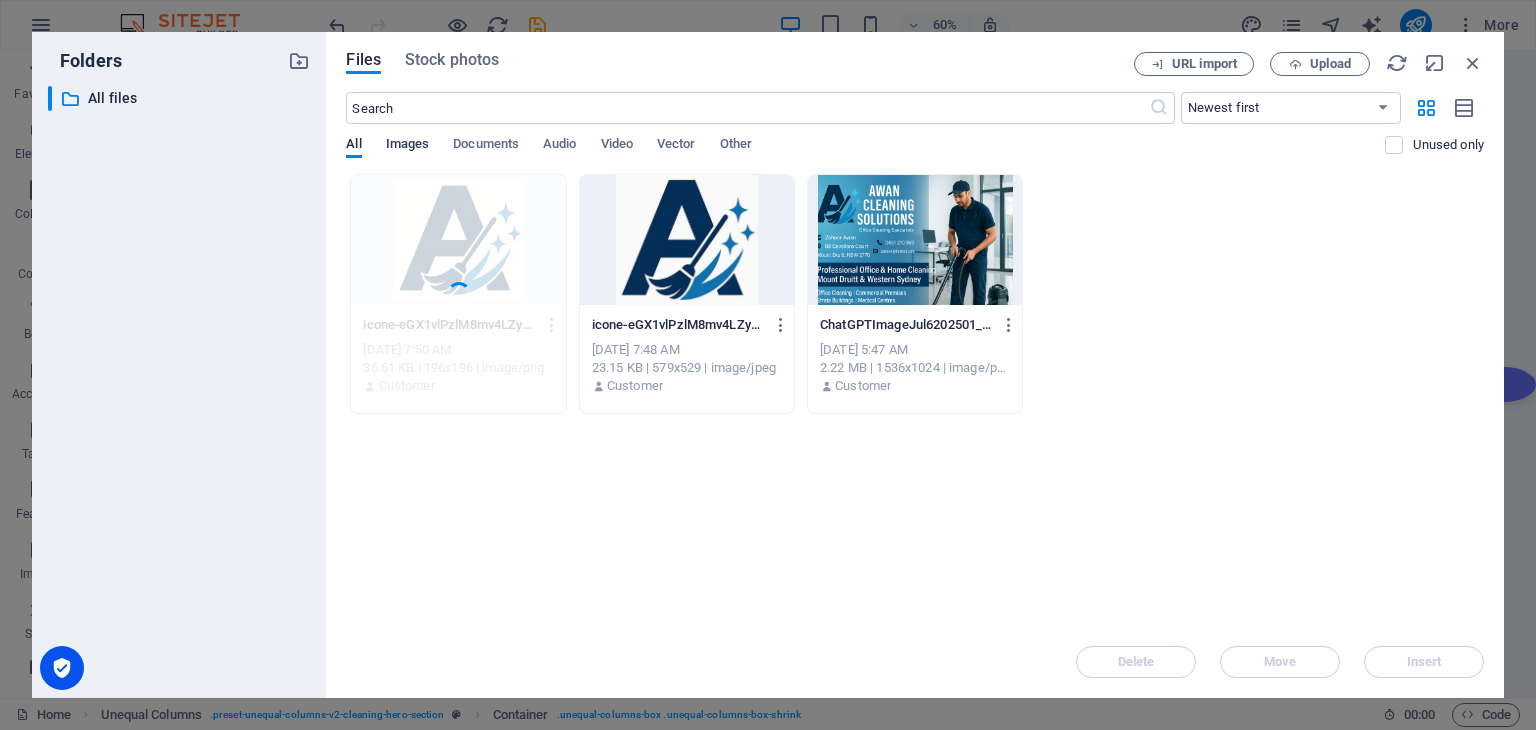 drag, startPoint x: 419, startPoint y: 141, endPoint x: 404, endPoint y: 149, distance: 17 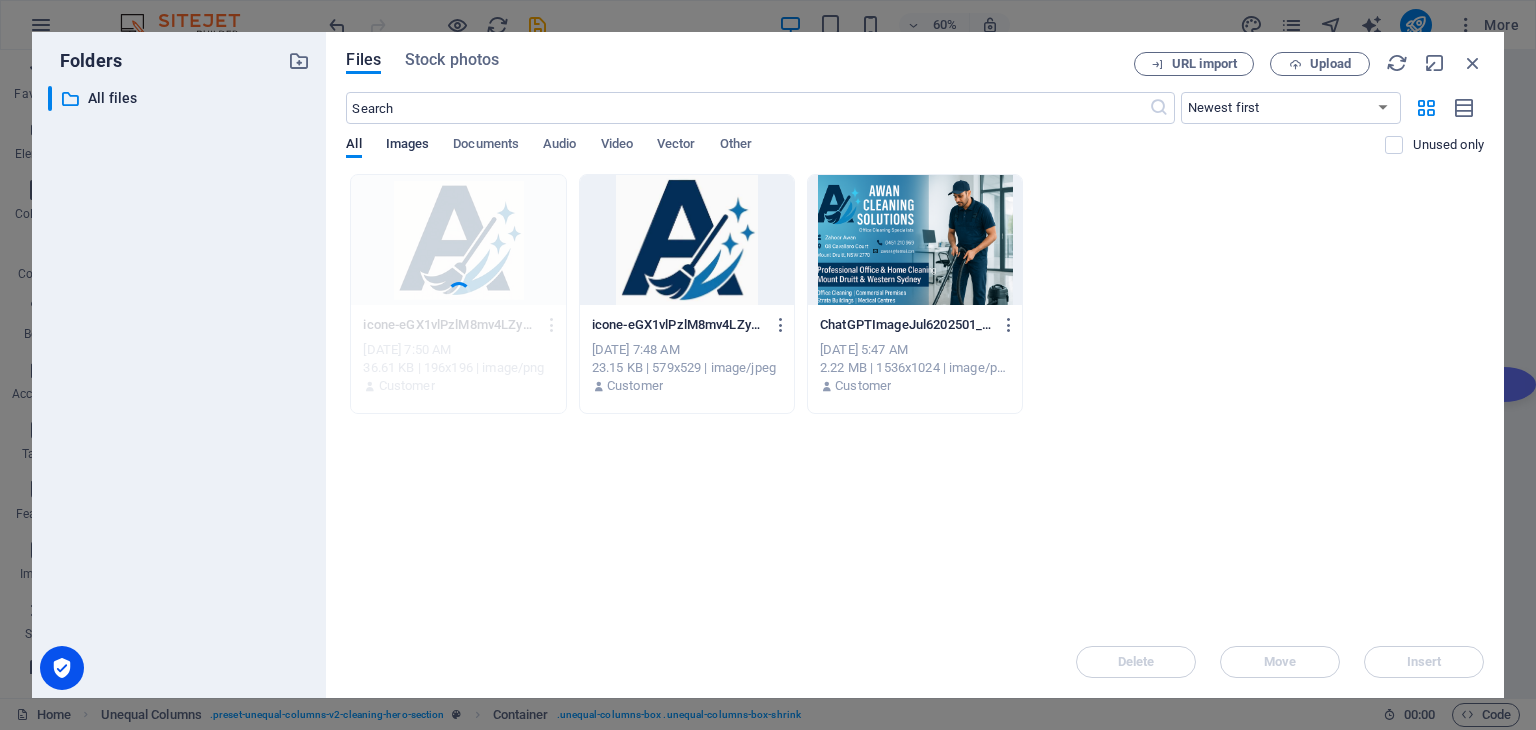 click on "Images" at bounding box center (408, 146) 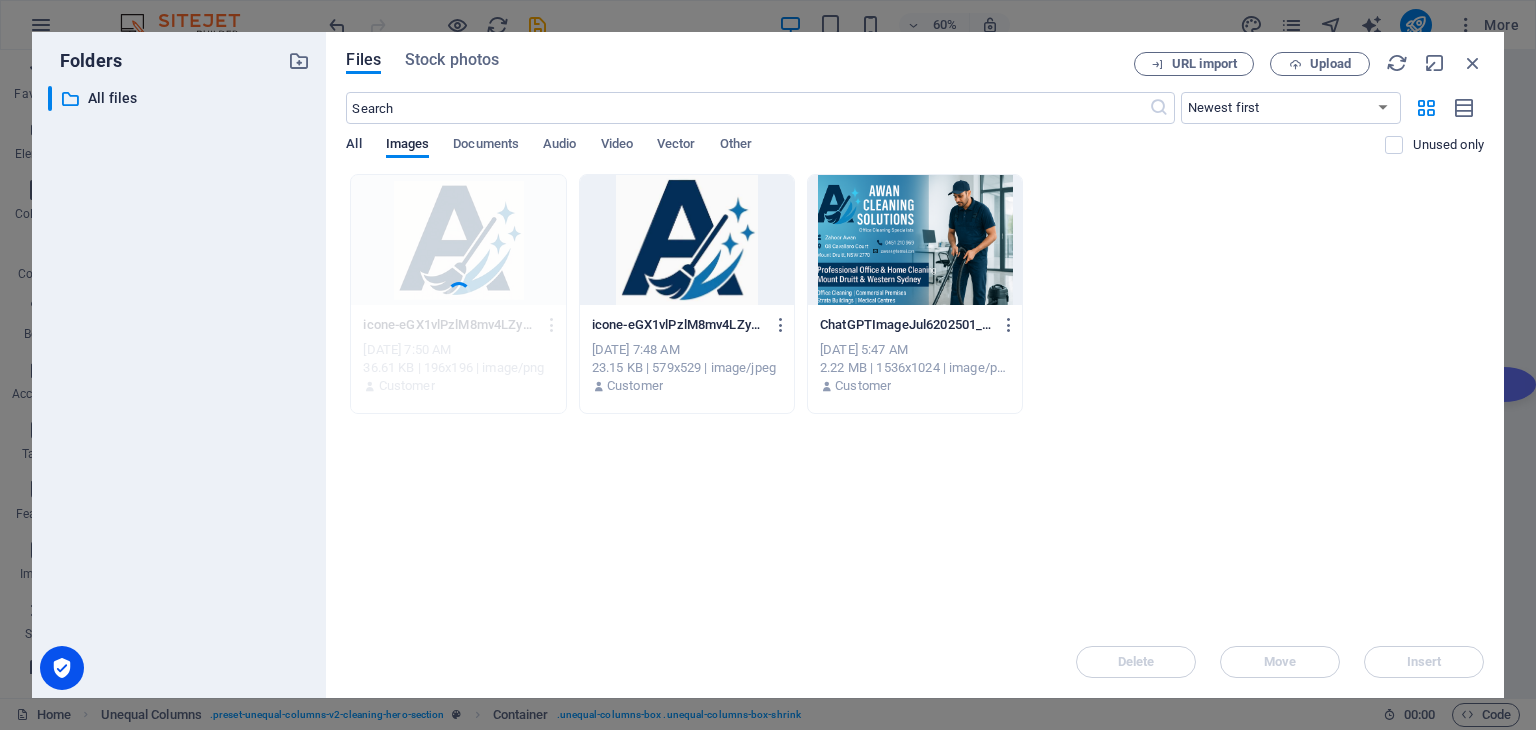 click on "All" at bounding box center (353, 146) 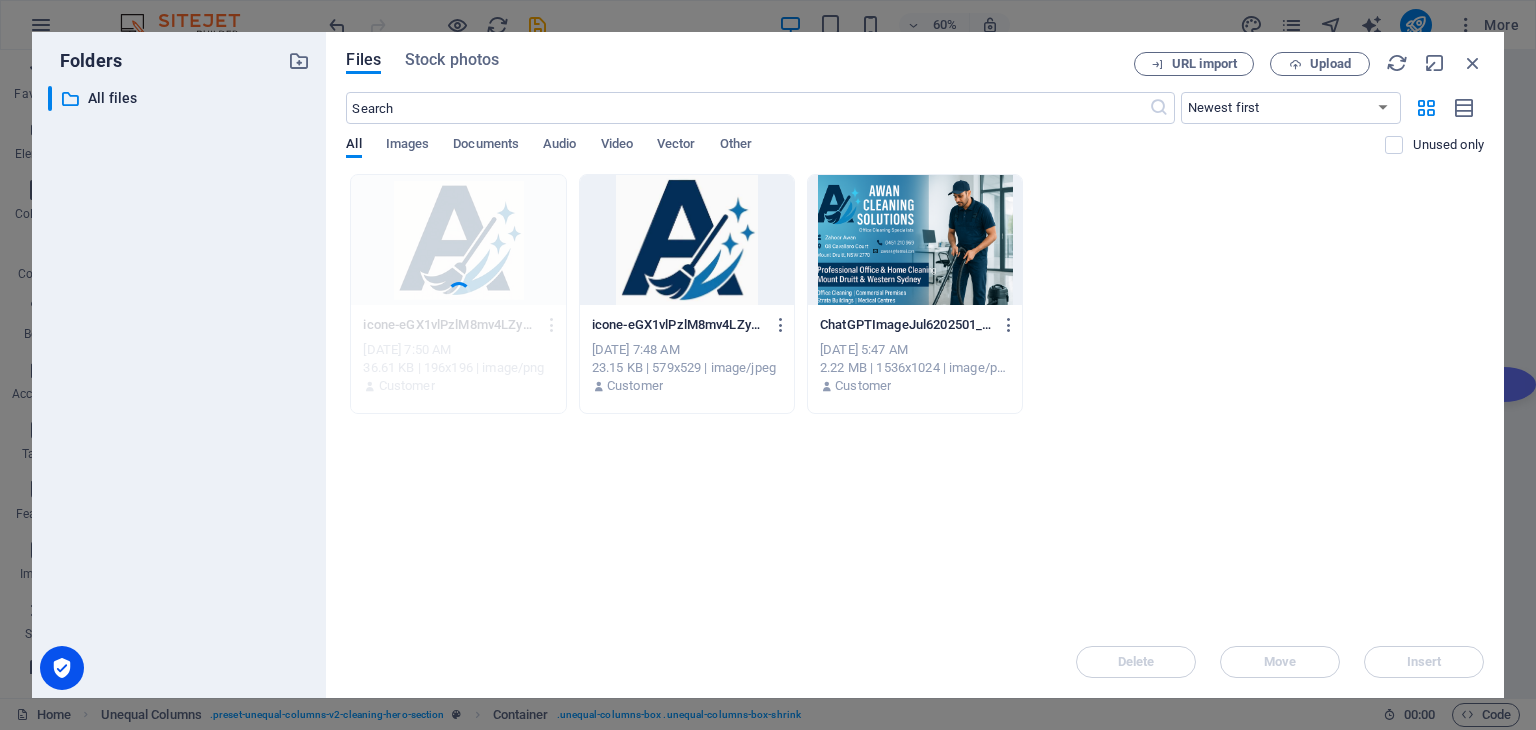 click on "All Images Documents Audio Video Vector Other" at bounding box center (865, 155) 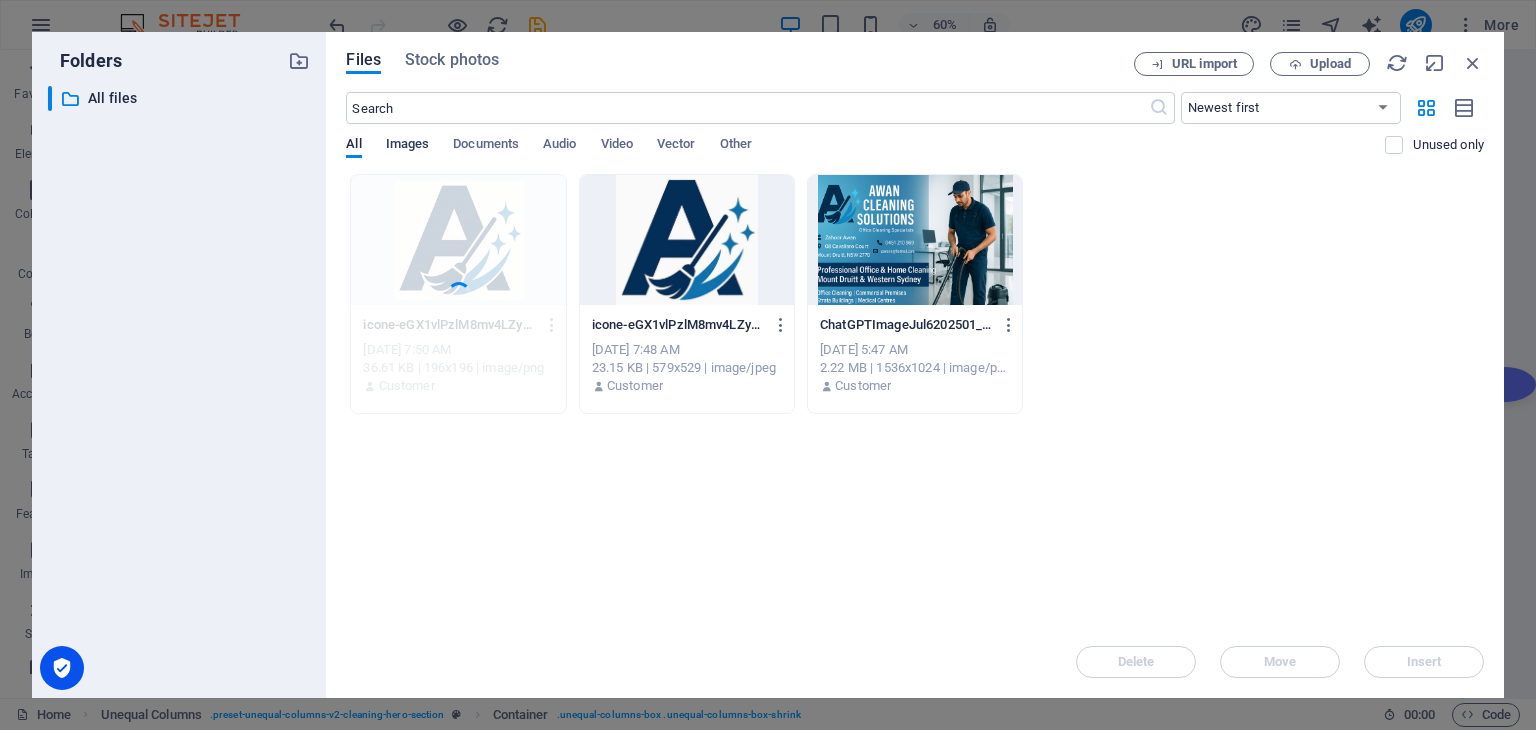 click on "Images" at bounding box center (408, 146) 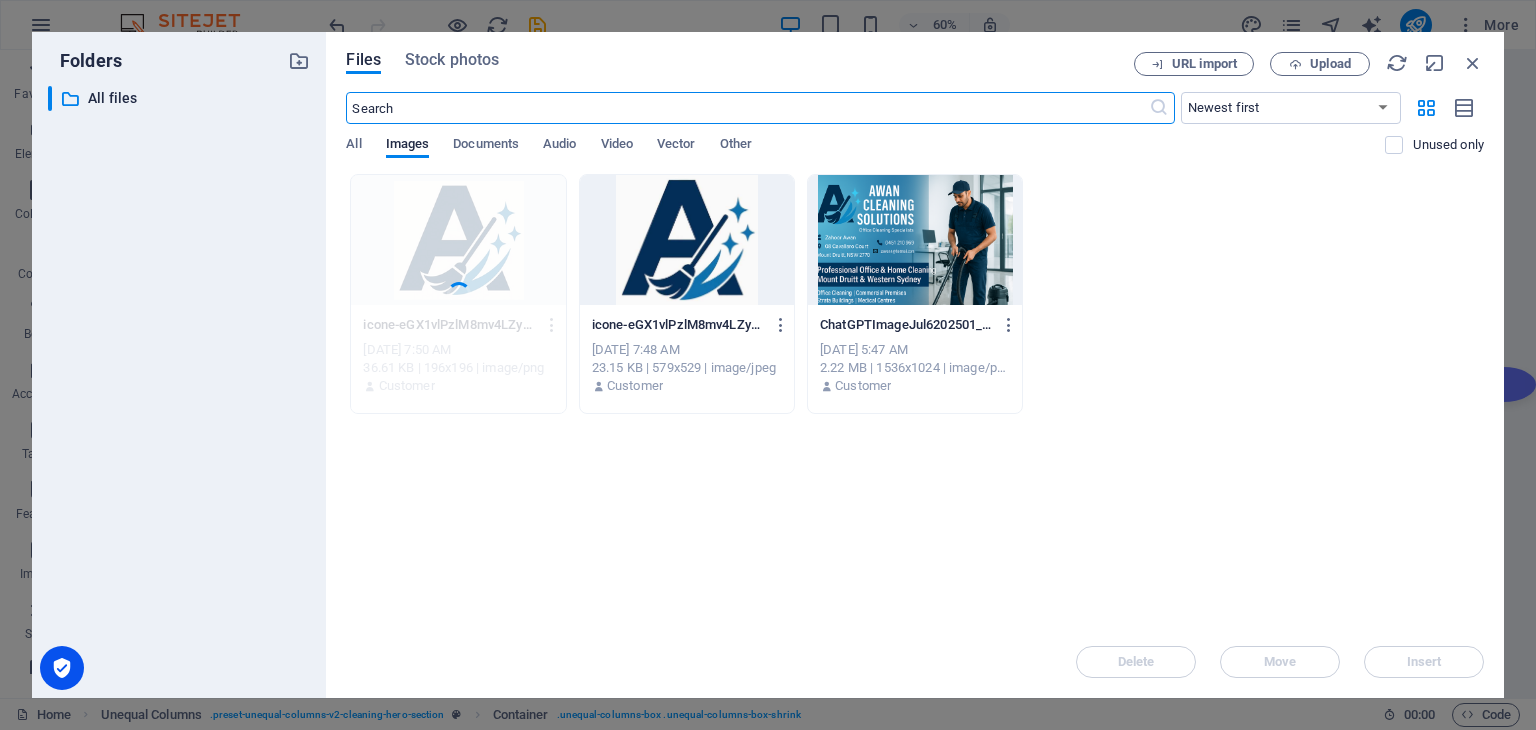 click at bounding box center (747, 108) 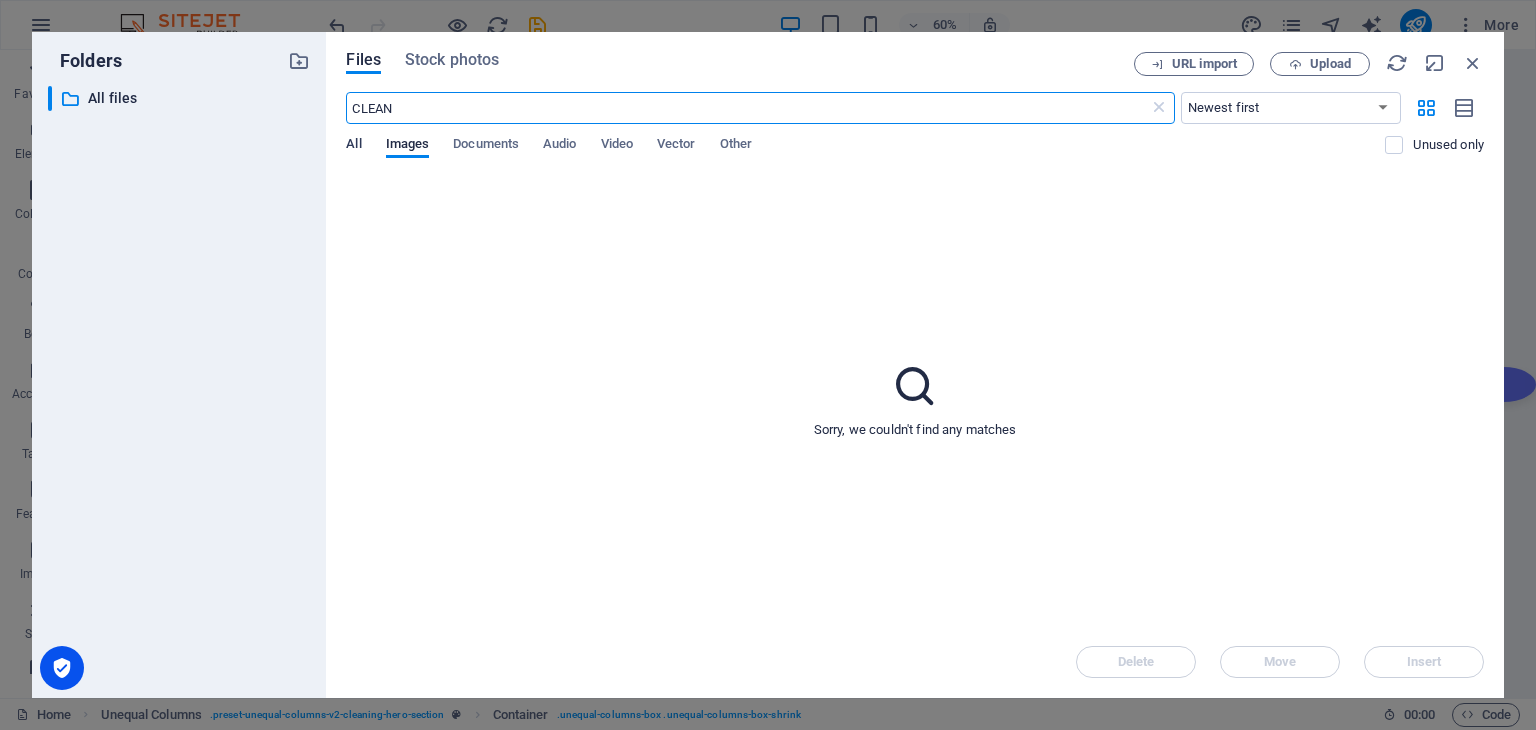 type on "CLEAN" 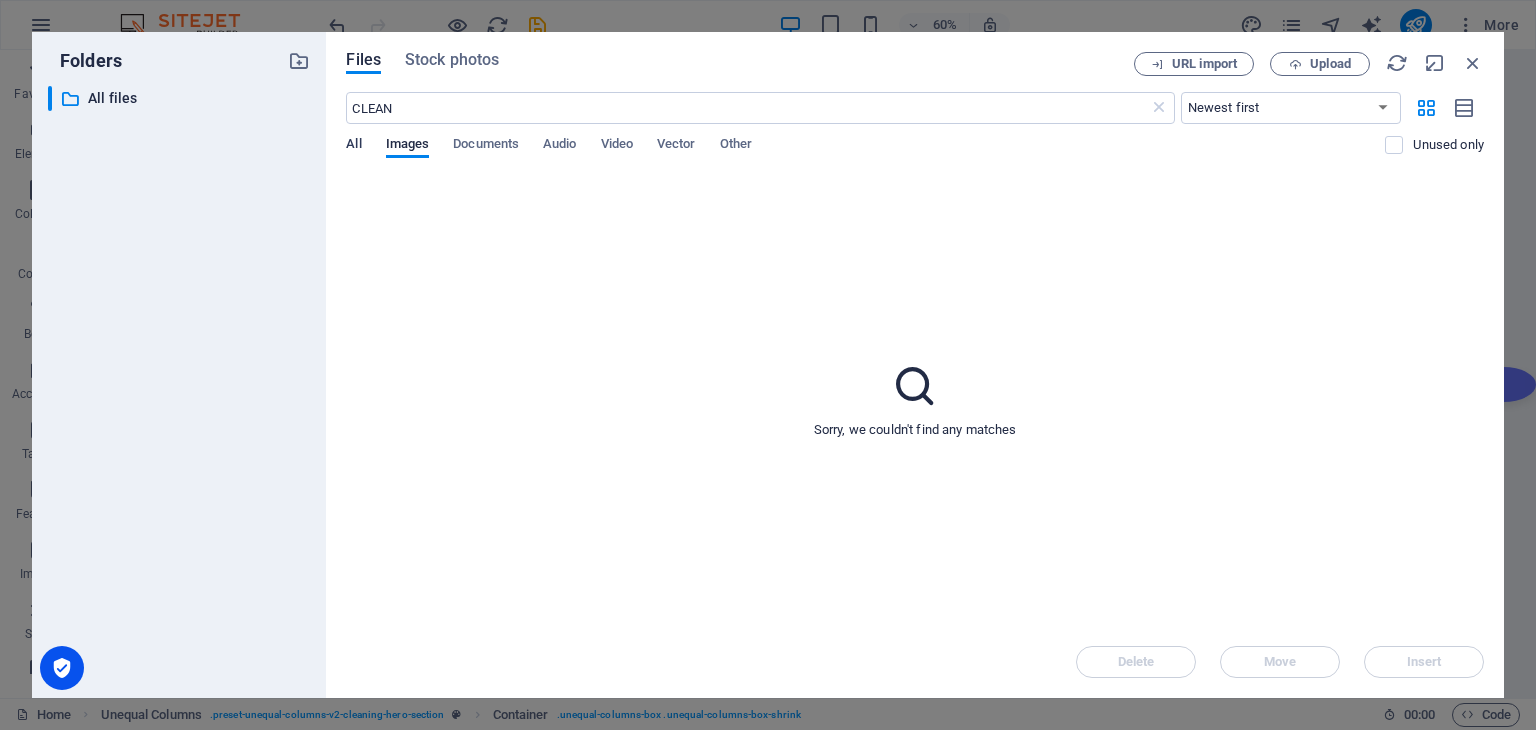 click on "All" at bounding box center [353, 146] 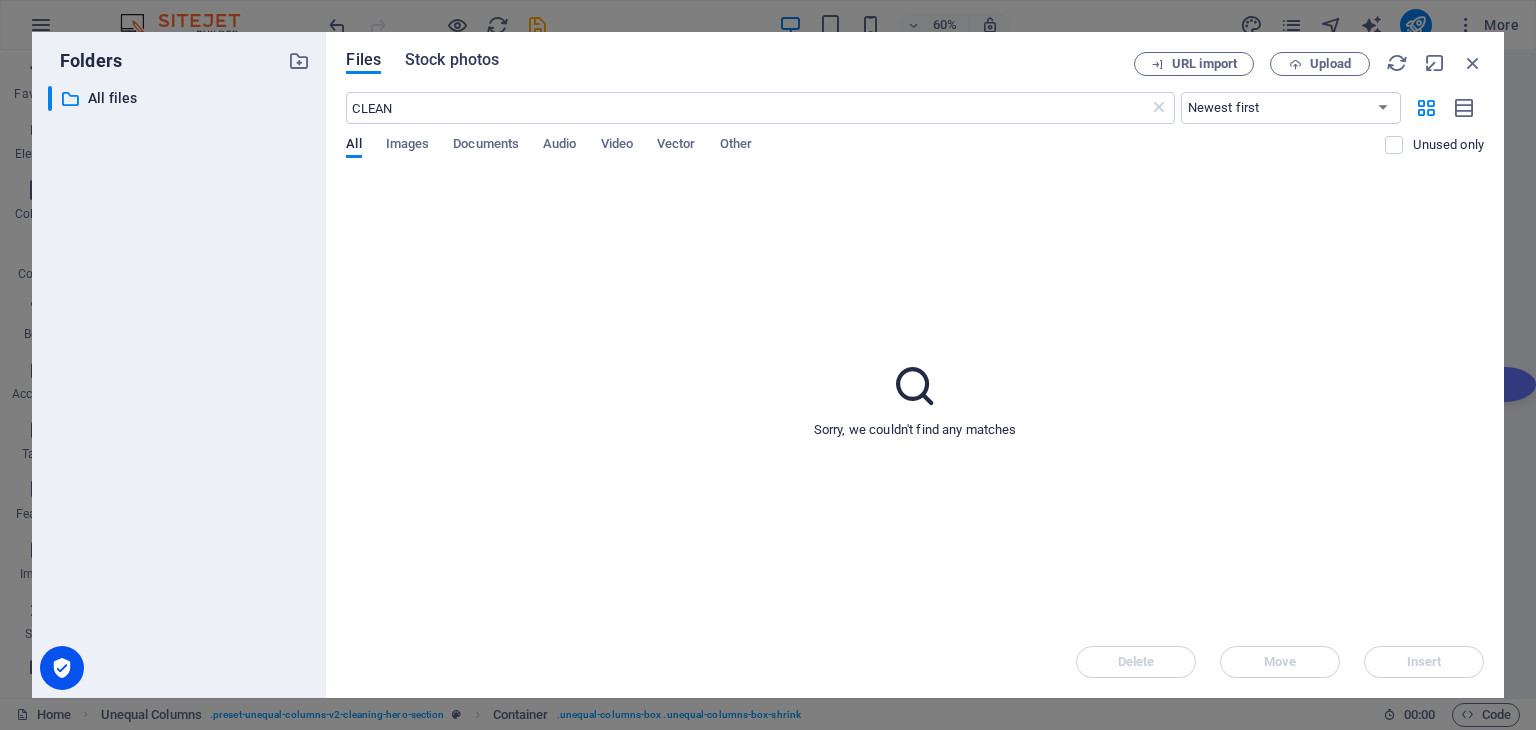 click on "Stock photos" at bounding box center [452, 60] 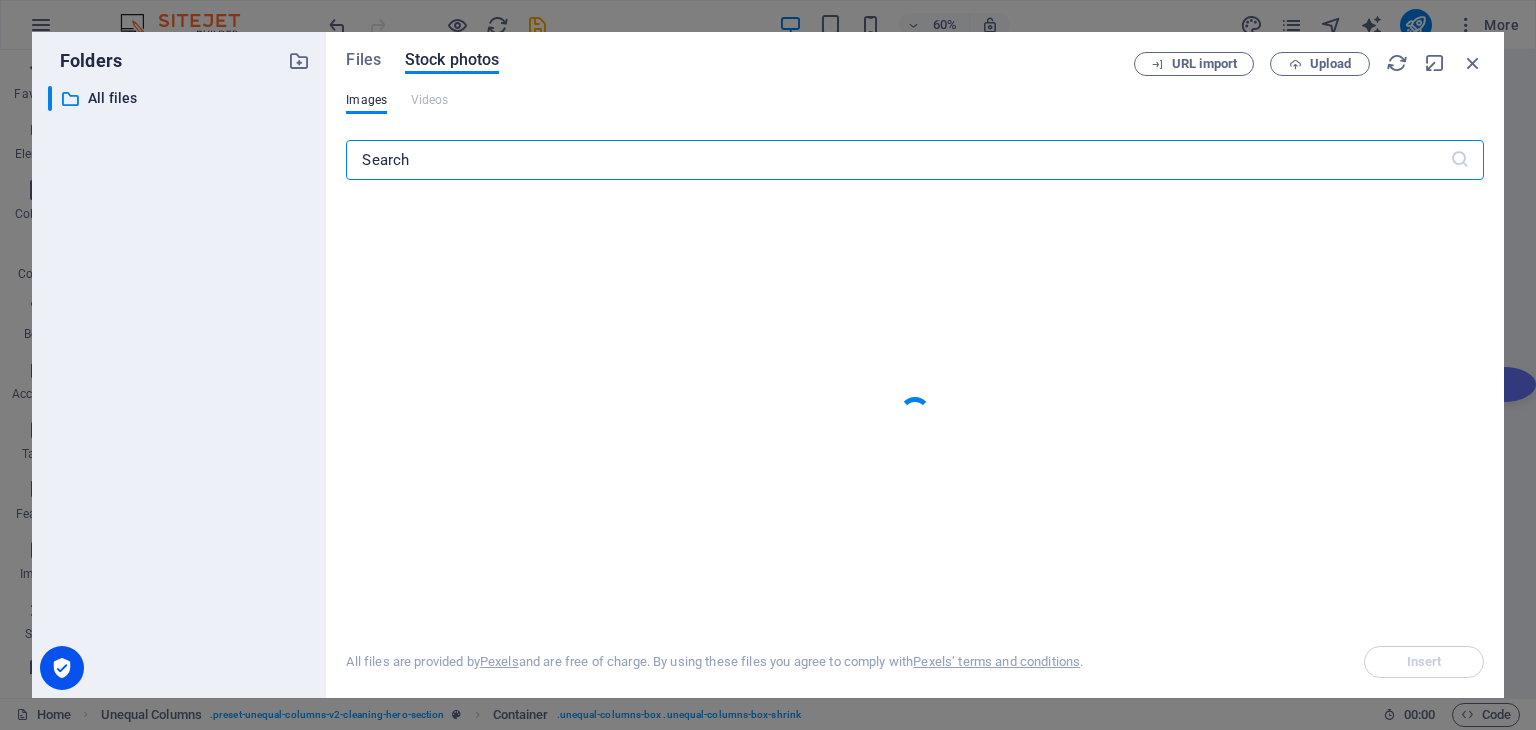 click at bounding box center (897, 160) 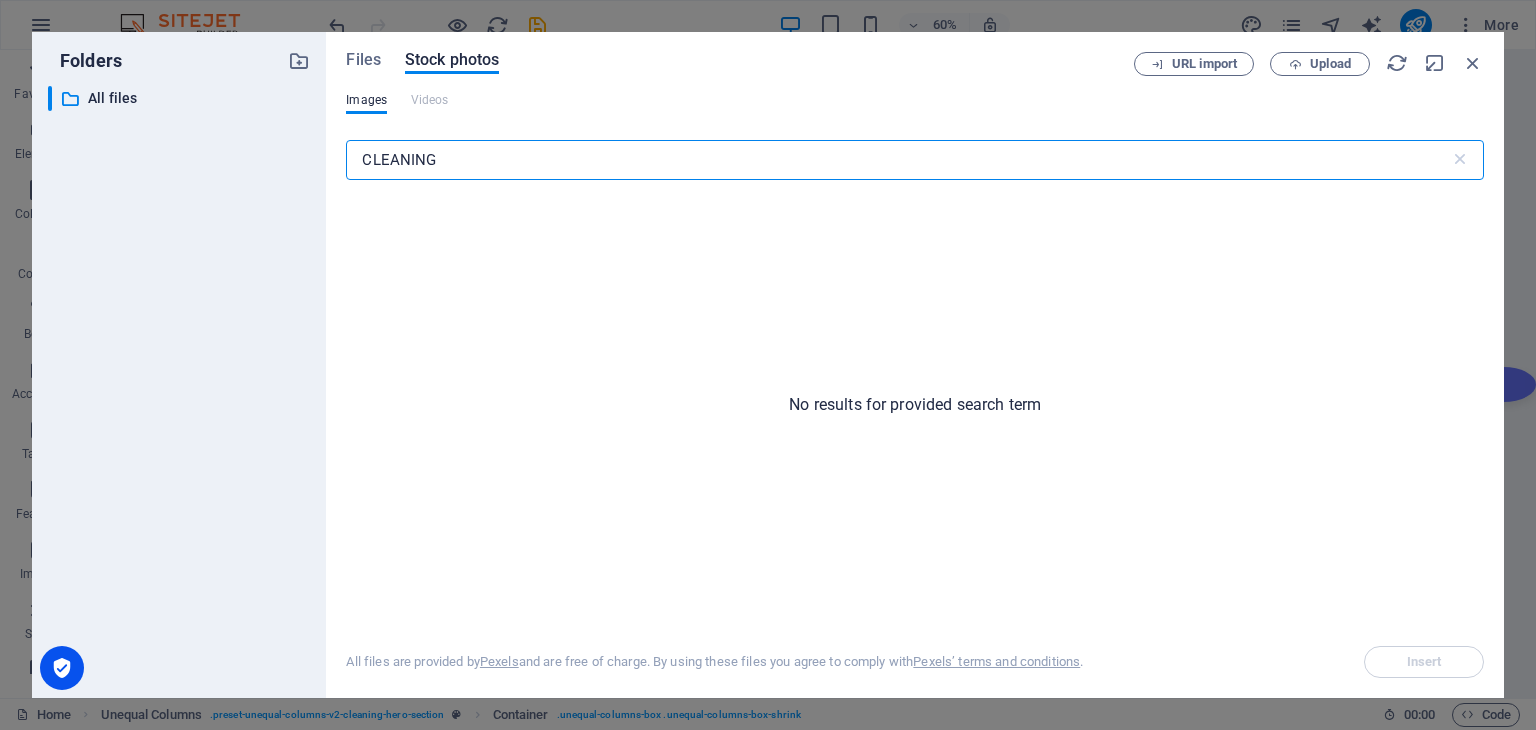 click on "CLEANING" at bounding box center (897, 160) 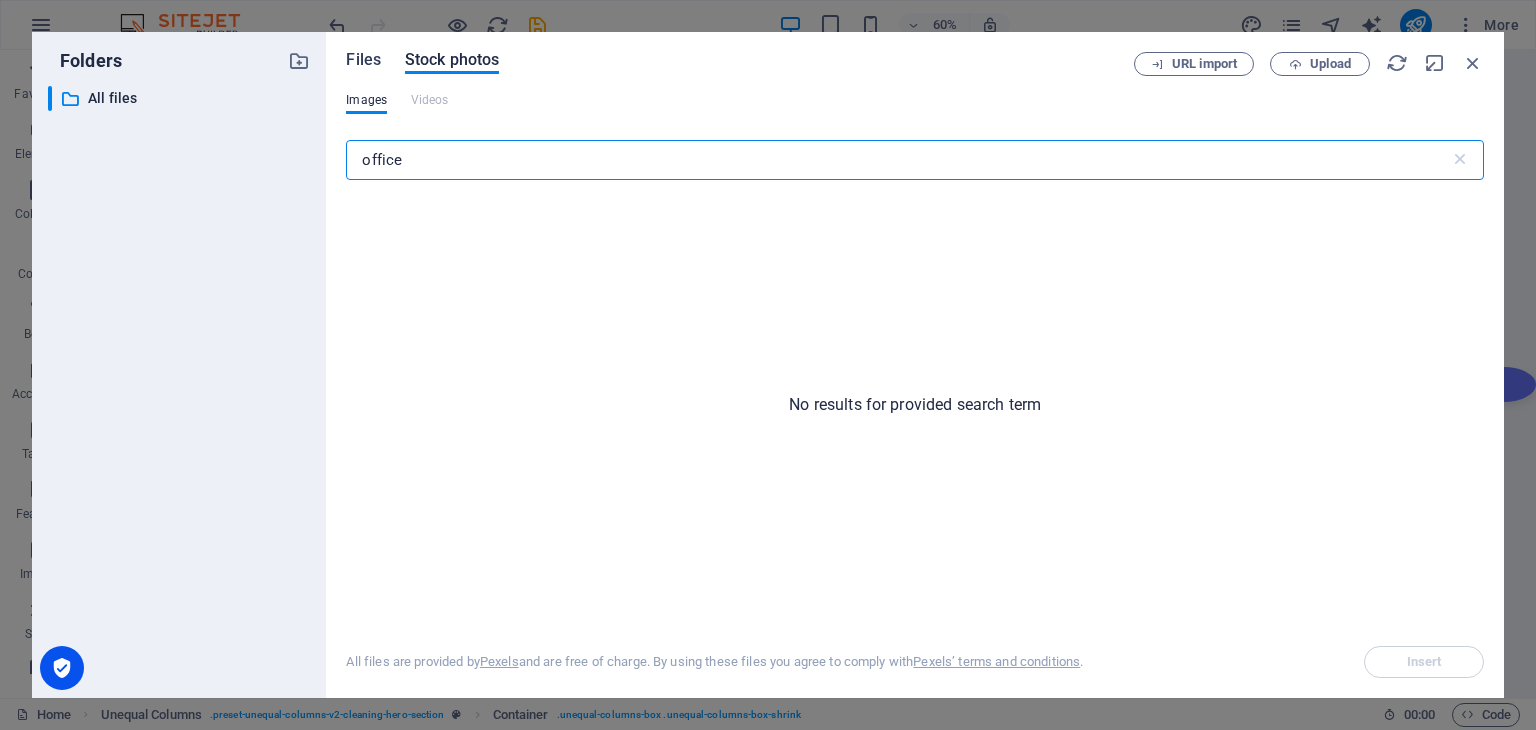 type on "office" 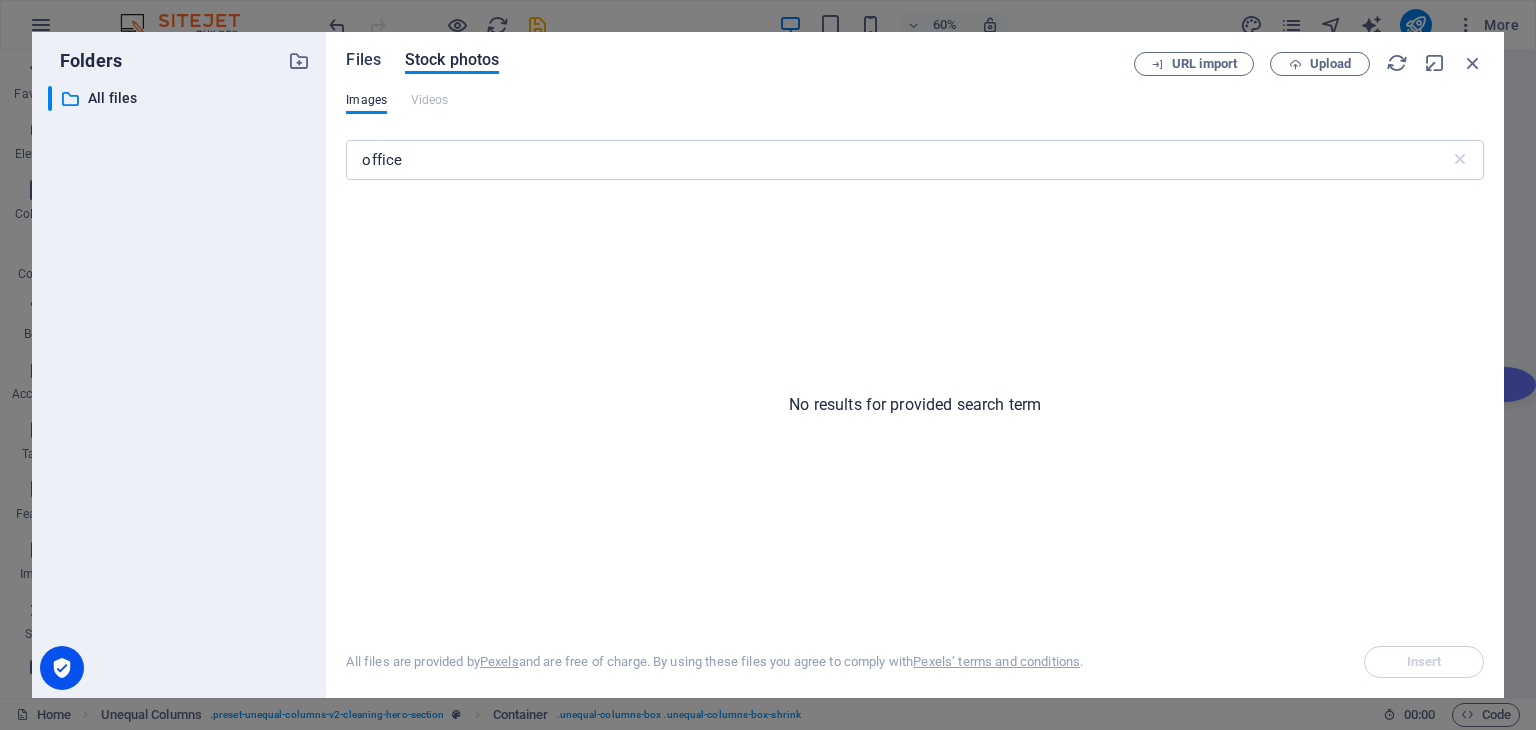 click on "Files" at bounding box center (363, 60) 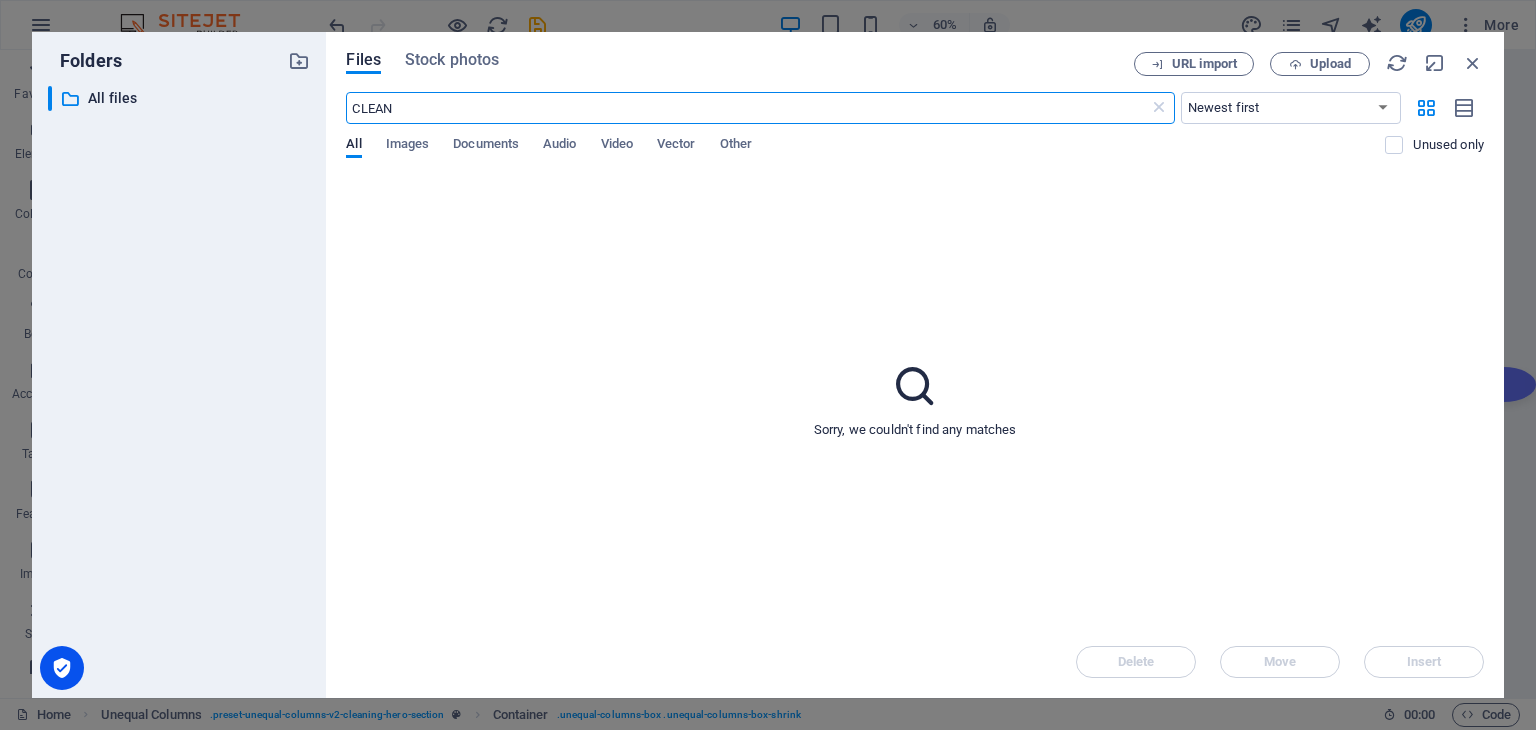 click on "CLEAN" at bounding box center [747, 108] 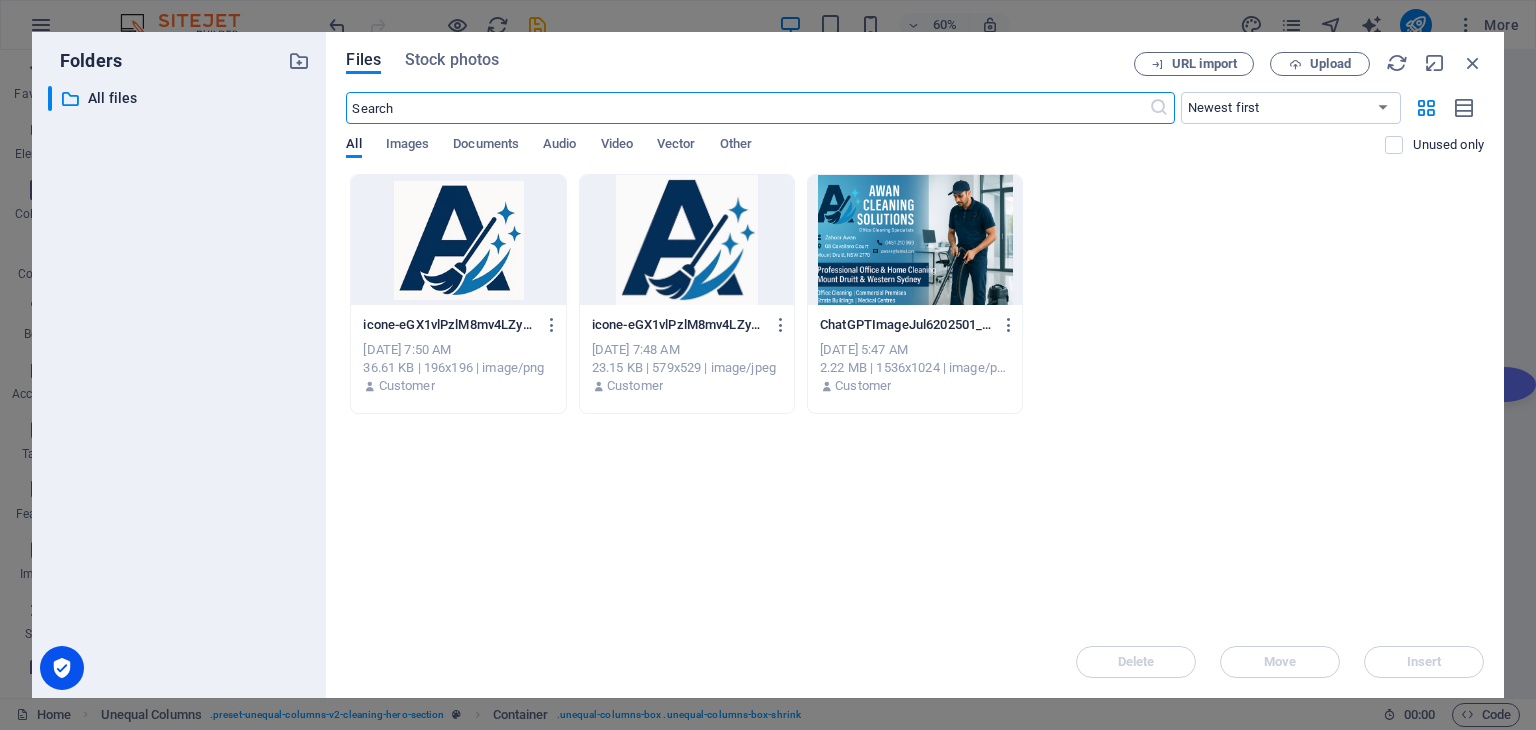 click at bounding box center (747, 108) 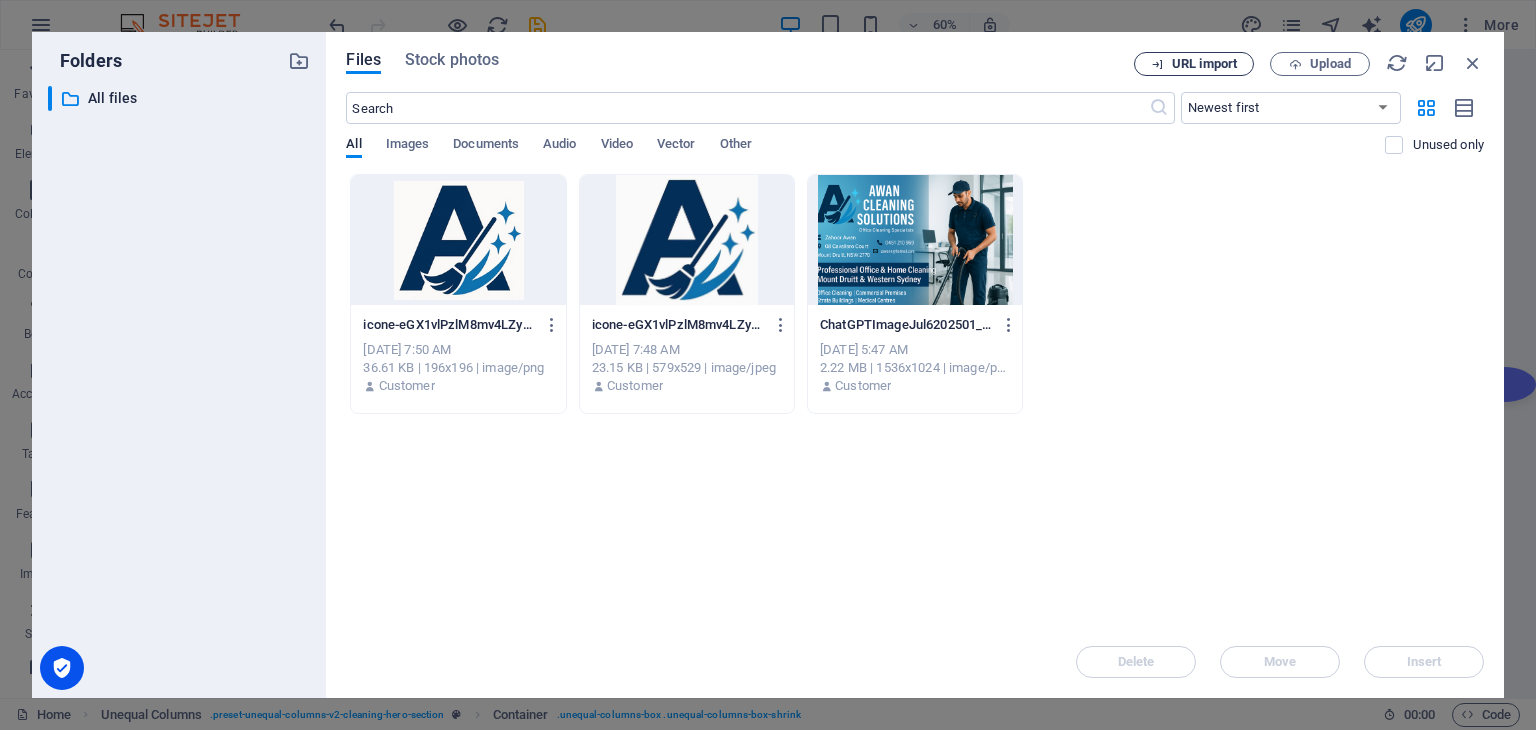 click on "URL import" at bounding box center (1194, 64) 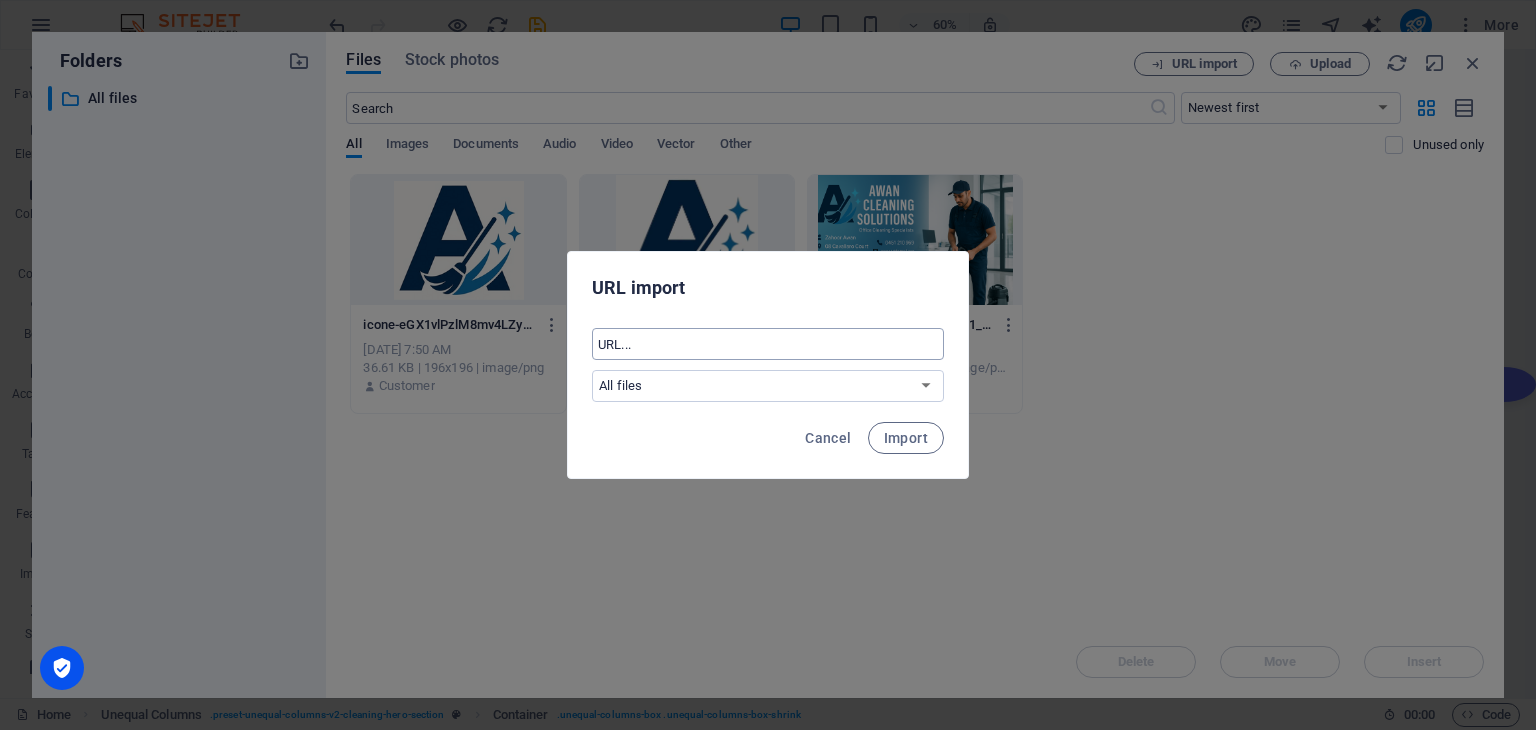 click at bounding box center (768, 344) 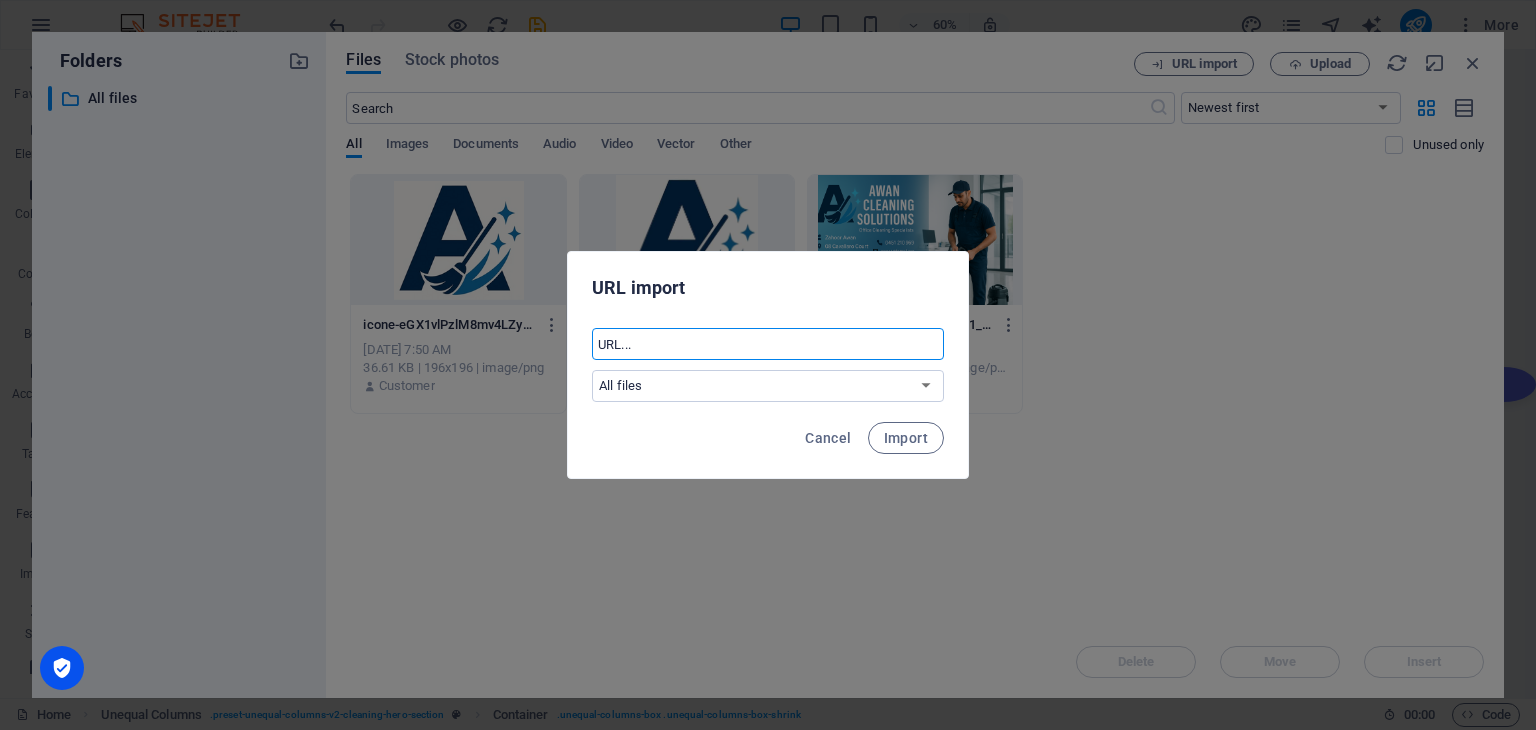 click at bounding box center [768, 344] 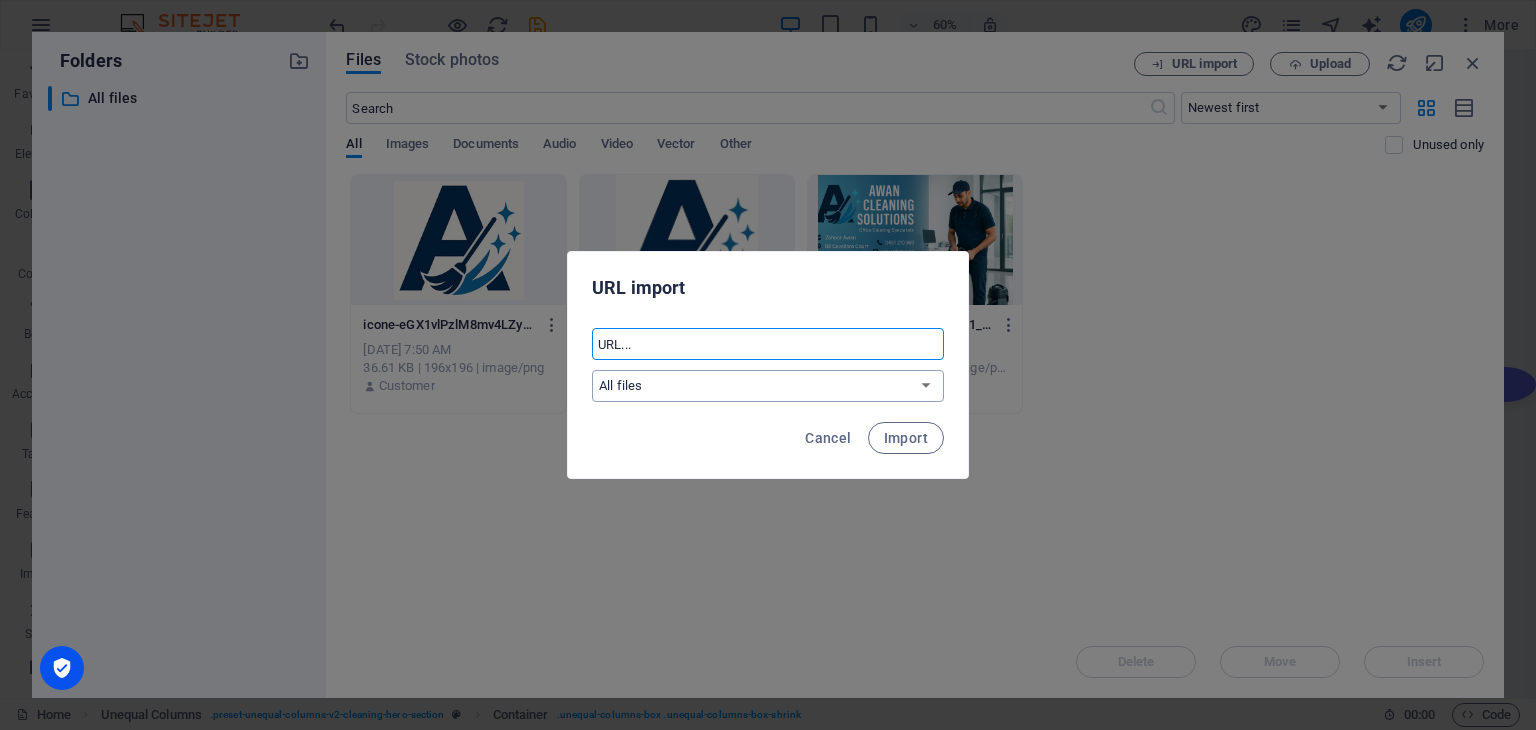 click on "All files" at bounding box center (768, 386) 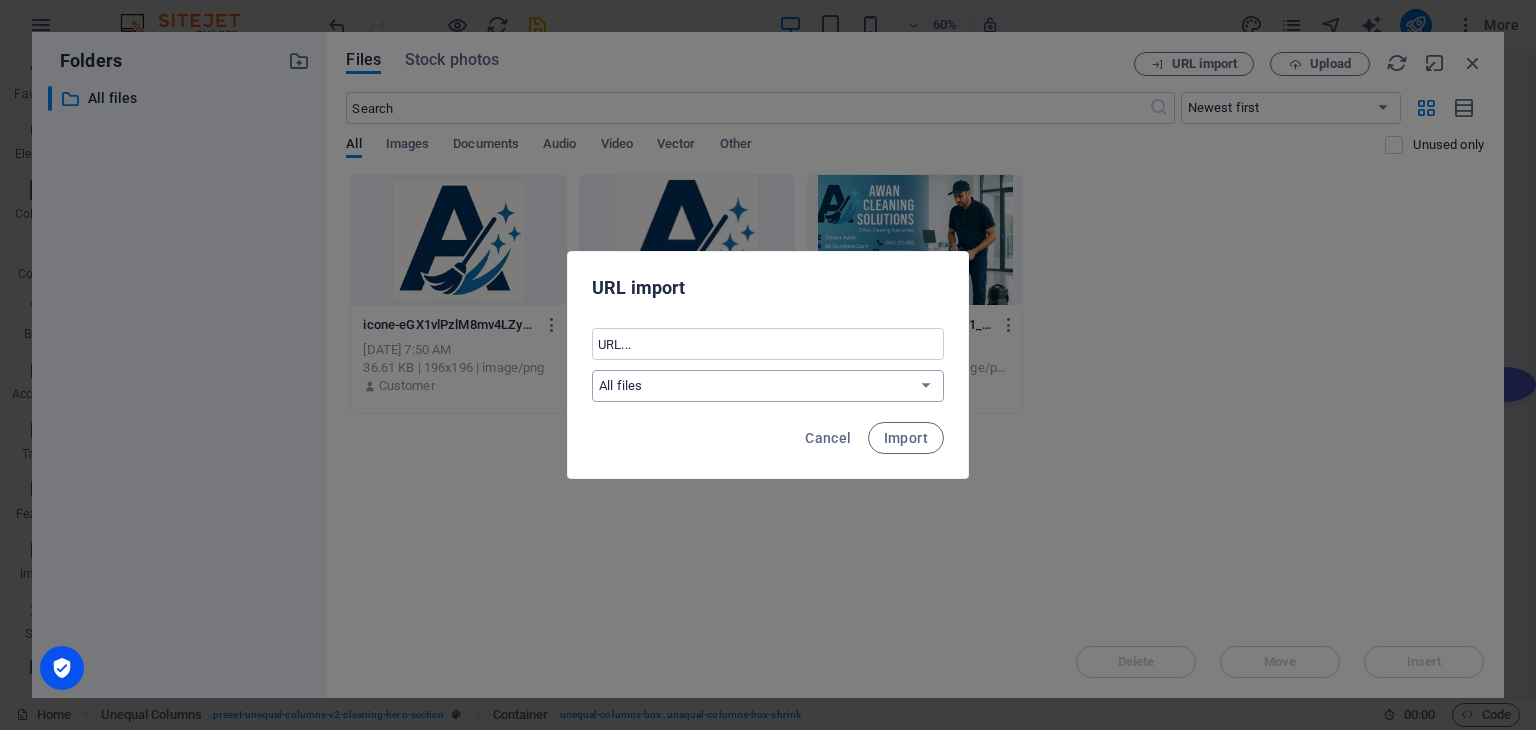 click on "All files" at bounding box center [768, 386] 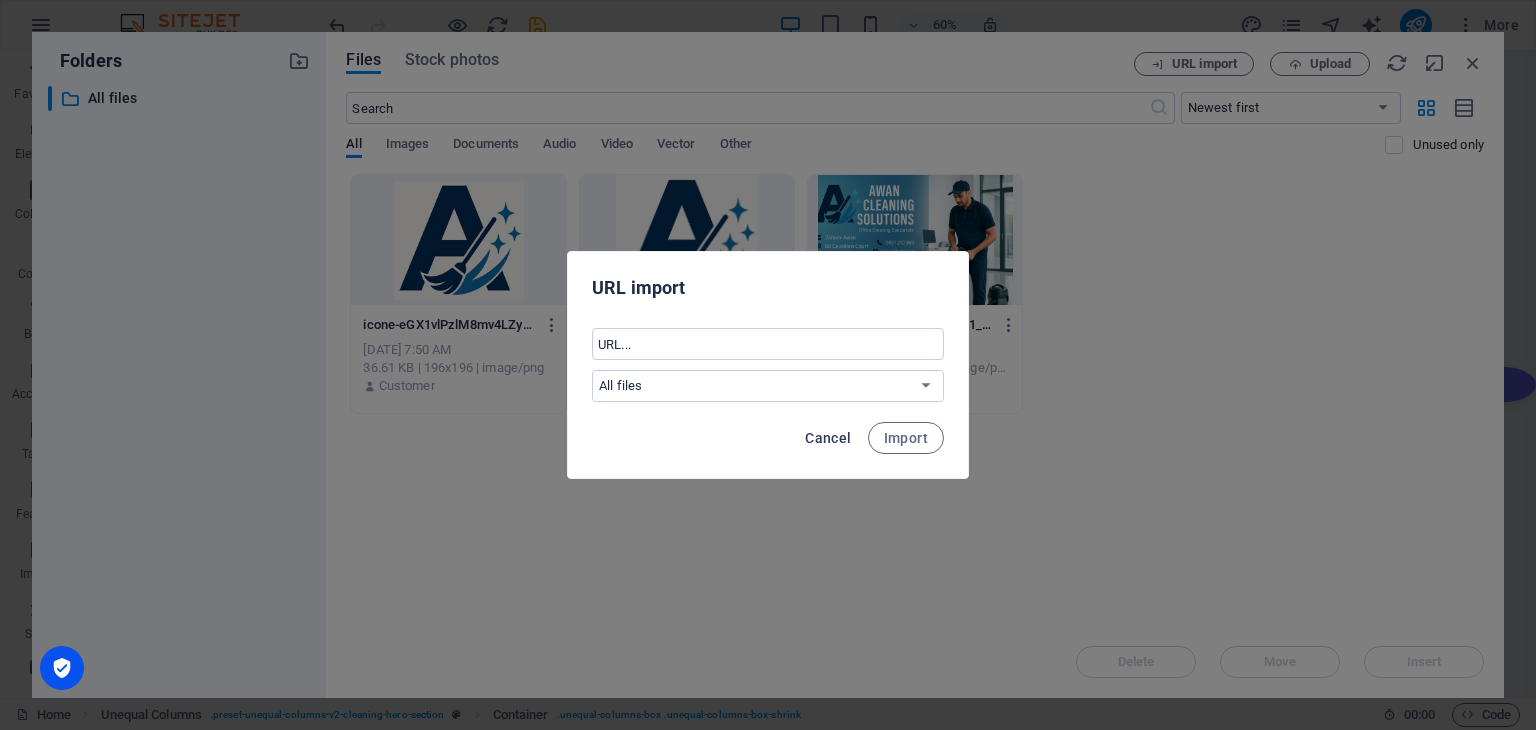 click on "Cancel" at bounding box center (828, 438) 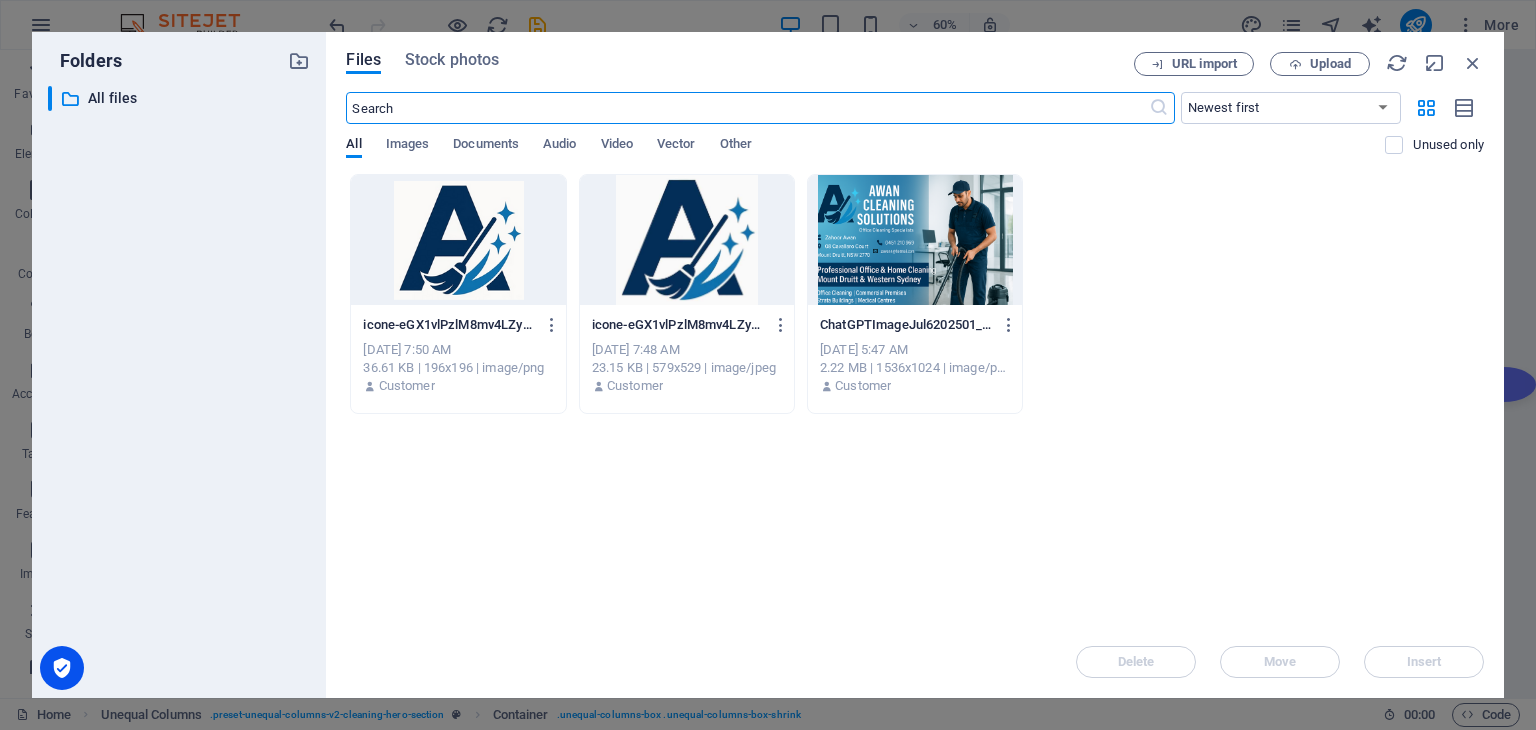 click at bounding box center (747, 108) 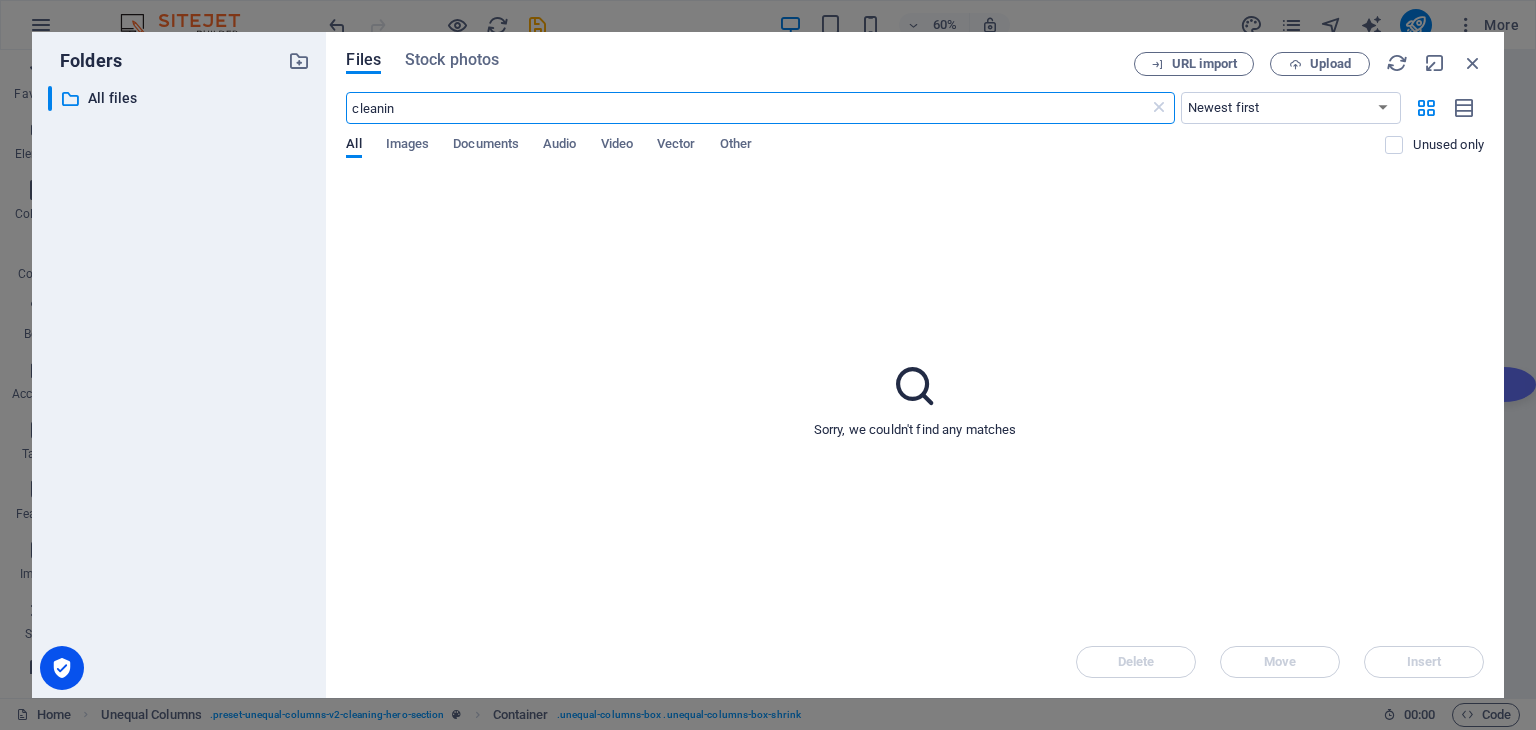 type on "cleaning" 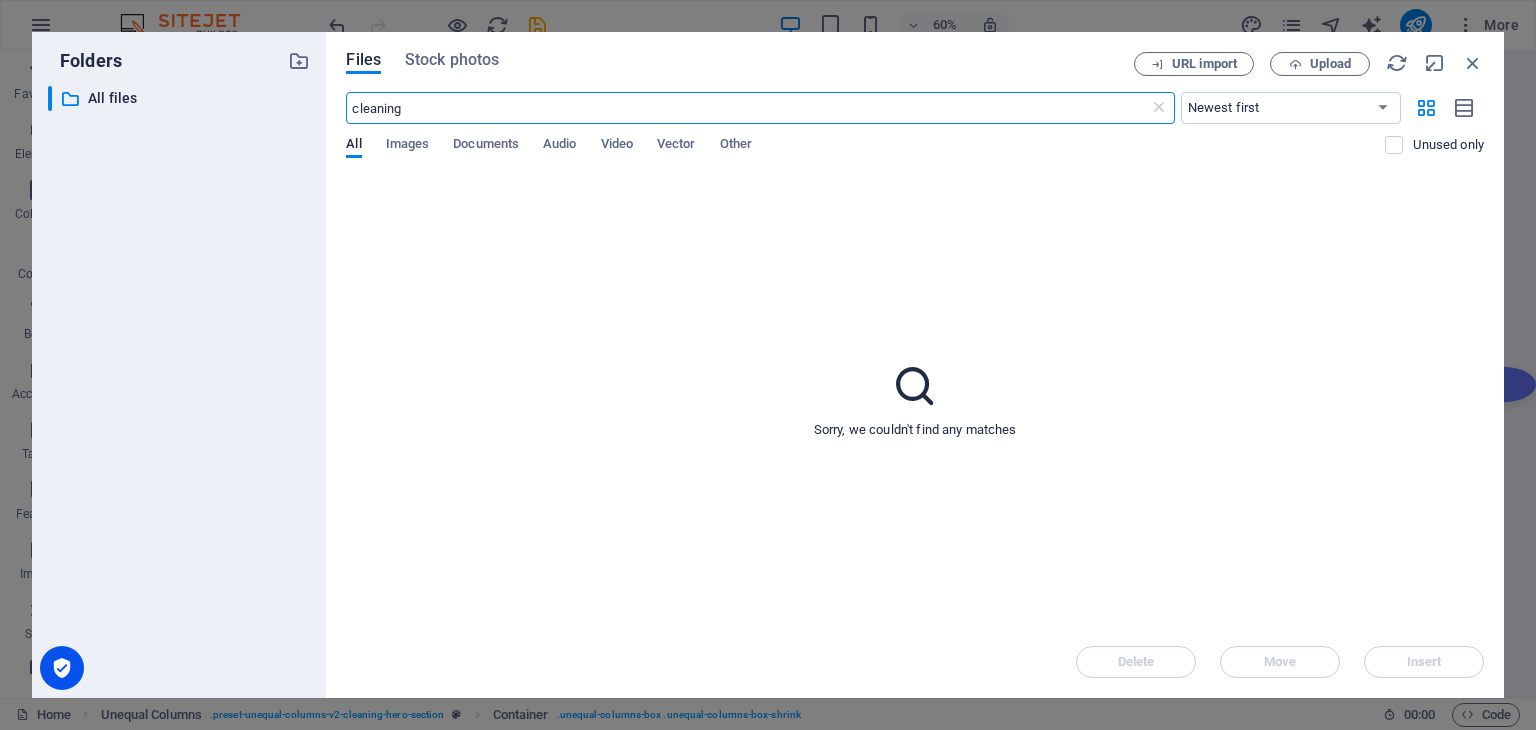 type 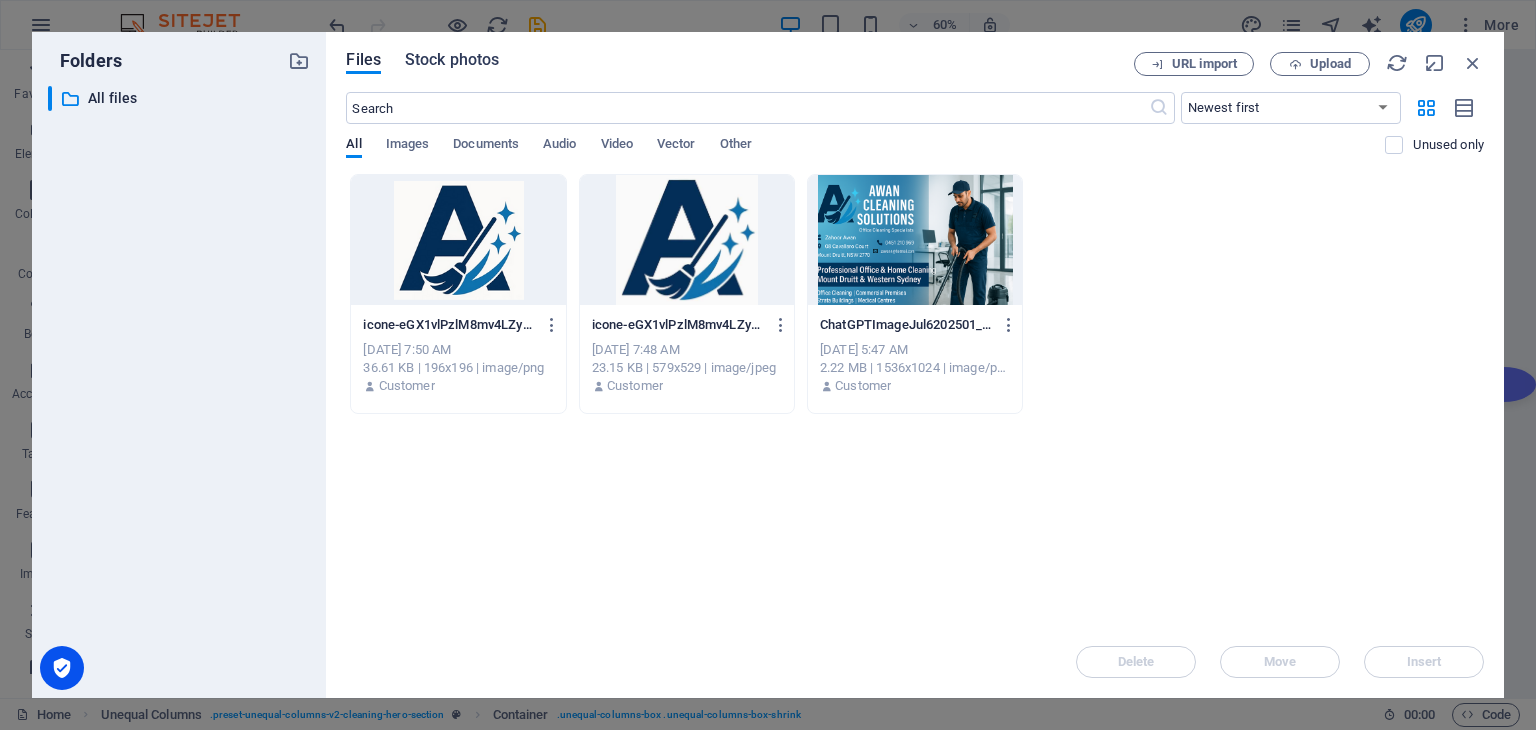 click on "Stock photos" at bounding box center (452, 60) 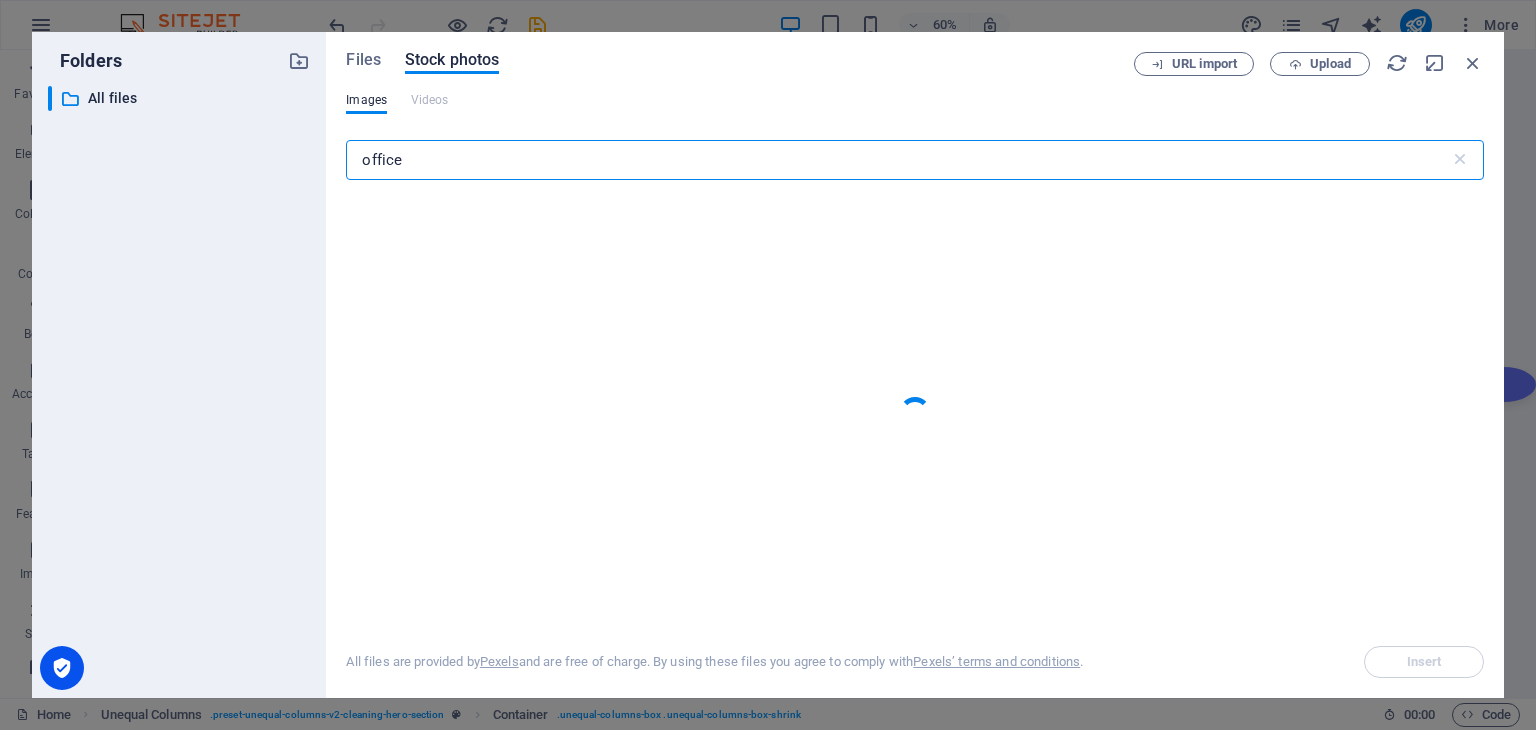 click on "office" at bounding box center (897, 160) 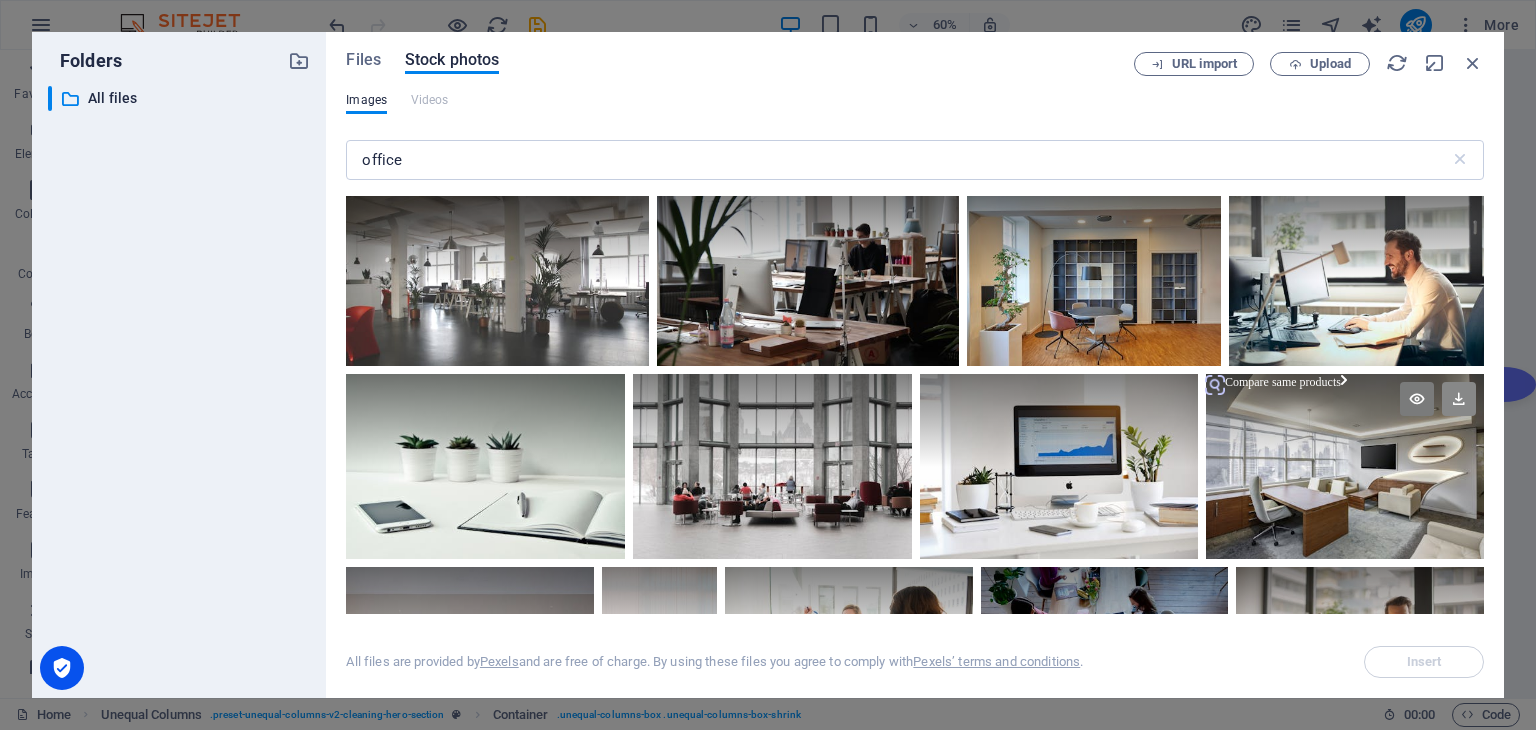 click at bounding box center [1459, 399] 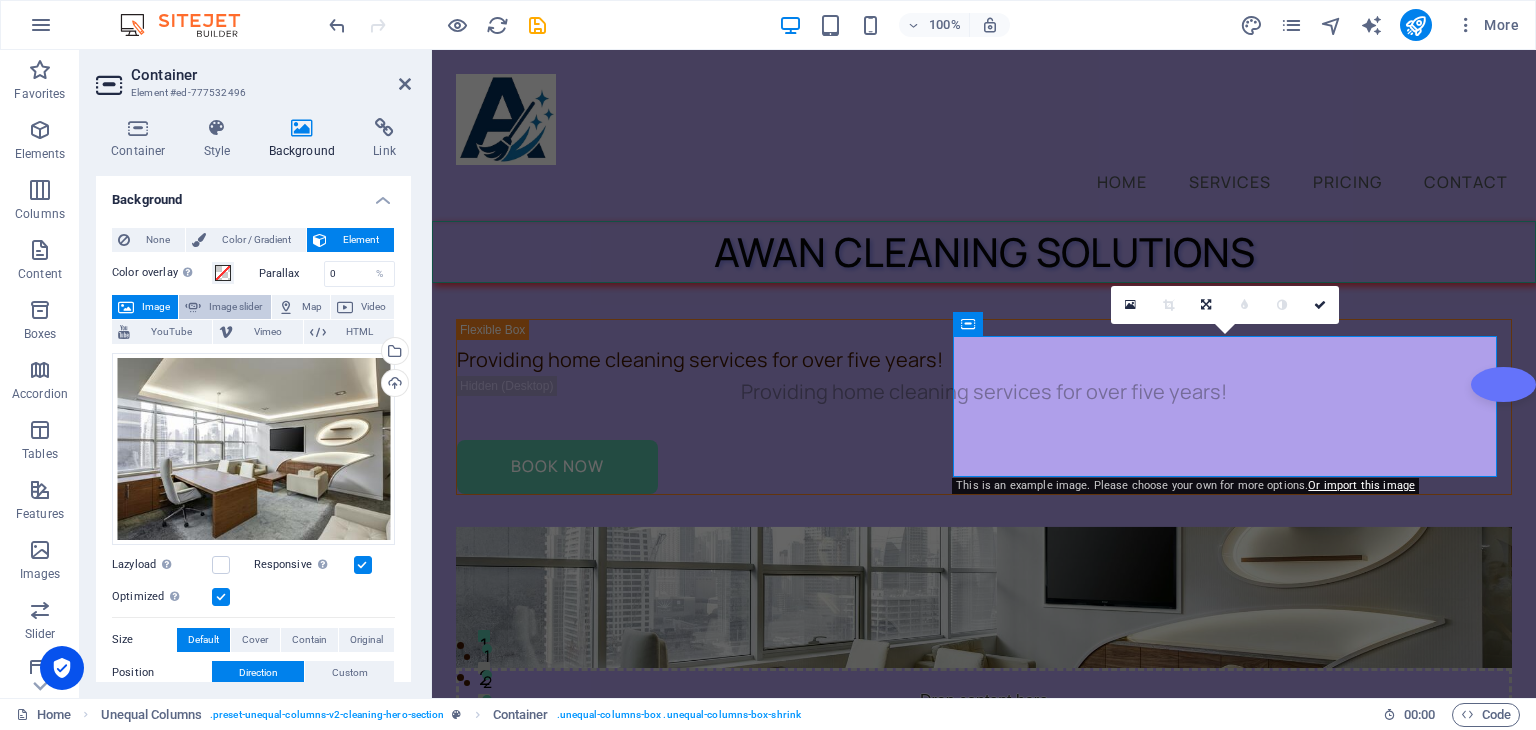 click on "Image slider" at bounding box center [235, 307] 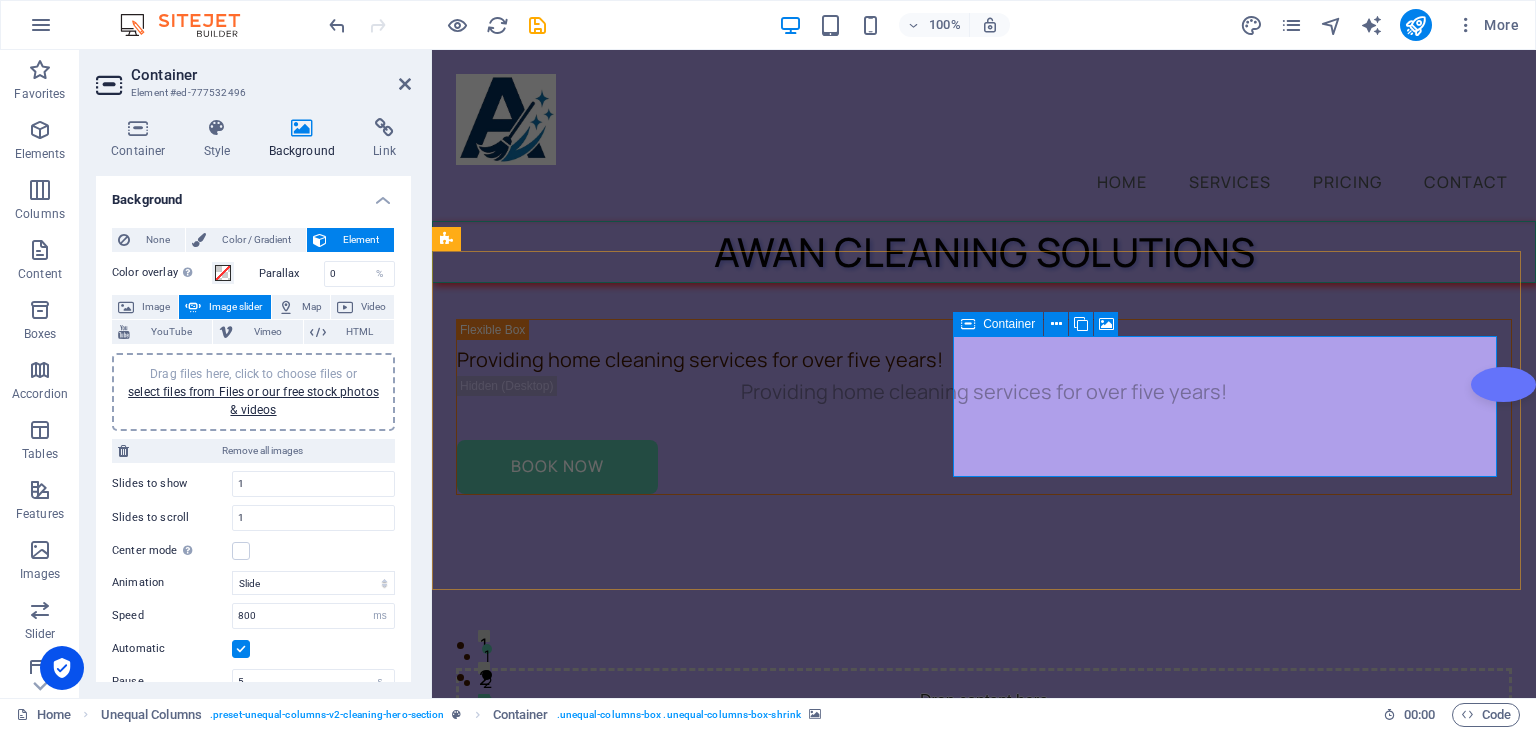 click on "Drop content here or  Add elements  Paste clipboard" at bounding box center (984, 739) 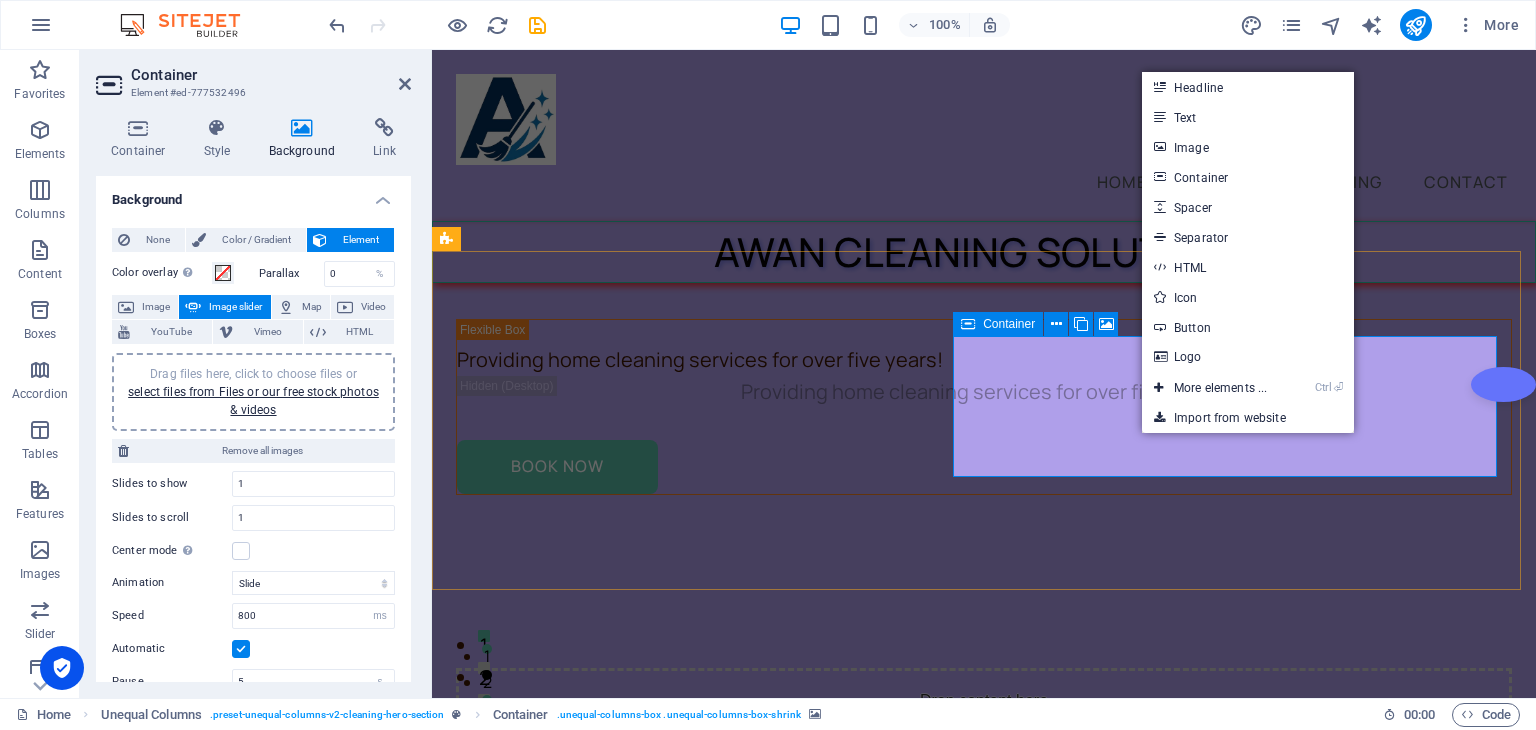click on "Add elements" at bounding box center (925, 769) 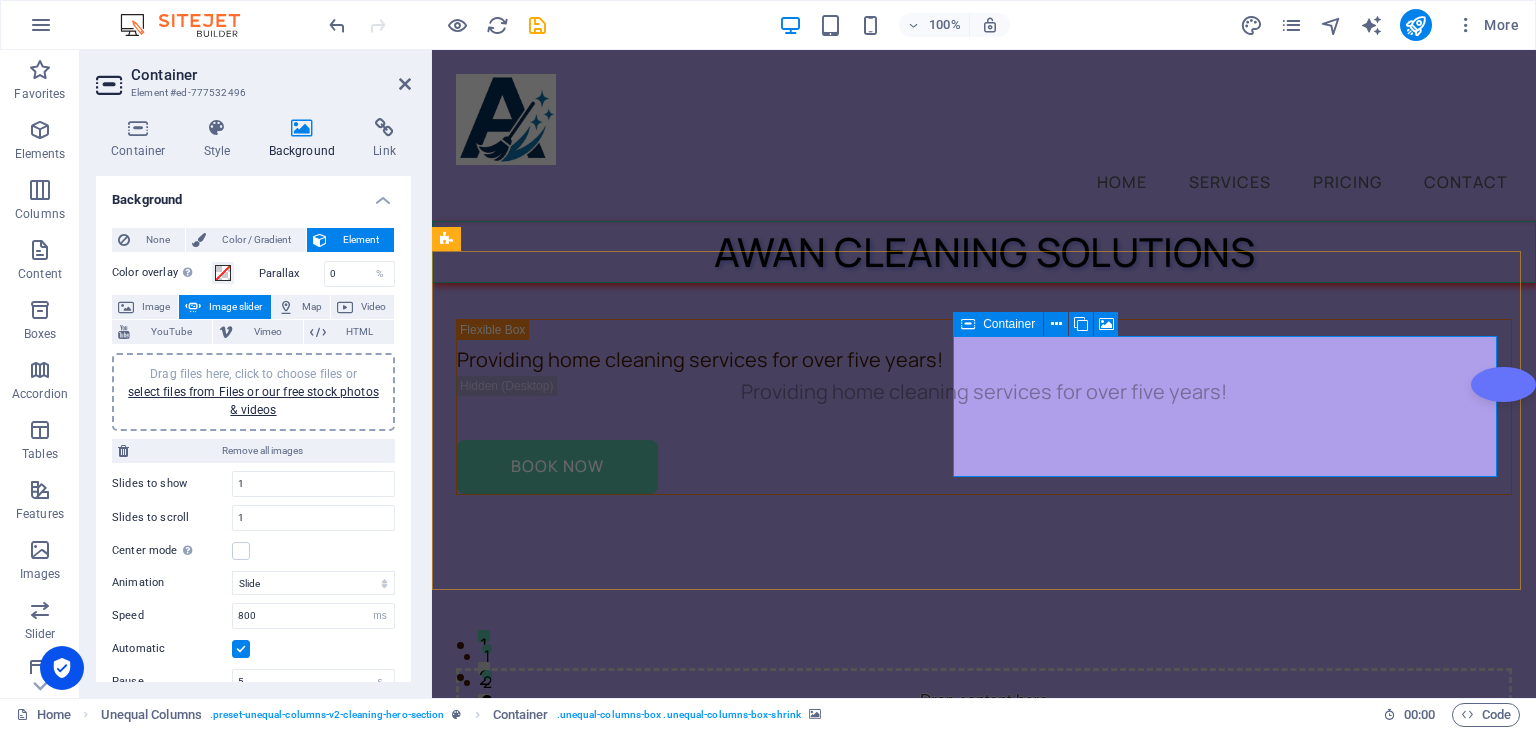 click on "Add elements" at bounding box center (925, 769) 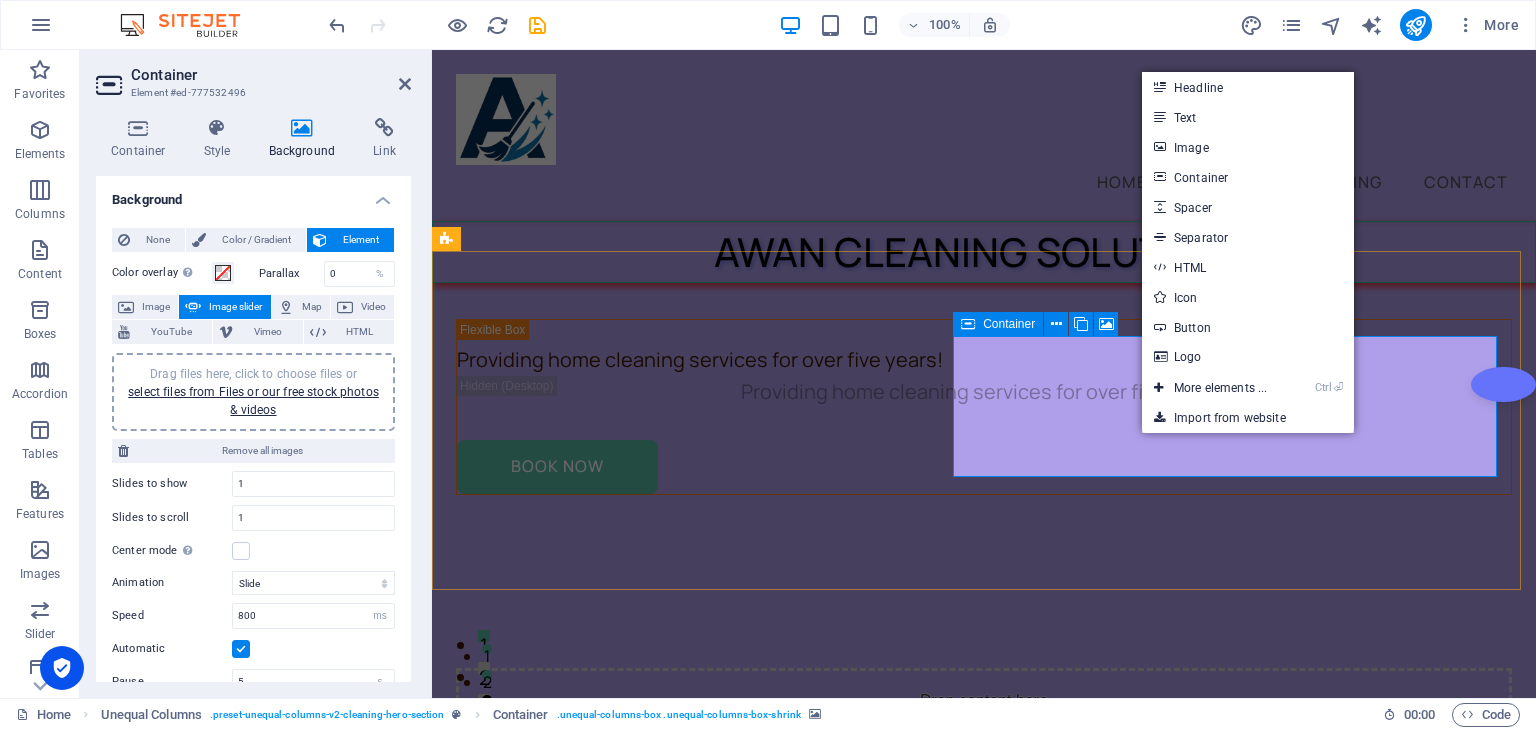 click on "Add elements" at bounding box center (925, 769) 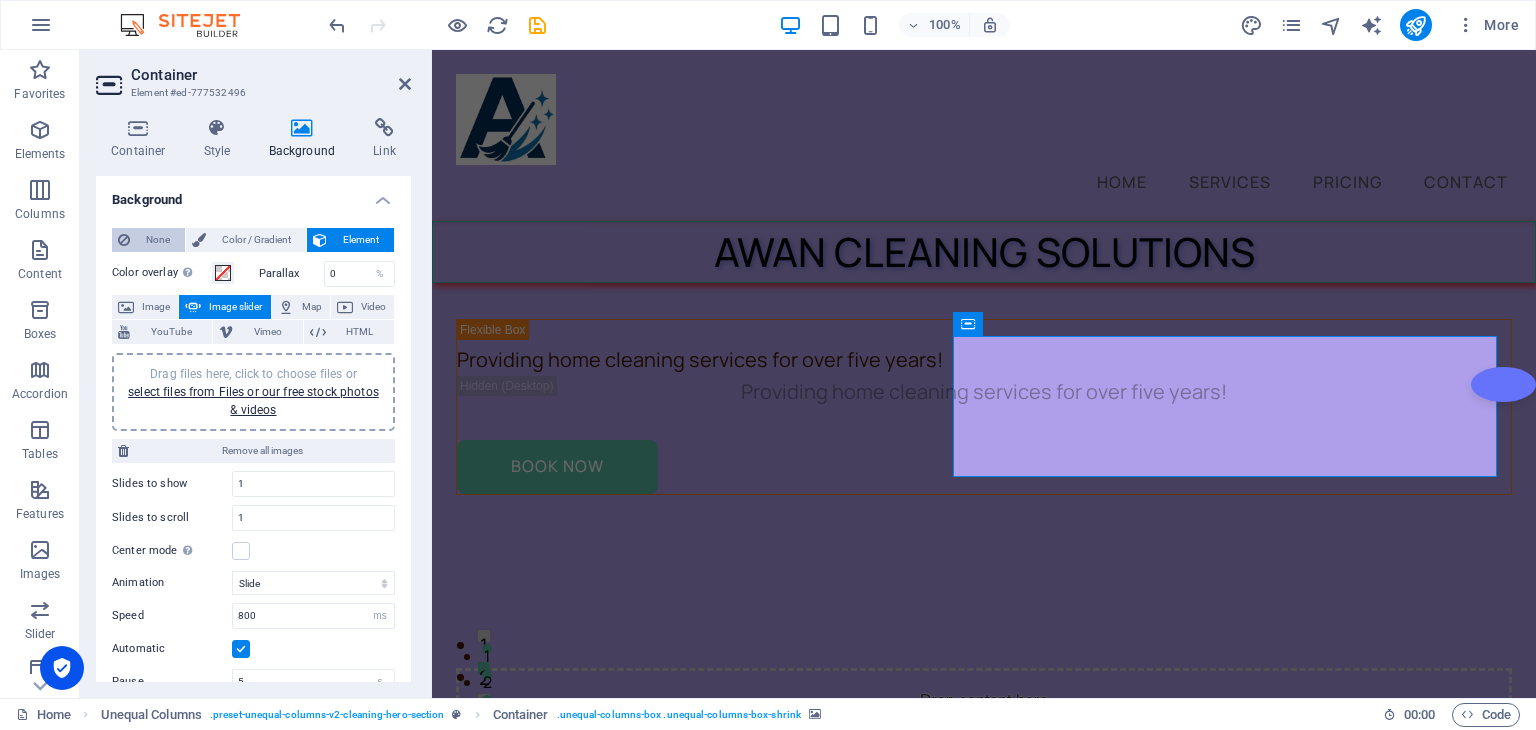 click at bounding box center (124, 240) 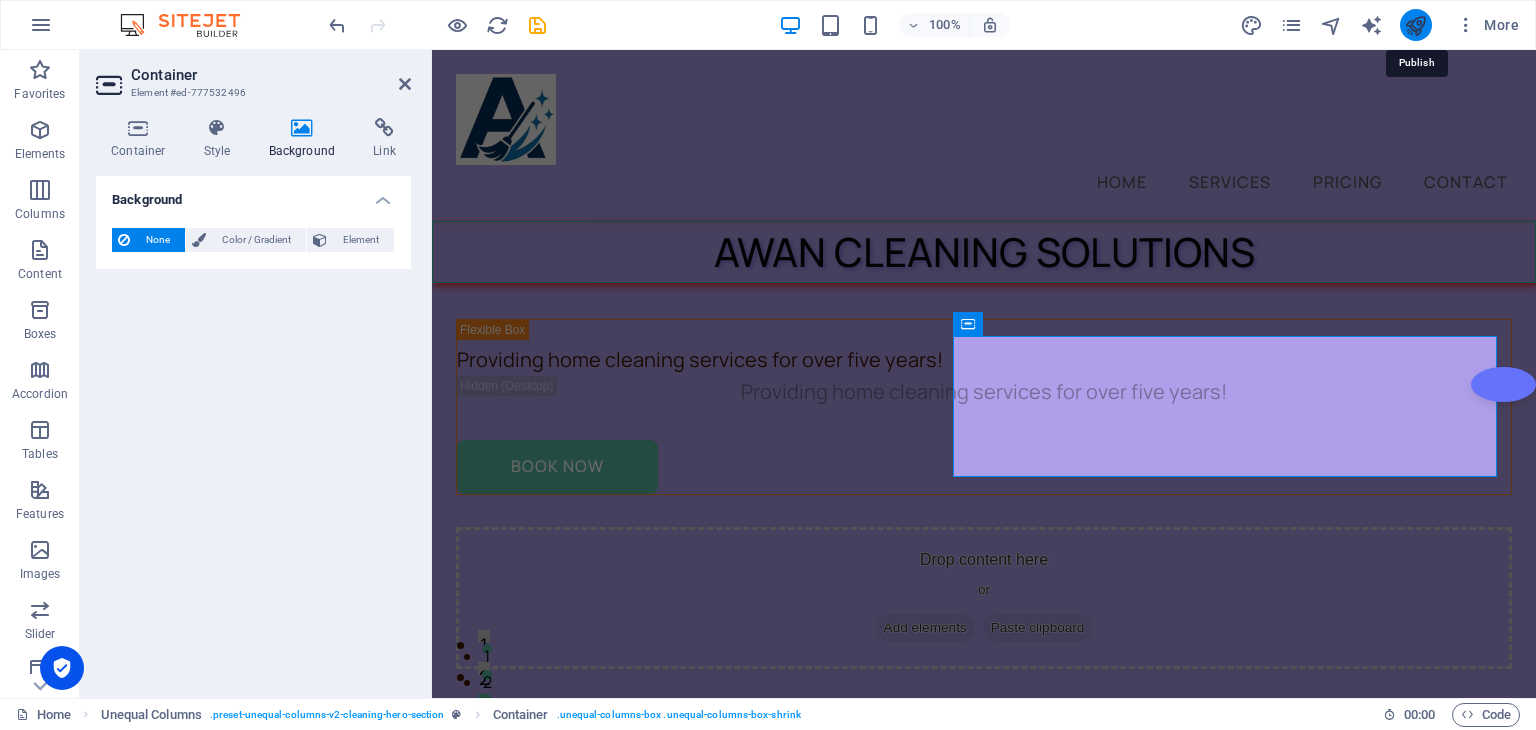 click at bounding box center (1415, 25) 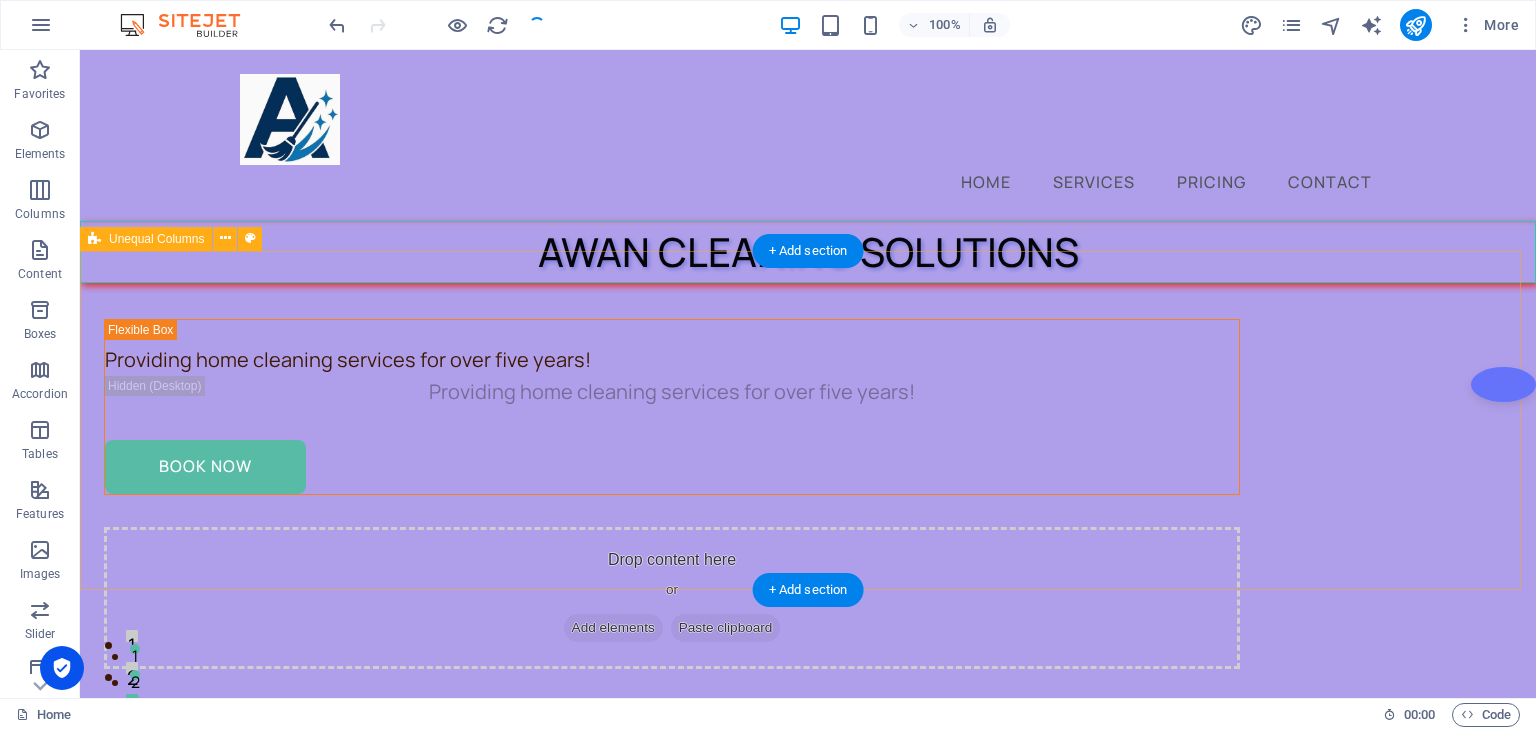 click on "Providing home cleaning services for over five years! Providing home cleaning services for over five years! Book Now Drop content here or  Add elements  Paste clipboard" at bounding box center (808, 508) 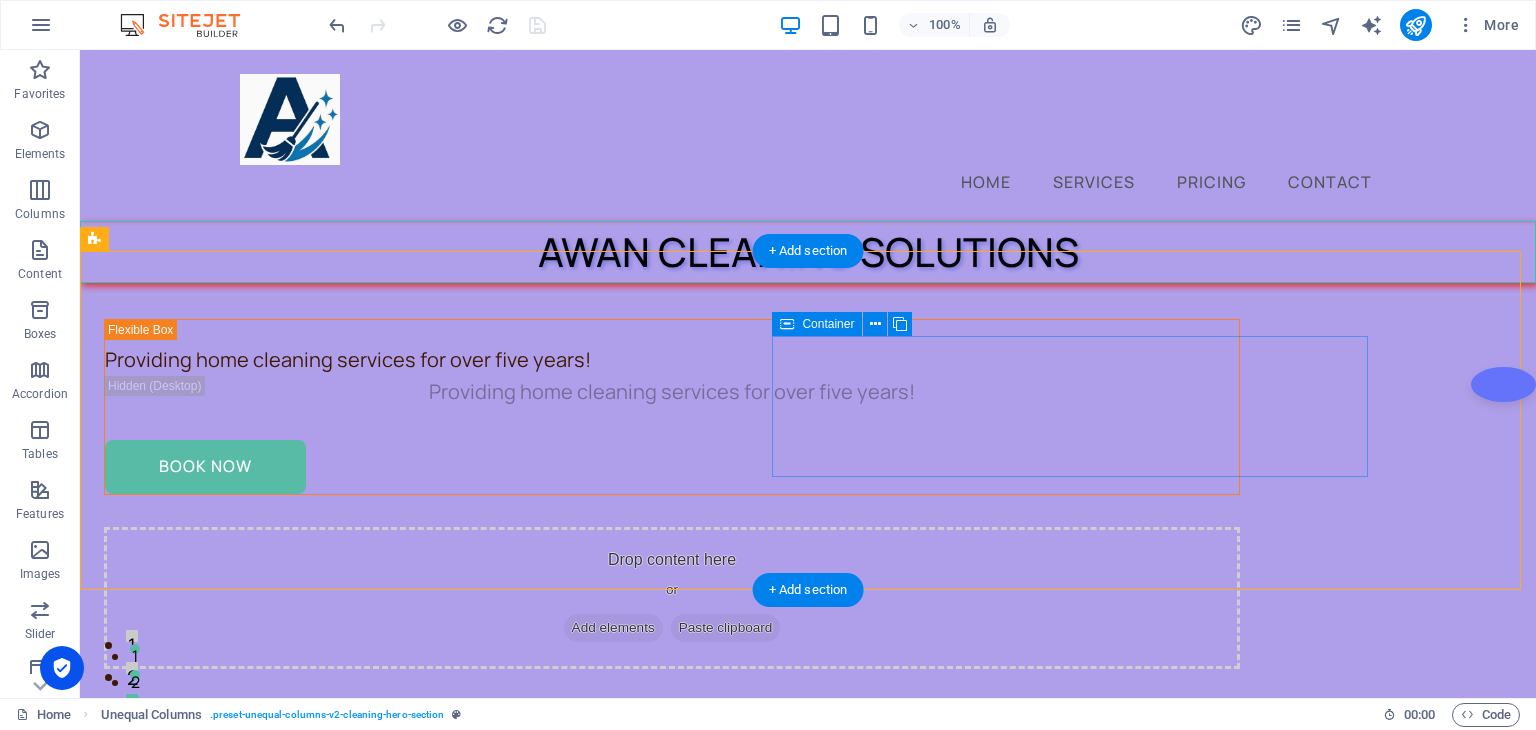 click on "Drop content here or  Add elements  Paste clipboard" at bounding box center (672, 598) 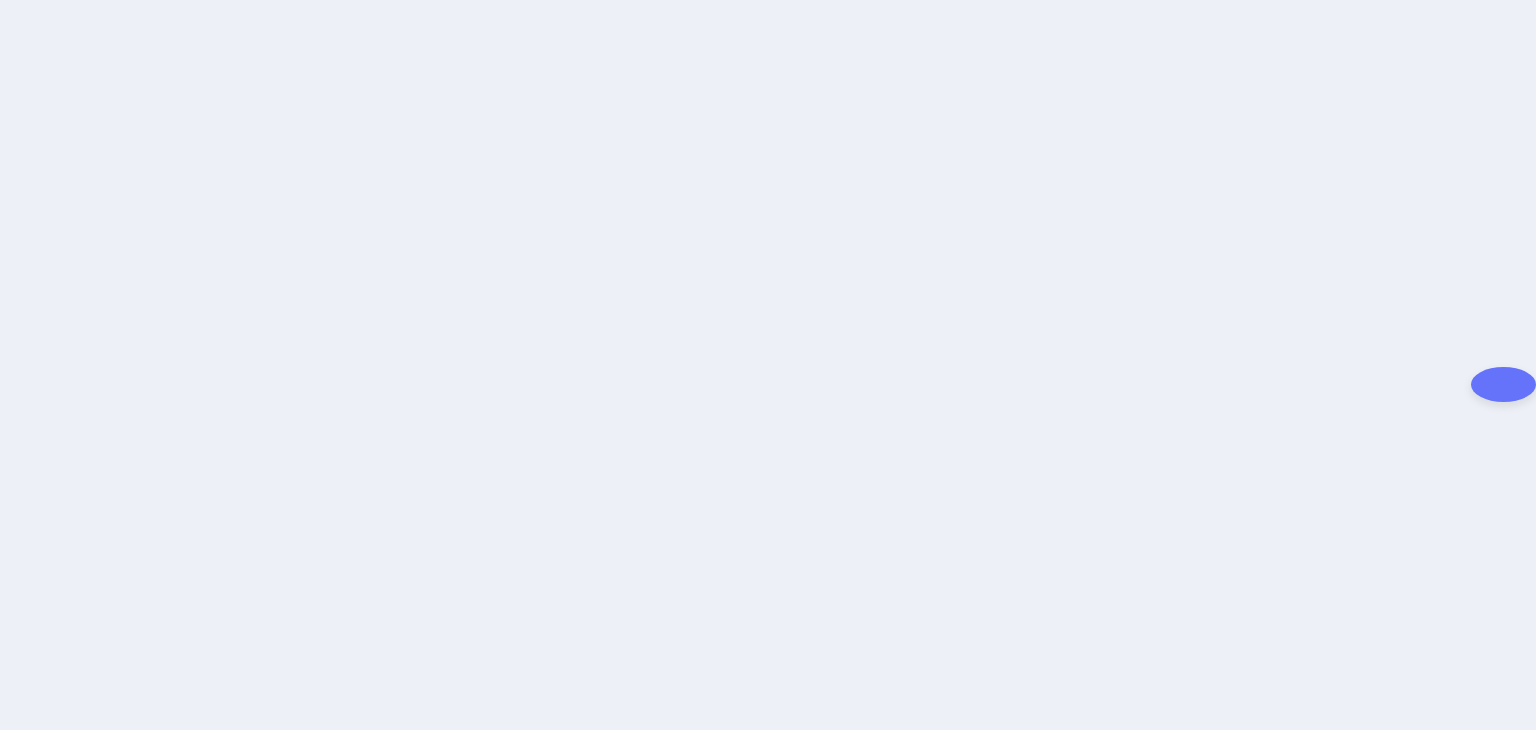 scroll, scrollTop: 0, scrollLeft: 0, axis: both 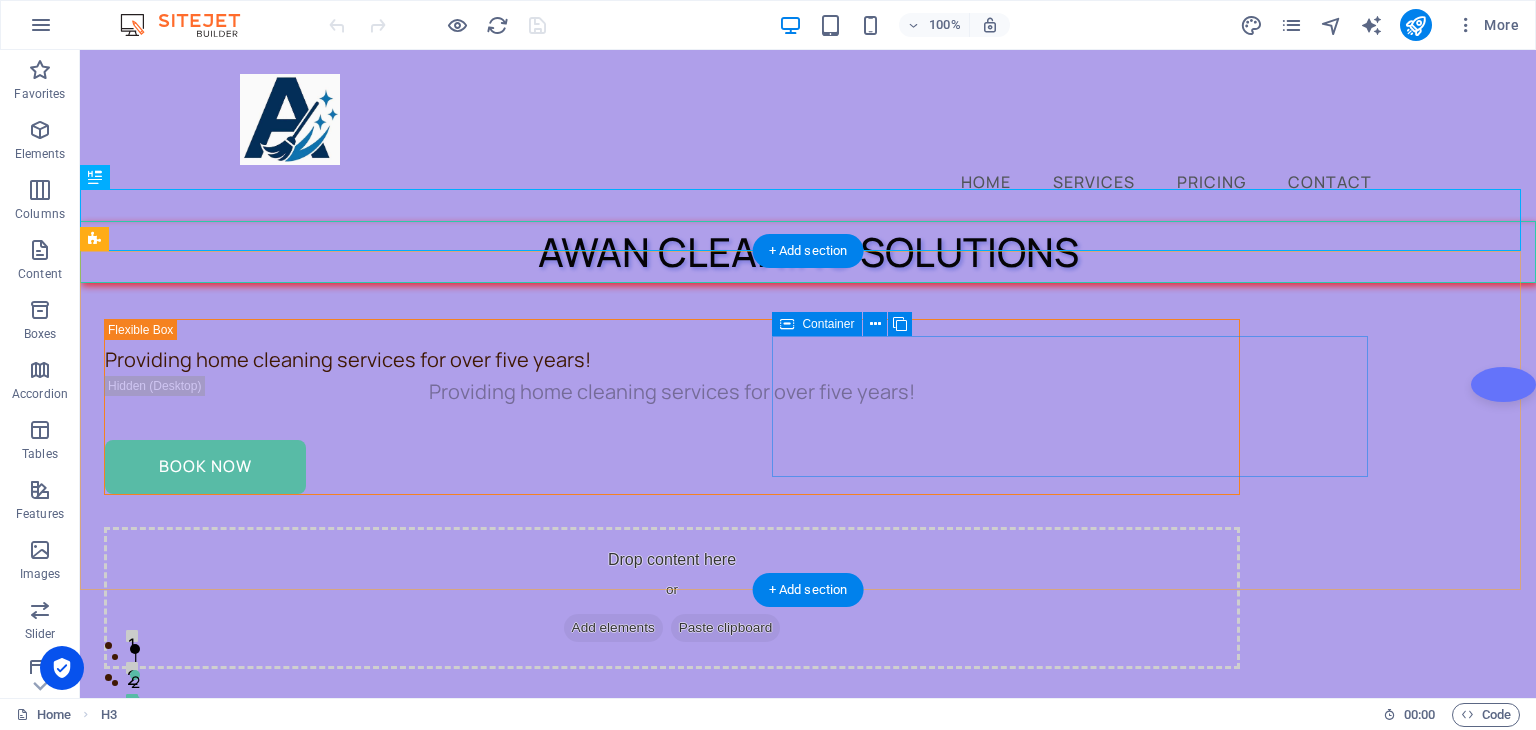 click on "Drop content here or  Add elements  Paste clipboard" at bounding box center [672, 598] 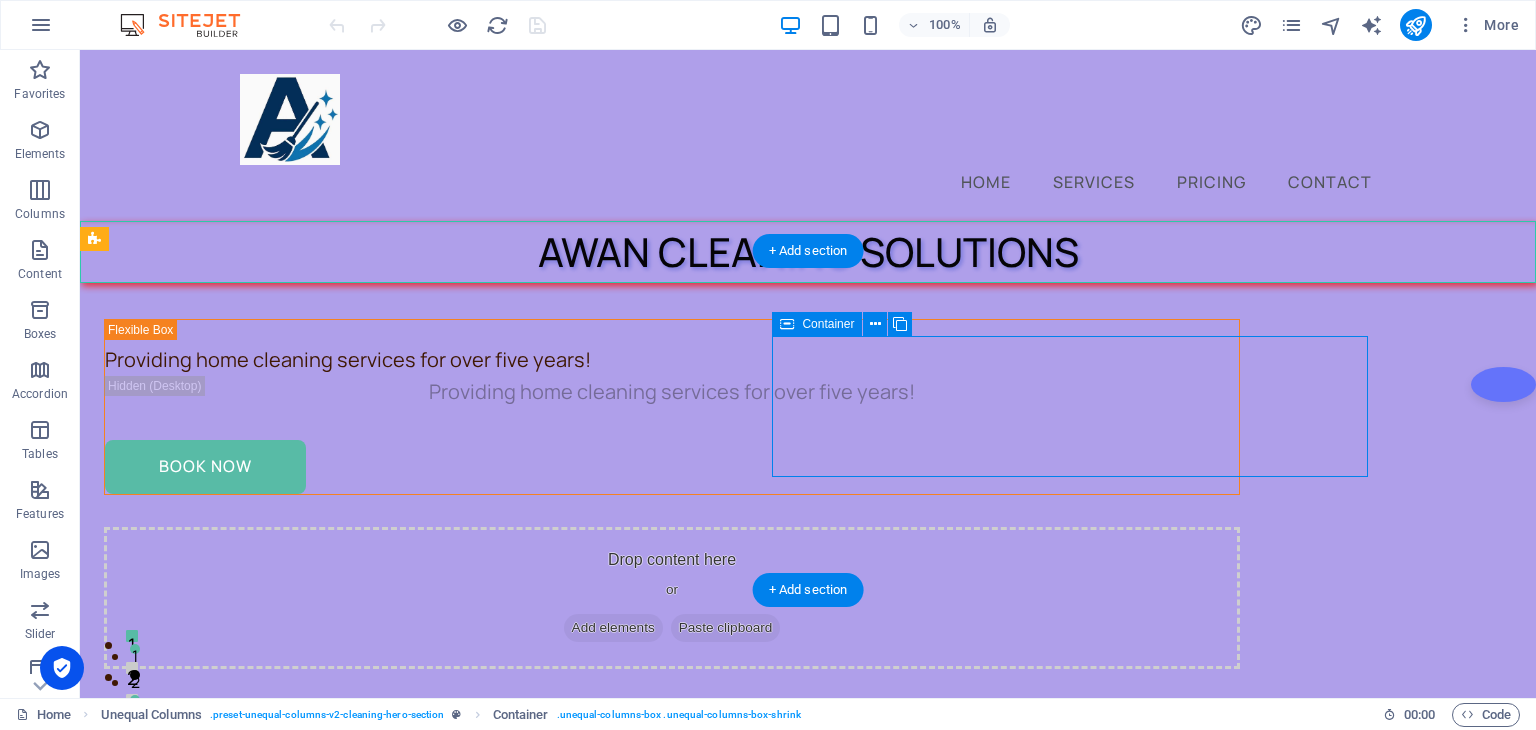 click on "Drop content here or  Add elements  Paste clipboard" at bounding box center (672, 598) 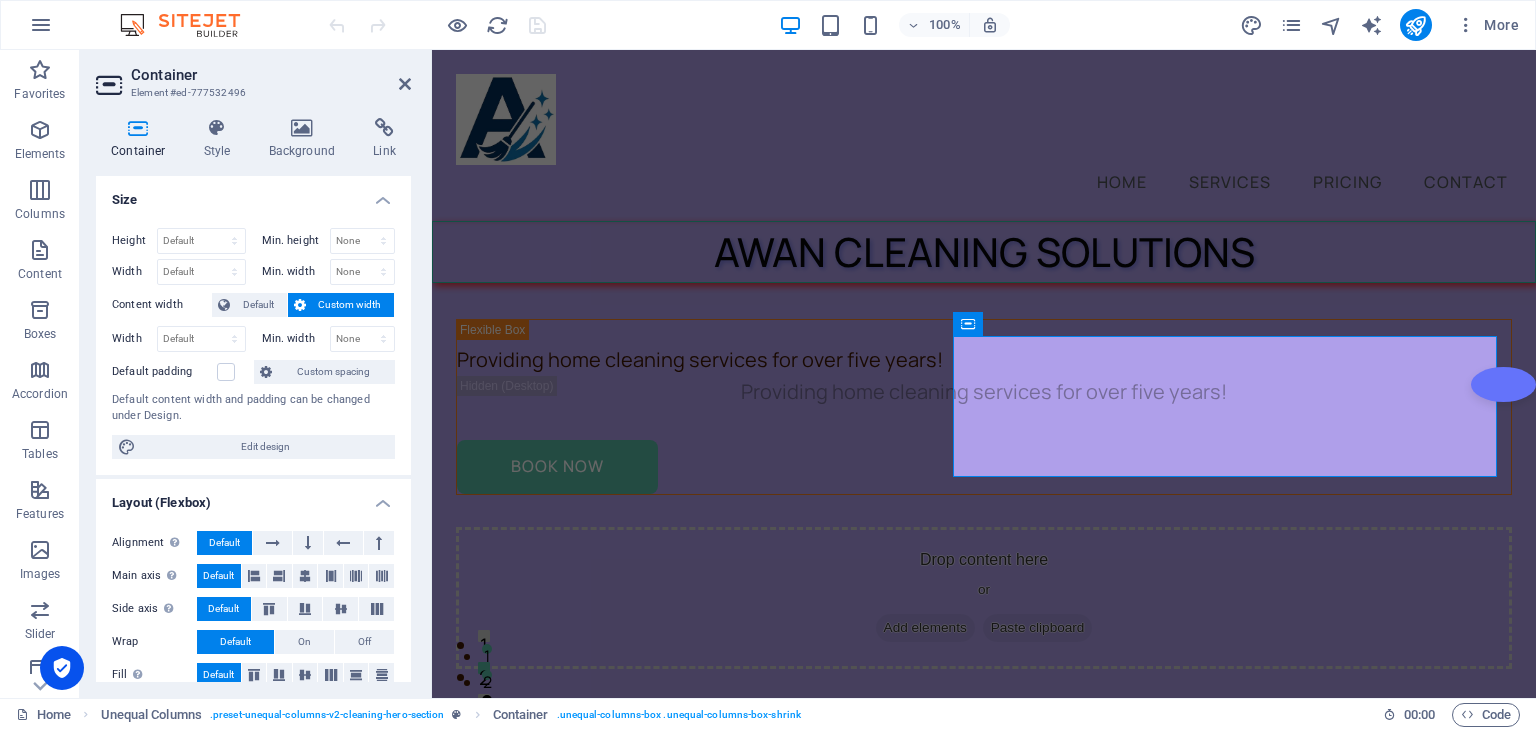 click on "Container Style Background Link Size Height Default px rem % vh vw Min. height None px rem % vh vw Width Default px rem % em vh vw Min. width None px rem % vh vw Content width Default Custom width Width Default px rem % em vh vw Min. width None px rem % vh vw Default padding Custom spacing Default content width and padding can be changed under Design. Edit design Layout (Flexbox) Alignment Determines the flex direction. Default Main axis Determine how elements should behave along the main axis inside this container (justify content). Default Side axis Control the vertical direction of the element inside of the container (align items). Default Wrap Default On Off Fill Controls the distances and direction of elements on the y-axis across several lines (align content). Default Accessibility ARIA helps assistive technologies (like screen readers) to understand the role, state, and behavior of web elements Role The ARIA role defines the purpose of an element.  None Header Footer Section Banner Fan" at bounding box center [253, 400] 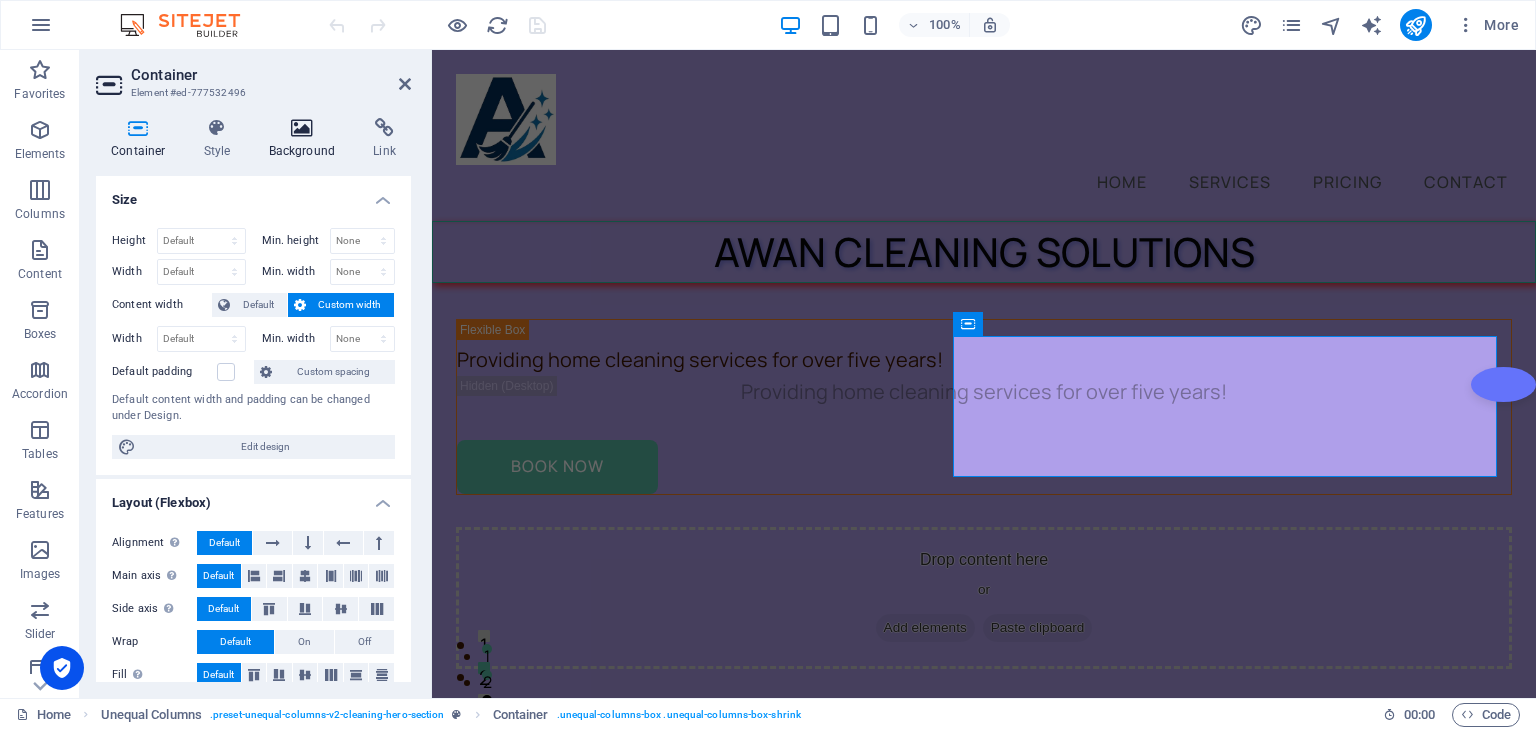click at bounding box center (302, 128) 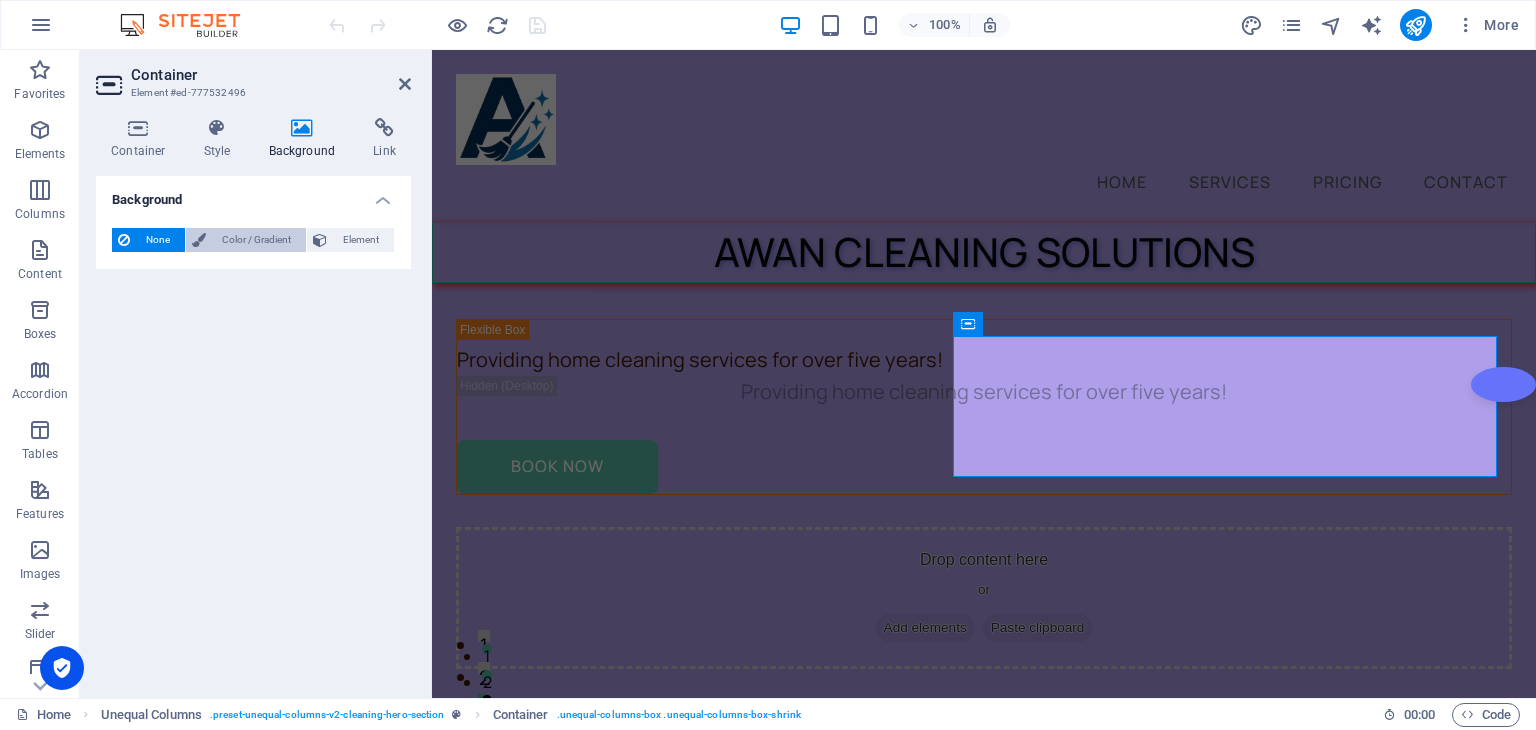 click on "Color / Gradient" at bounding box center (256, 240) 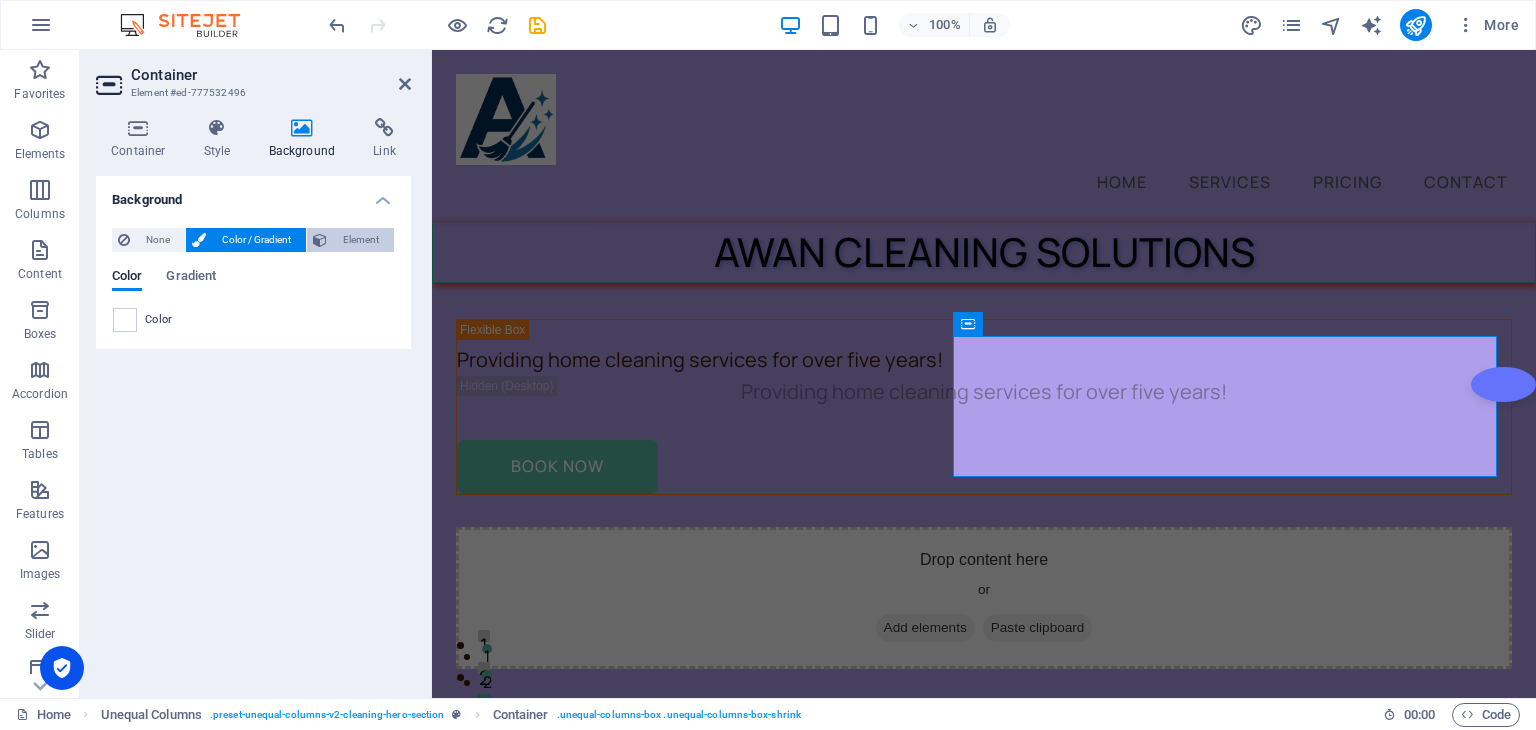 click on "Element" at bounding box center [360, 240] 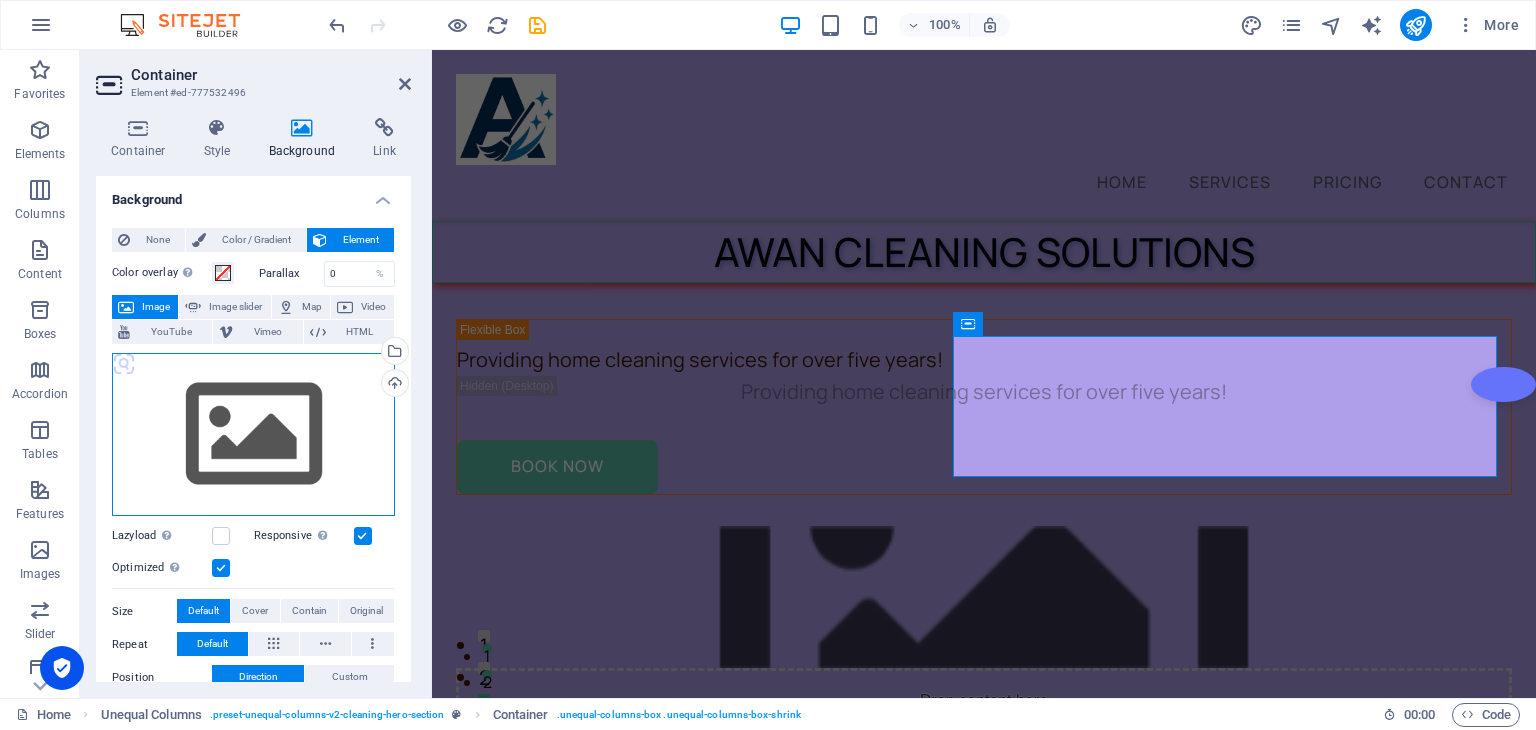 click on "Drag files here, click to choose files or select files from Files or our free stock photos & videos" at bounding box center [253, 435] 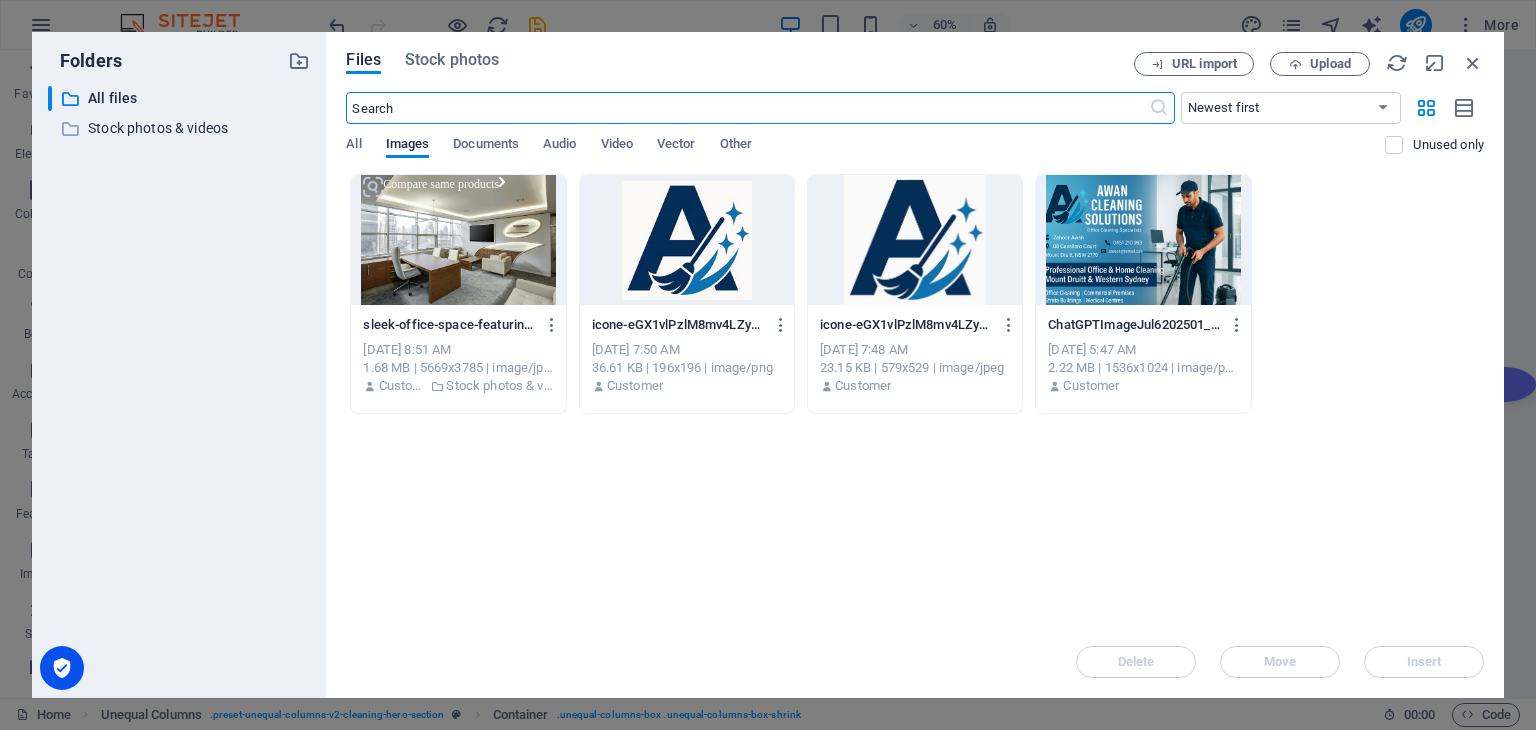 click at bounding box center (458, 240) 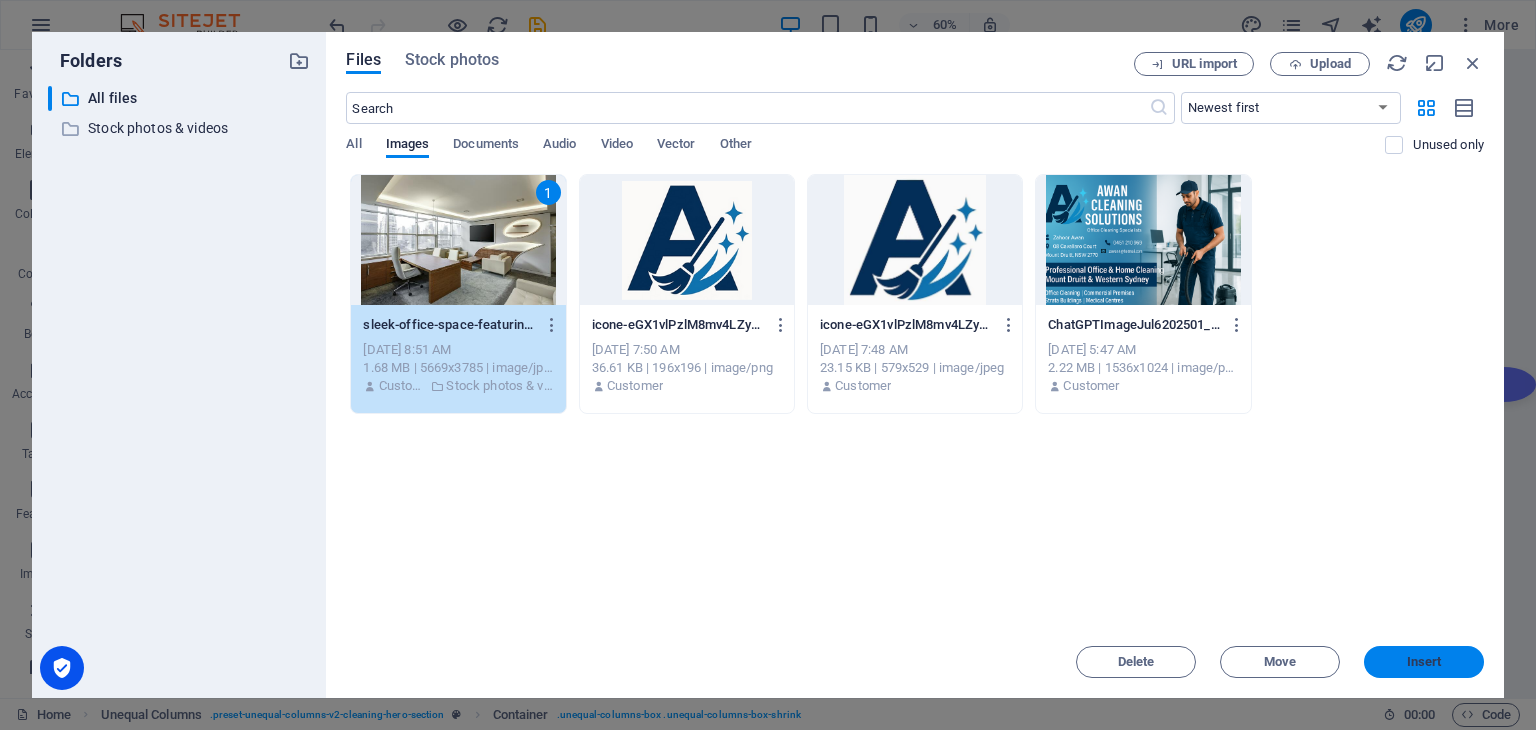 click on "Insert" at bounding box center [1424, 662] 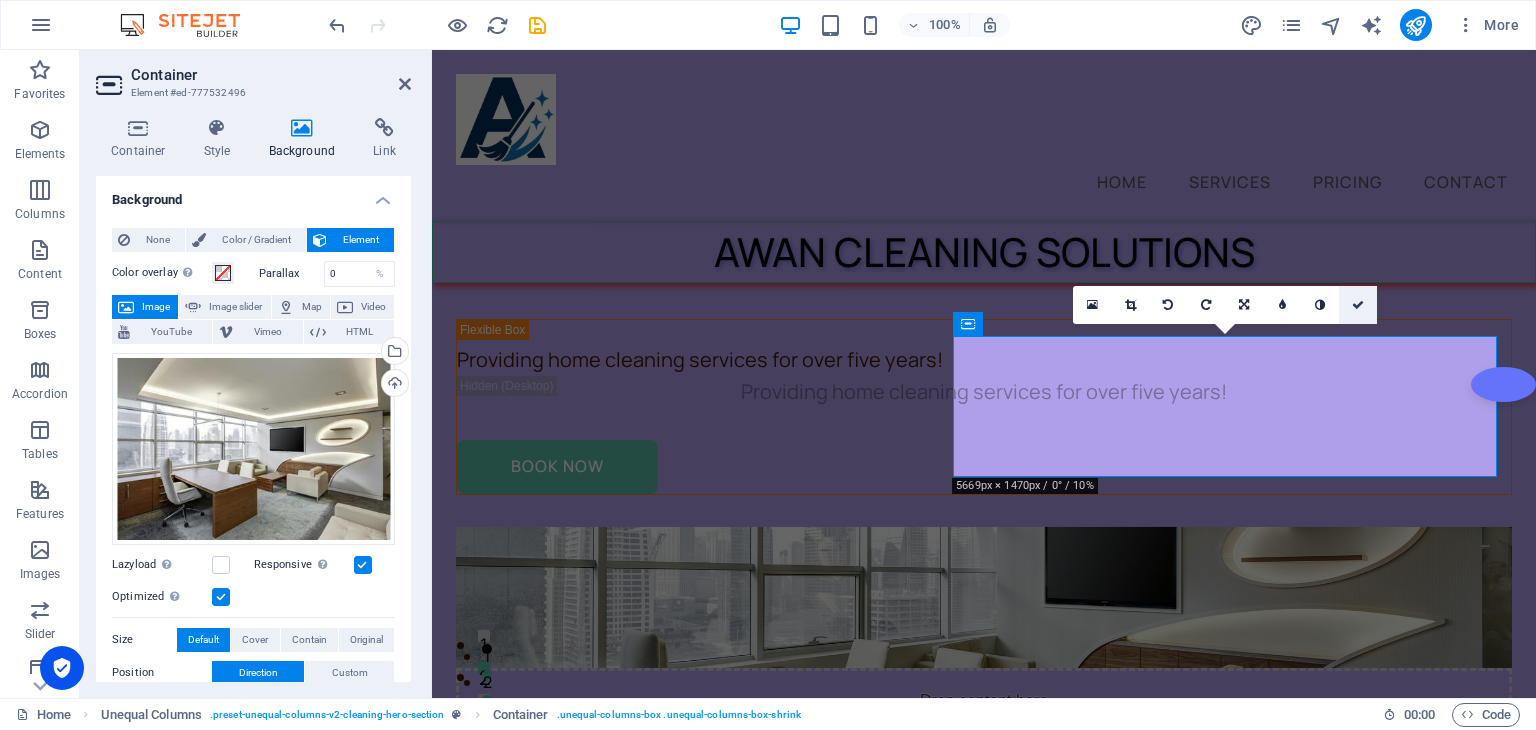 click at bounding box center (1358, 305) 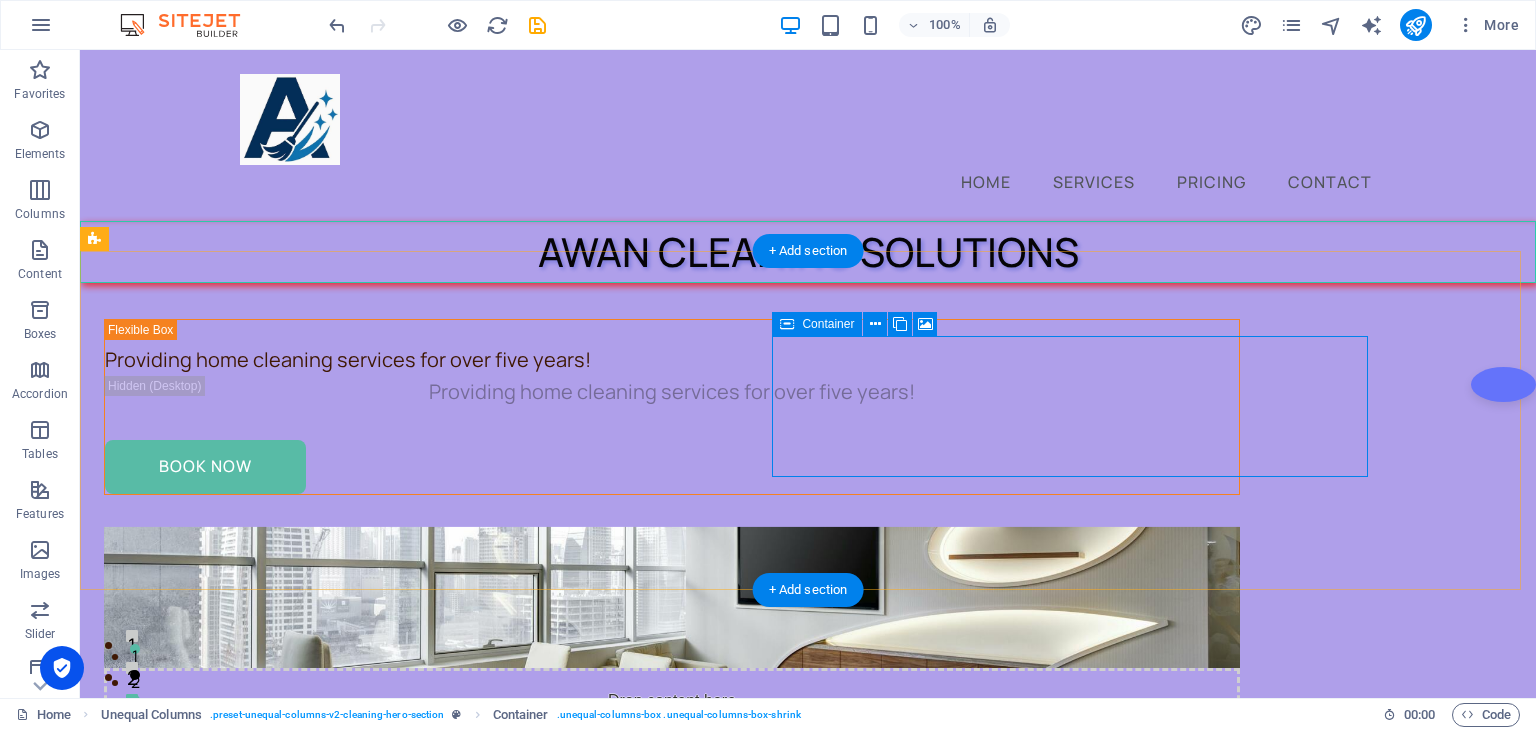 click on "Drop content here or  Add elements  Paste clipboard" at bounding box center [672, 739] 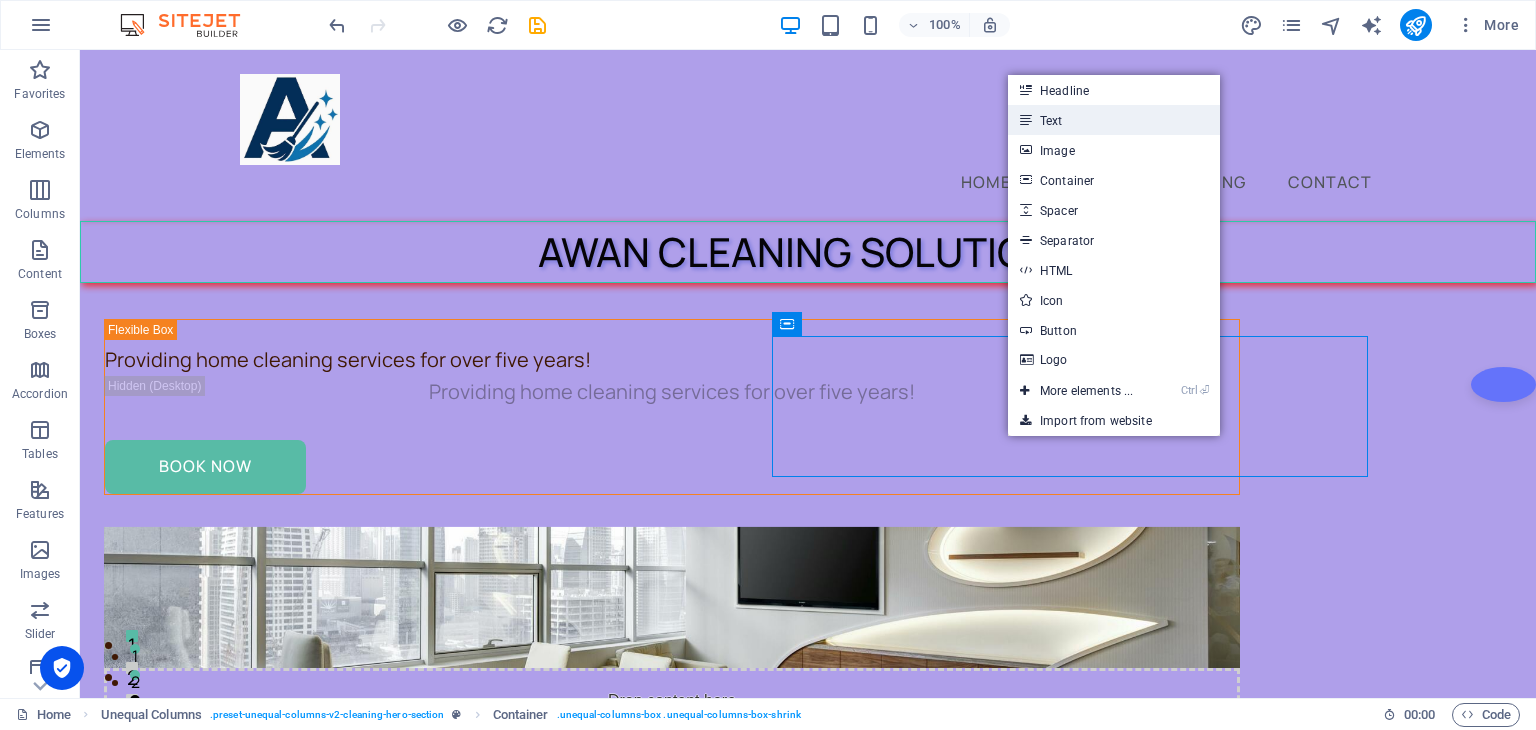 click on "Text" at bounding box center (1114, 120) 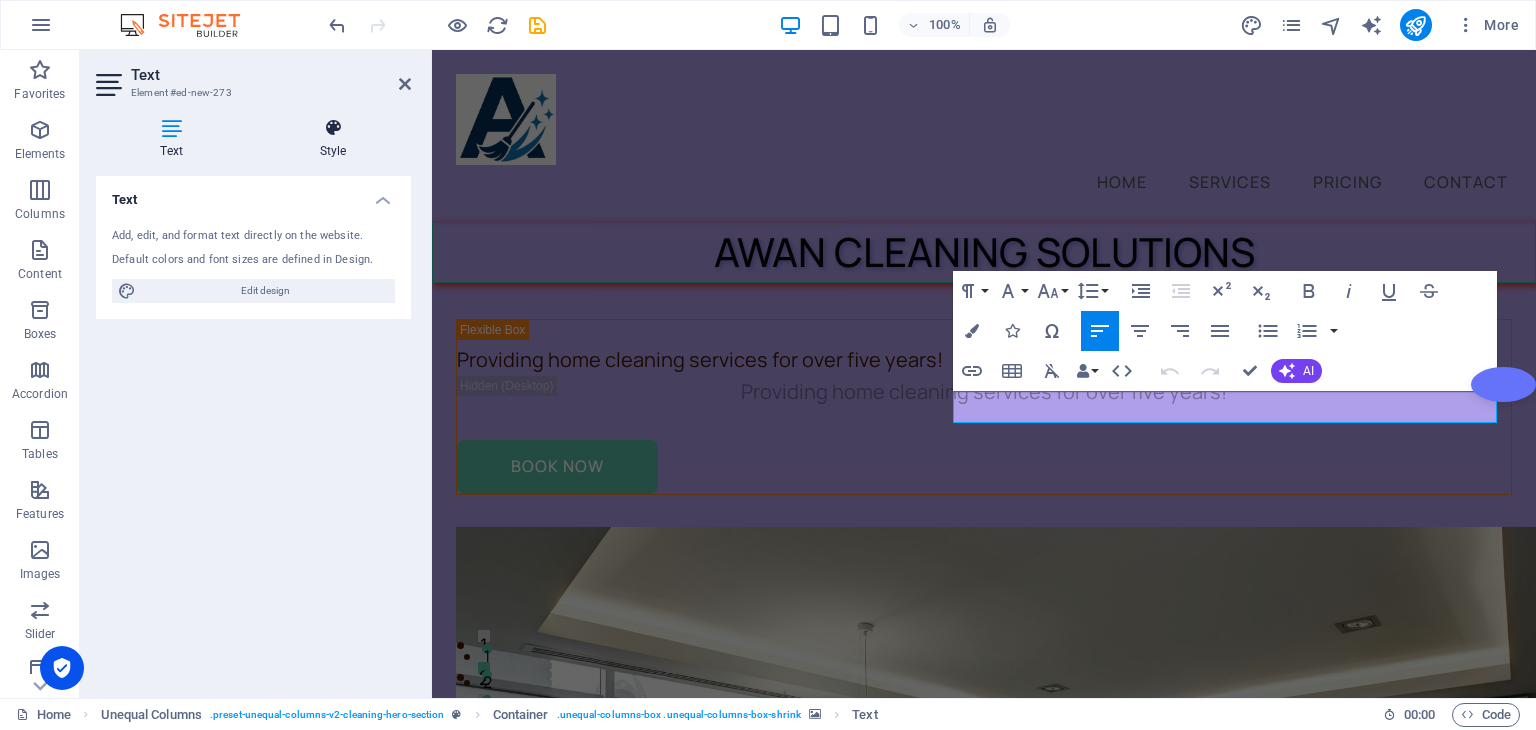 click at bounding box center [333, 128] 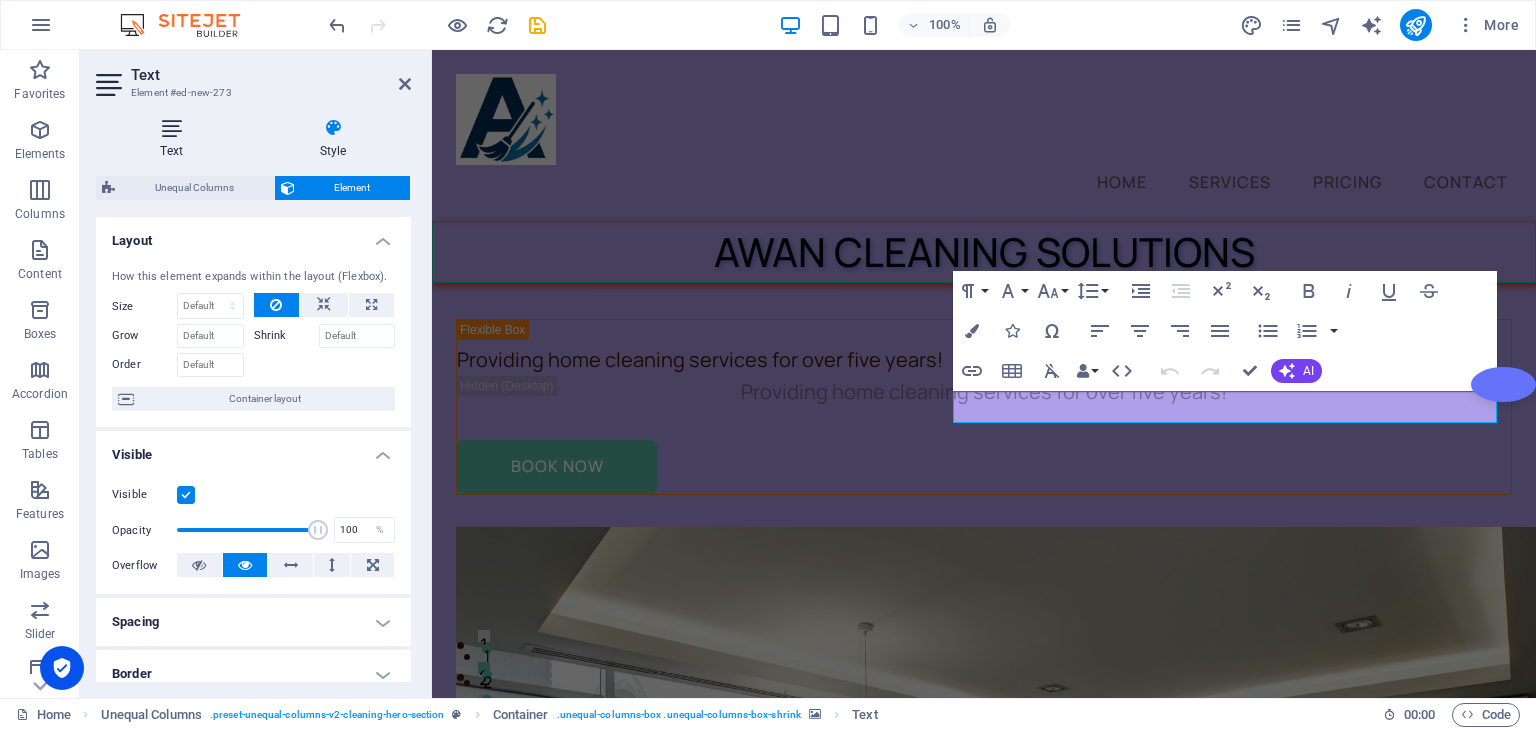 click at bounding box center [171, 128] 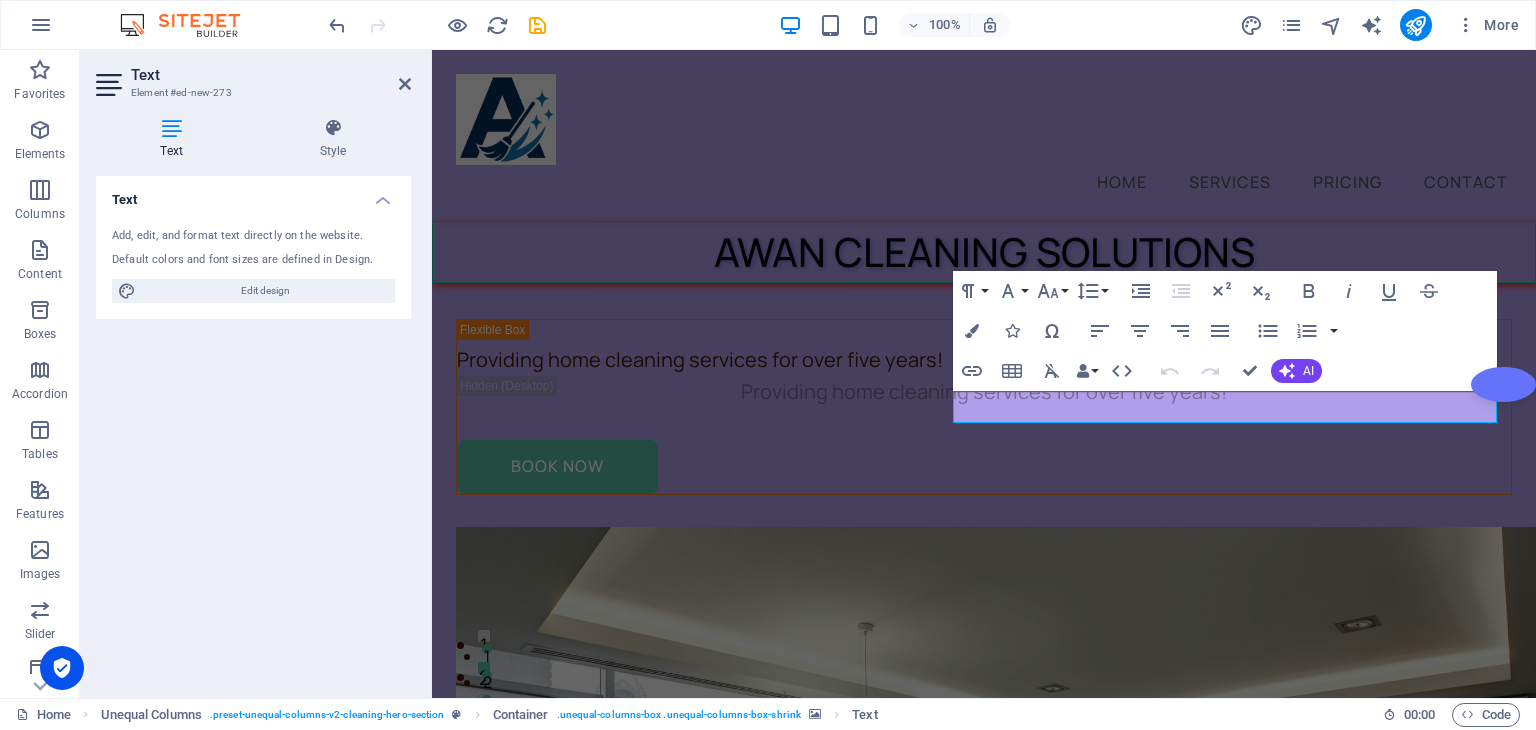 click on "Add, edit, and format text directly on the website." at bounding box center [253, 236] 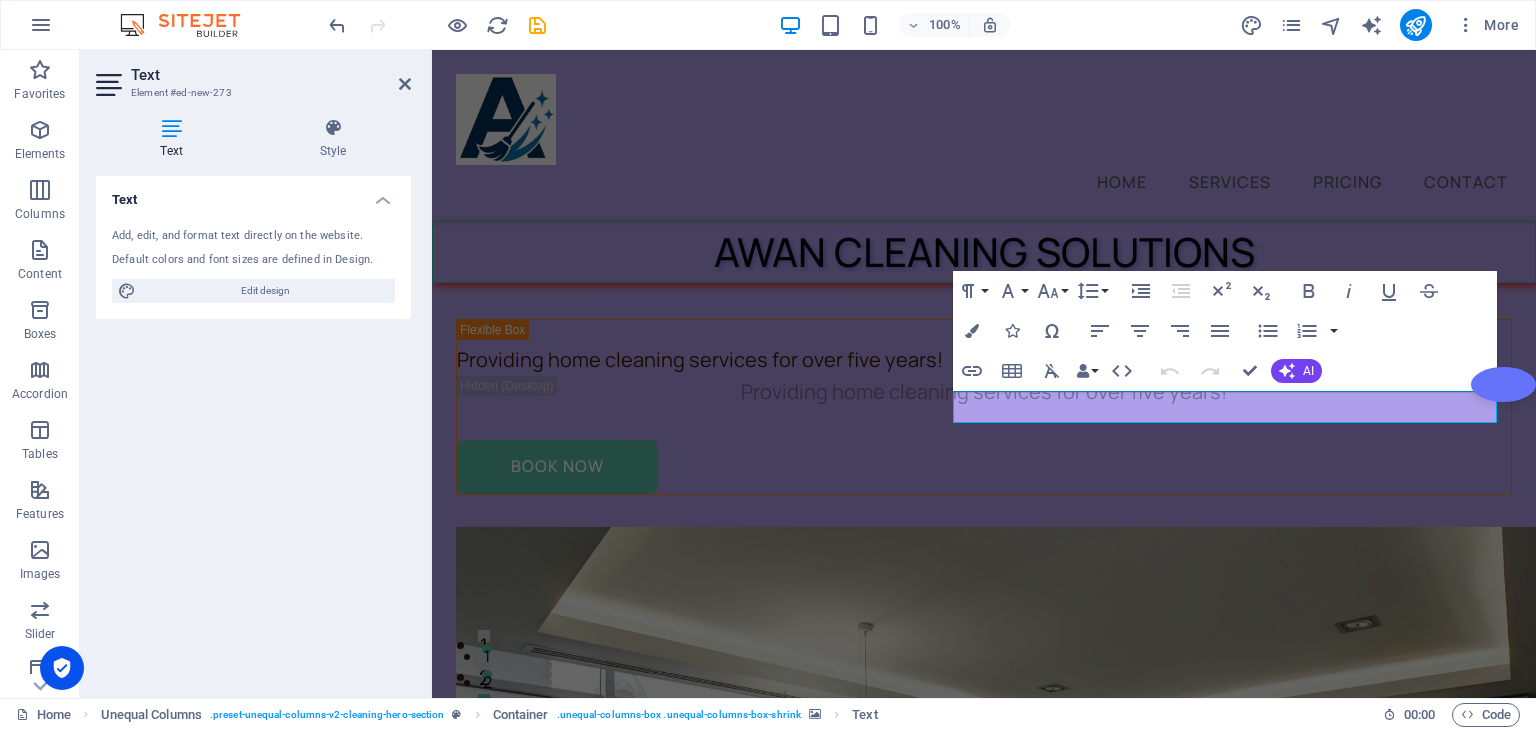 click on "Add, edit, and format text directly on the website." at bounding box center (253, 236) 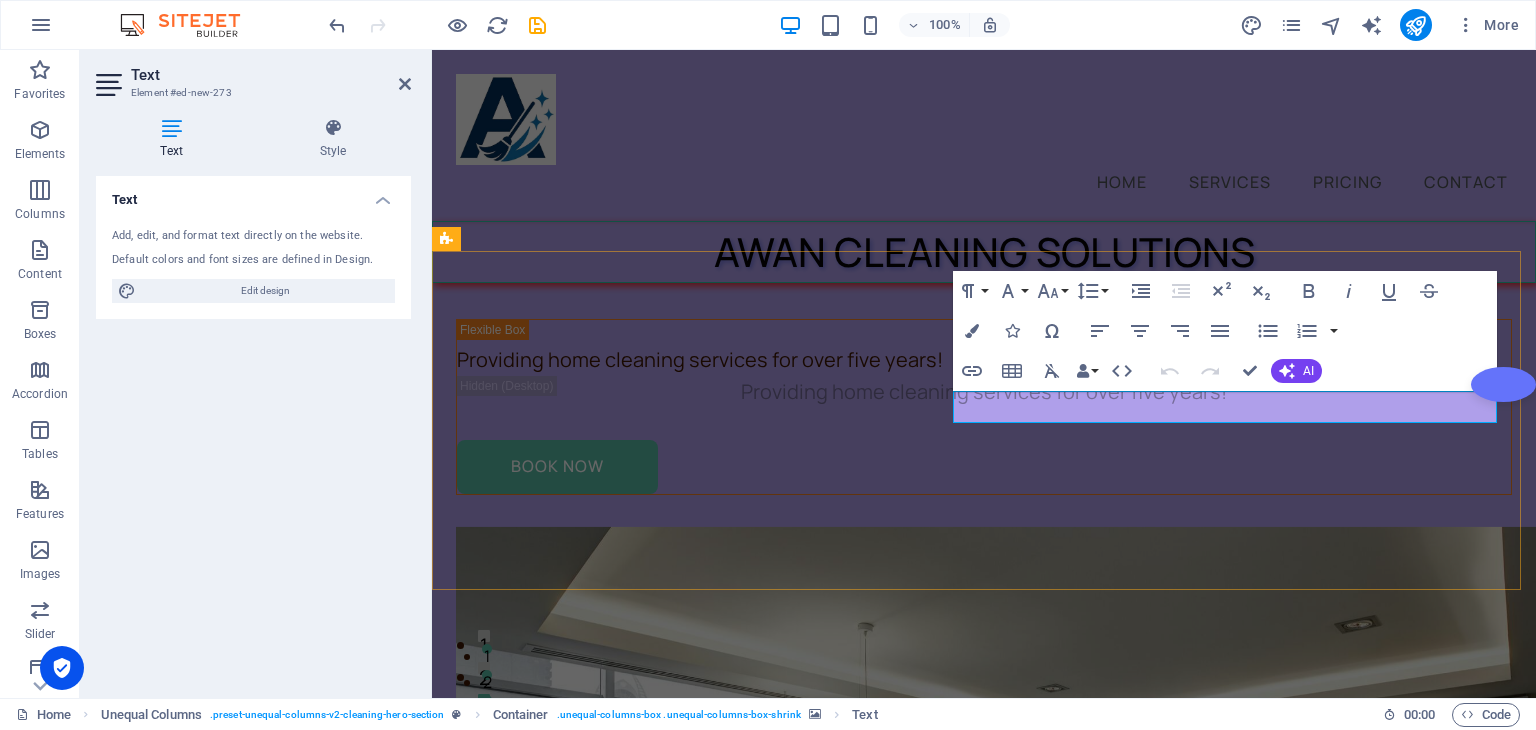 click on "New text element" at bounding box center [984, 575] 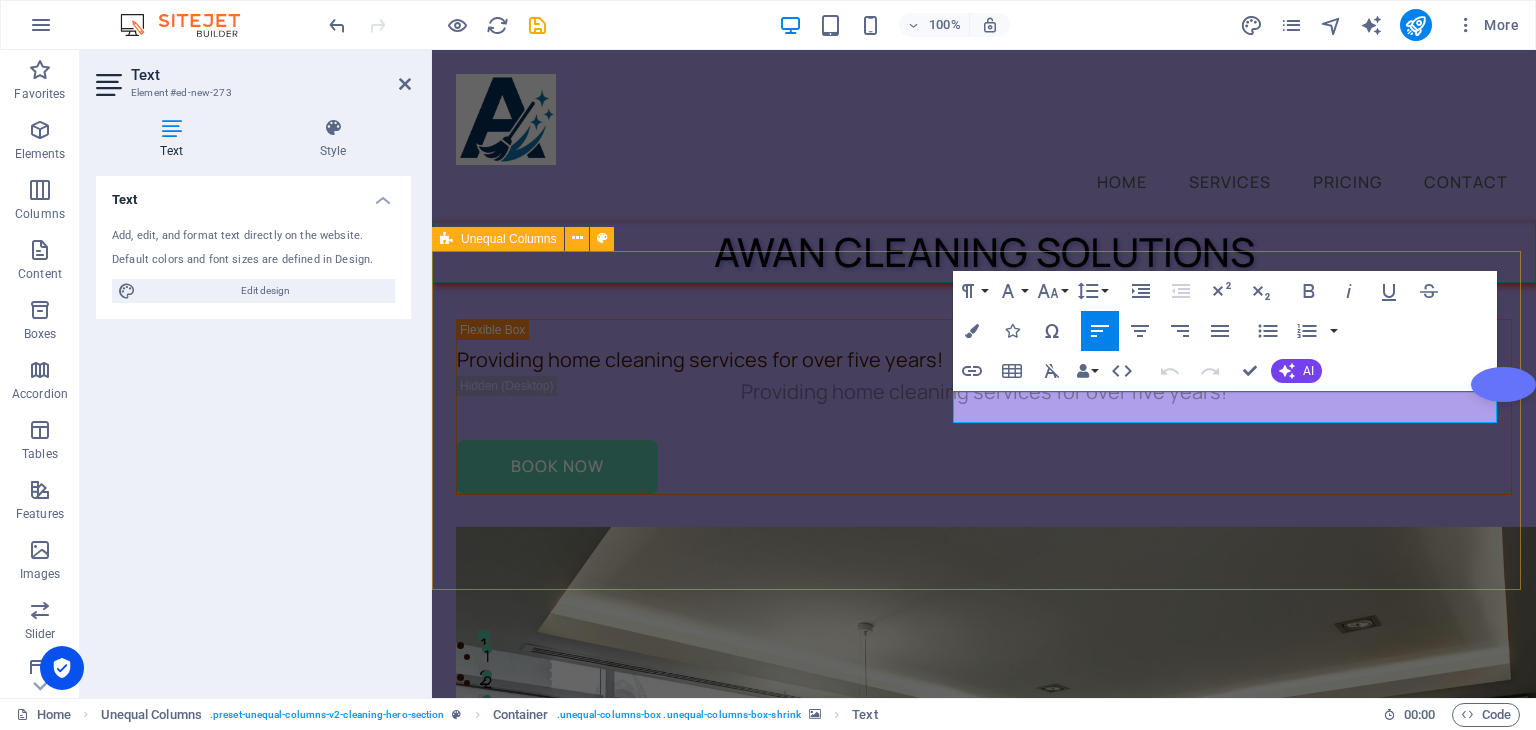 drag, startPoint x: 1122, startPoint y: 405, endPoint x: 936, endPoint y: 417, distance: 186.38669 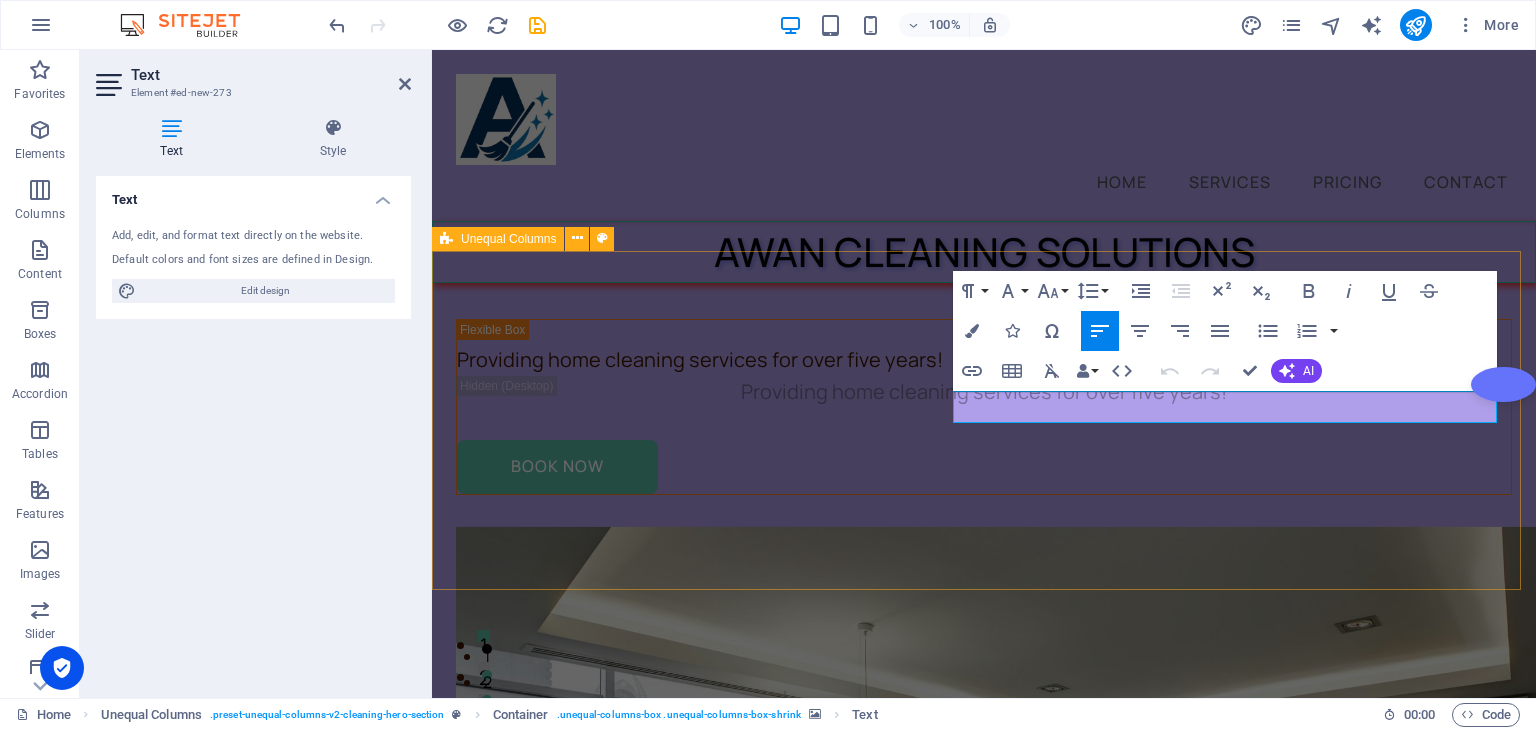 type 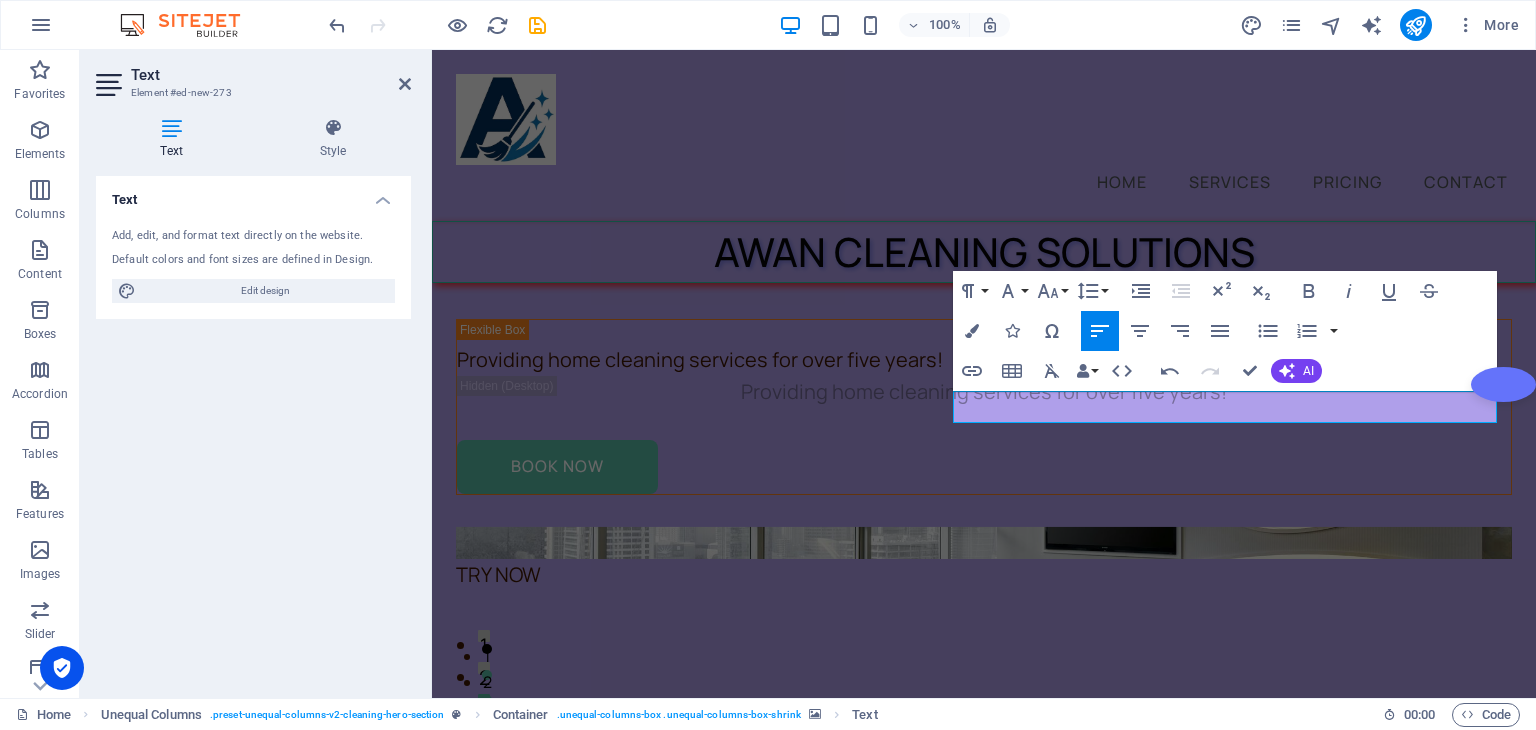 drag, startPoint x: 1532, startPoint y: 84, endPoint x: 1056, endPoint y: 409, distance: 576.36884 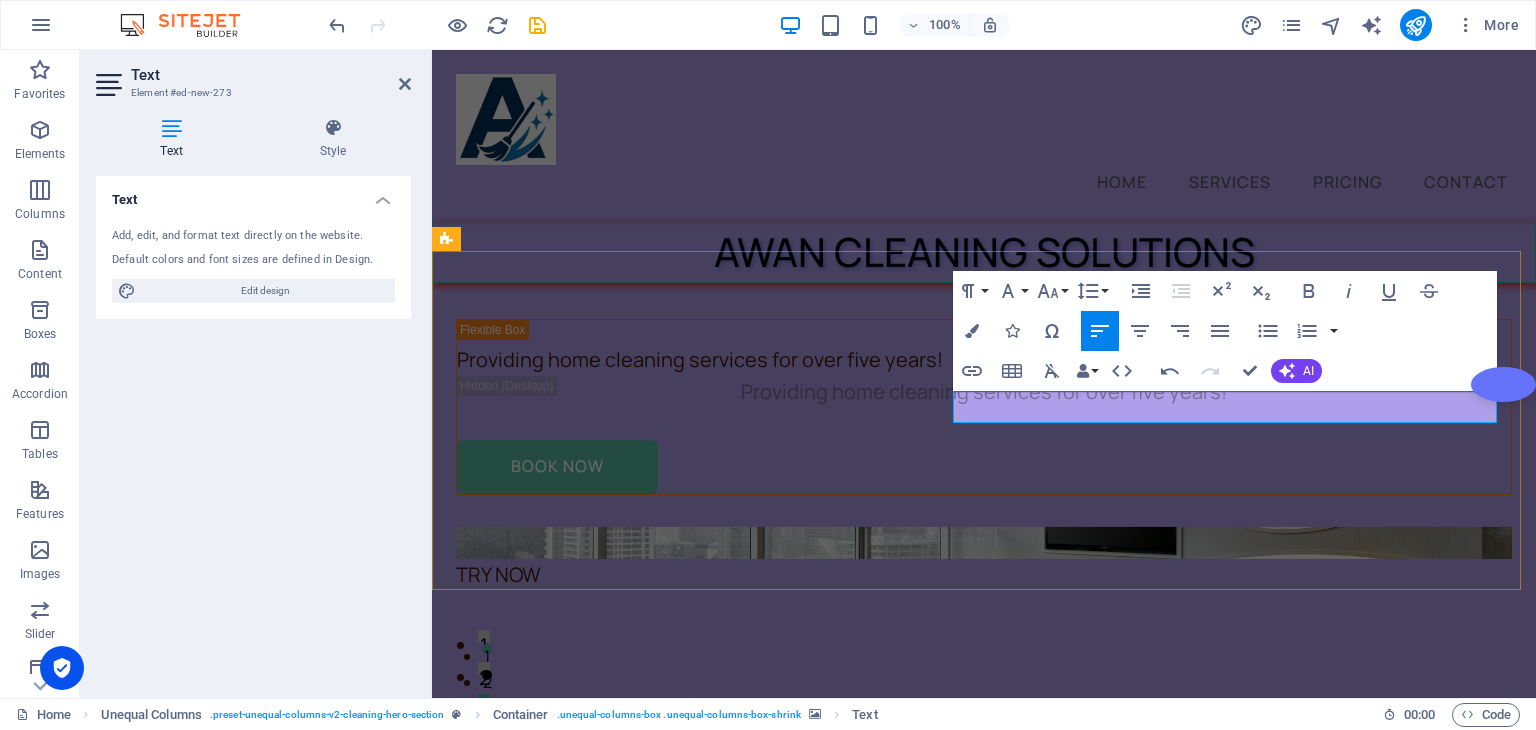 click on "​TRY NOW" at bounding box center (984, 575) 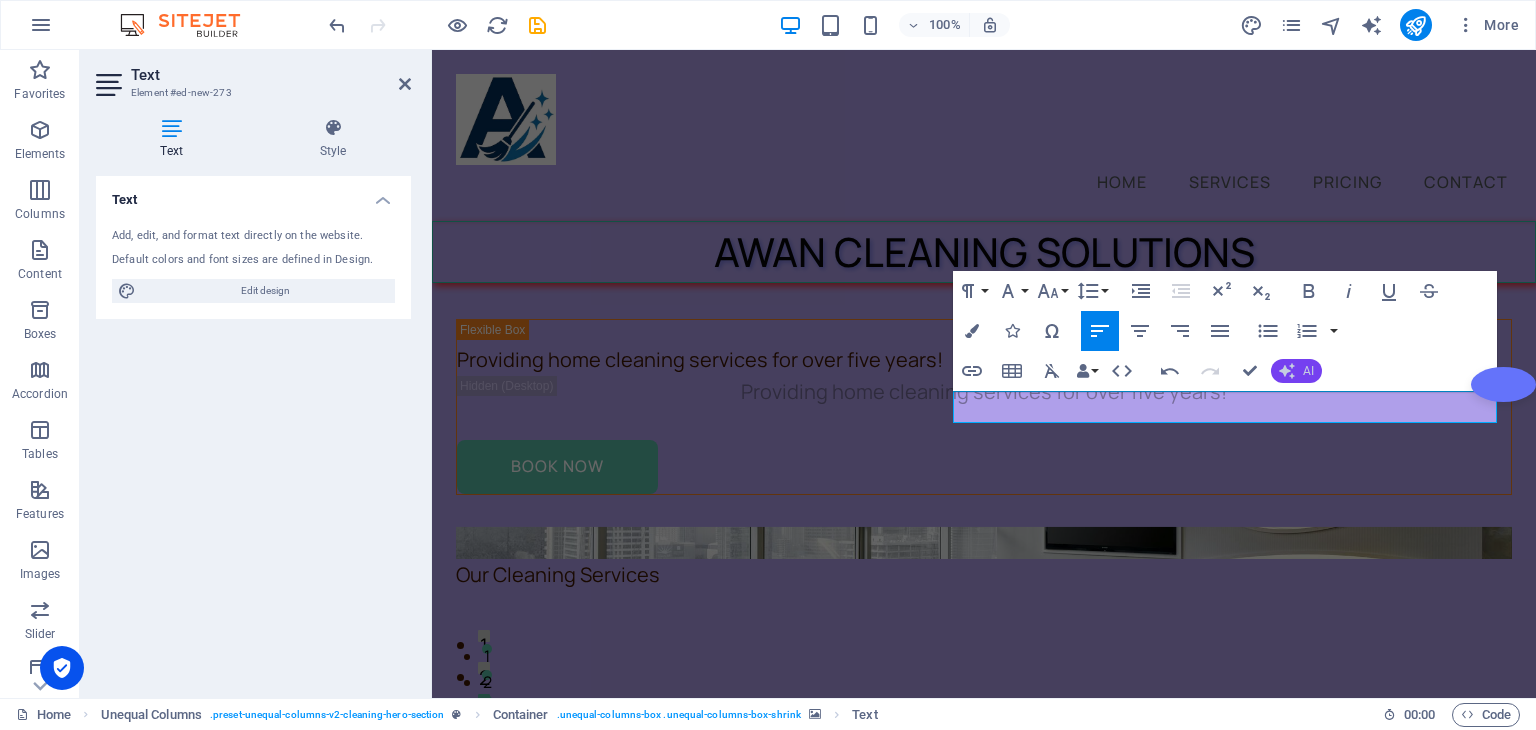 click on "AI" at bounding box center [1308, 371] 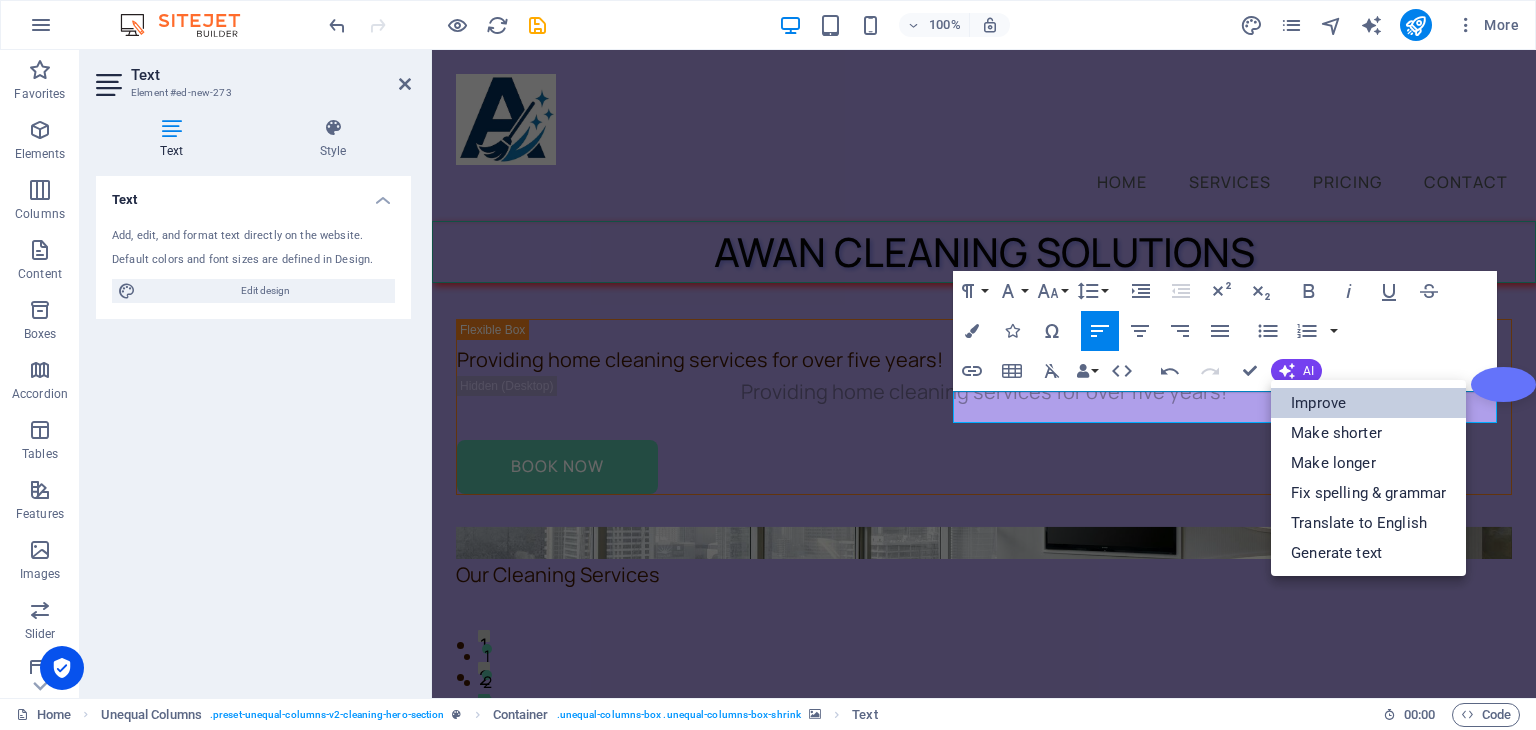click on "Improve" at bounding box center (1368, 403) 